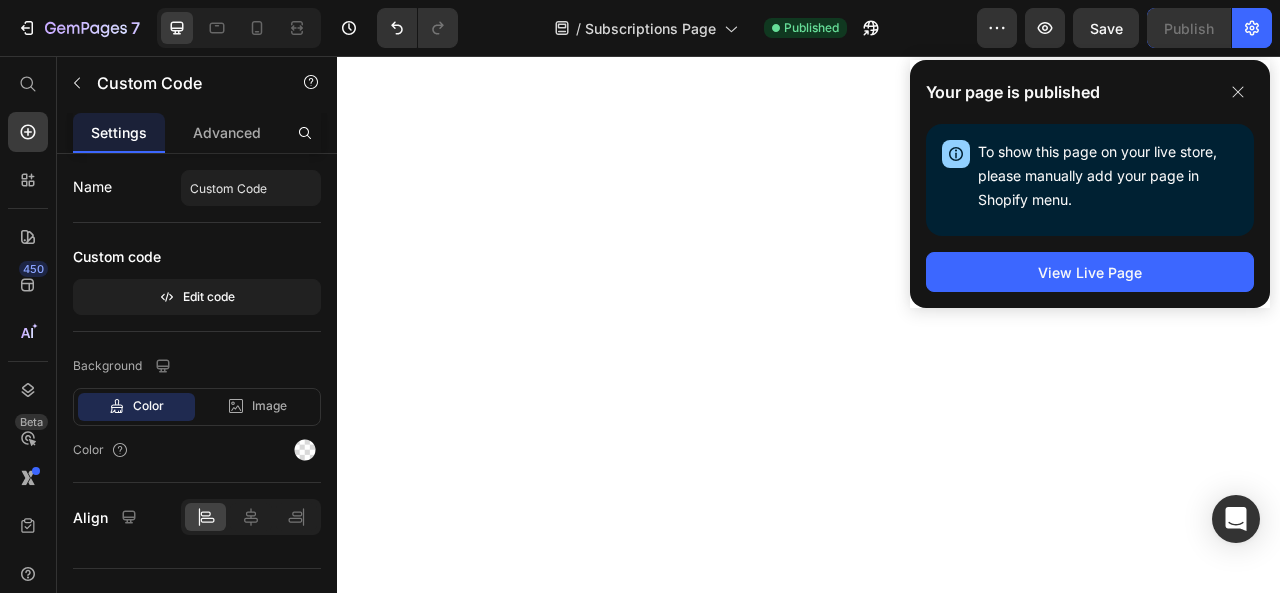 scroll, scrollTop: 0, scrollLeft: 0, axis: both 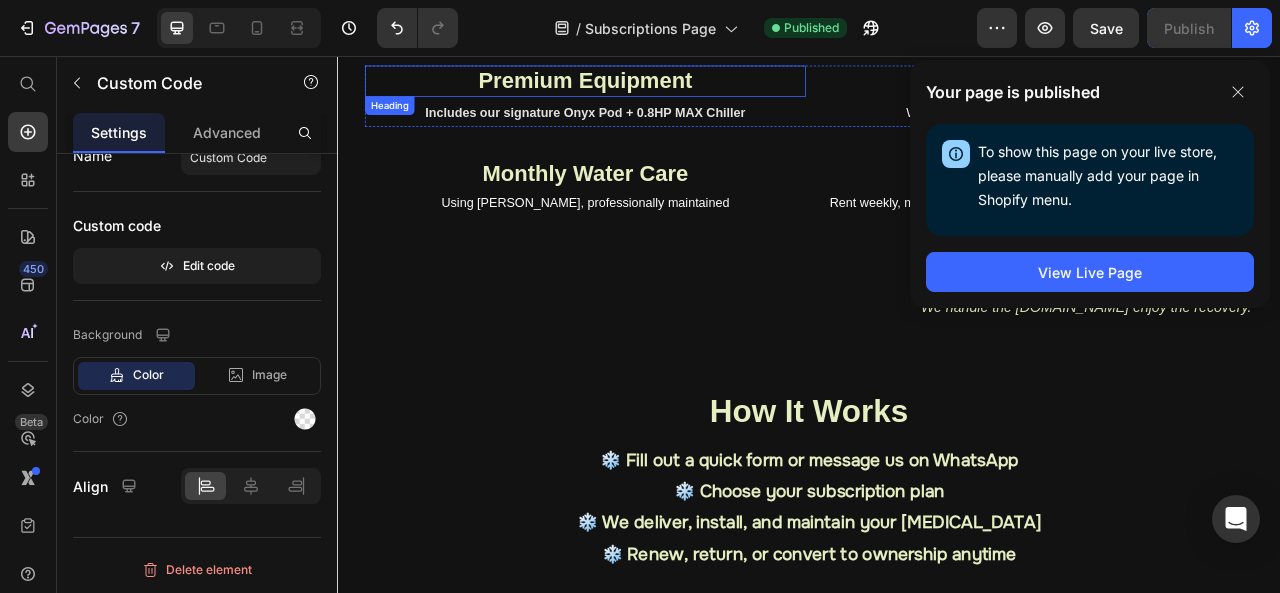 click on "Premium Equipment" at bounding box center (652, 87) 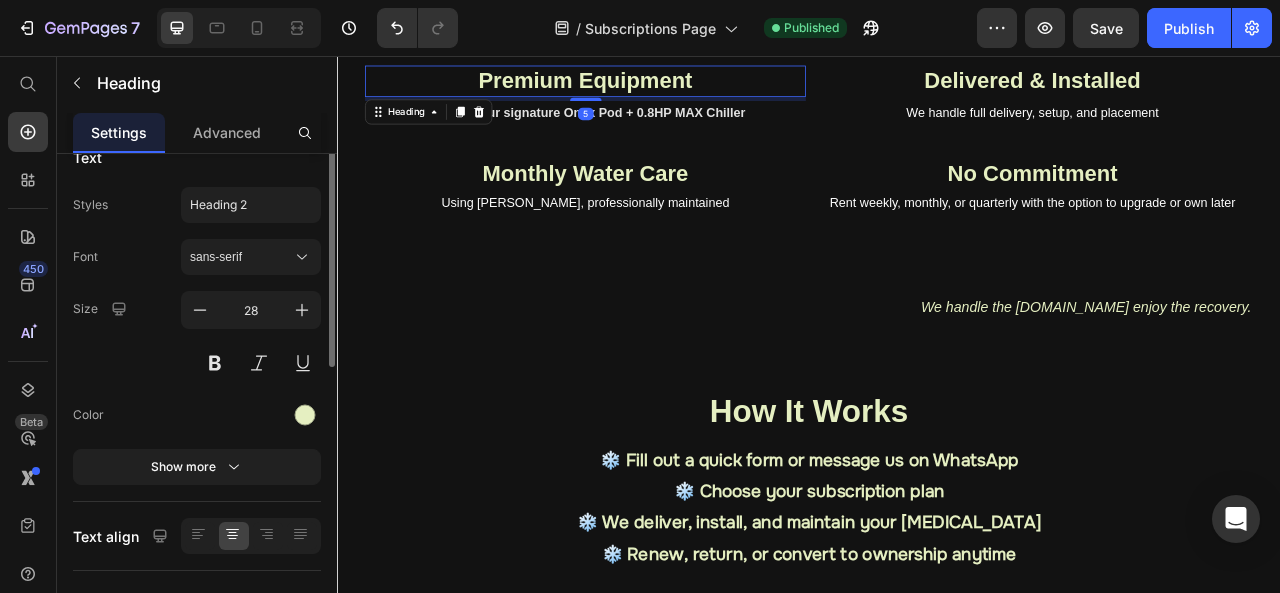 scroll, scrollTop: 0, scrollLeft: 0, axis: both 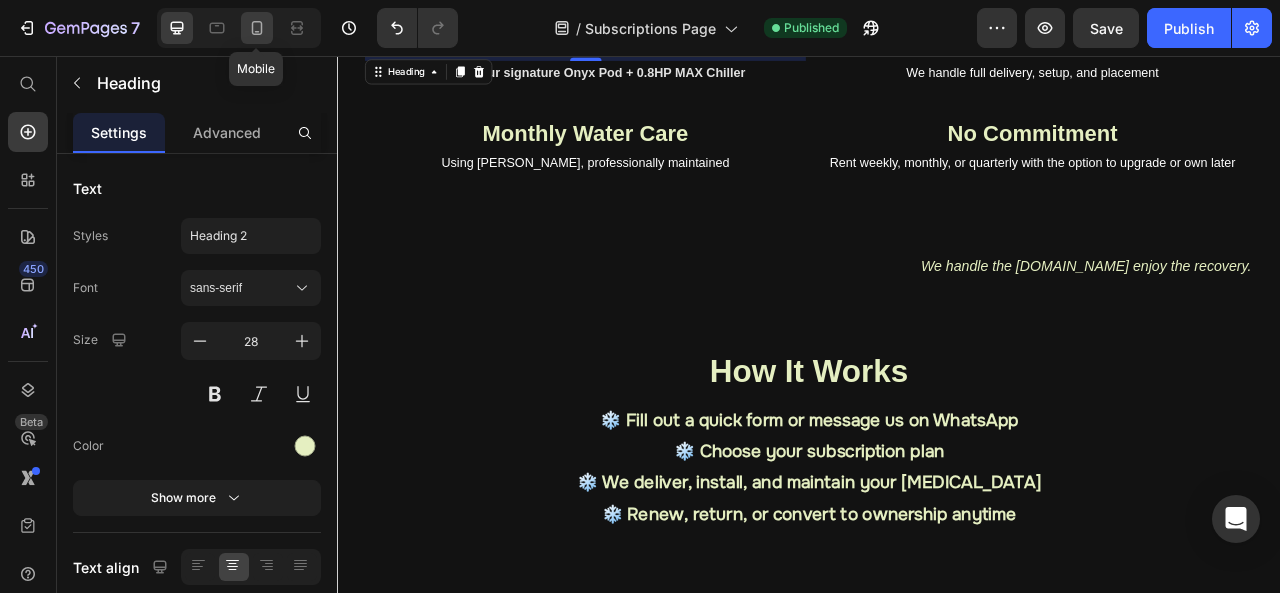 click 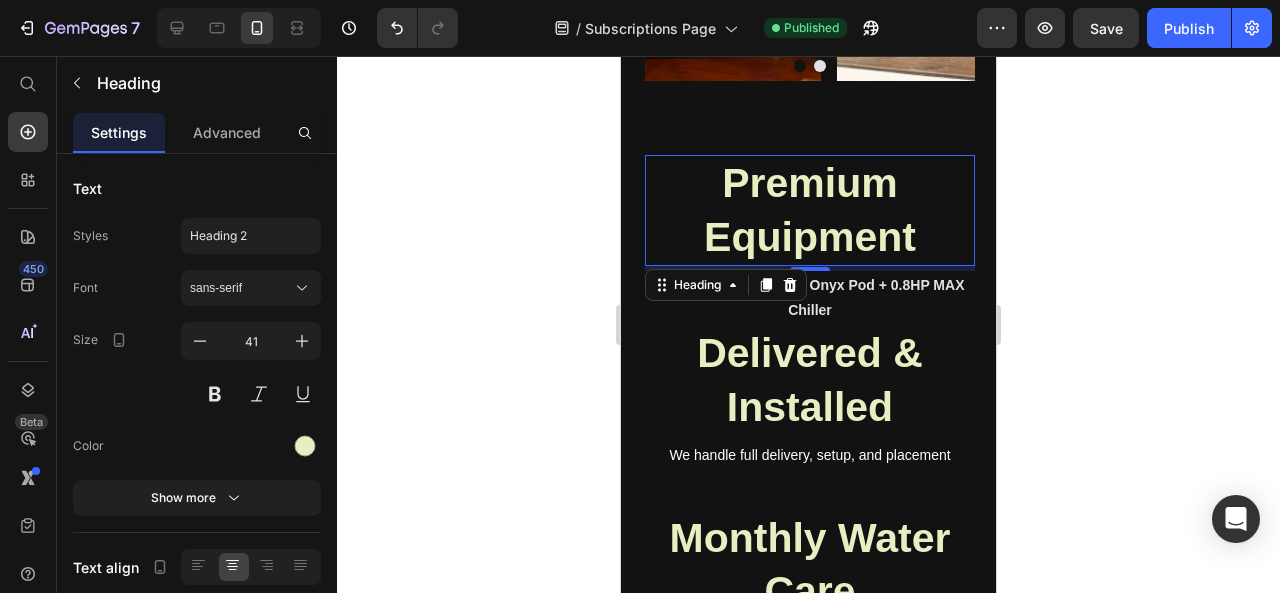 scroll, scrollTop: 1371, scrollLeft: 0, axis: vertical 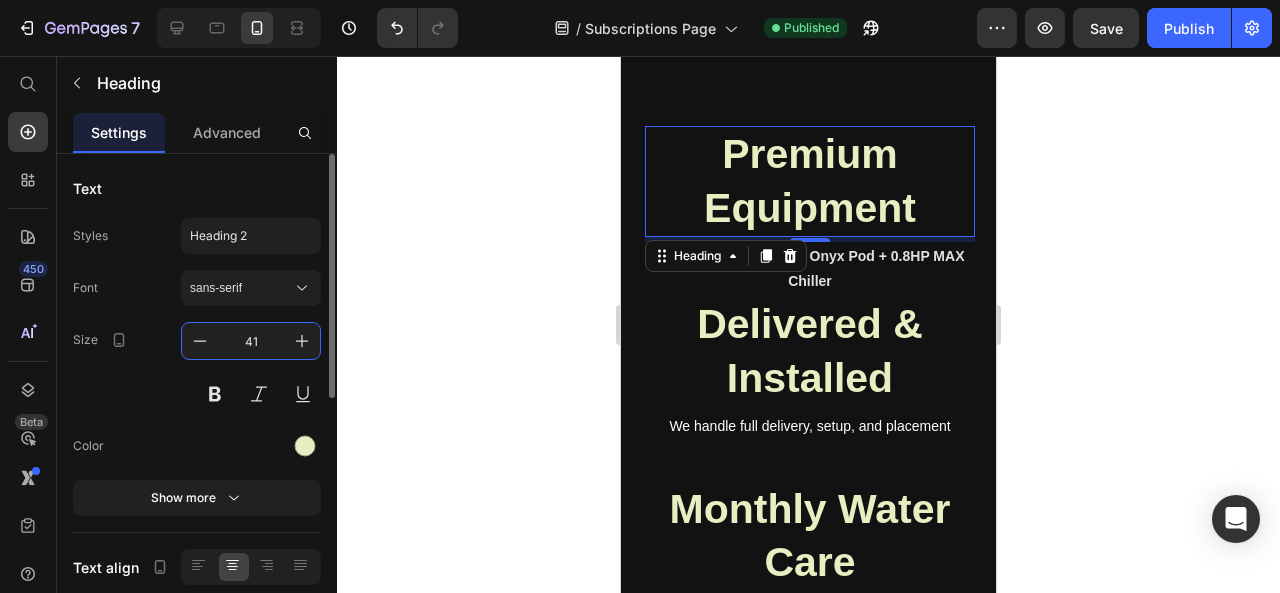 click on "41" at bounding box center (251, 341) 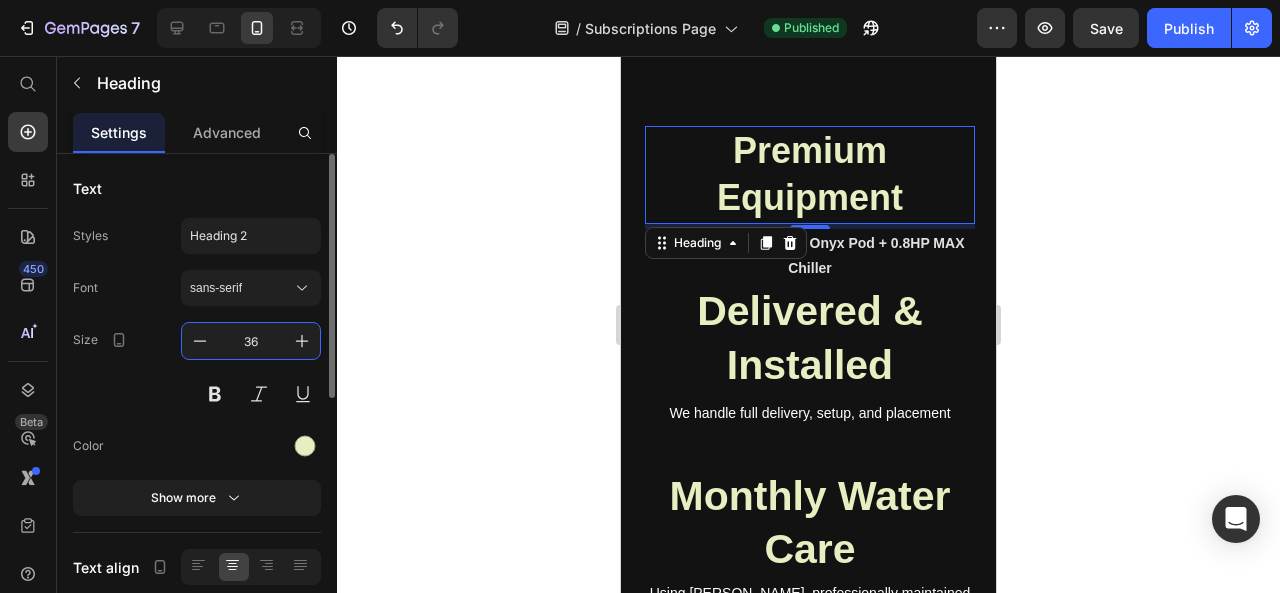 click on "36" at bounding box center [251, 341] 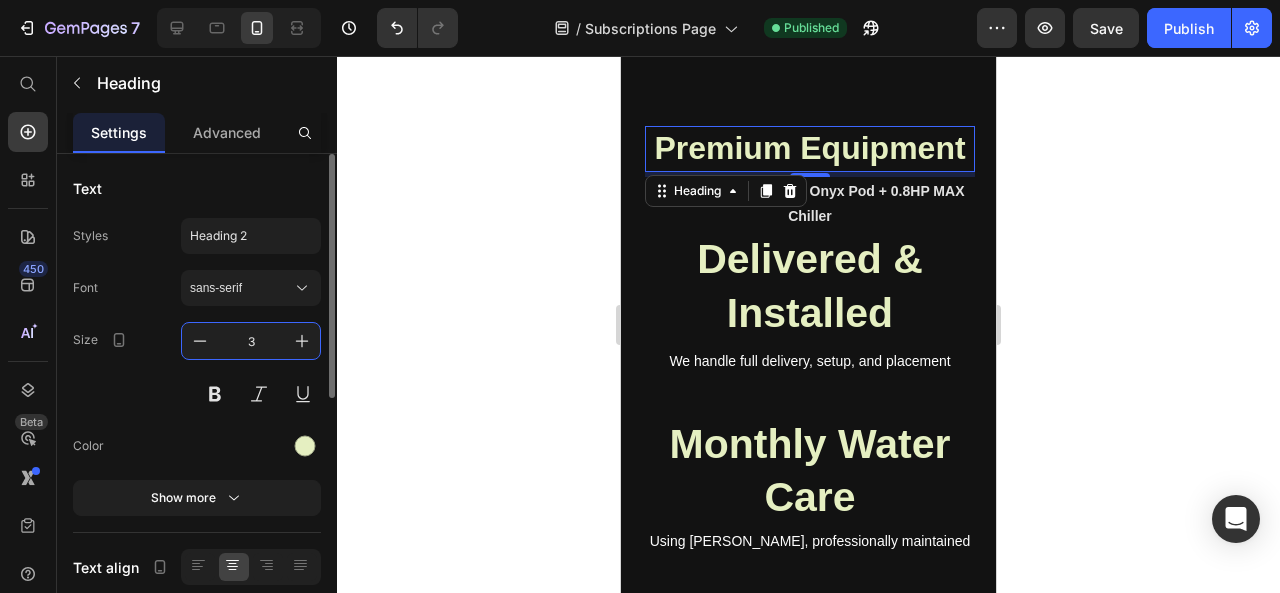 type on "30" 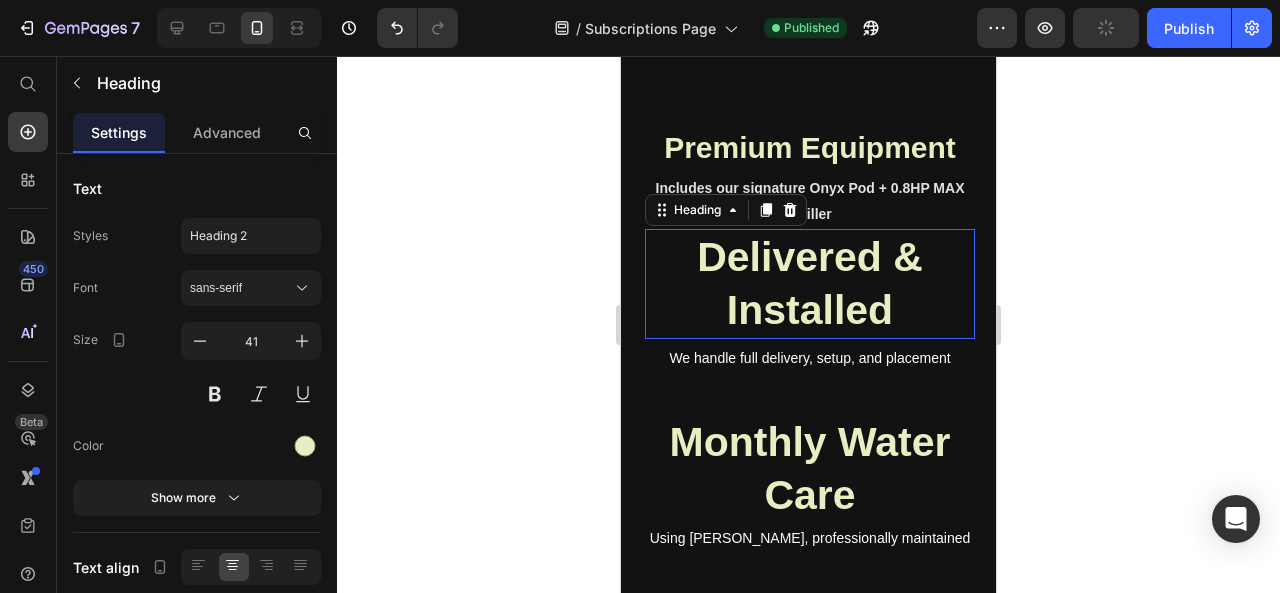 click on "Delivered & Installed" at bounding box center [810, 283] 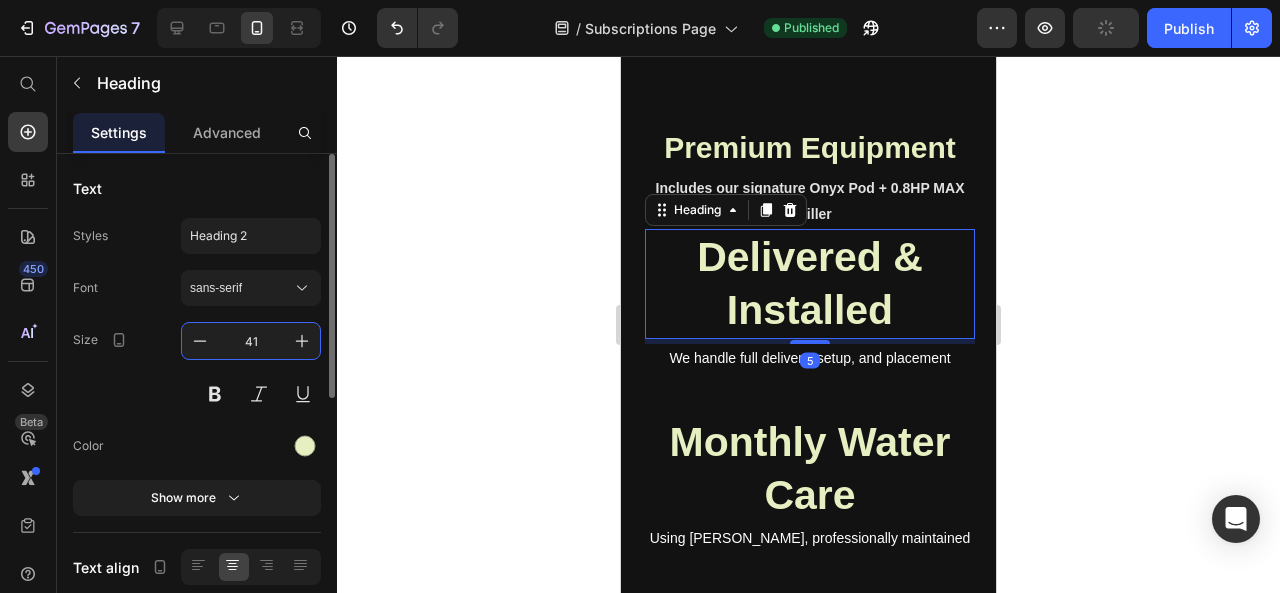 click on "41" at bounding box center (251, 341) 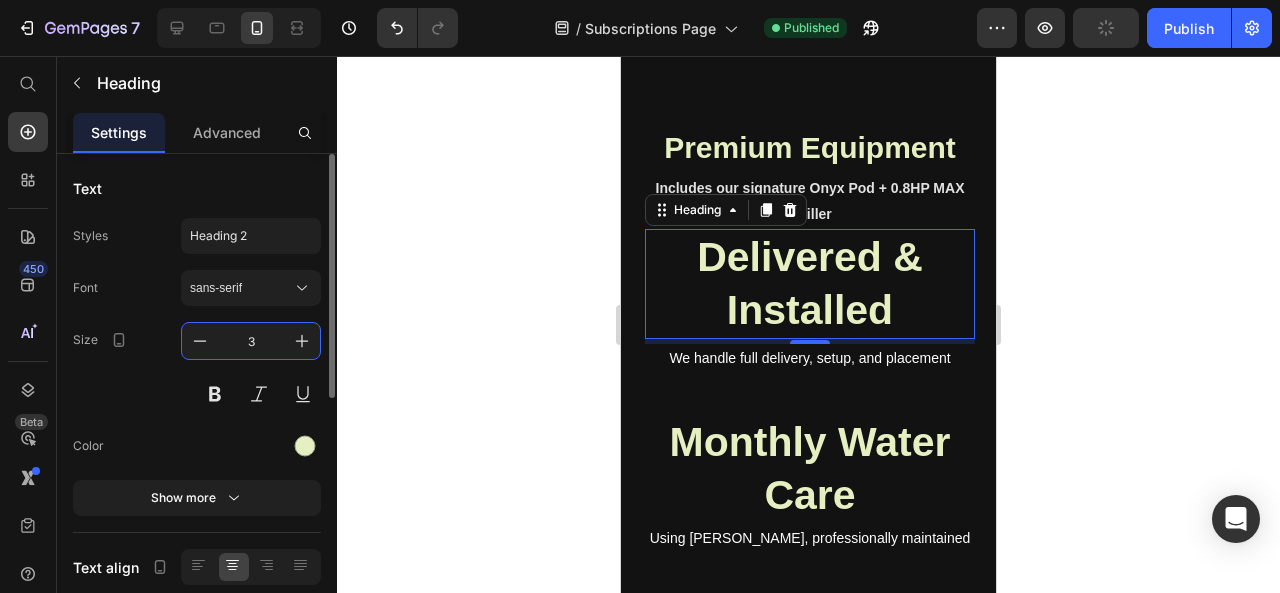 type on "30" 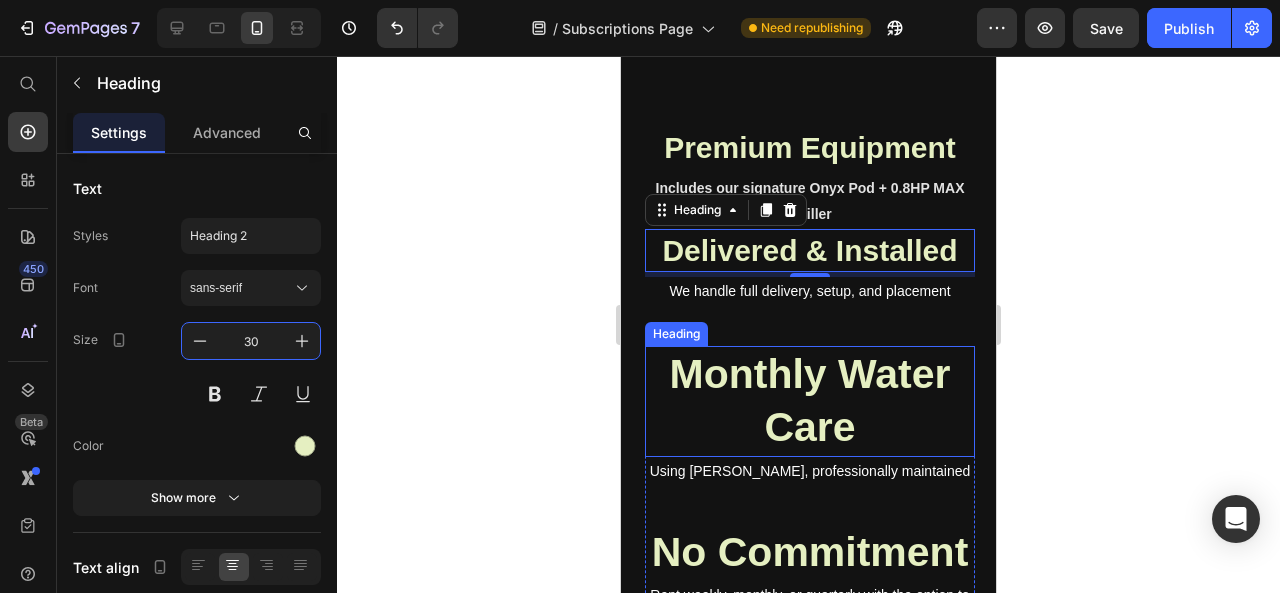 click on "Monthly Water Care" at bounding box center [810, 400] 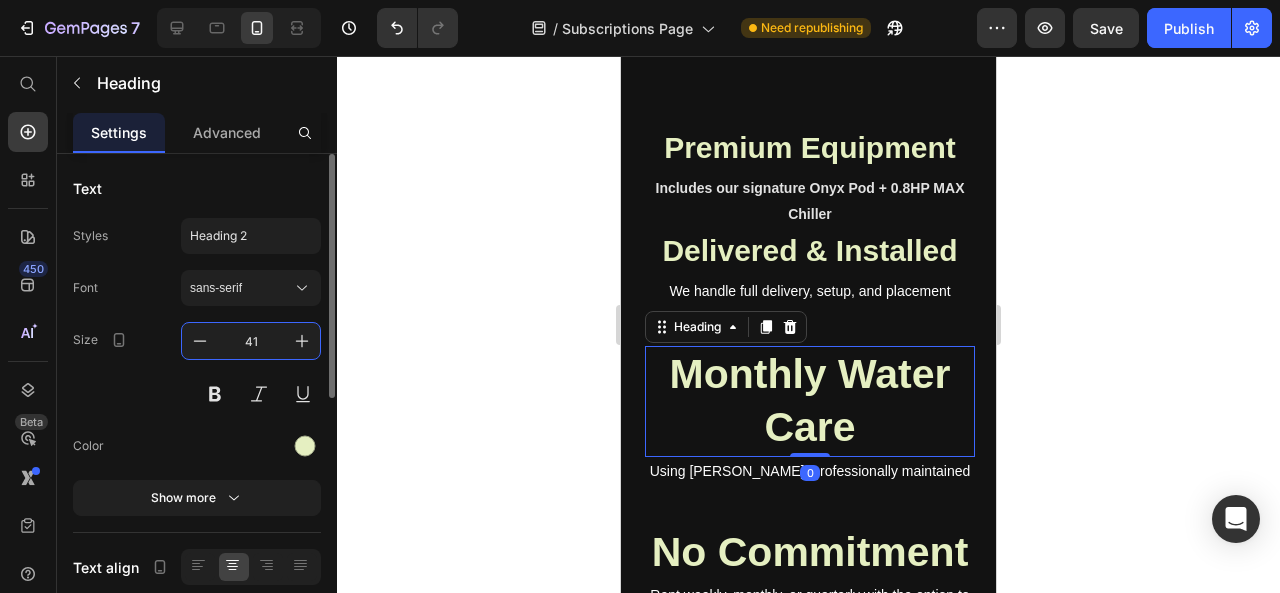 click on "41" at bounding box center (251, 341) 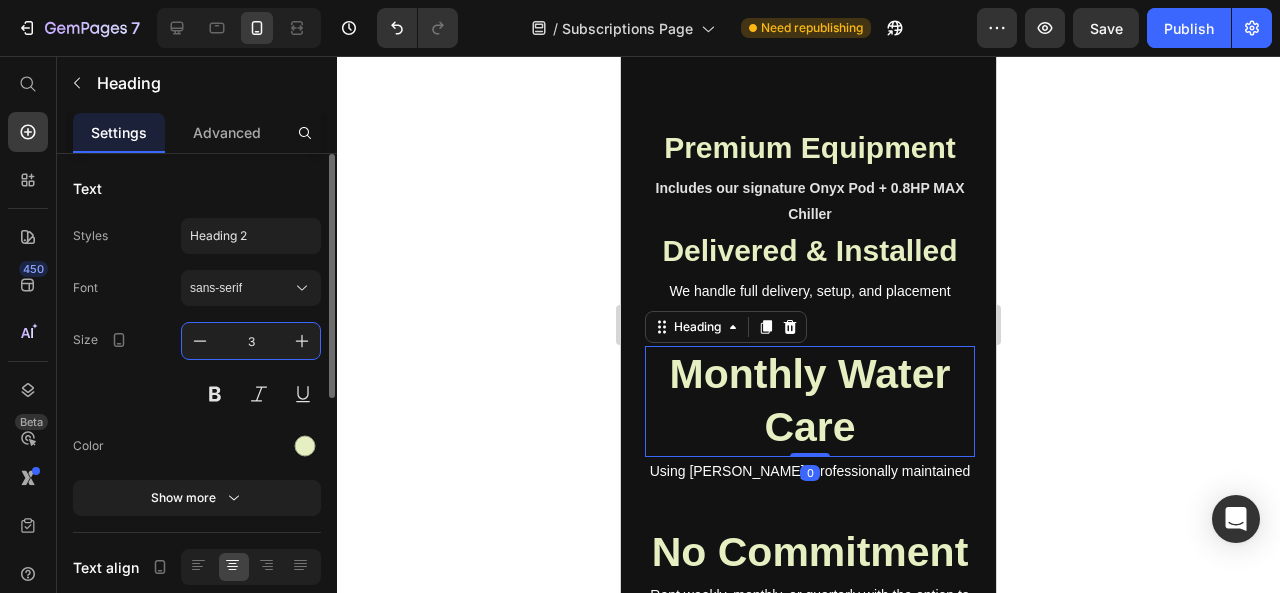 type on "30" 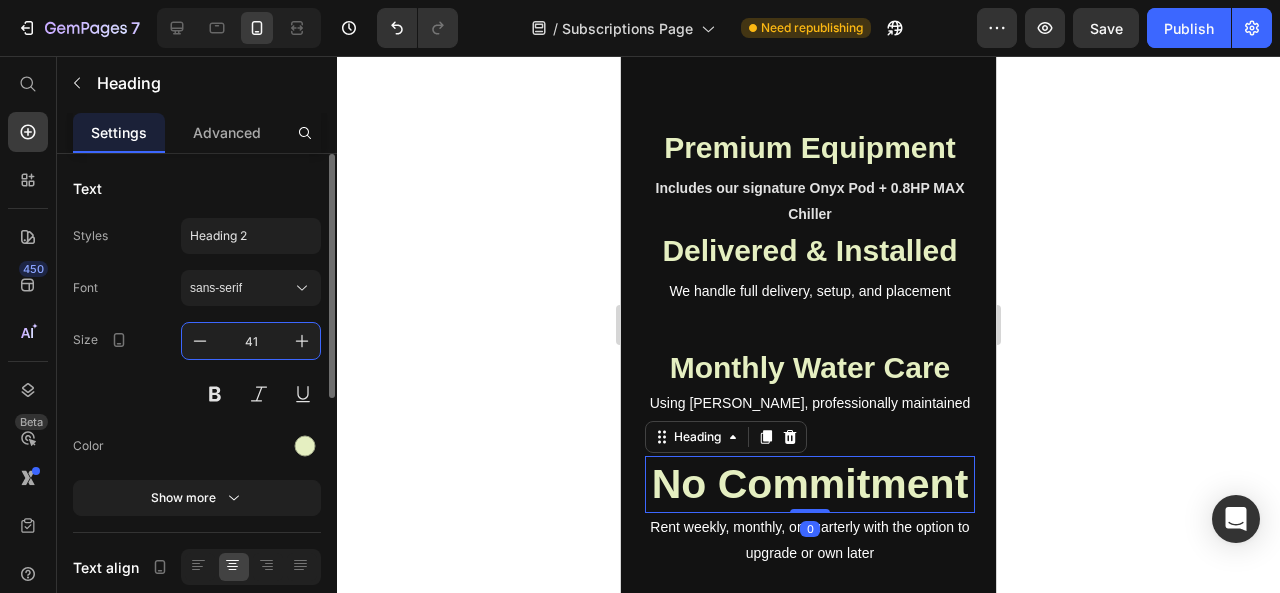 click on "41" at bounding box center [251, 341] 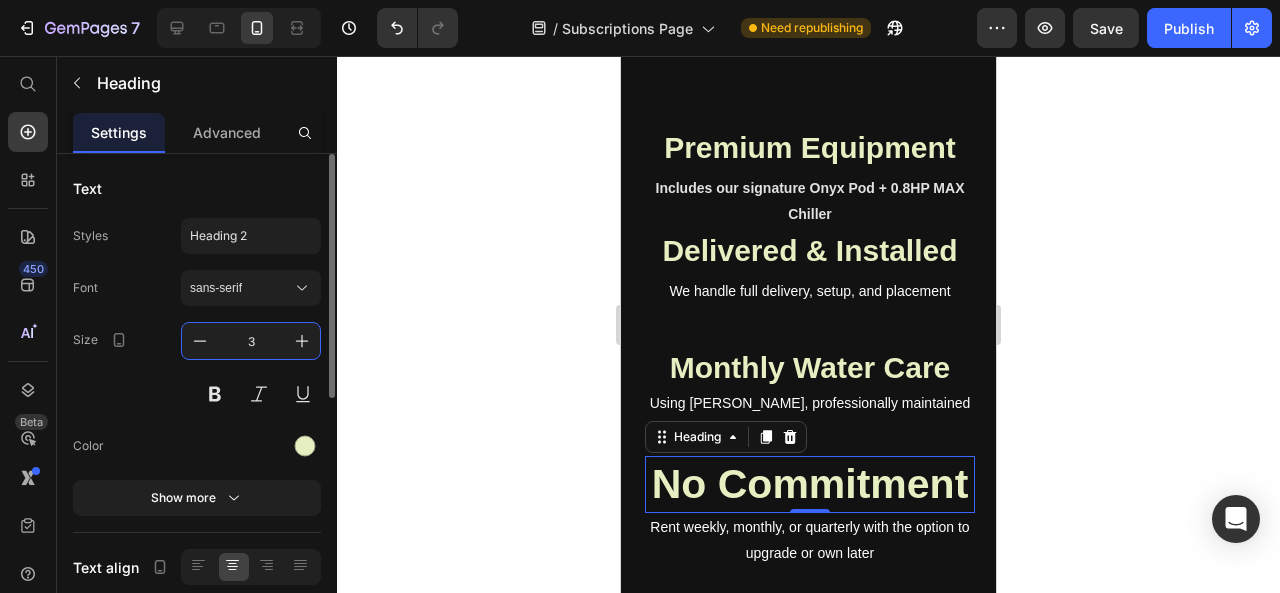 type on "30" 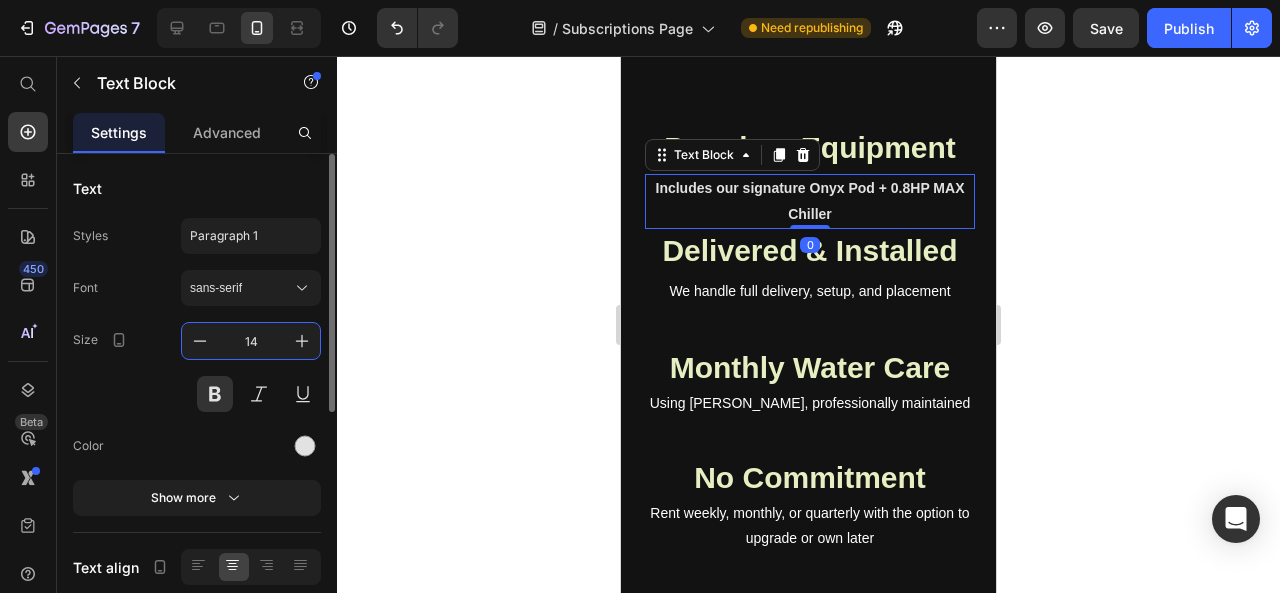 click on "14" at bounding box center [251, 341] 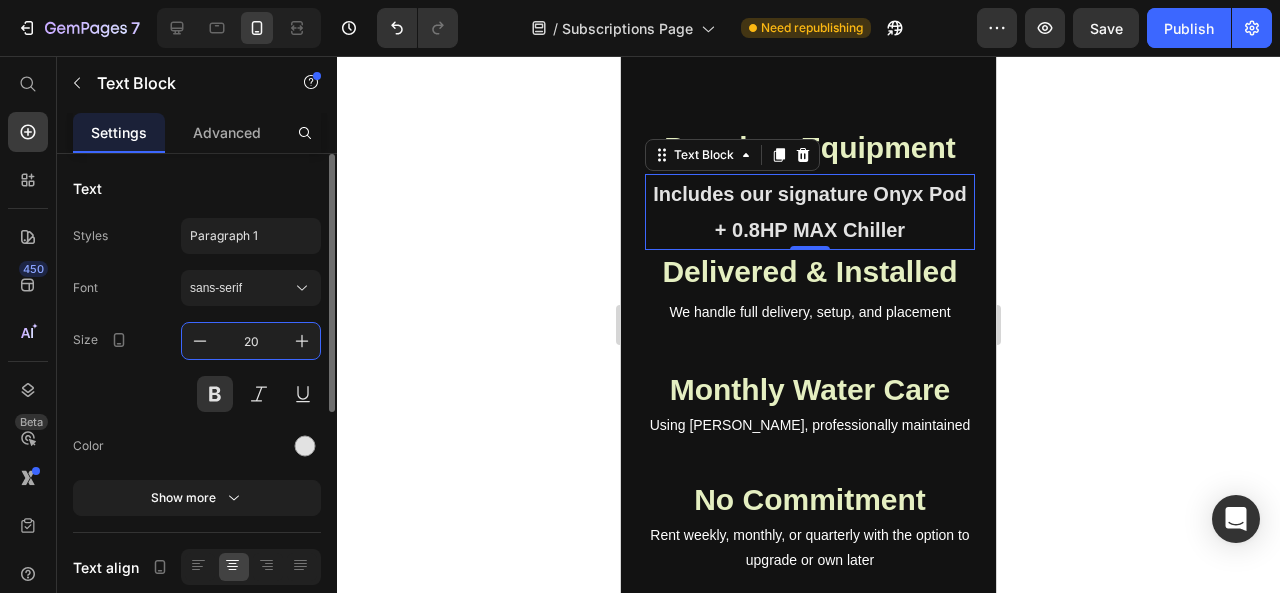 drag, startPoint x: 262, startPoint y: 336, endPoint x: 240, endPoint y: 339, distance: 22.203604 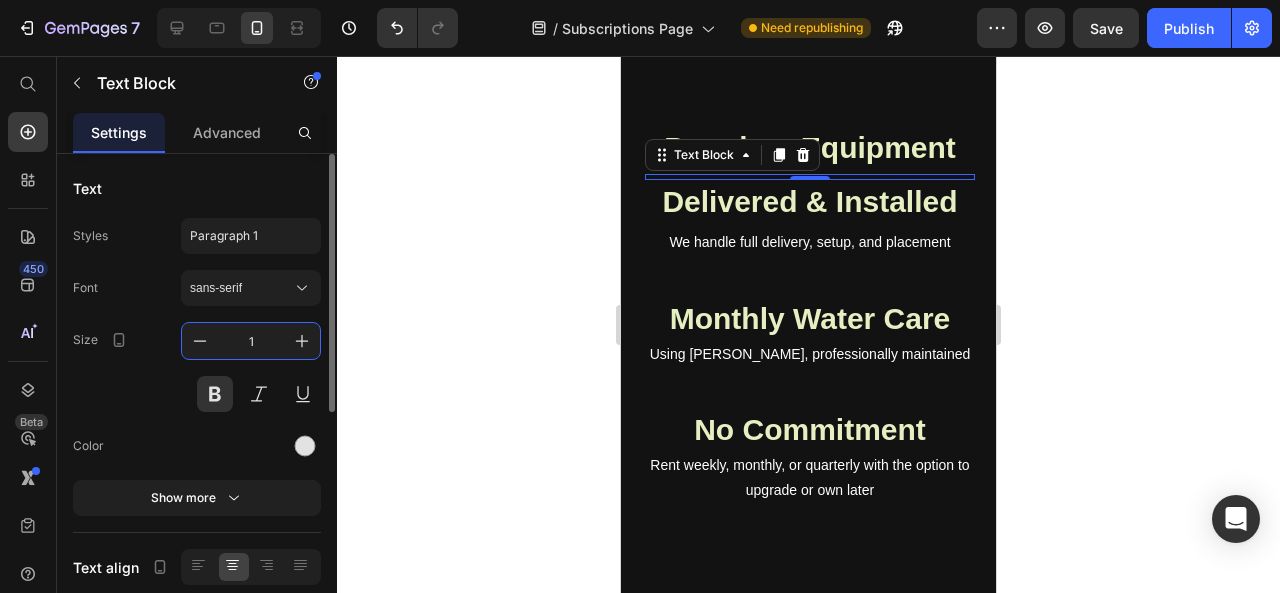 type on "18" 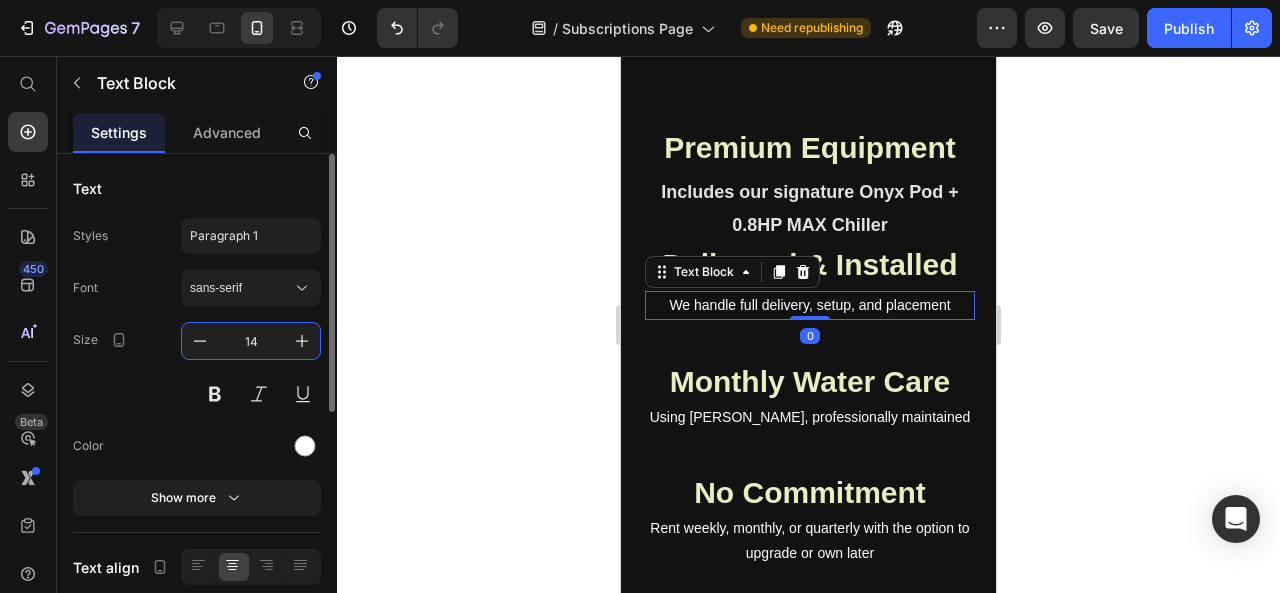 click on "14" at bounding box center (251, 341) 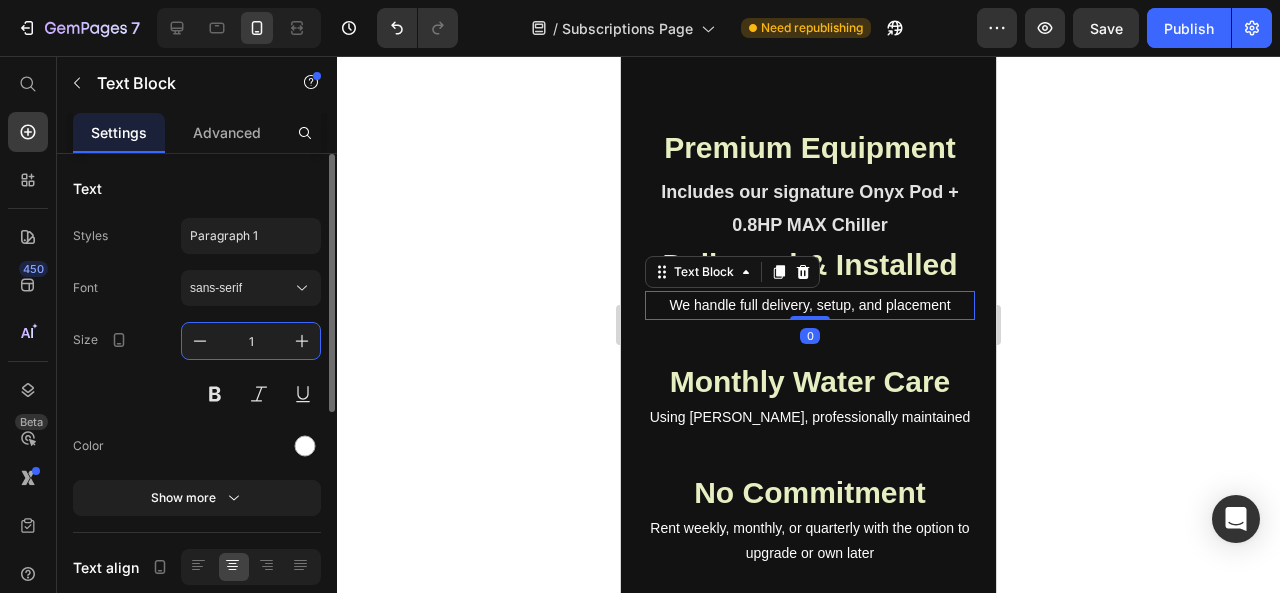 type on "18" 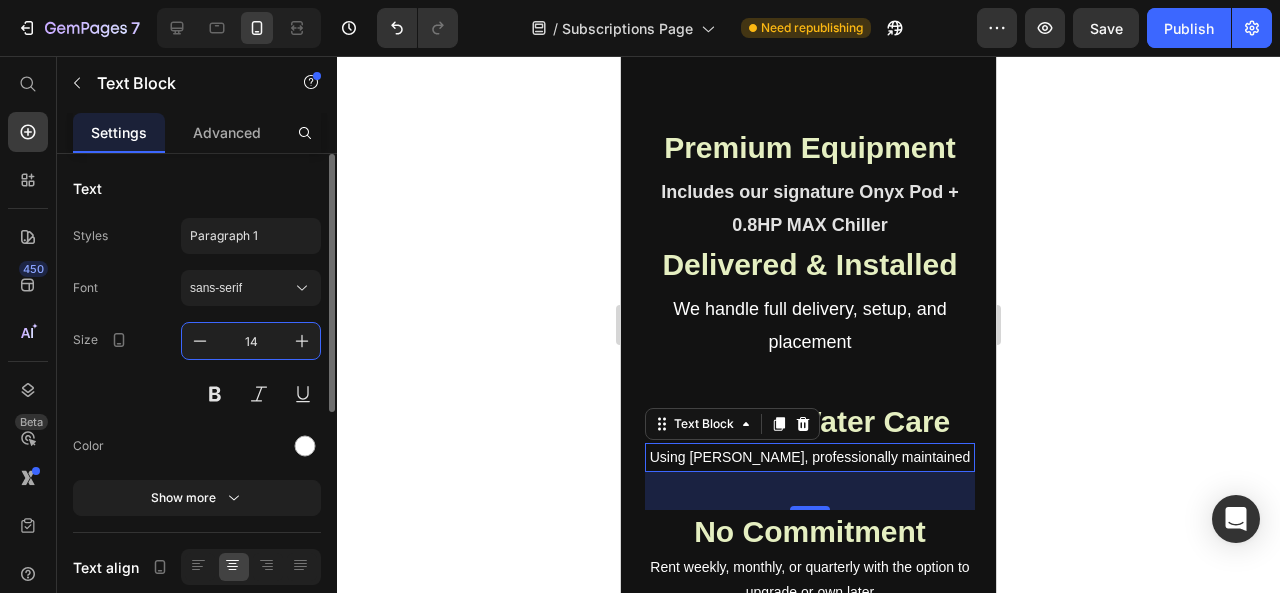 click on "14" at bounding box center [251, 341] 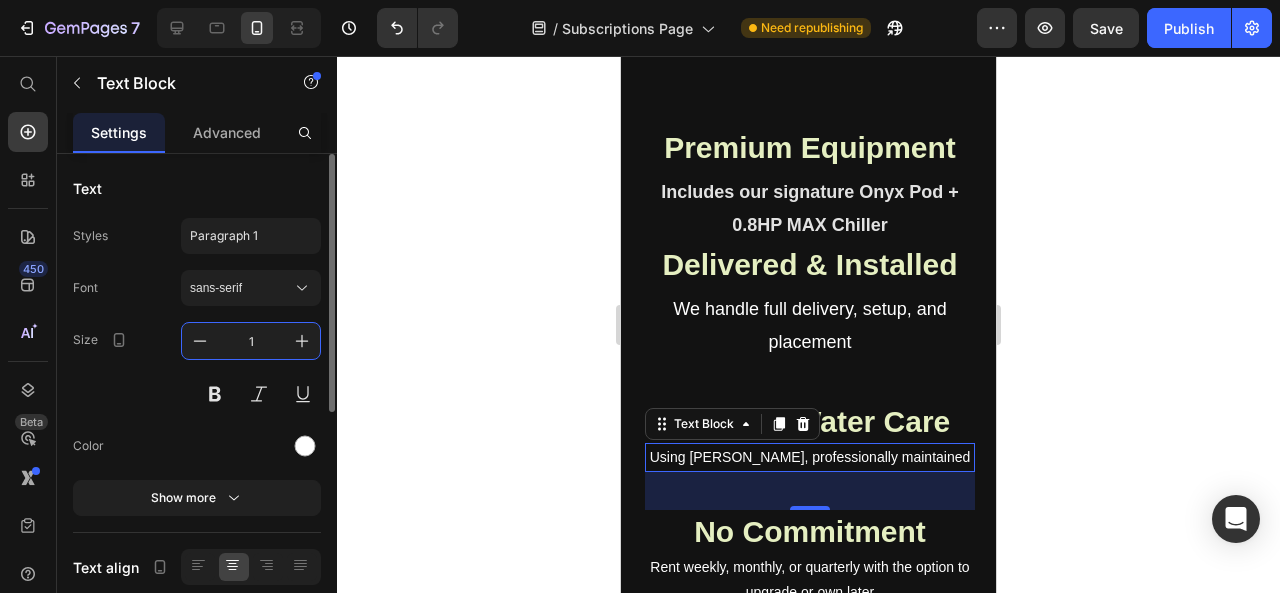 type on "18" 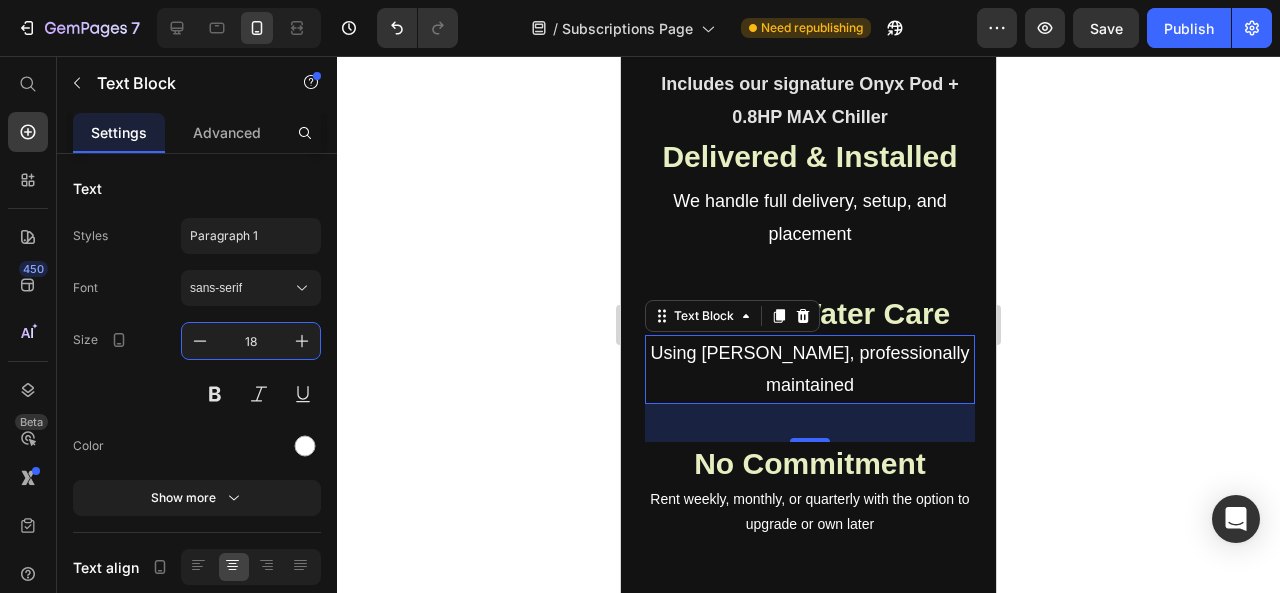 scroll, scrollTop: 1480, scrollLeft: 0, axis: vertical 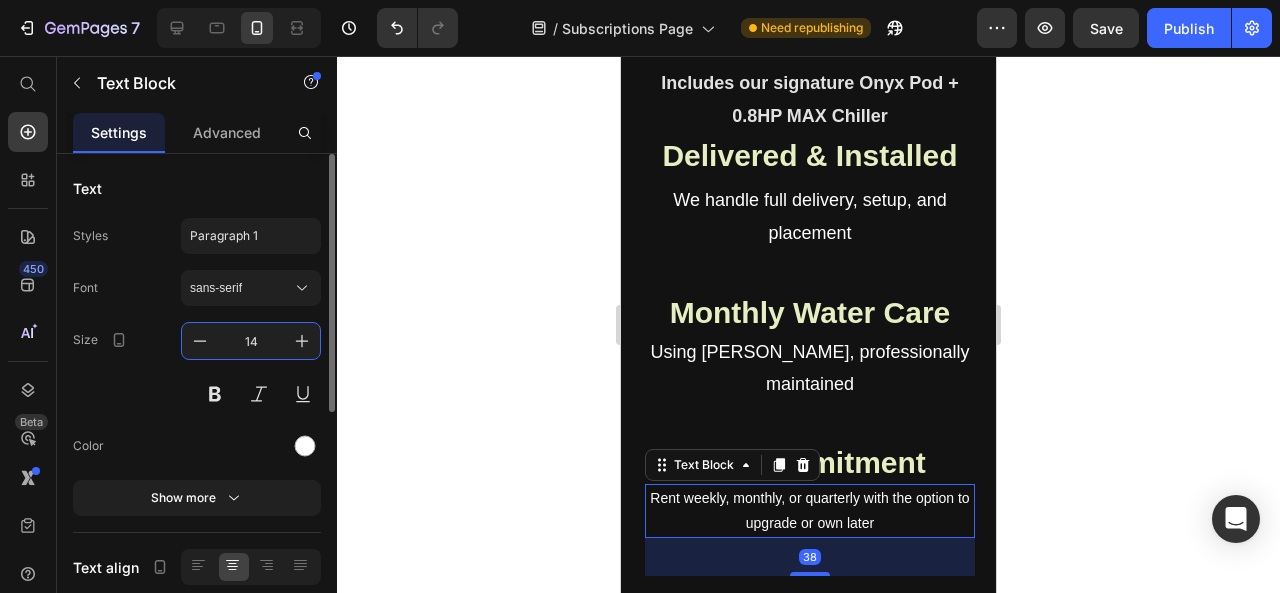 click on "14" at bounding box center (251, 341) 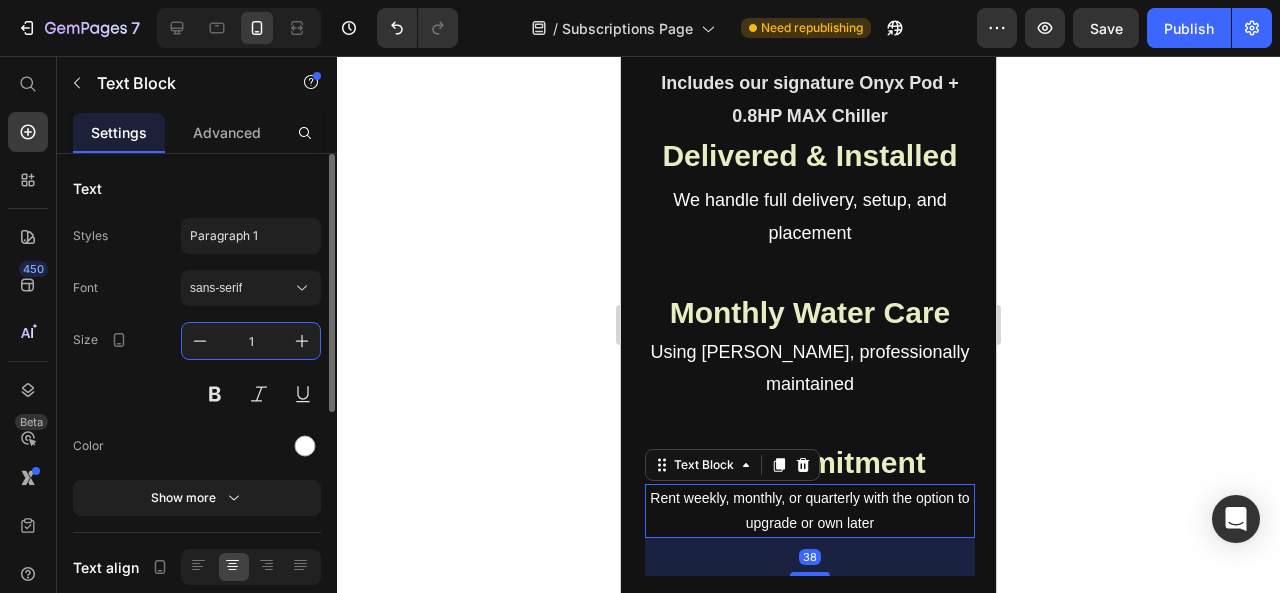 type on "18" 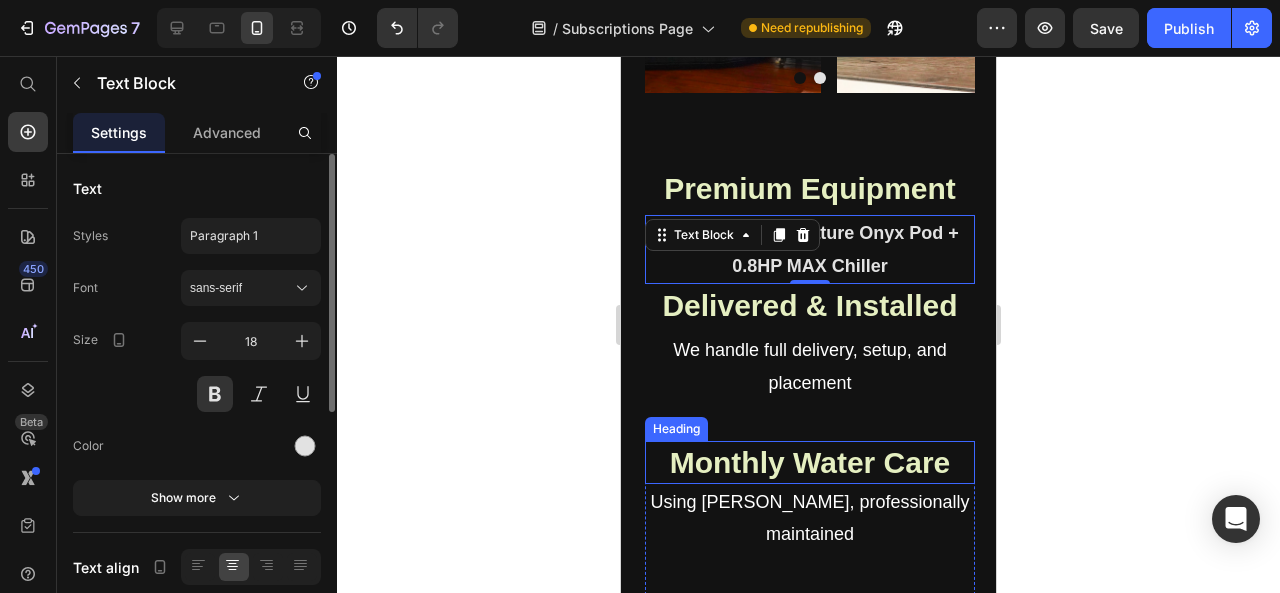 scroll, scrollTop: 1297, scrollLeft: 0, axis: vertical 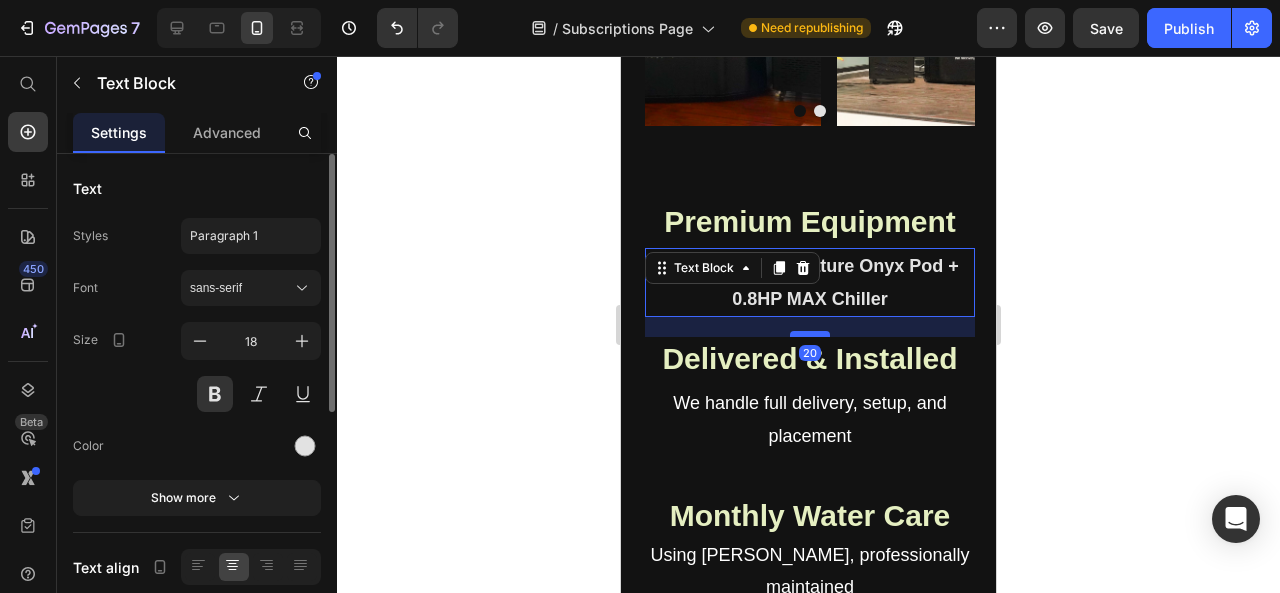 drag, startPoint x: 802, startPoint y: 312, endPoint x: 801, endPoint y: 332, distance: 20.024984 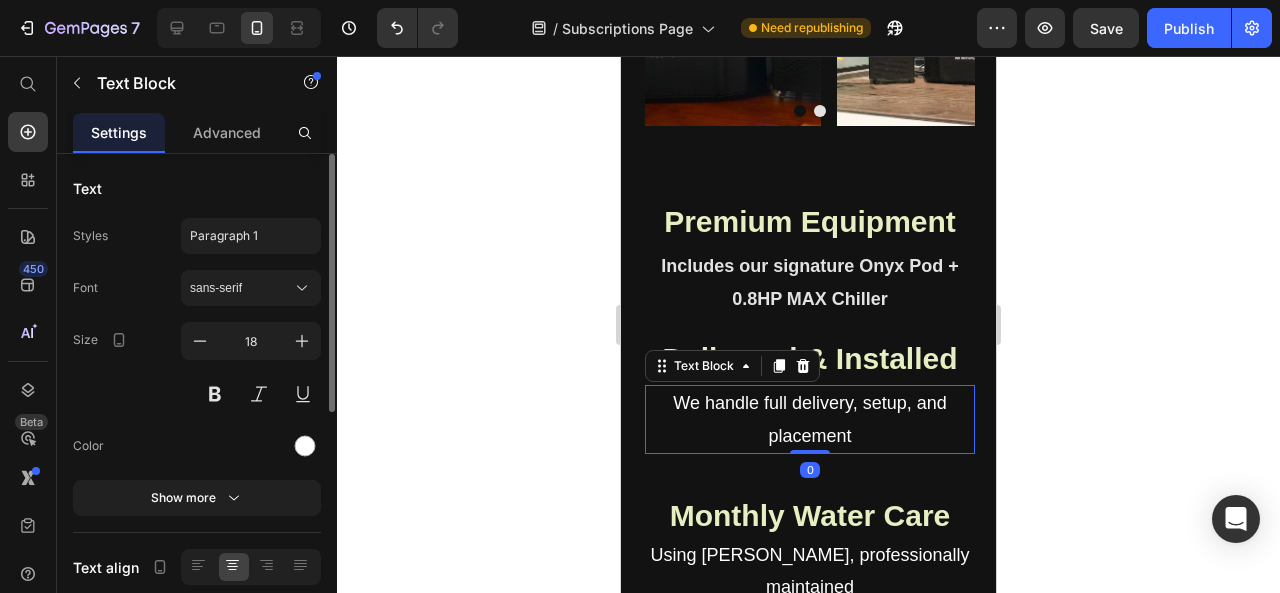 drag, startPoint x: 805, startPoint y: 451, endPoint x: 810, endPoint y: 435, distance: 16.763054 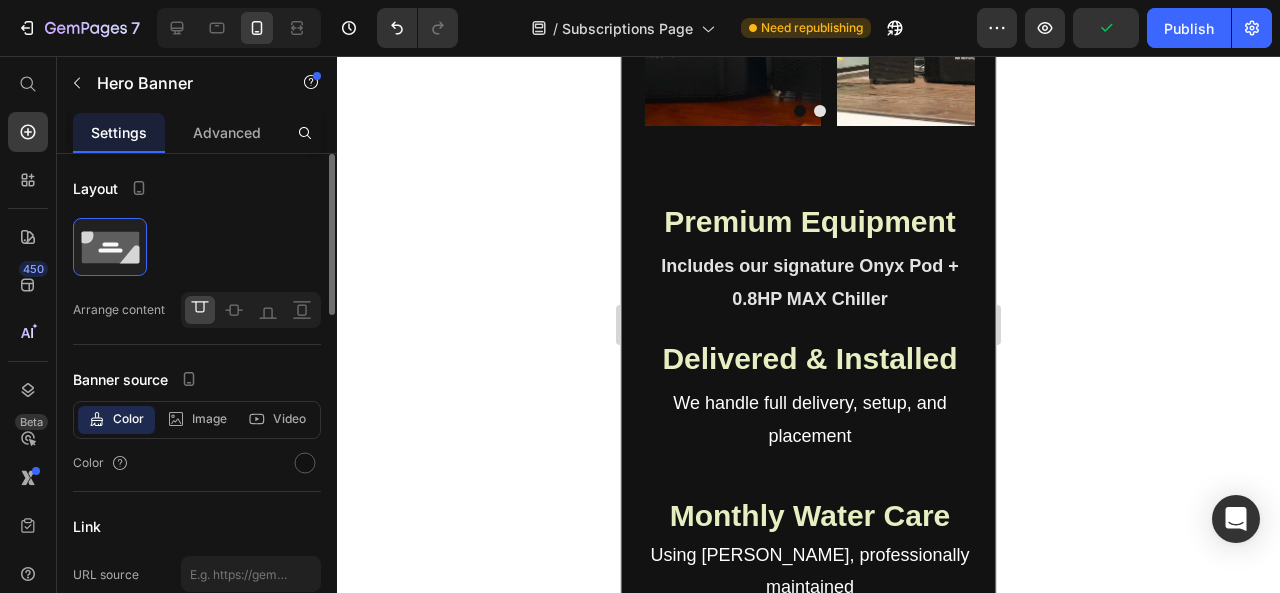 click on "Bali’s Premium Cold Therapy at Home Heading Start Smart. Own When You're Ready Text Block Hero Banner Heading Why Choose Kaido Recovery’s [MEDICAL_DATA] Subscription? Heading A flexible way to own Bali’s best [MEDICAL_DATA]. Heading
Image Image Image
Carousel Row ⁠⁠⁠⁠⁠⁠⁠ Premium Equipment Heading Includes our signature Onyx Pod + 0.8HP MAX Chiller Text Block Delivered & Installed Heading We handle full delivery, setup, and placement Text Block Row Monthly Water Care Heading Using Jaan Water, professionally maintained Text Block No Commitment Heading Rent weekly, monthly, or quarterly with the option to upgrade or own later Text Block Row We handle the [DOMAIN_NAME] enjoy the recovery. Heading How It Works Heading ❄️ Fill out a quick form or message us on WhatsApp ❄️ Choose your subscription plan ❄️ We deliver, install, and maintain your [MEDICAL_DATA] ❄️ Renew, return, or convert to ownership anytime" at bounding box center [810, 257] 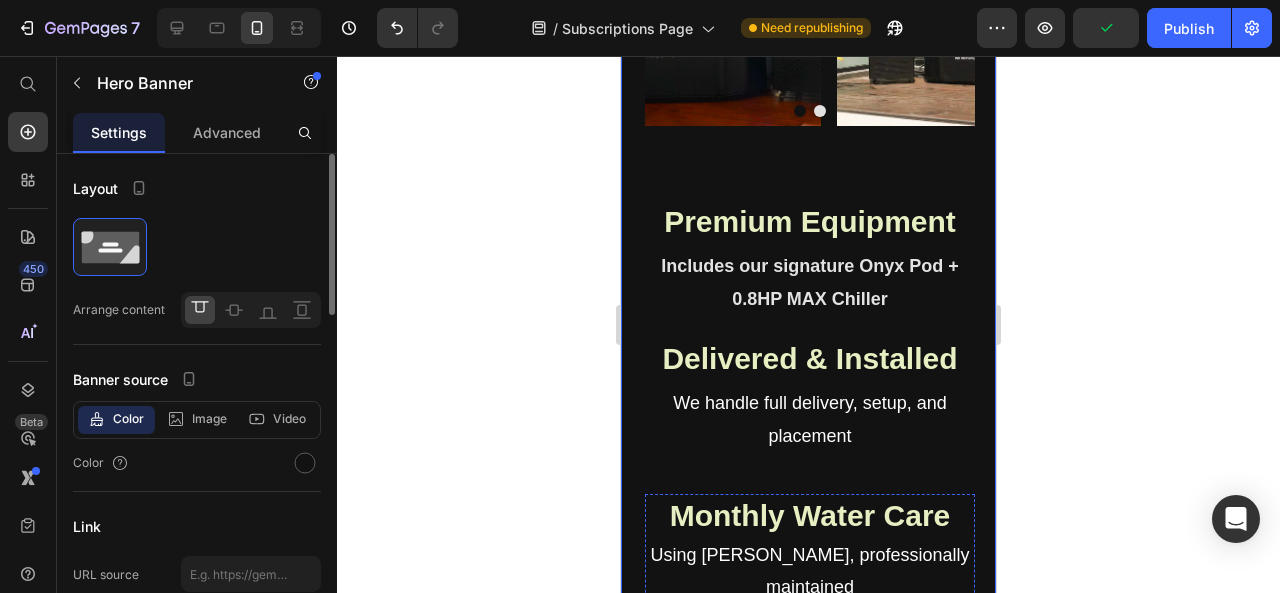 scroll, scrollTop: 1496, scrollLeft: 0, axis: vertical 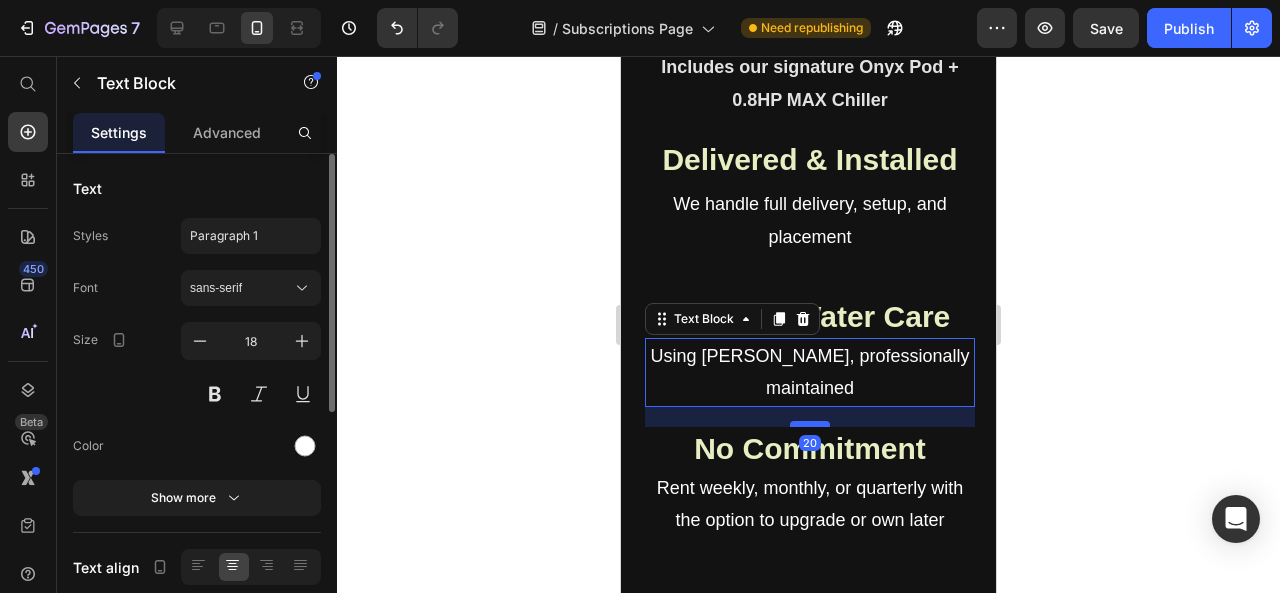 drag, startPoint x: 801, startPoint y: 440, endPoint x: 802, endPoint y: 422, distance: 18.027756 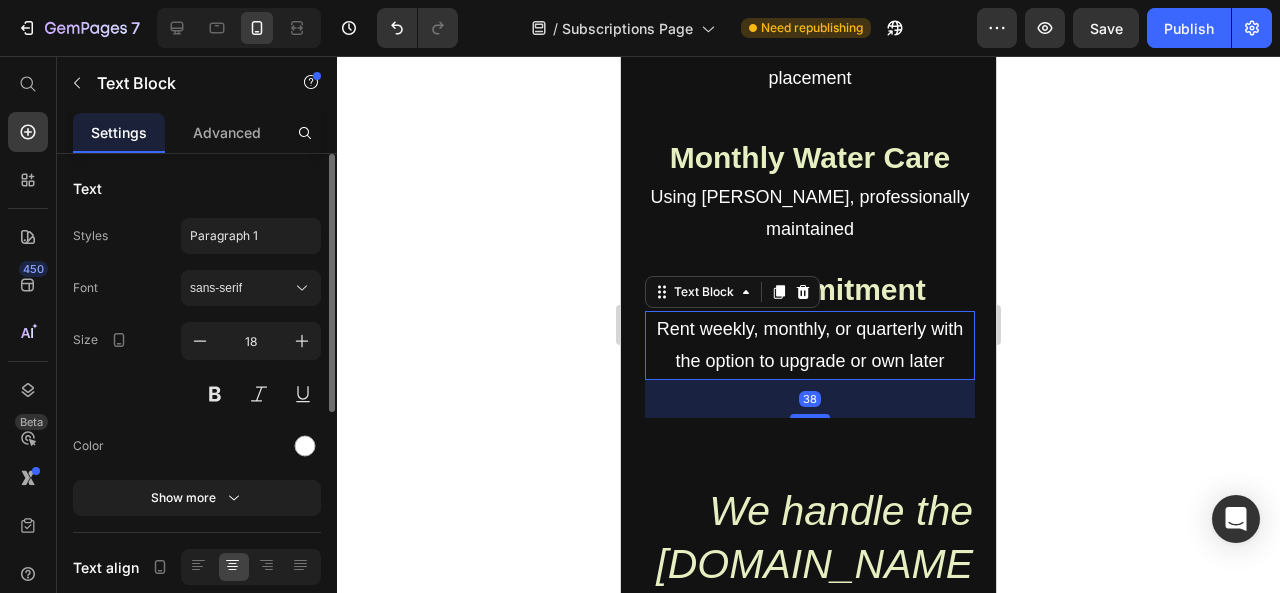 scroll, scrollTop: 1663, scrollLeft: 0, axis: vertical 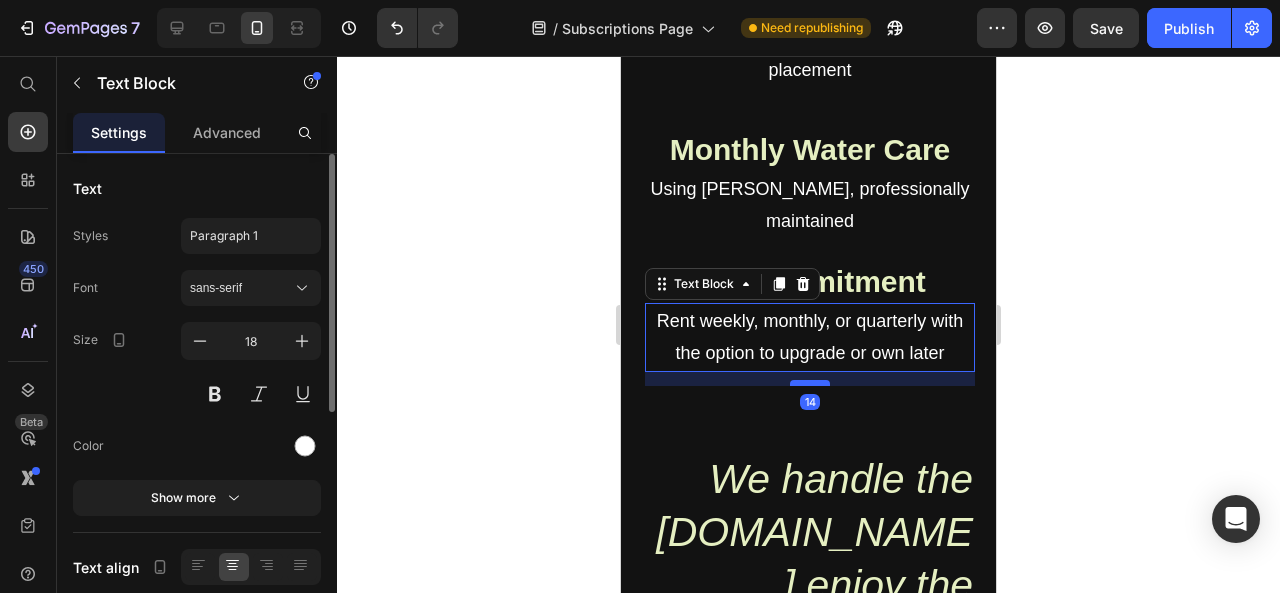 drag, startPoint x: 809, startPoint y: 408, endPoint x: 810, endPoint y: 384, distance: 24.020824 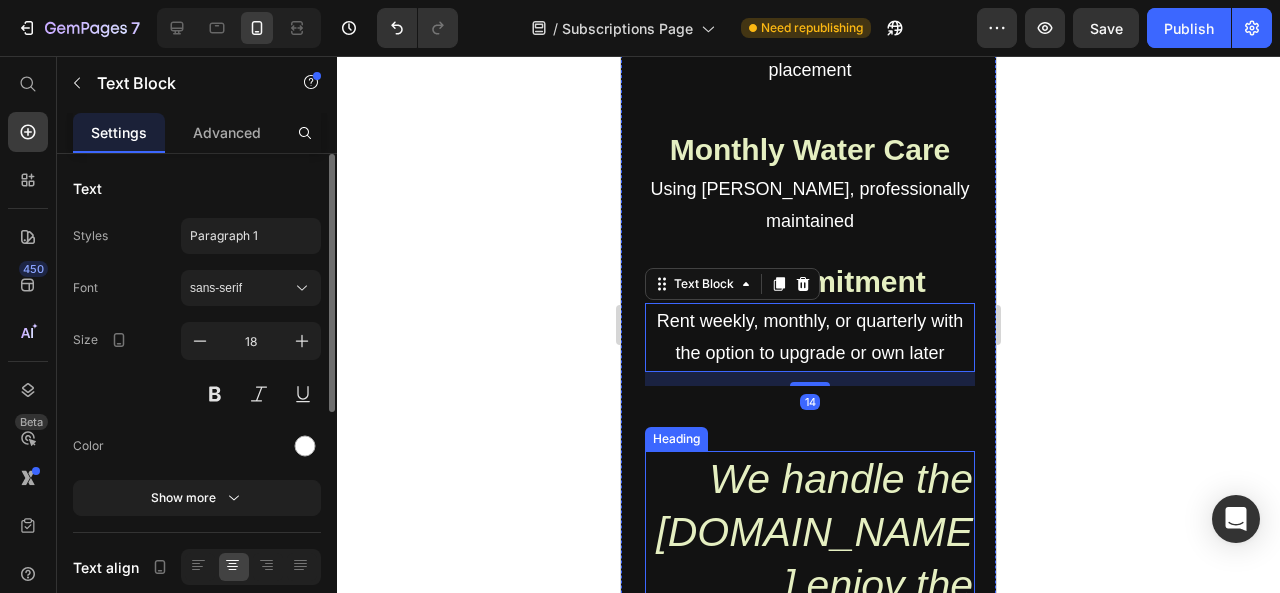 scroll, scrollTop: 1852, scrollLeft: 0, axis: vertical 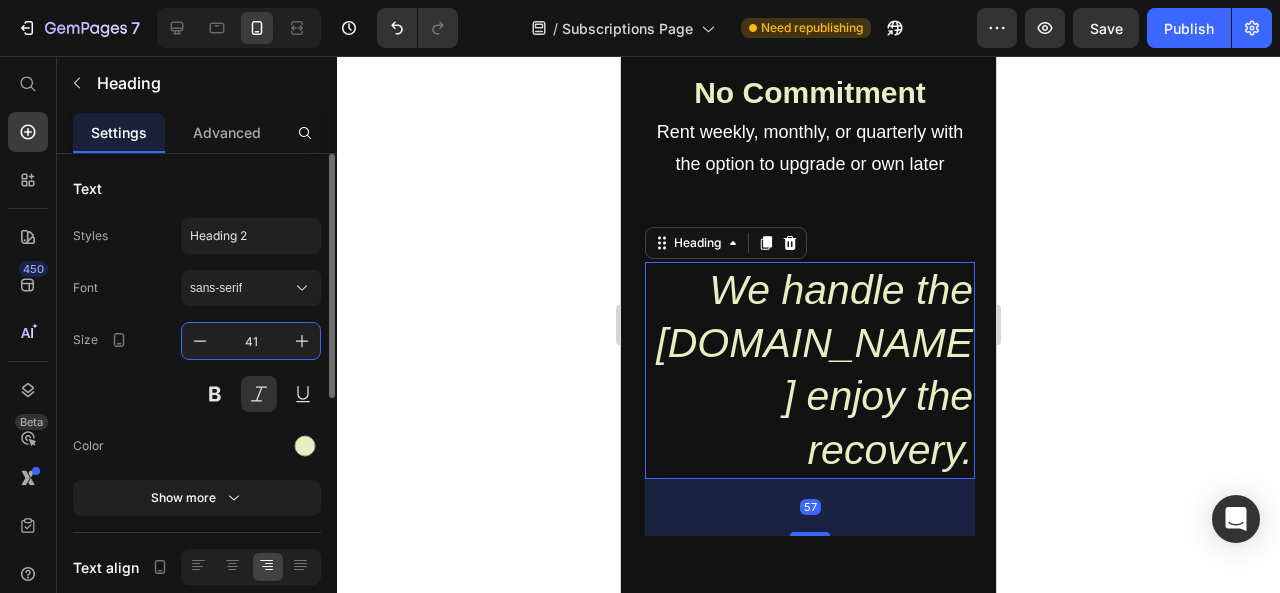 click on "41" at bounding box center [251, 341] 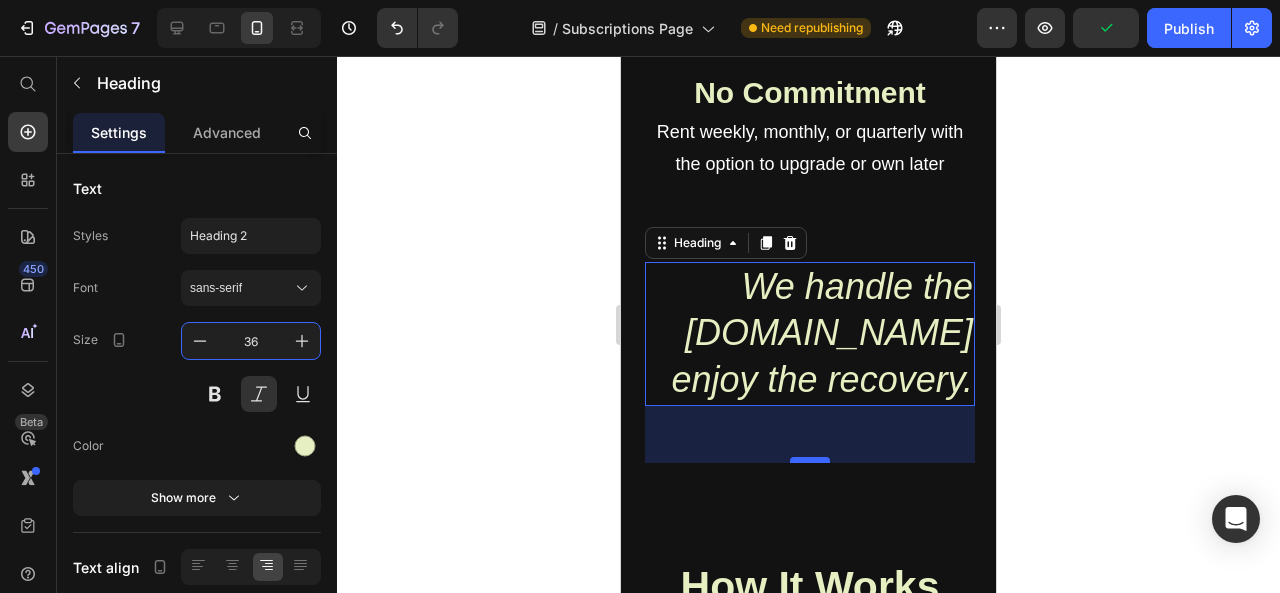 type on "36" 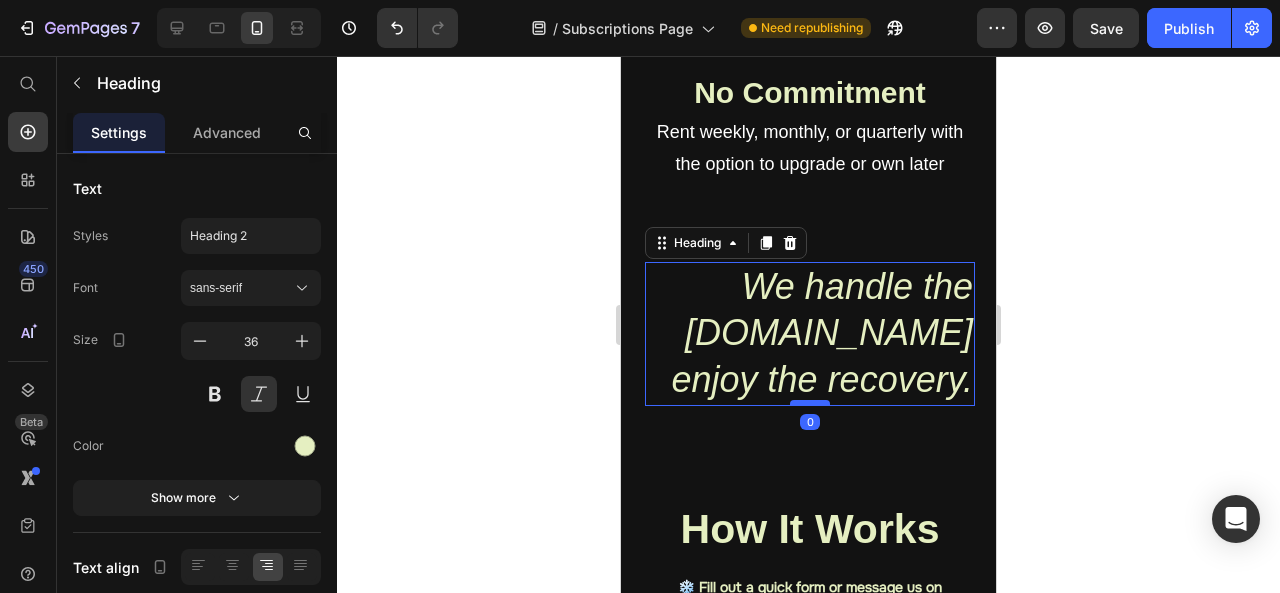 drag, startPoint x: 808, startPoint y: 459, endPoint x: 810, endPoint y: 399, distance: 60.033325 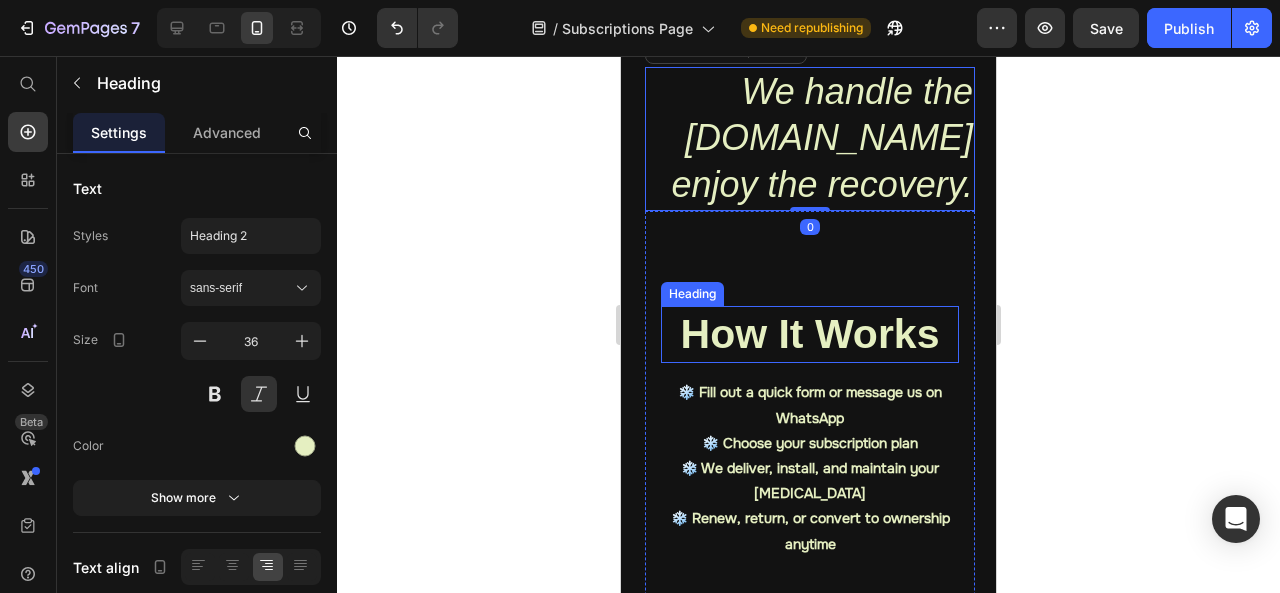 scroll, scrollTop: 2048, scrollLeft: 0, axis: vertical 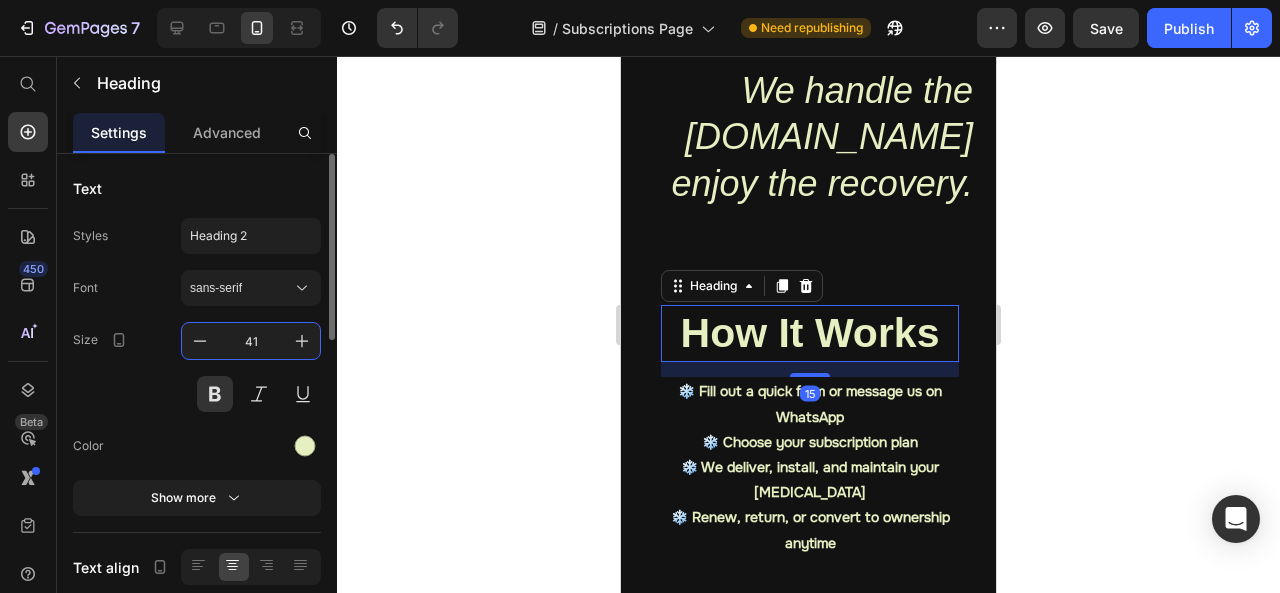 click on "41" at bounding box center (251, 341) 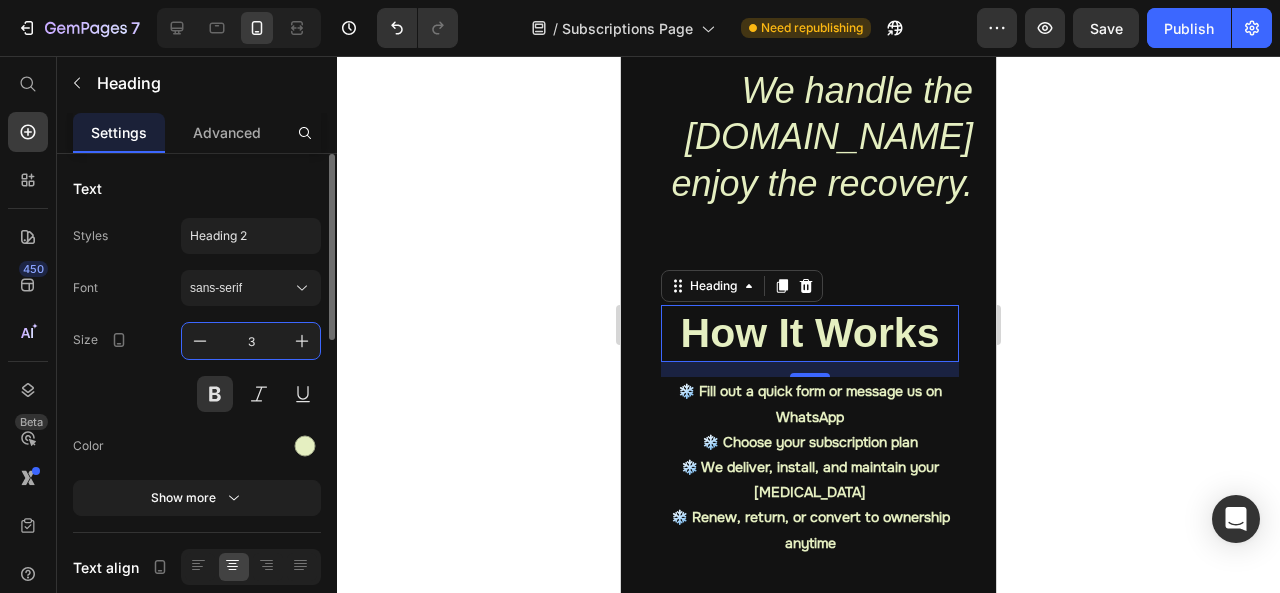 type on "36" 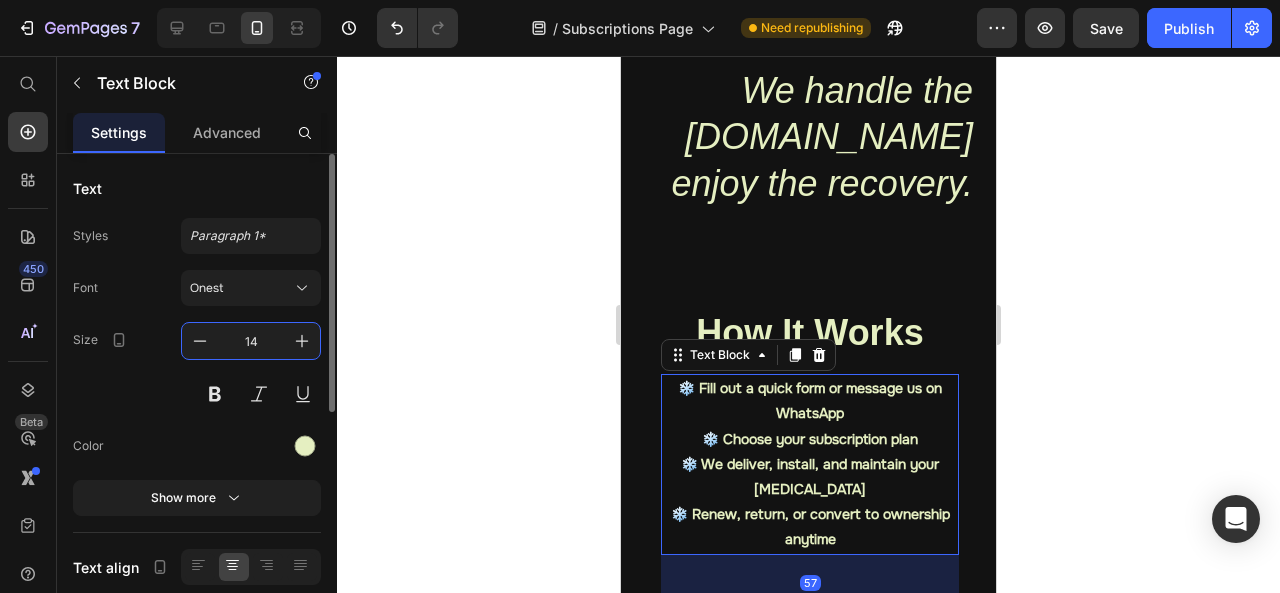 click on "14" at bounding box center (251, 341) 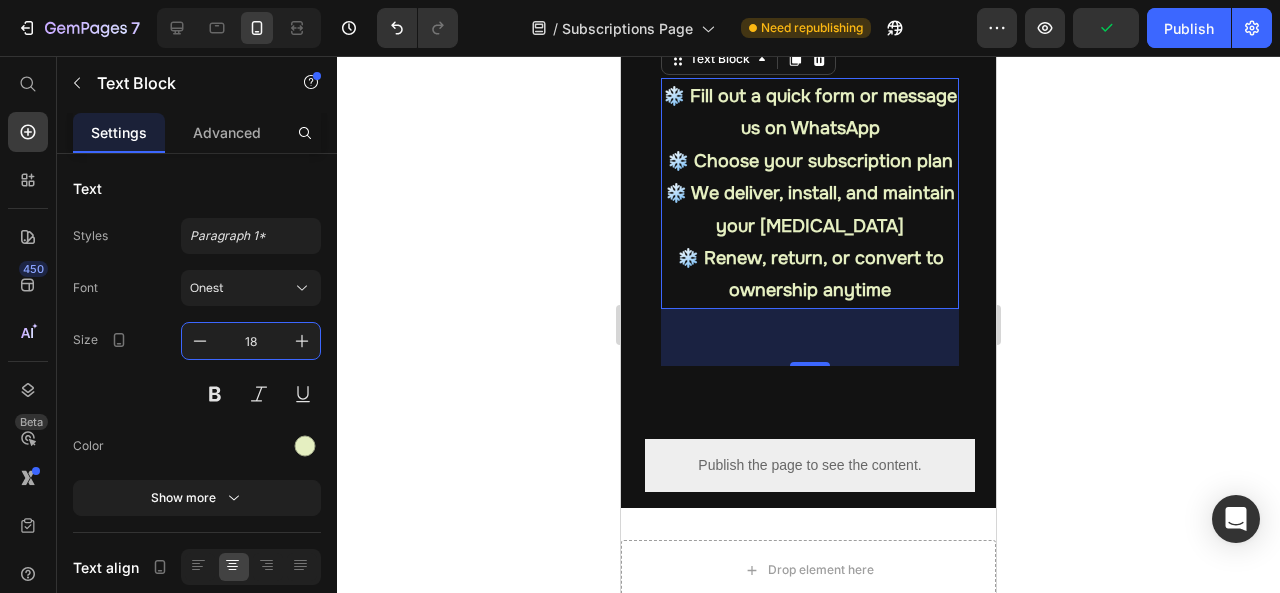 scroll, scrollTop: 2320, scrollLeft: 0, axis: vertical 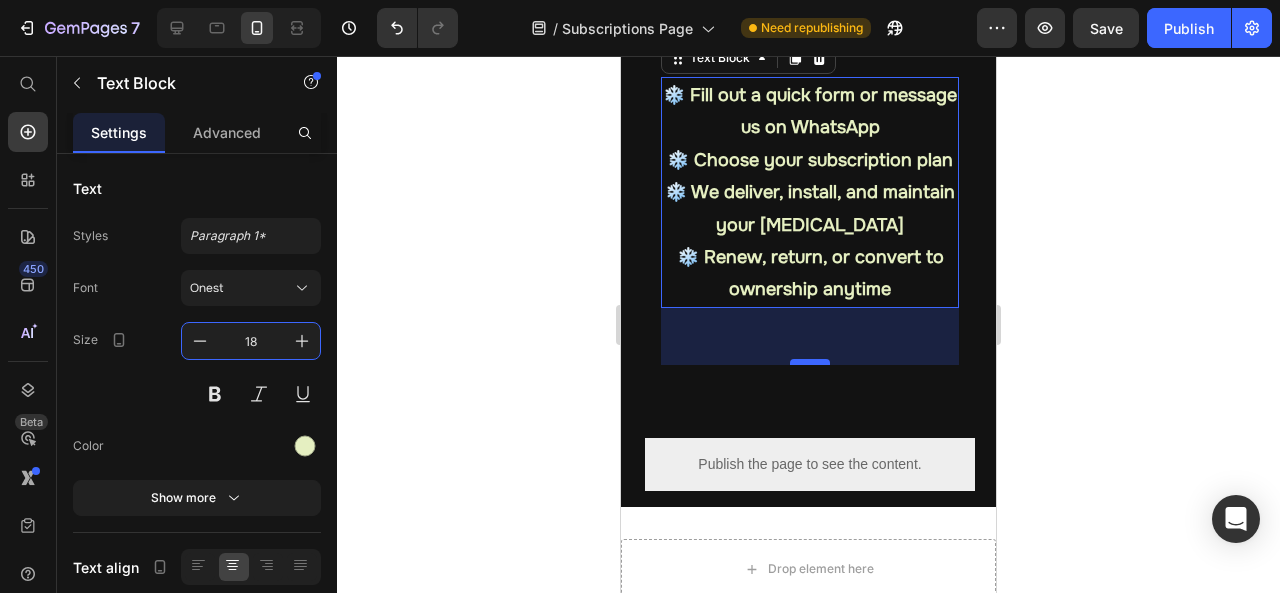 type on "18" 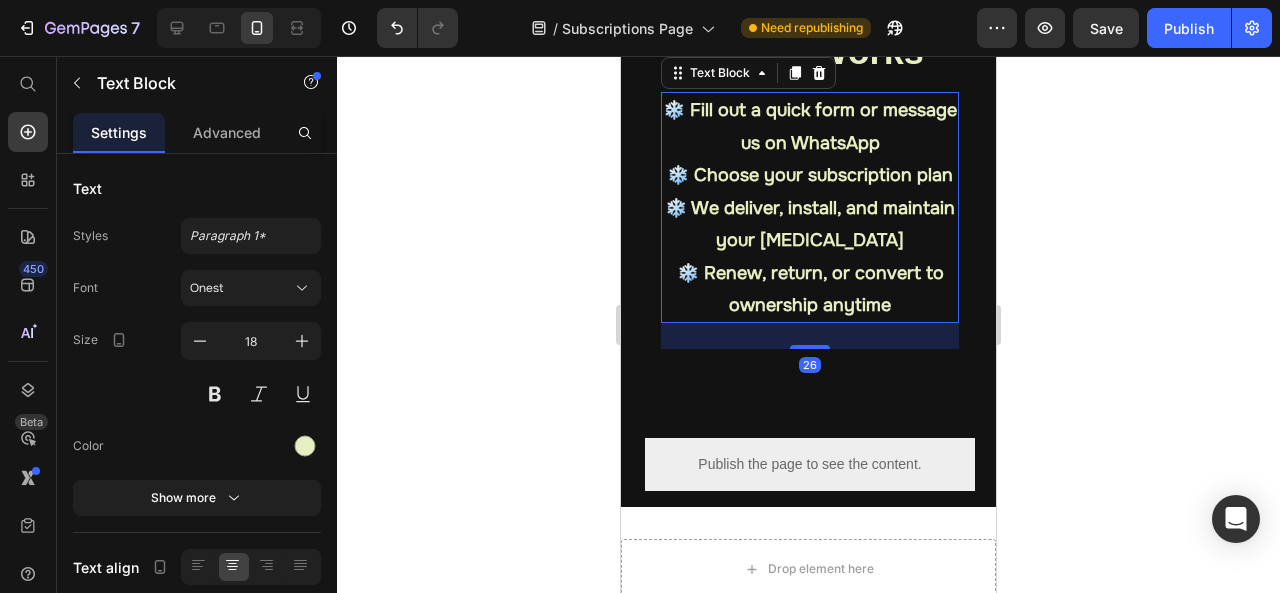 drag, startPoint x: 801, startPoint y: 377, endPoint x: 806, endPoint y: 346, distance: 31.400637 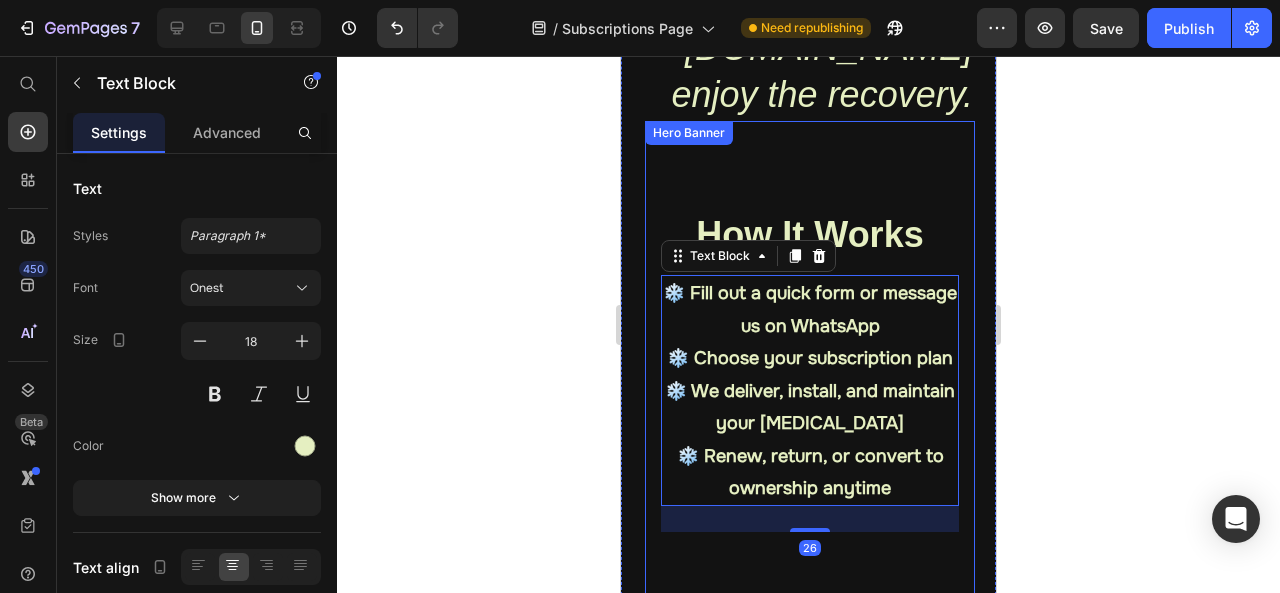 scroll, scrollTop: 2136, scrollLeft: 0, axis: vertical 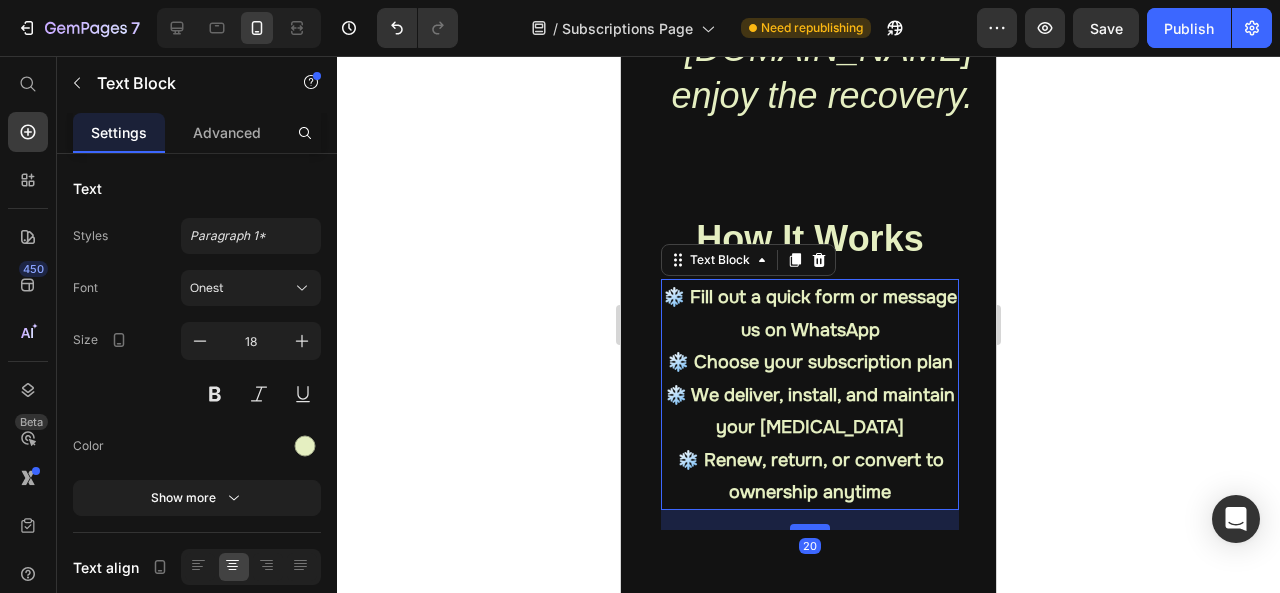 click at bounding box center [810, 527] 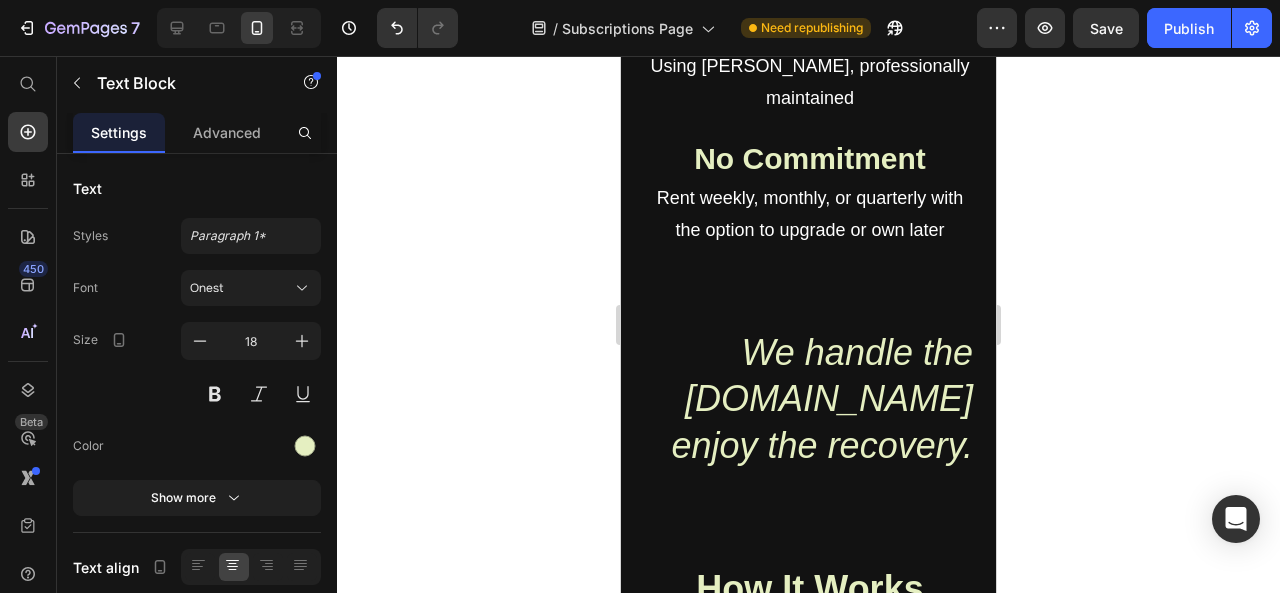 scroll, scrollTop: 1787, scrollLeft: 0, axis: vertical 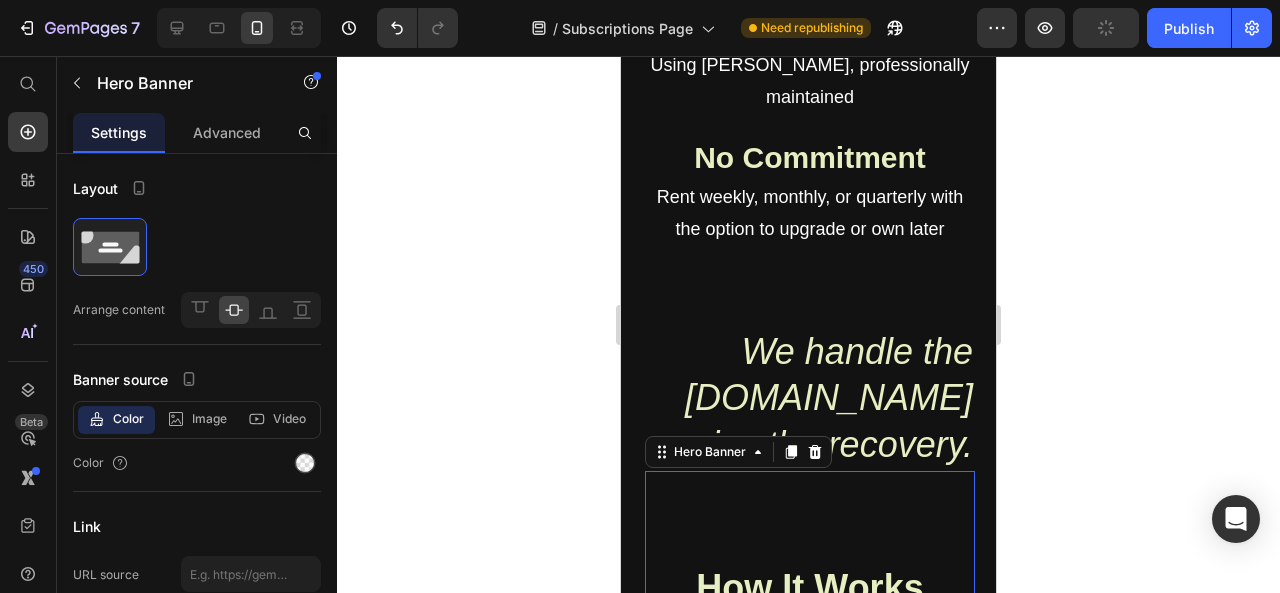 click at bounding box center [810, 721] 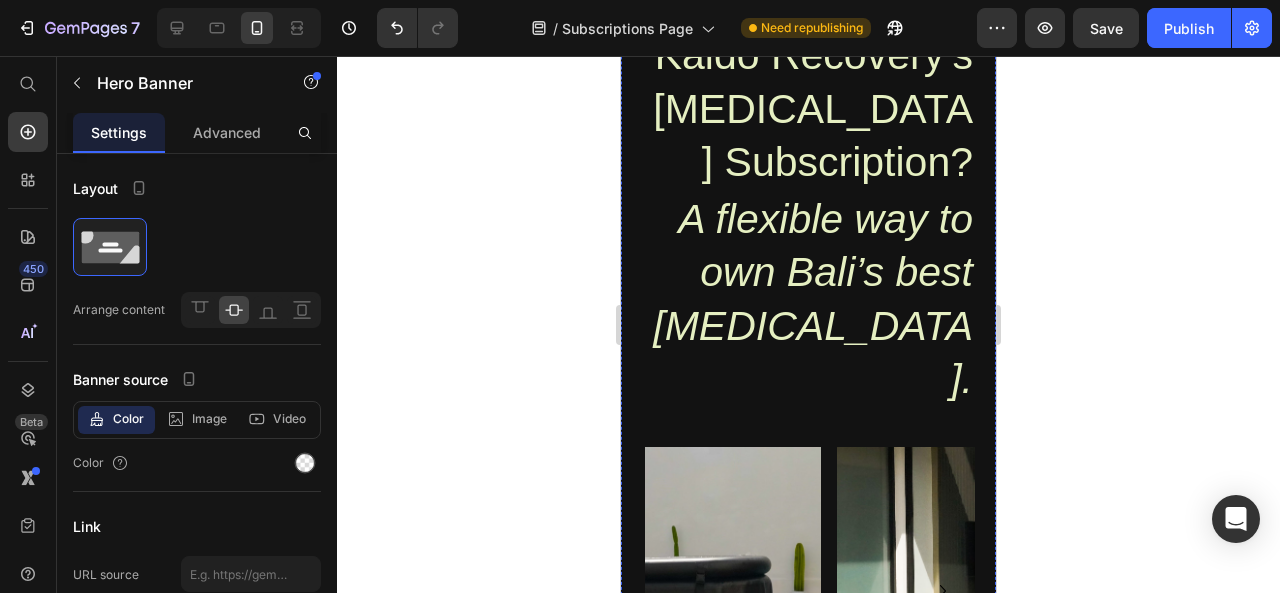 scroll, scrollTop: 695, scrollLeft: 0, axis: vertical 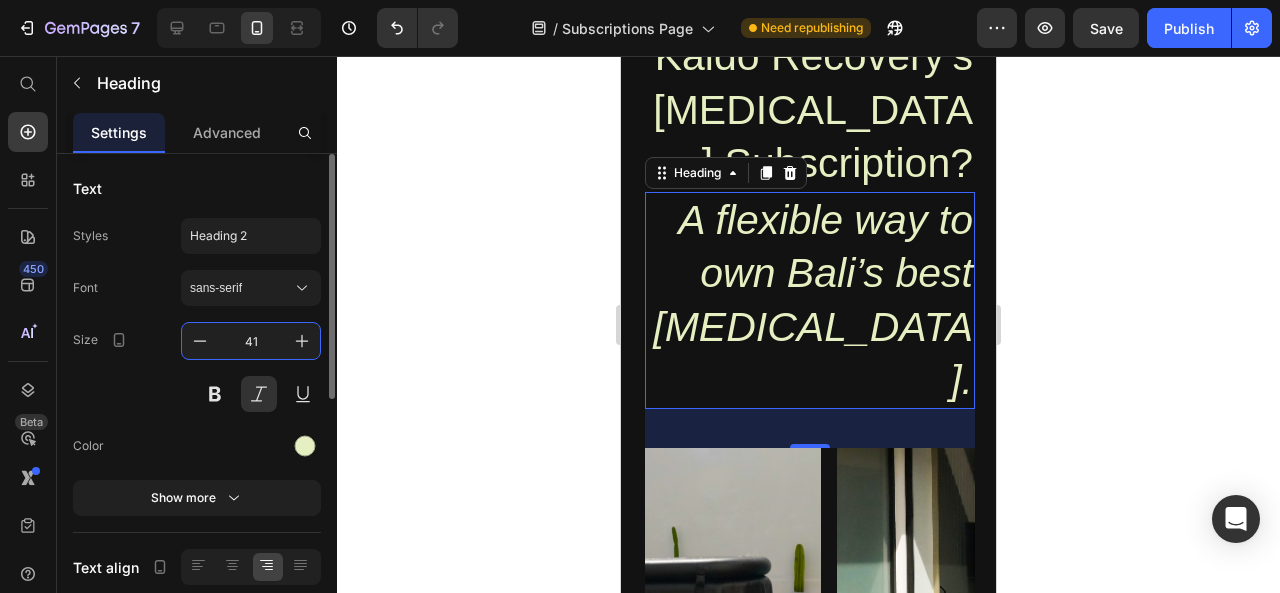 click on "41" at bounding box center [251, 341] 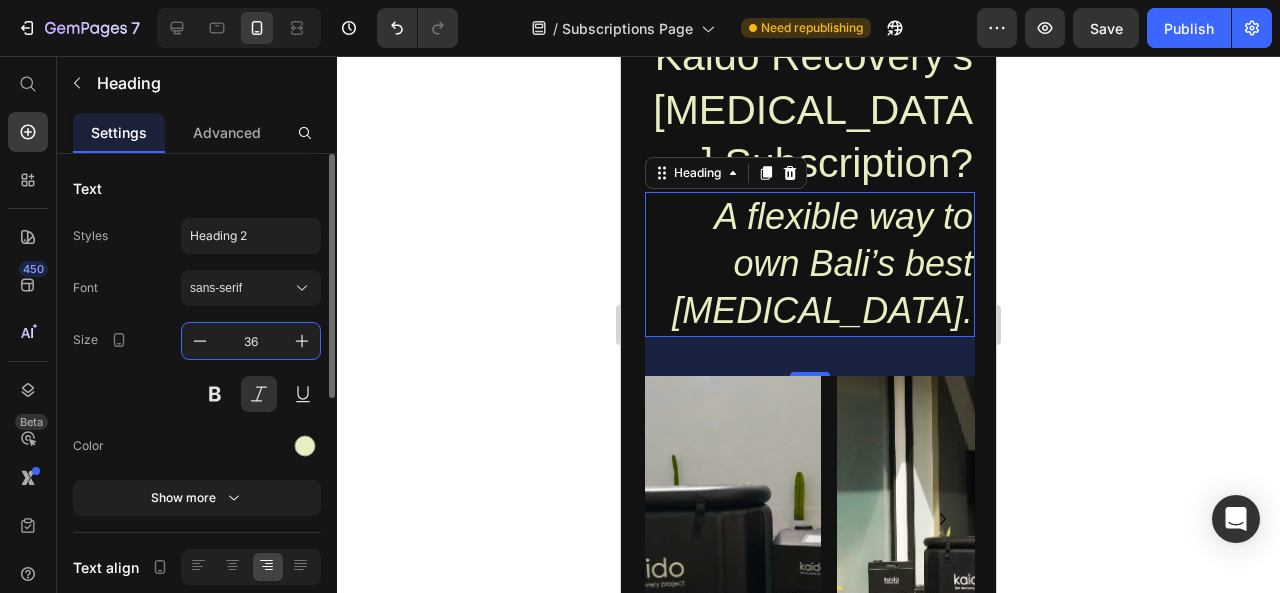 drag, startPoint x: 267, startPoint y: 346, endPoint x: 227, endPoint y: 343, distance: 40.112343 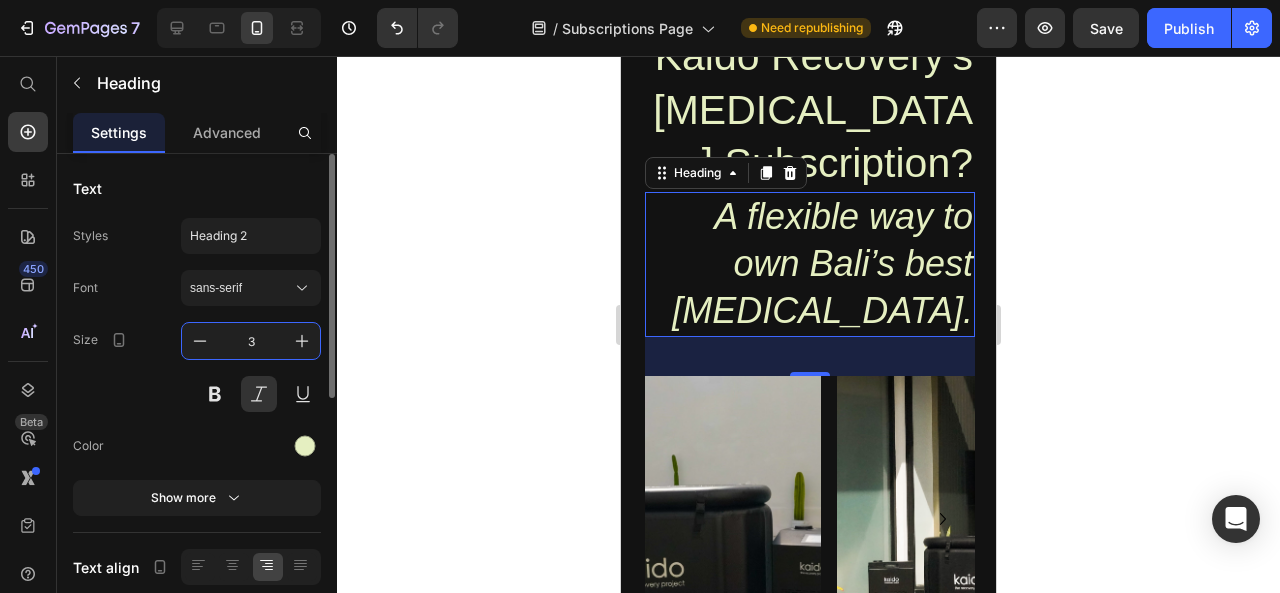 type on "30" 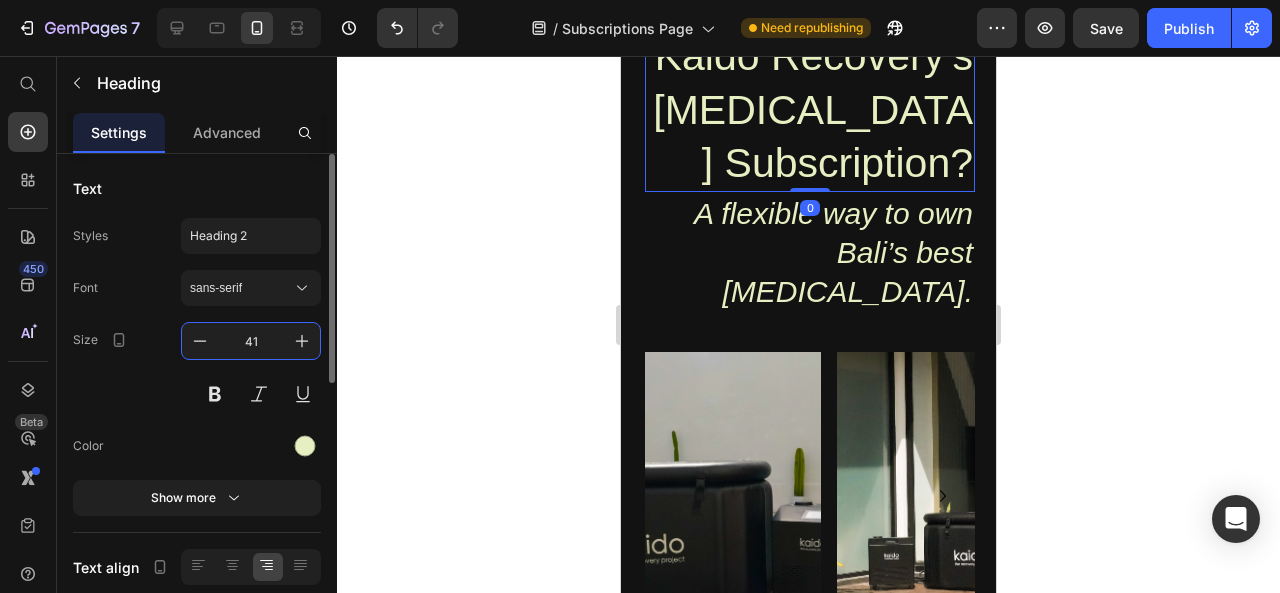 click on "41" at bounding box center [251, 341] 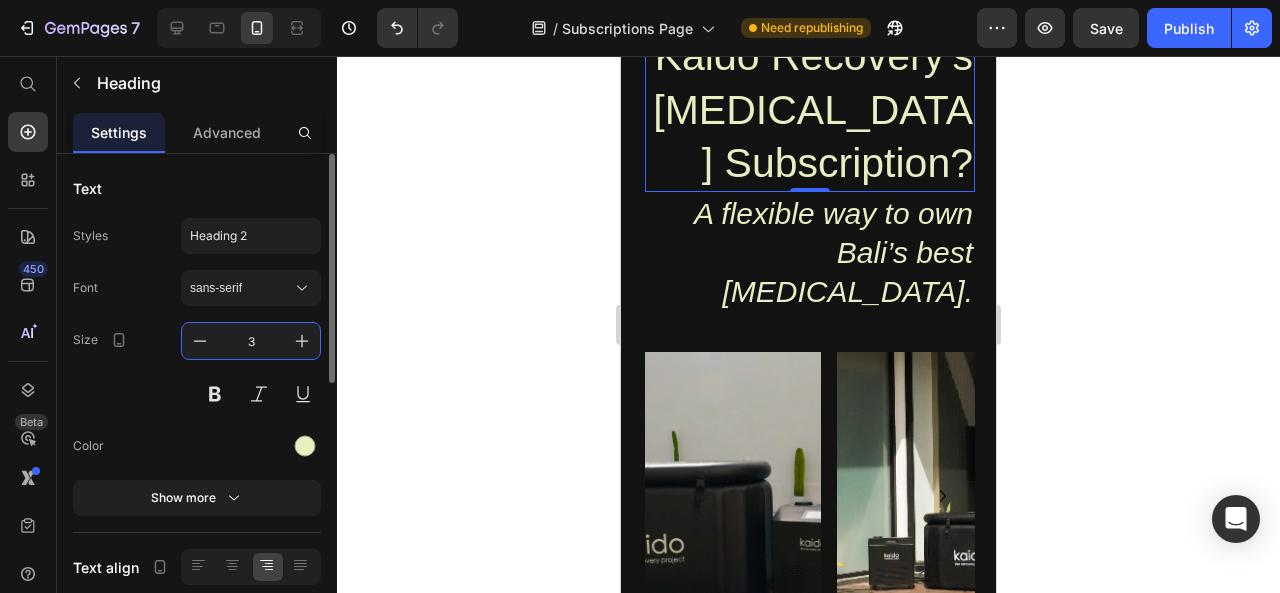 type on "36" 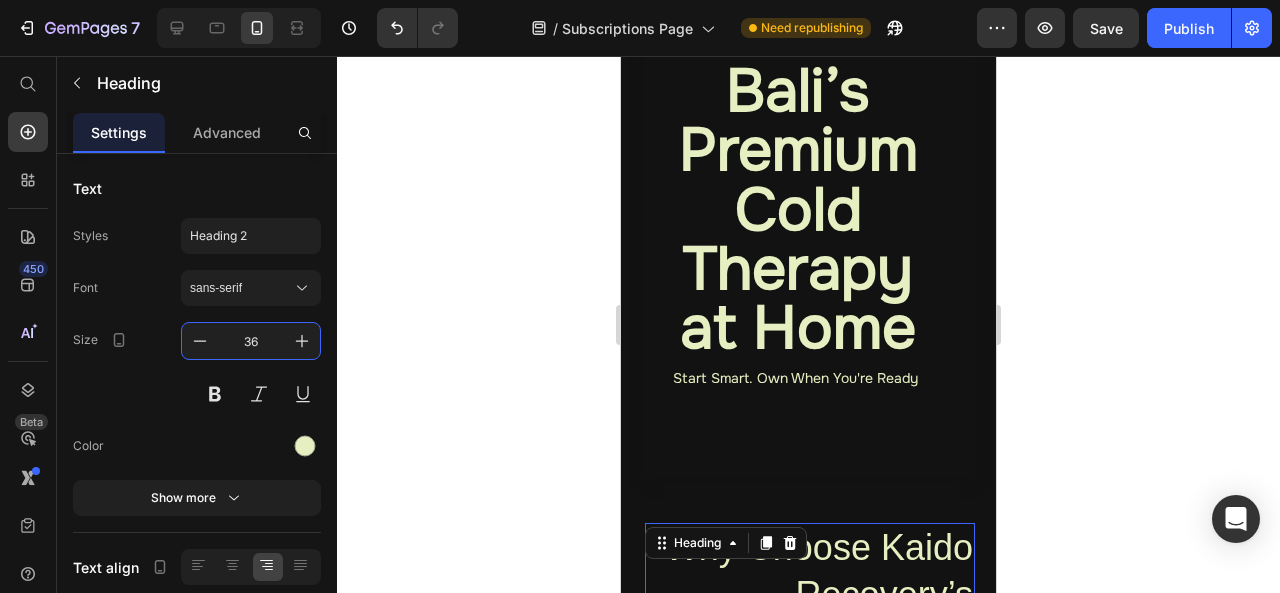 scroll, scrollTop: 146, scrollLeft: 0, axis: vertical 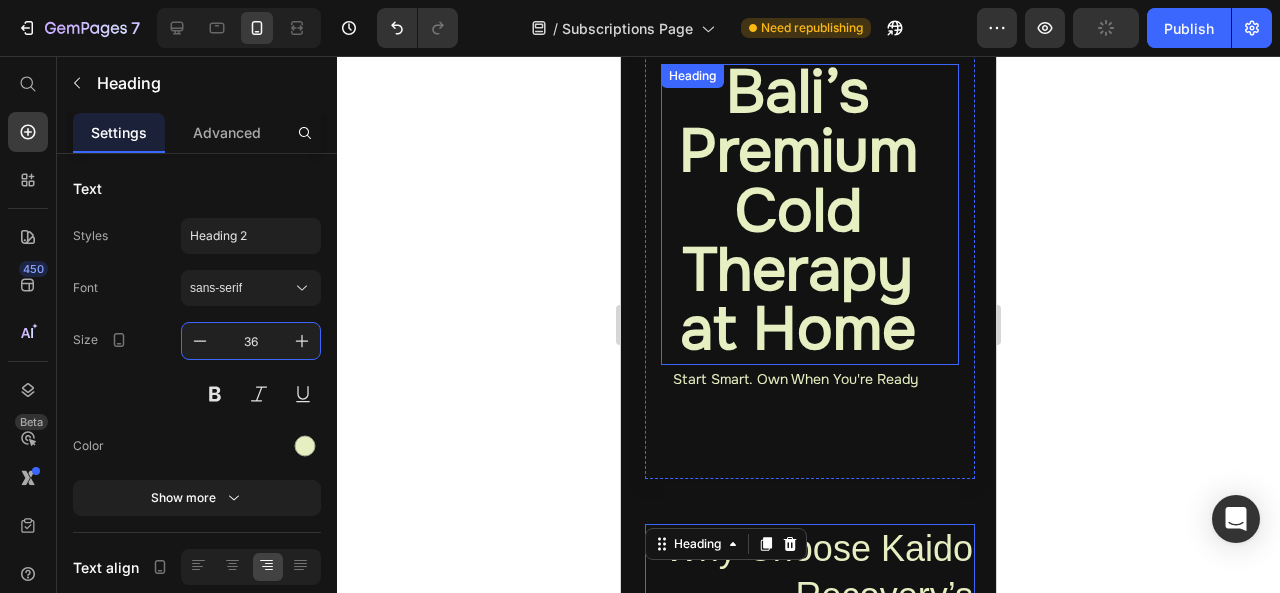 click on "Bali’s Premium Cold Therapy at Home" at bounding box center [798, 210] 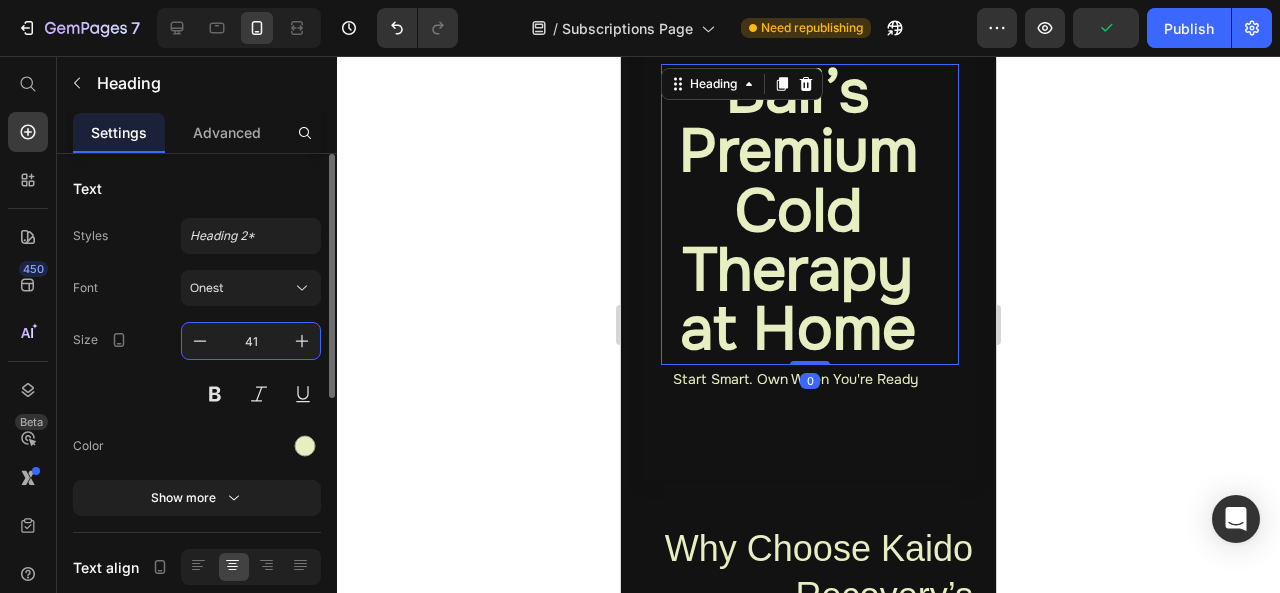 click on "41" at bounding box center (251, 341) 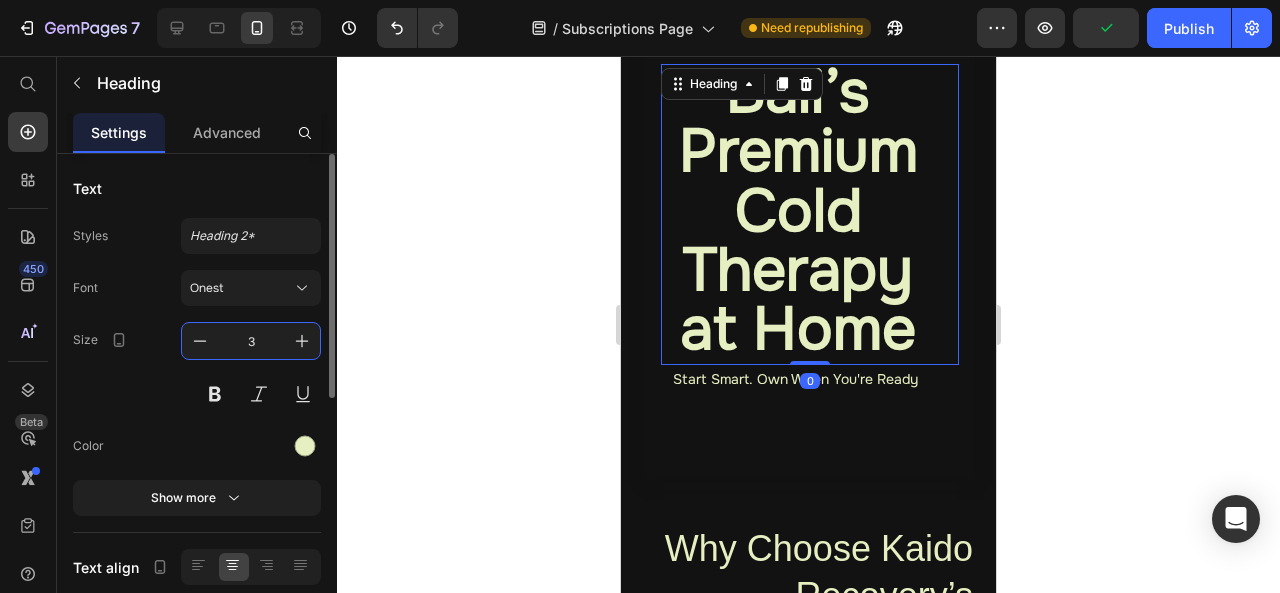 type on "36" 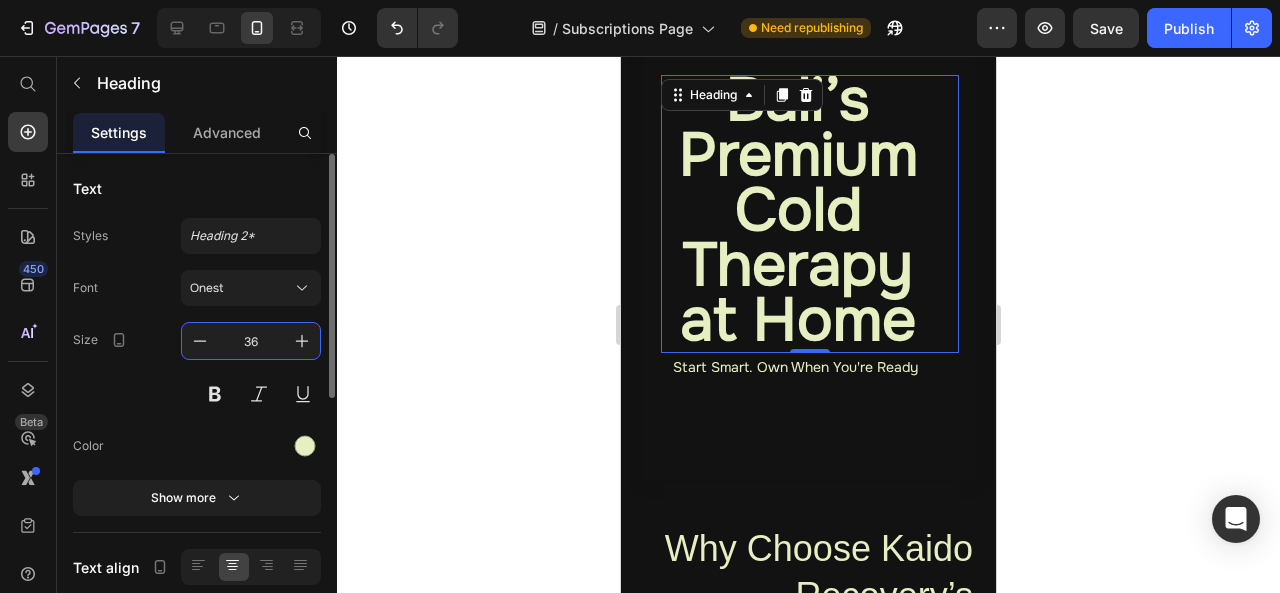click on "36" at bounding box center [251, 341] 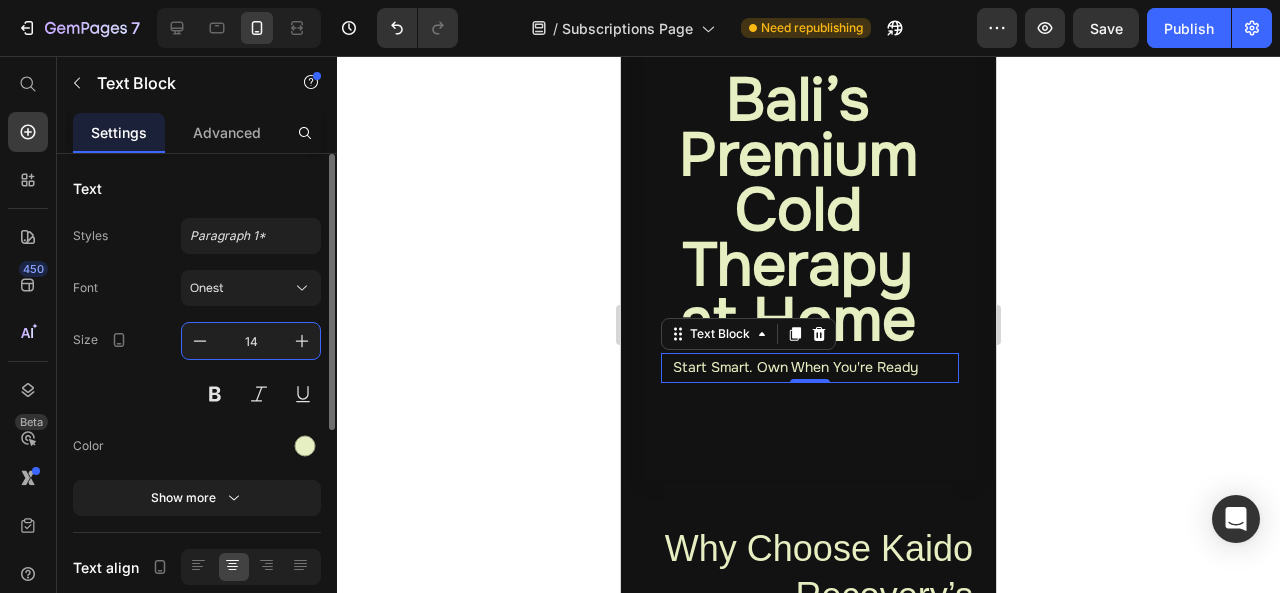click on "14" at bounding box center [251, 341] 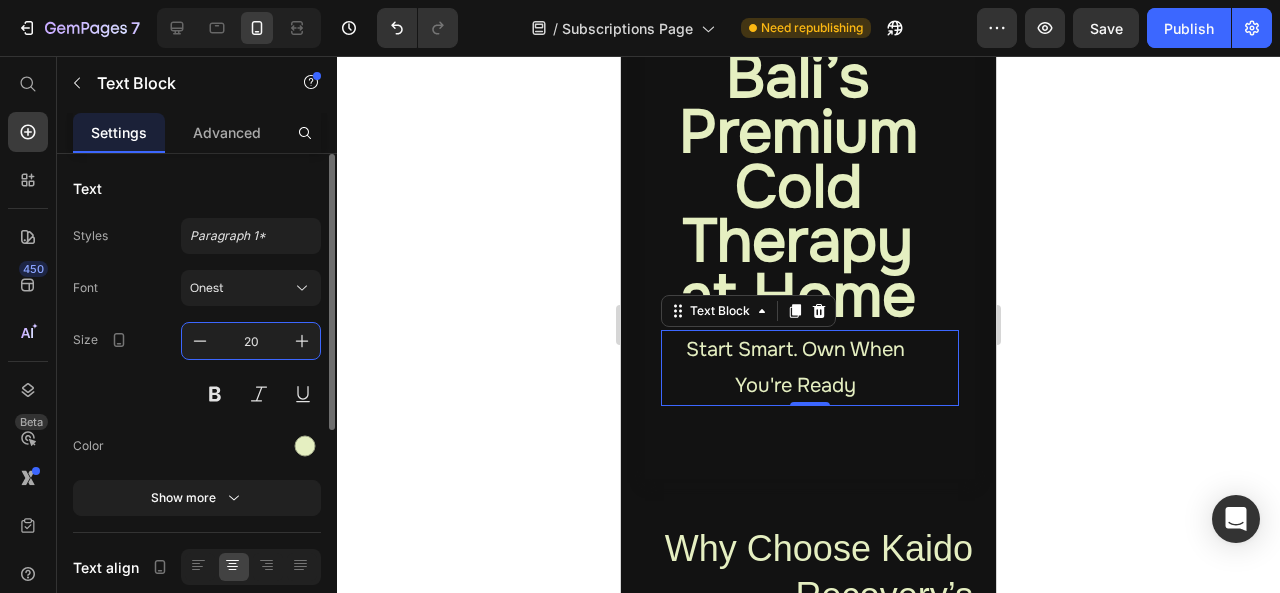 type on "2" 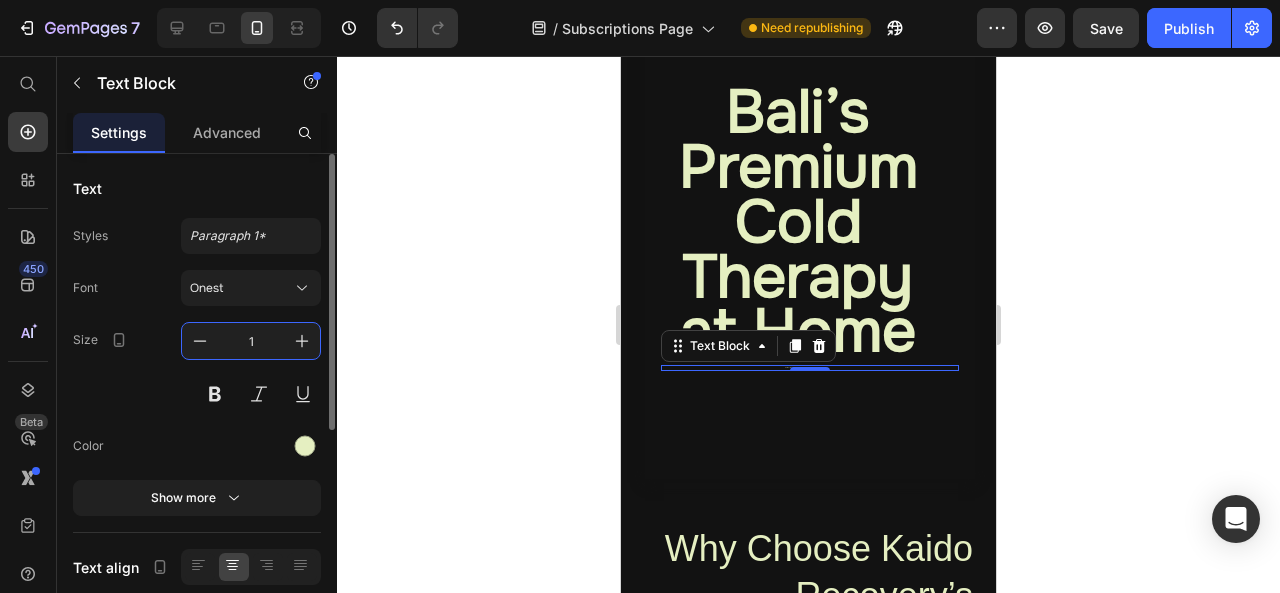 type on "14" 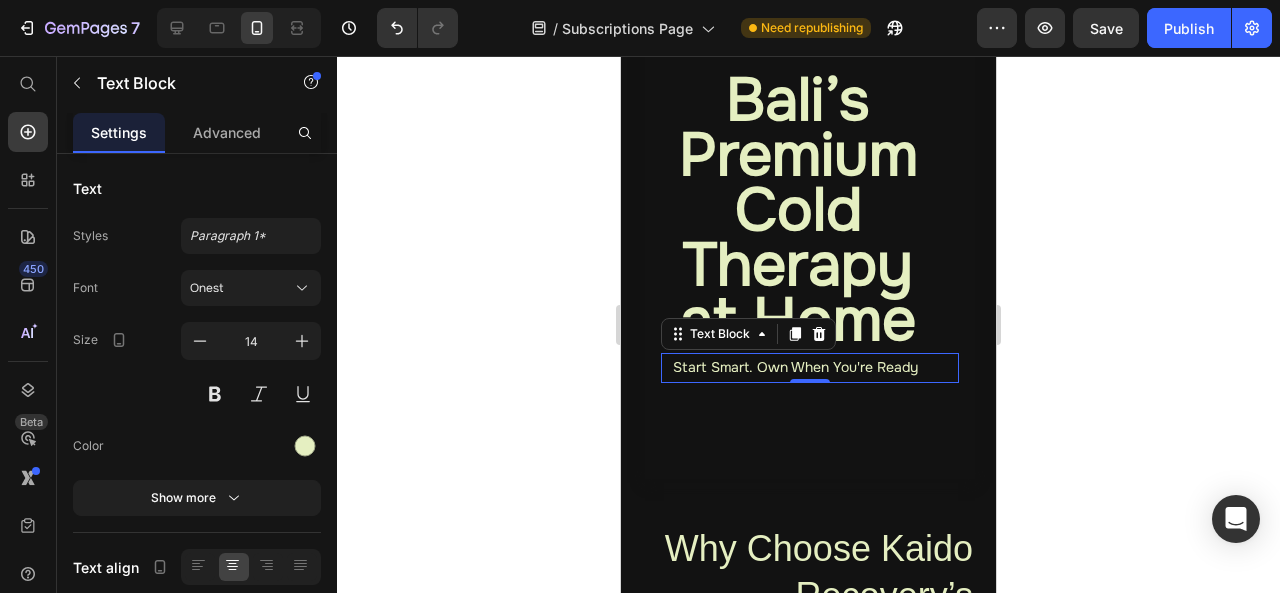 scroll, scrollTop: 132, scrollLeft: 0, axis: vertical 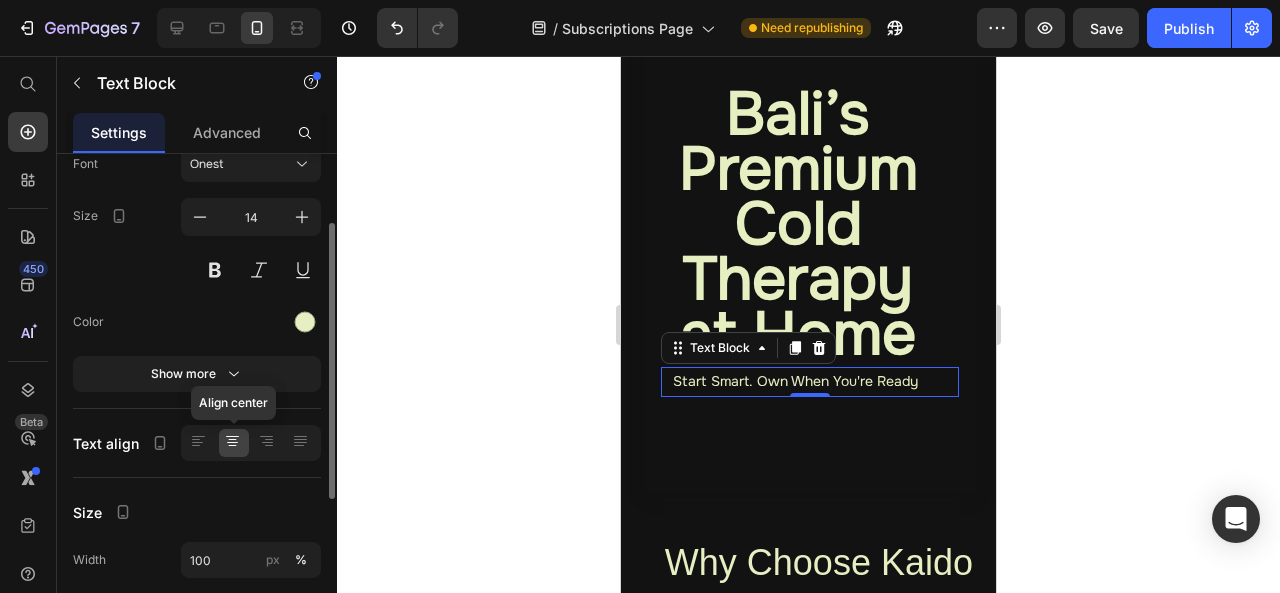 click 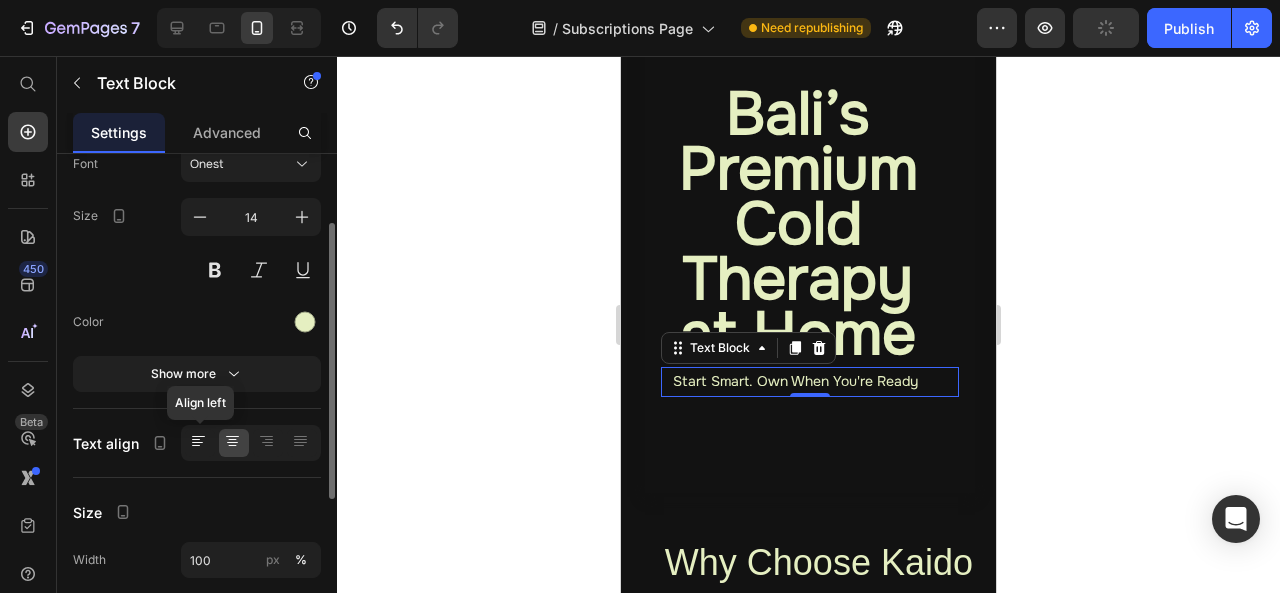click 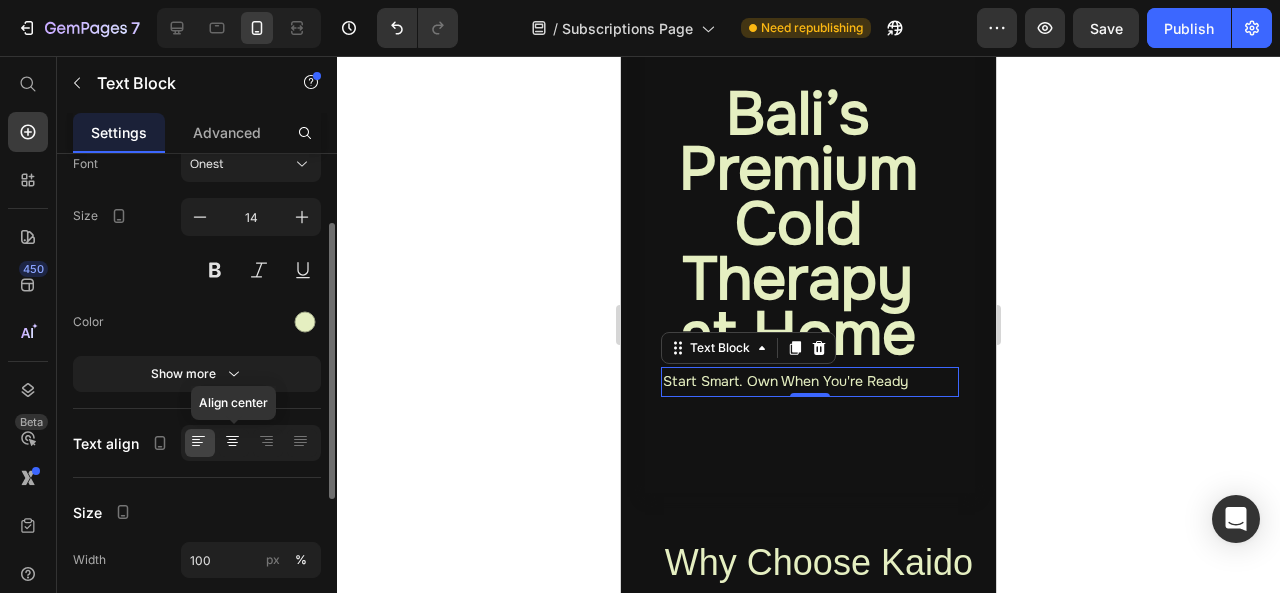 click 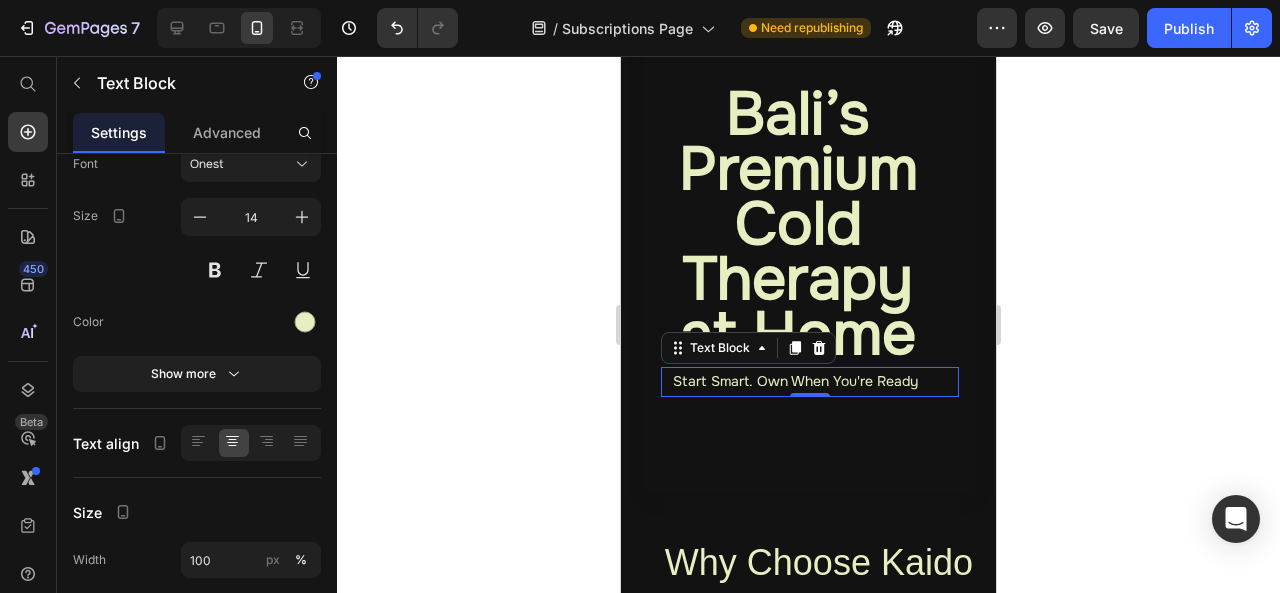 click on "Start Smart. Own When You're Ready" at bounding box center (810, 381) 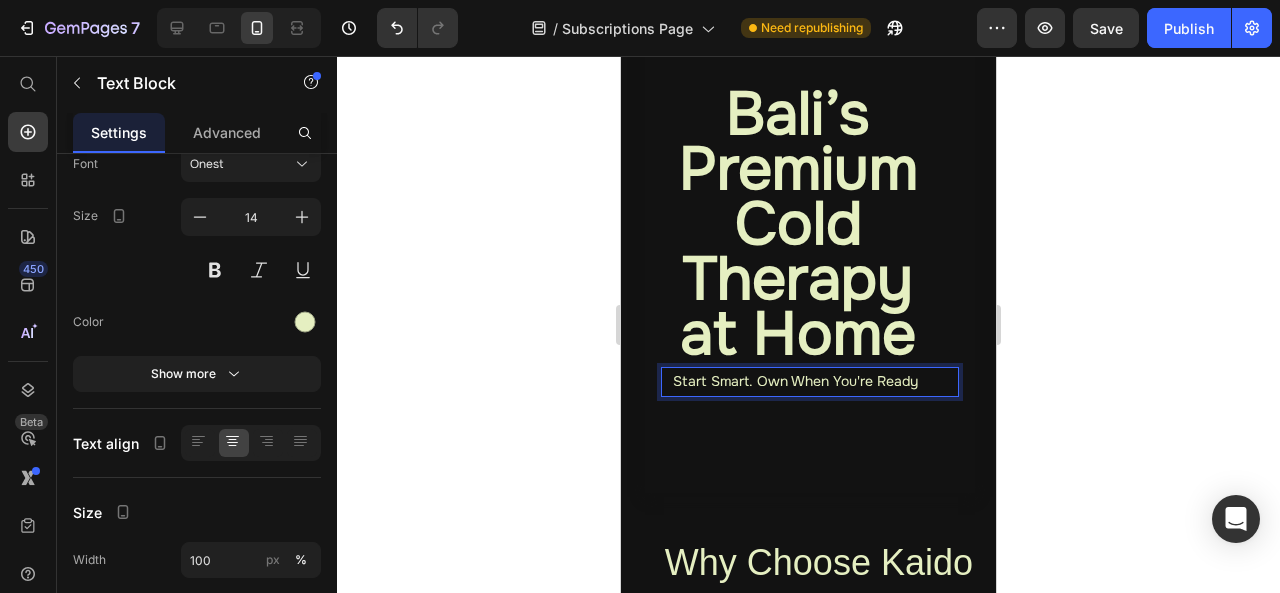 click on "Start Smart. Own When You're Ready" at bounding box center [810, 381] 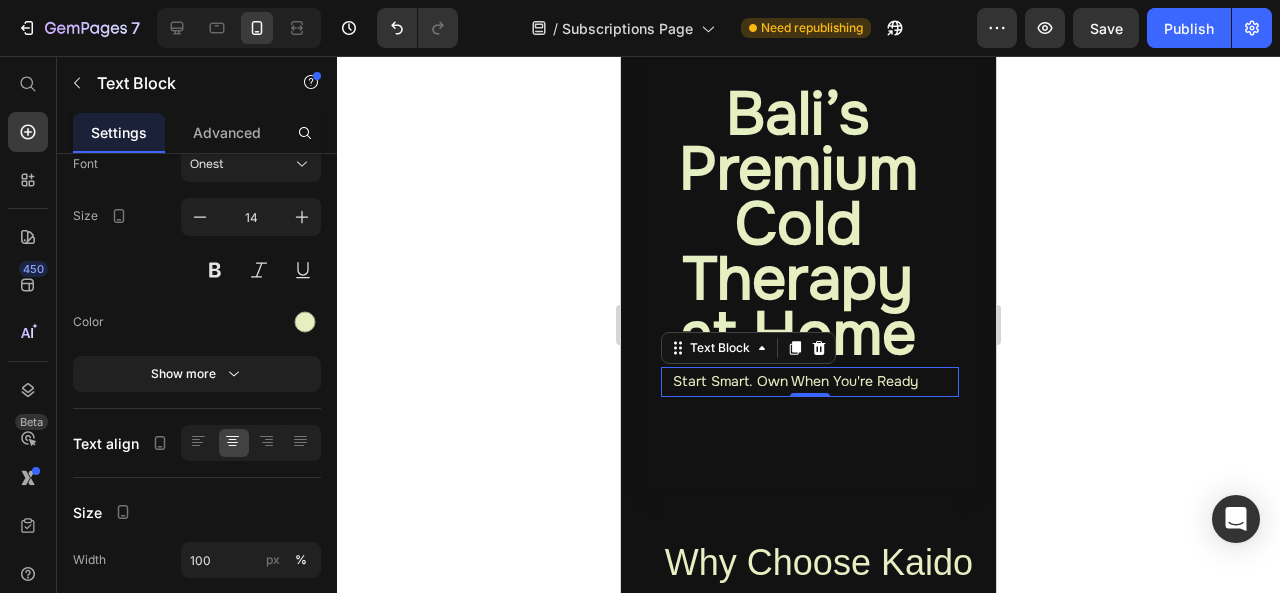click 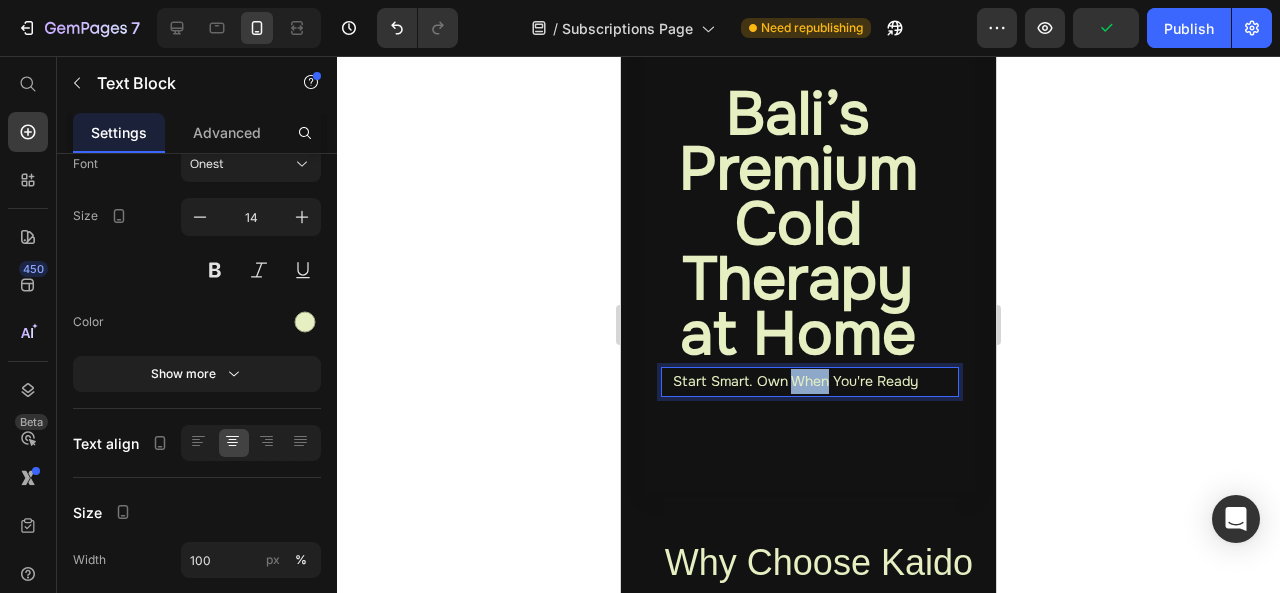 click on "Start Smart. Own When You're Ready" at bounding box center (795, 381) 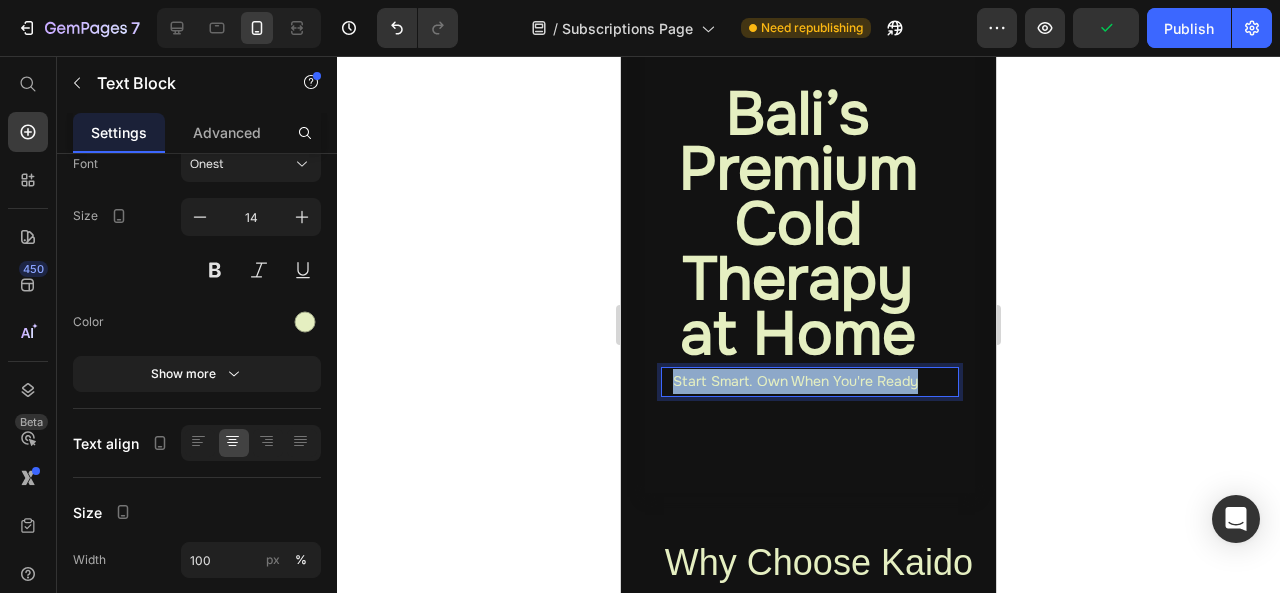 click on "Start Smart. Own When You're Ready" at bounding box center (795, 381) 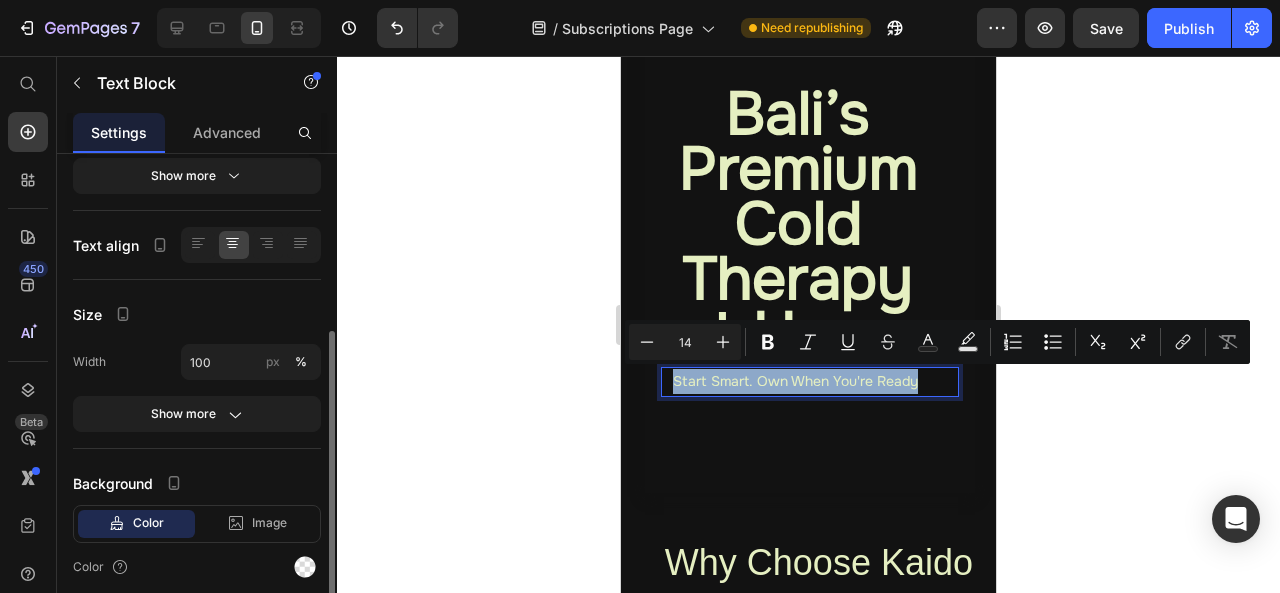 scroll, scrollTop: 327, scrollLeft: 0, axis: vertical 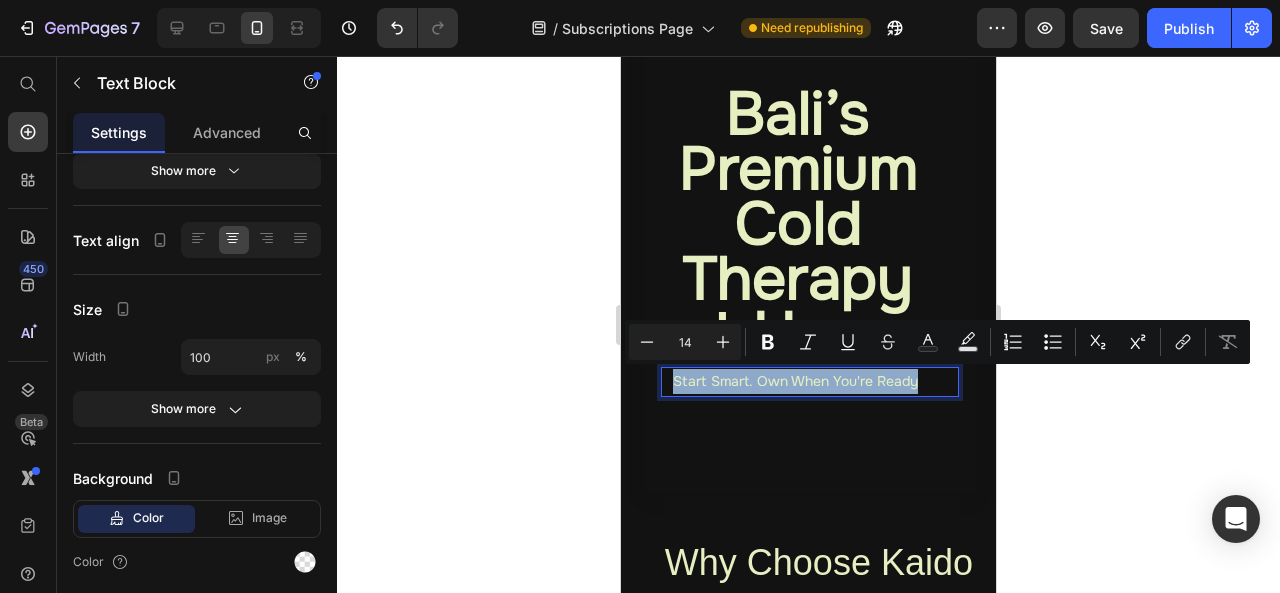 click on "Start Smart. Own When You're Ready" at bounding box center (810, 381) 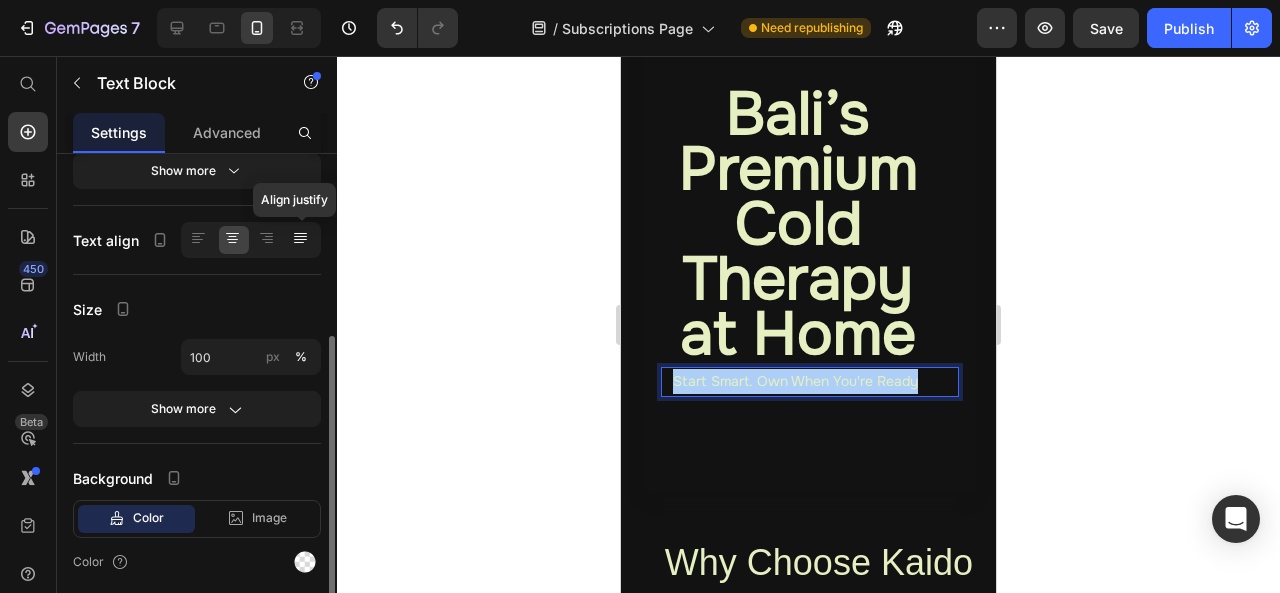 click 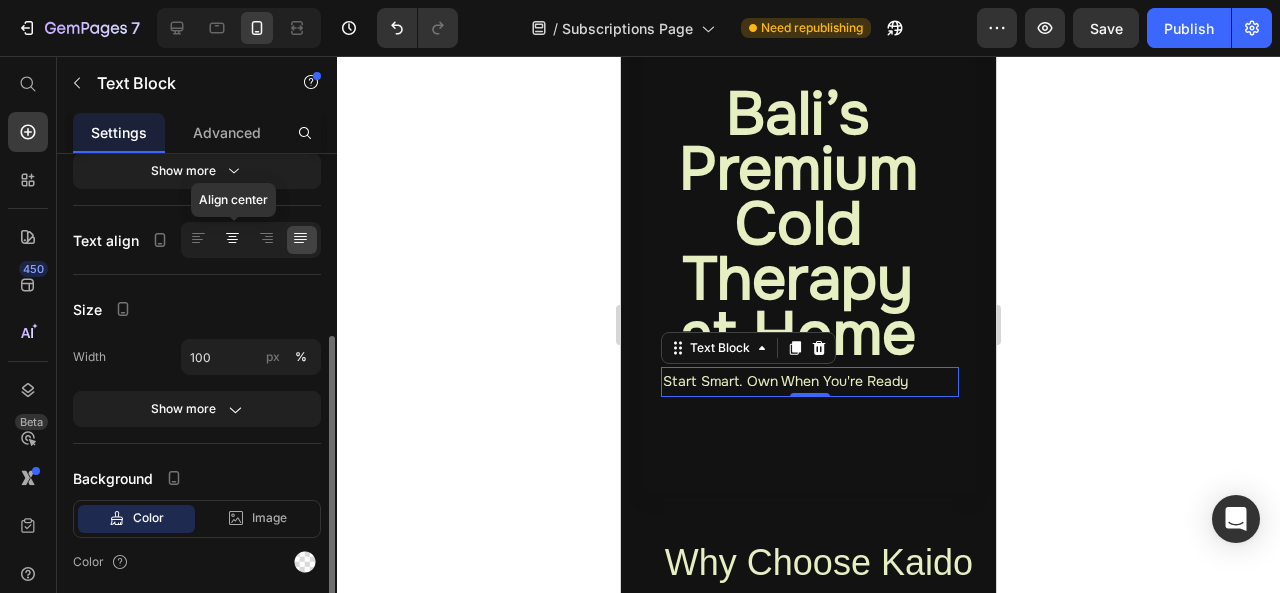 click 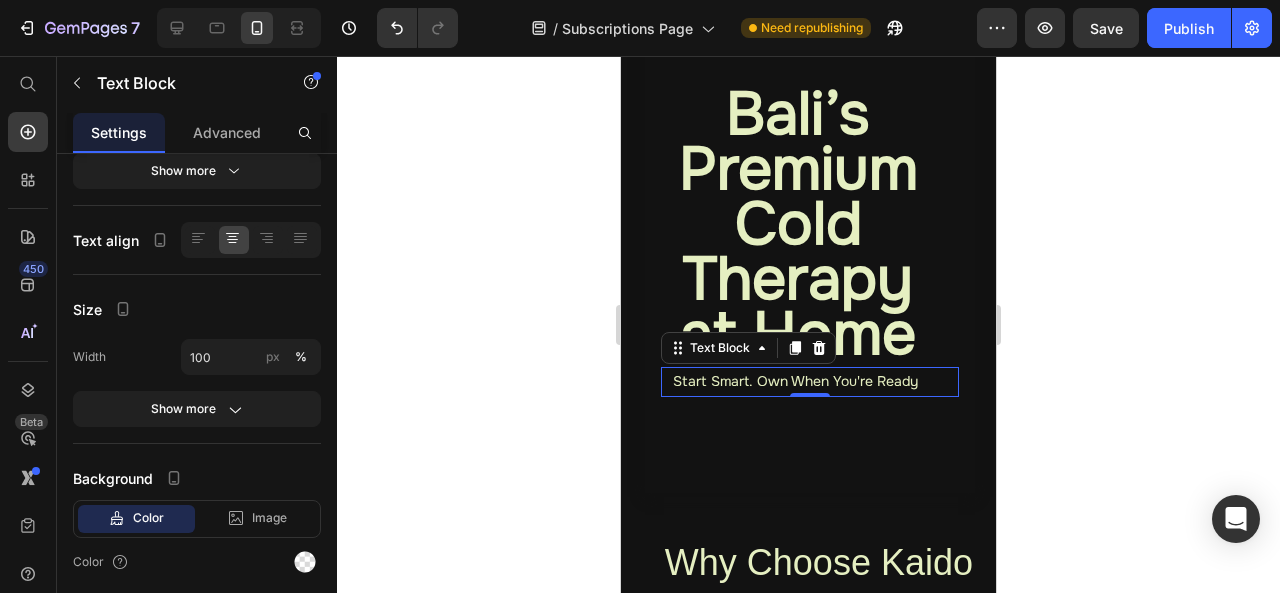 click 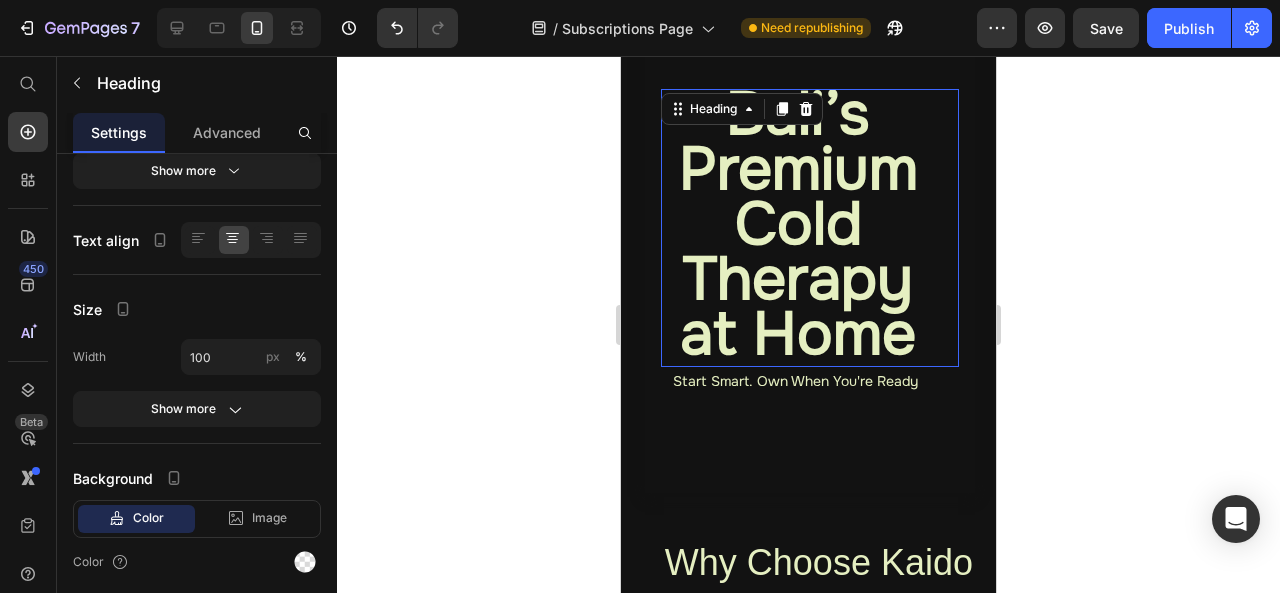 click on "Bali’s Premium Cold Therapy at Home" at bounding box center (798, 223) 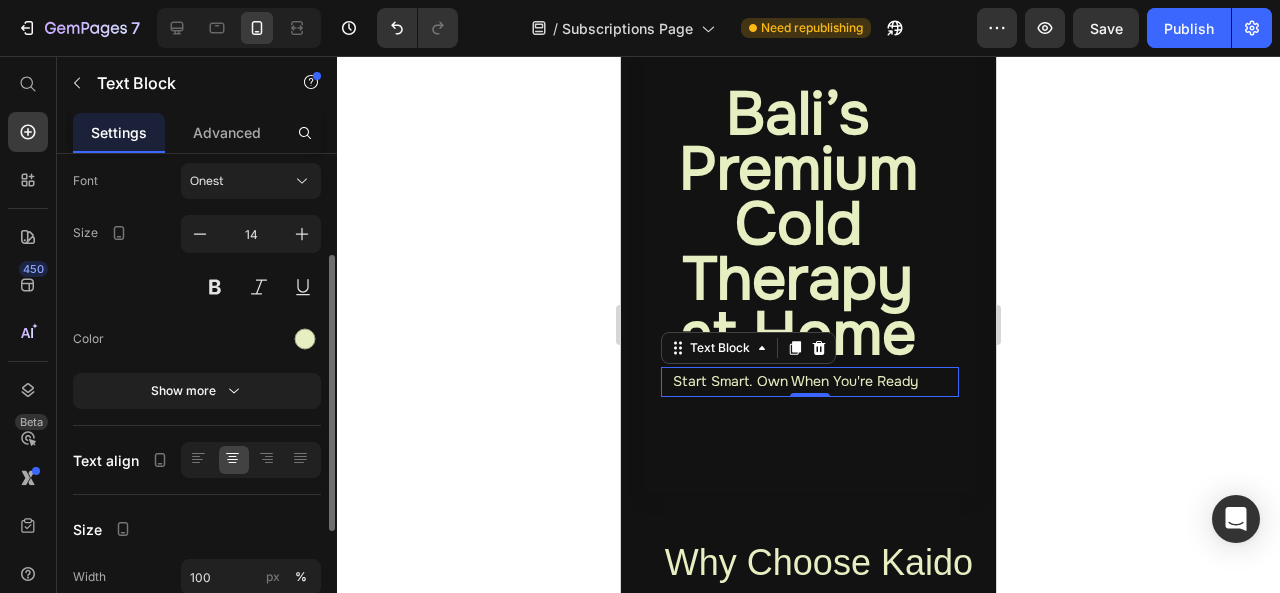 scroll, scrollTop: 162, scrollLeft: 0, axis: vertical 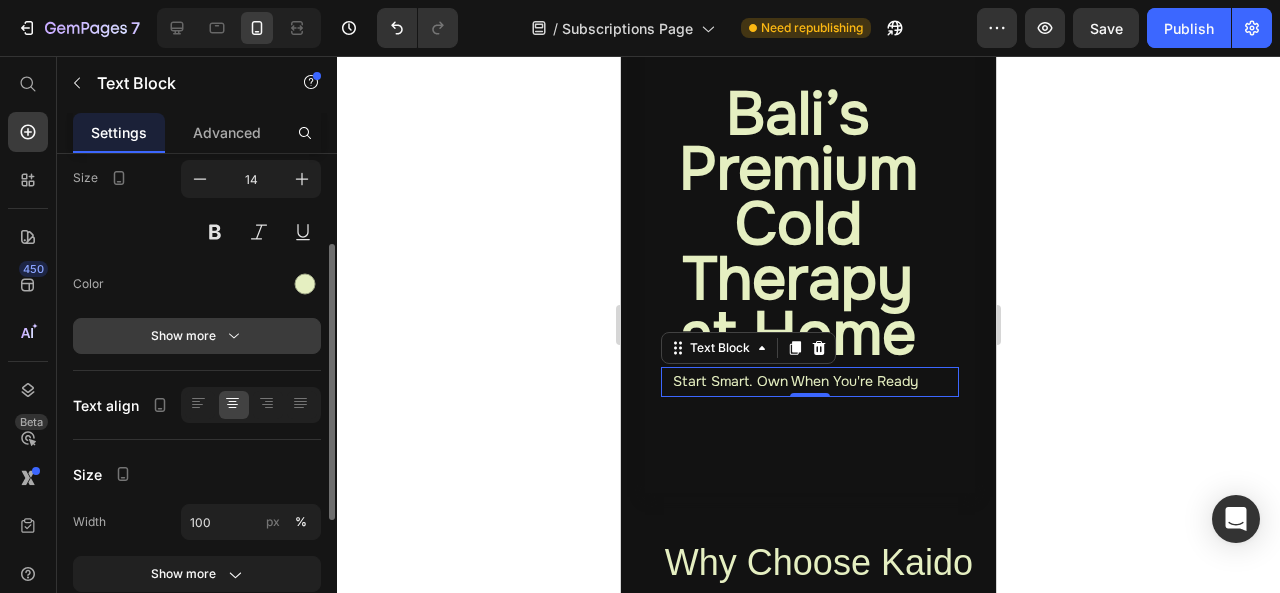 click 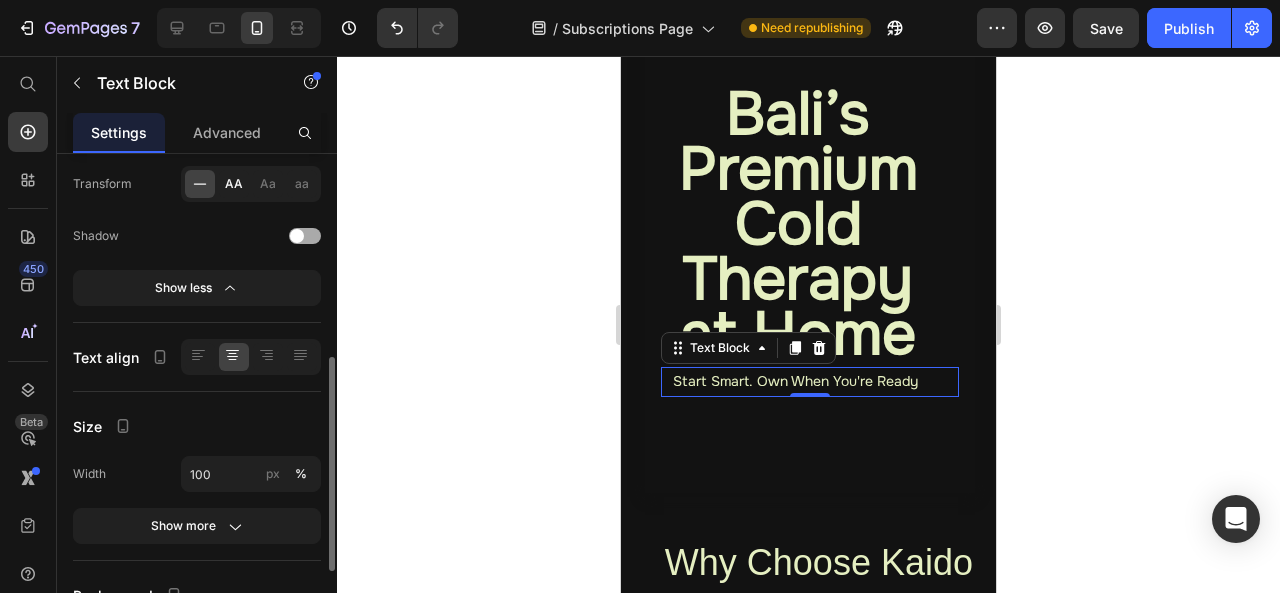 scroll, scrollTop: 656, scrollLeft: 0, axis: vertical 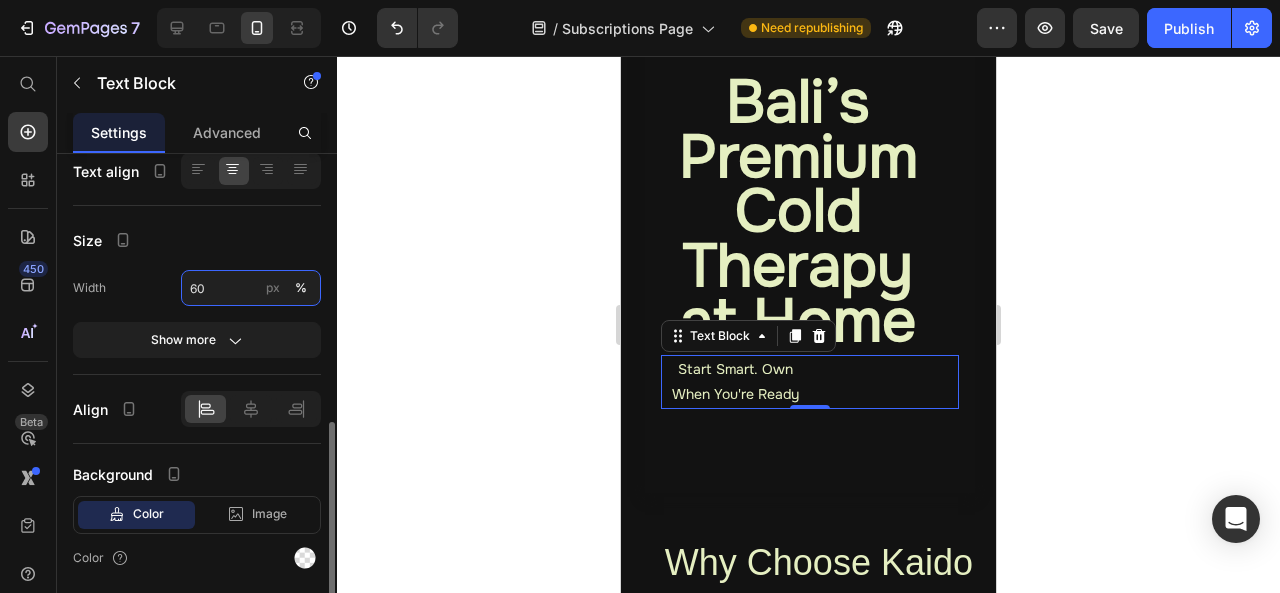 drag, startPoint x: 232, startPoint y: 288, endPoint x: 171, endPoint y: 285, distance: 61.073727 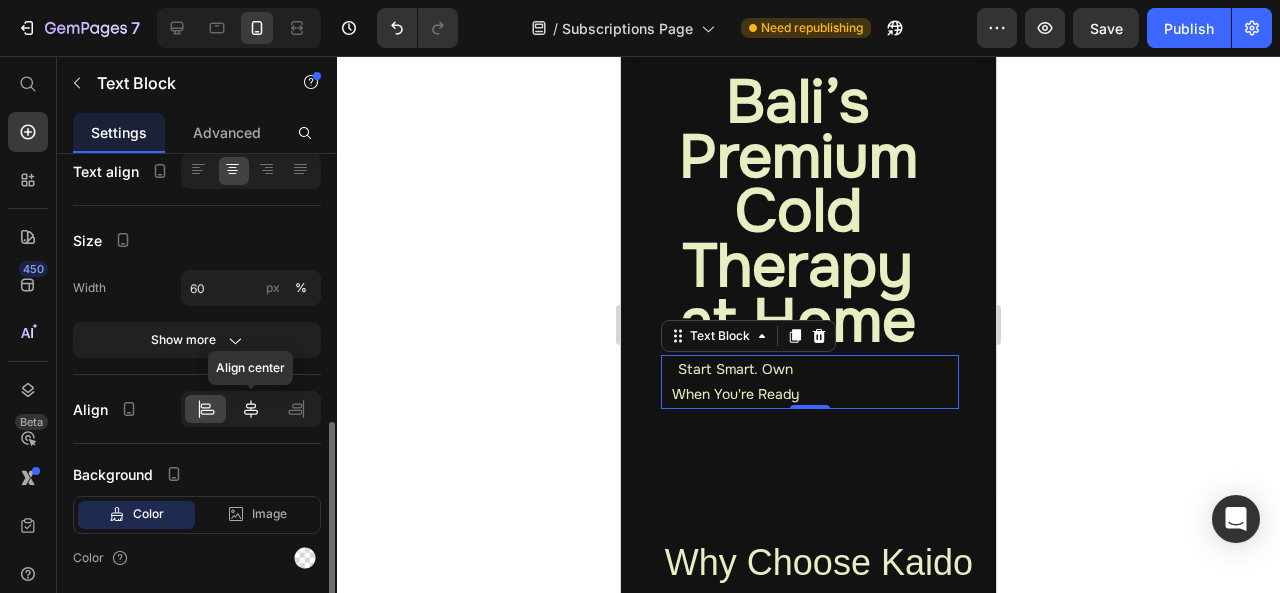 click 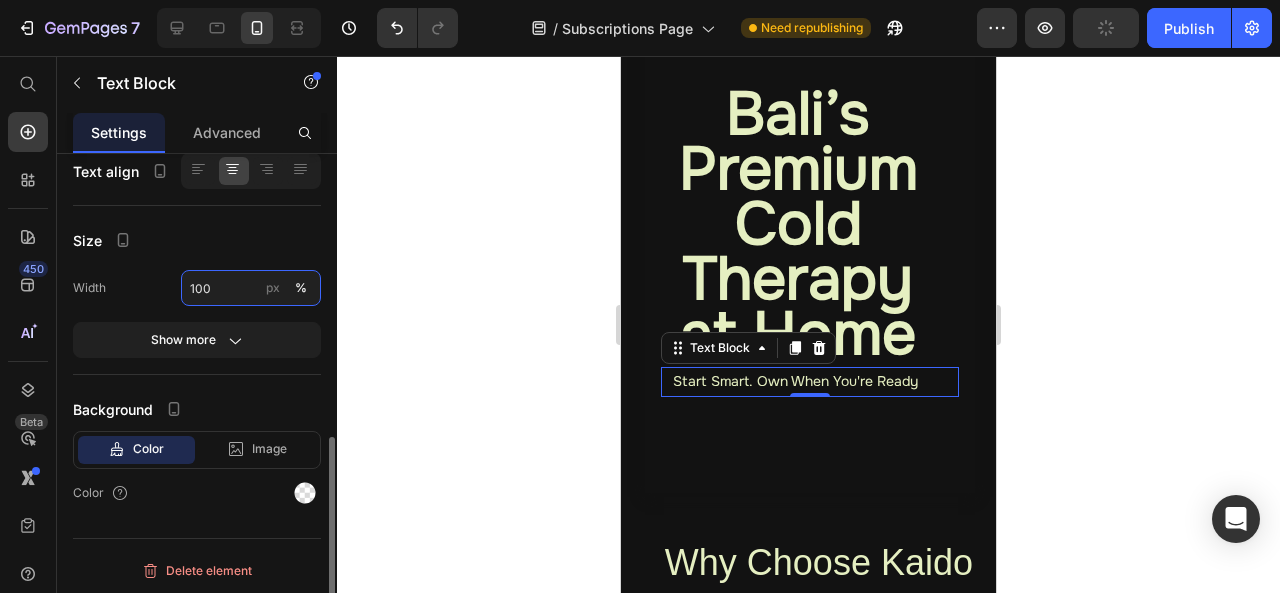 scroll, scrollTop: 656, scrollLeft: 0, axis: vertical 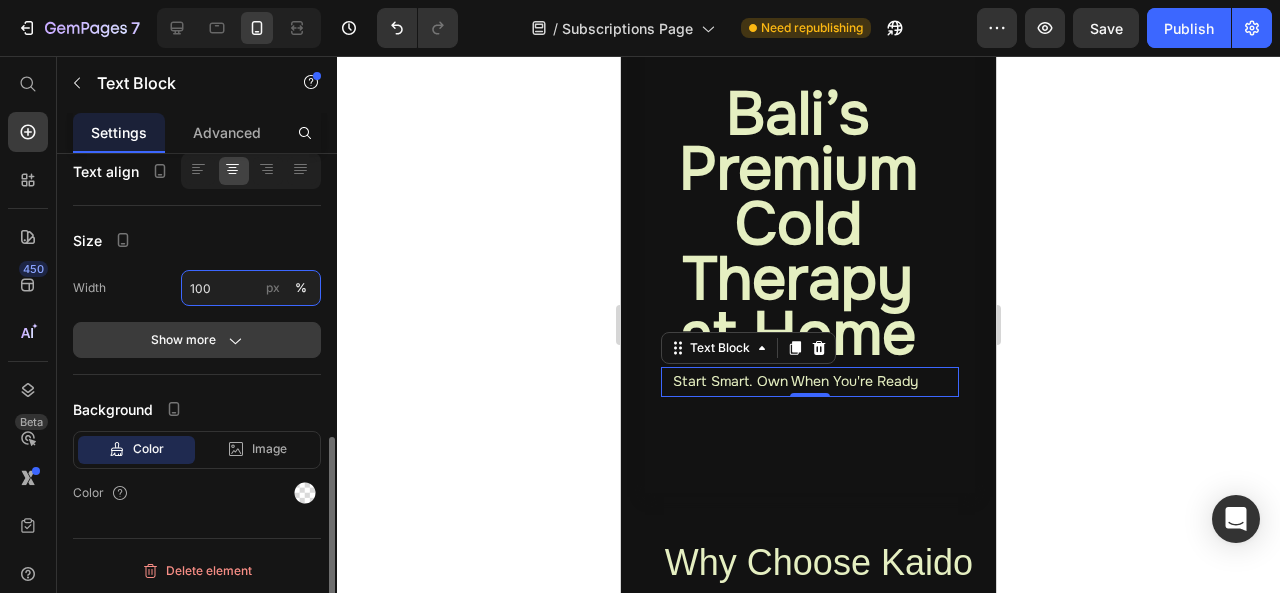 type on "100" 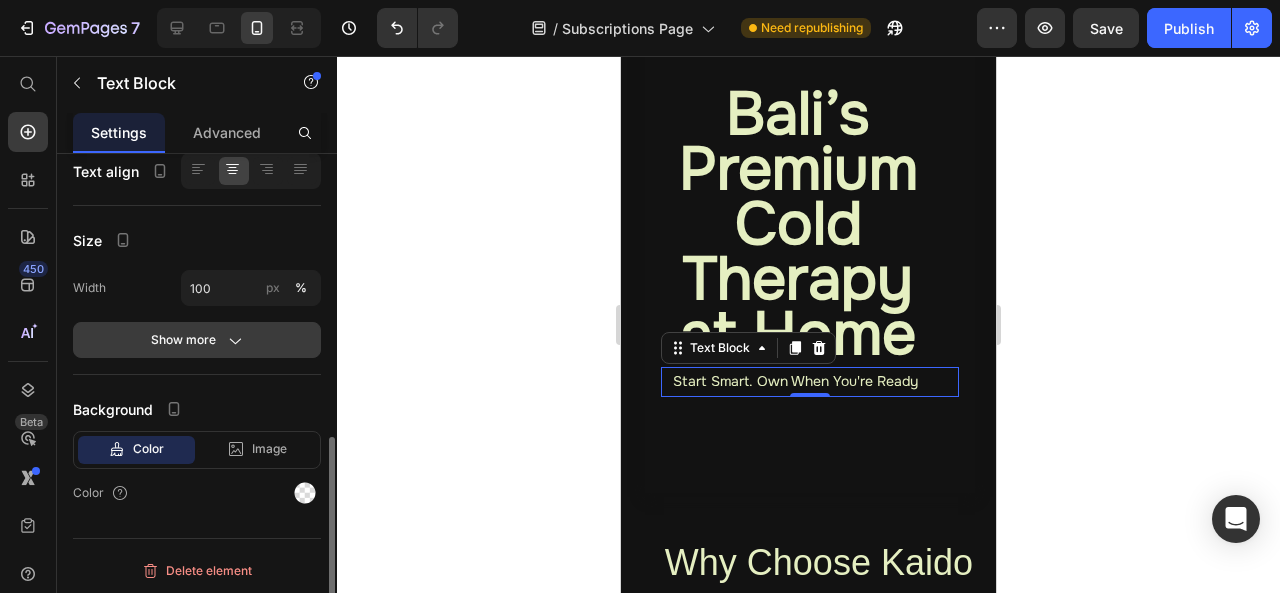 click 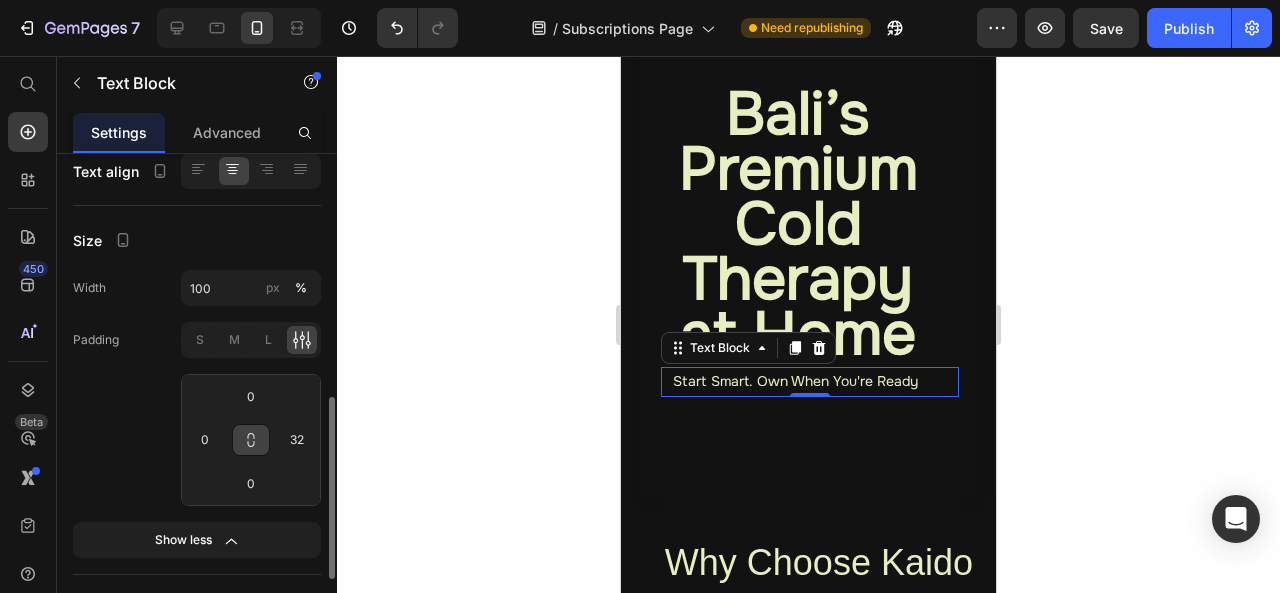 scroll, scrollTop: 856, scrollLeft: 0, axis: vertical 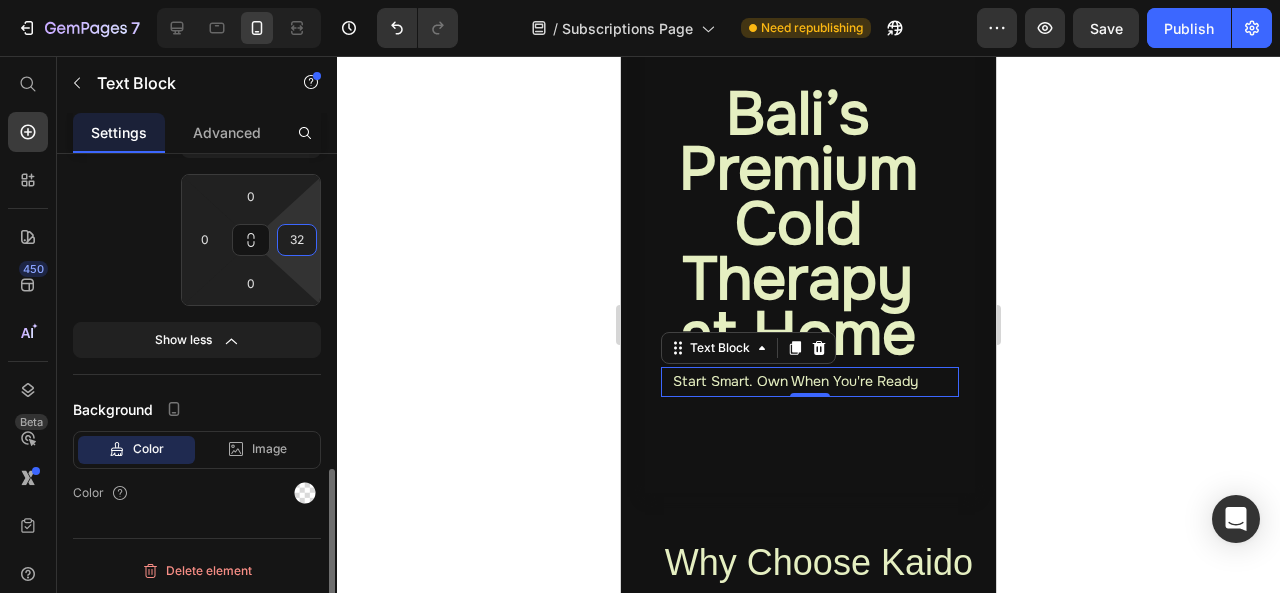 click on "32" at bounding box center [297, 240] 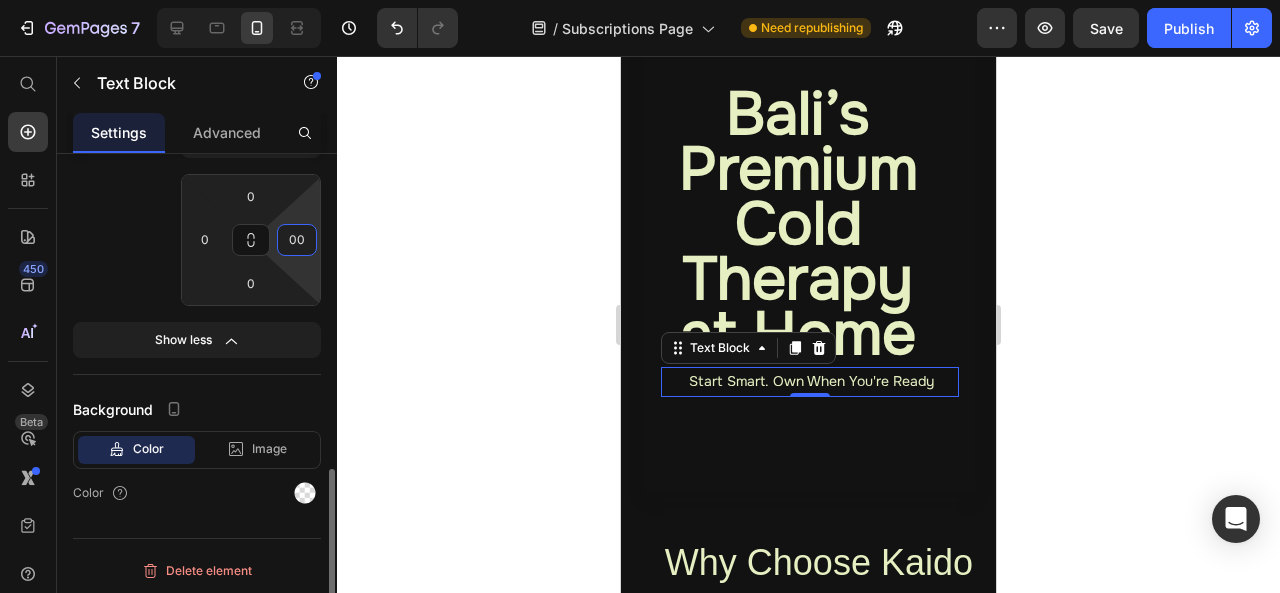 type on "0" 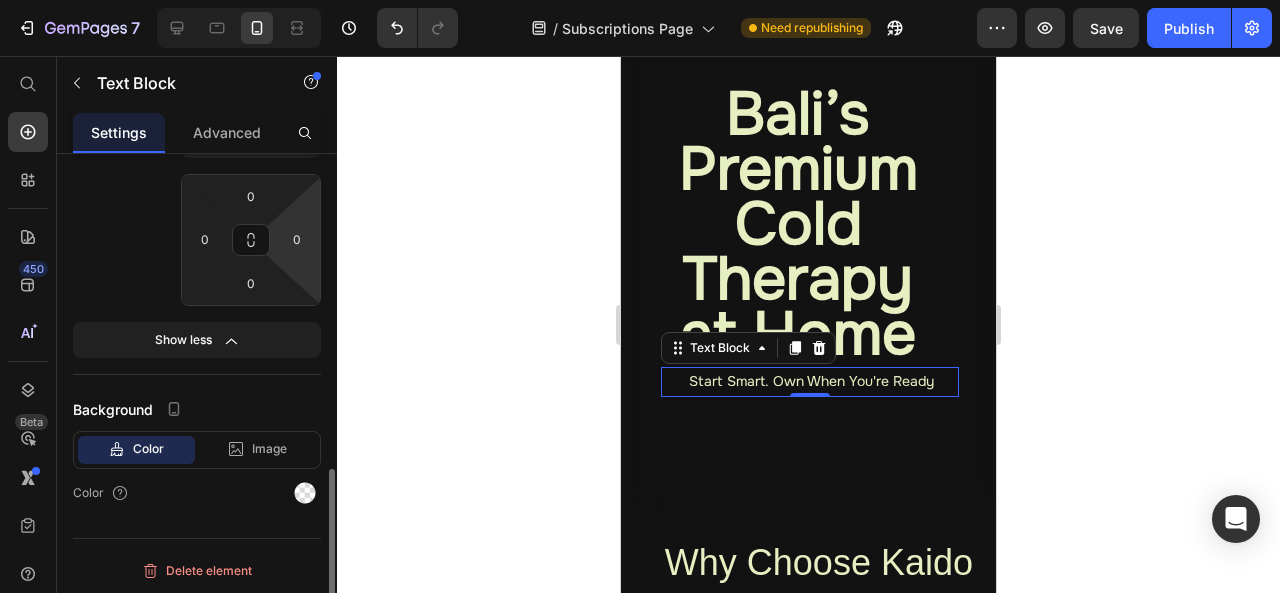 scroll, scrollTop: 856, scrollLeft: 0, axis: vertical 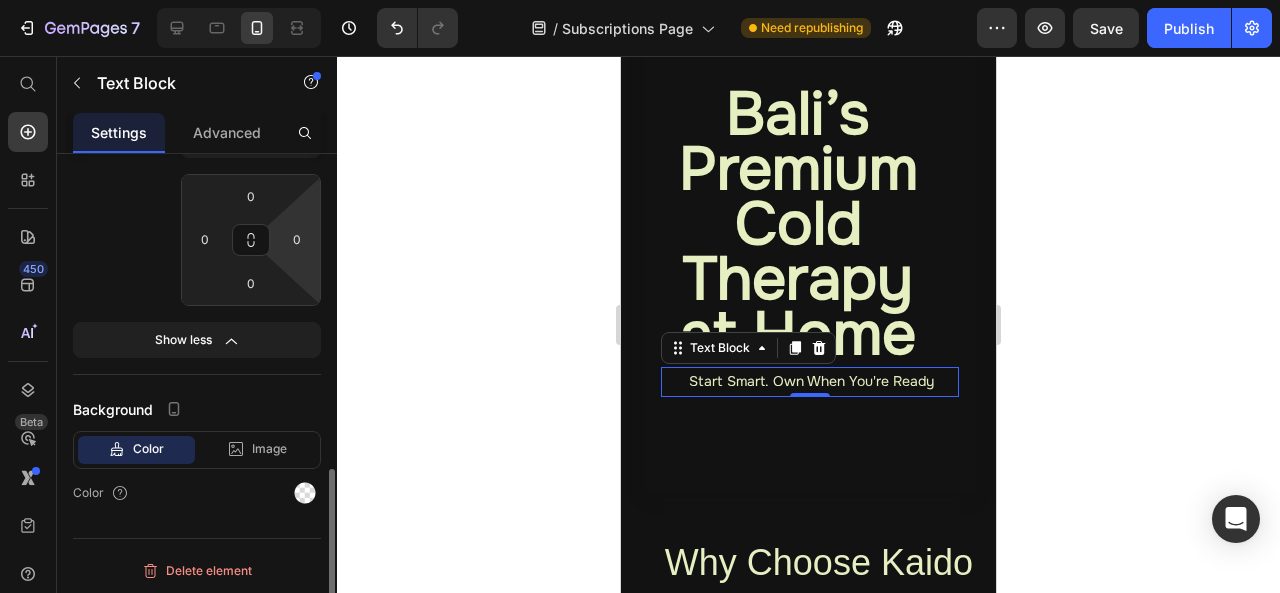 click on "Text Styles Paragraph 1* Font Onest Size 14 Color Font weight Normal Line height 180 px % Letter spacing Auto px Transform
AA Aa aa Shadow Show less Text align Size Width 100 px % Padding S M L 0 0 0 0 Show less Background Color Image Video  Color" at bounding box center (197, -74) 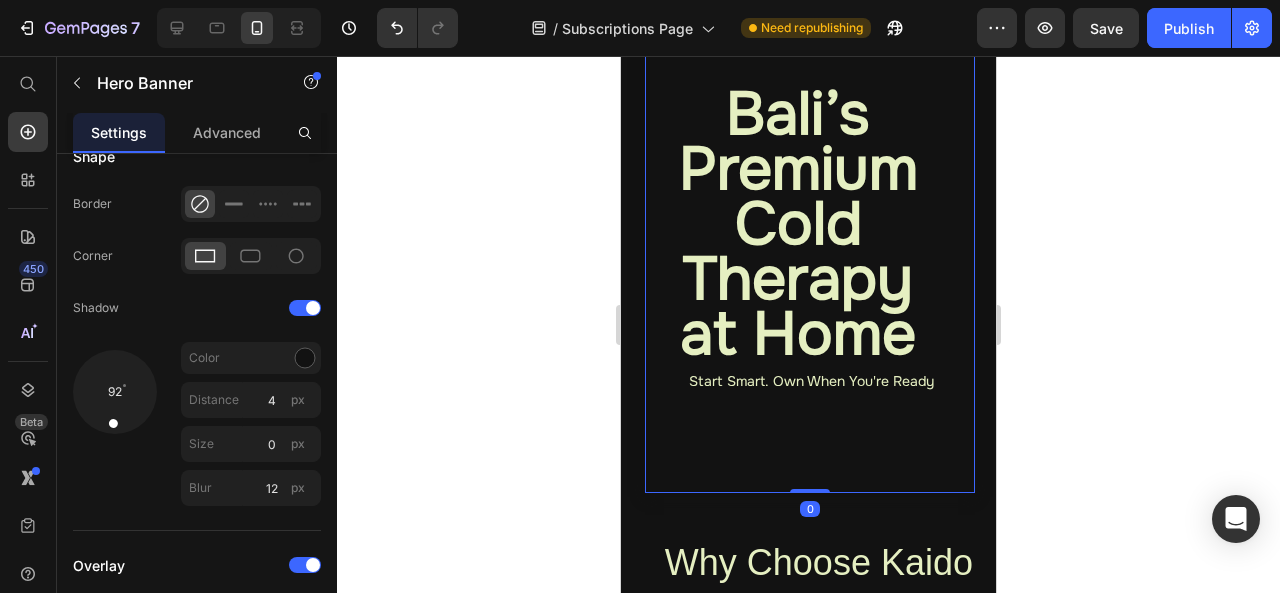 click at bounding box center [810, 243] 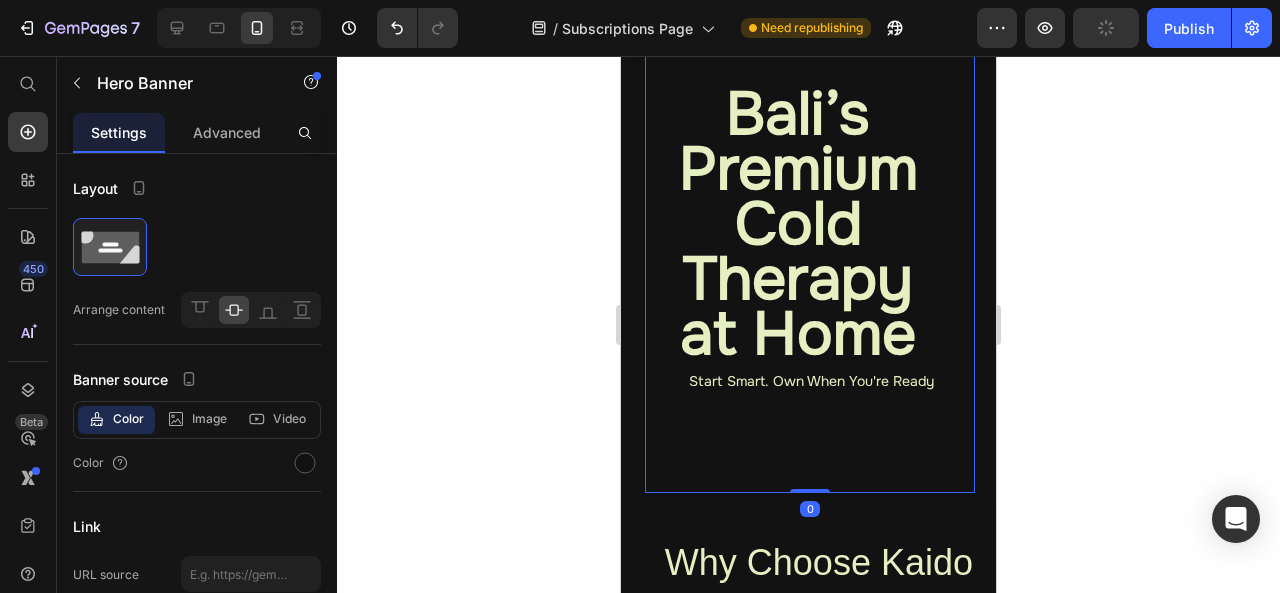 drag, startPoint x: 804, startPoint y: 492, endPoint x: 802, endPoint y: 388, distance: 104.019226 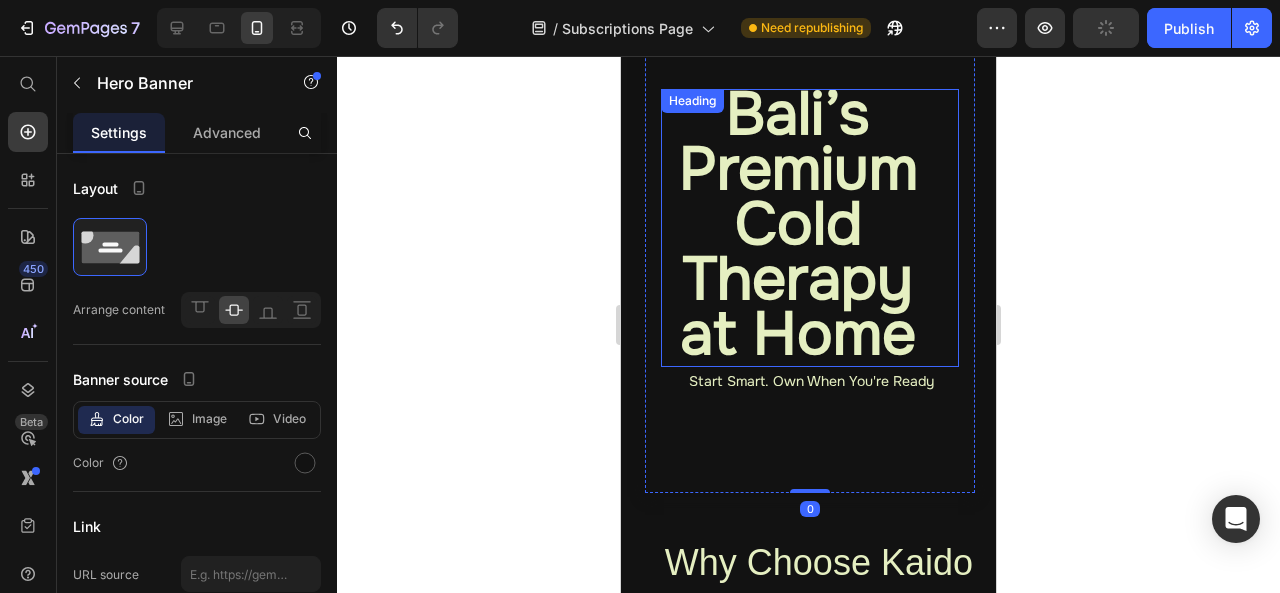scroll, scrollTop: 0, scrollLeft: 0, axis: both 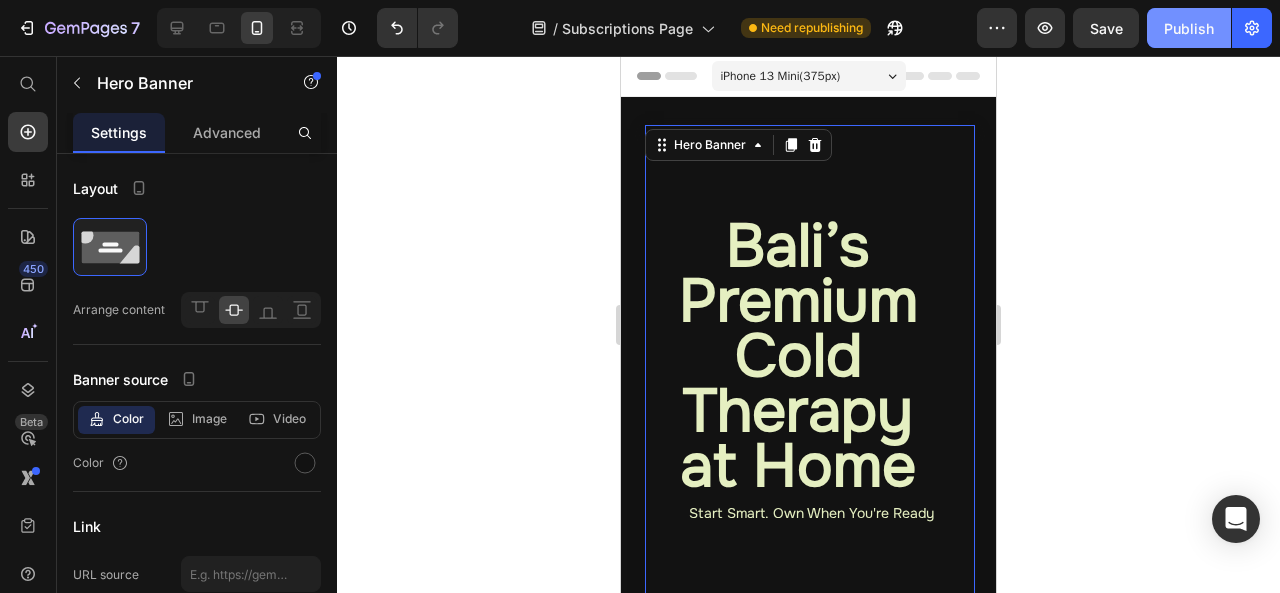 click on "Publish" 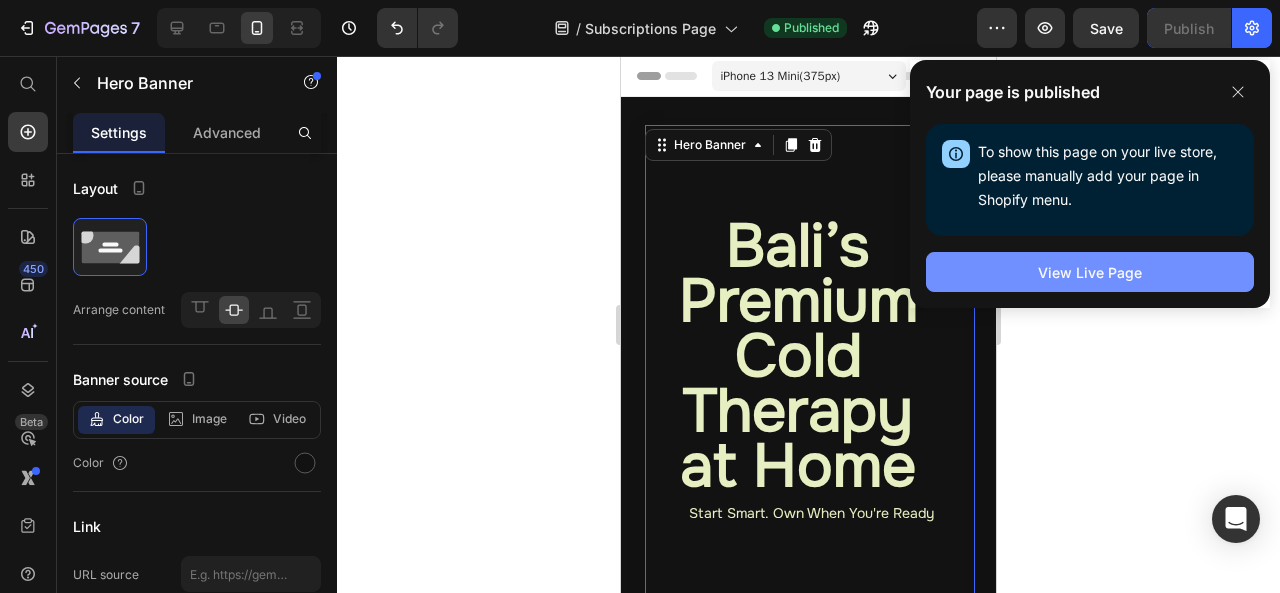 click on "View Live Page" at bounding box center (1090, 272) 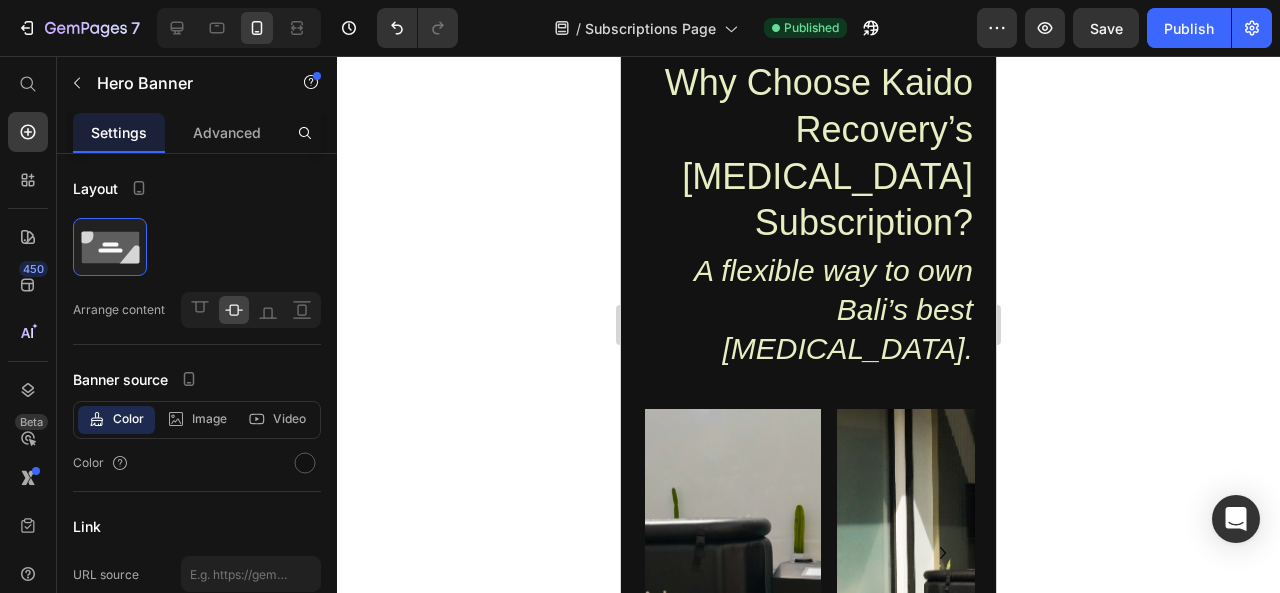scroll, scrollTop: 663, scrollLeft: 0, axis: vertical 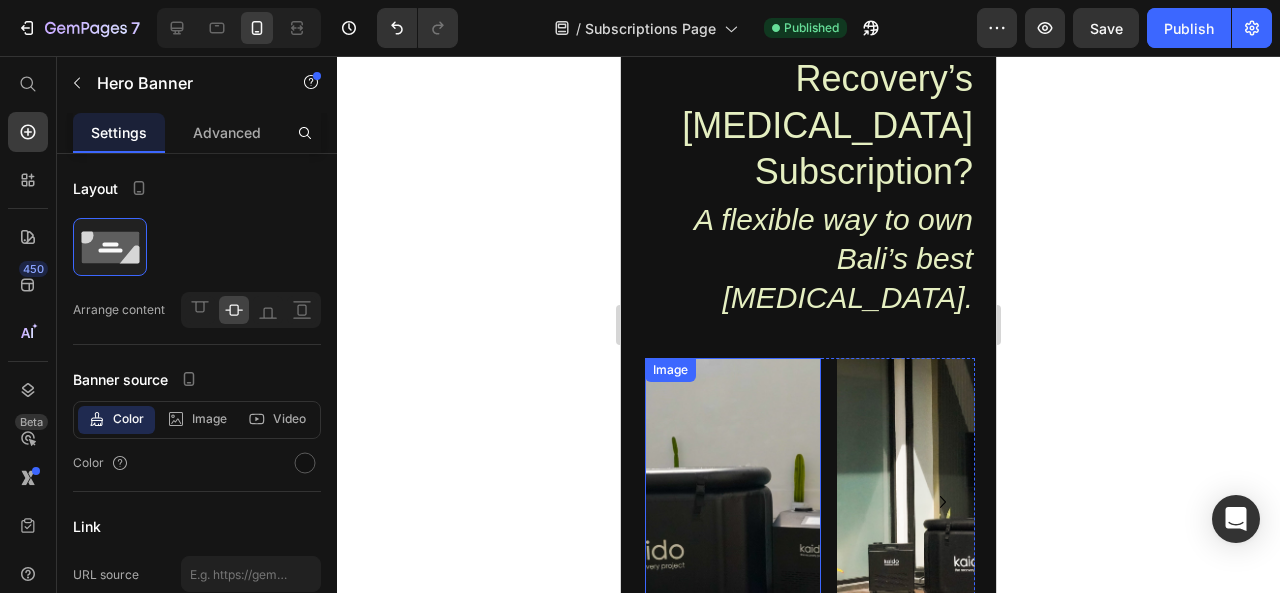 click at bounding box center [733, 498] 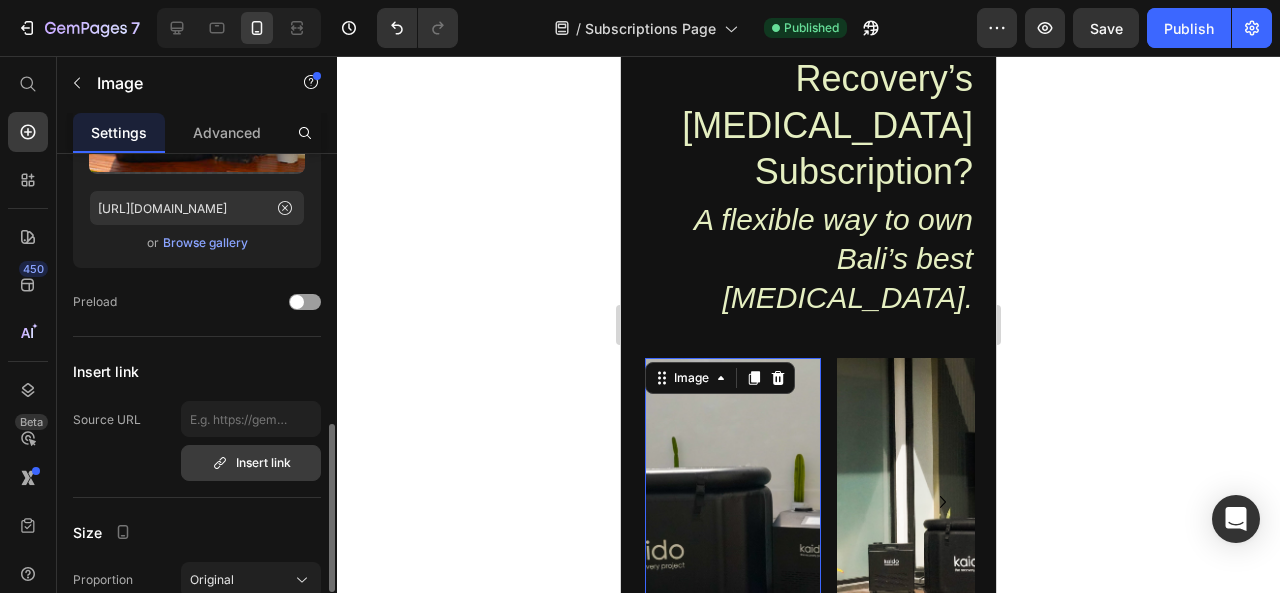 scroll, scrollTop: 392, scrollLeft: 0, axis: vertical 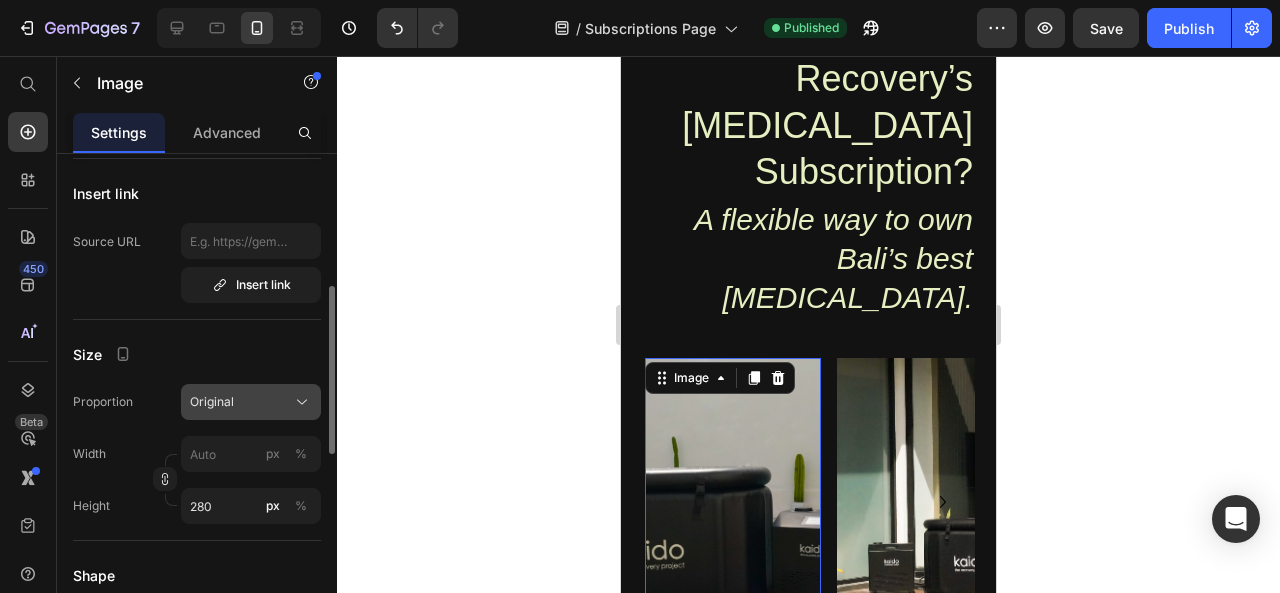 click on "Original" 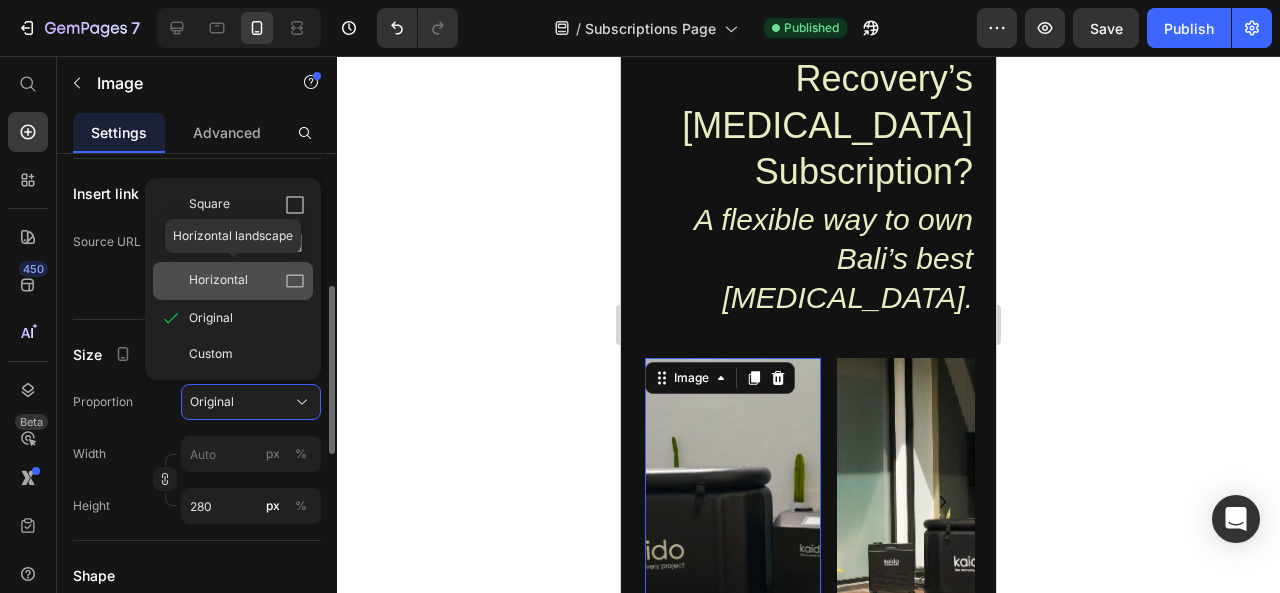 click on "Horizontal" at bounding box center (218, 281) 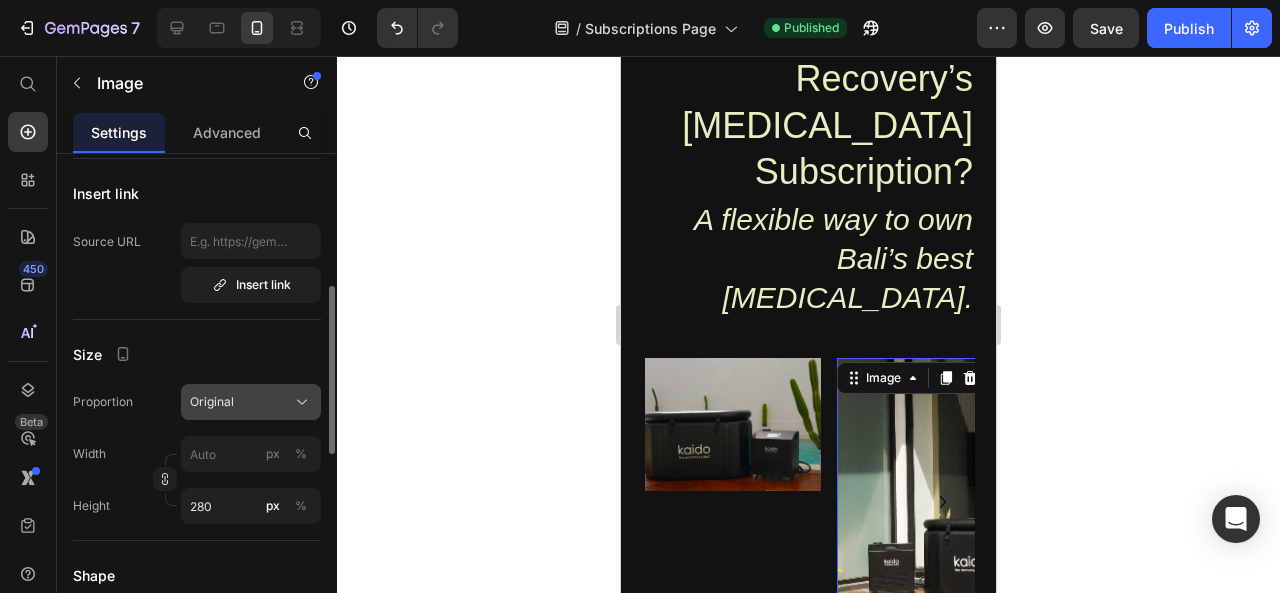 click on "Original" 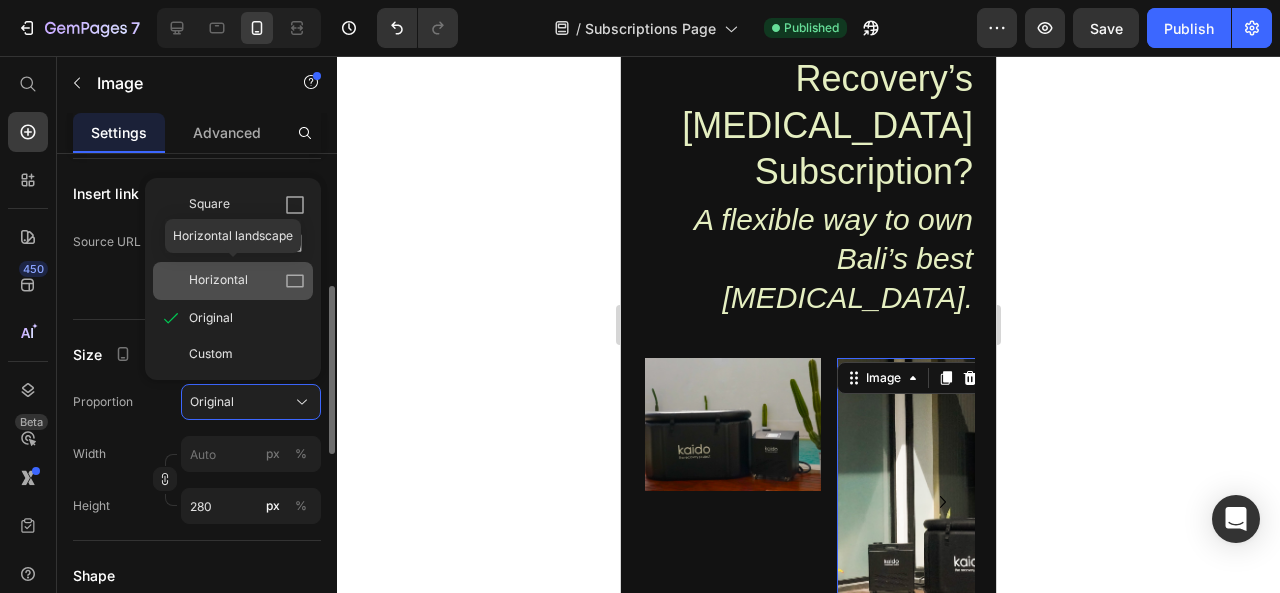 click on "Horizontal" at bounding box center [218, 281] 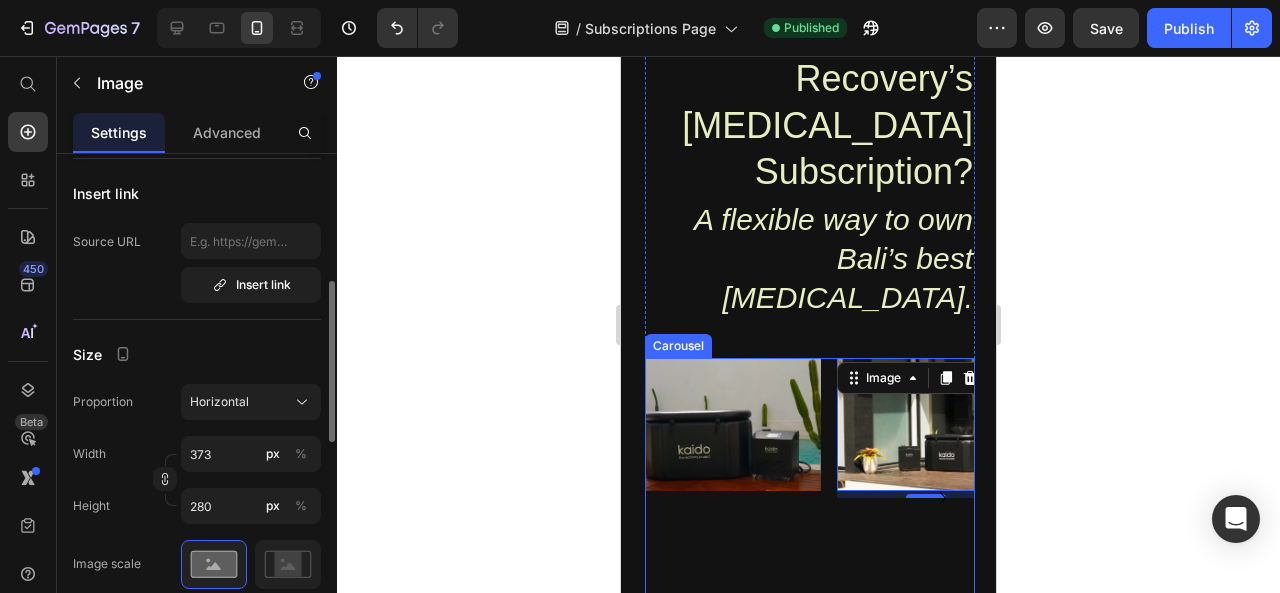 click on "Image" at bounding box center (733, 498) 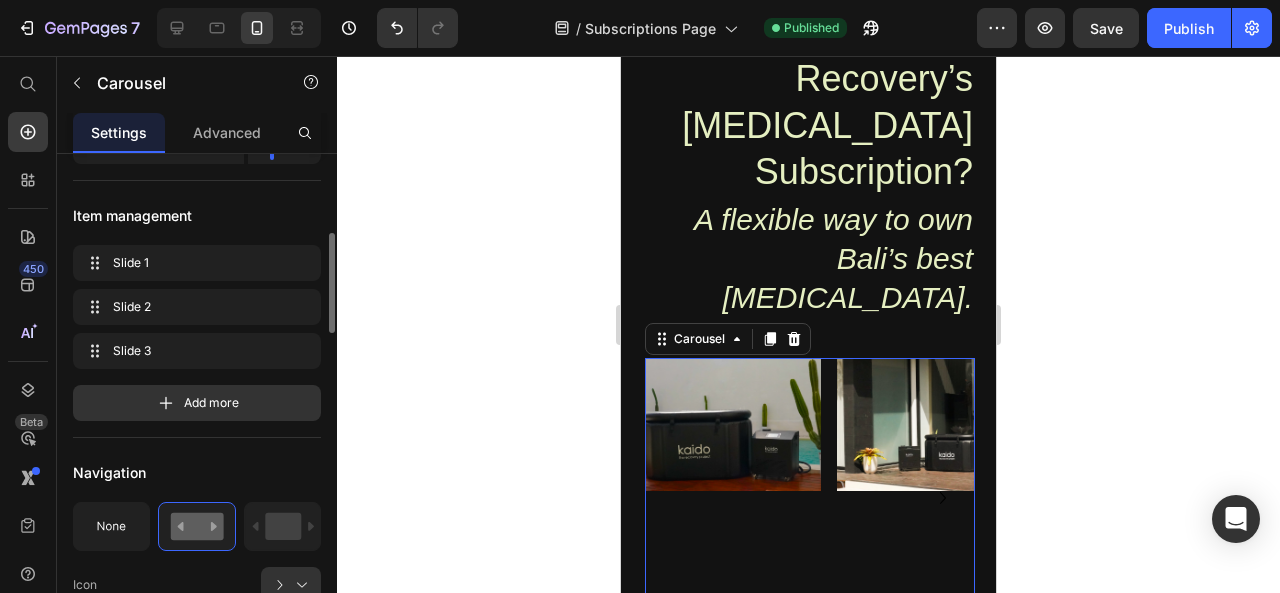scroll, scrollTop: 0, scrollLeft: 0, axis: both 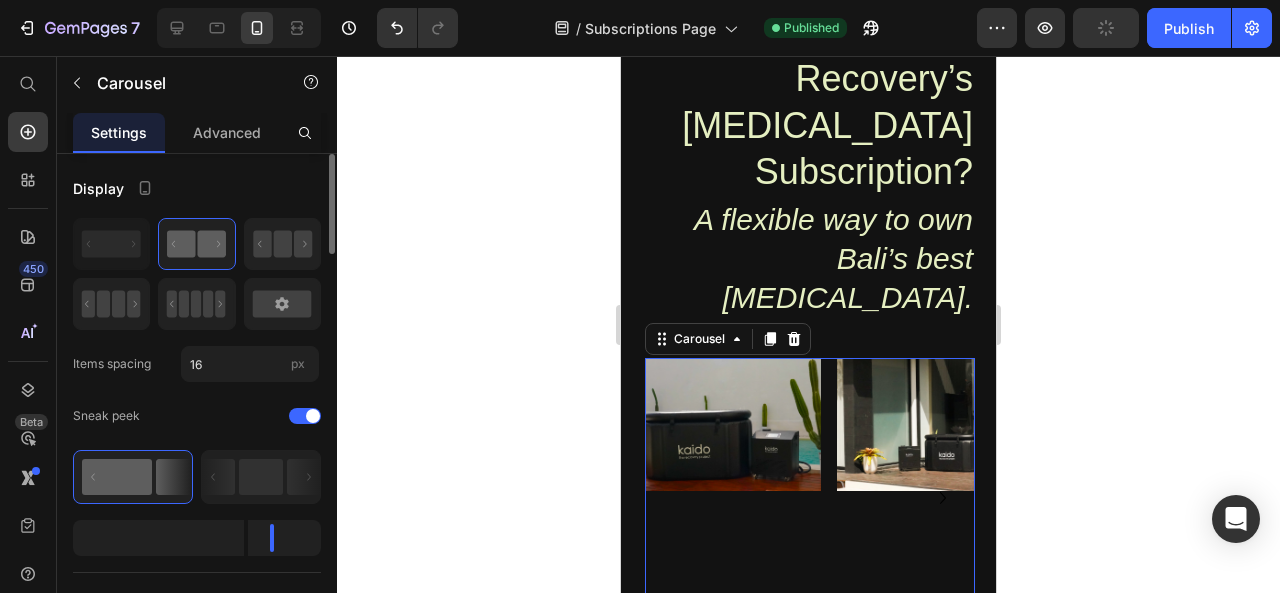 drag, startPoint x: 801, startPoint y: 550, endPoint x: 794, endPoint y: 447, distance: 103.23759 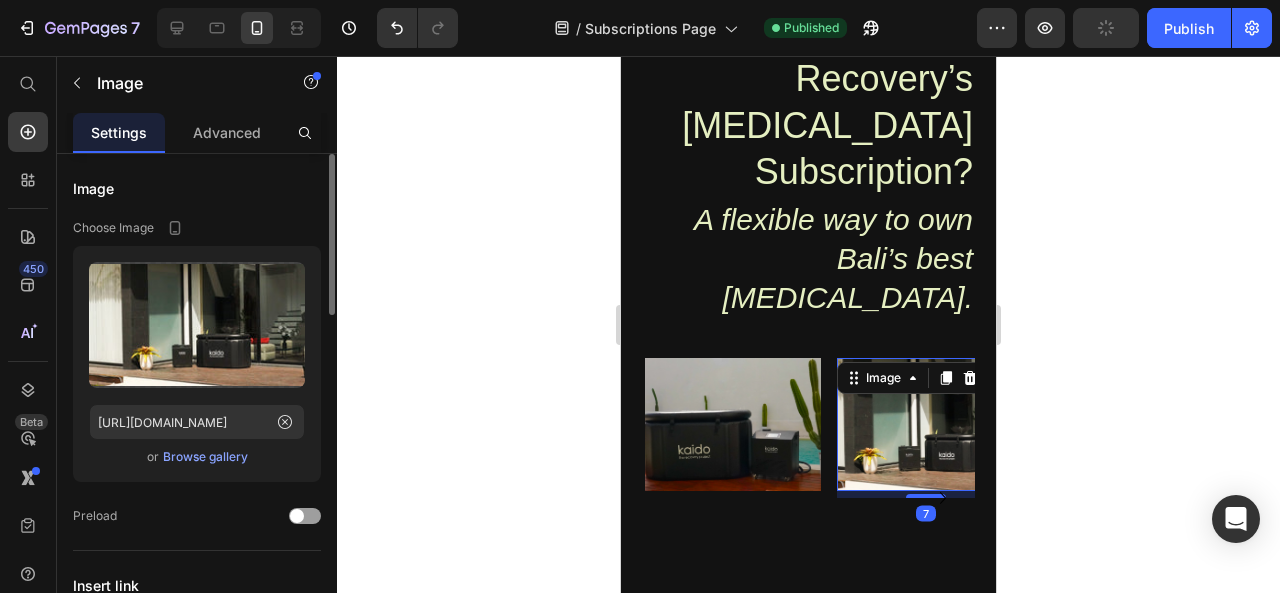 drag, startPoint x: 912, startPoint y: 323, endPoint x: 784, endPoint y: 345, distance: 129.87686 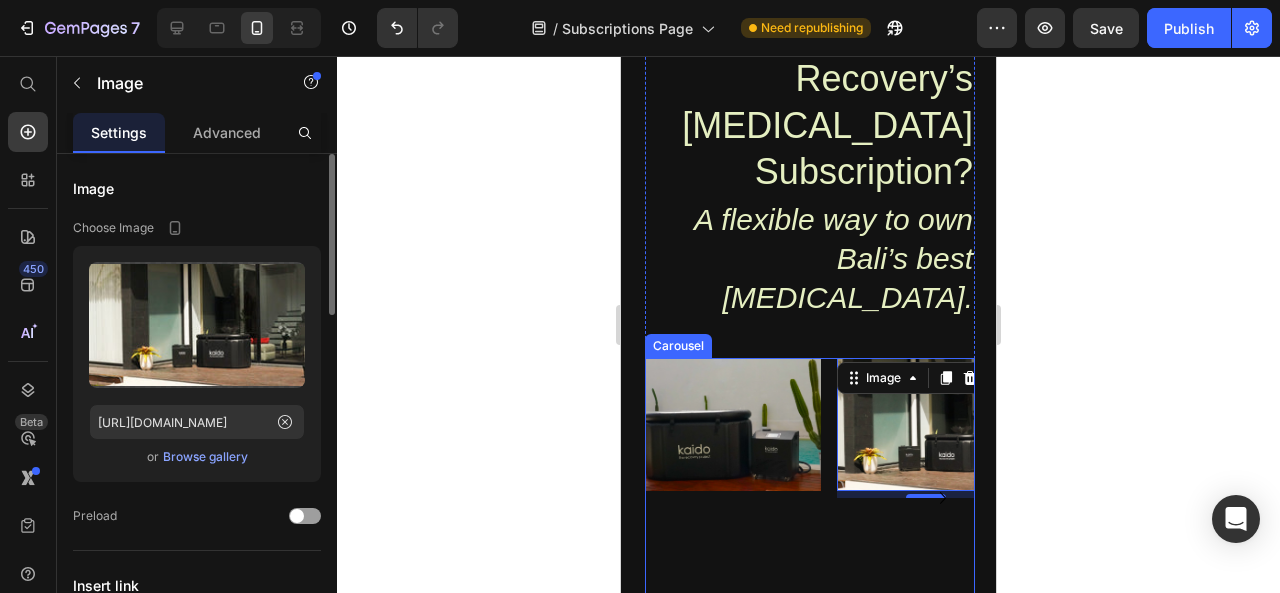 click at bounding box center (800, 616) 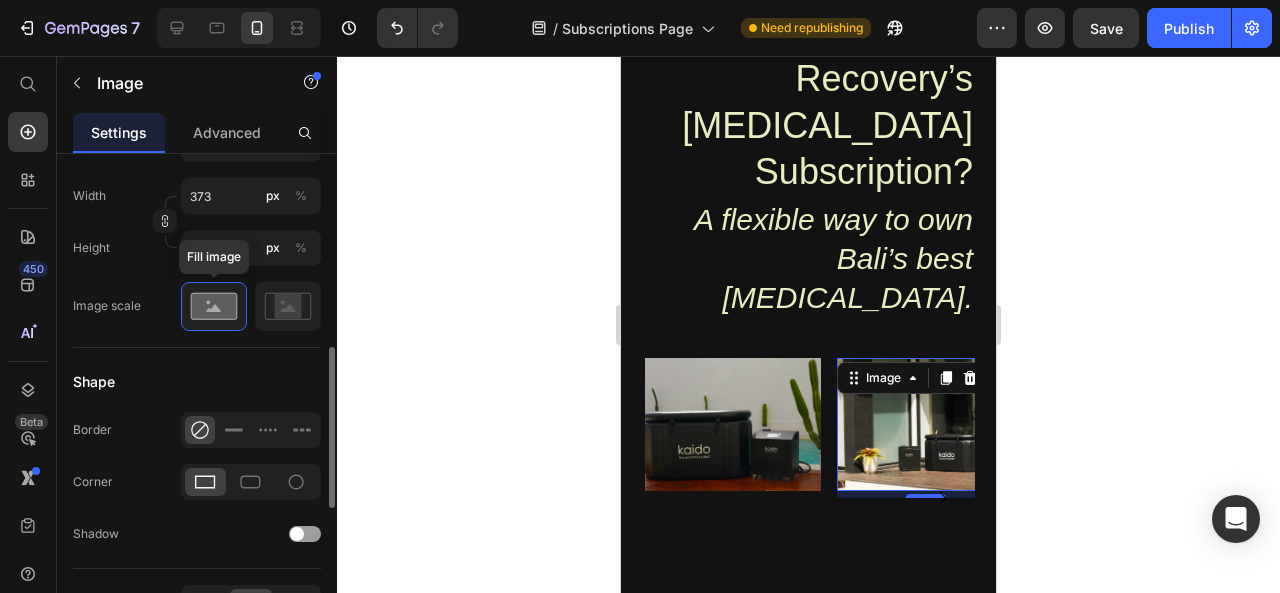 scroll, scrollTop: 636, scrollLeft: 0, axis: vertical 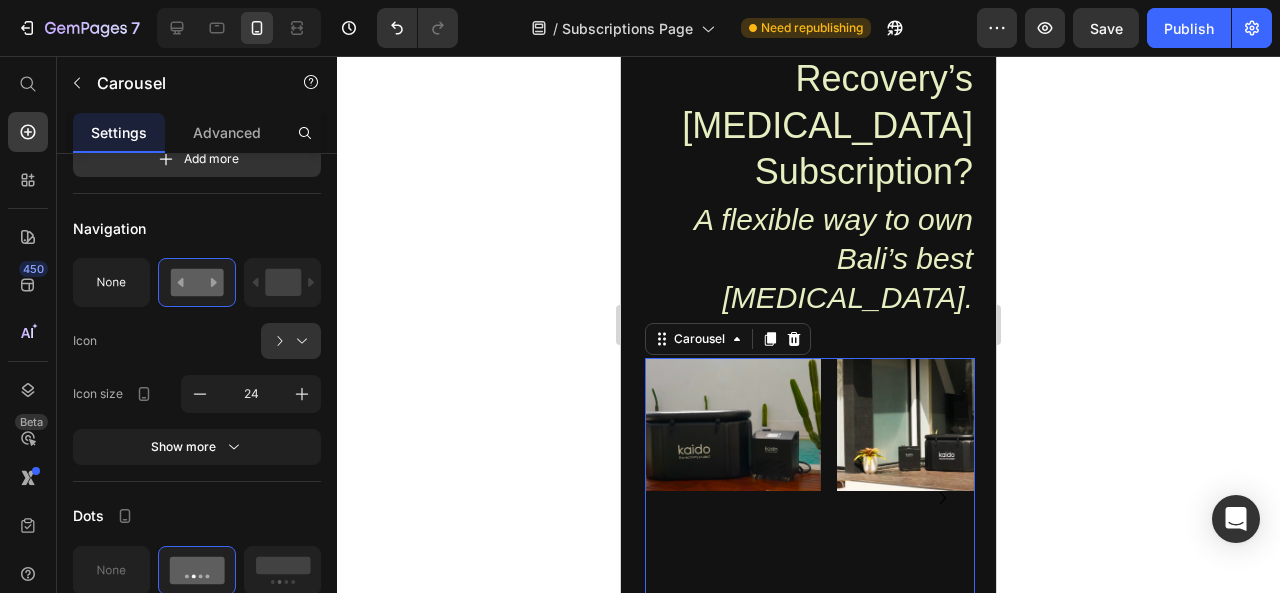 click on "Image" at bounding box center (733, 498) 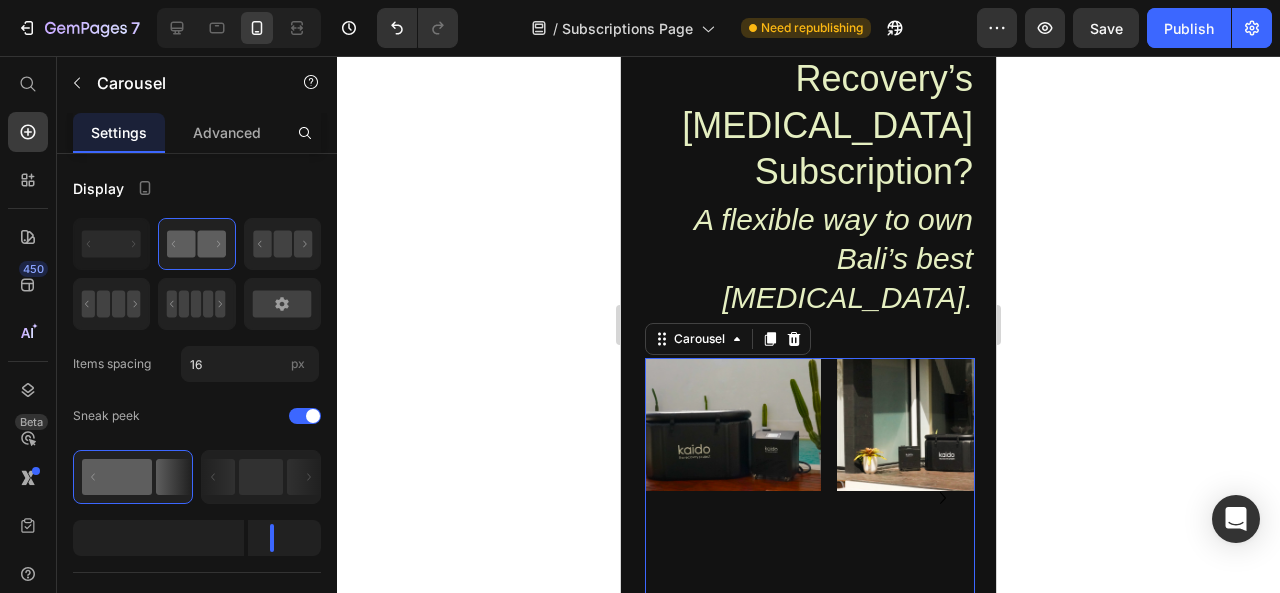 drag, startPoint x: 805, startPoint y: 546, endPoint x: 799, endPoint y: 385, distance: 161.11176 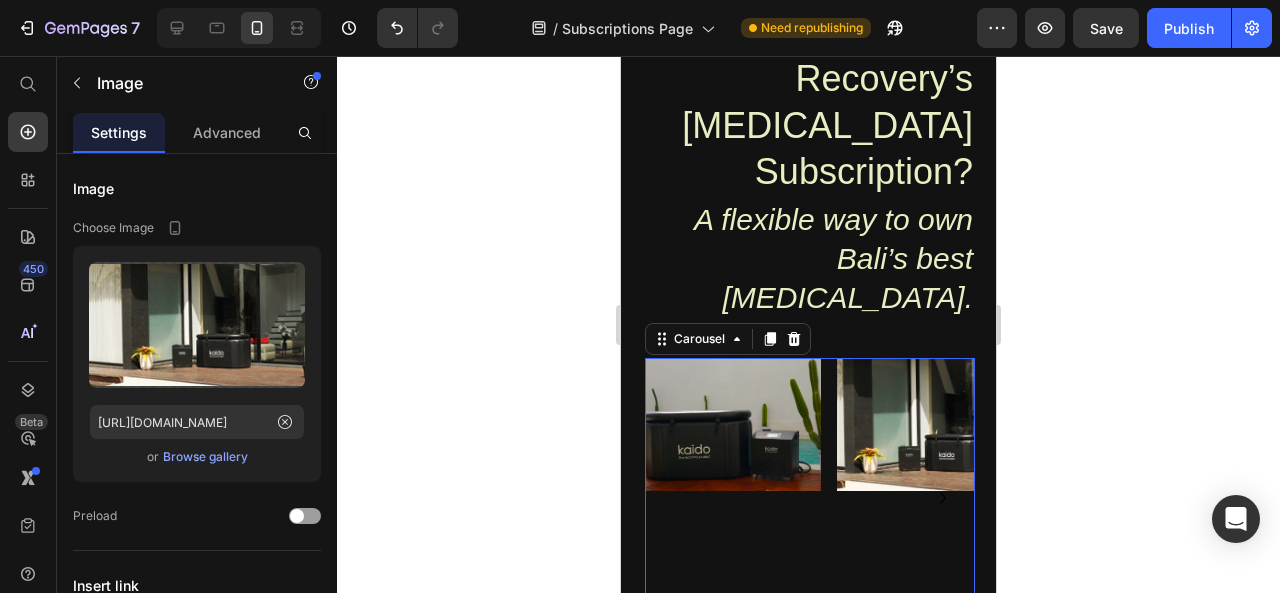click on "Image" at bounding box center [733, 498] 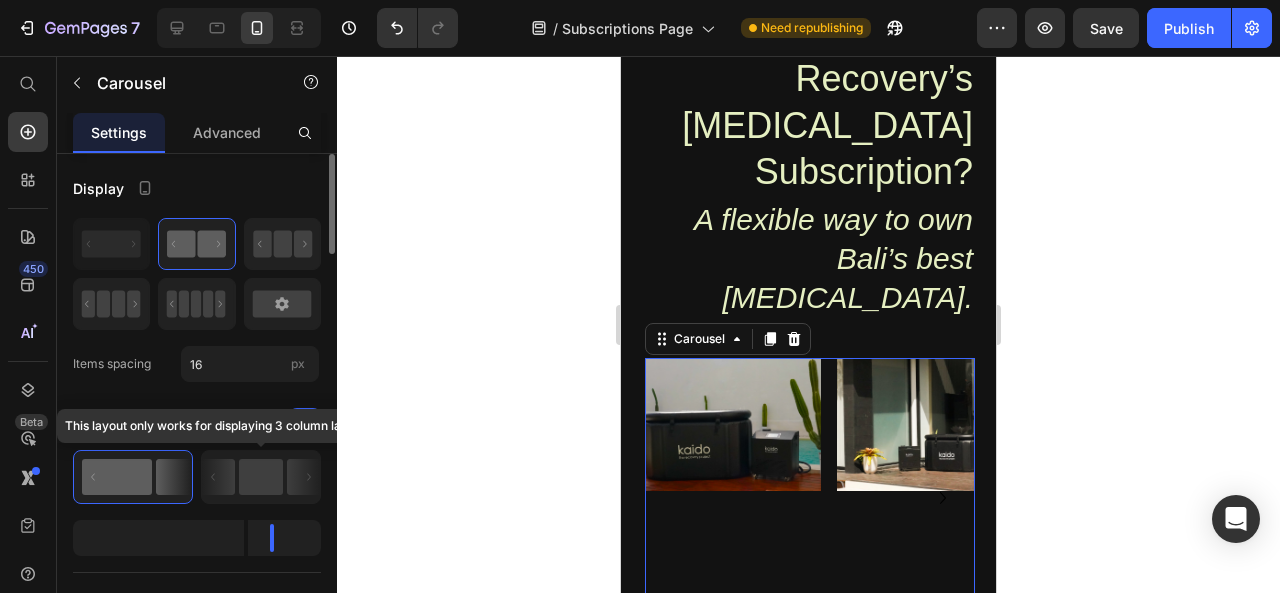 click 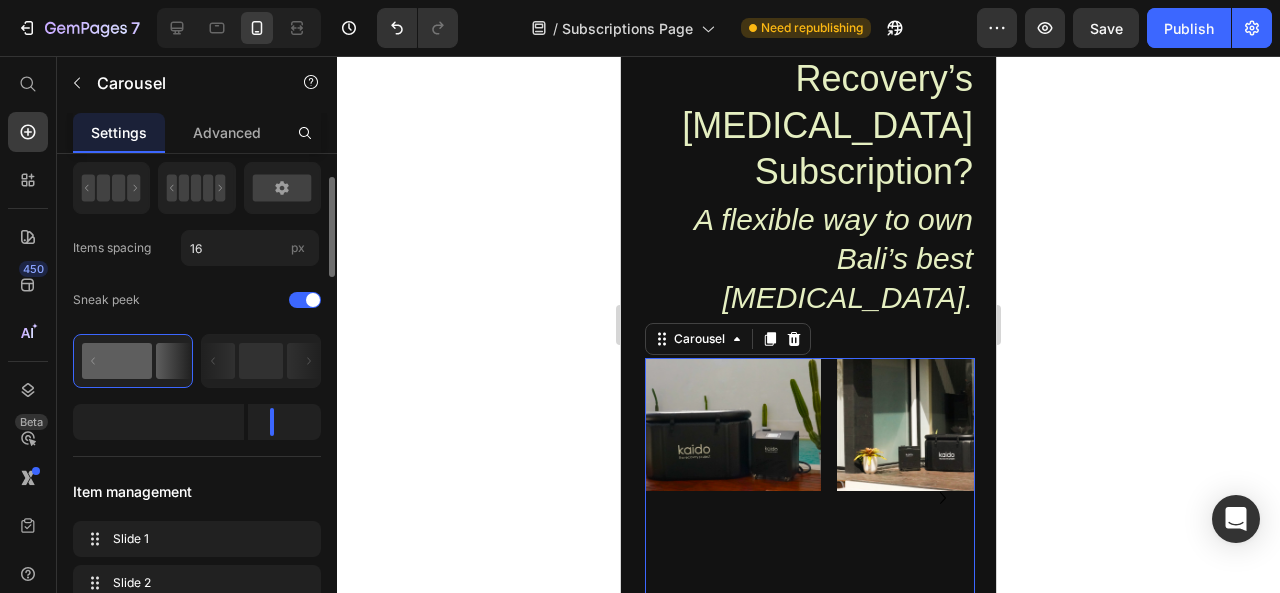 scroll, scrollTop: 0, scrollLeft: 0, axis: both 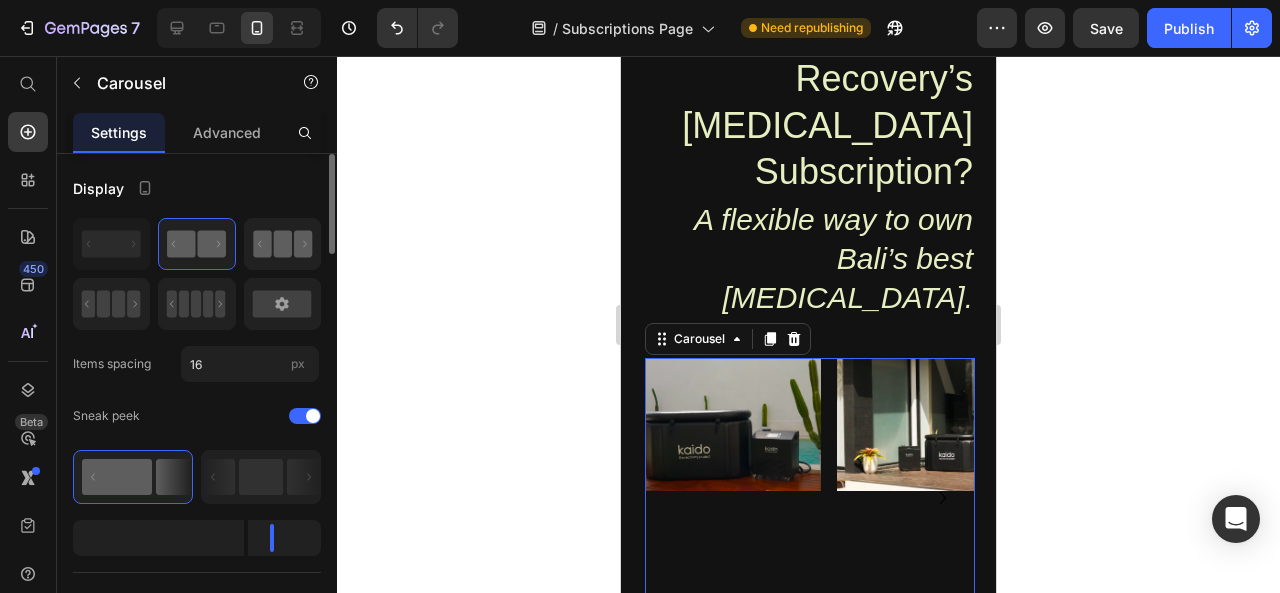 click 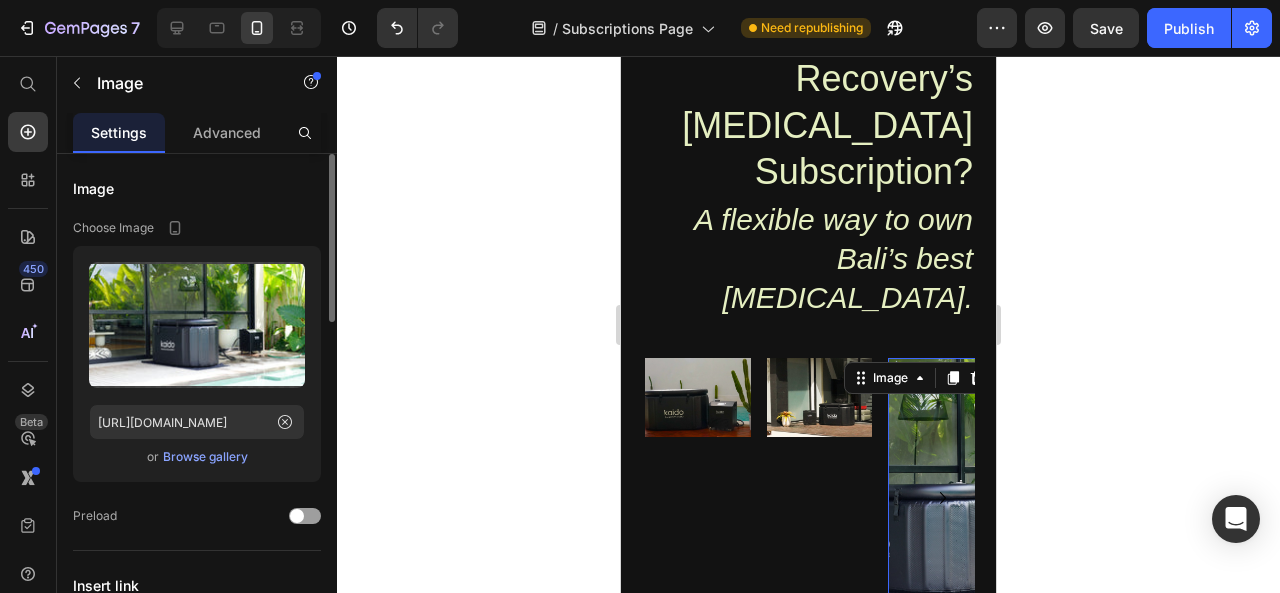 scroll, scrollTop: 316, scrollLeft: 0, axis: vertical 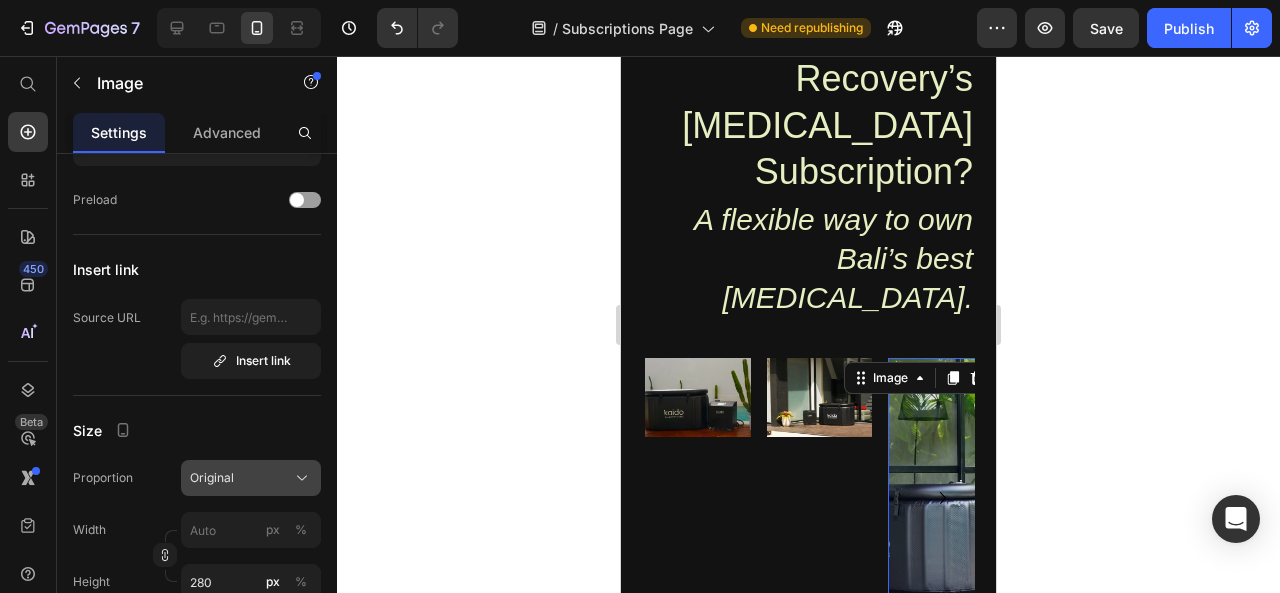 click on "Original" 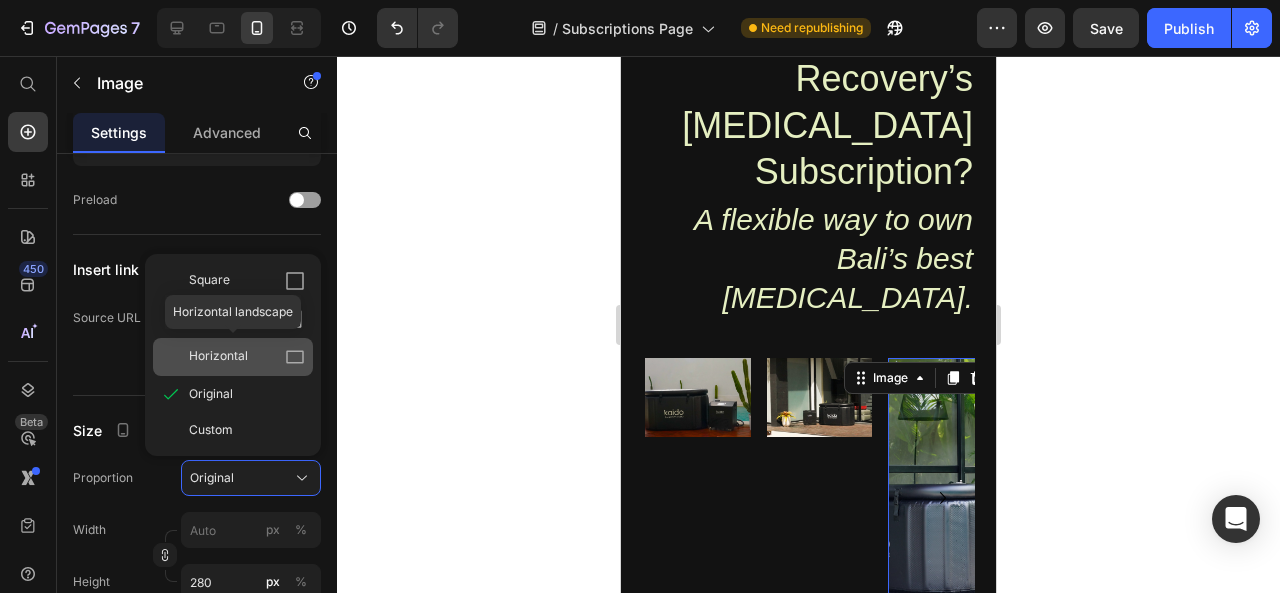 click on "Horizontal" at bounding box center [218, 357] 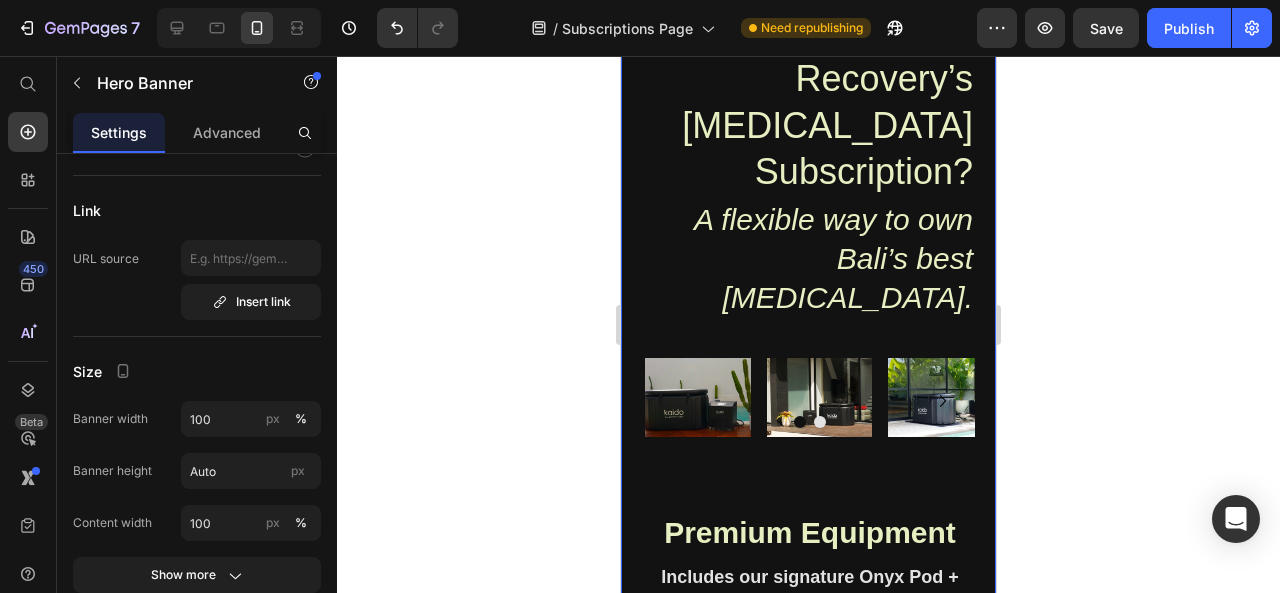 click on "Bali’s Premium Cold Therapy at Home Heading Start Smart. Own When You're Ready Text Block Hero Banner Heading Why Choose Kaido Recovery’s [MEDICAL_DATA] Subscription? Heading A flexible way to own Bali’s best [MEDICAL_DATA]. Heading
Image Image Image
Carousel Row ⁠⁠⁠⁠⁠⁠⁠ Premium Equipment Heading Includes our signature Onyx Pod + 0.8HP MAX Chiller Text Block Delivered & Installed Heading We handle full delivery, setup, and placement Text Block Row Monthly Water Care Heading Using Jaan Water, professionally maintained Text Block No Commitment Heading Rent weekly, monthly, or quarterly with the option to upgrade or own later Text Block Row We handle the [DOMAIN_NAME] enjoy the recovery. Heading How It Works Heading ❄️ Fill out a quick form or message us on WhatsApp ❄️ Choose your subscription plan ❄️ We deliver, install, and maintain your [MEDICAL_DATA] ❄️ Renew, return, or convert to ownership anytime" at bounding box center (810, 643) 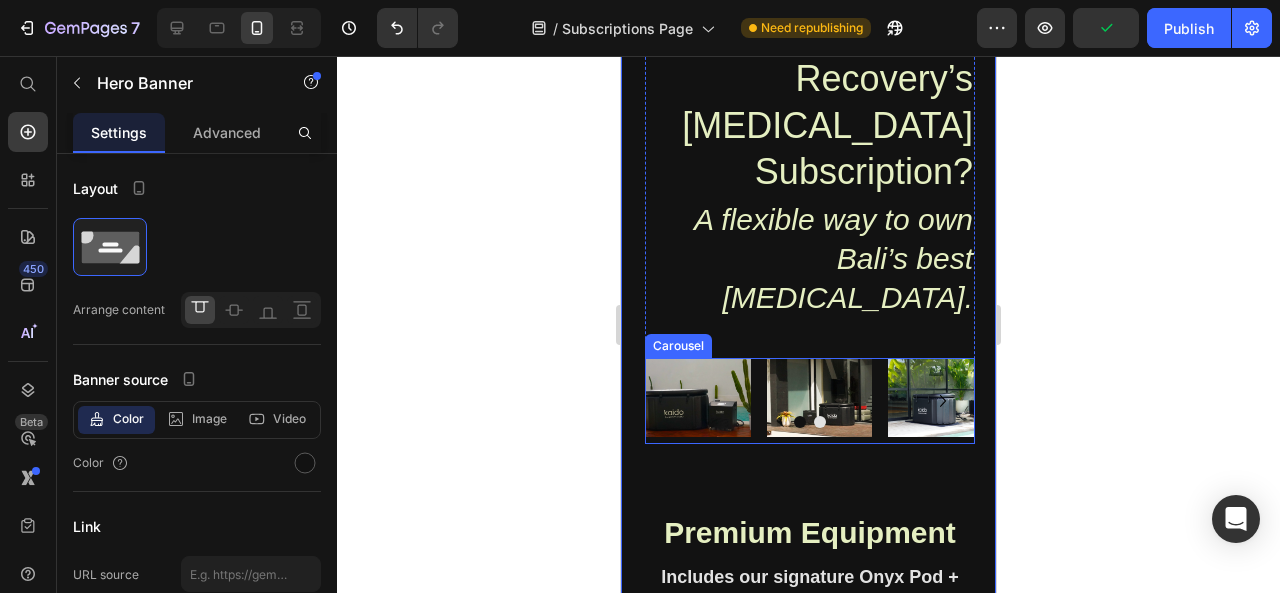 click at bounding box center (810, 422) 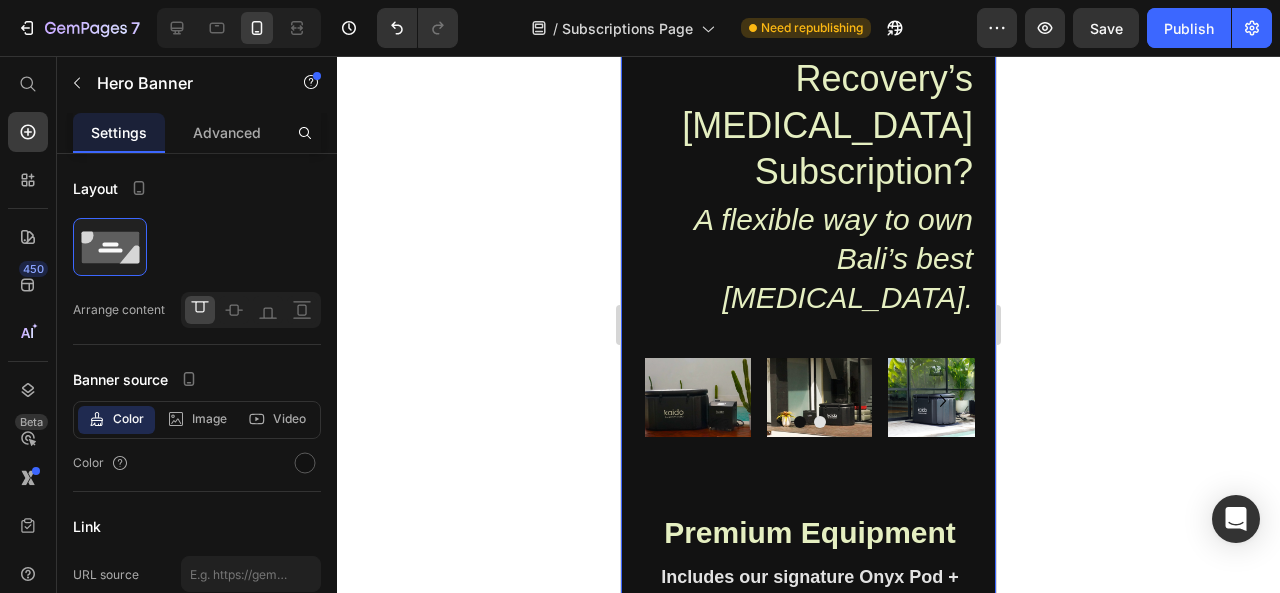 click on "Bali’s Premium Cold Therapy at Home Heading Start Smart. Own When You're Ready Text Block Hero Banner Heading Why Choose Kaido Recovery’s [MEDICAL_DATA] Subscription? Heading A flexible way to own Bali’s best [MEDICAL_DATA]. Heading
Image Image Image
Carousel Row ⁠⁠⁠⁠⁠⁠⁠ Premium Equipment Heading Includes our signature Onyx Pod + 0.8HP MAX Chiller Text Block Delivered & Installed Heading We handle full delivery, setup, and placement Text Block Row Monthly Water Care Heading Using Jaan Water, professionally maintained Text Block No Commitment Heading Rent weekly, monthly, or quarterly with the option to upgrade or own later Text Block Row We handle the [DOMAIN_NAME] enjoy the recovery. Heading How It Works Heading ❄️ Fill out a quick form or message us on WhatsApp ❄️ Choose your subscription plan ❄️ We deliver, install, and maintain your [MEDICAL_DATA] ❄️ Renew, return, or convert to ownership anytime" at bounding box center (810, 643) 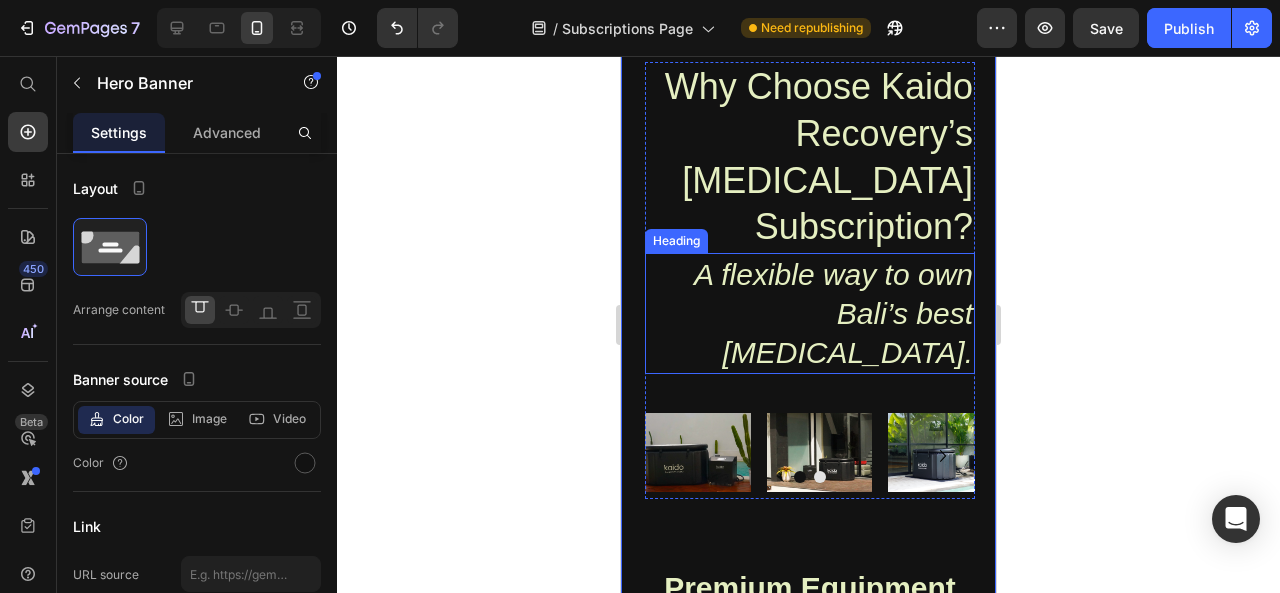 scroll, scrollTop: 623, scrollLeft: 0, axis: vertical 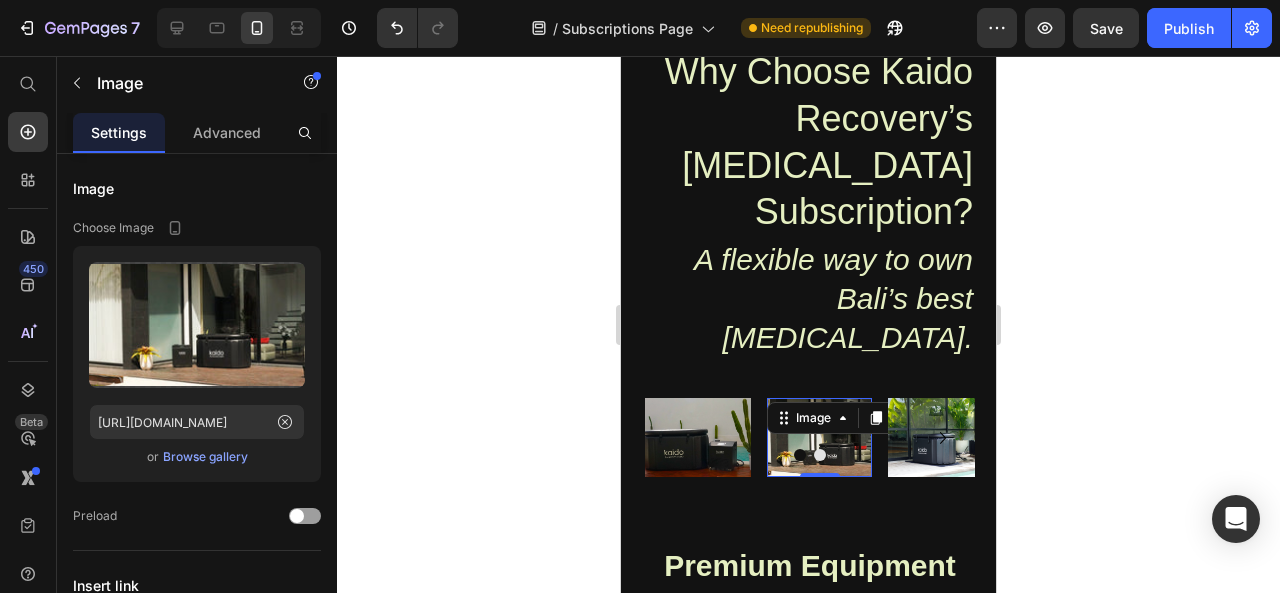 drag, startPoint x: 820, startPoint y: 394, endPoint x: 823, endPoint y: 383, distance: 11.401754 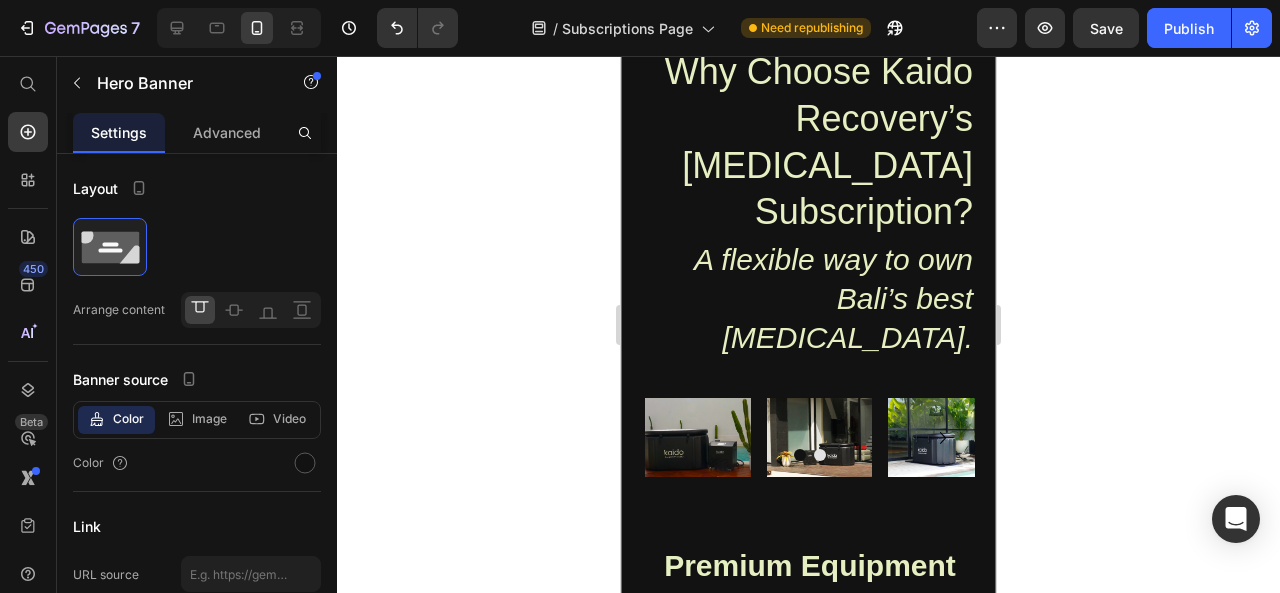 click on "Bali’s Premium Cold Therapy at Home Heading Start Smart. Own When You're Ready Text Block Hero Banner Heading Why Choose Kaido Recovery’s [MEDICAL_DATA] Subscription? Heading A flexible way to own Bali’s best [MEDICAL_DATA]. Heading
Image Image Image
Carousel Row ⁠⁠⁠⁠⁠⁠⁠ Premium Equipment Heading Includes our signature Onyx Pod + 0.8HP MAX Chiller Text Block Delivered & Installed Heading We handle full delivery, setup, and placement Text Block Row Monthly Water Care Heading Using Jaan Water, professionally maintained Text Block No Commitment Heading Rent weekly, monthly, or quarterly with the option to upgrade or own later Text Block Row We handle the [DOMAIN_NAME] enjoy the recovery. Heading How It Works Heading ❄️ Fill out a quick form or message us on WhatsApp ❄️ Choose your subscription plan ❄️ We deliver, install, and maintain your [MEDICAL_DATA] ❄️ Renew, return, or convert to ownership anytime" at bounding box center (810, 680) 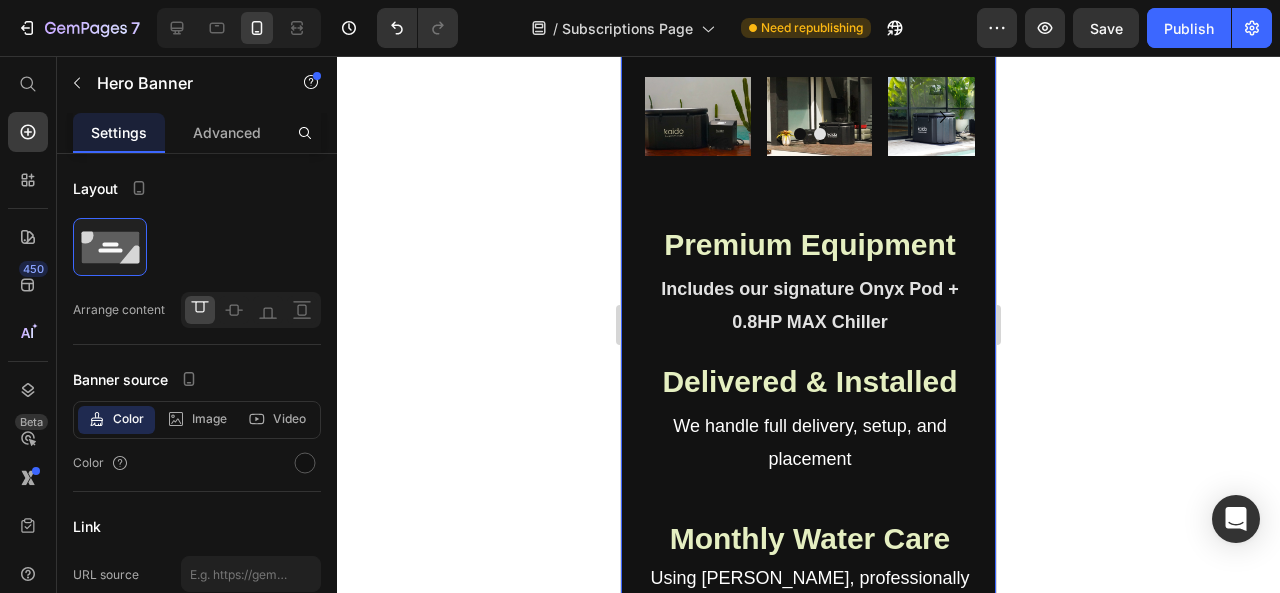 scroll, scrollTop: 943, scrollLeft: 0, axis: vertical 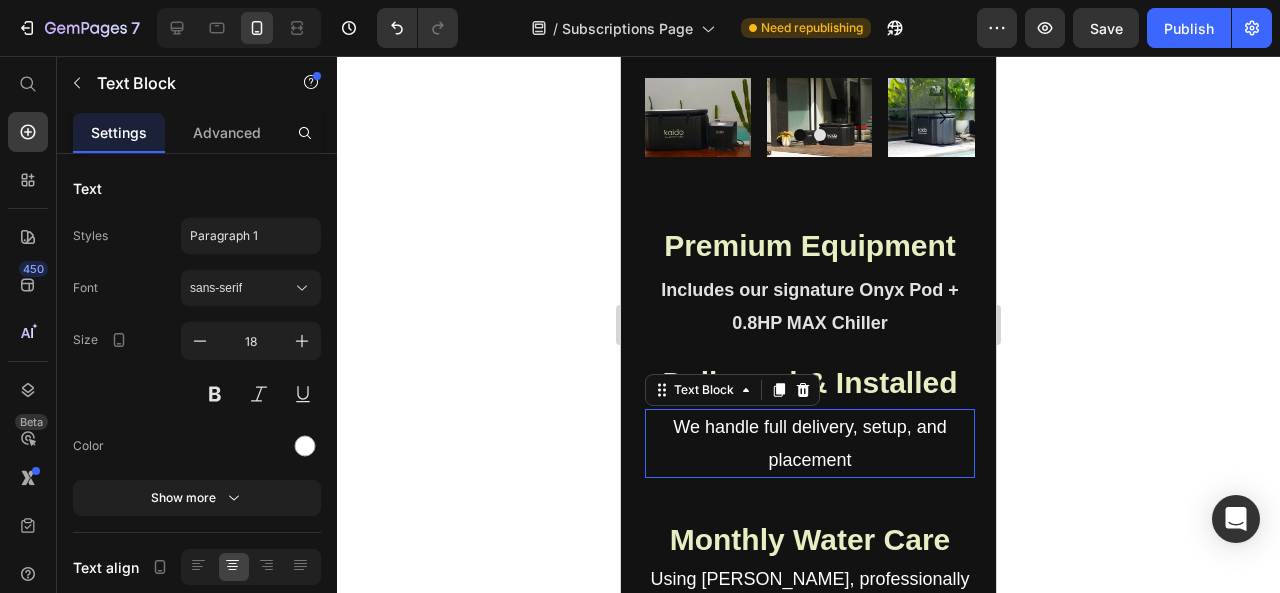 click on "We handle full delivery, setup, and placement" at bounding box center (810, 443) 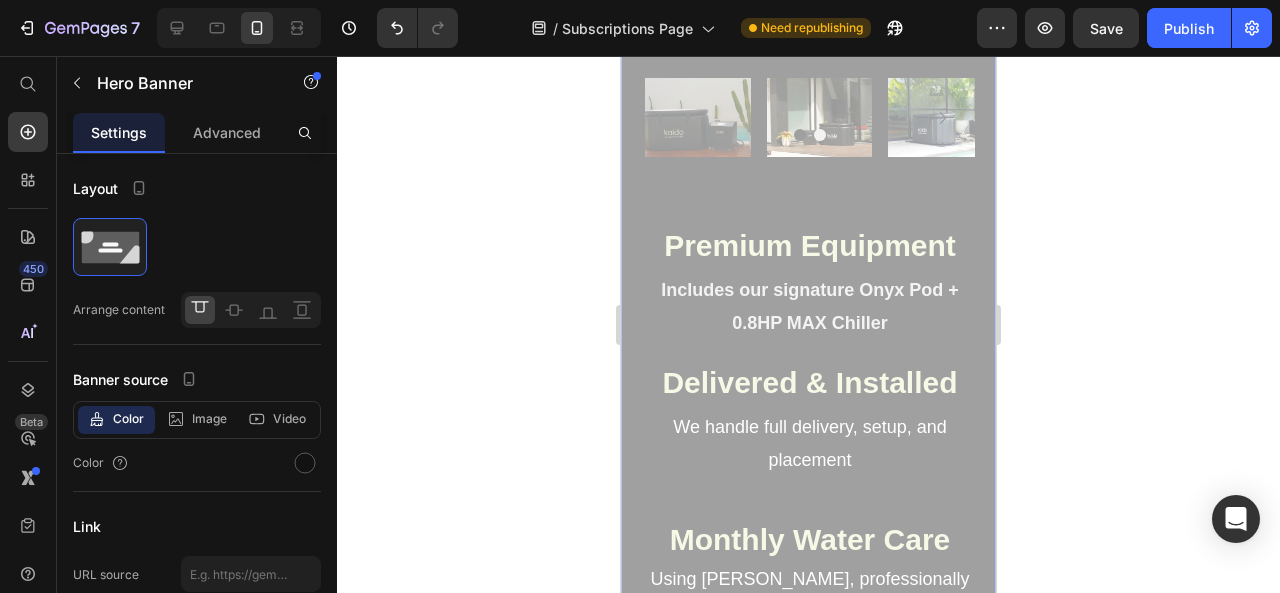 drag, startPoint x: 856, startPoint y: 398, endPoint x: 237, endPoint y: 29, distance: 720.64 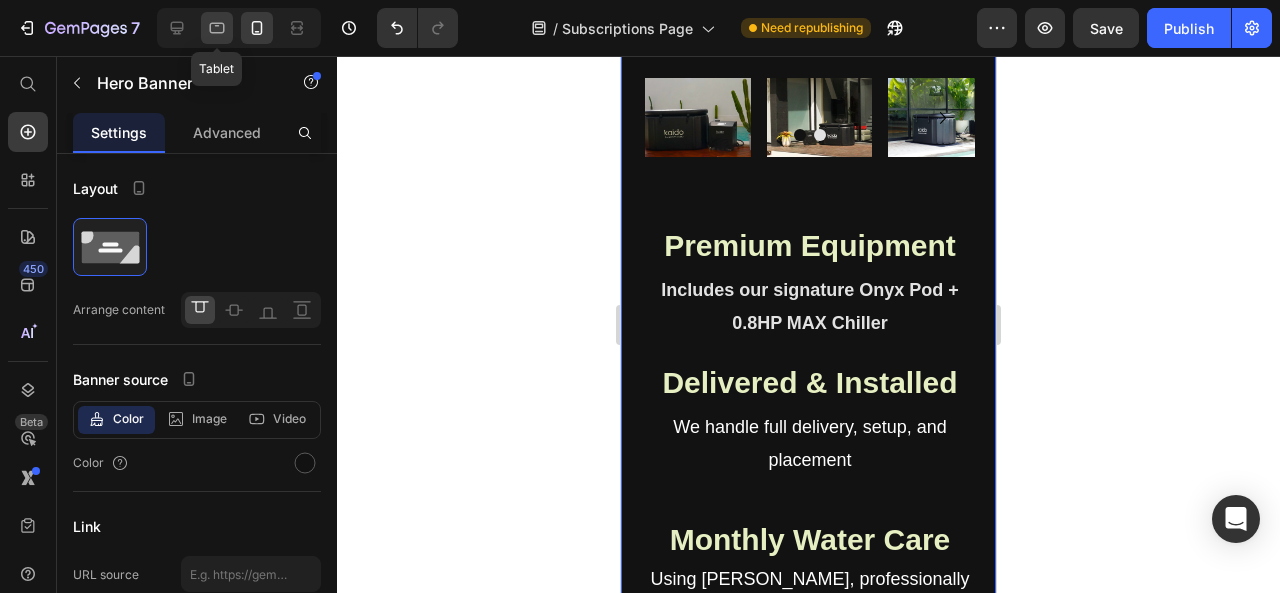 click 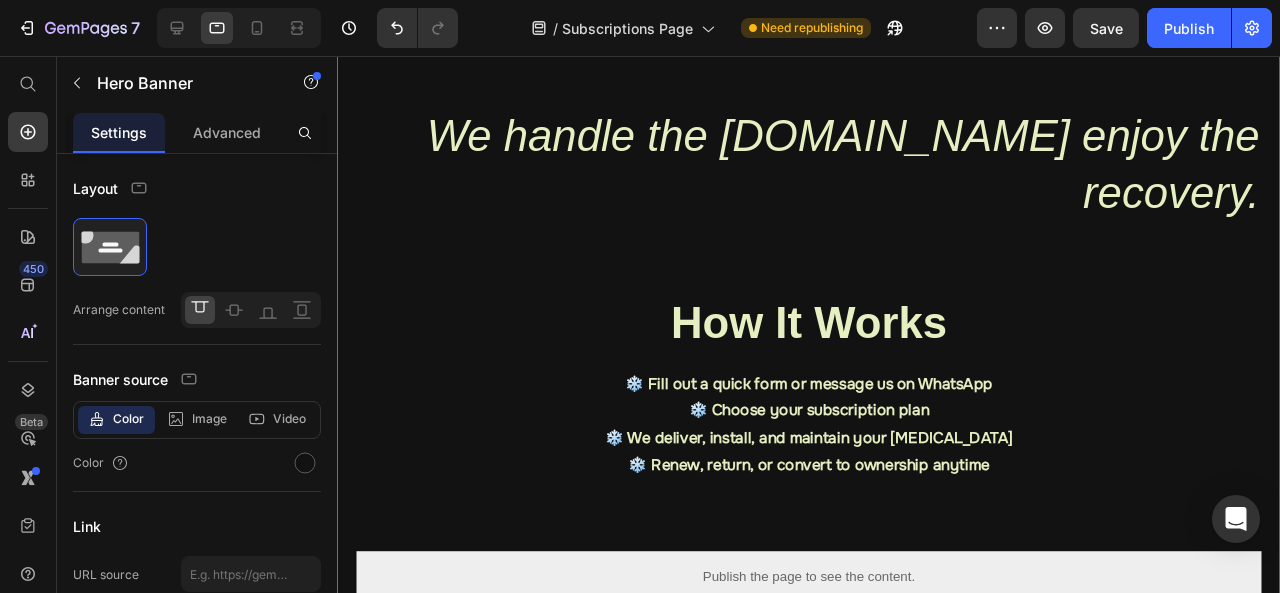 scroll, scrollTop: 1886, scrollLeft: 0, axis: vertical 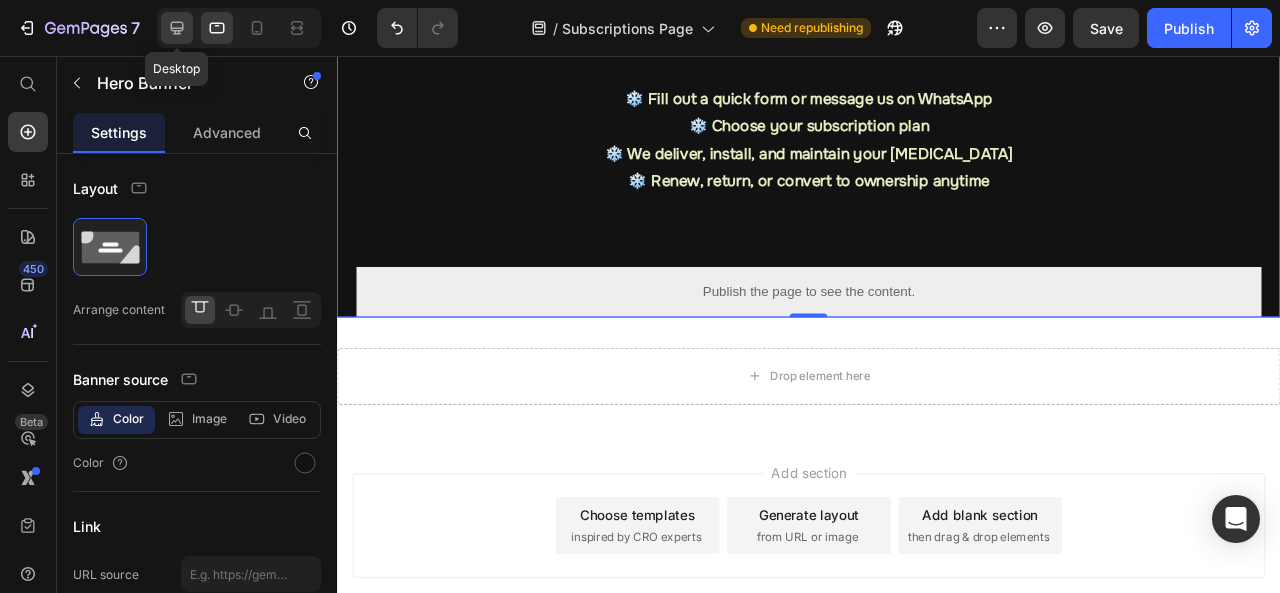 click 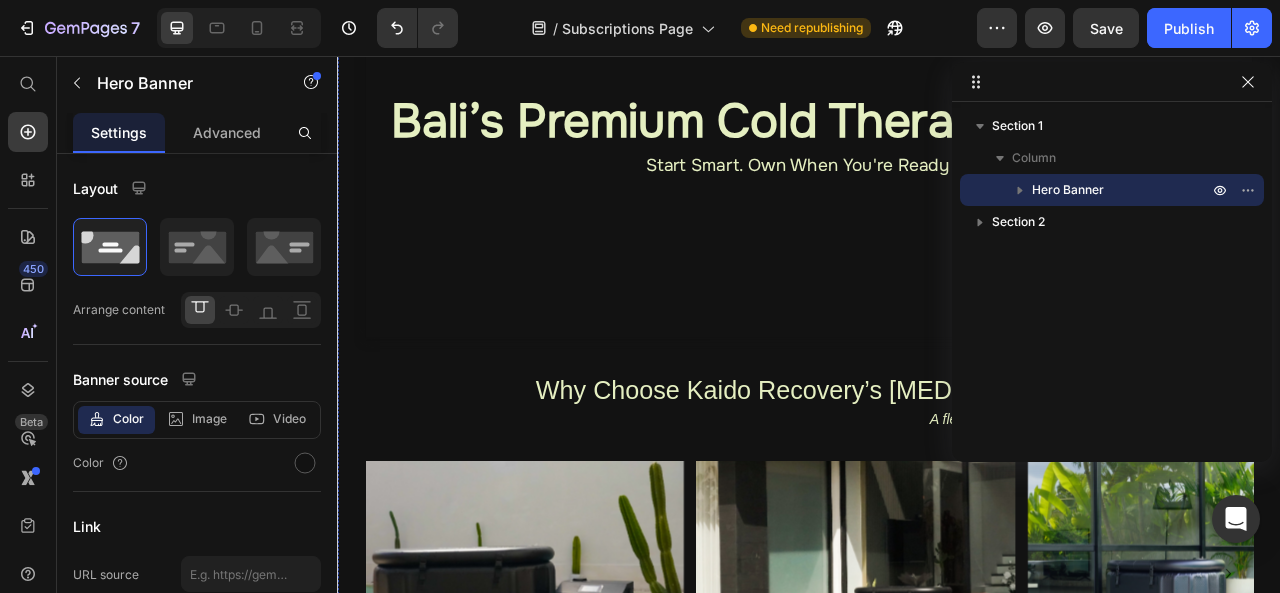 scroll, scrollTop: 236, scrollLeft: 0, axis: vertical 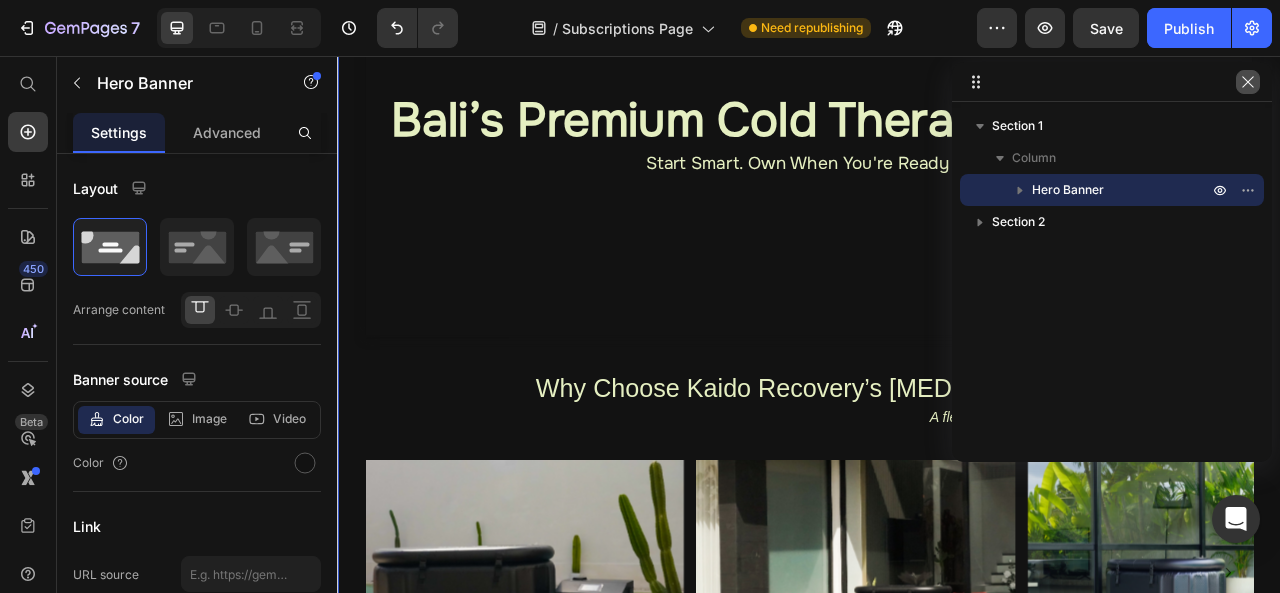 drag, startPoint x: 1246, startPoint y: 83, endPoint x: 730, endPoint y: 131, distance: 518.2277 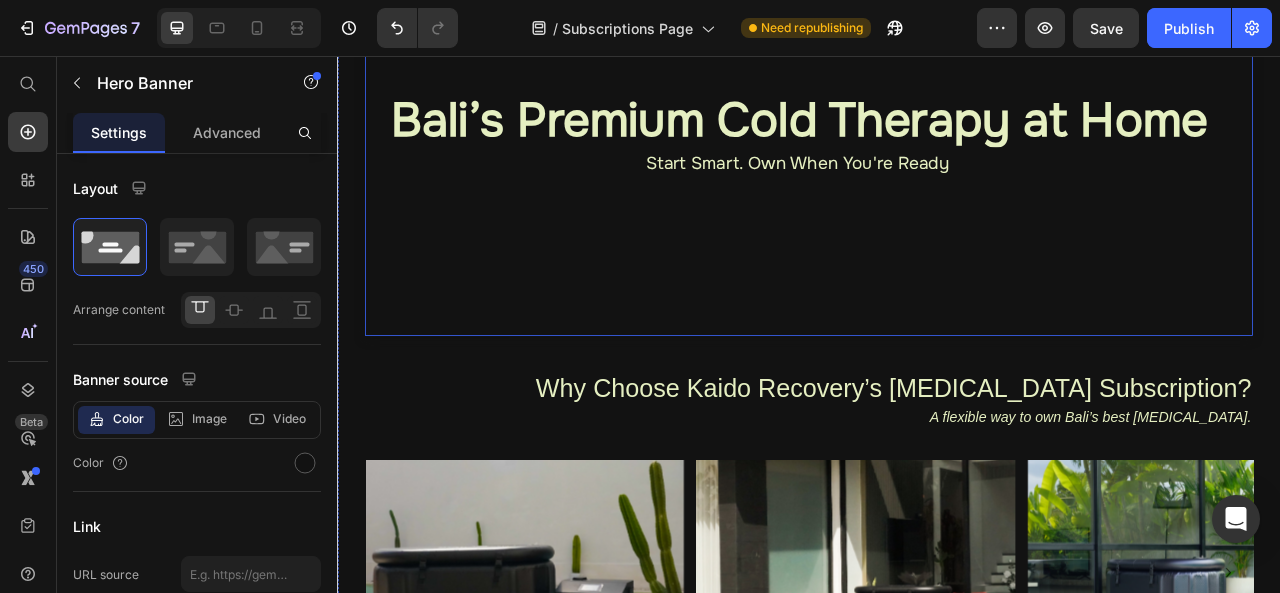 scroll, scrollTop: 0, scrollLeft: 0, axis: both 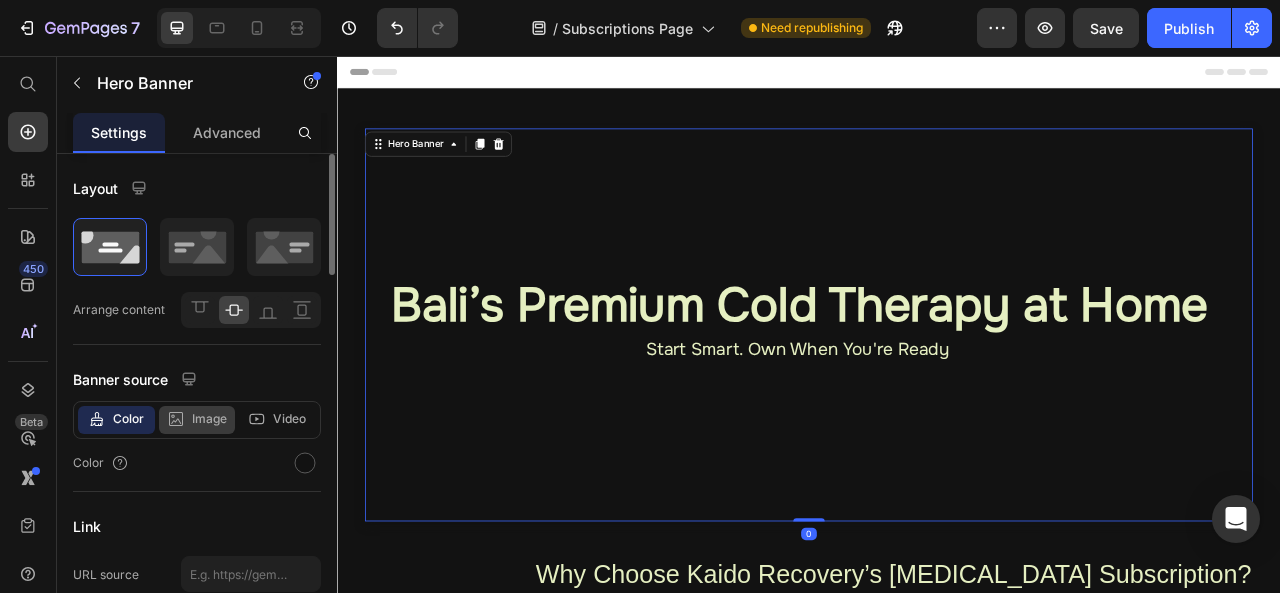 click on "Image" at bounding box center [209, 419] 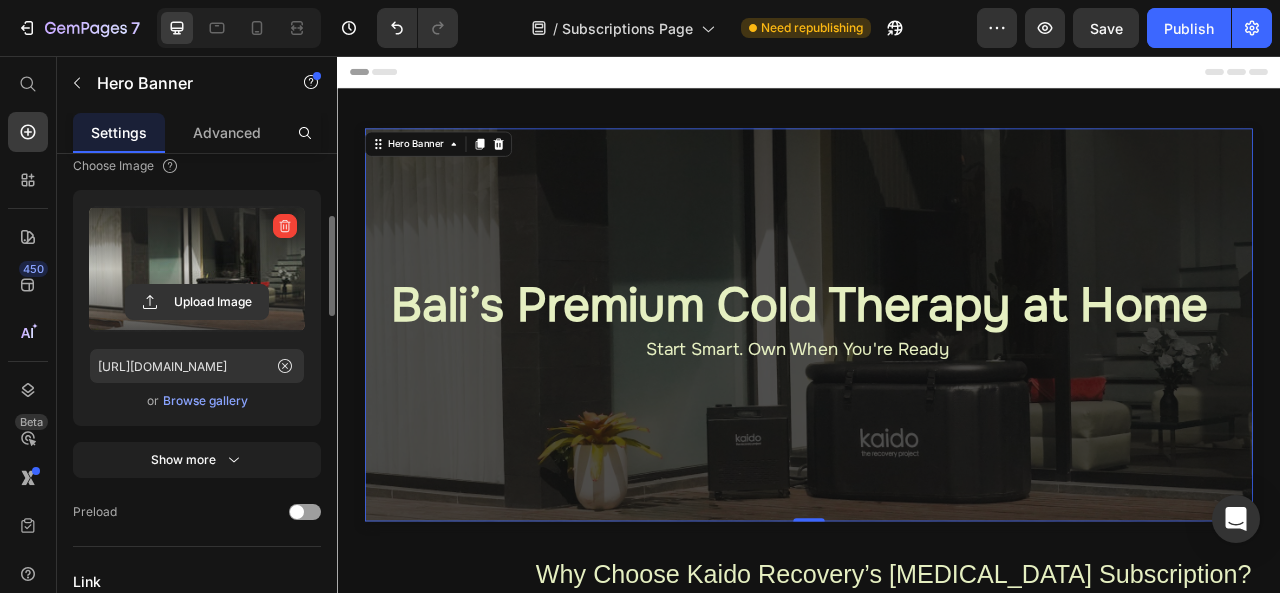 scroll, scrollTop: 302, scrollLeft: 0, axis: vertical 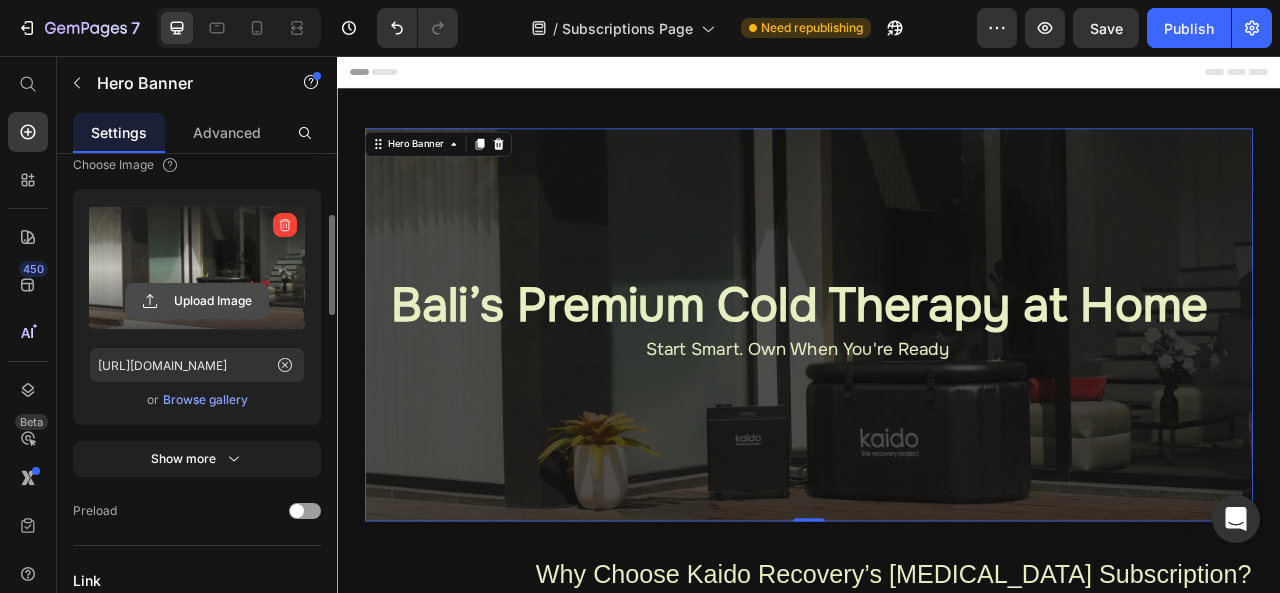 click 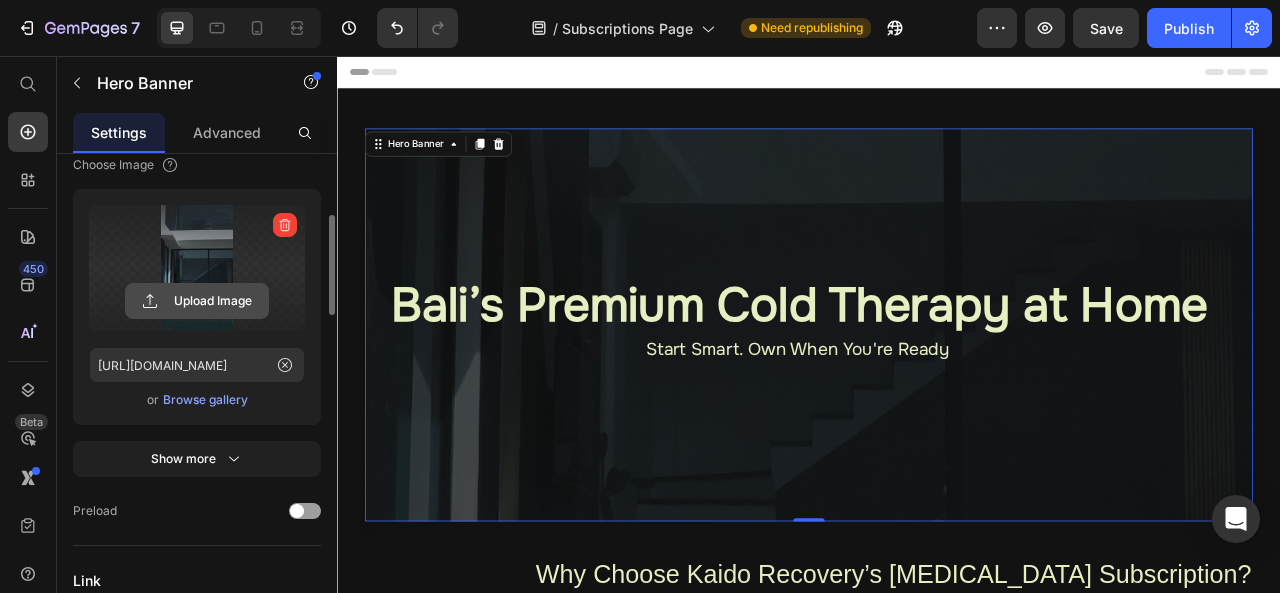 click 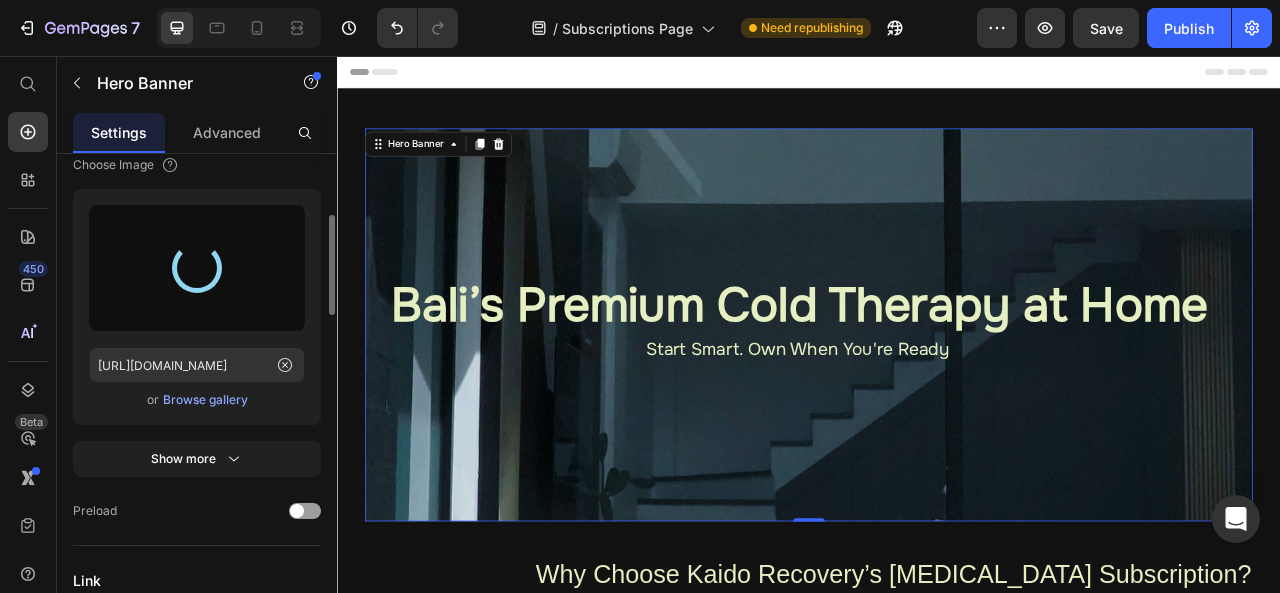 type on "[URL][DOMAIN_NAME]" 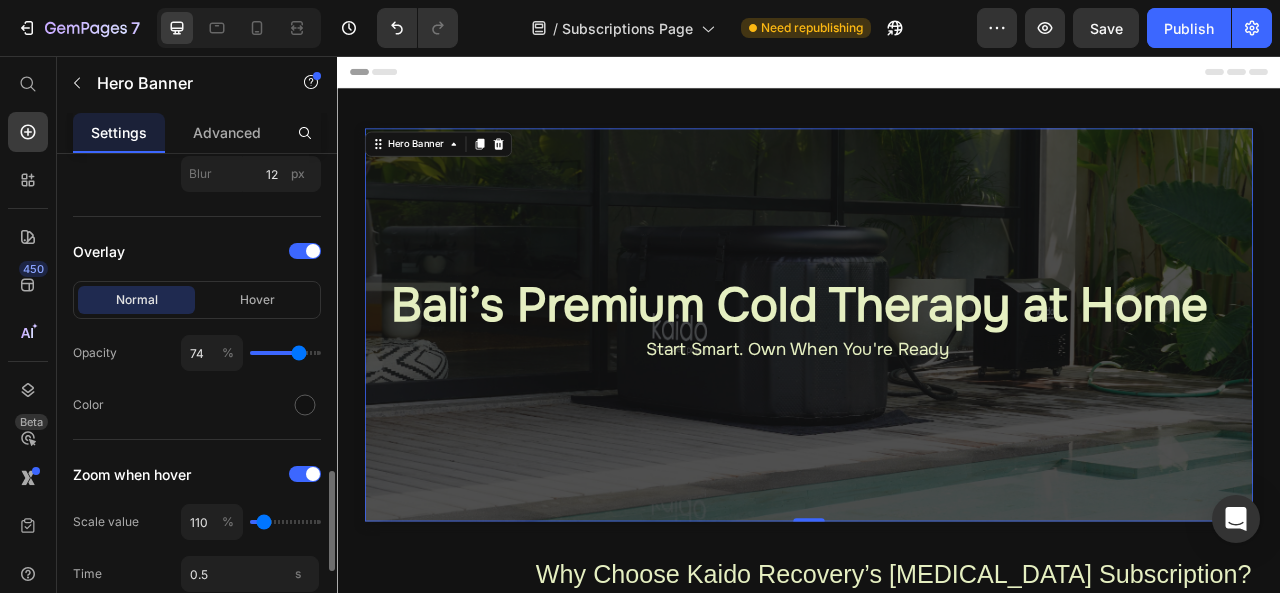 scroll, scrollTop: 1536, scrollLeft: 0, axis: vertical 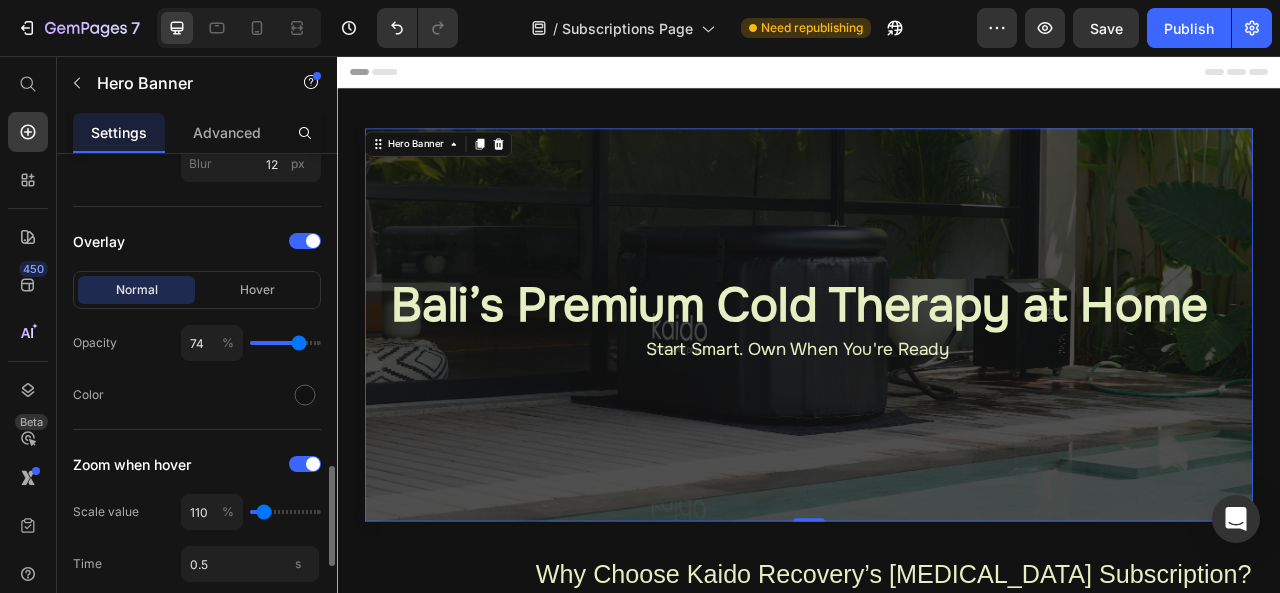 type on "72" 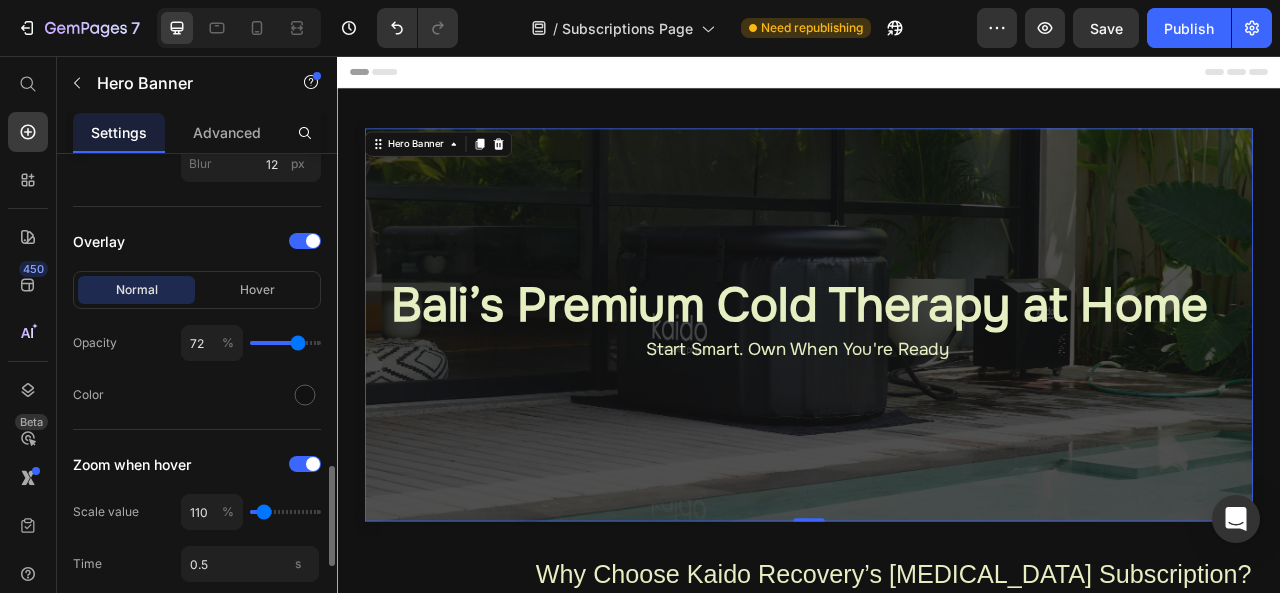 type on "67" 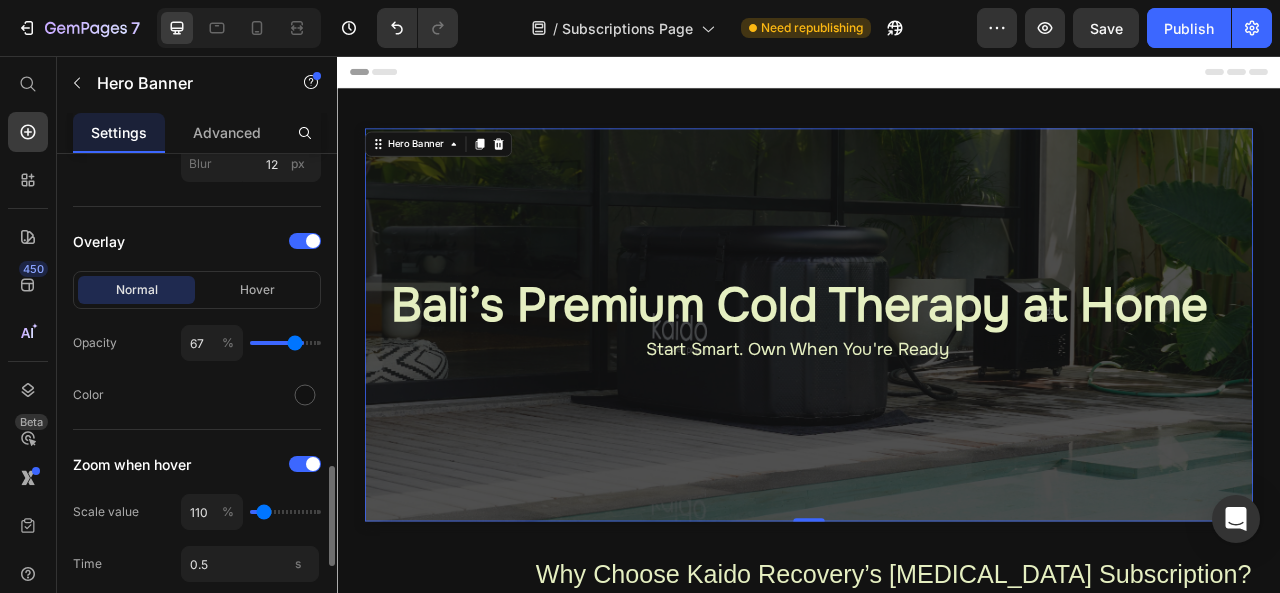 type on "59" 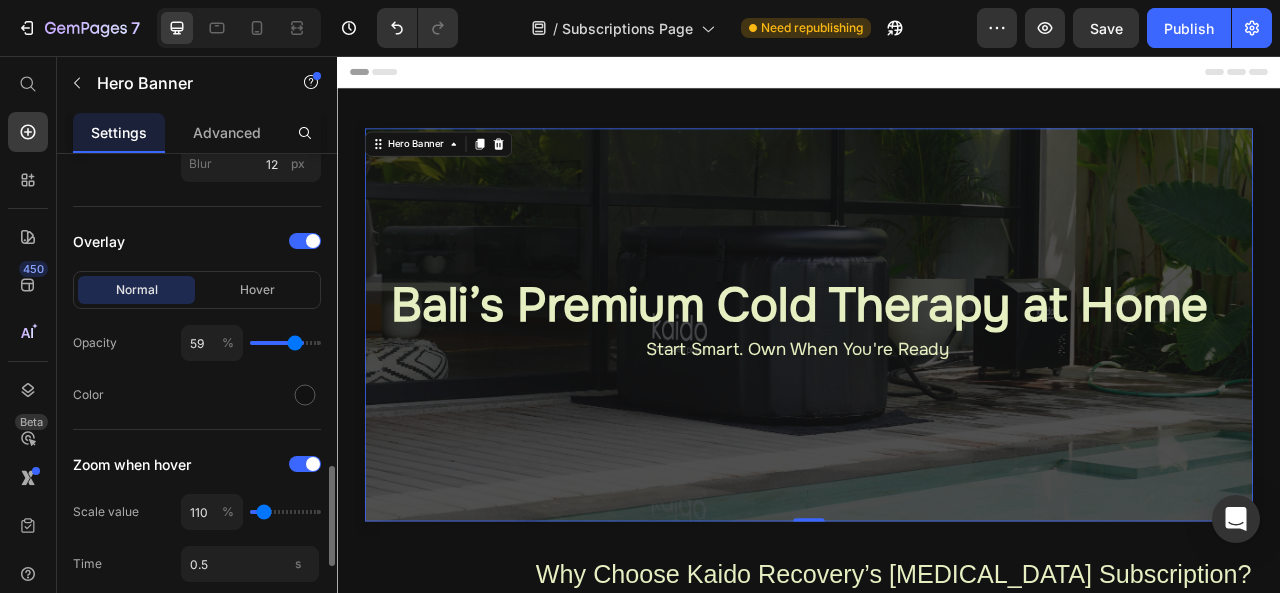 type on "59" 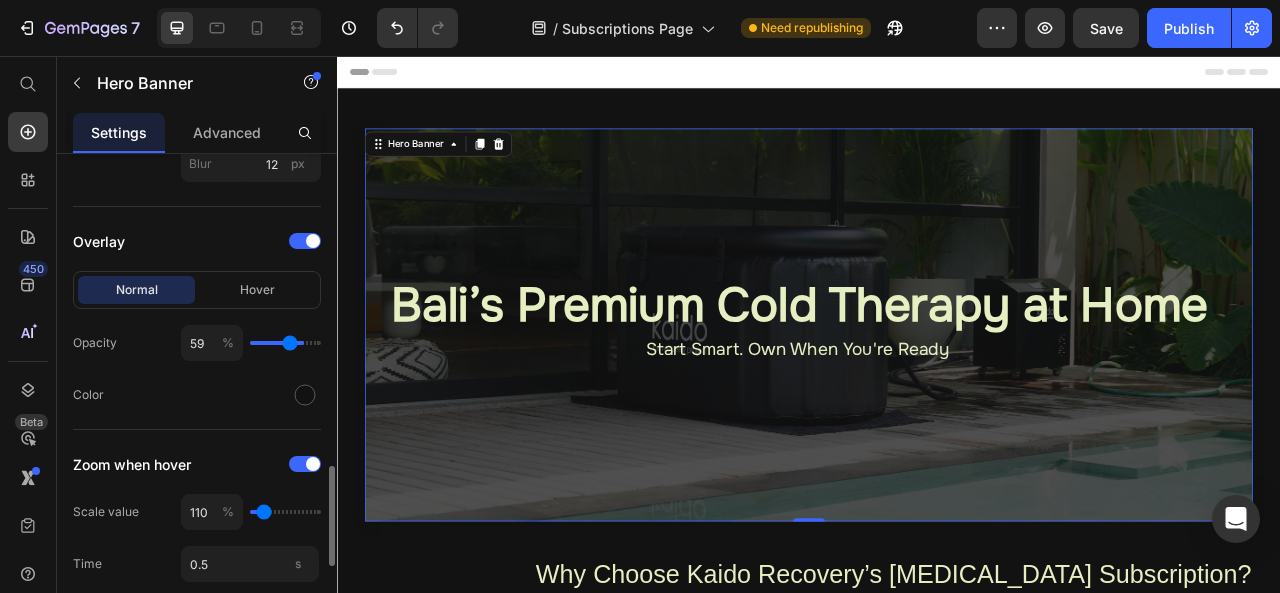 type on "51" 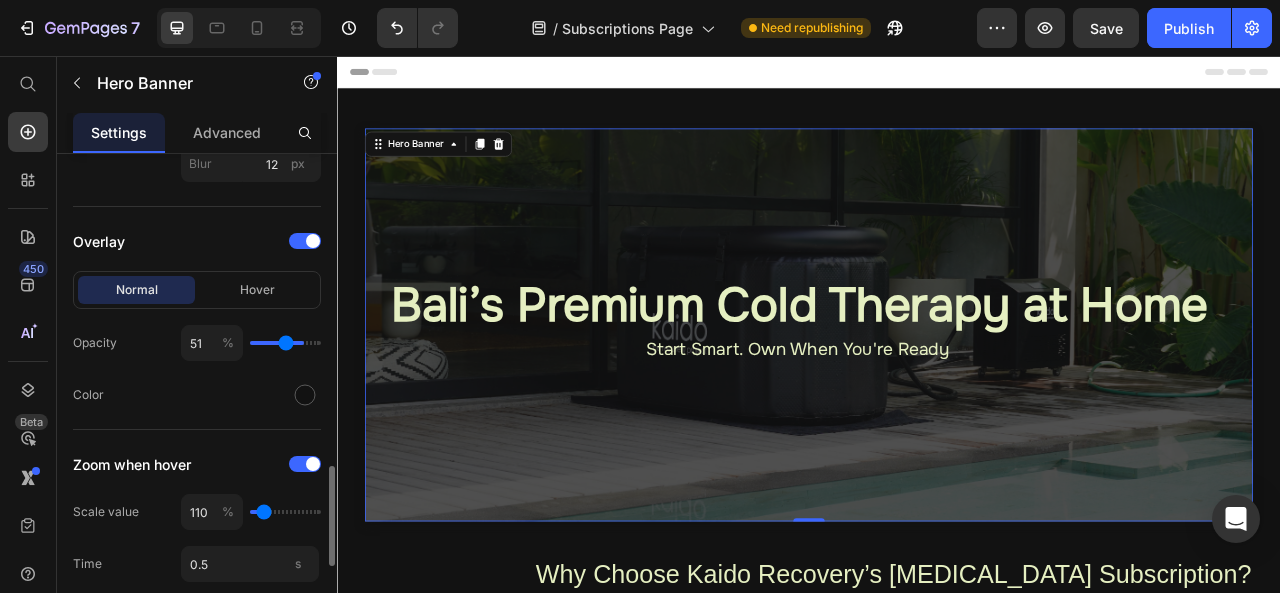 type on "44" 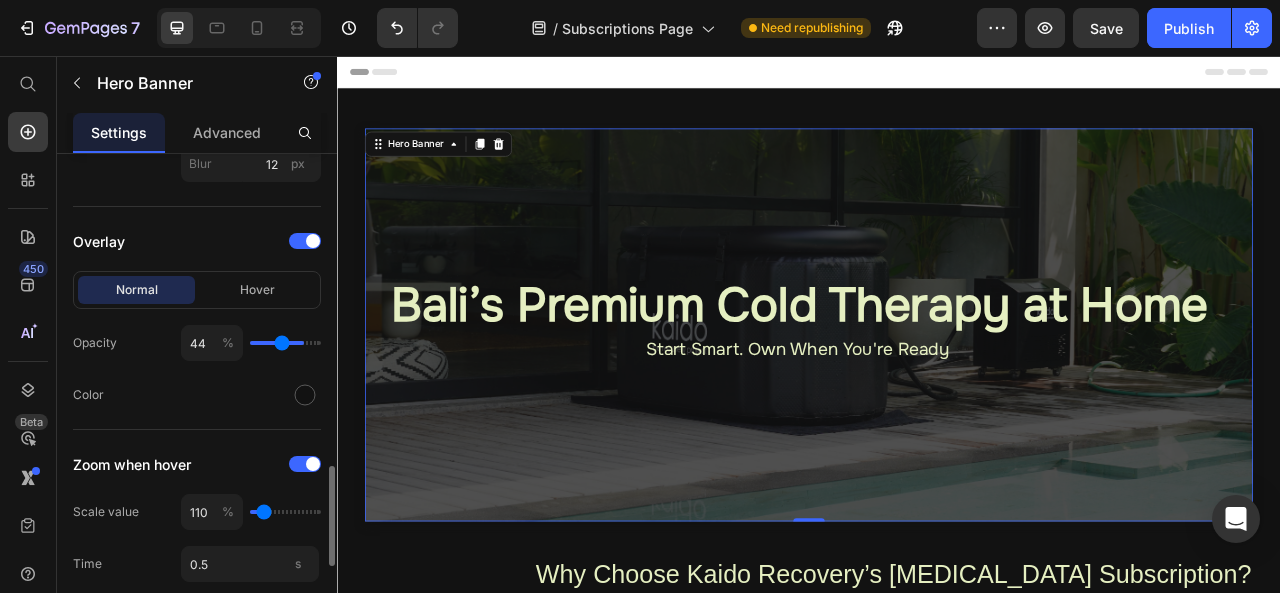 type on "40" 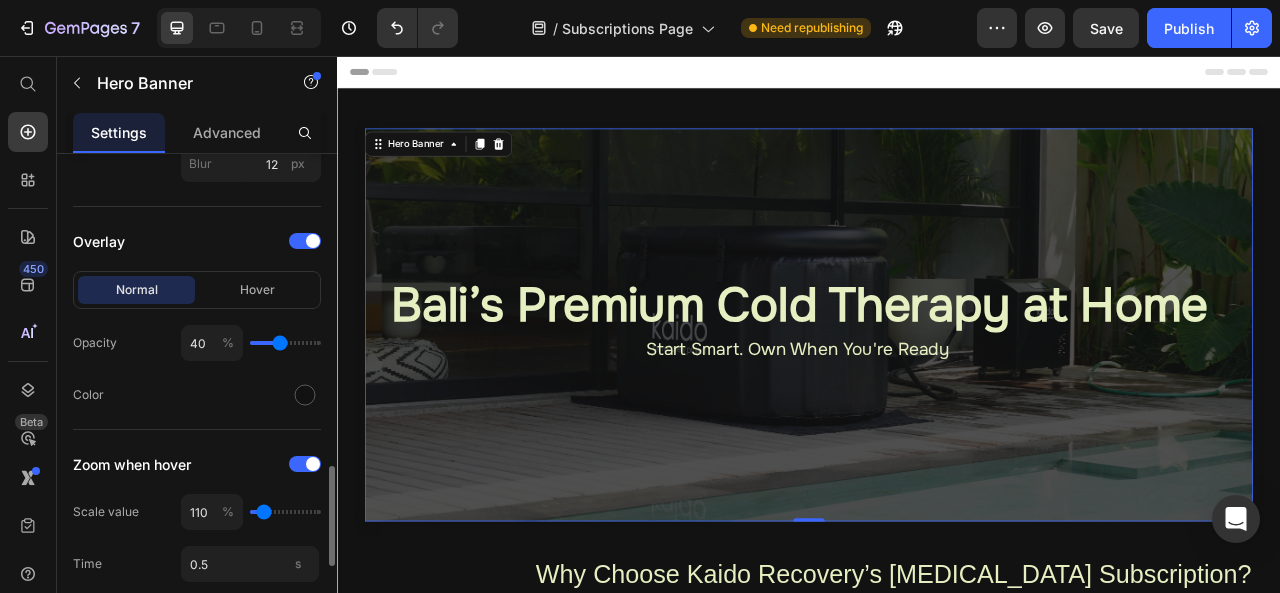 type on "38" 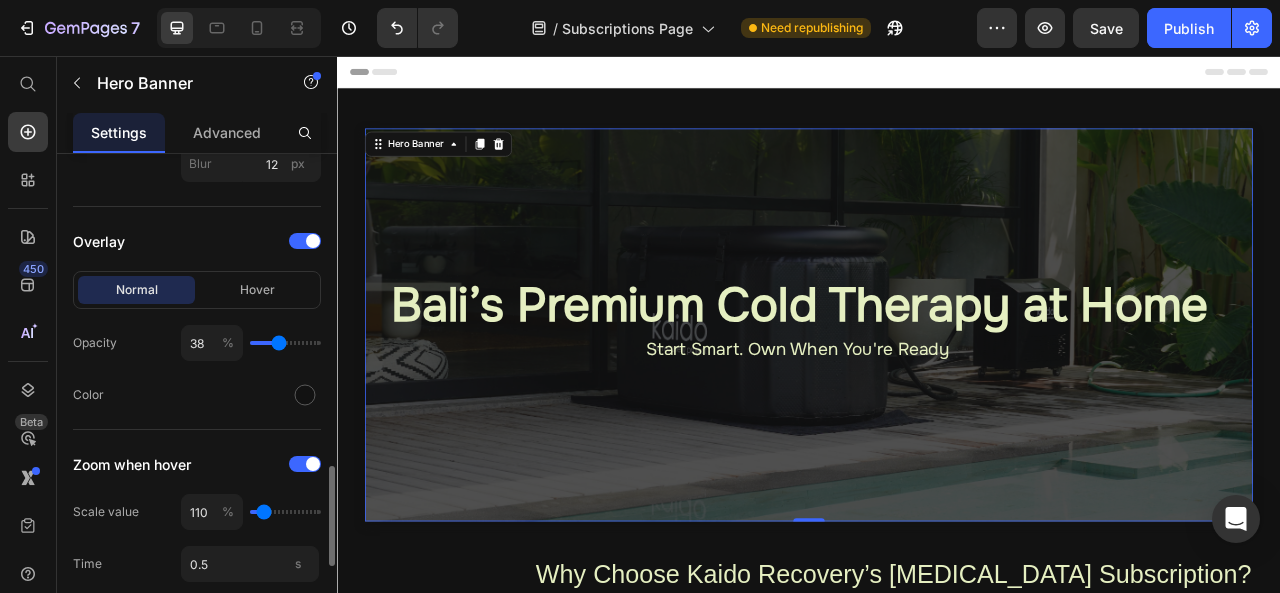 type on "34" 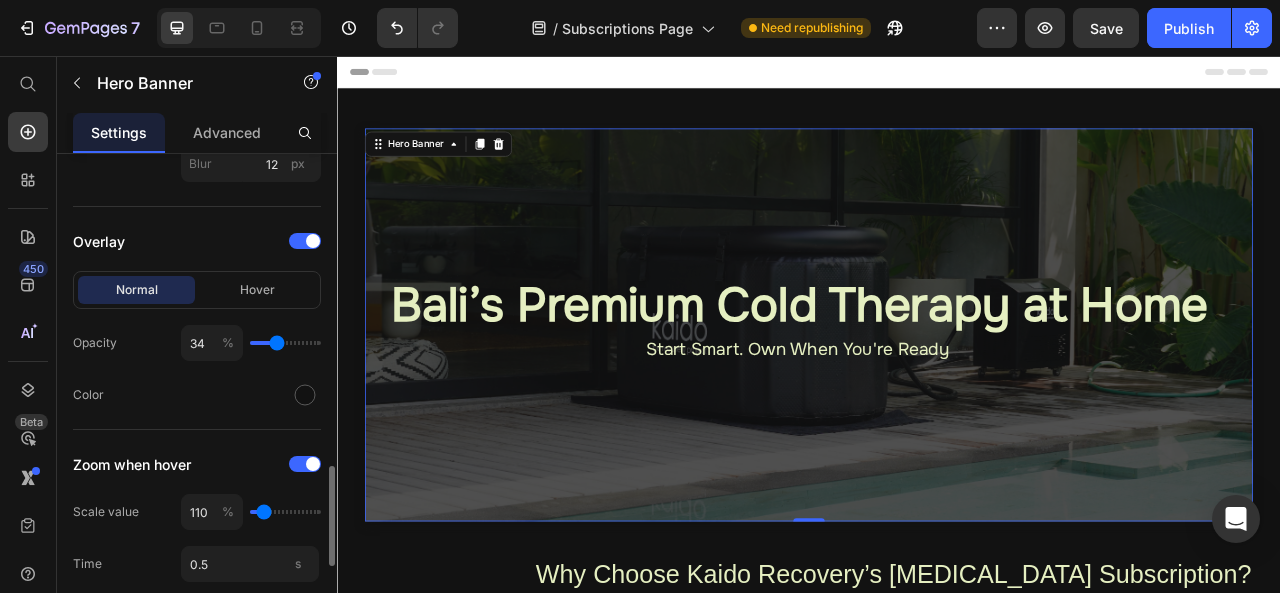 type on "33" 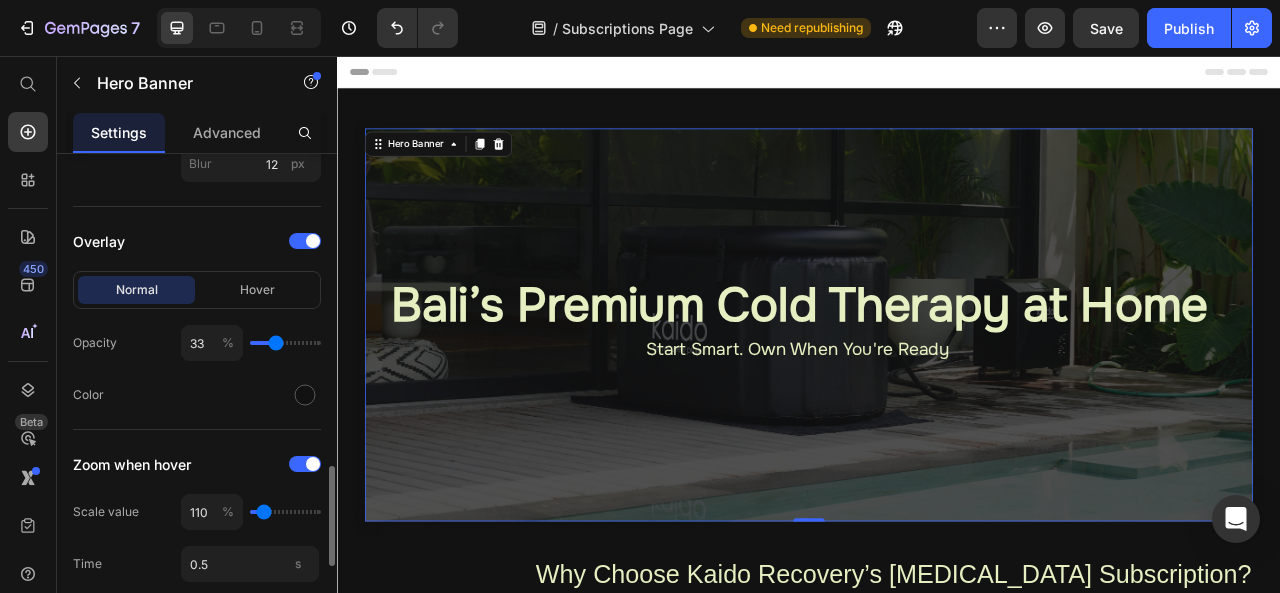 type on "32" 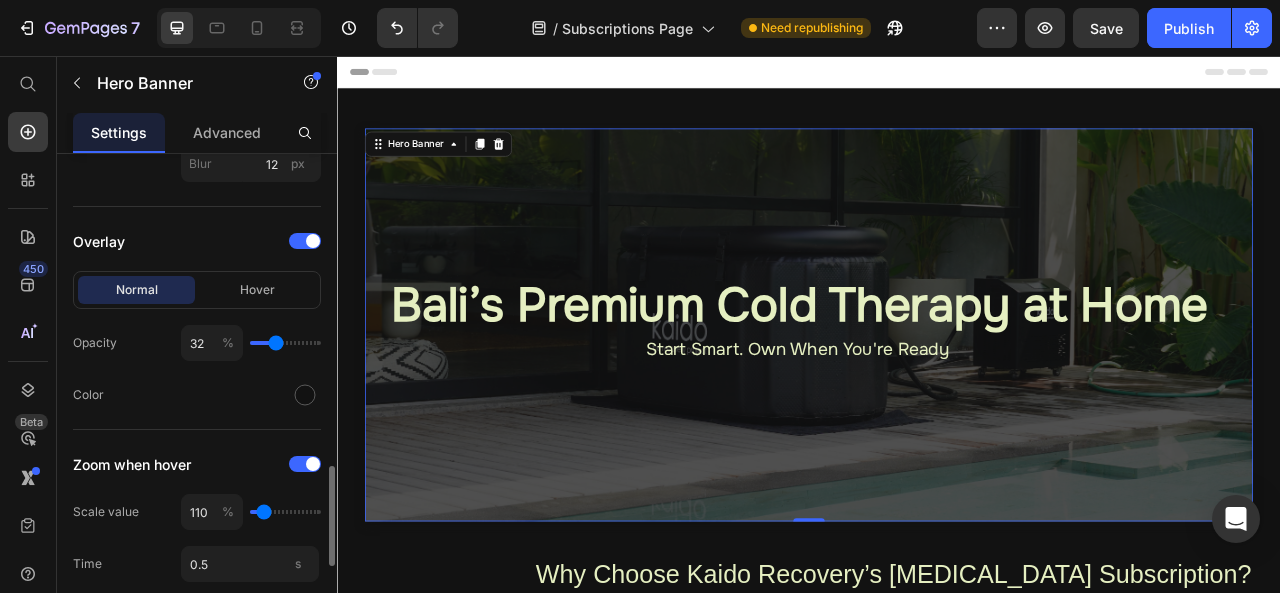 type on "30" 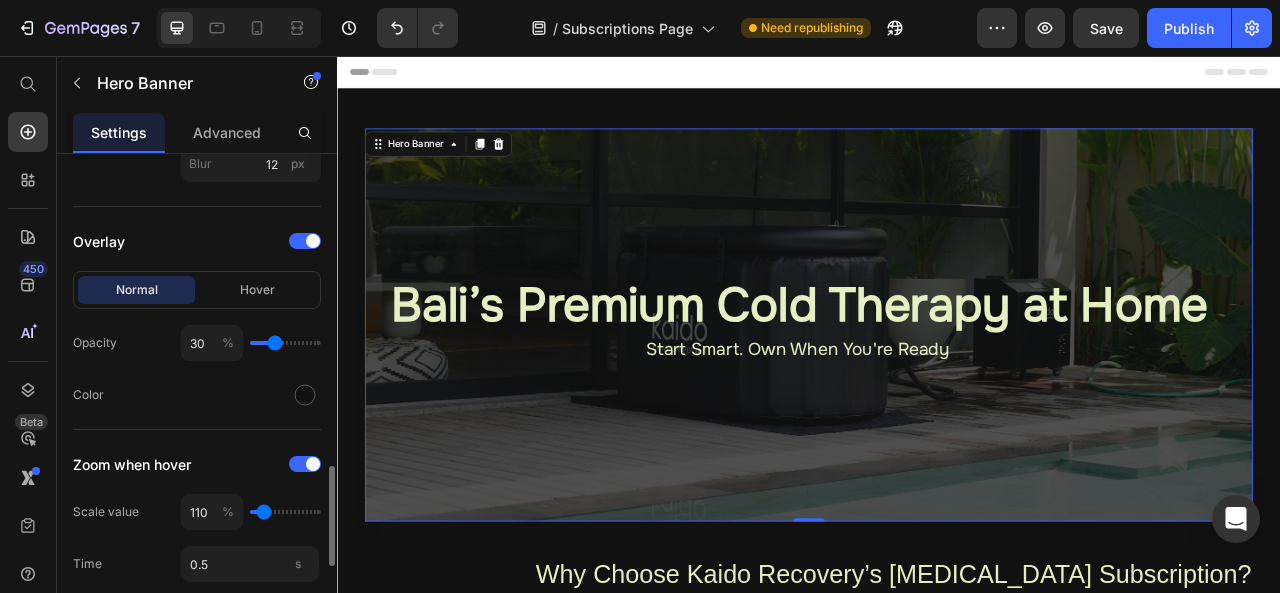 type on "28" 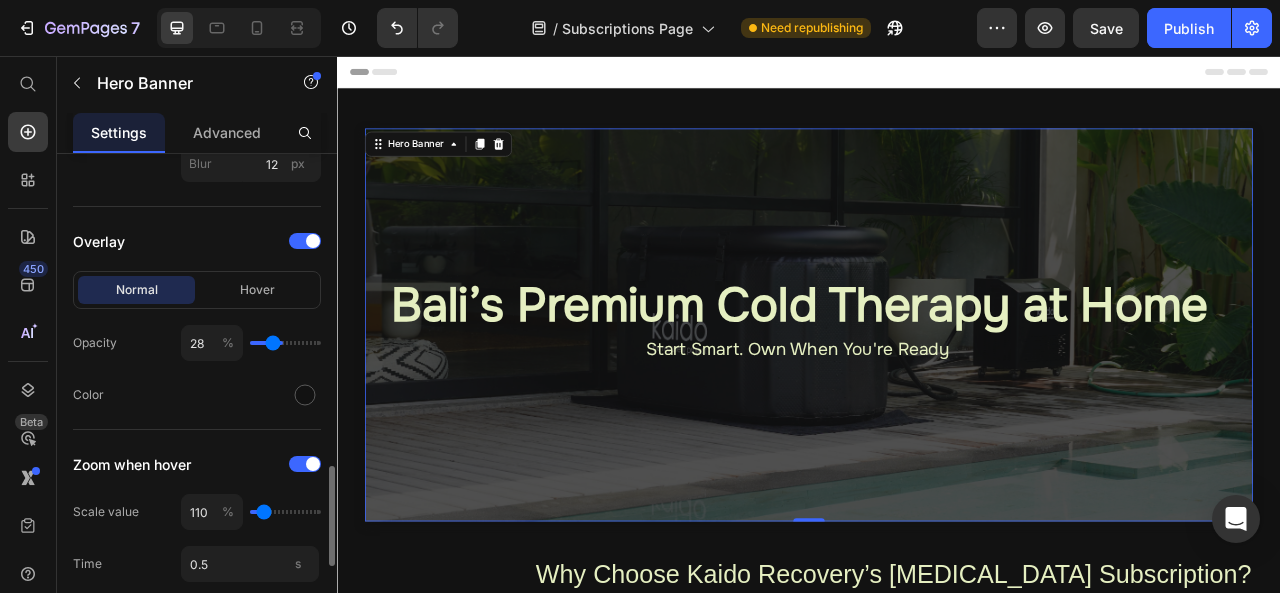 type on "27" 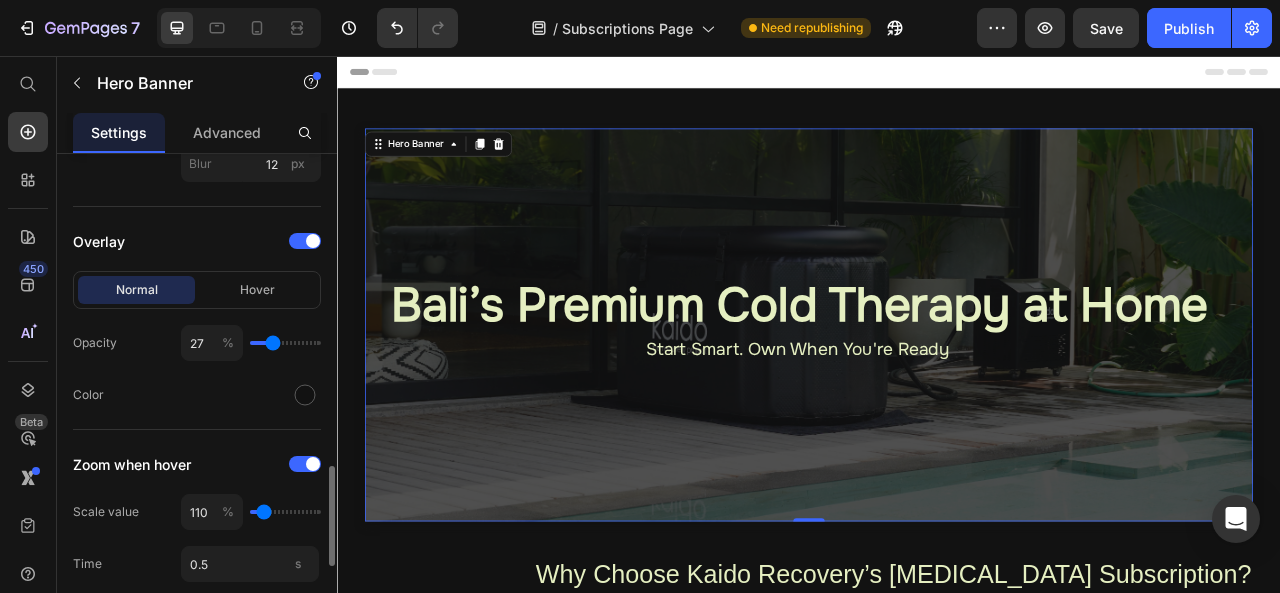 type on "35" 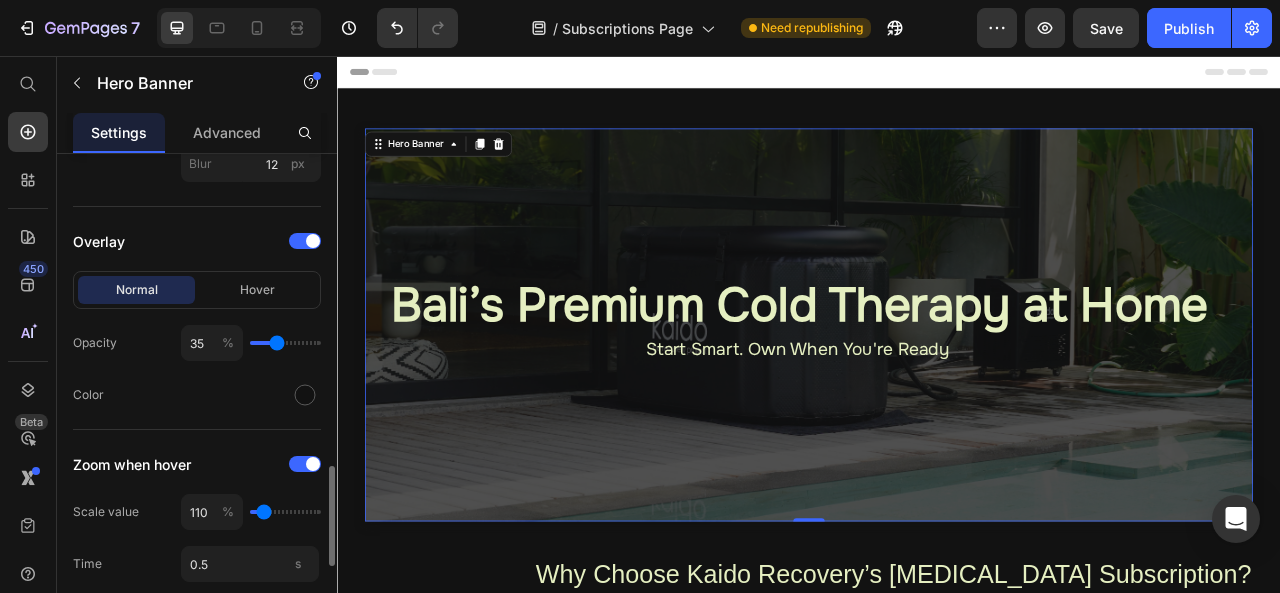 type on "58" 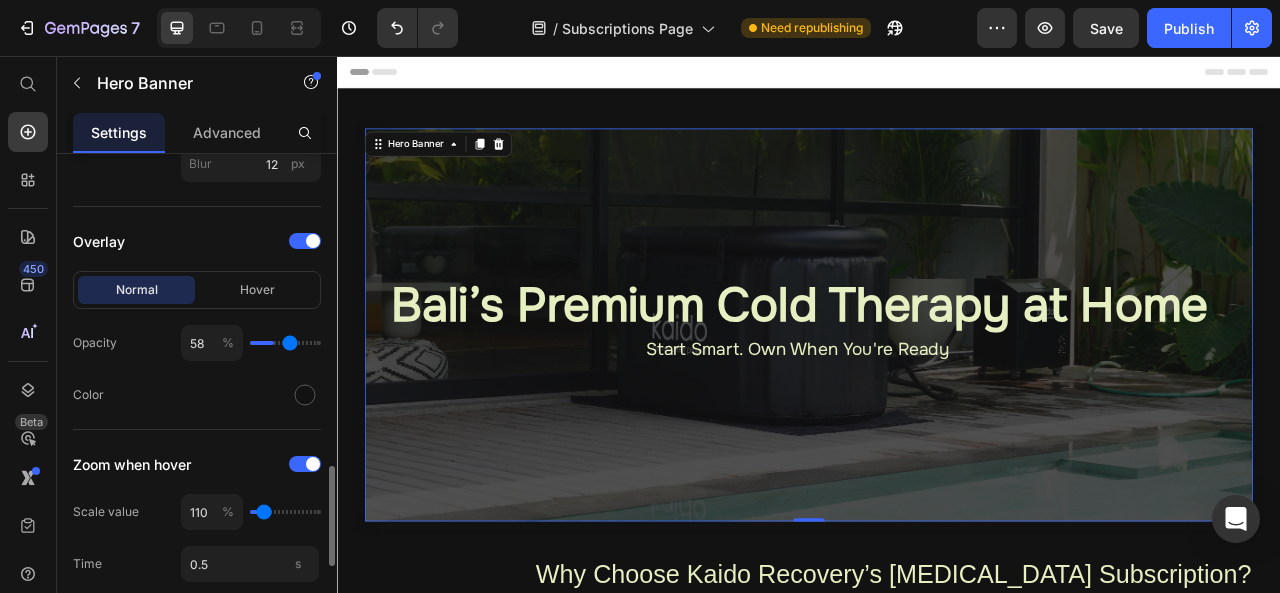 type on "67" 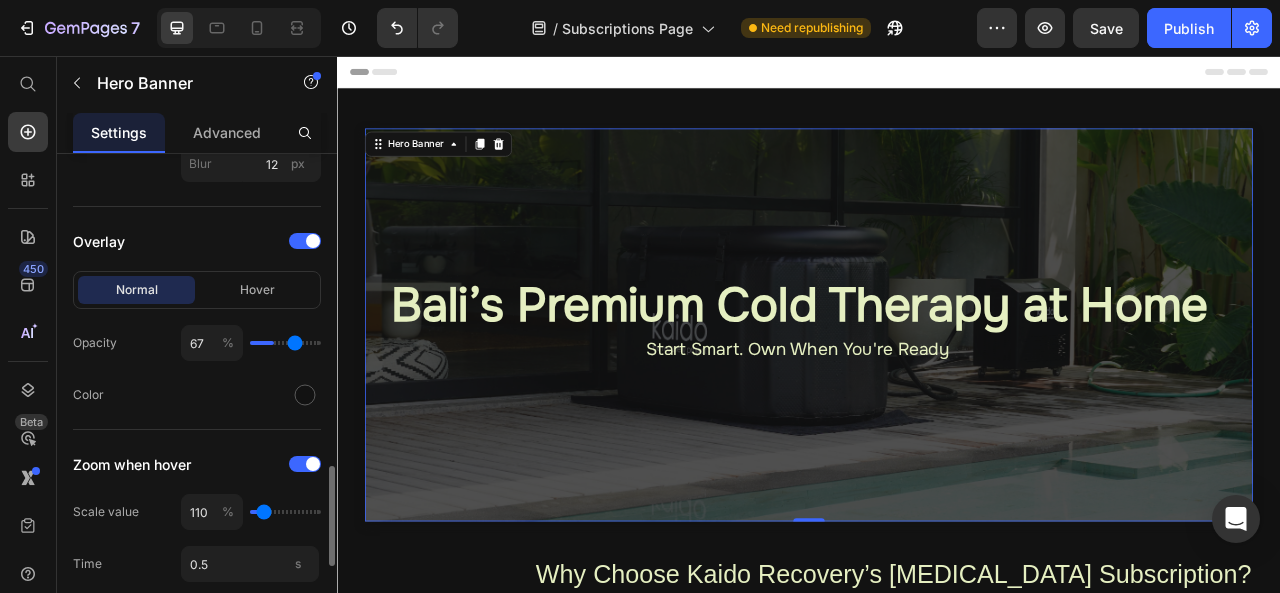 type on "70" 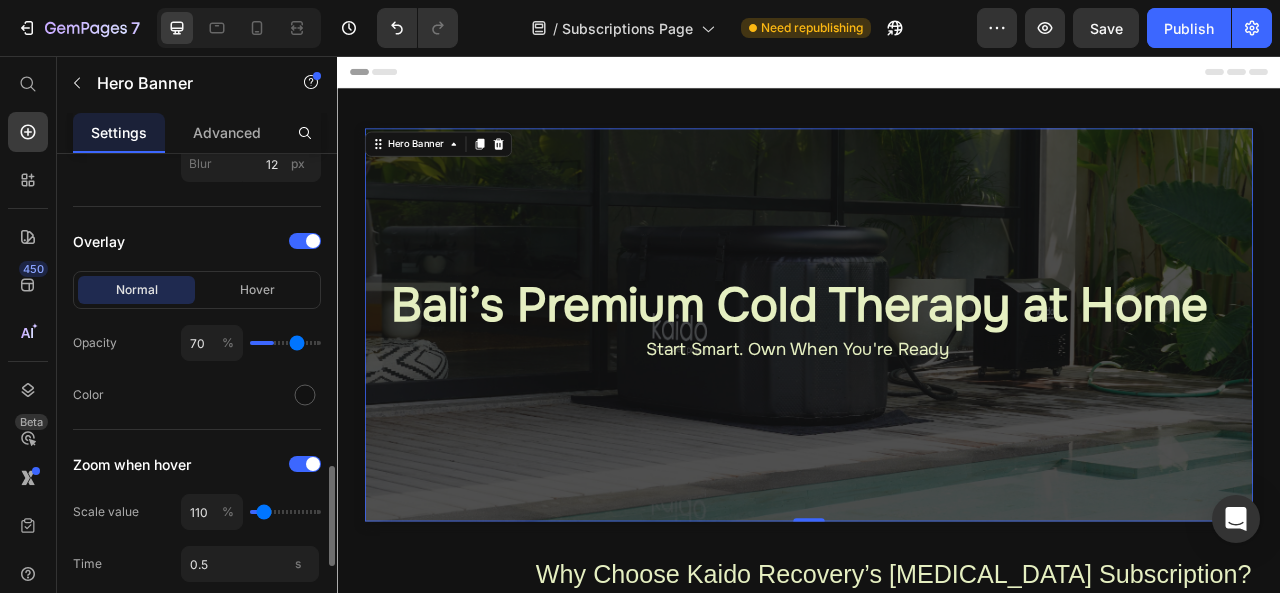 type on "73" 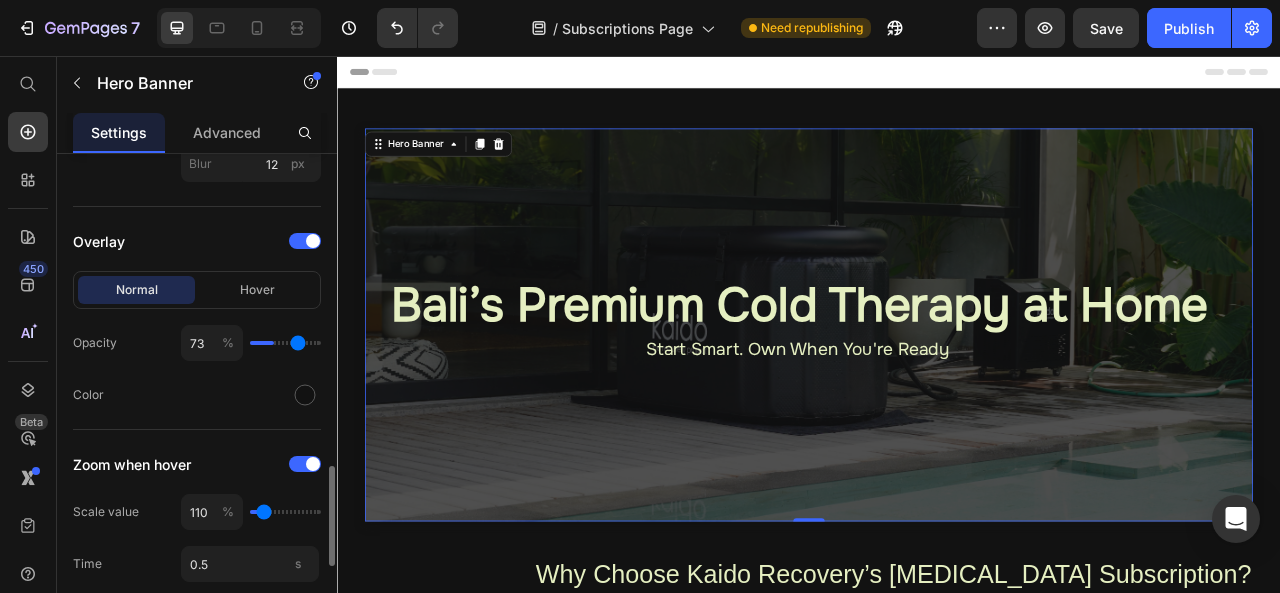 type on "76" 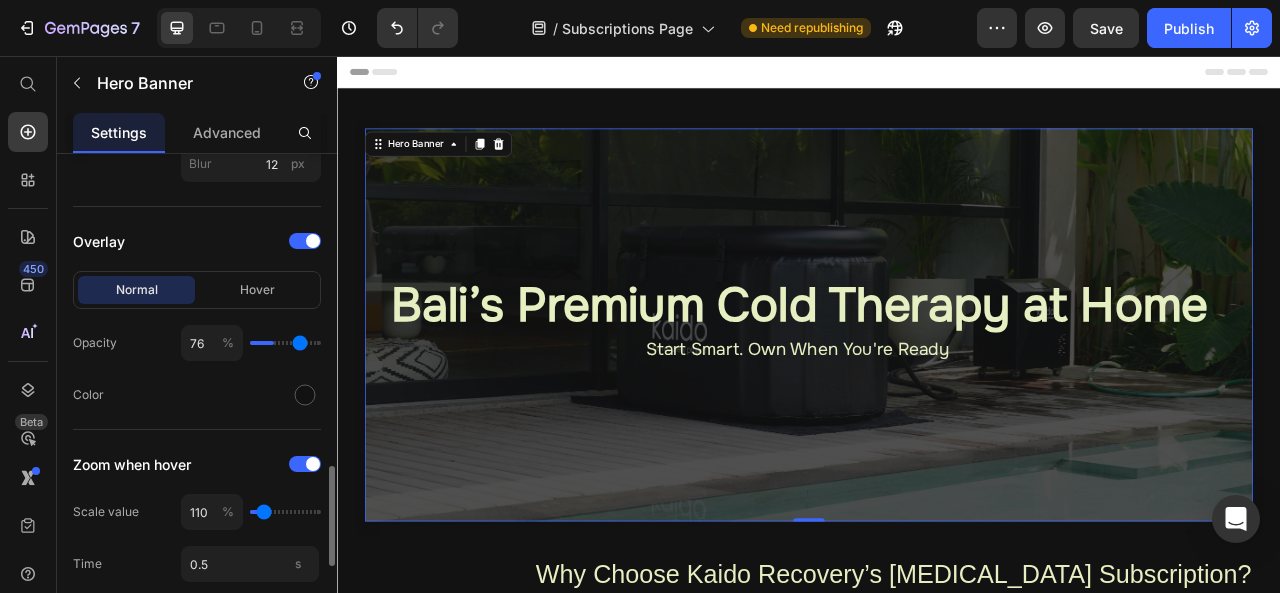 type on "78" 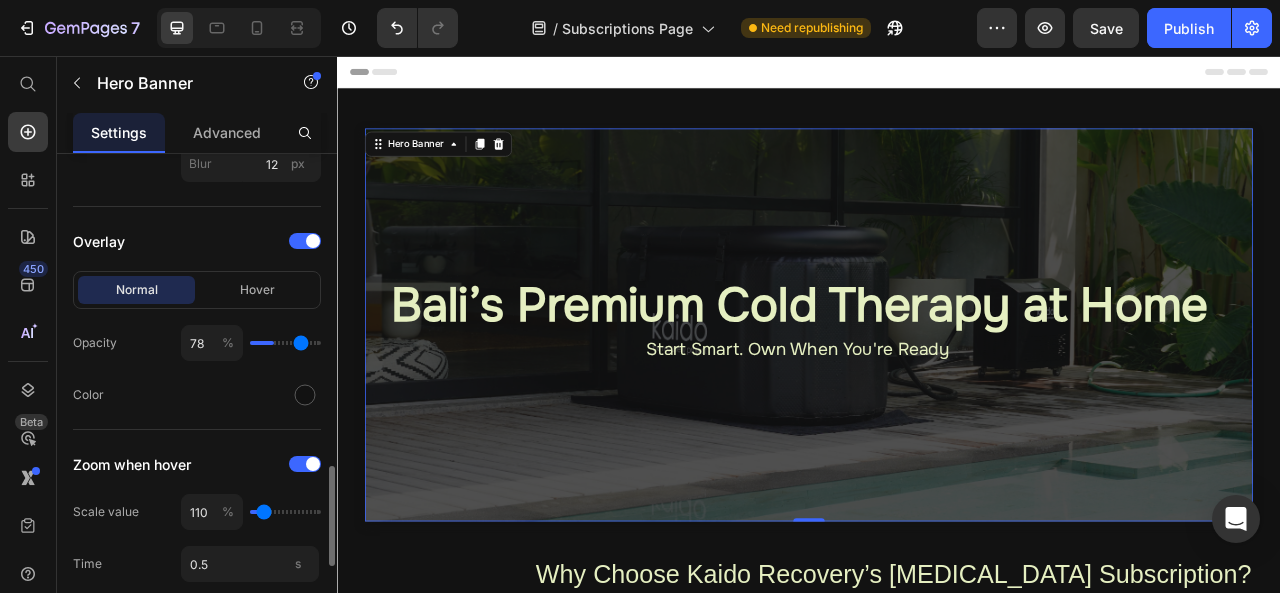 type on "79" 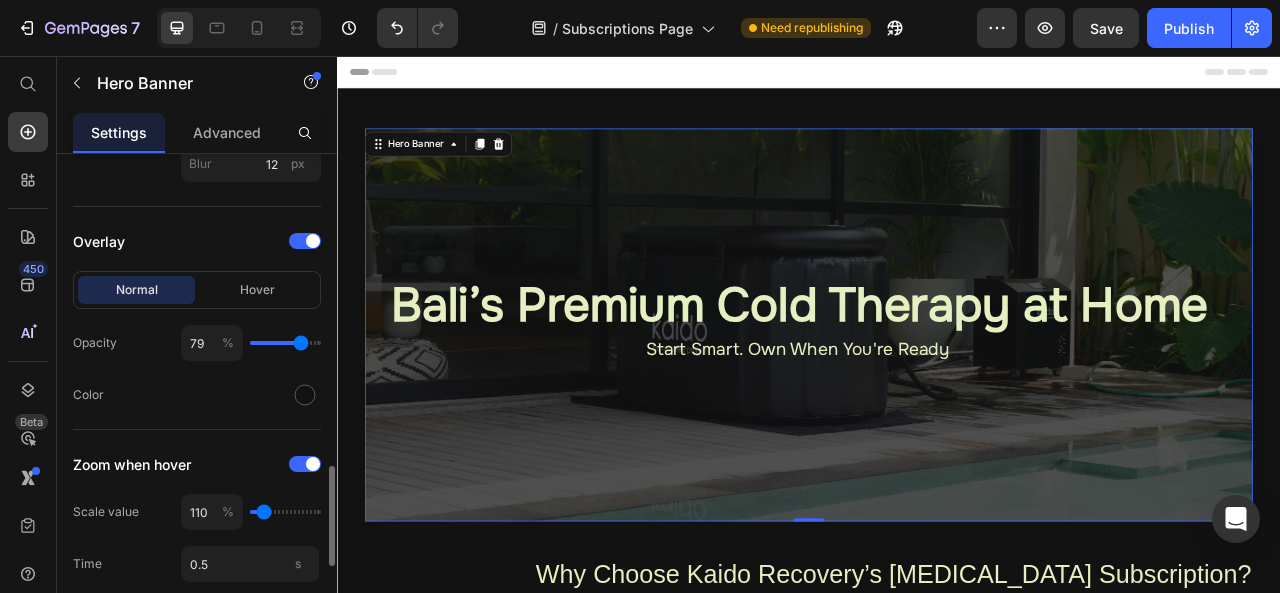 type on "75" 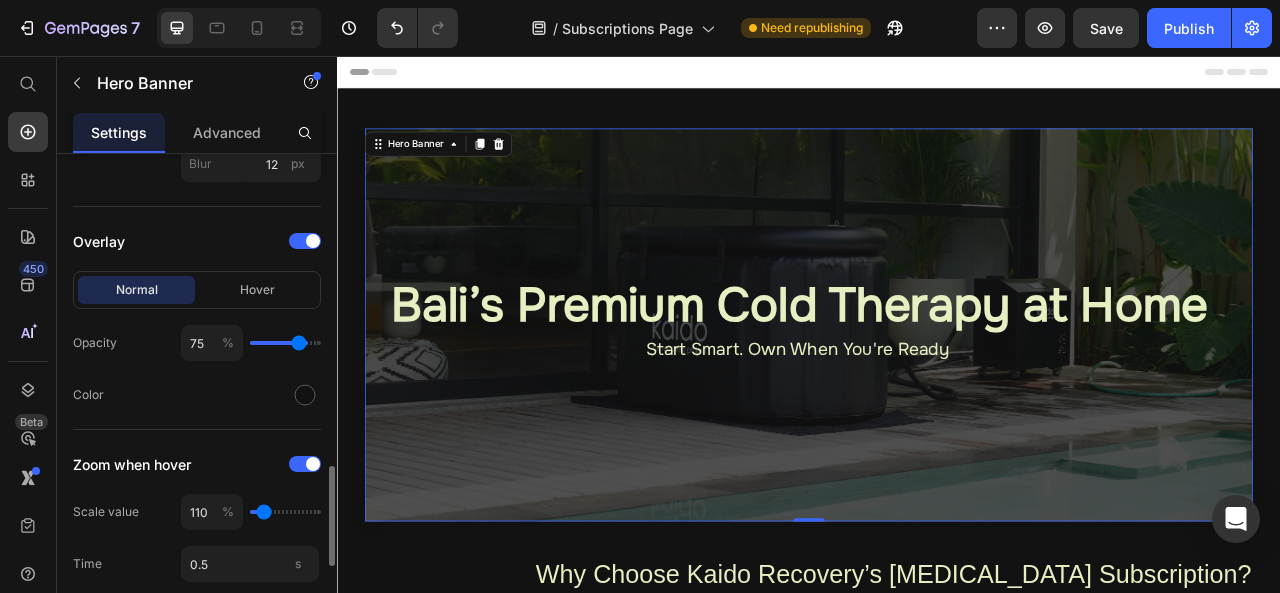 type on "61" 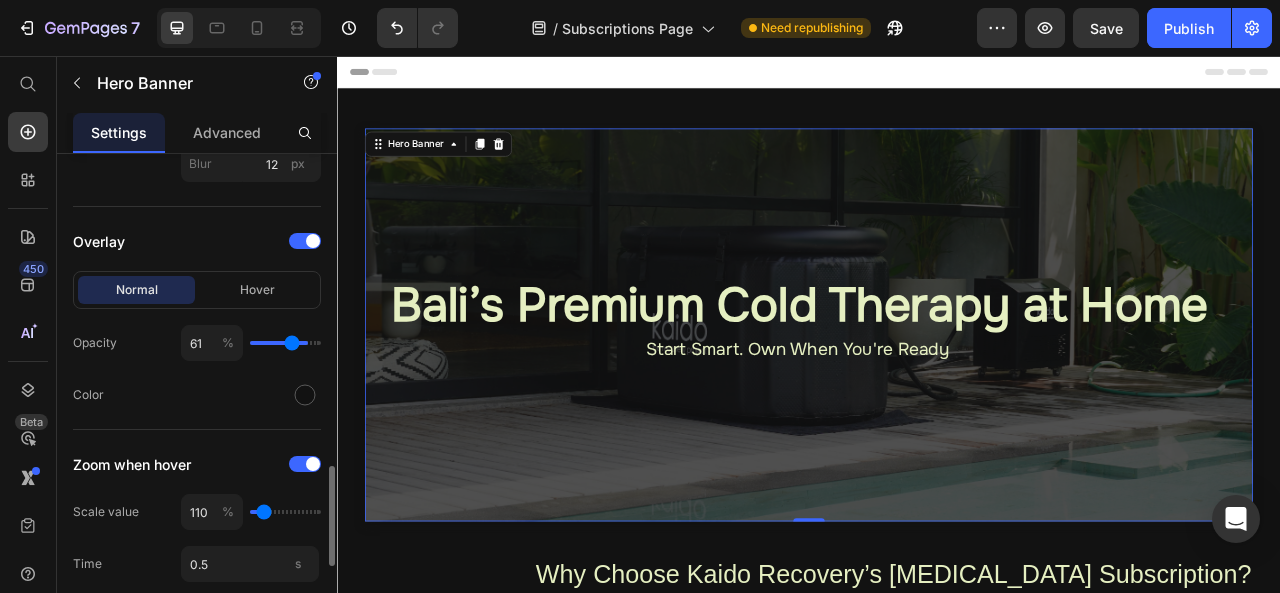 type on "57" 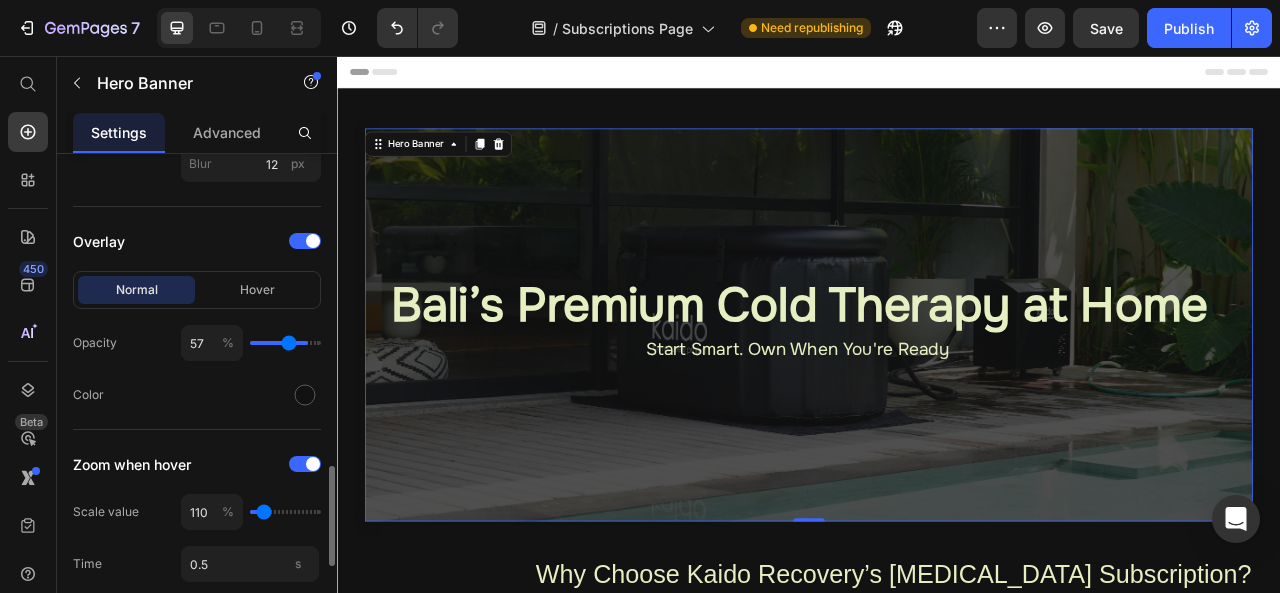 type on "55" 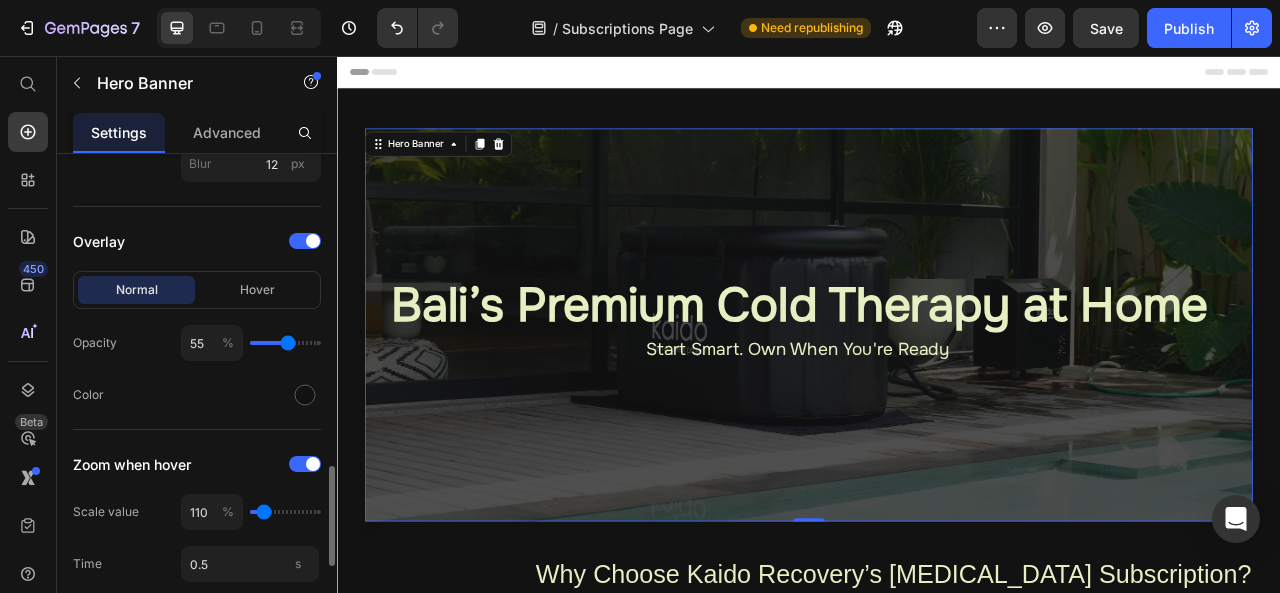 type on "52" 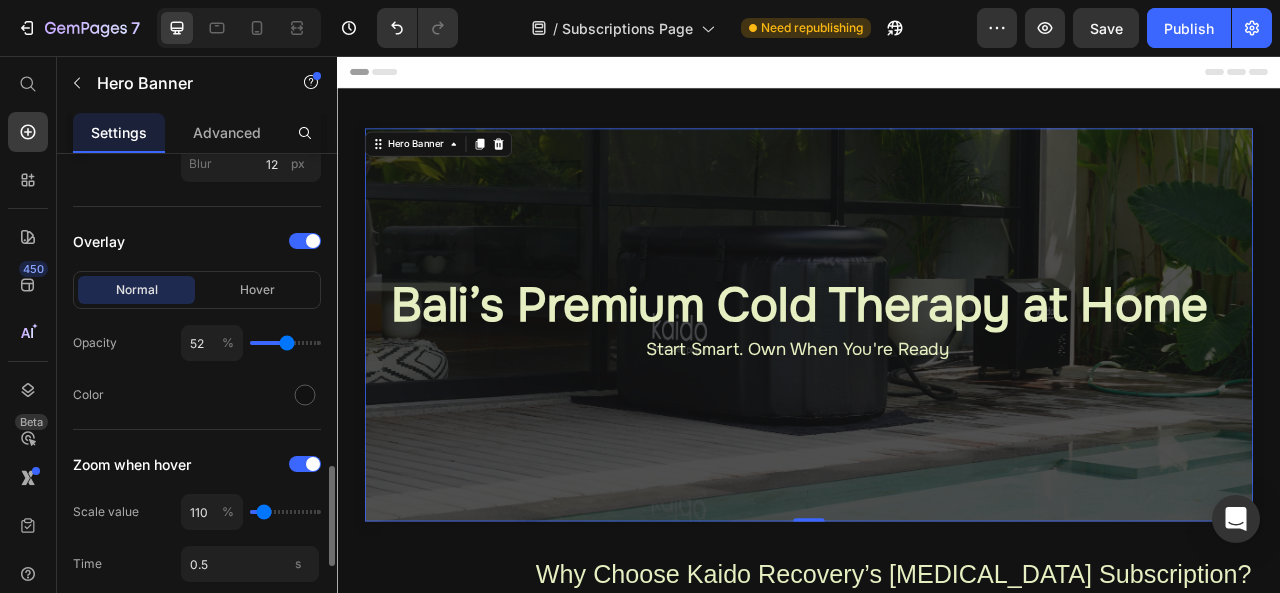 type on "51" 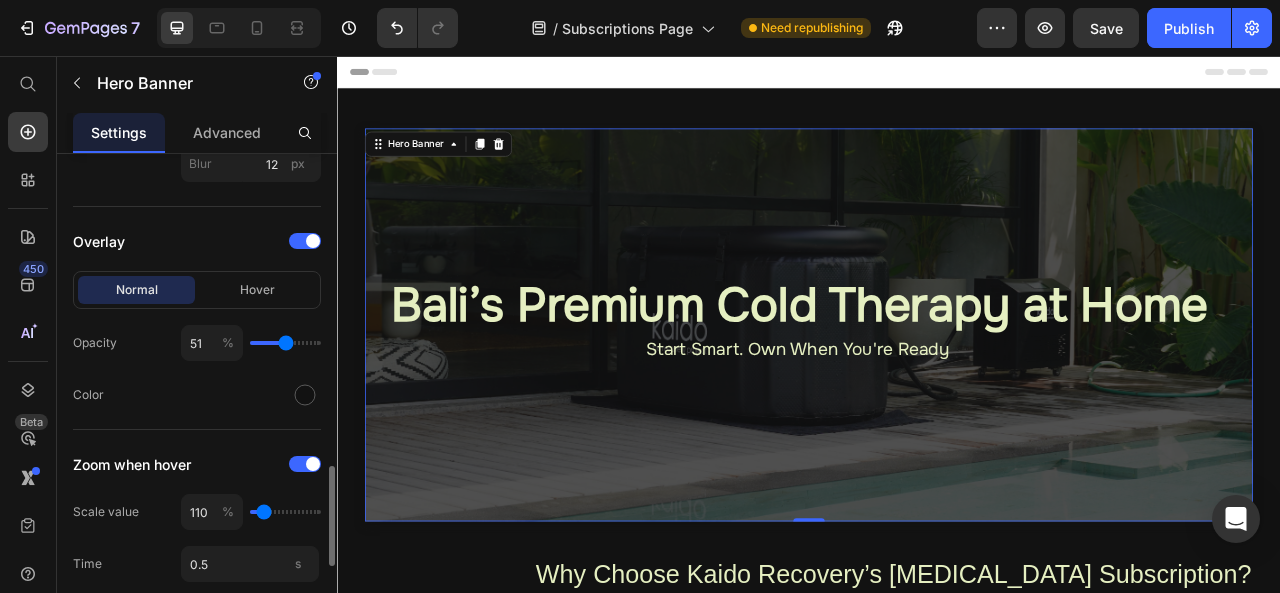 type on "50" 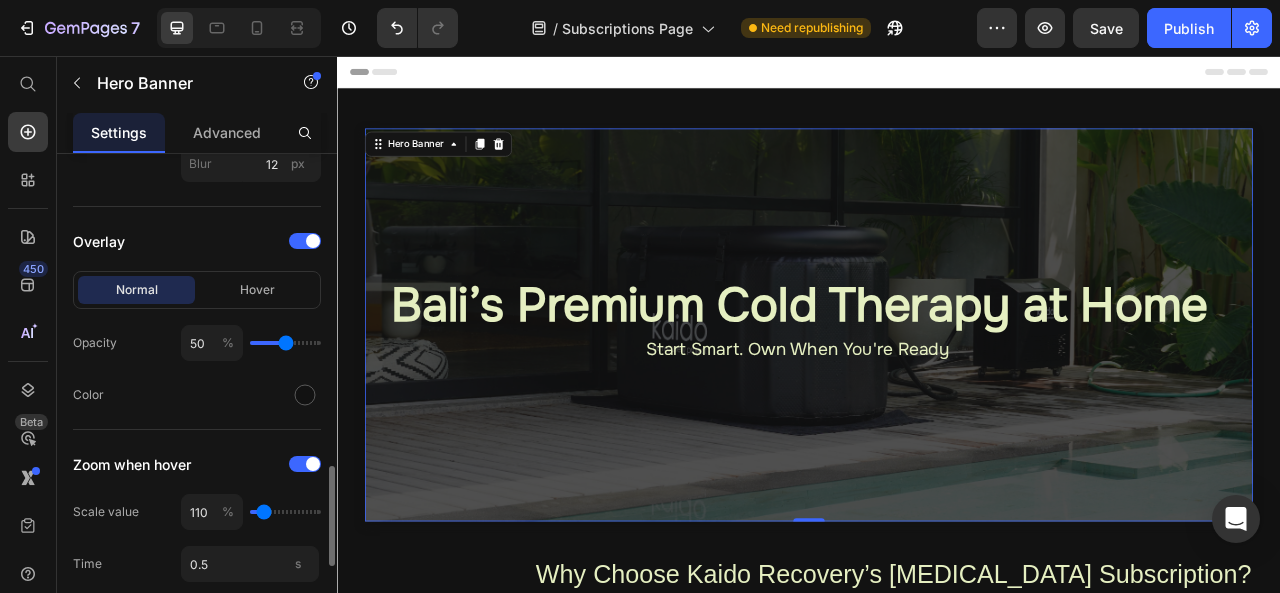 type on "47" 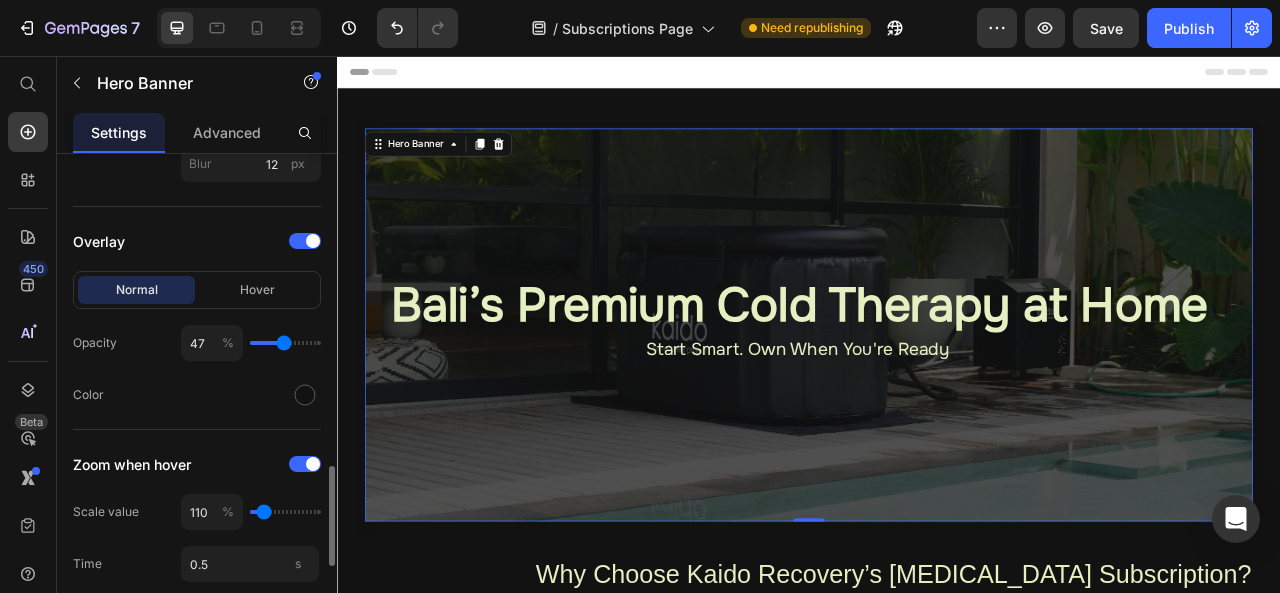type on "46" 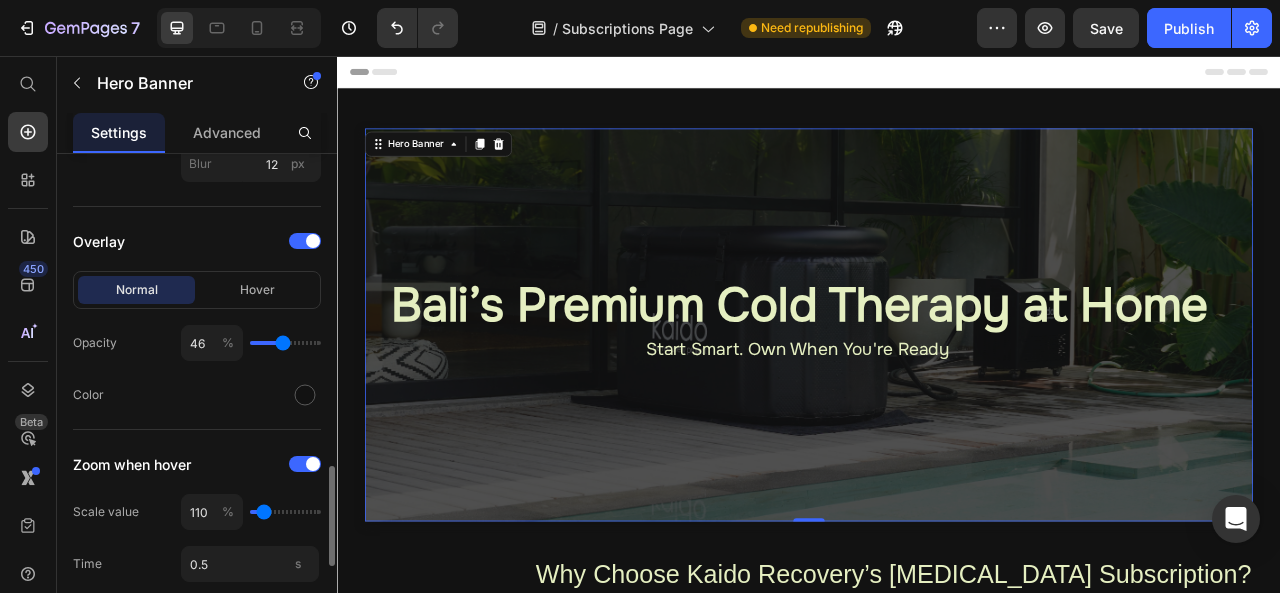 type on "45" 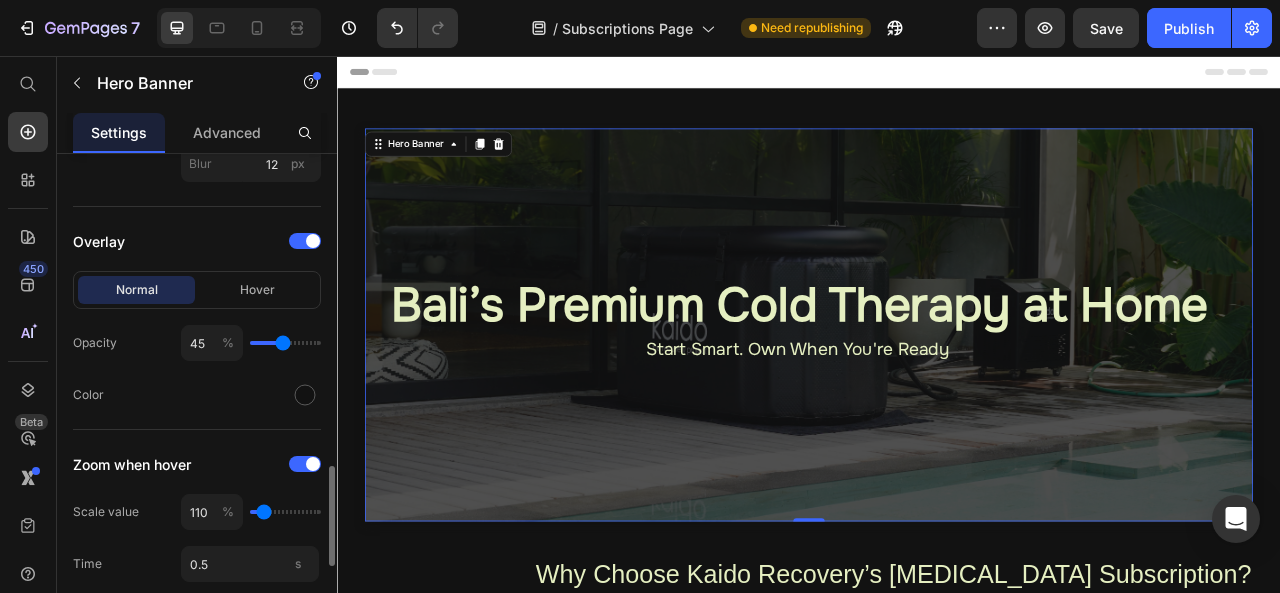 type on "42" 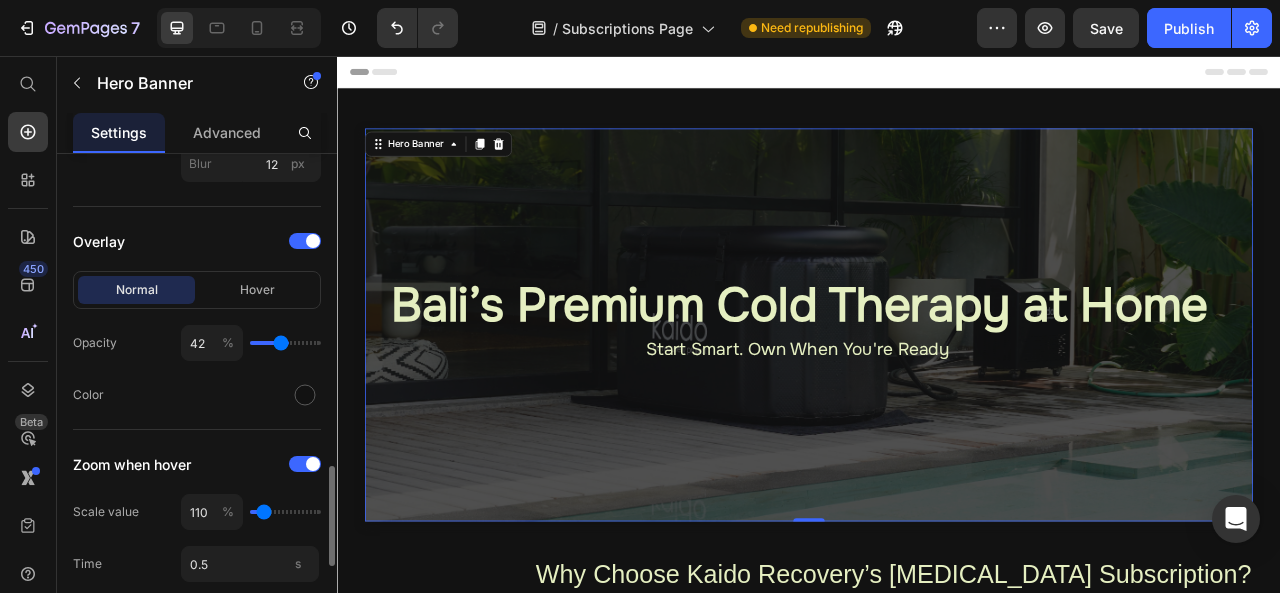 drag, startPoint x: 299, startPoint y: 336, endPoint x: 281, endPoint y: 337, distance: 18.027756 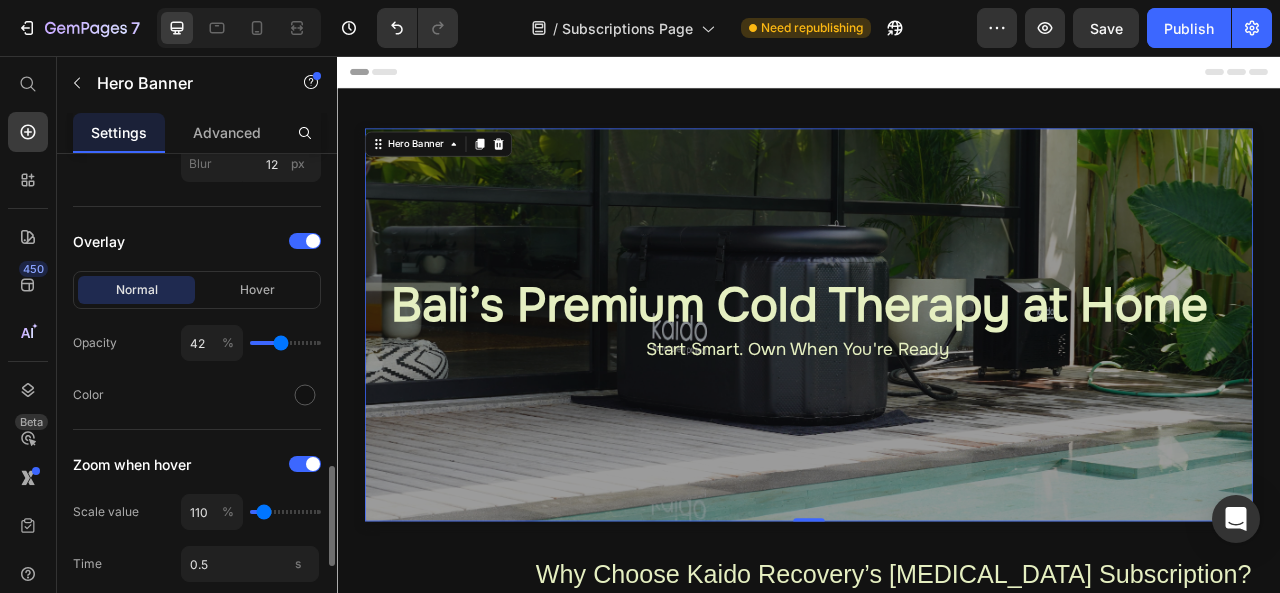 type on "46" 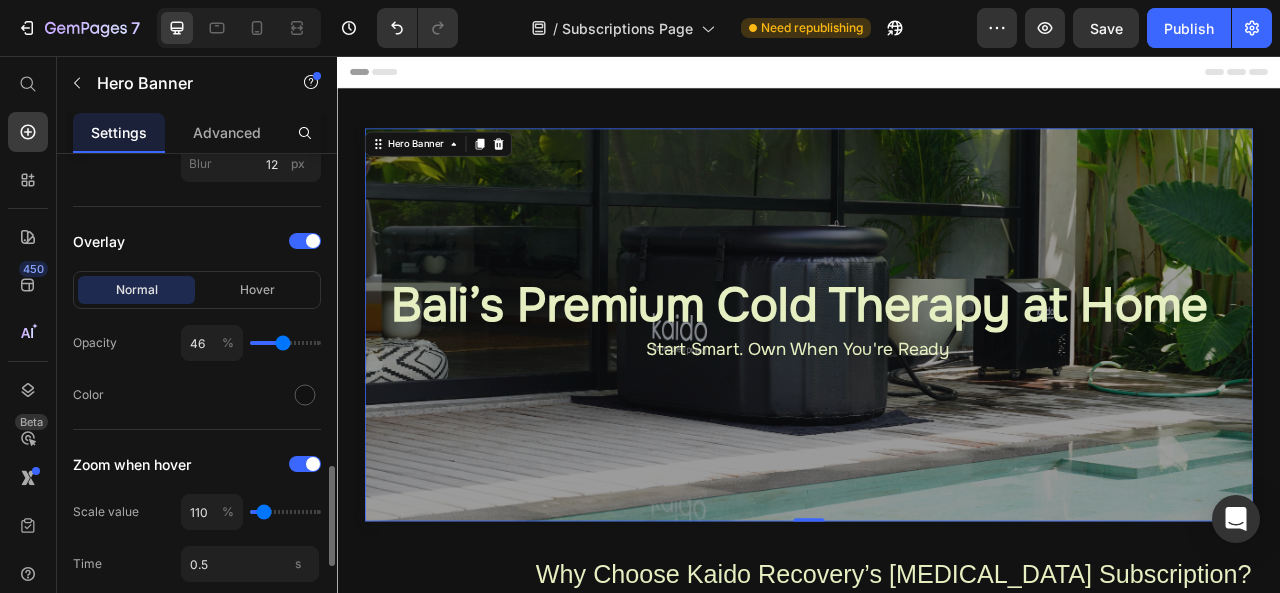 type on "45" 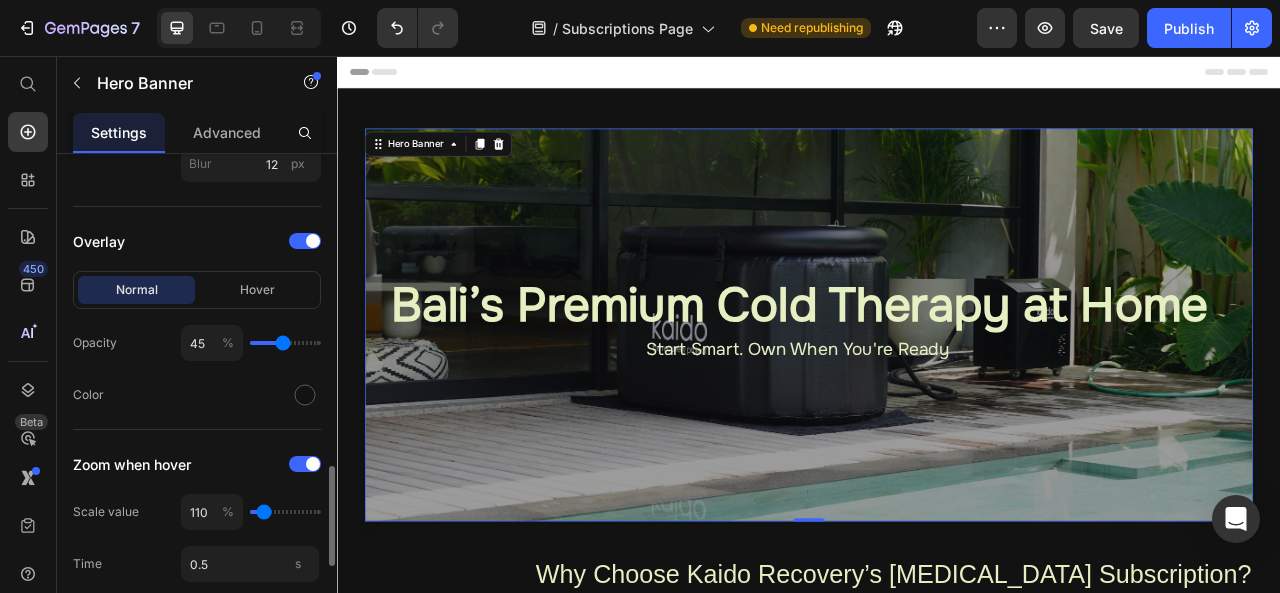 type on "42" 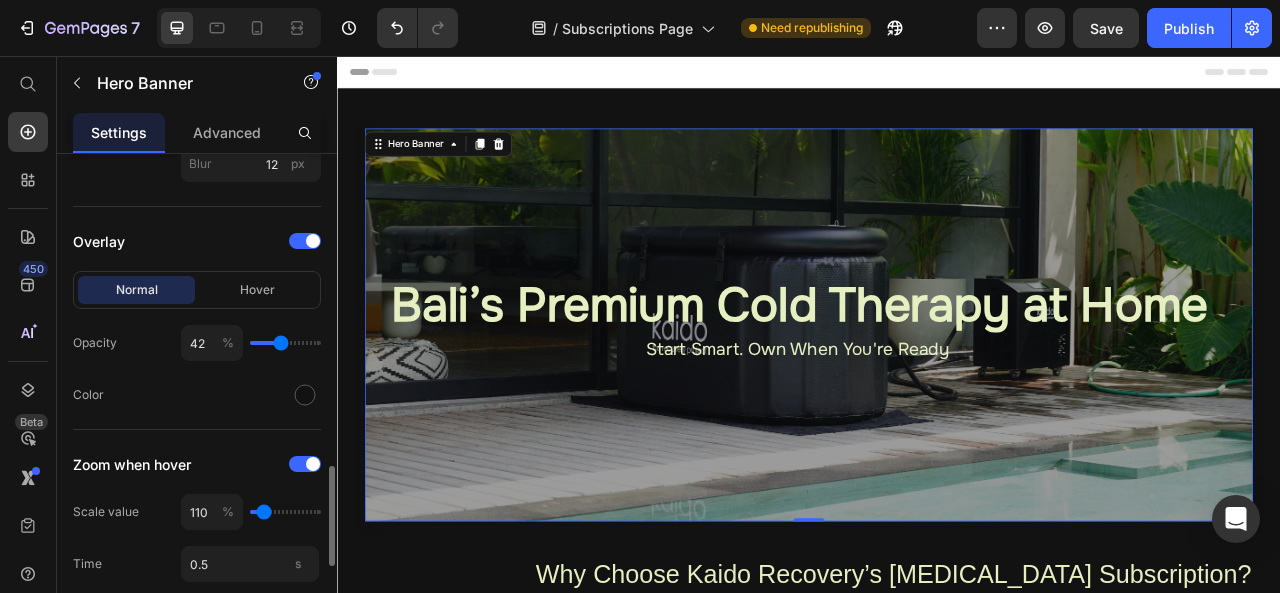 type on "40" 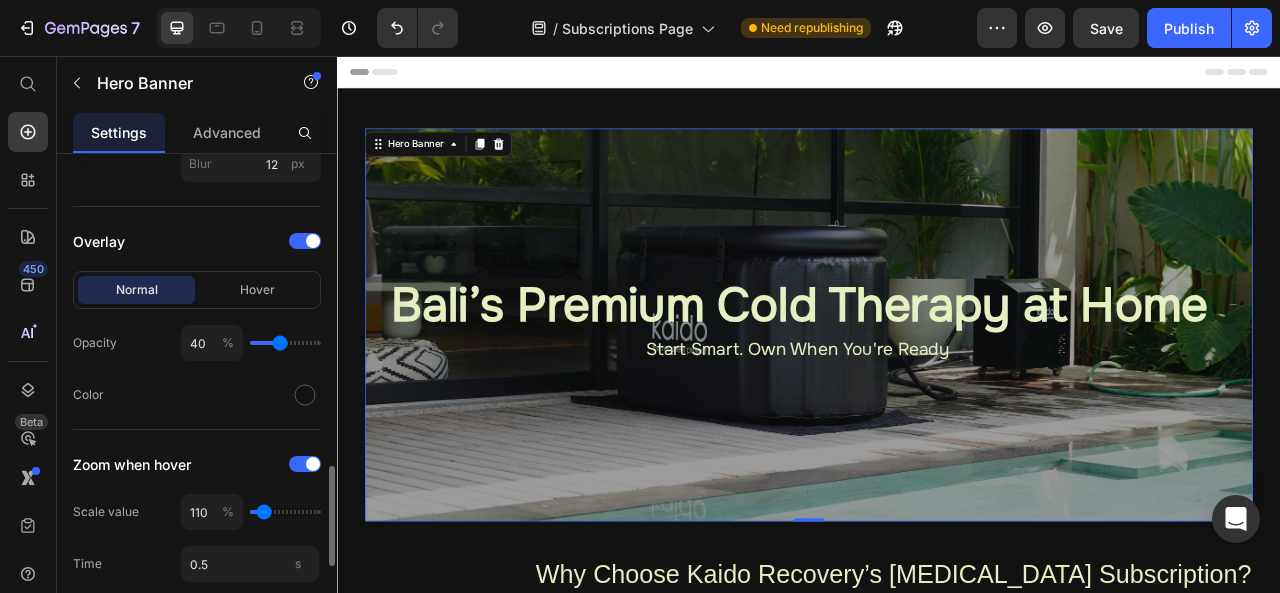 type on "39" 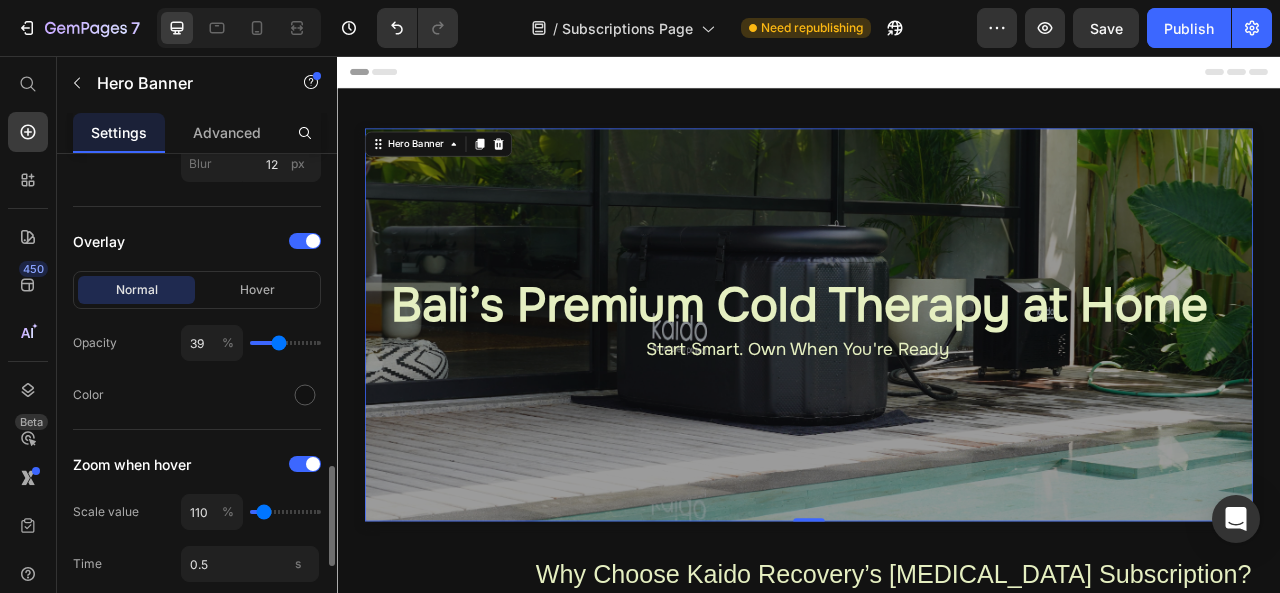 type on "38" 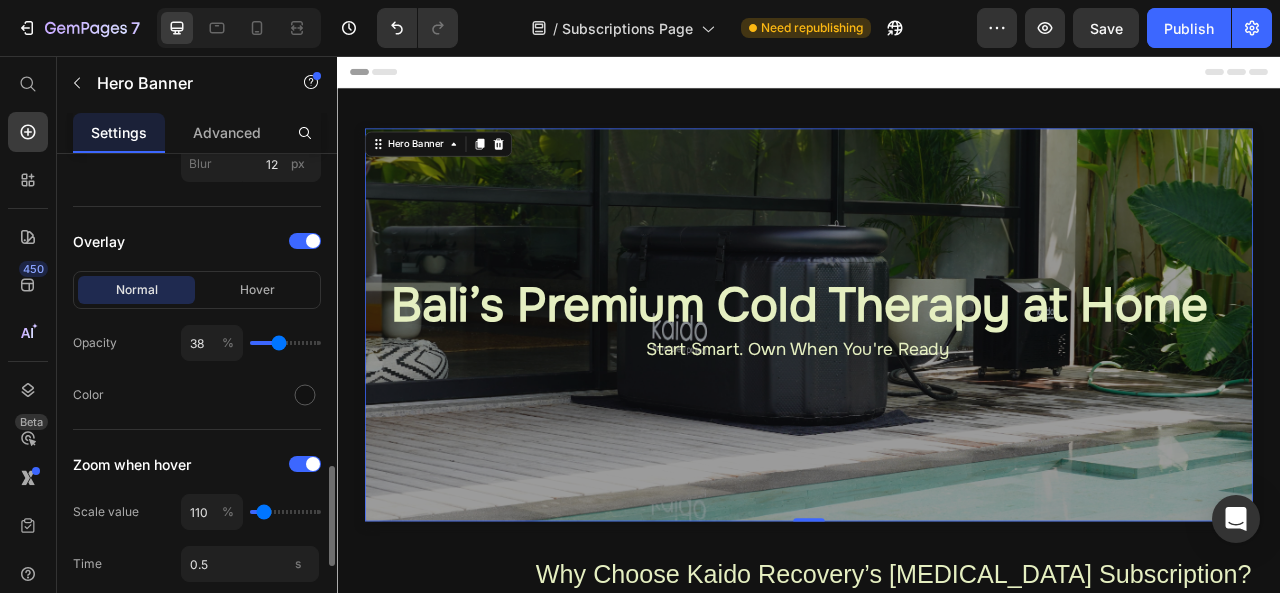 type on "36" 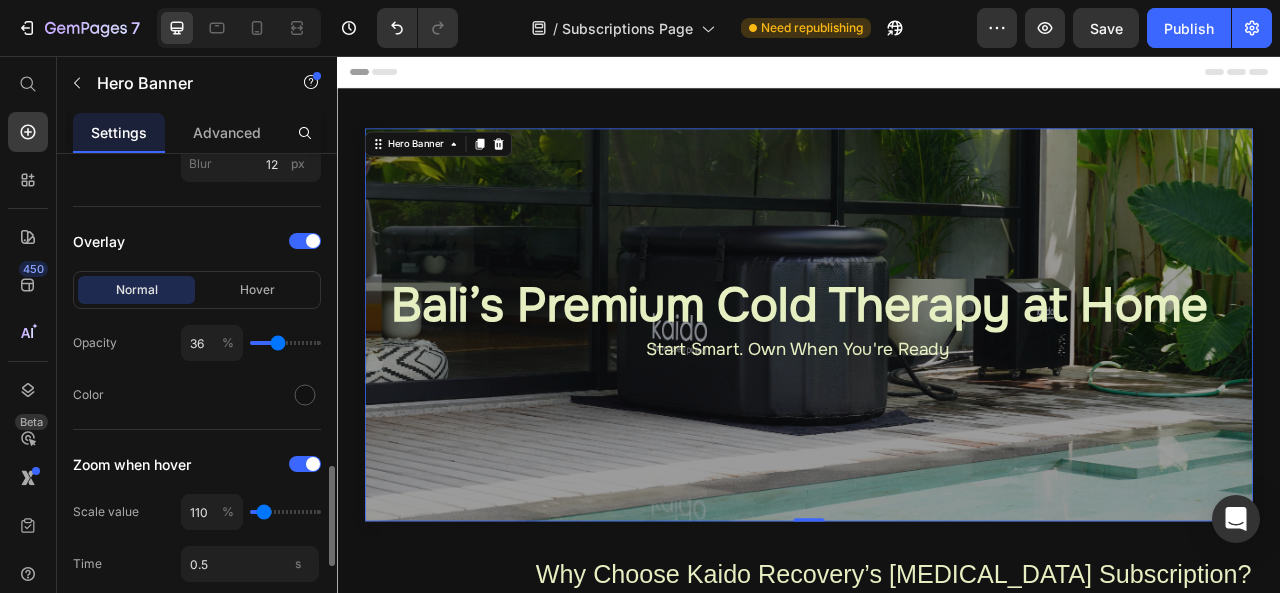 type on "35" 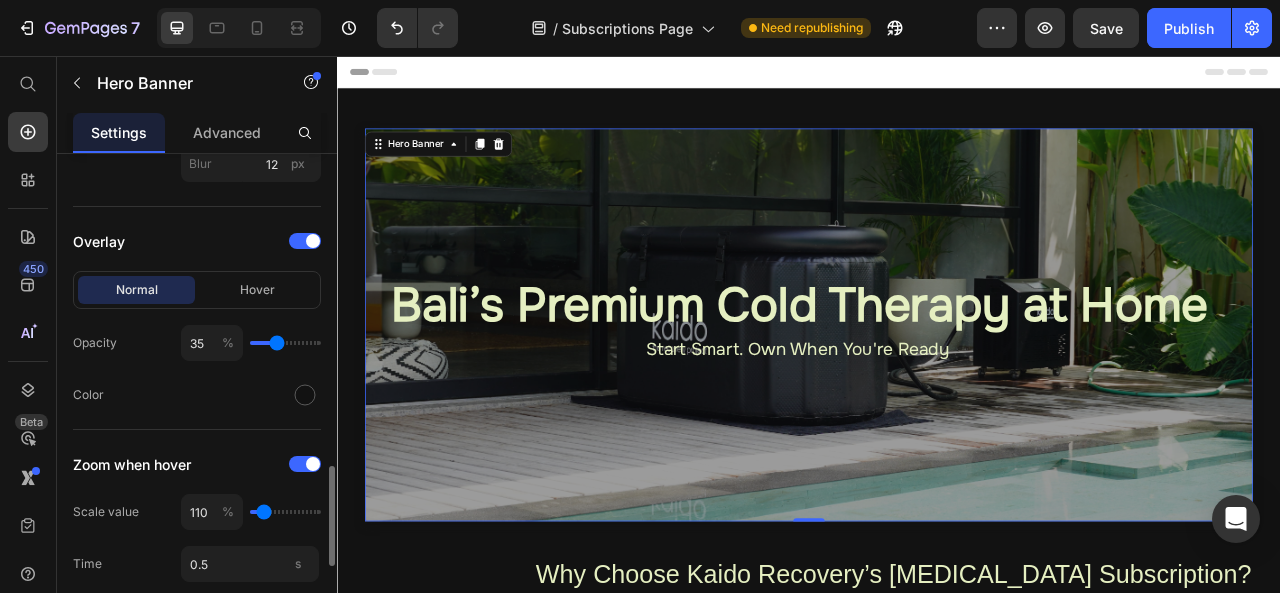 type on "35" 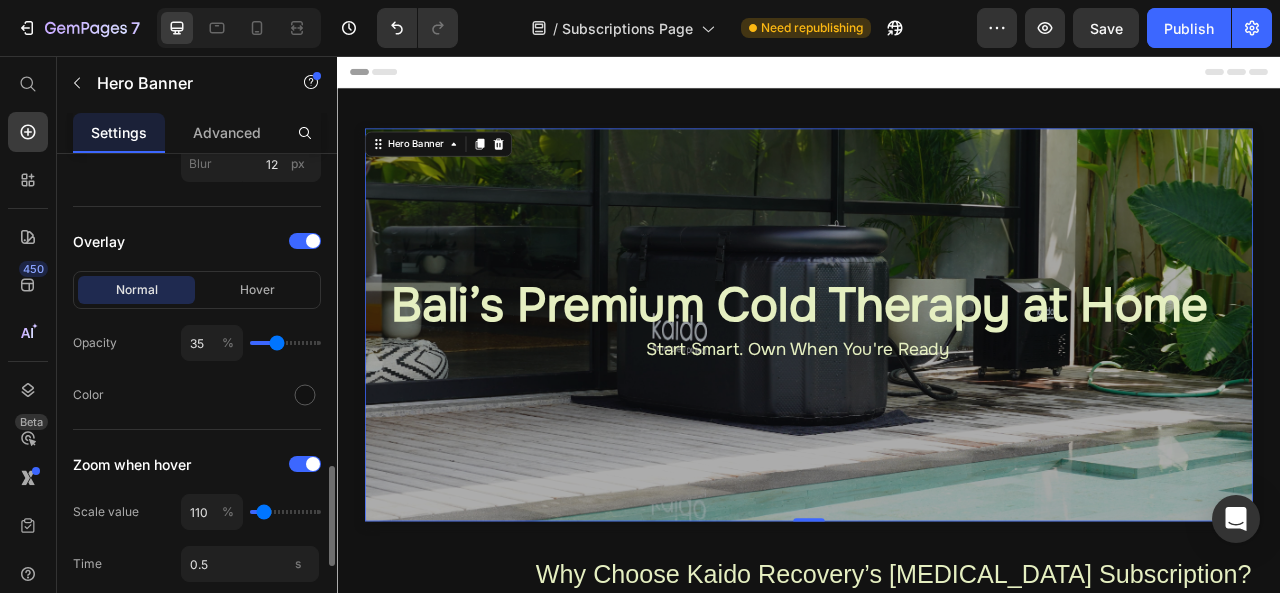 type on "32" 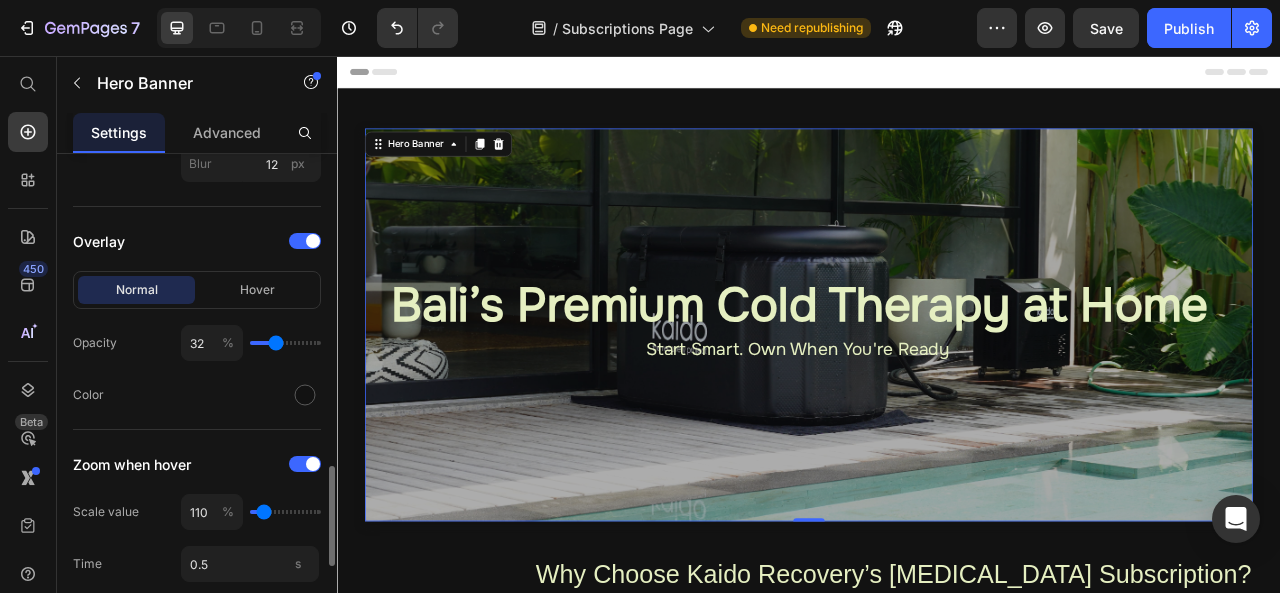 type on "29" 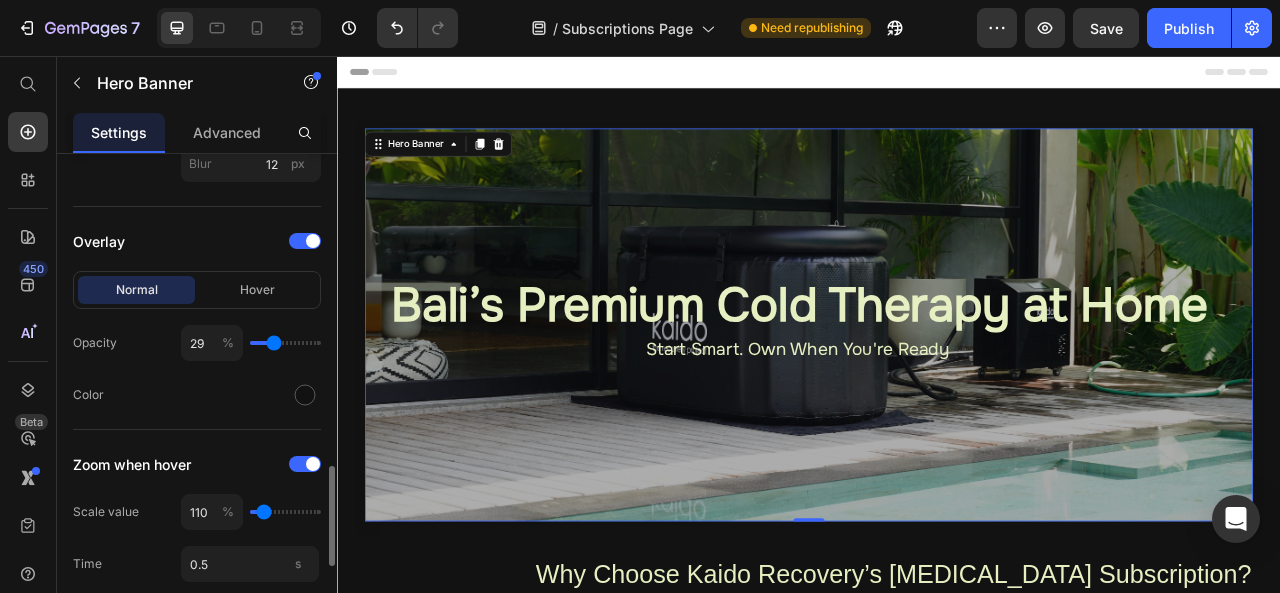 type on "24" 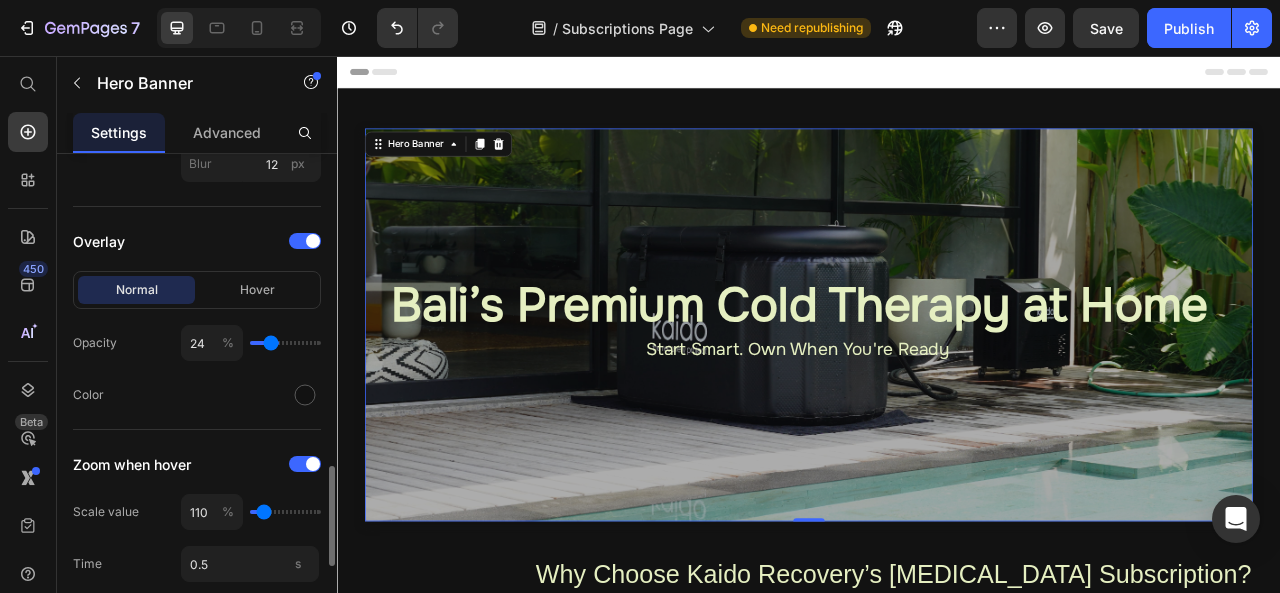 type on "19" 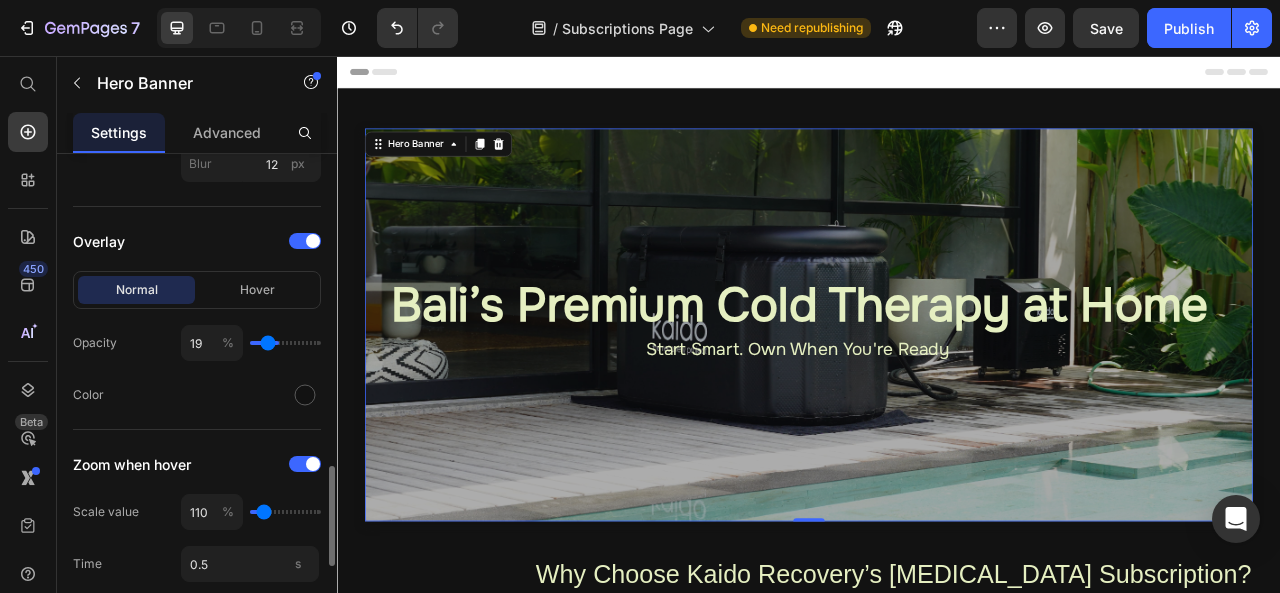 type on "18" 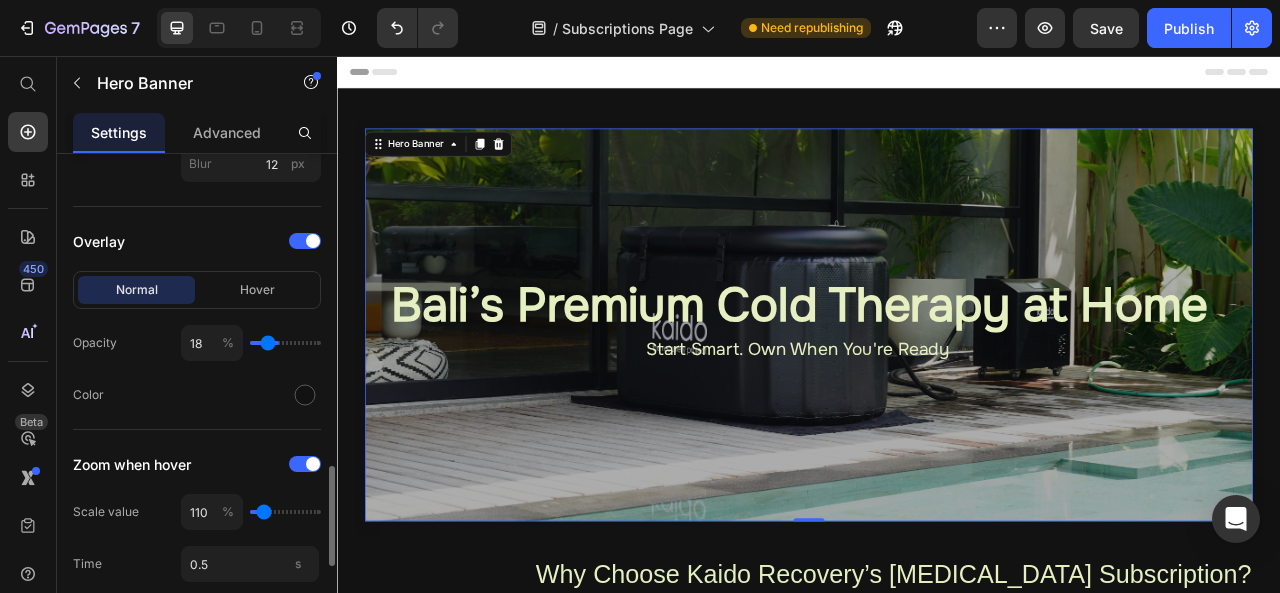 type on "16" 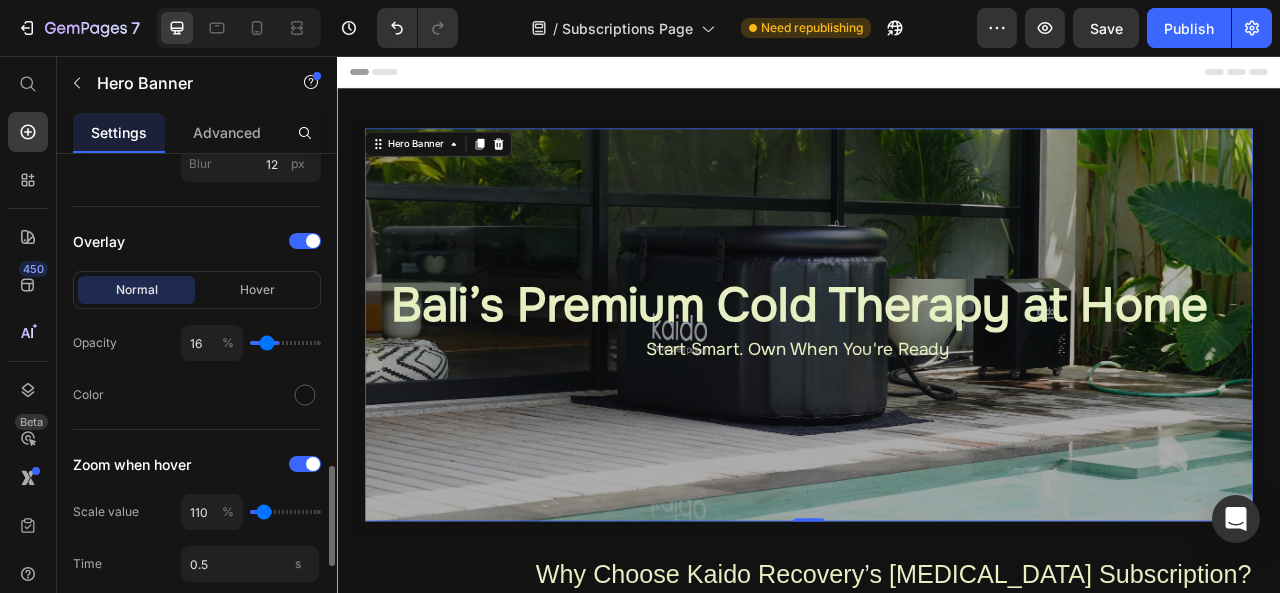 type on "13" 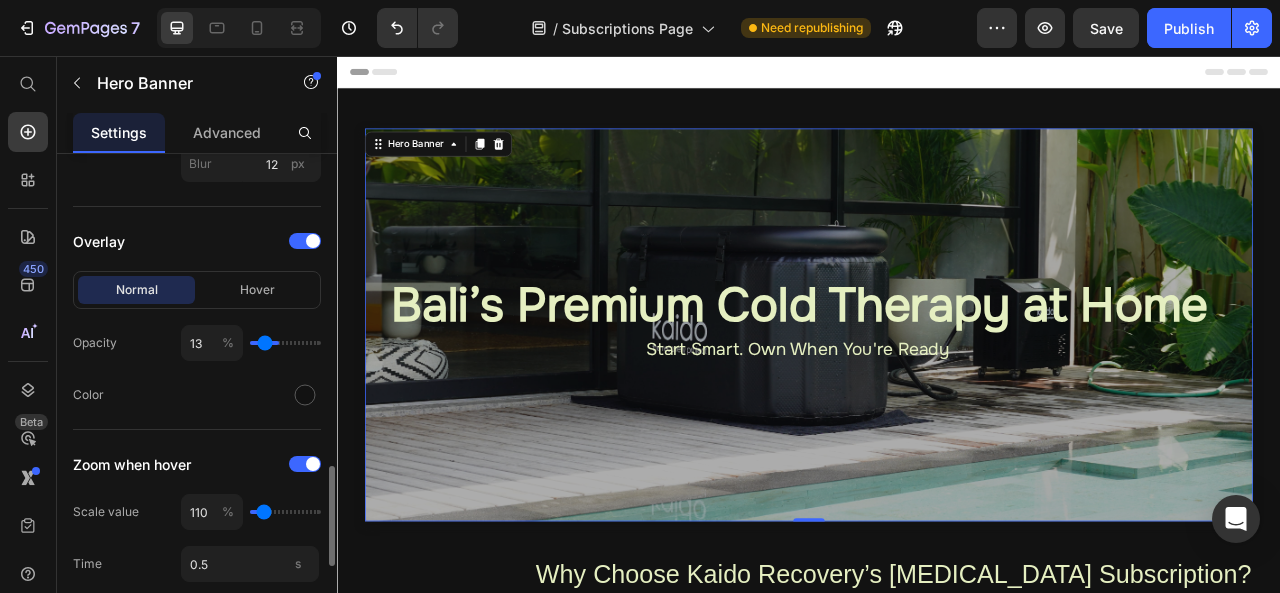 type on "12" 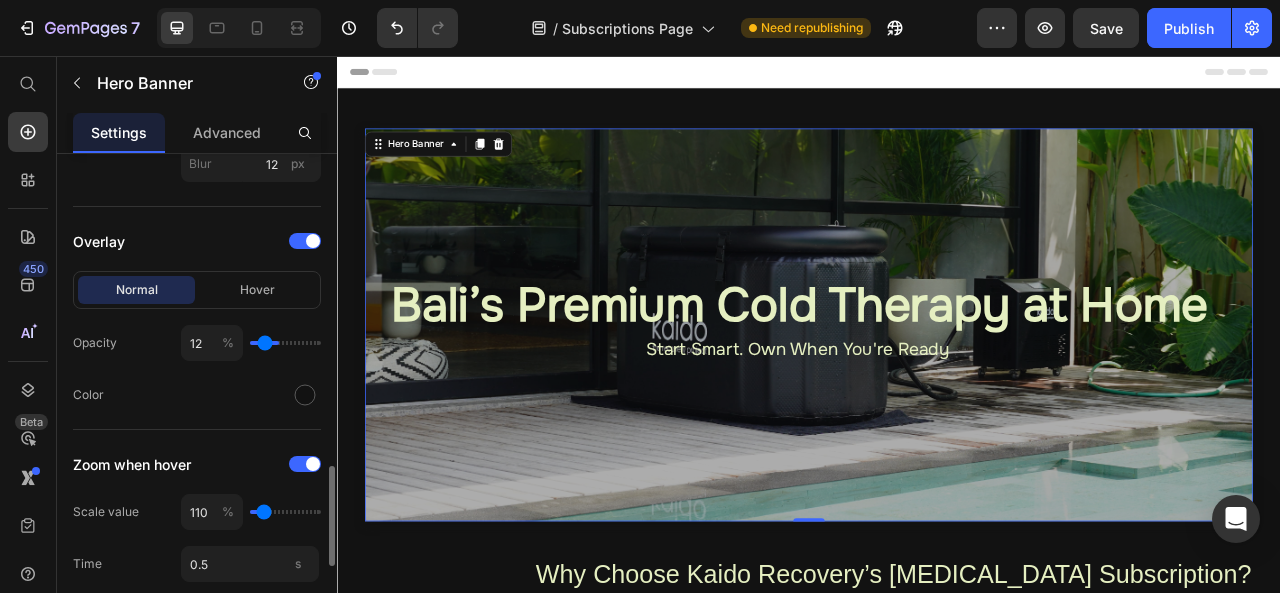 type on "11" 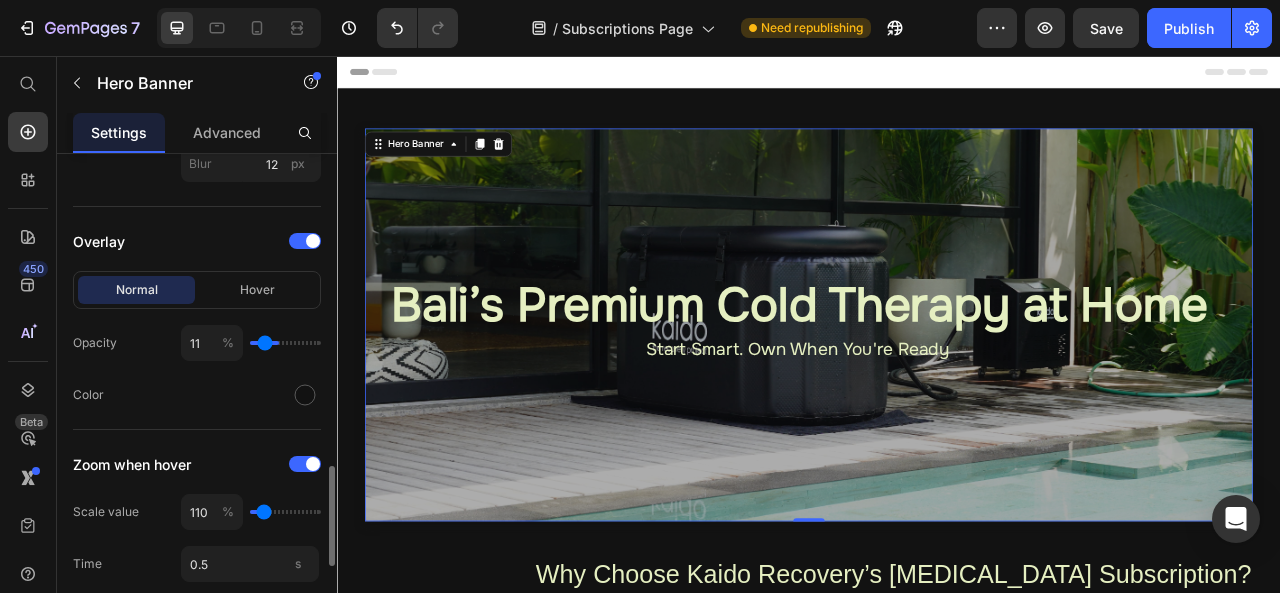 type on "11" 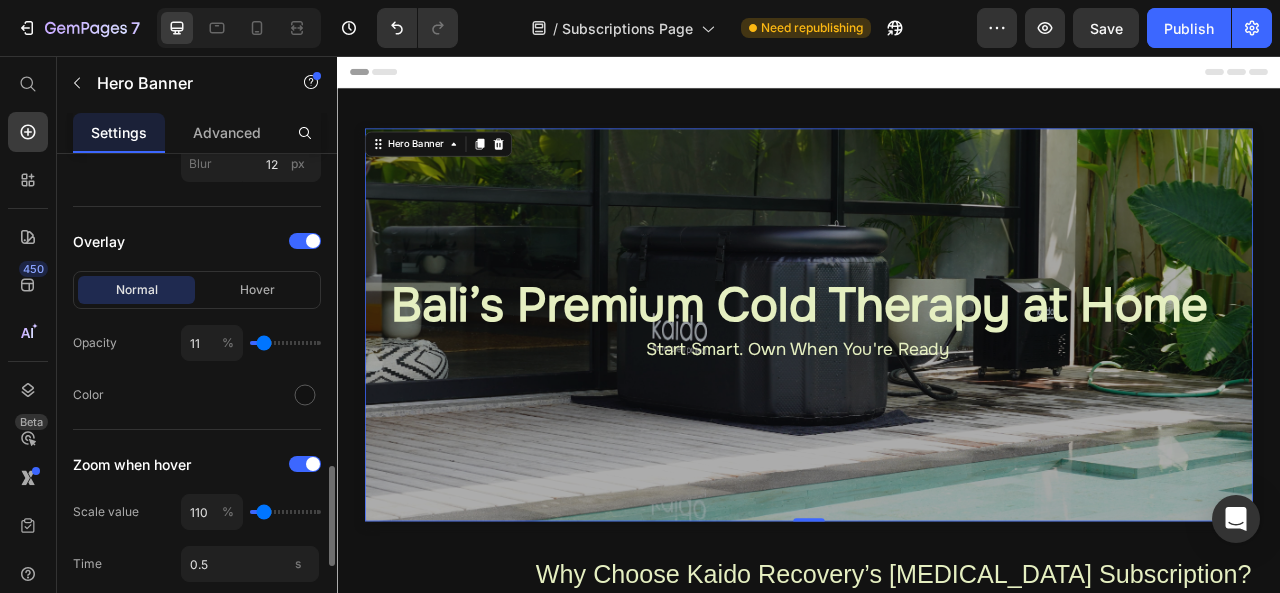 type on "10" 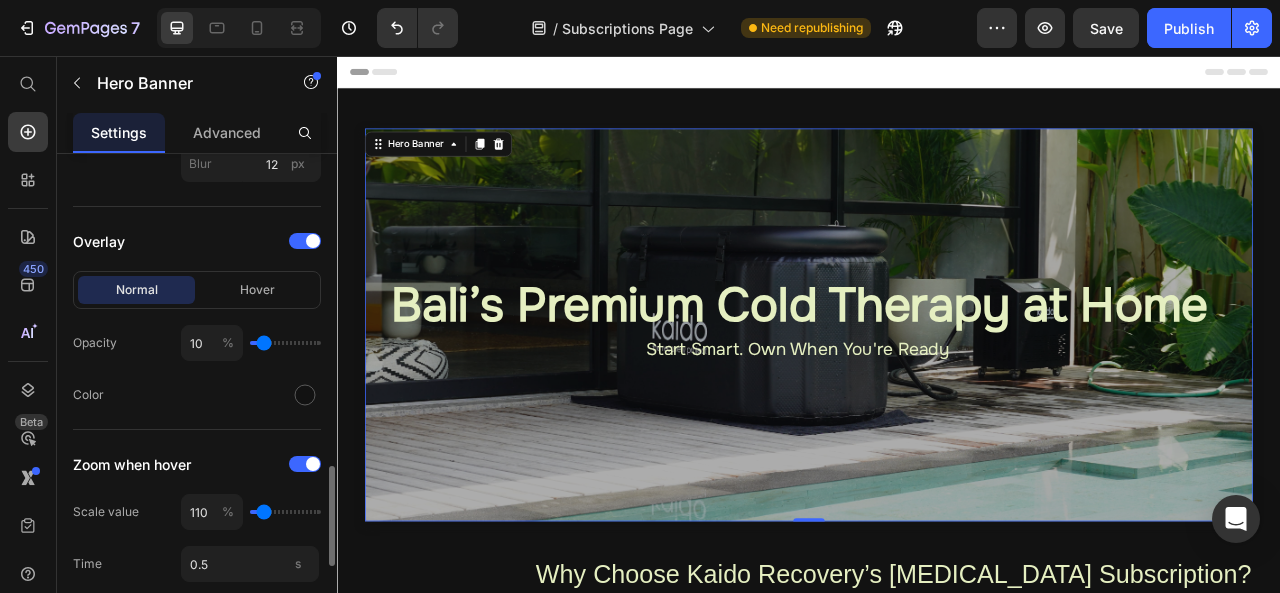 drag, startPoint x: 277, startPoint y: 338, endPoint x: 263, endPoint y: 342, distance: 14.56022 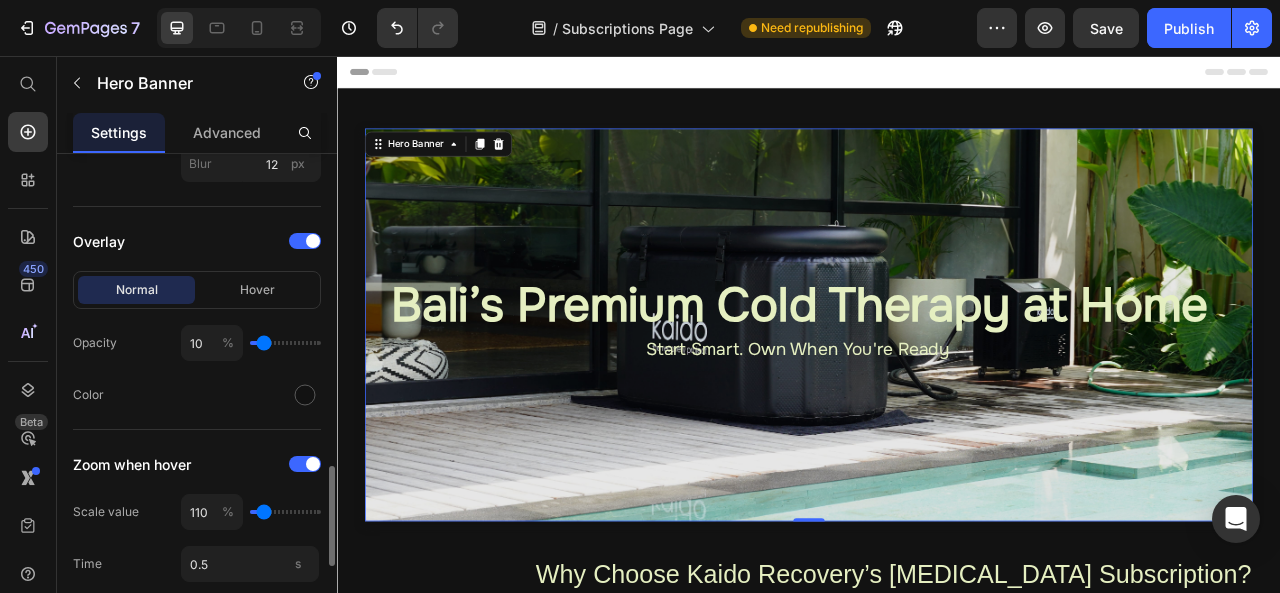 type on "18" 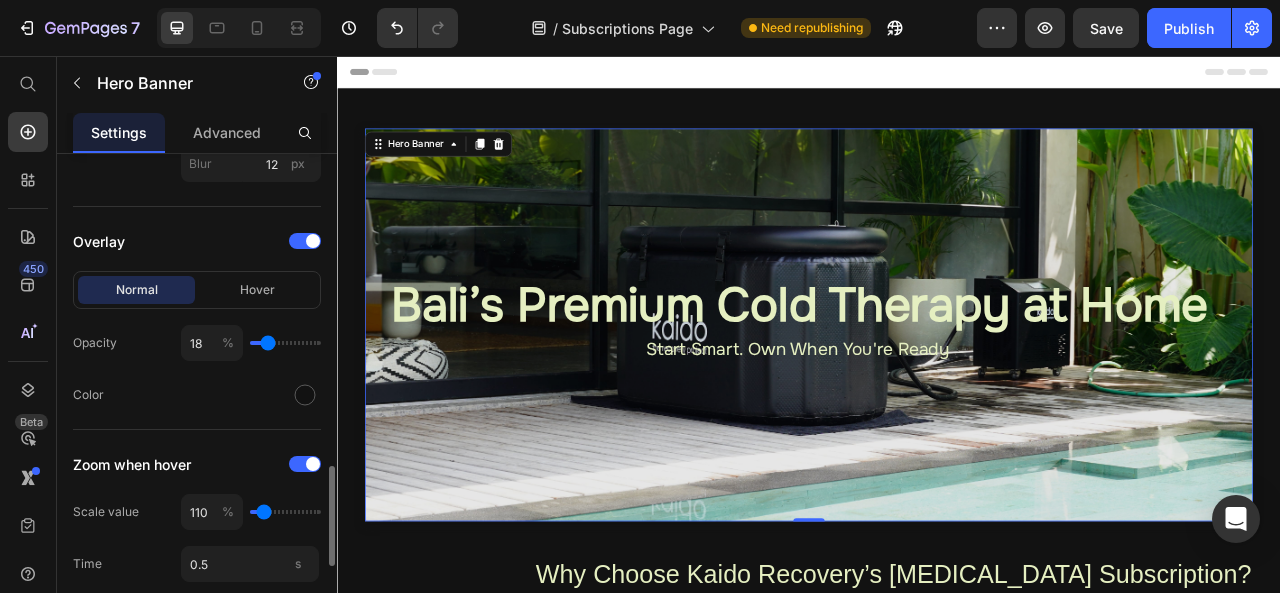 type on "38" 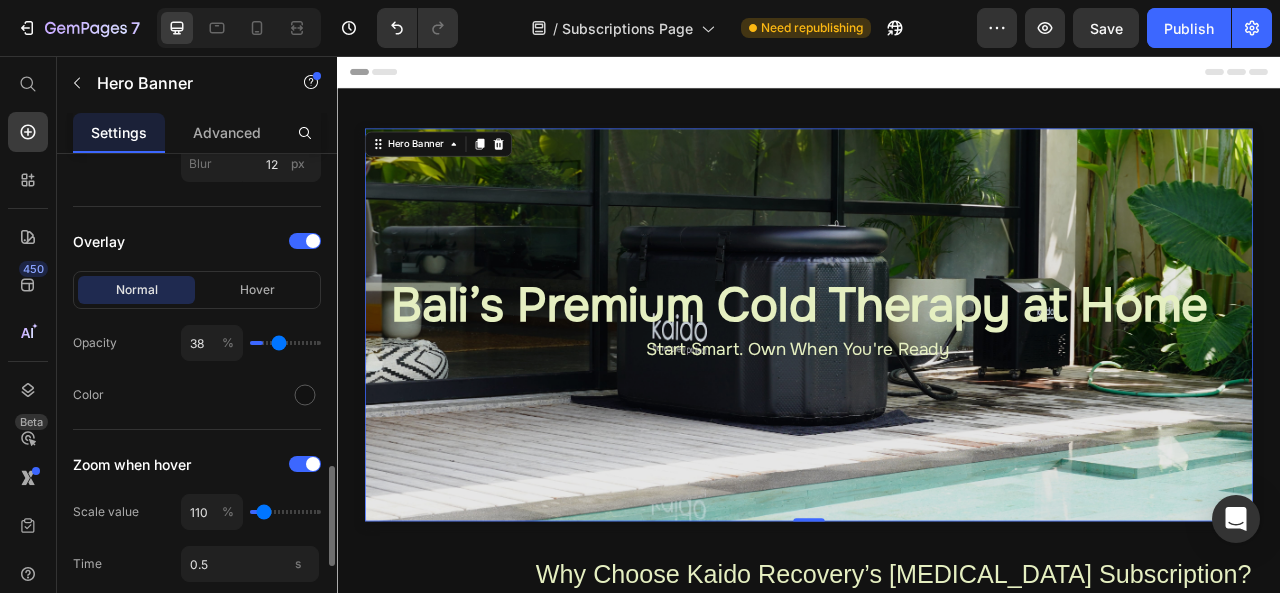 type on "44" 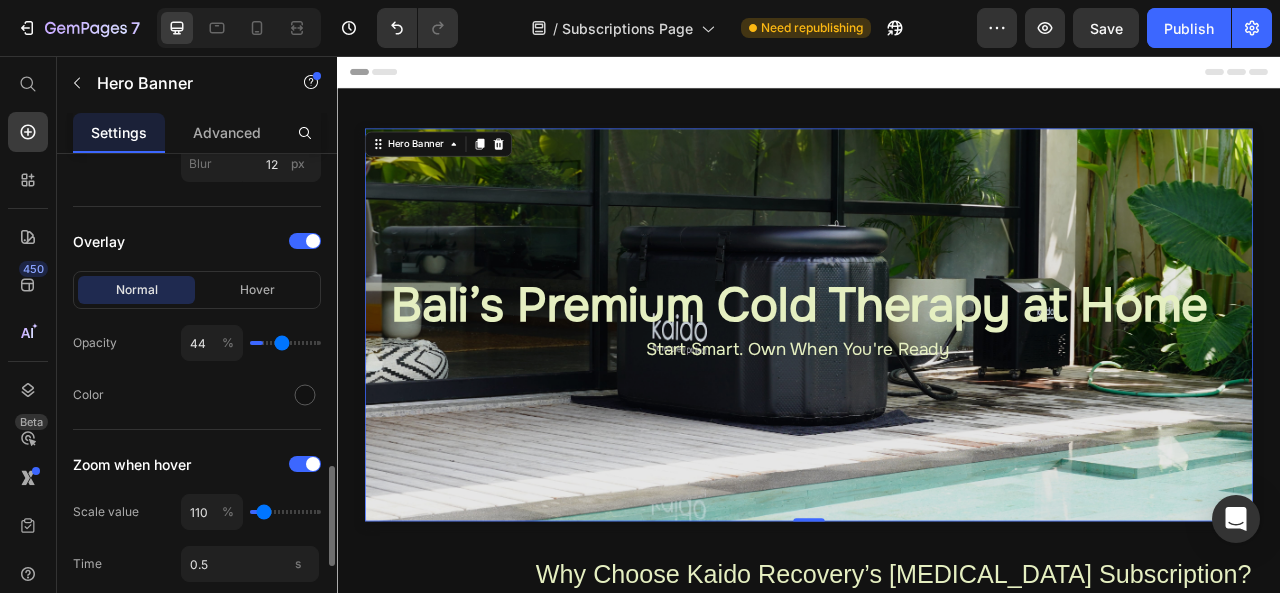 type on "52" 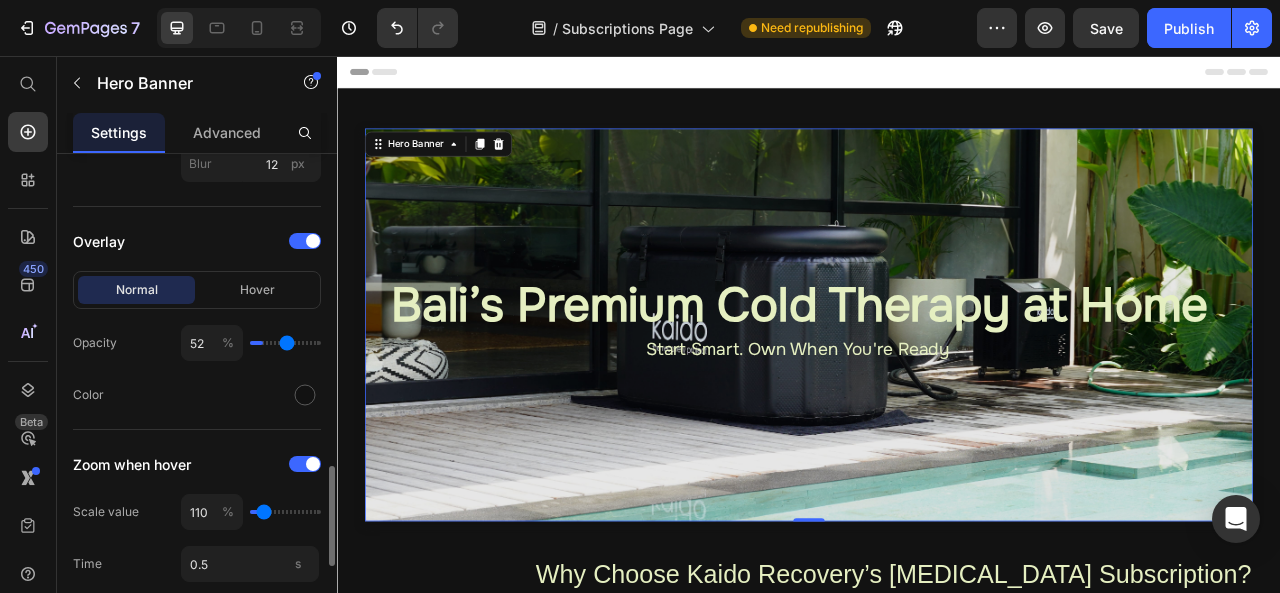 type on "72" 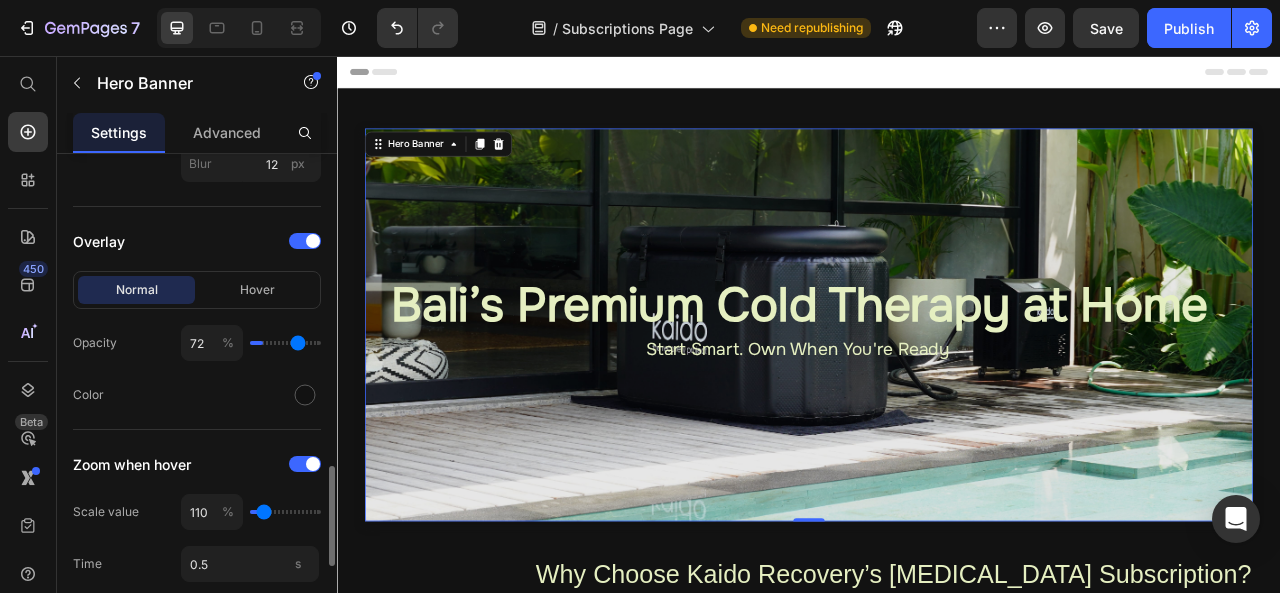 type on "81" 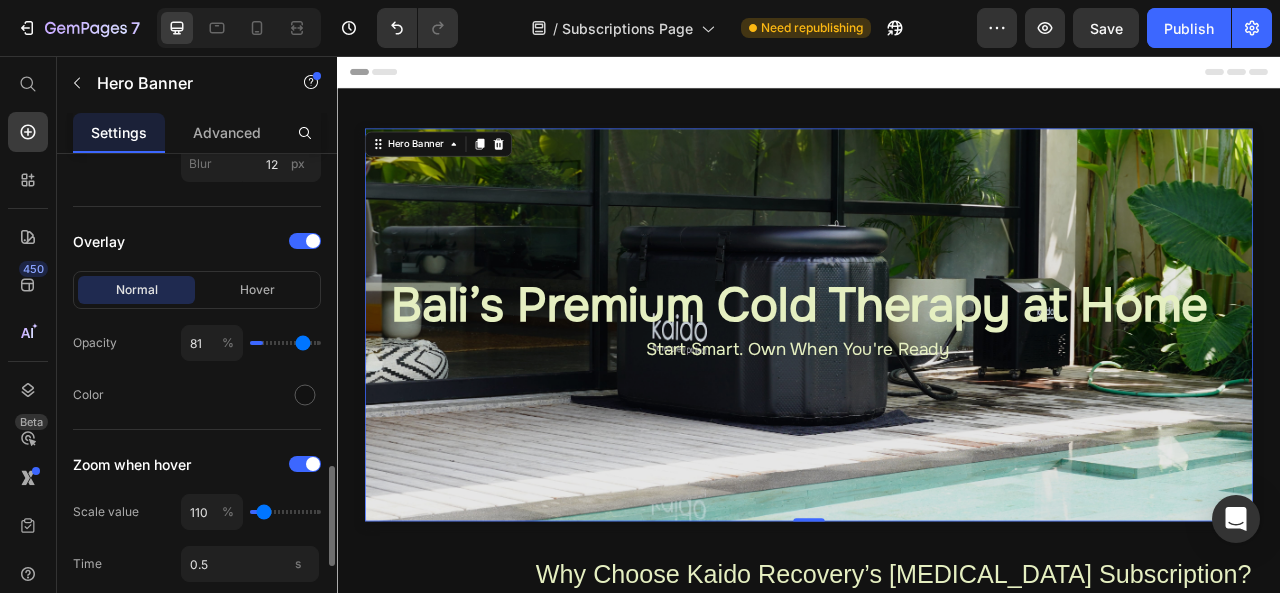 type on "87" 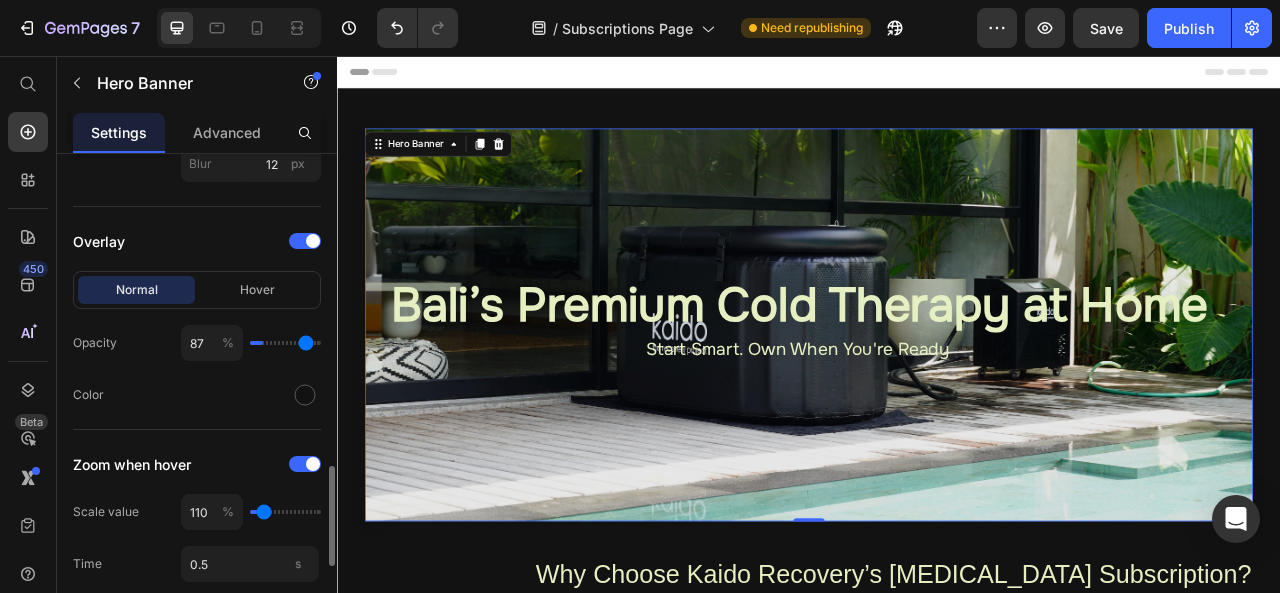 type on "92" 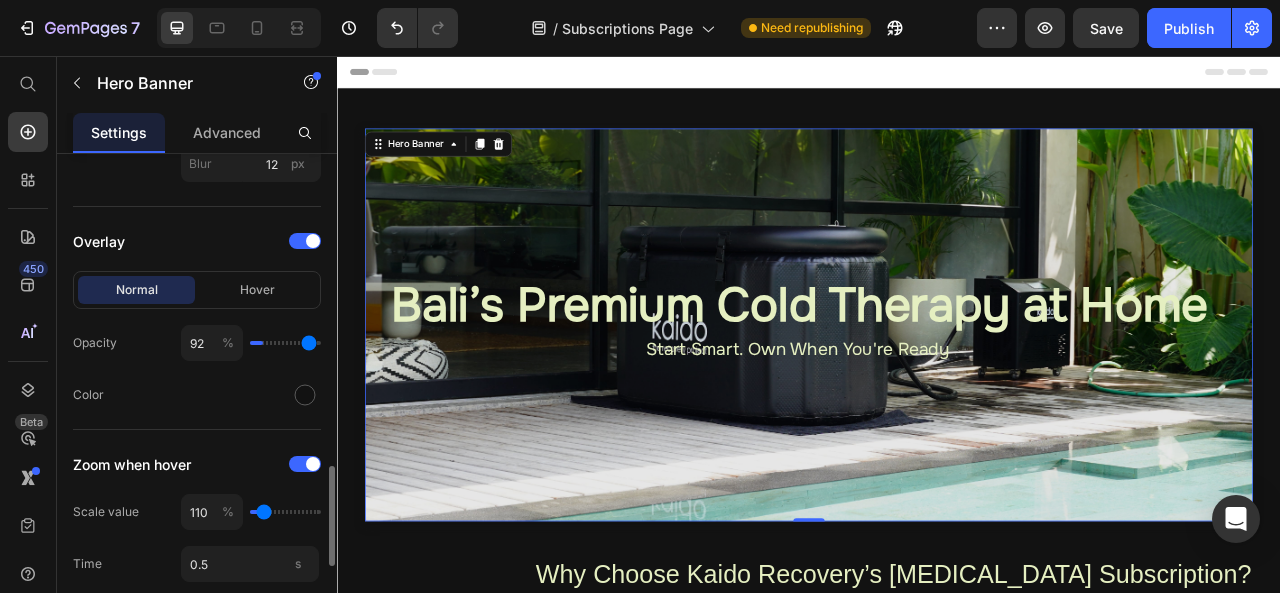 type on "93" 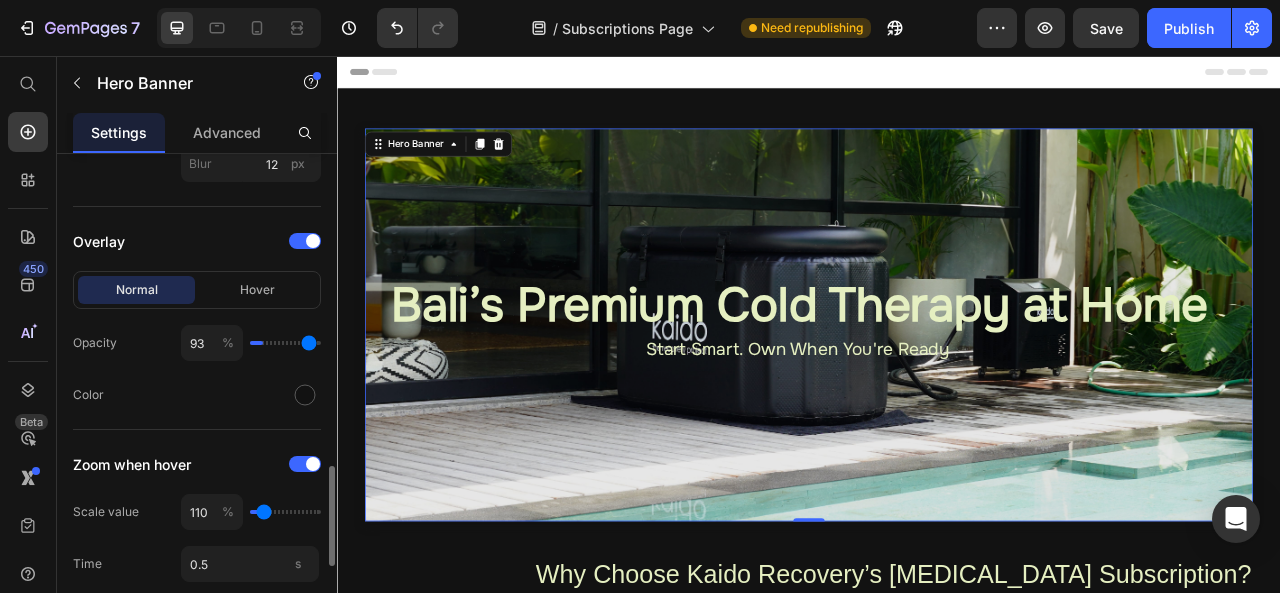 type on "93" 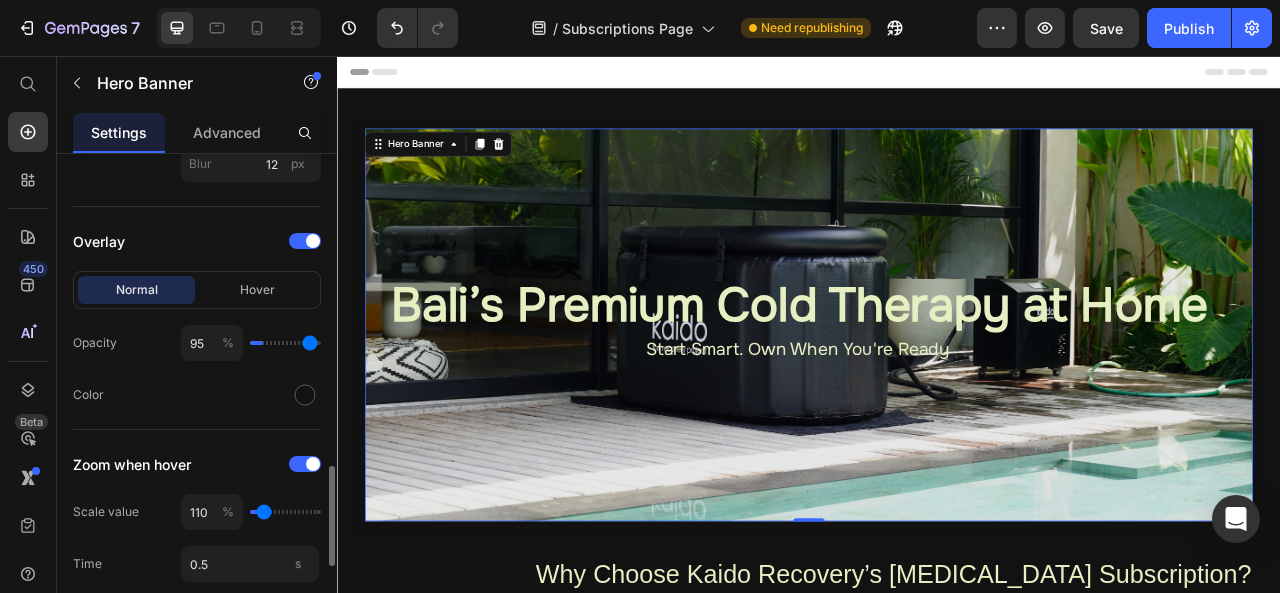 type on "96" 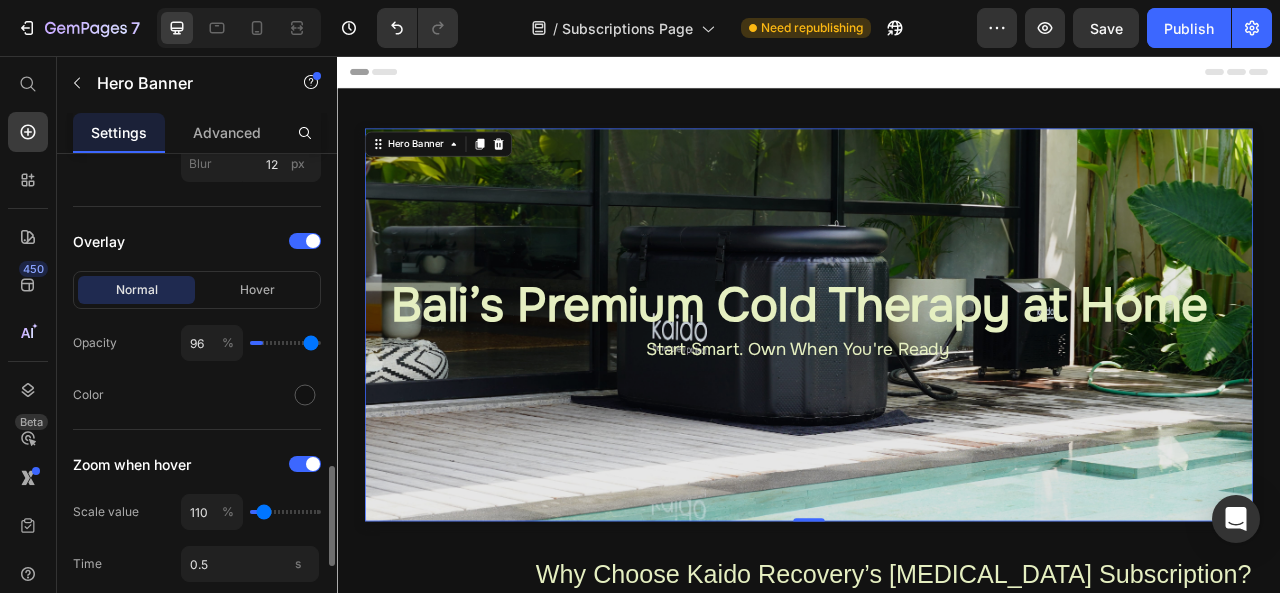 type on "97" 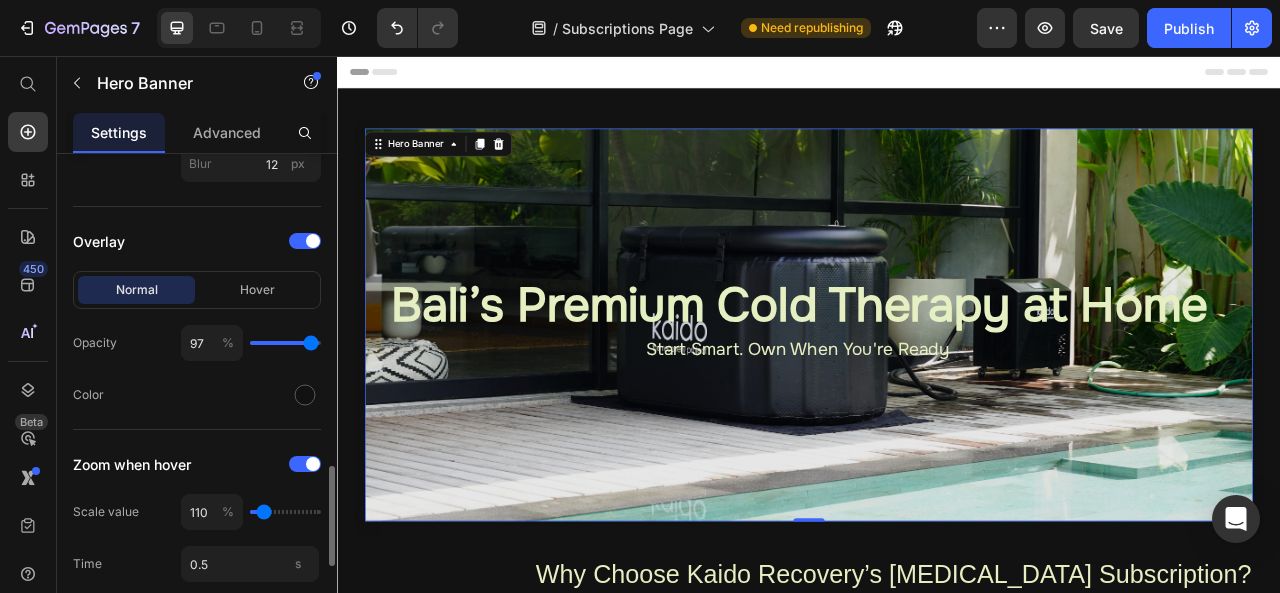 type on "98" 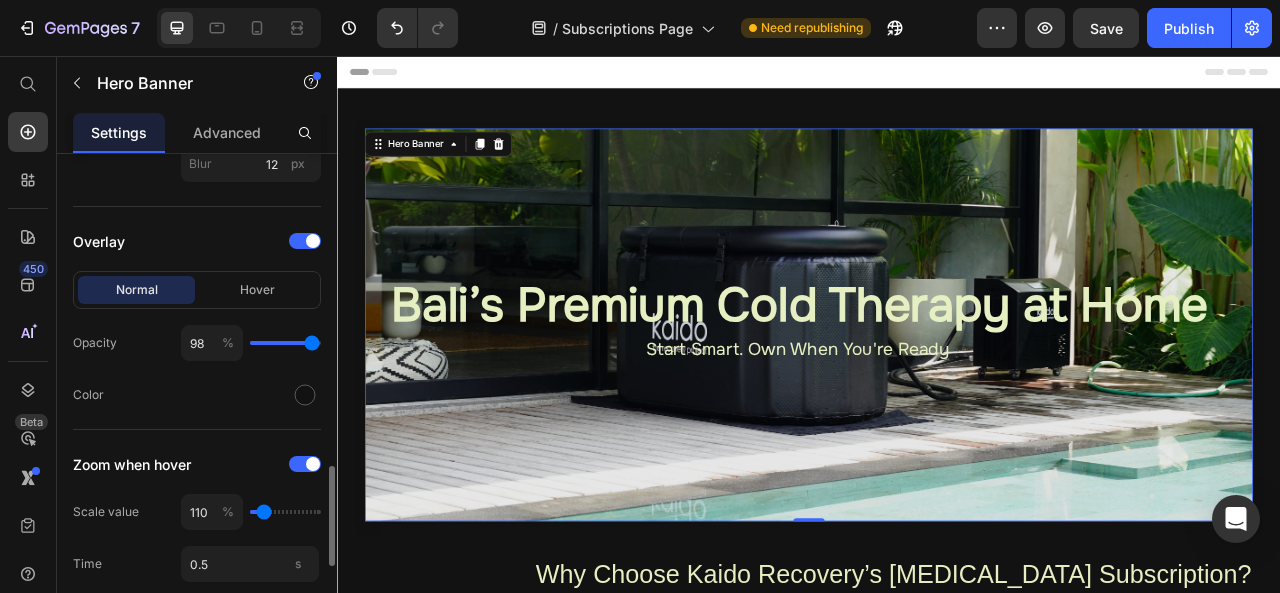 type on "97" 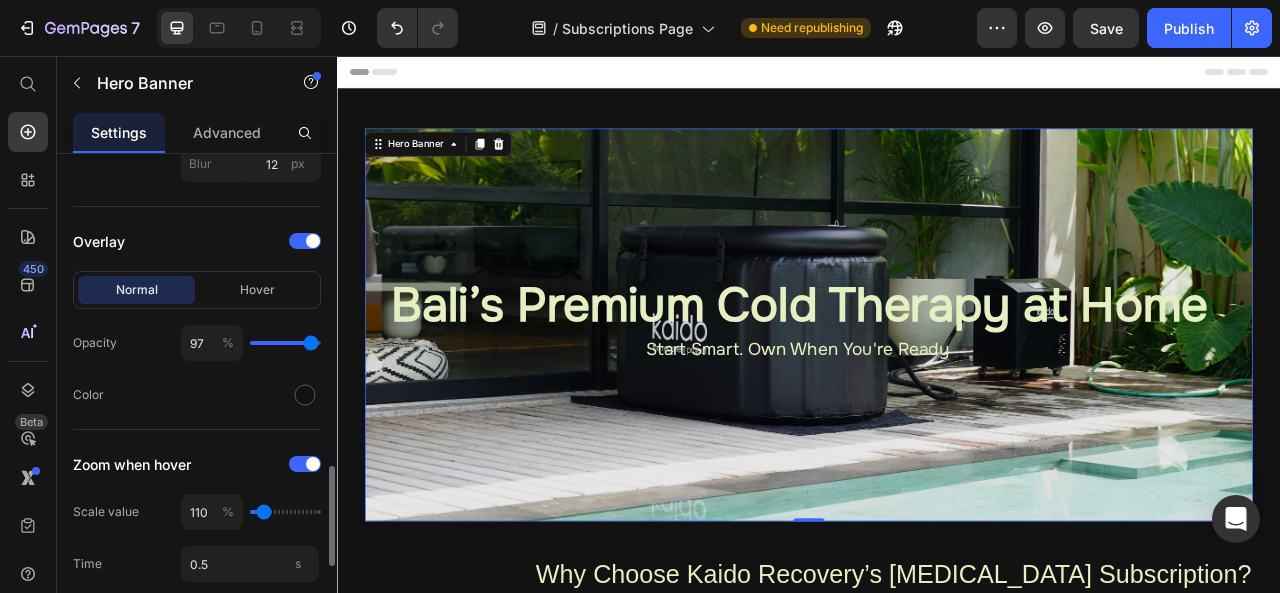type on "93" 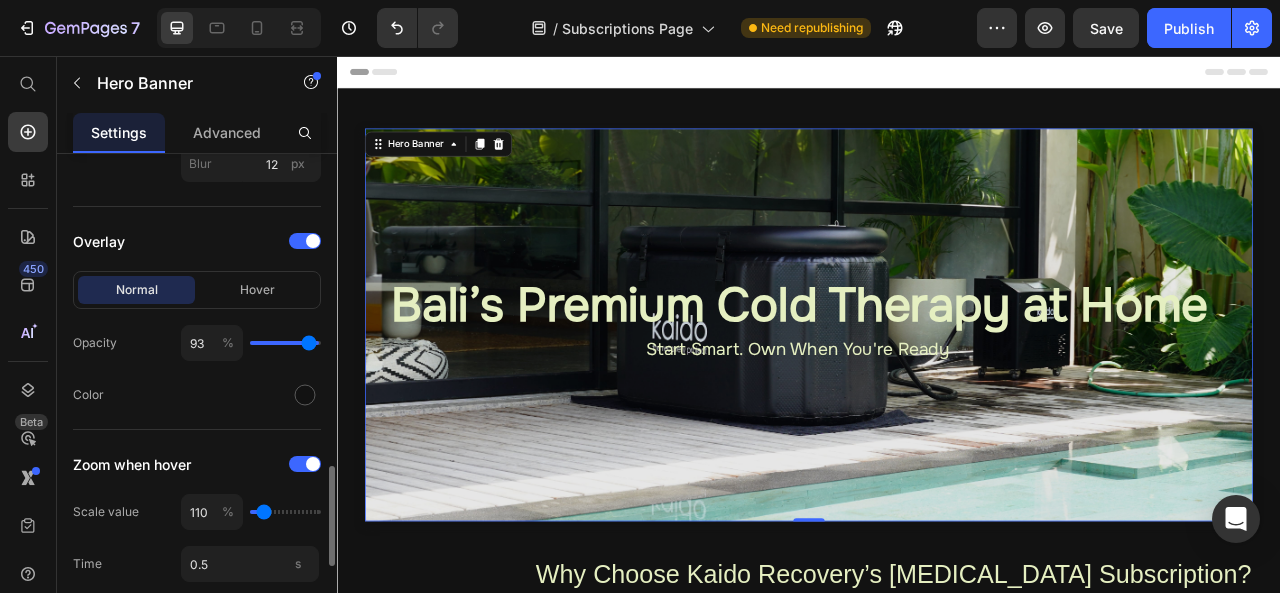 type on "88" 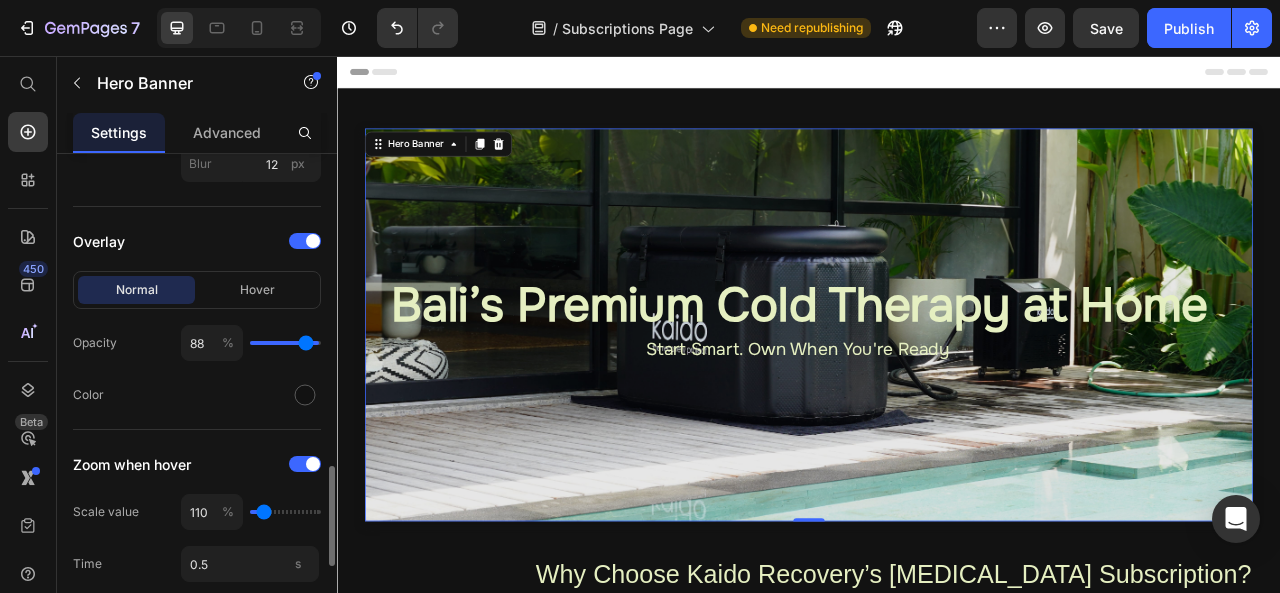 type on "87" 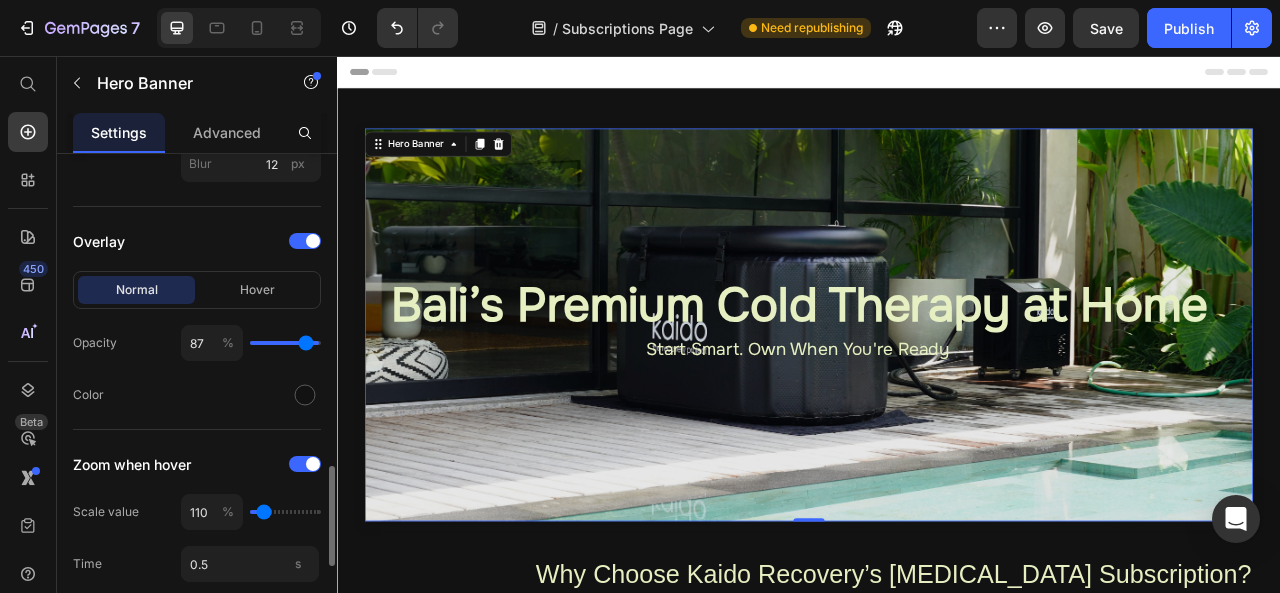 type on "85" 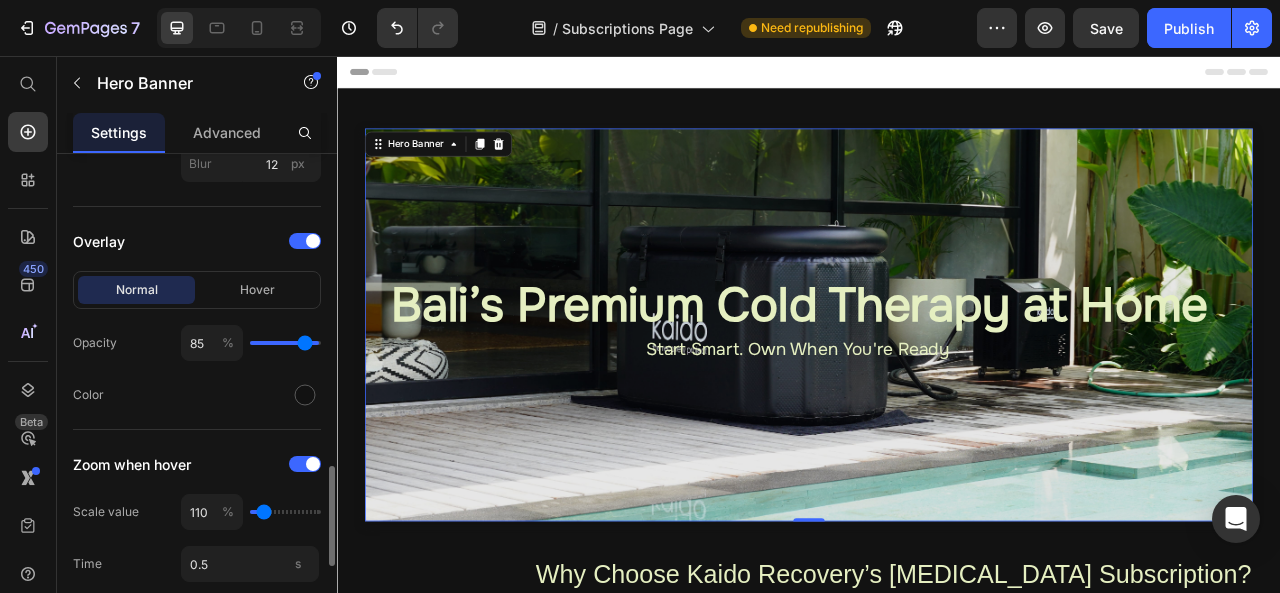 type on "84" 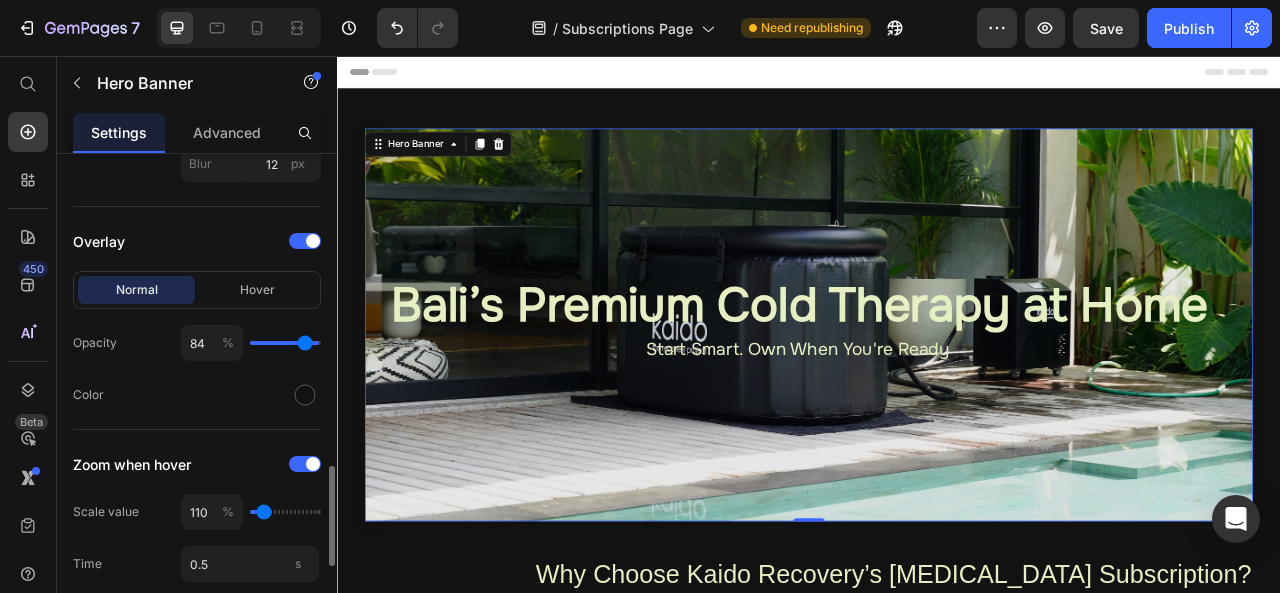 type on "84" 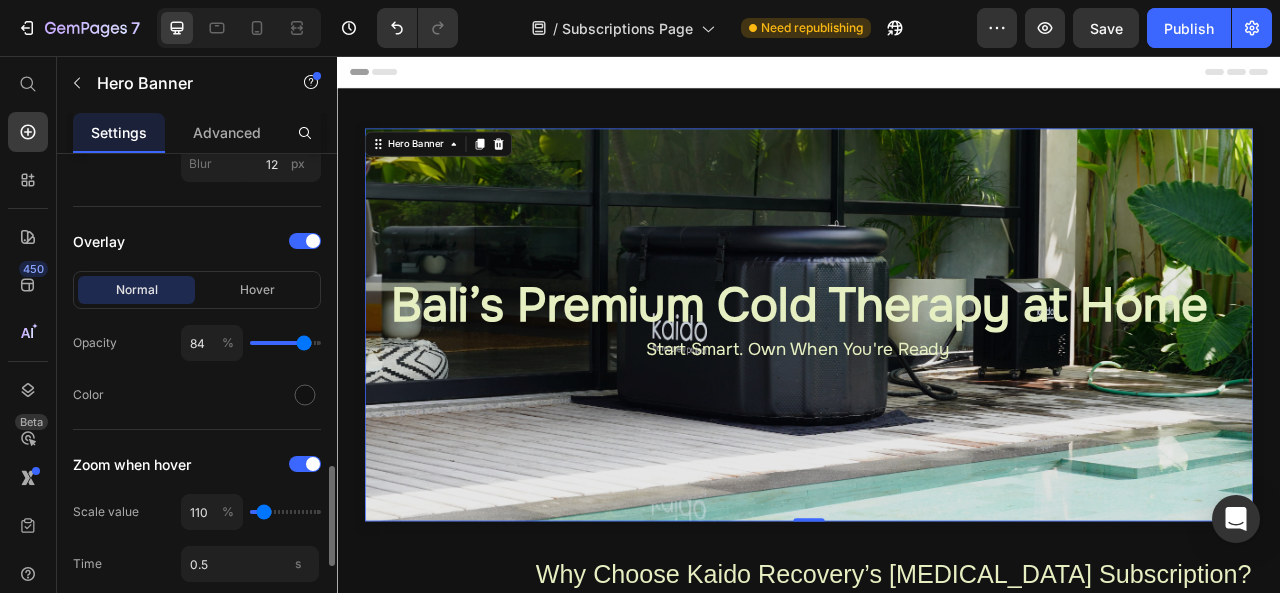 type on "82" 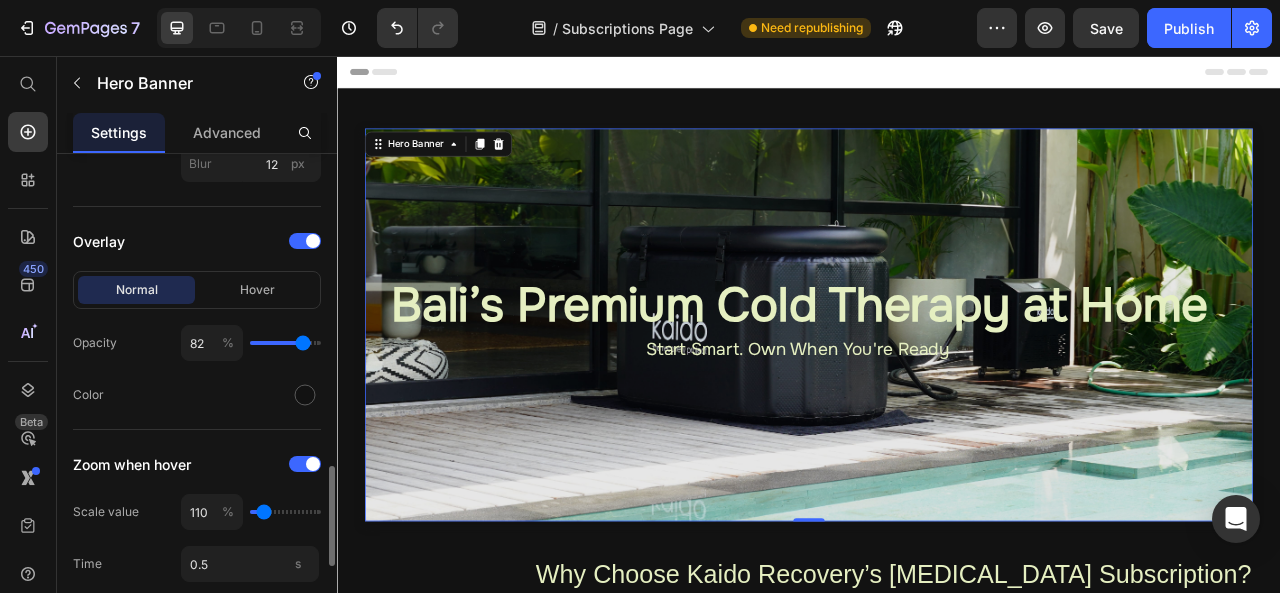 type on "81" 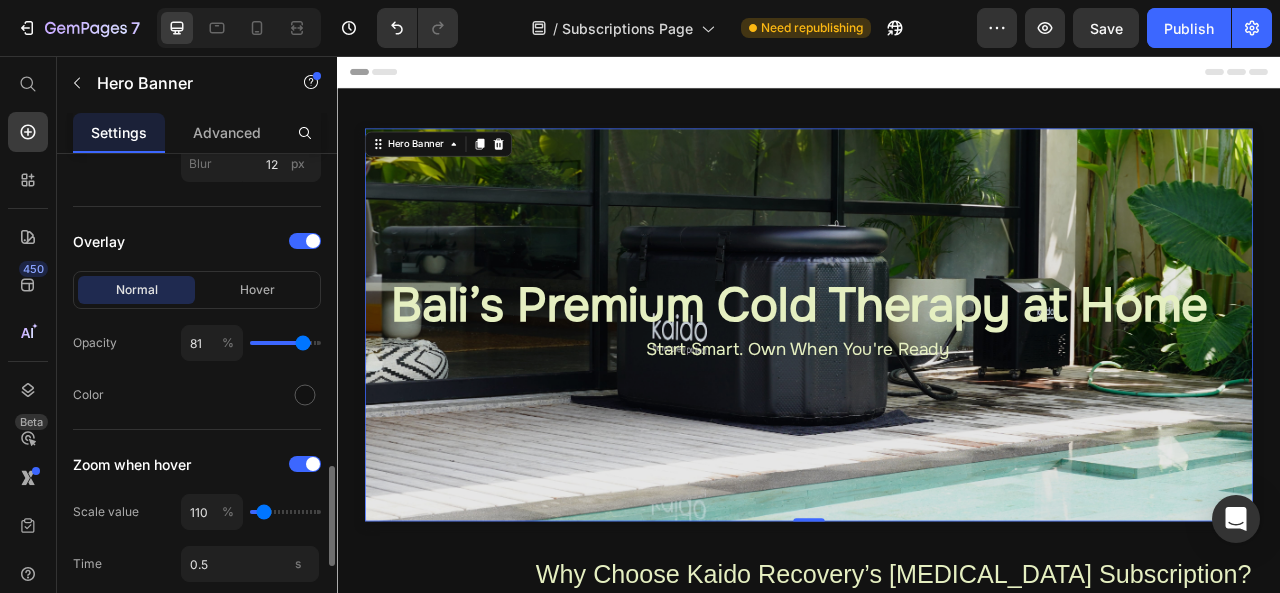 drag, startPoint x: 263, startPoint y: 342, endPoint x: 302, endPoint y: 339, distance: 39.115215 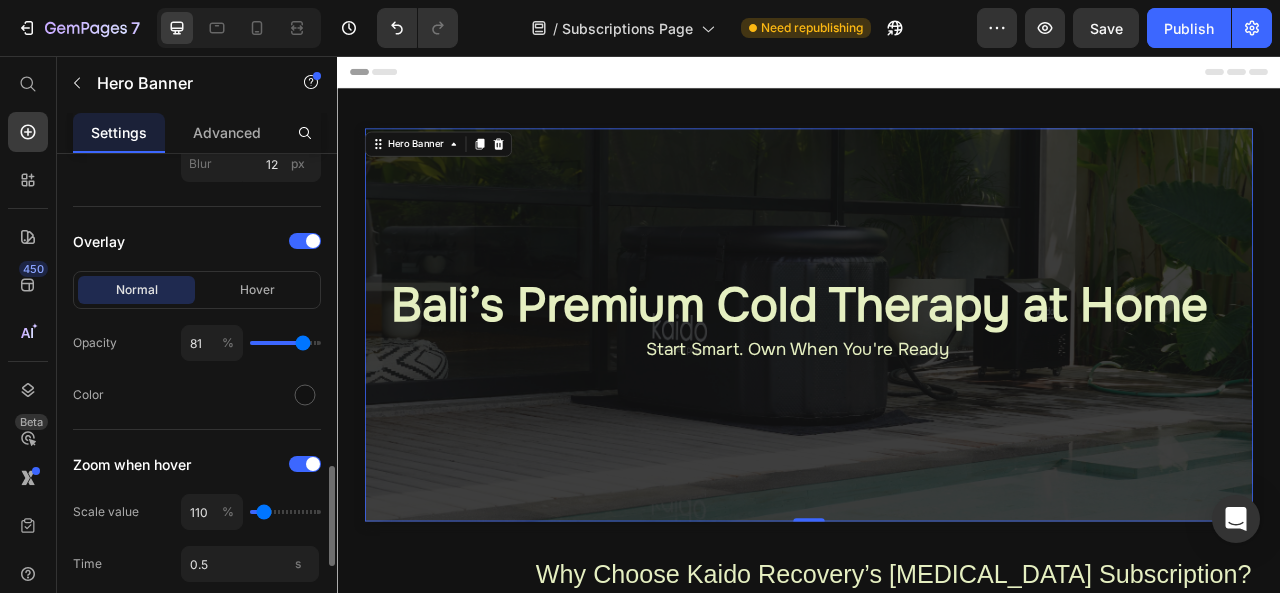 type on "70" 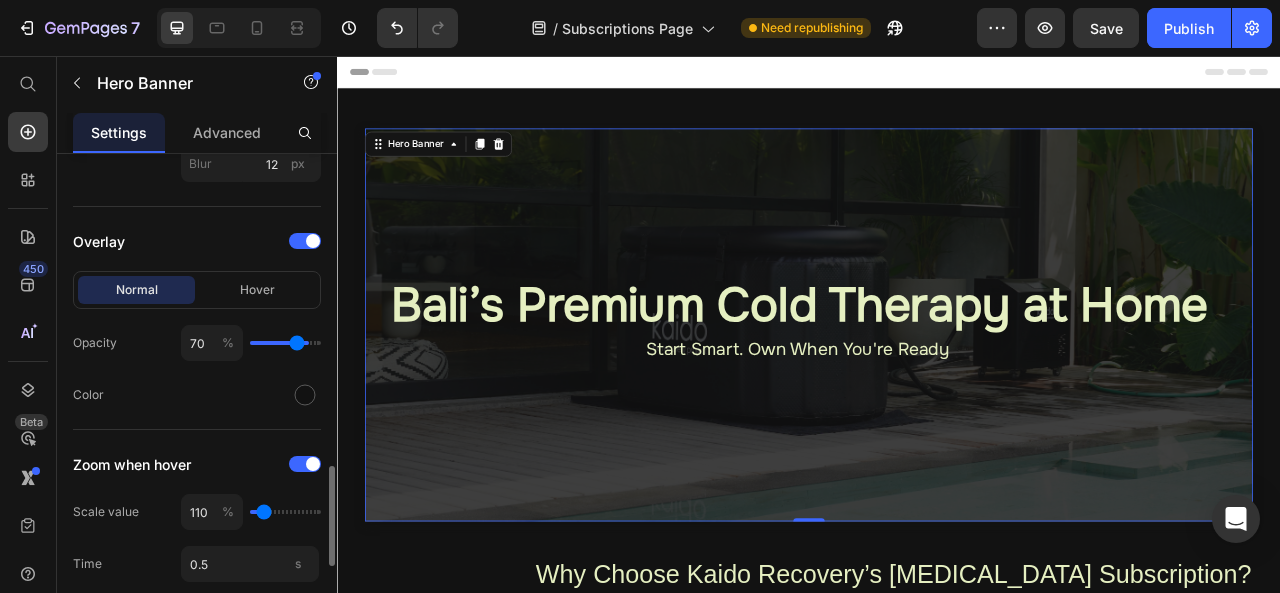 type on "59" 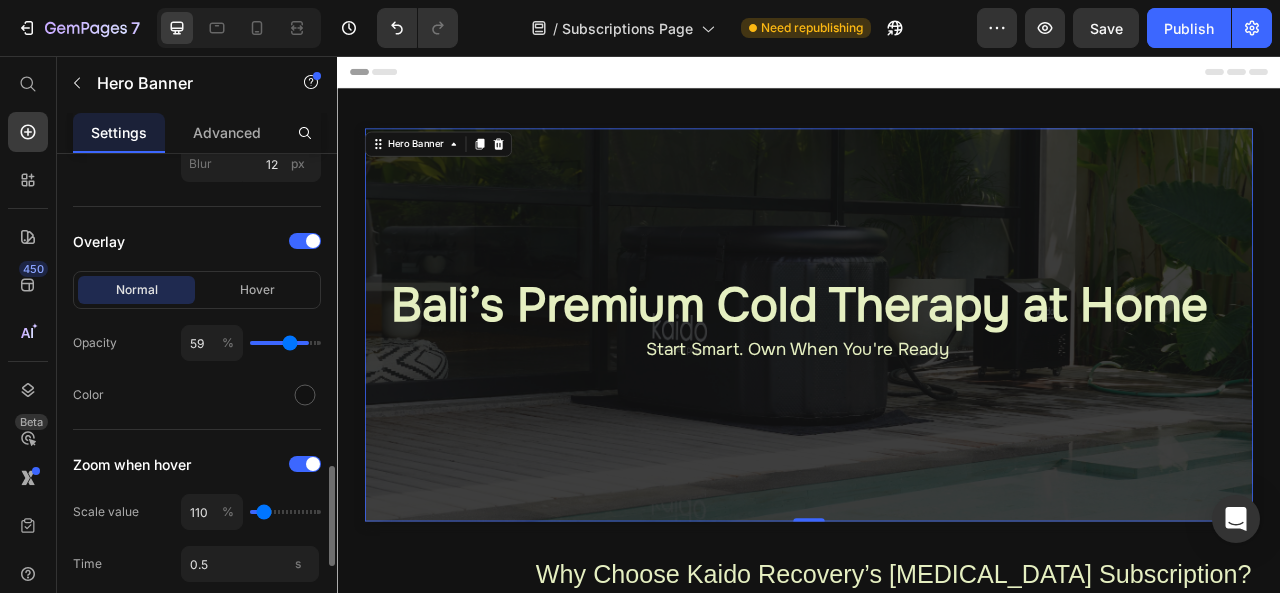 type on "50" 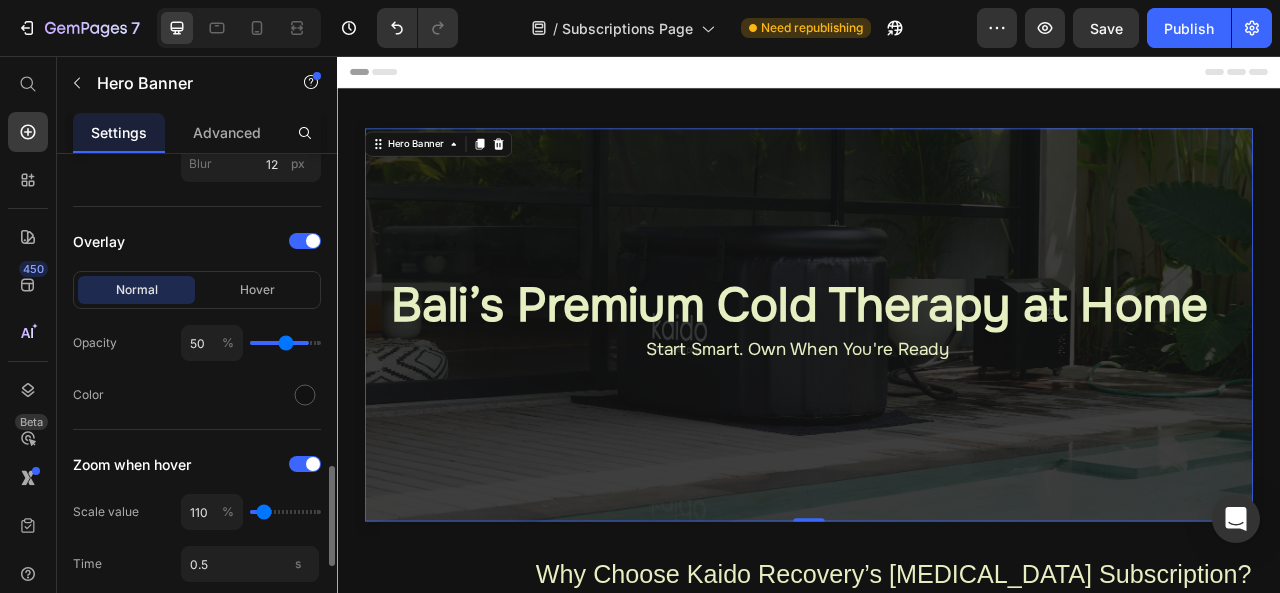 type on "40" 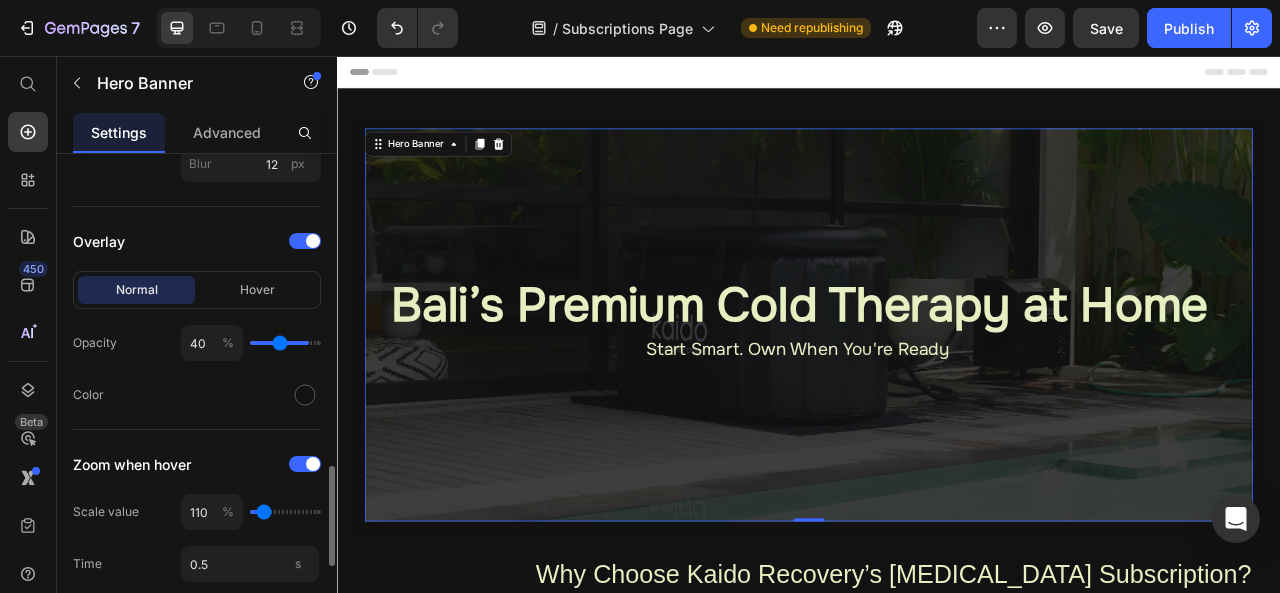 type on "38" 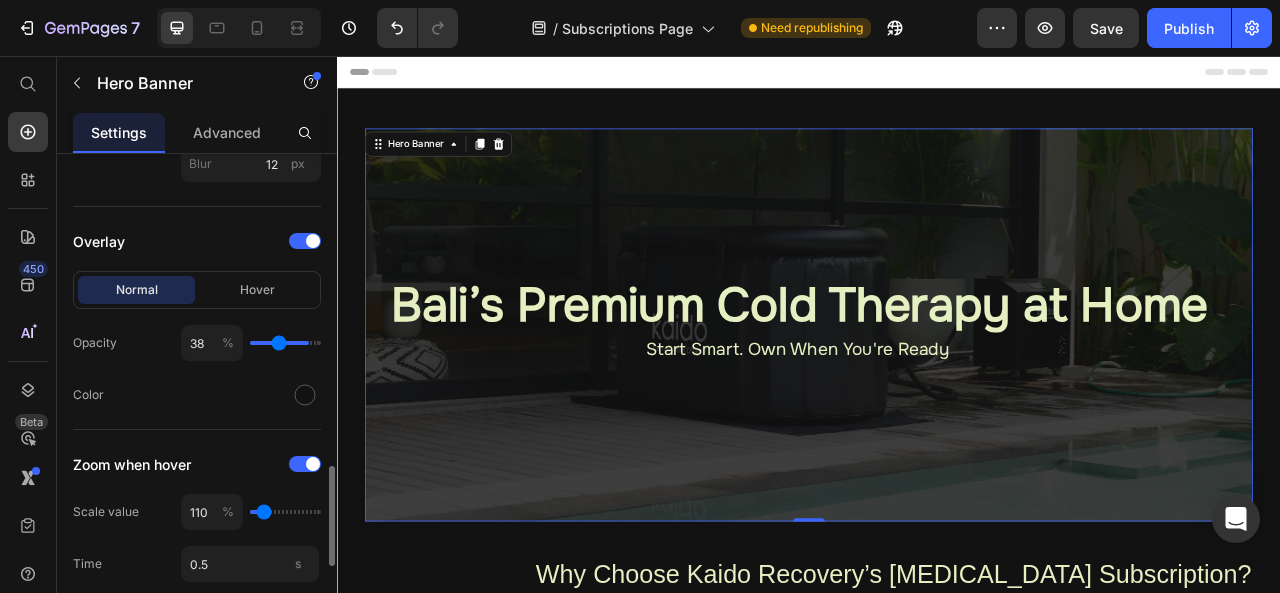type on "35" 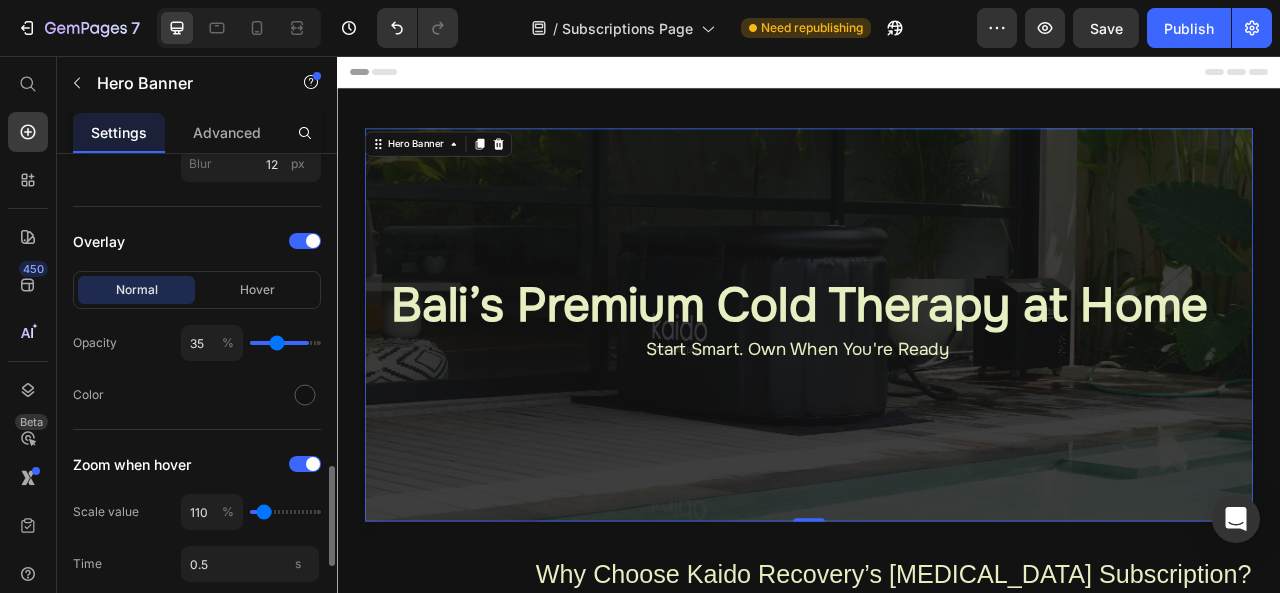 type on "34" 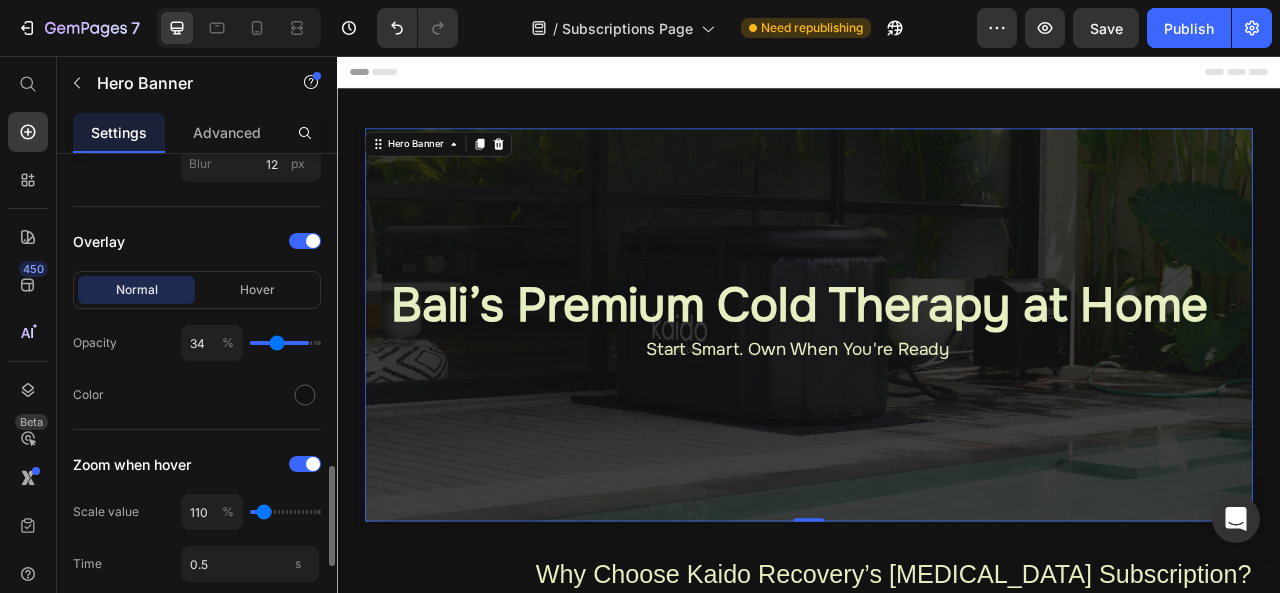 type on "32" 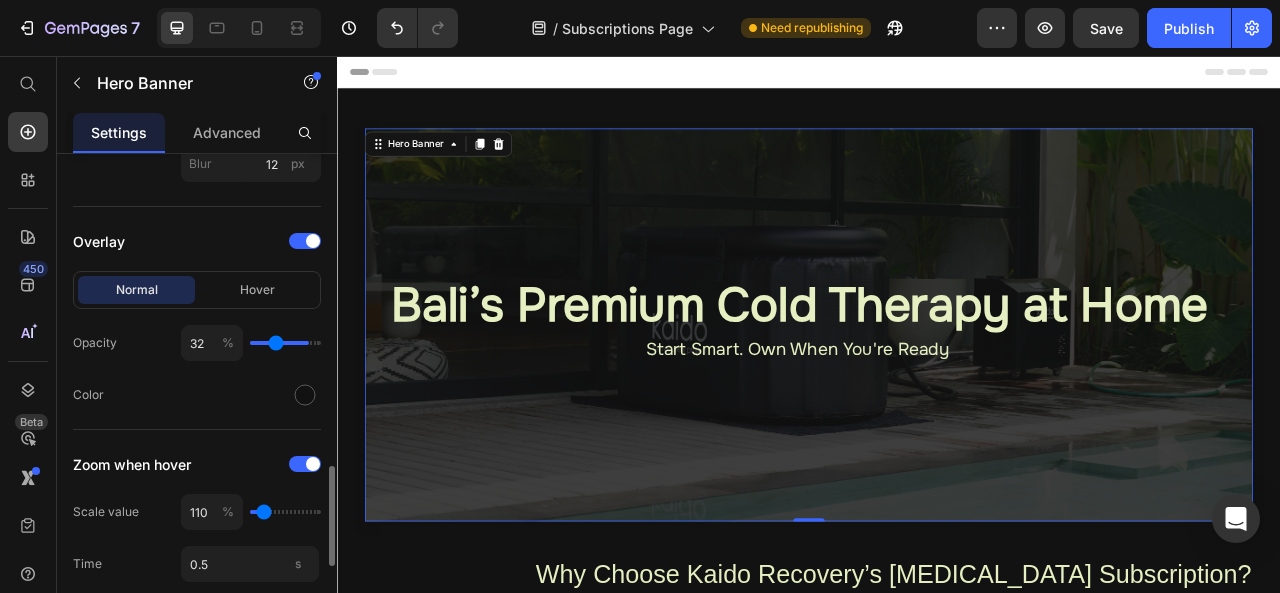 type on "29" 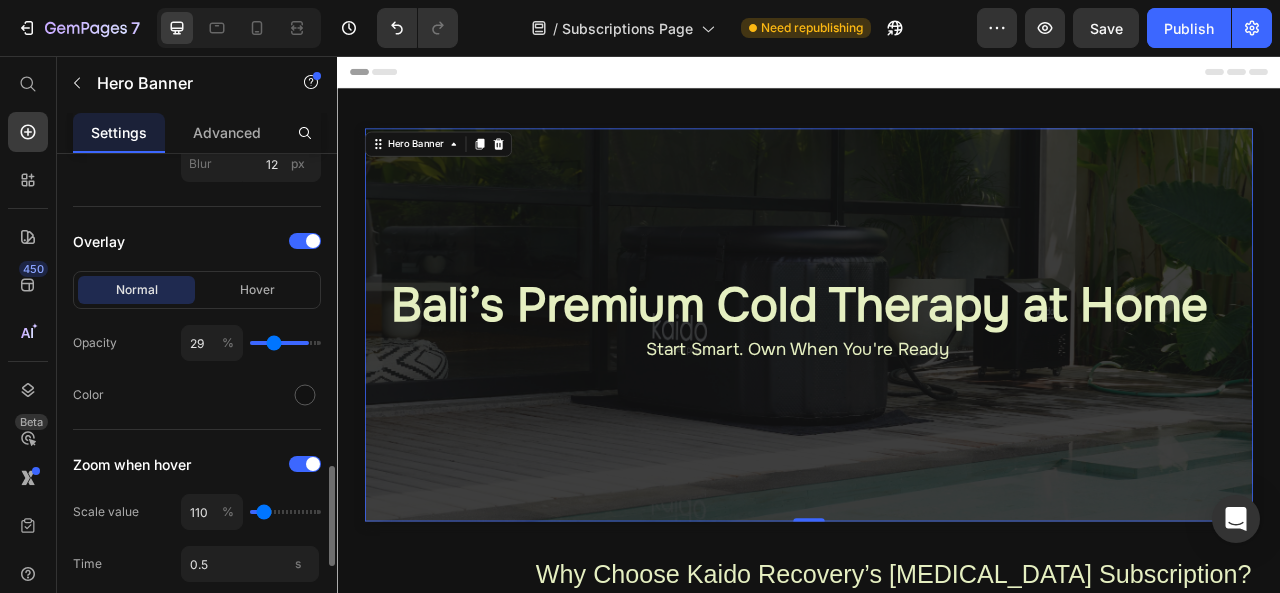 type on "28" 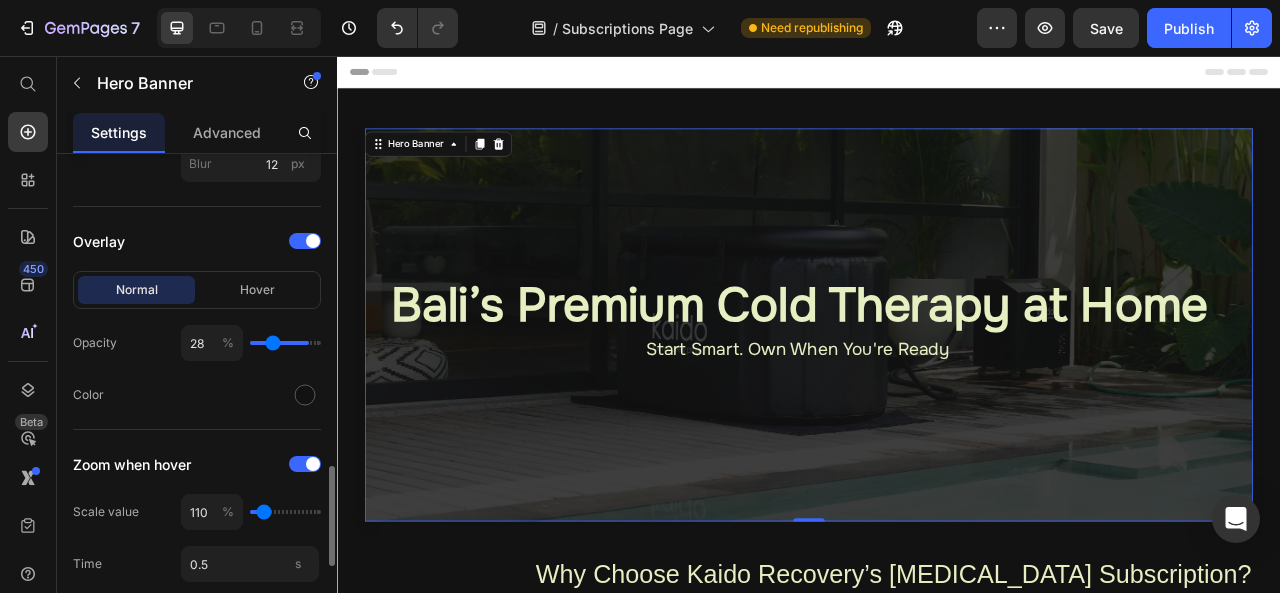 type on "27" 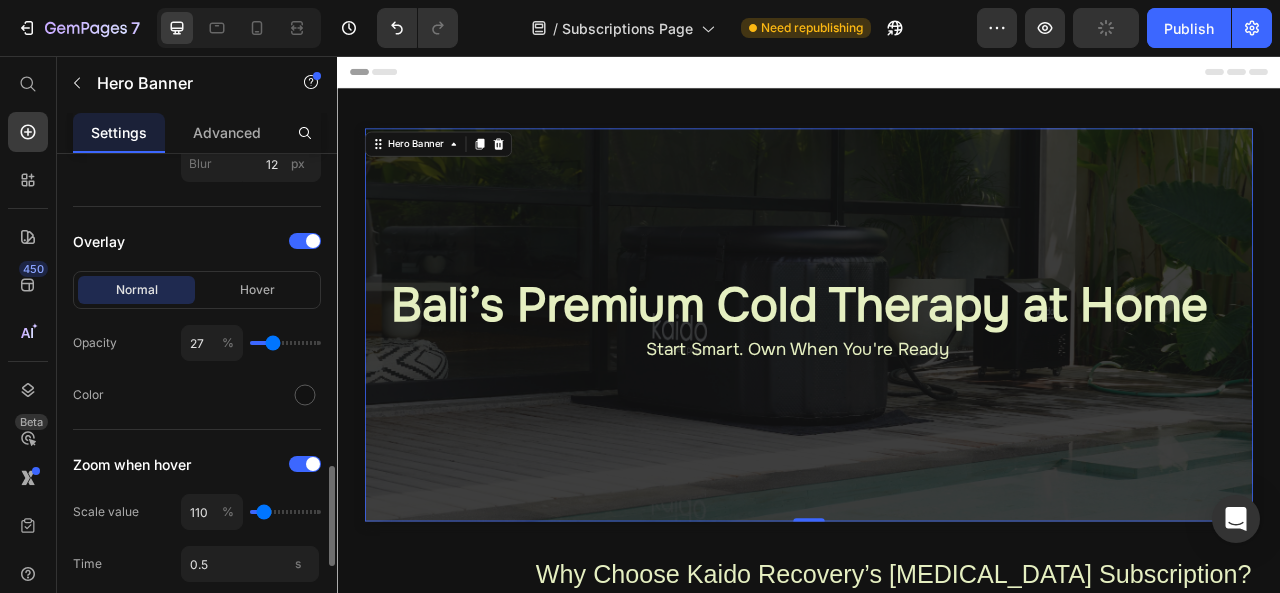 drag, startPoint x: 302, startPoint y: 339, endPoint x: 272, endPoint y: 344, distance: 30.413813 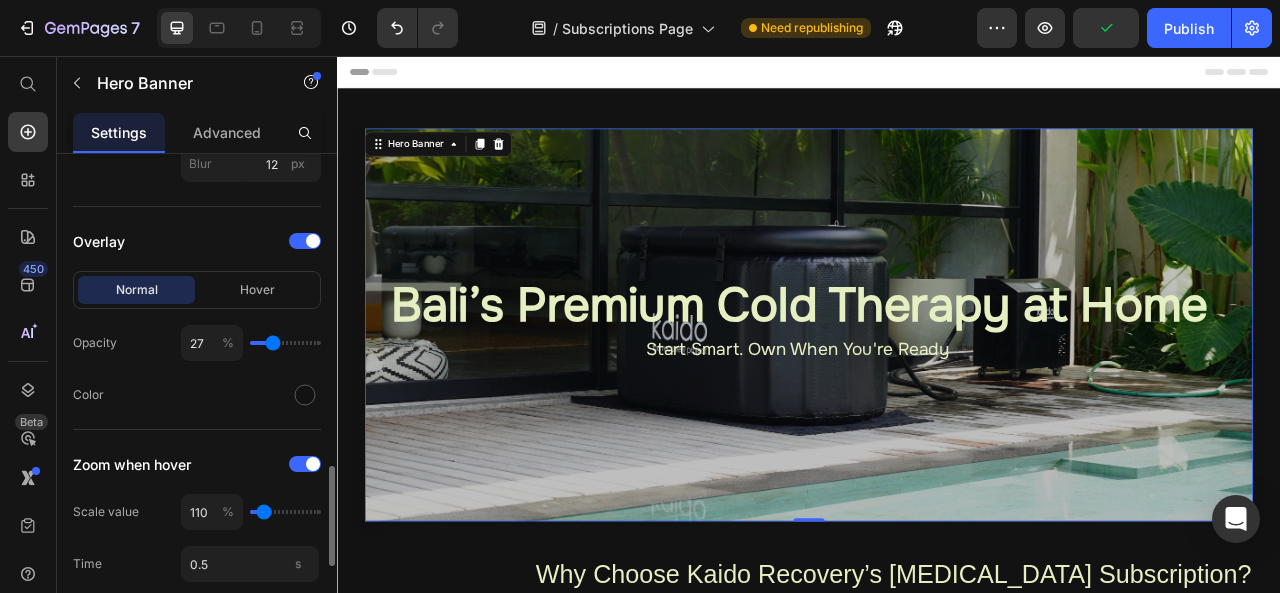 type on "28" 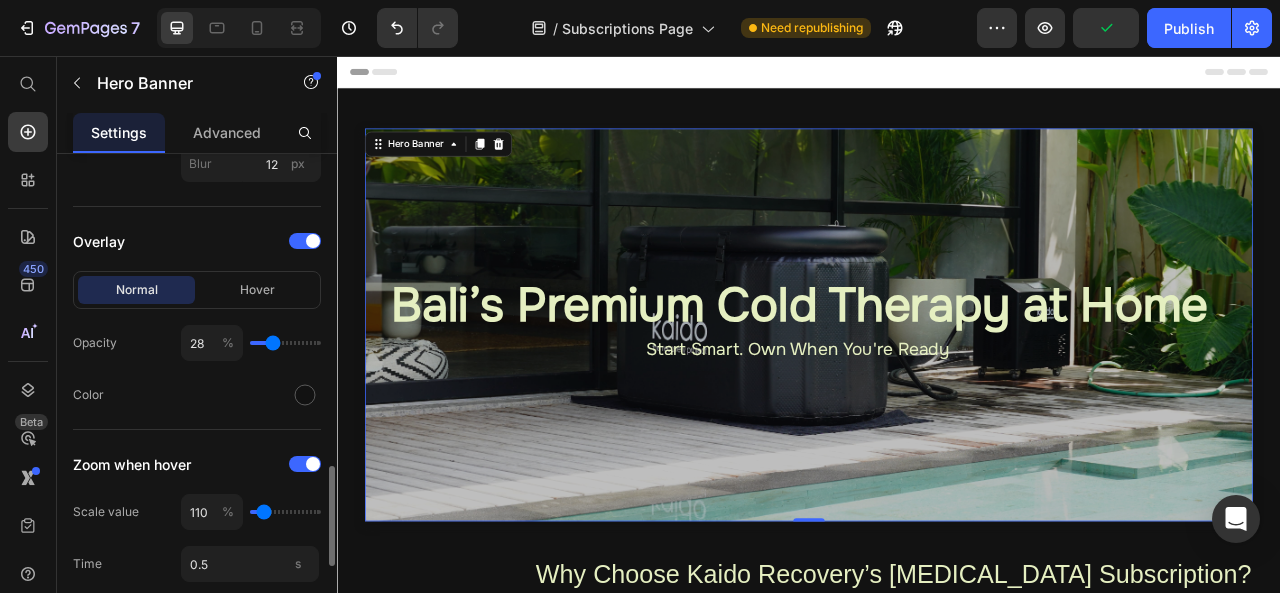 type on "33" 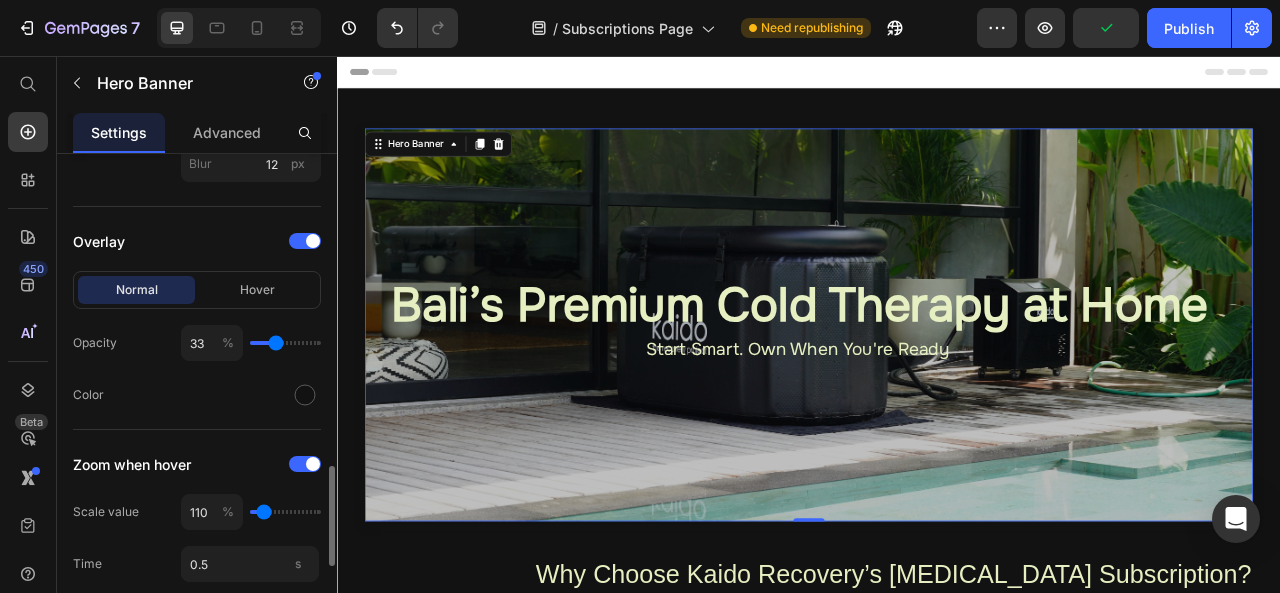 type on "39" 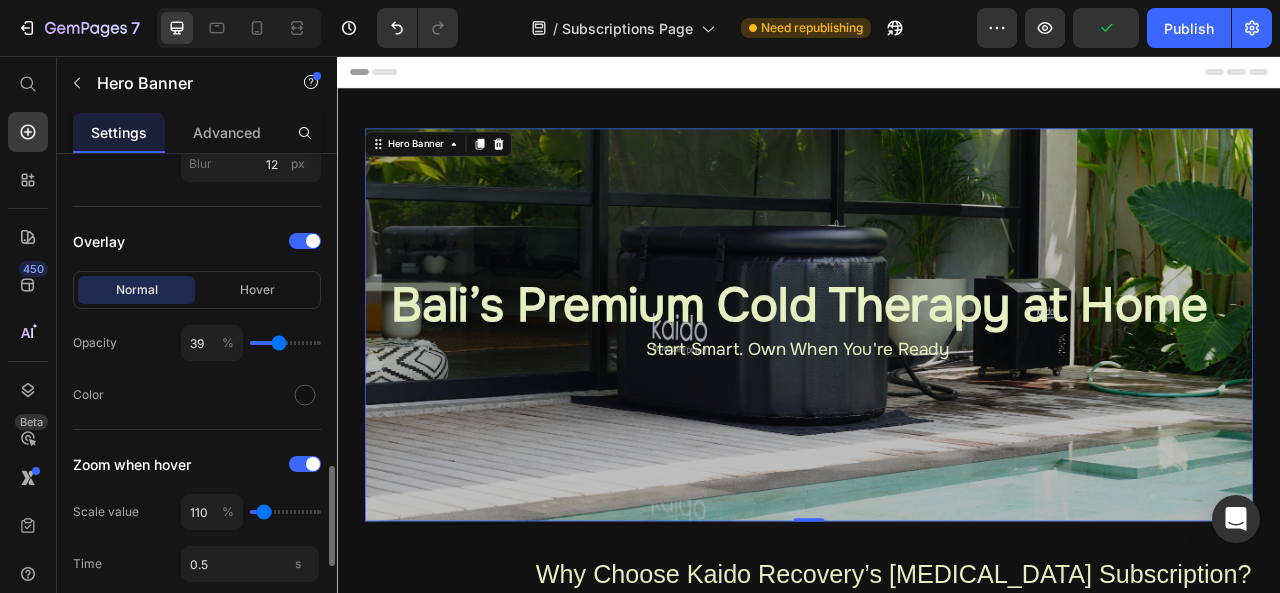 type on "45" 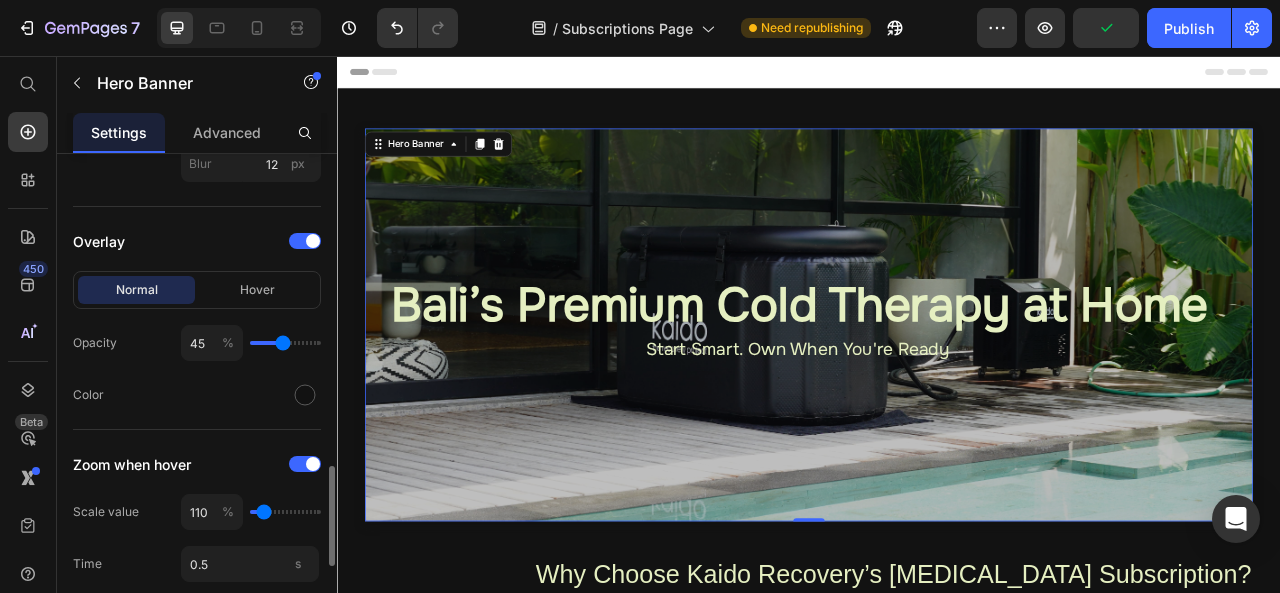 type on "46" 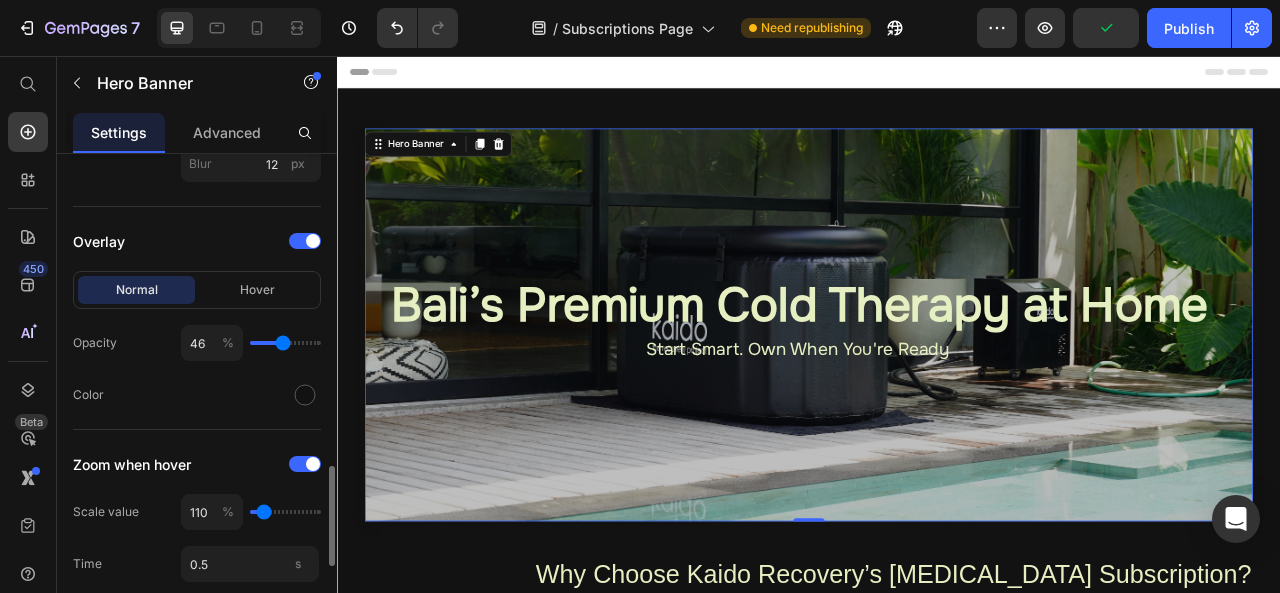 type on "48" 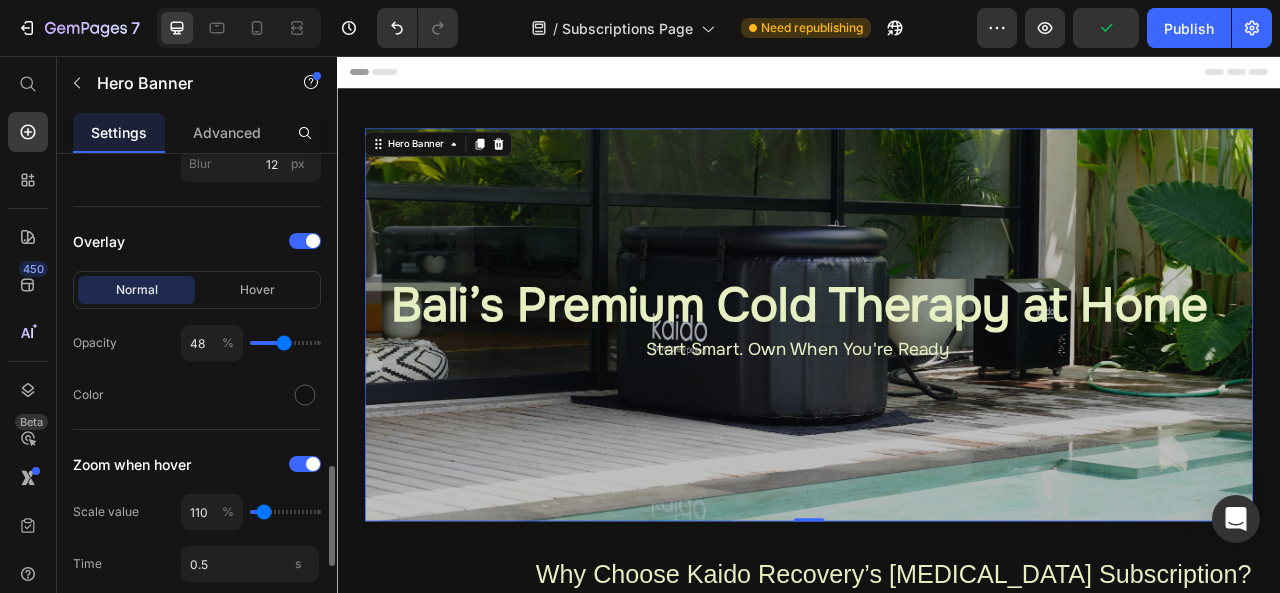 type on "50" 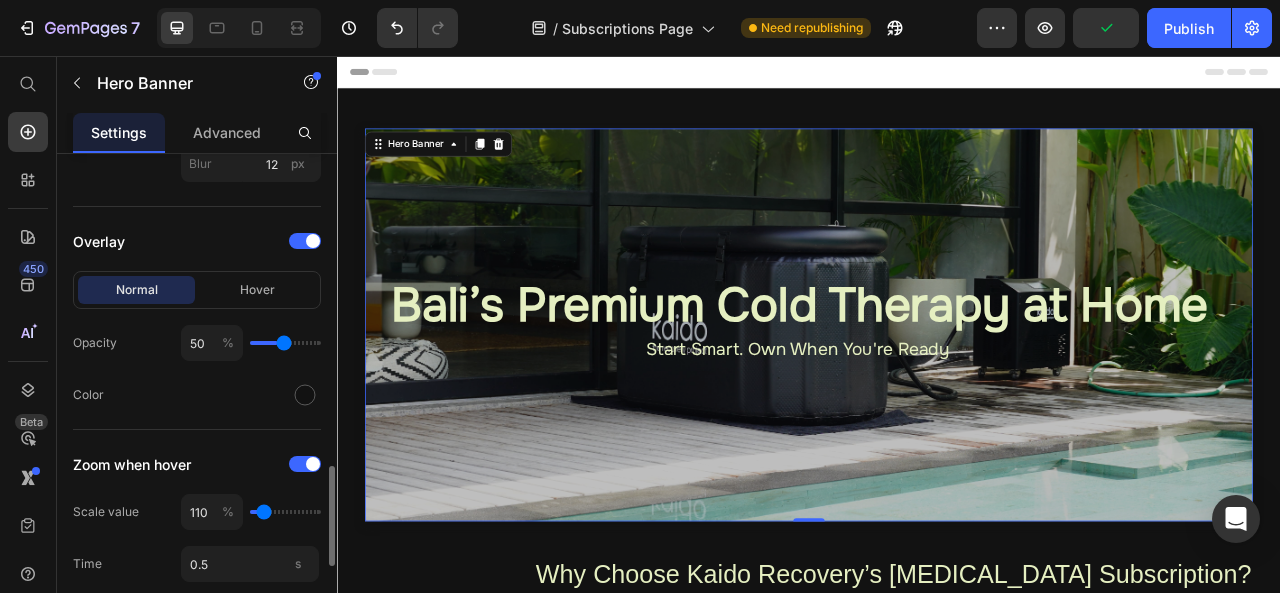 type on "50" 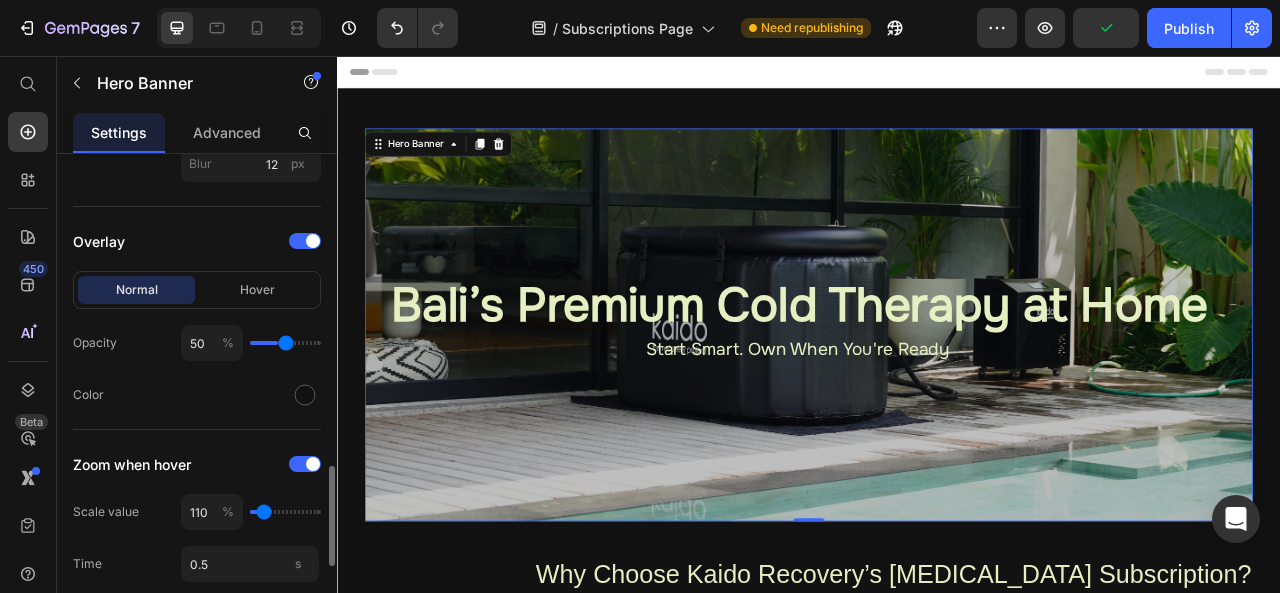 type 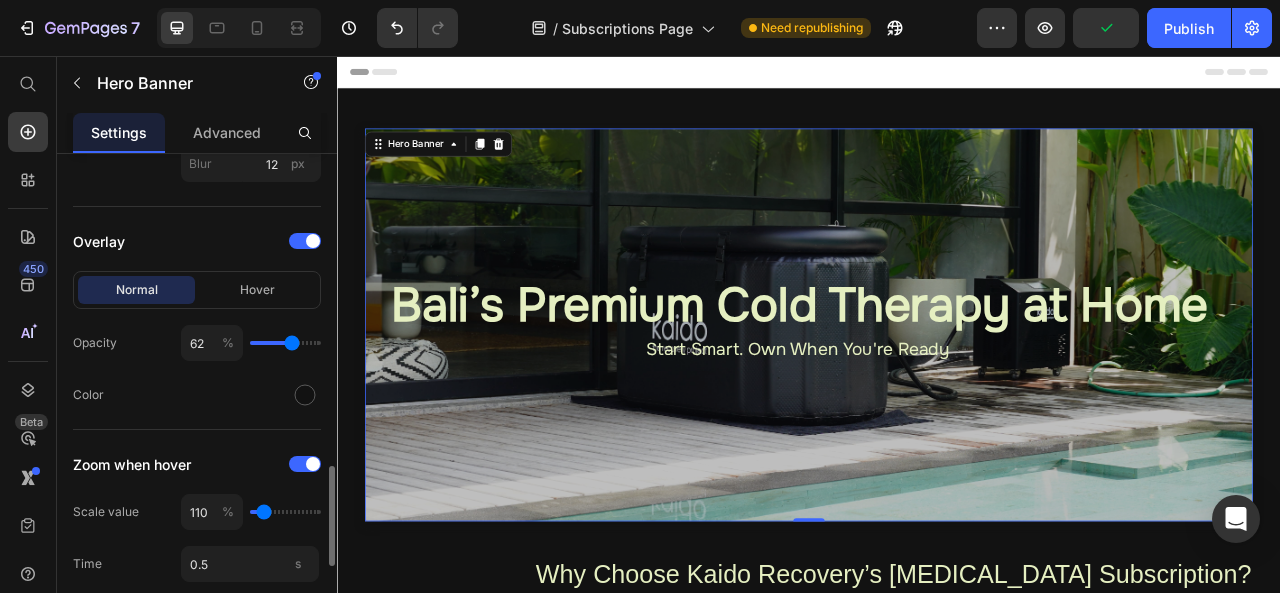 drag, startPoint x: 272, startPoint y: 344, endPoint x: 292, endPoint y: 344, distance: 20 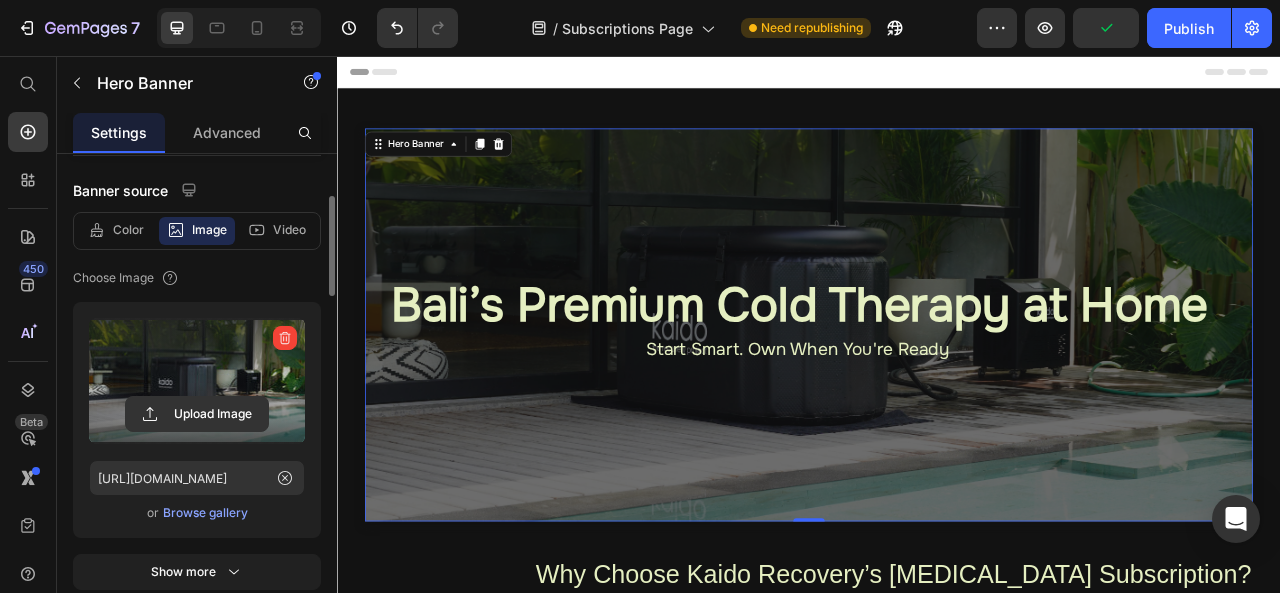 scroll, scrollTop: 192, scrollLeft: 0, axis: vertical 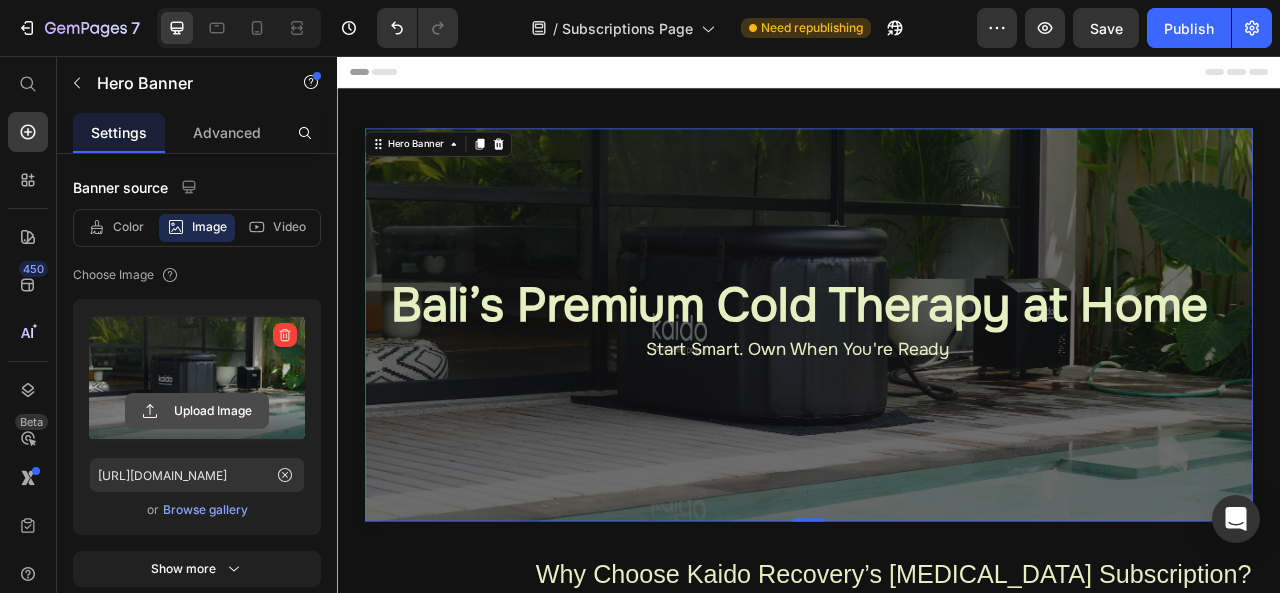 click 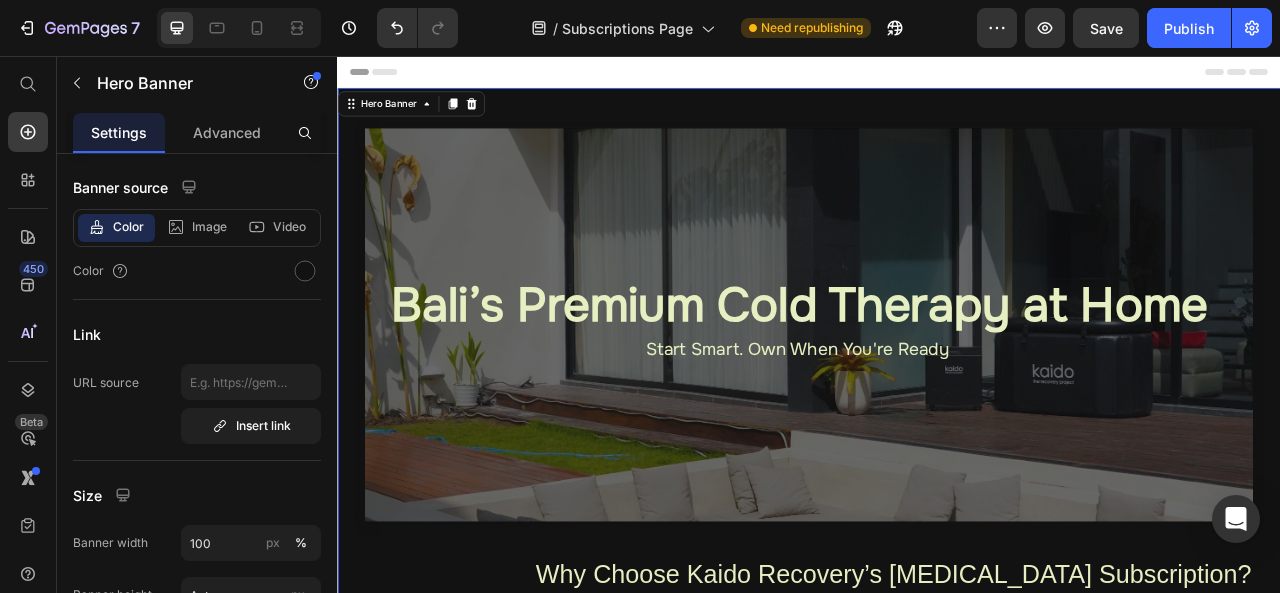 click on "Bali’s Premium Cold Therapy at Home Heading Start Smart. Own When You're Ready Text Block Hero Banner Heading Why Choose Kaido Recovery’s [MEDICAL_DATA] Subscription? Heading A flexible way to own Bali’s best [MEDICAL_DATA]. Heading
Image Image Image
Carousel Row ⁠⁠⁠⁠⁠⁠⁠ Premium Equipment Heading Includes our signature Onyx Pod + 0.8HP MAX Chiller Text Block Delivered & Installed Heading We handle full delivery, setup, and placement Text Block Row Monthly Water Care Heading Using Jaan Water, professionally maintained Text Block No Commitment Heading Rent weekly, monthly, or quarterly with the option to upgrade or own later Text Block Row We handle the [DOMAIN_NAME] enjoy the recovery. Heading How It Works Heading ❄️ Fill out a quick form or message us on WhatsApp ❄️ Choose your subscription plan ❄️ We deliver, install, and maintain your [MEDICAL_DATA] ❄️ Renew, return, or convert to ownership anytime" at bounding box center [937, 1021] 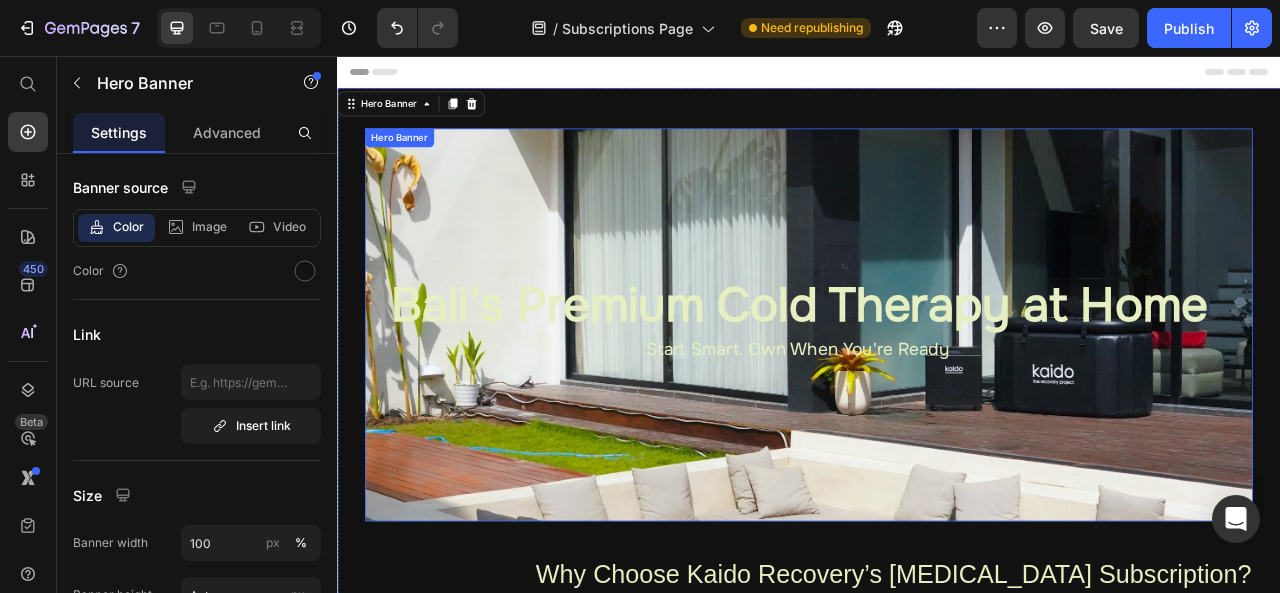 click at bounding box center (937, 398) 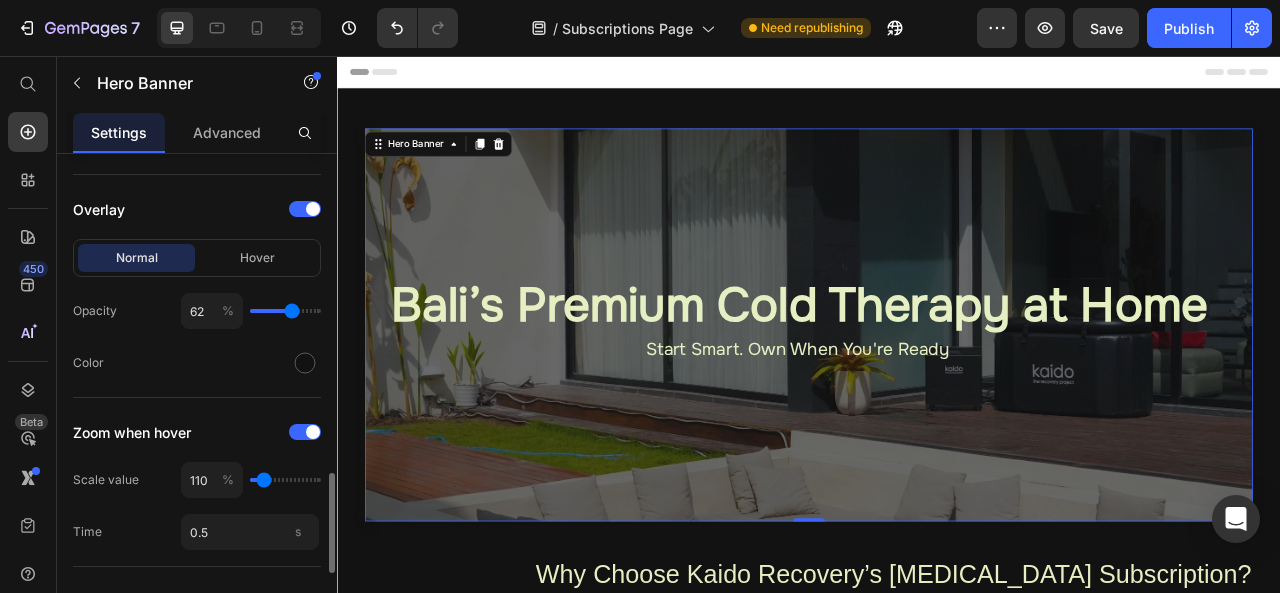 scroll, scrollTop: 1569, scrollLeft: 0, axis: vertical 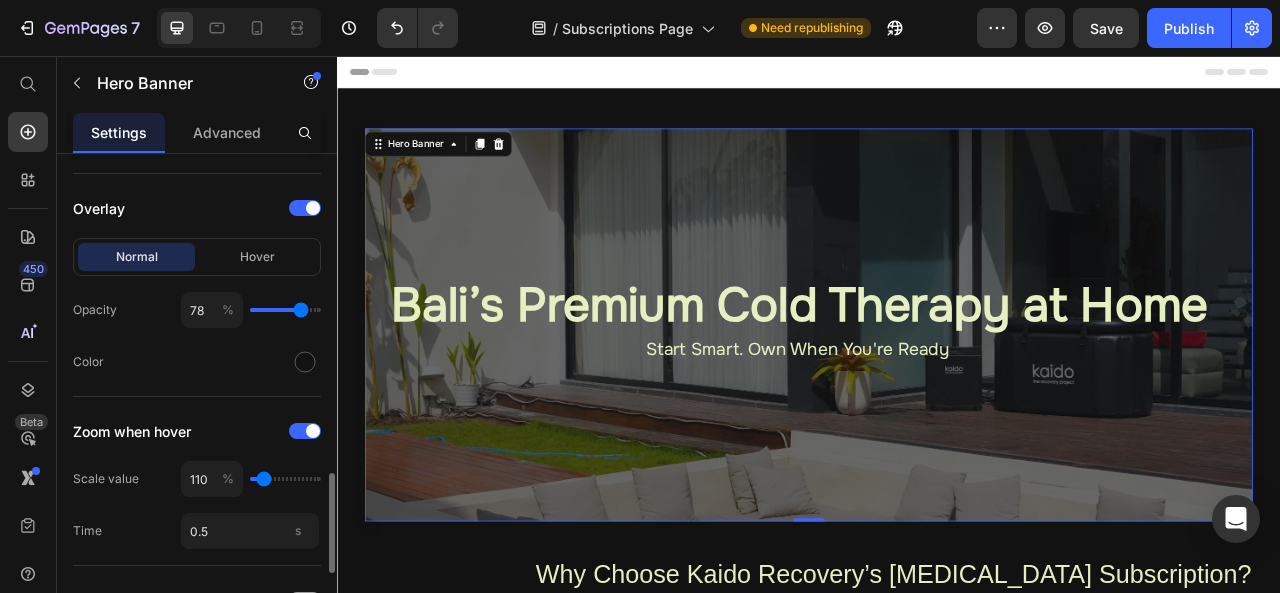 click at bounding box center (285, 310) 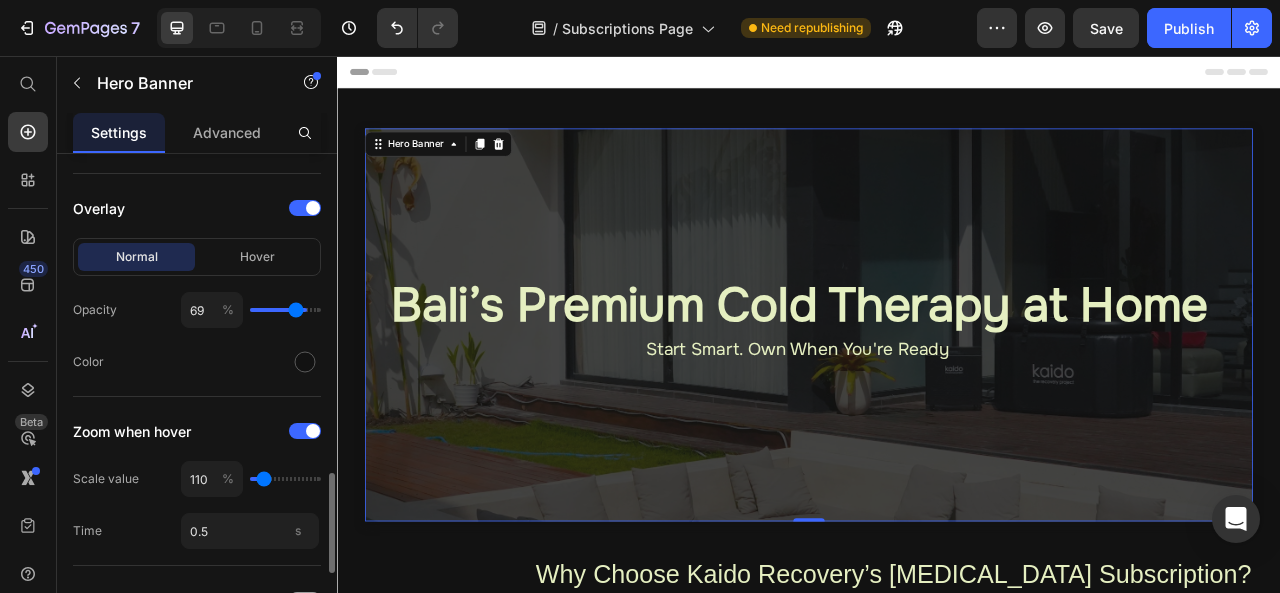 click at bounding box center [285, 310] 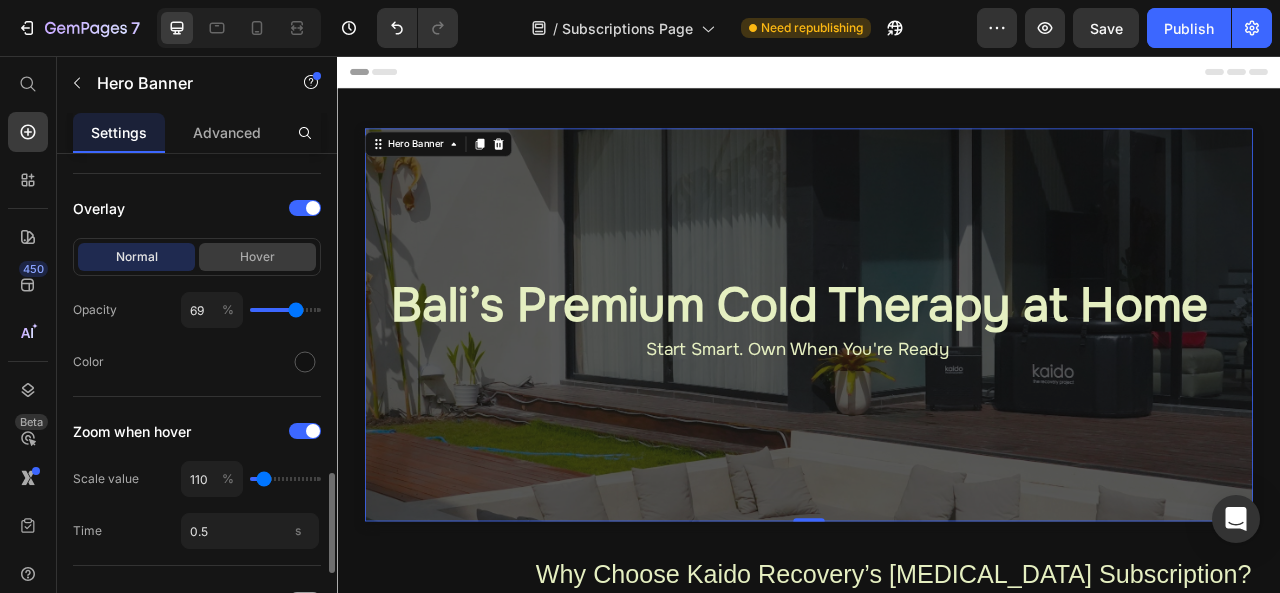 click on "Hover" at bounding box center [257, 257] 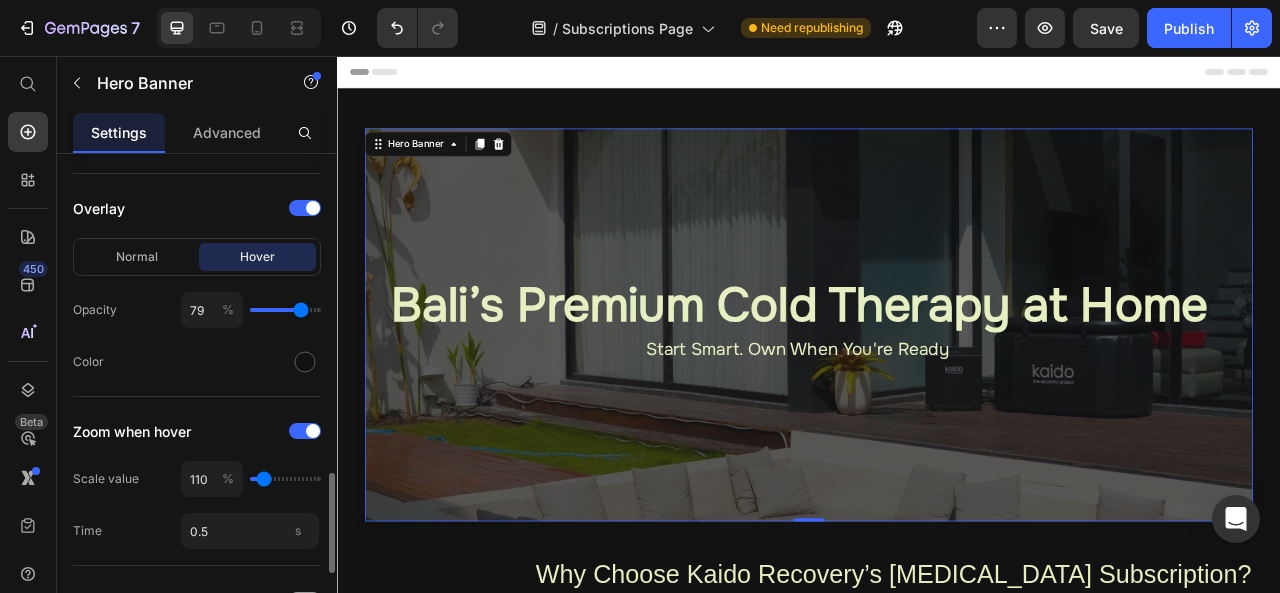 drag, startPoint x: 256, startPoint y: 307, endPoint x: 301, endPoint y: 310, distance: 45.099888 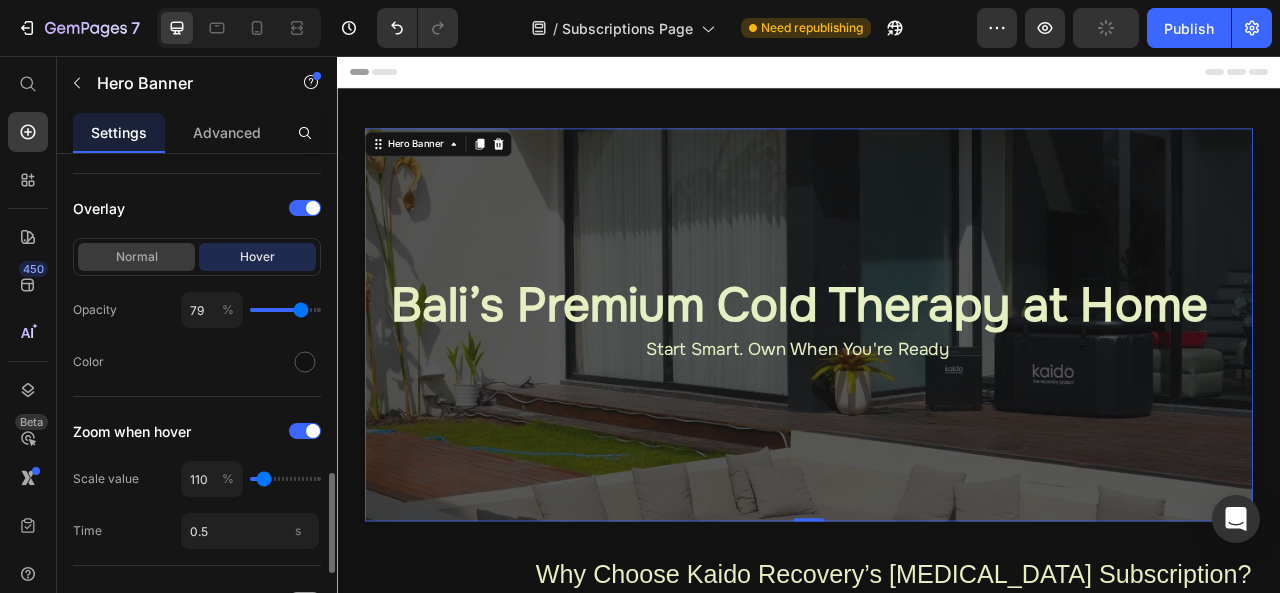 click on "Normal" at bounding box center [136, 257] 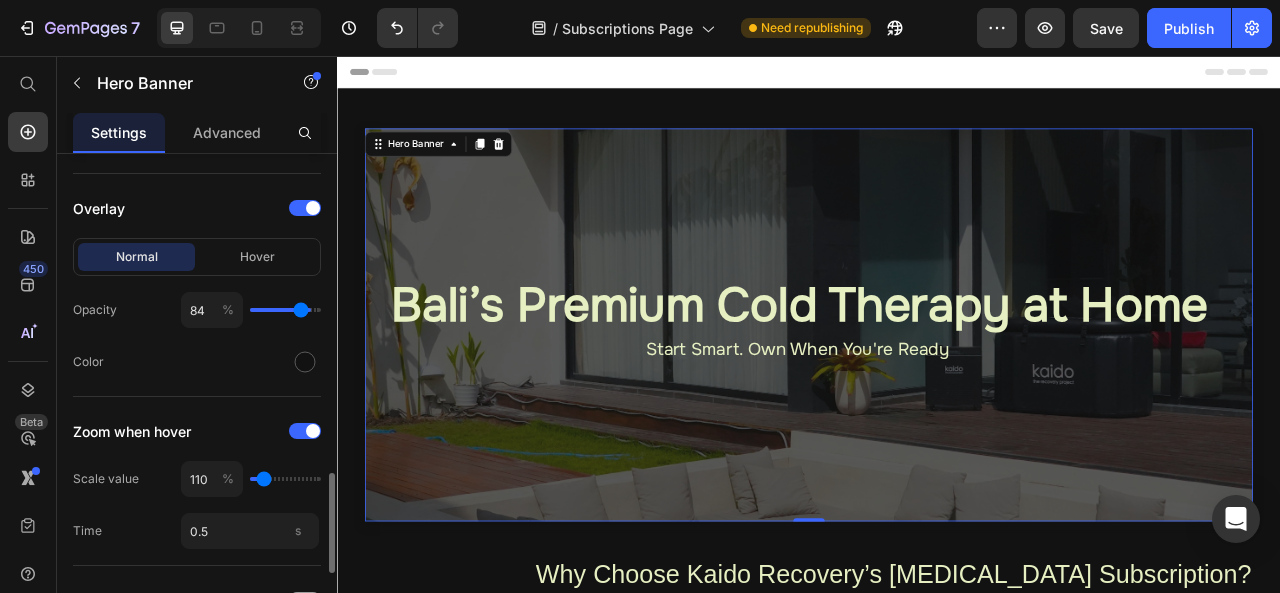 click at bounding box center (285, 310) 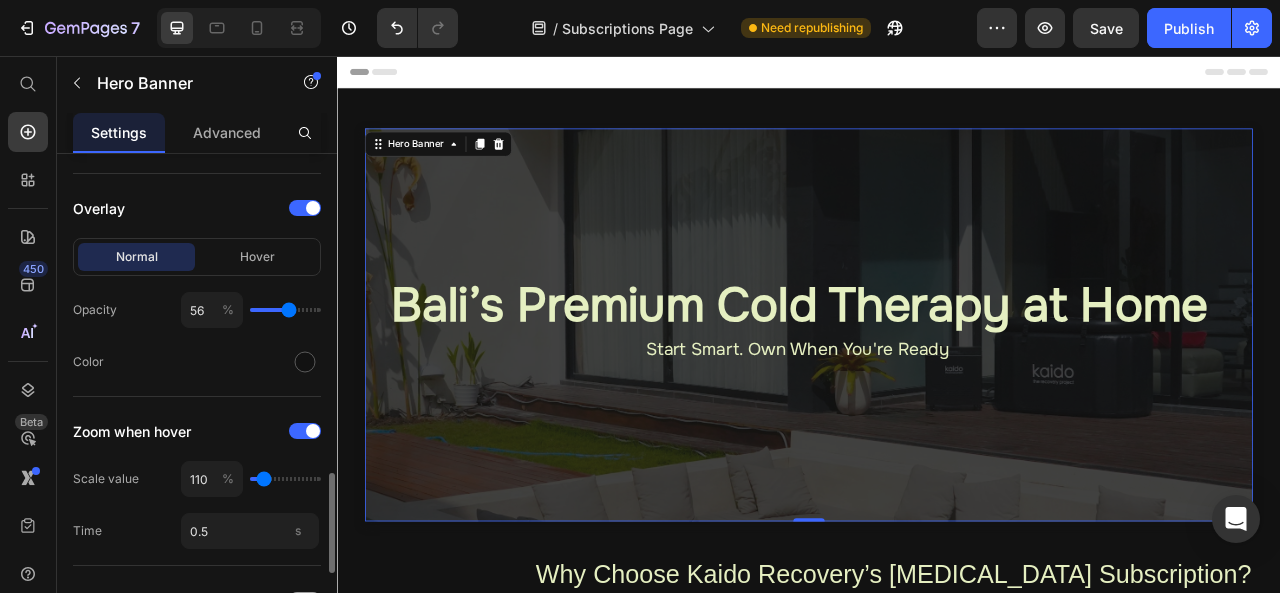 drag, startPoint x: 301, startPoint y: 308, endPoint x: 288, endPoint y: 309, distance: 13.038404 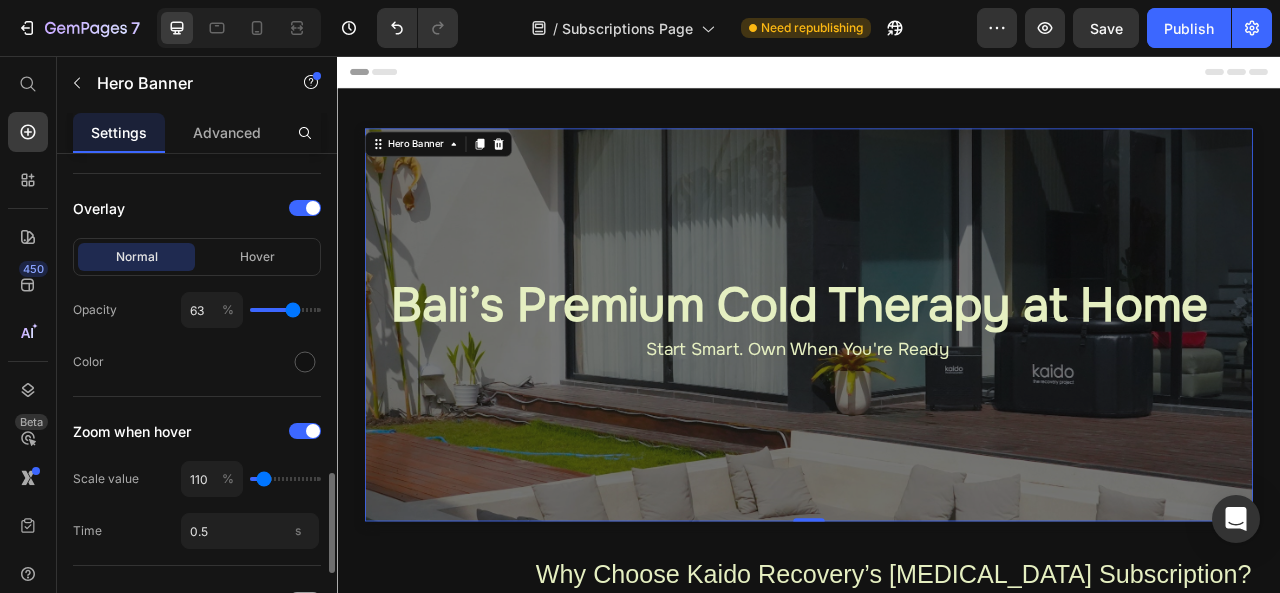 click at bounding box center [285, 310] 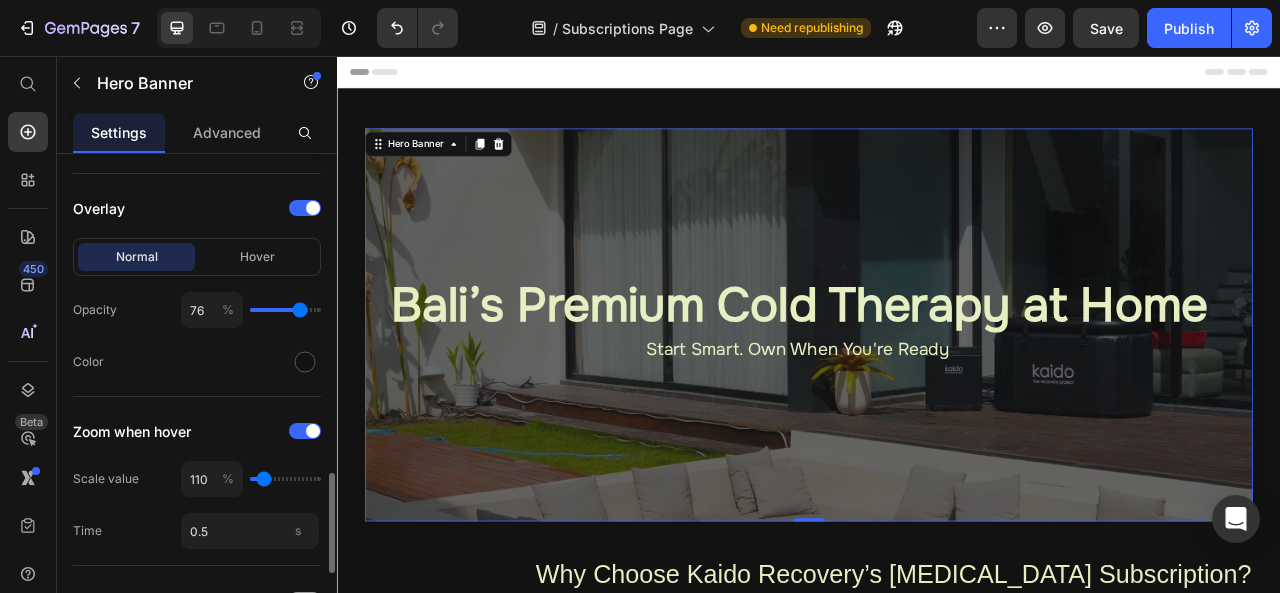 drag, startPoint x: 289, startPoint y: 308, endPoint x: 300, endPoint y: 309, distance: 11.045361 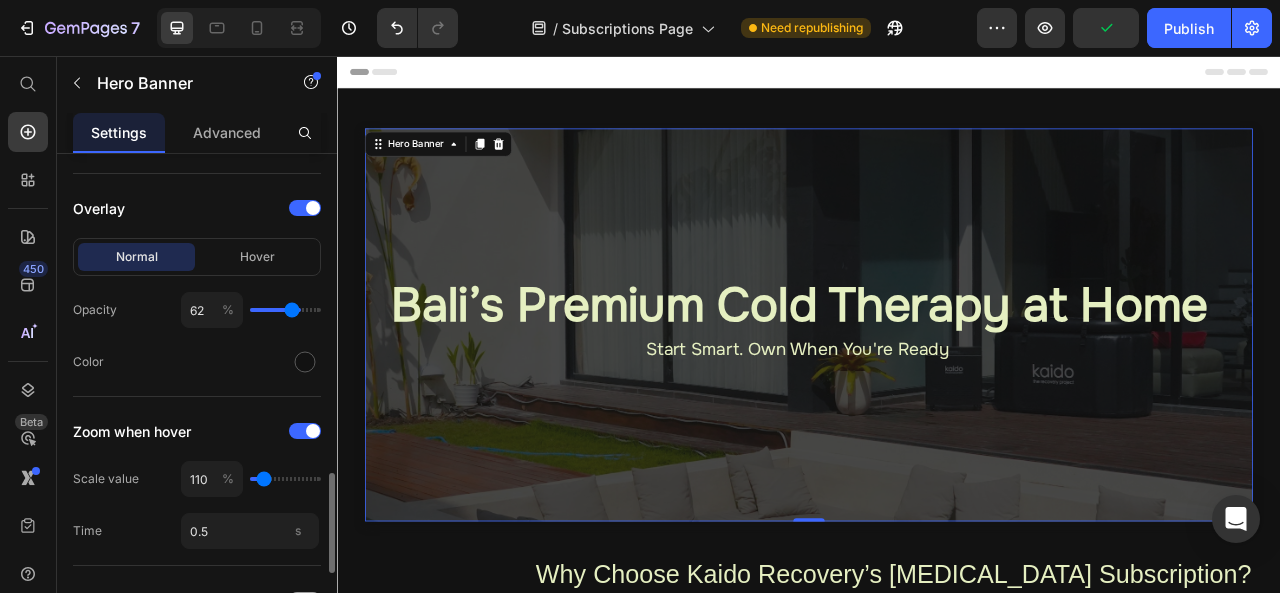click at bounding box center (285, 310) 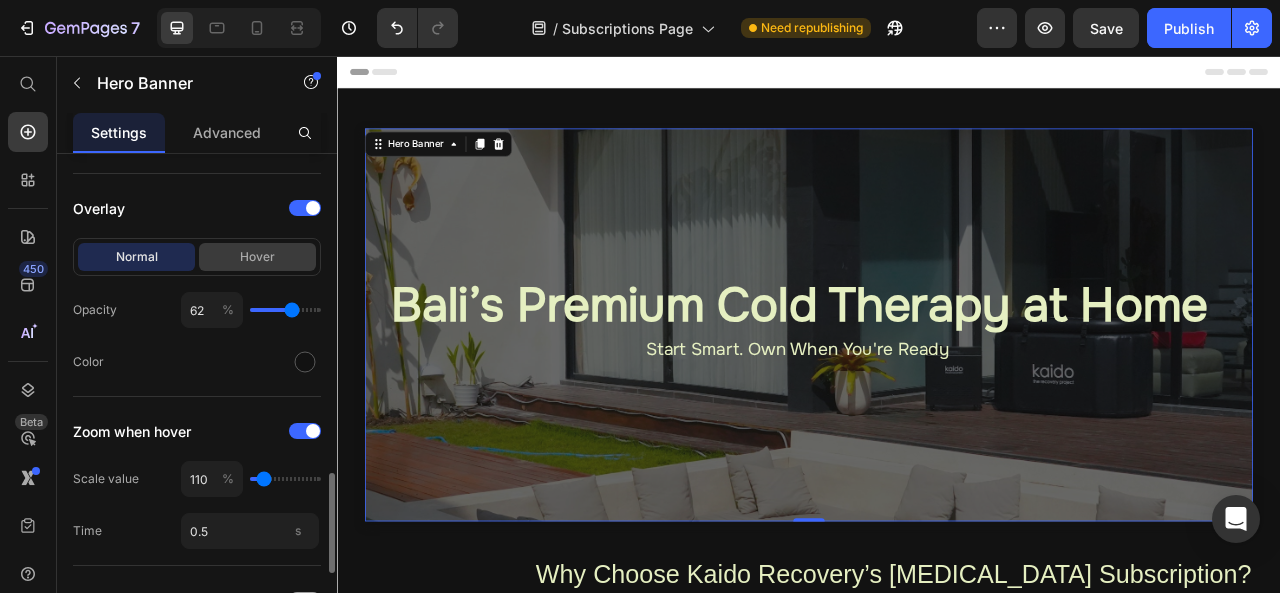 click on "Hover" at bounding box center [257, 257] 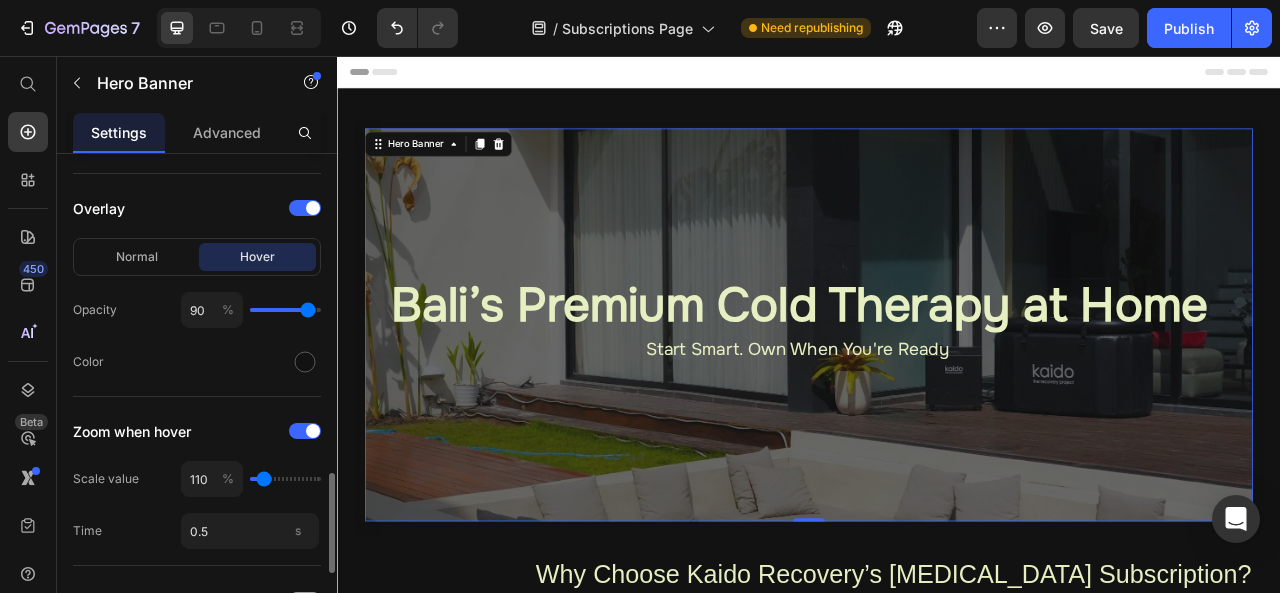 click at bounding box center [285, 310] 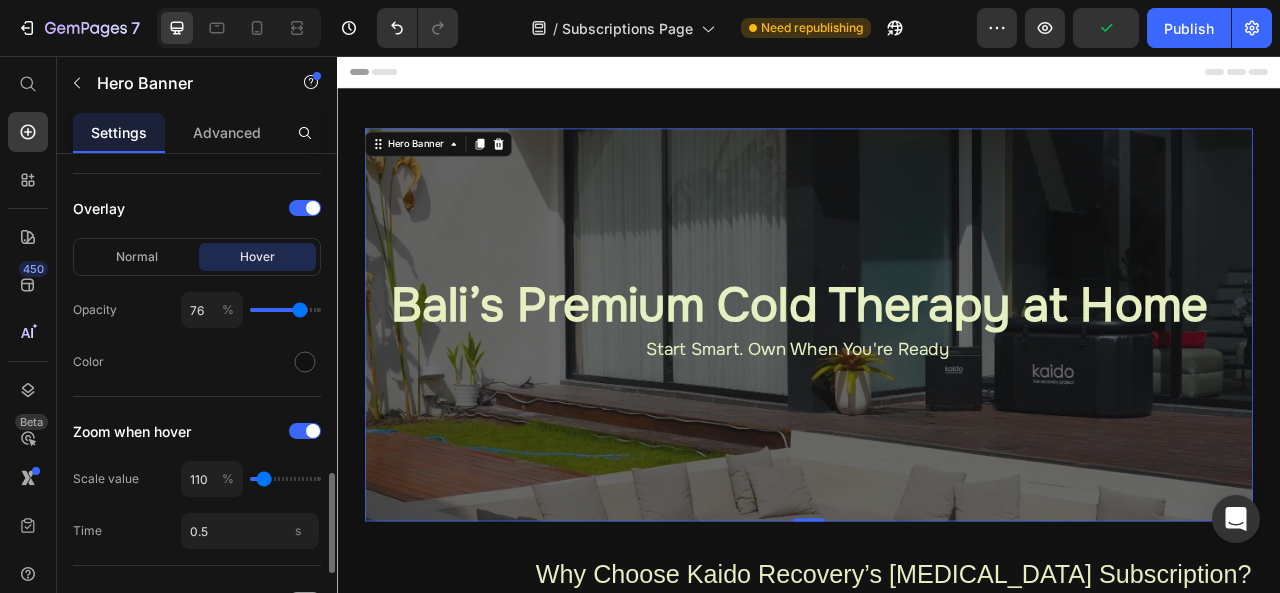 click at bounding box center [285, 310] 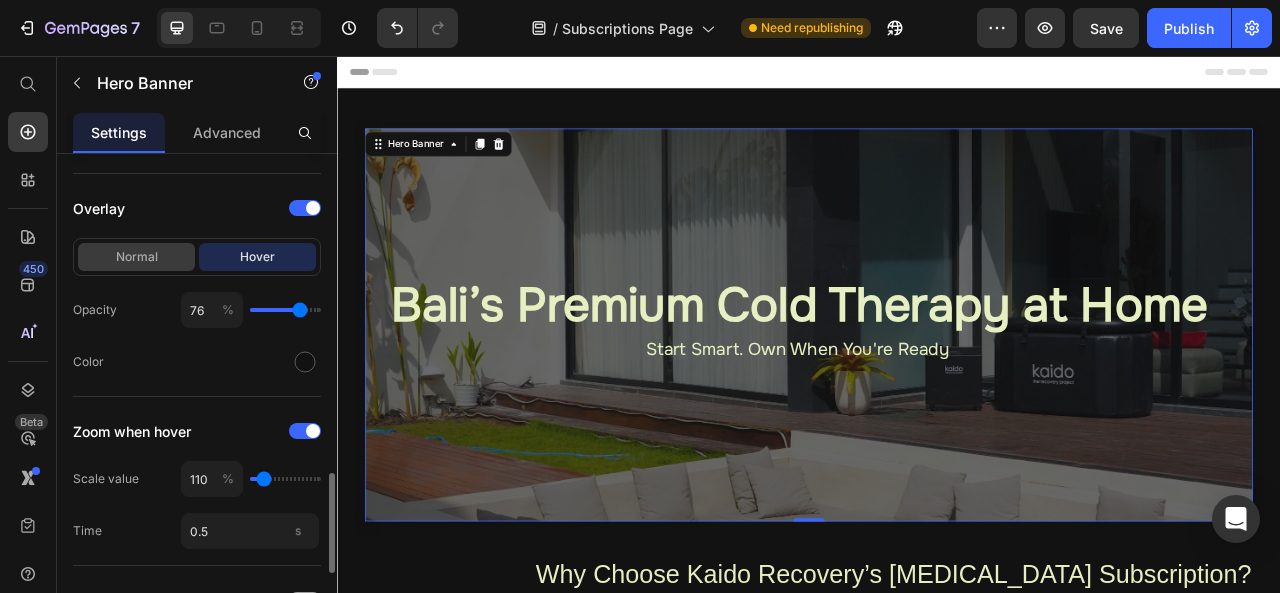 click on "Normal" at bounding box center [136, 257] 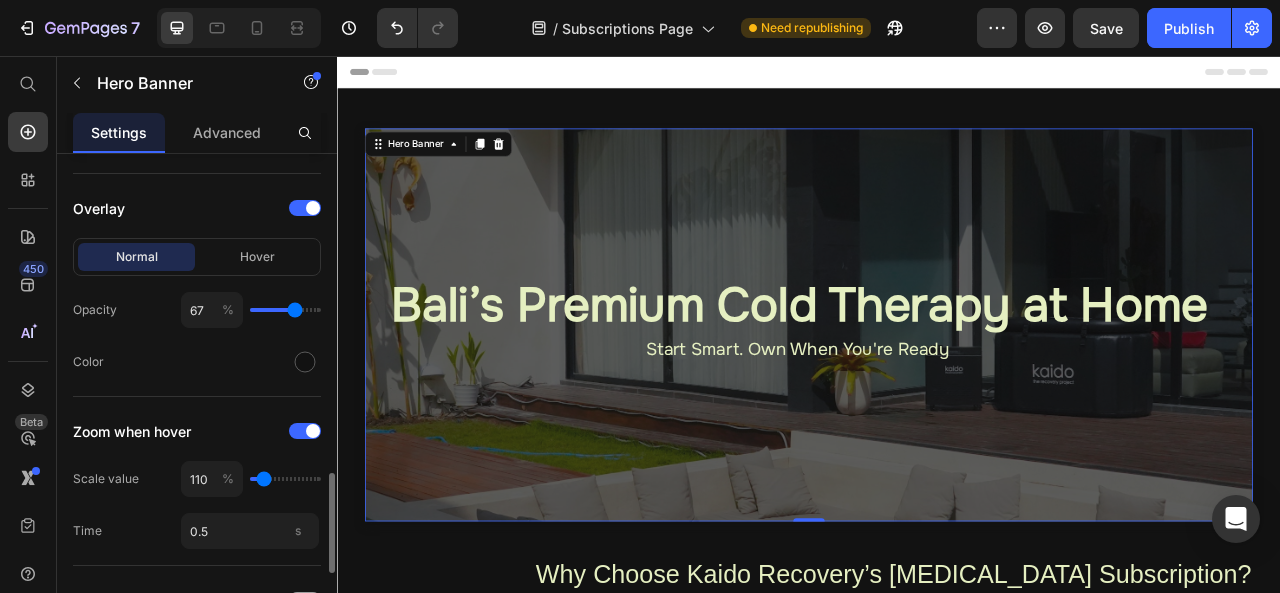 click at bounding box center [285, 310] 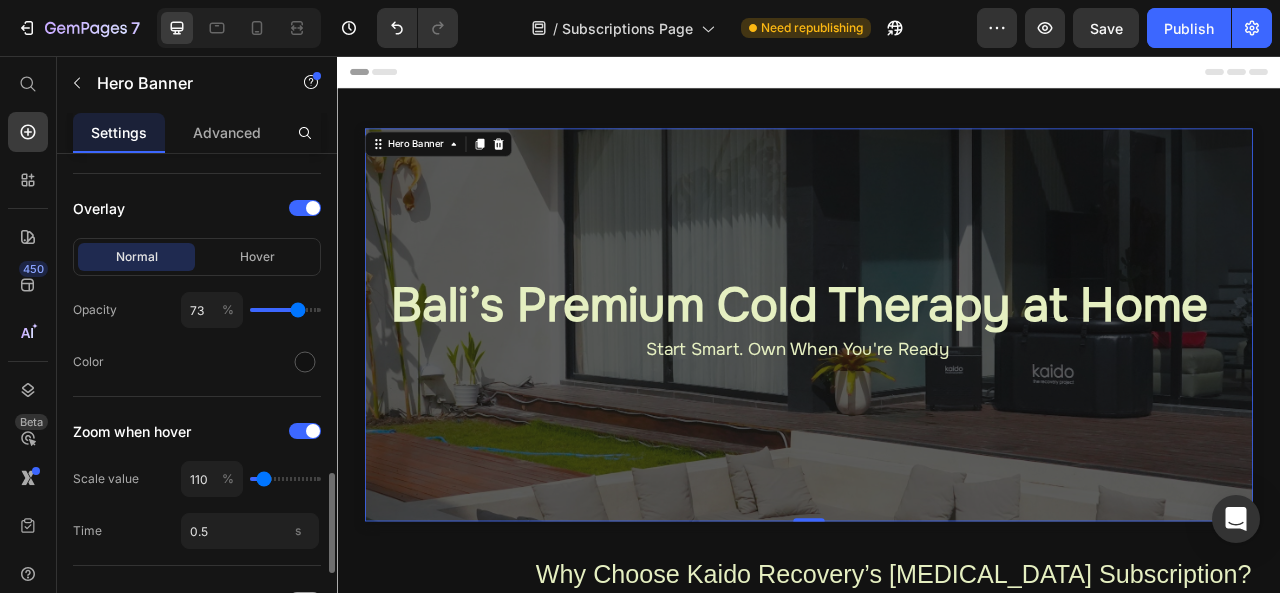 click at bounding box center (285, 310) 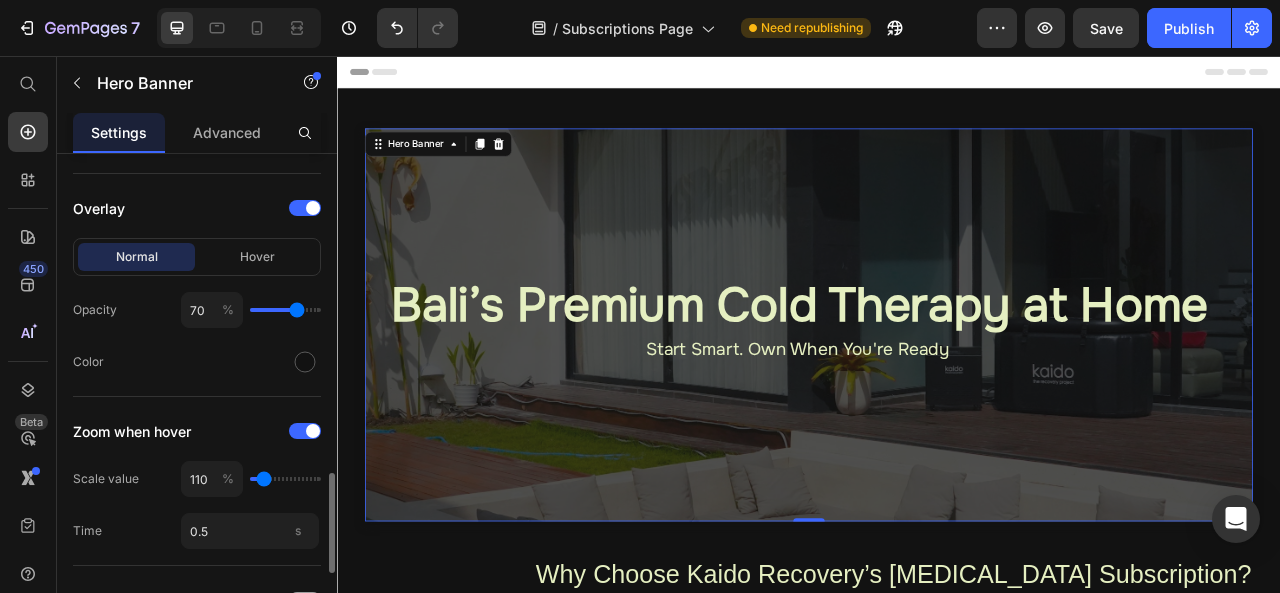 click at bounding box center (285, 310) 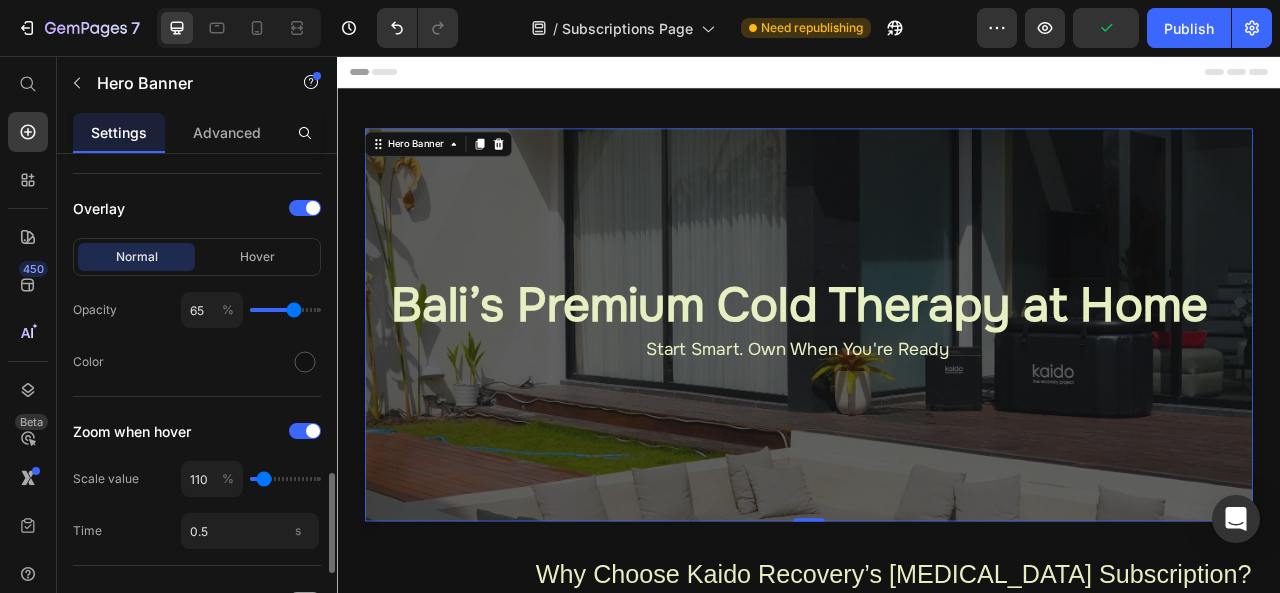click at bounding box center (285, 310) 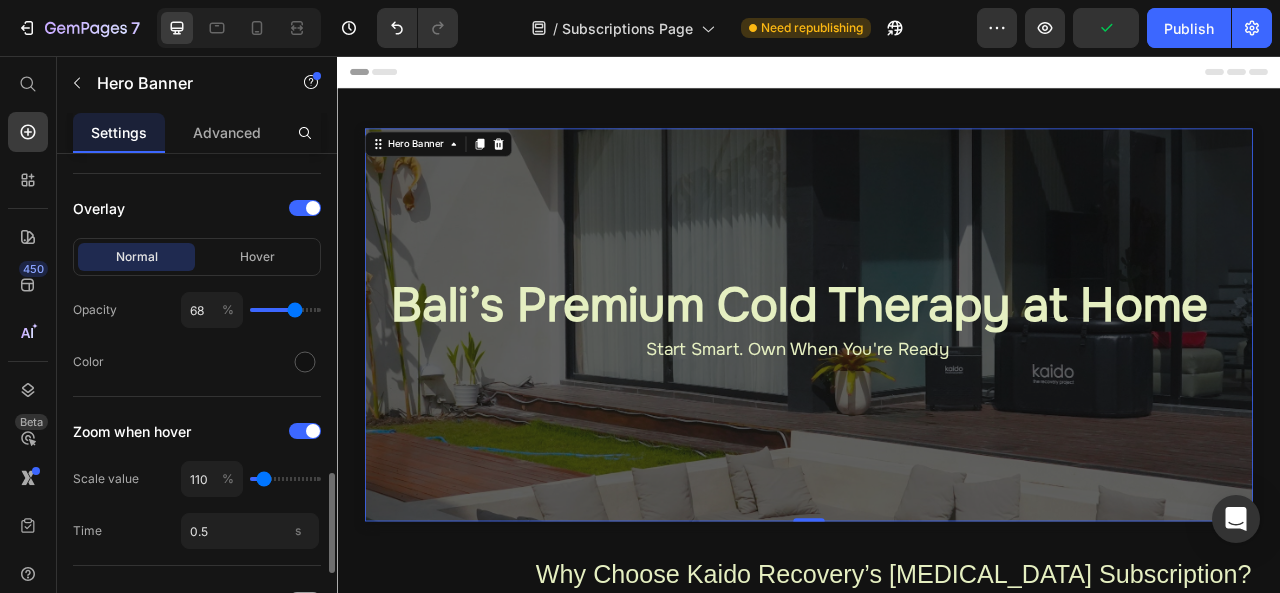 click at bounding box center (285, 310) 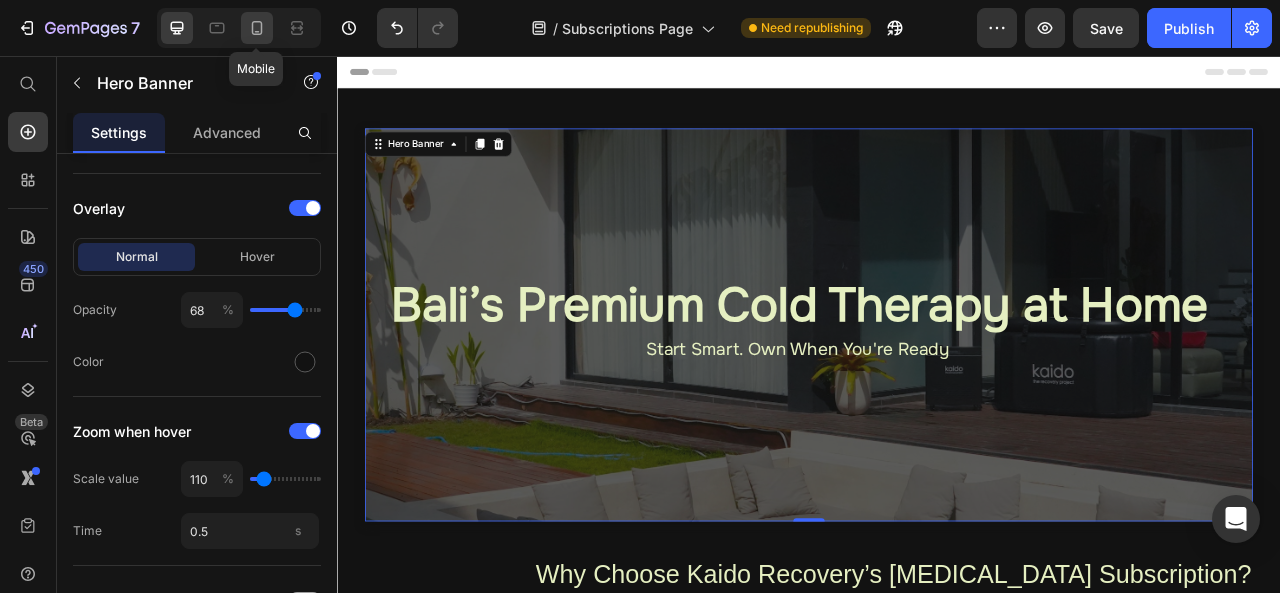 click 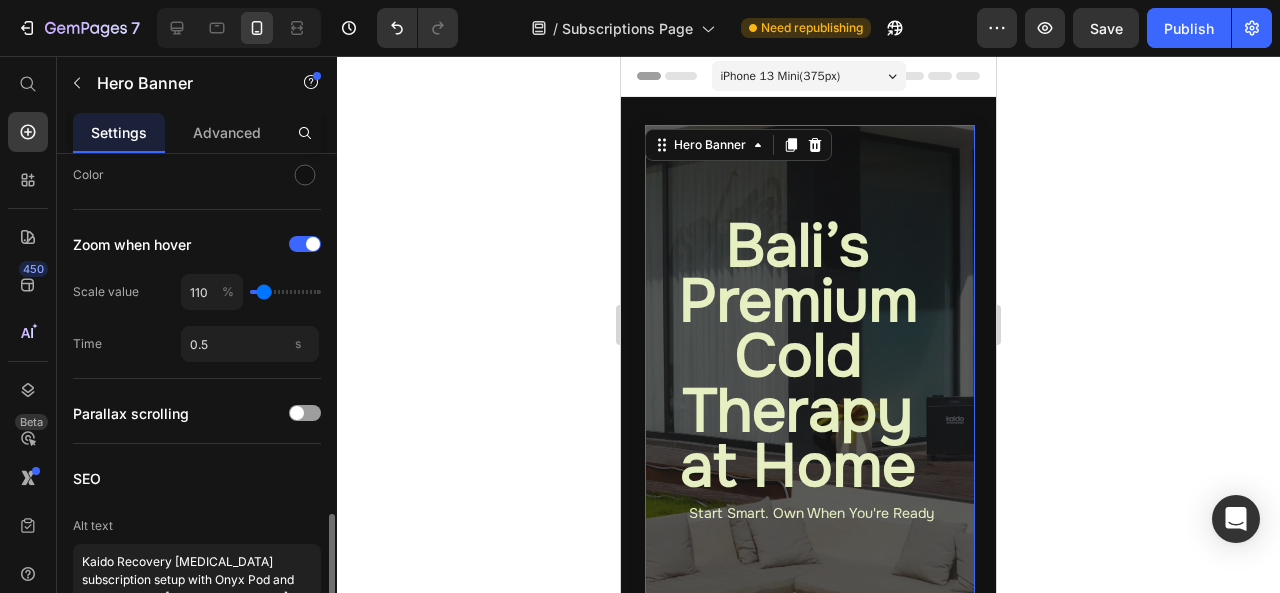 scroll, scrollTop: 1759, scrollLeft: 0, axis: vertical 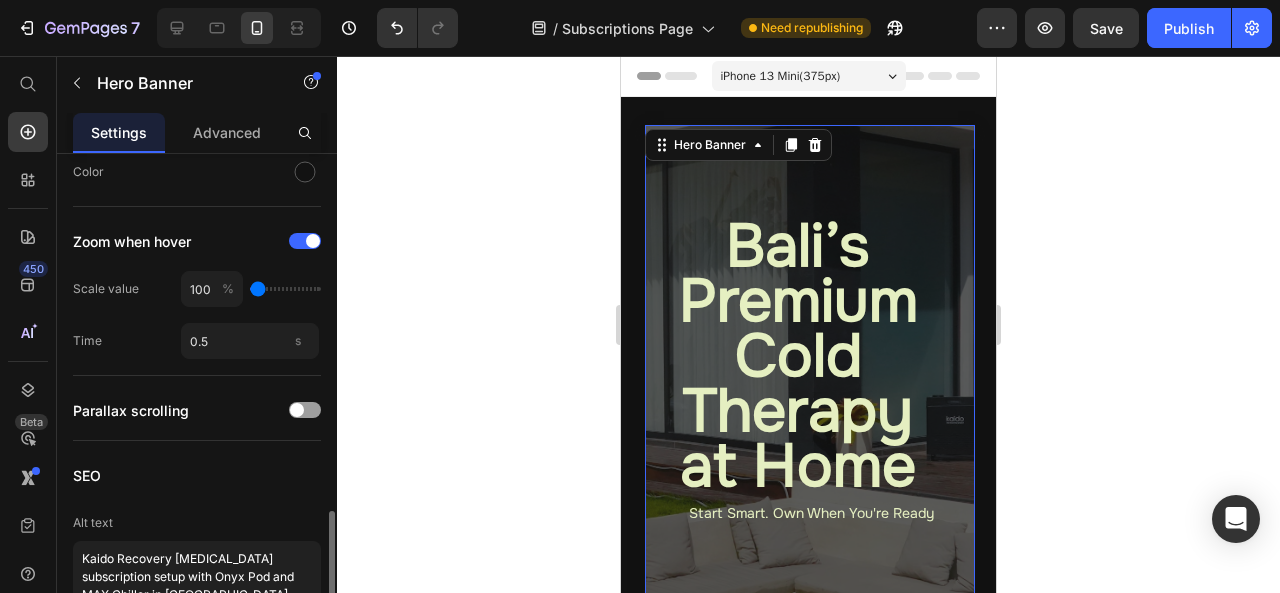 click at bounding box center (285, 289) 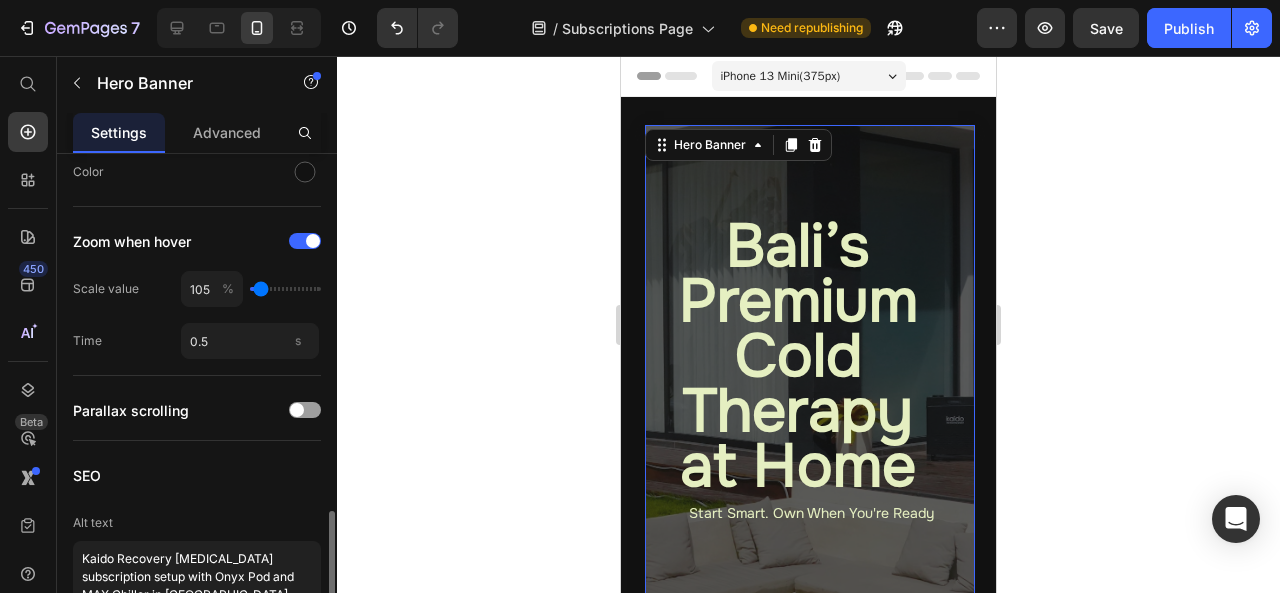 click at bounding box center (285, 289) 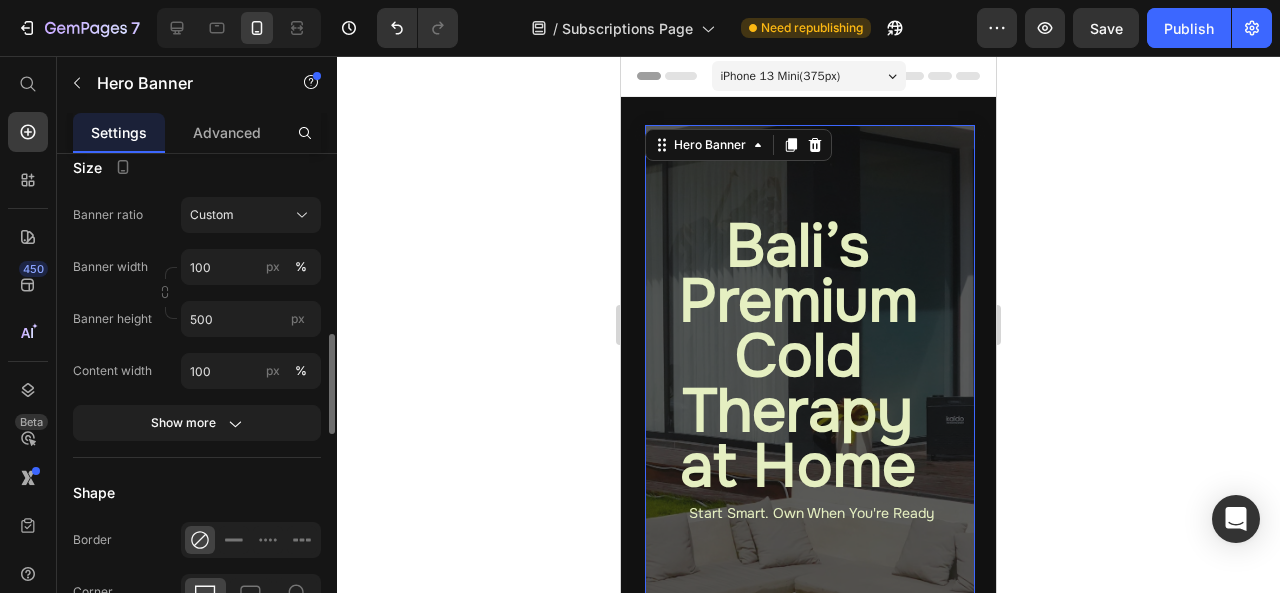 scroll, scrollTop: 873, scrollLeft: 0, axis: vertical 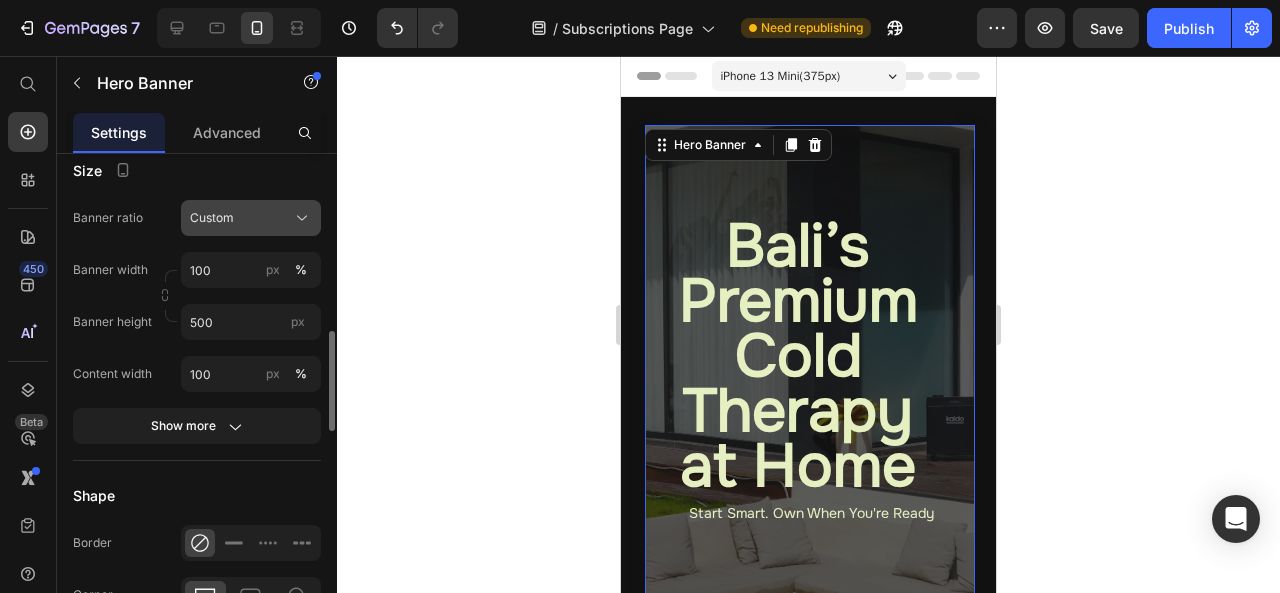 click on "Custom" 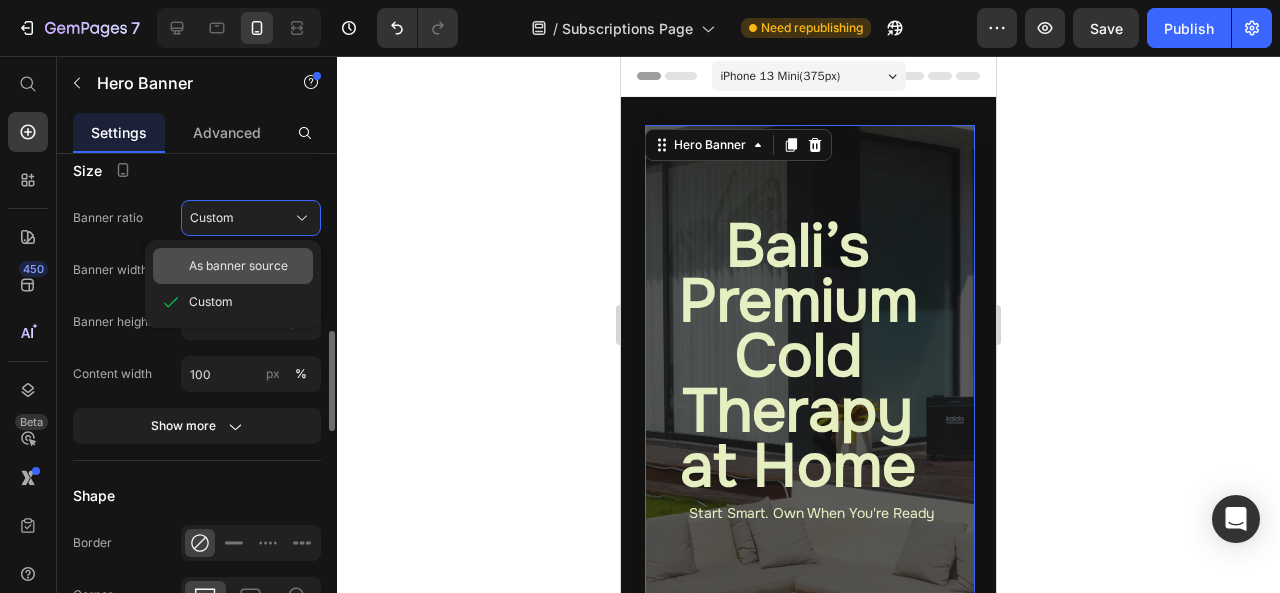 click on "As banner source" at bounding box center [238, 266] 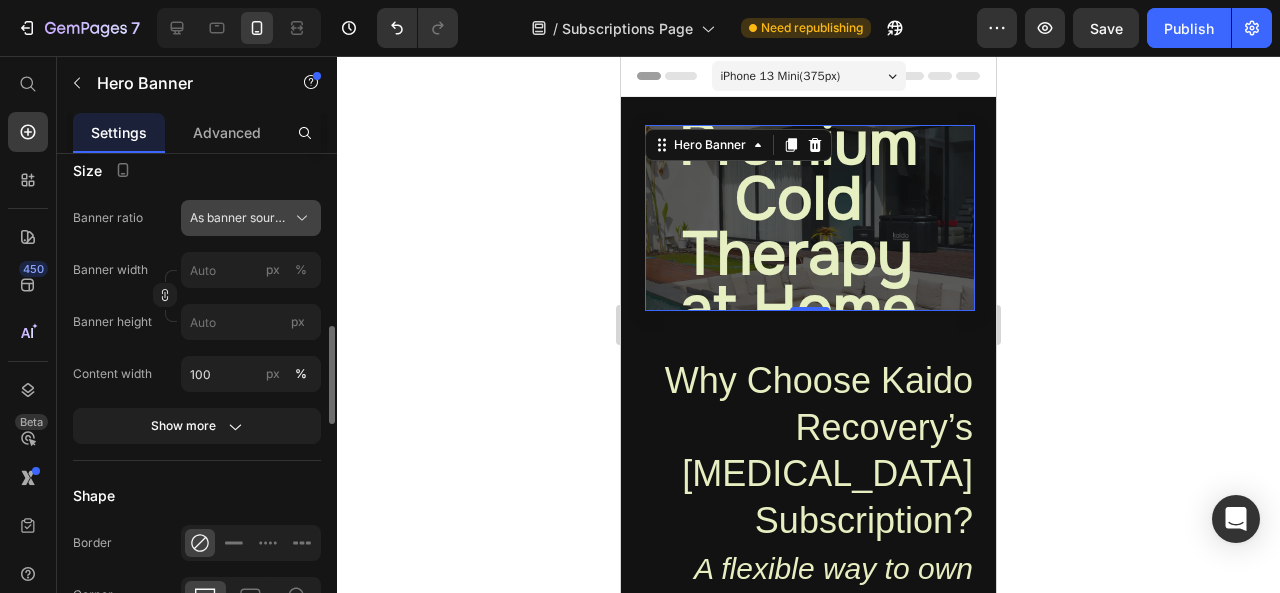 click on "As banner source" at bounding box center [239, 218] 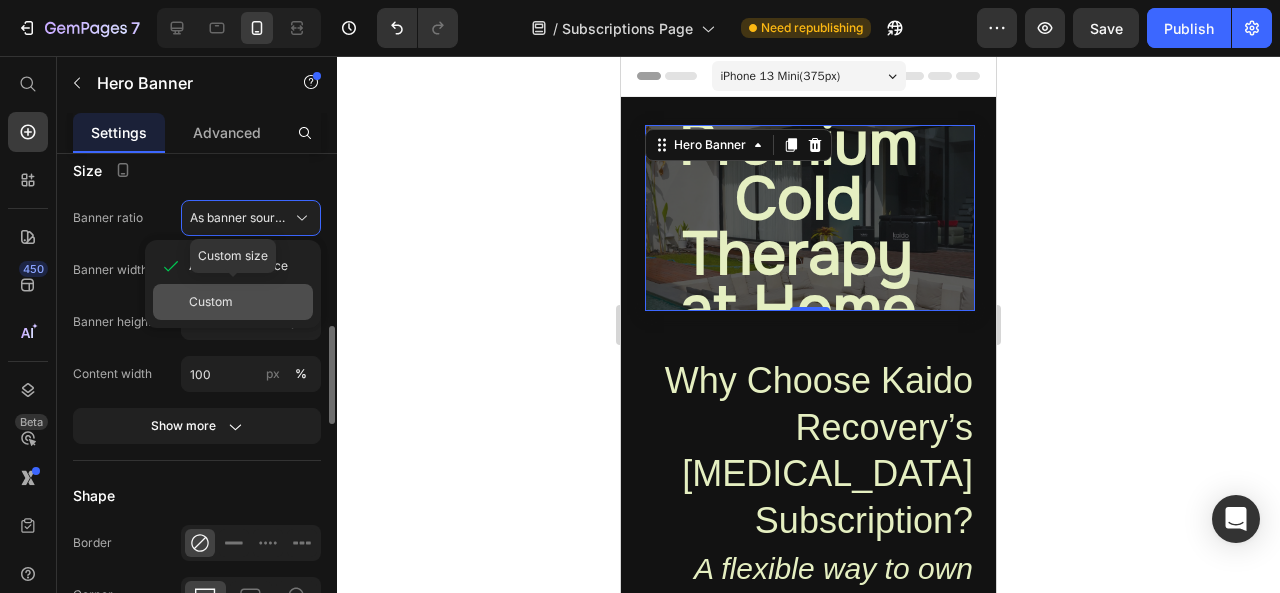 click on "Custom" at bounding box center [247, 302] 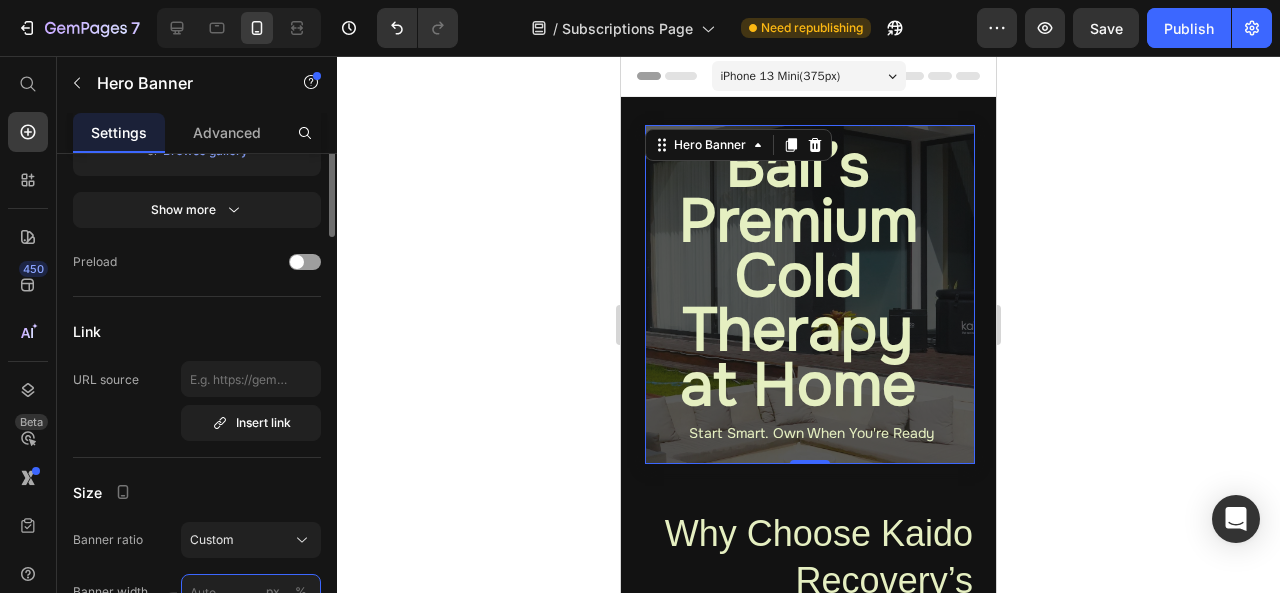 scroll, scrollTop: 283, scrollLeft: 0, axis: vertical 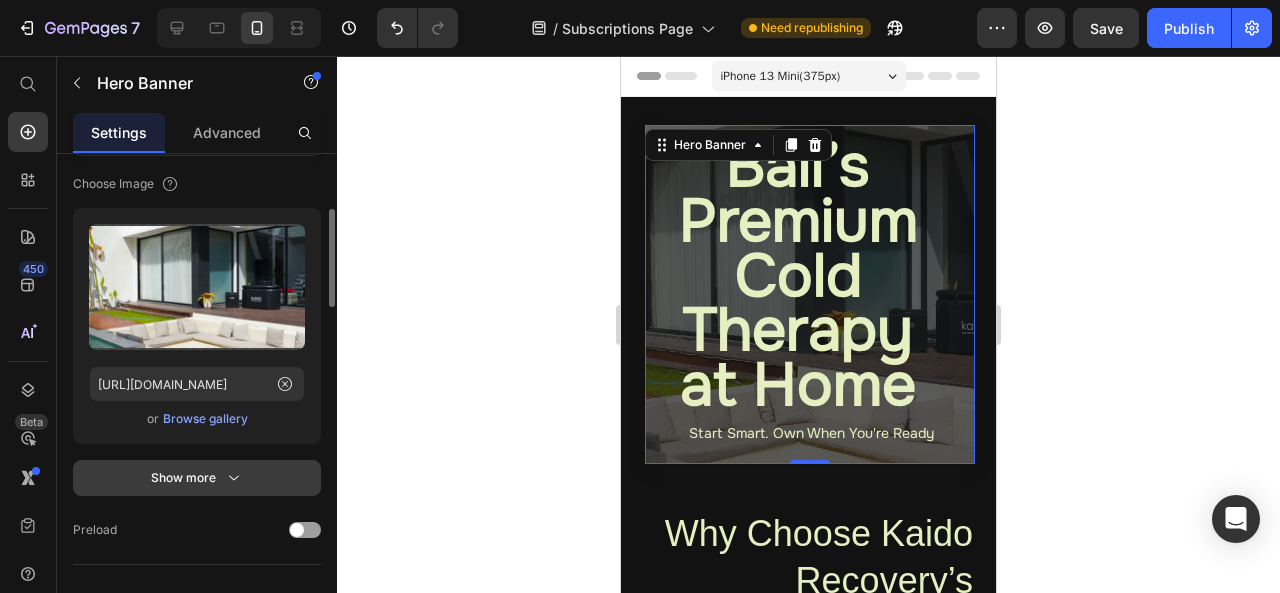 click on "Show more" at bounding box center [197, 478] 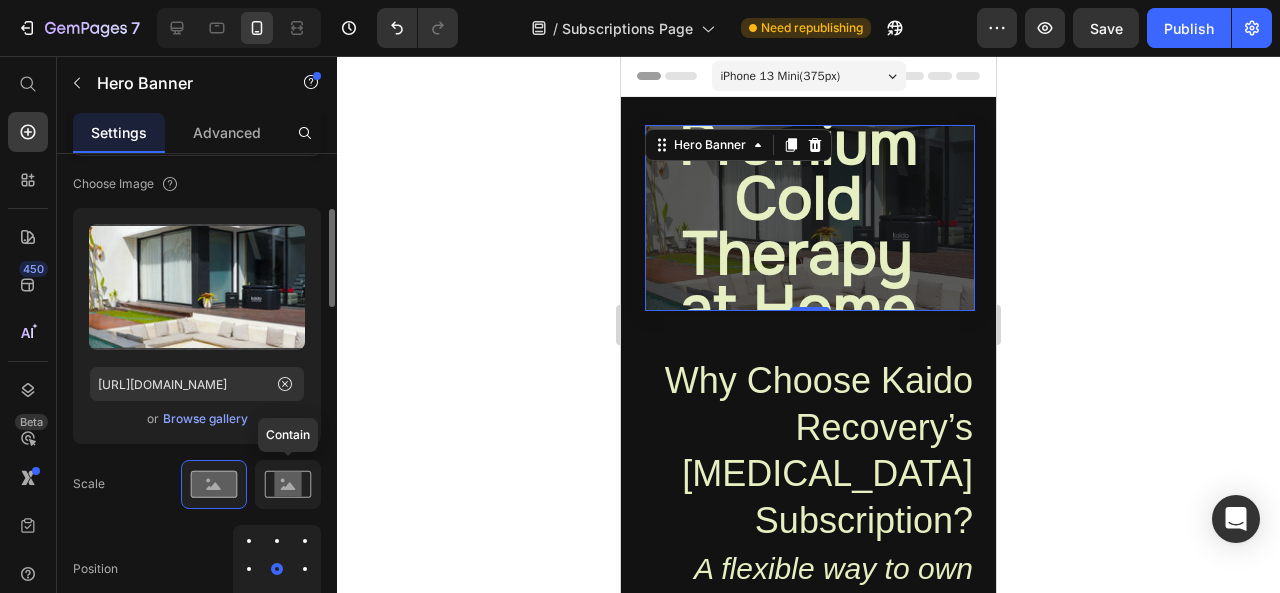click 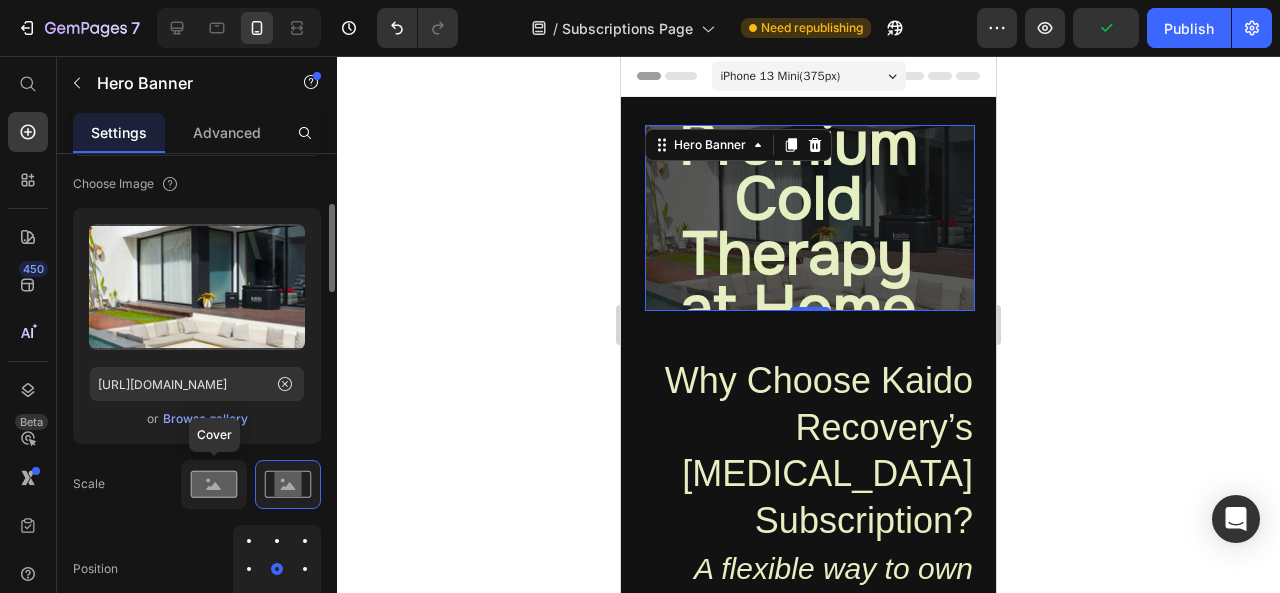 click 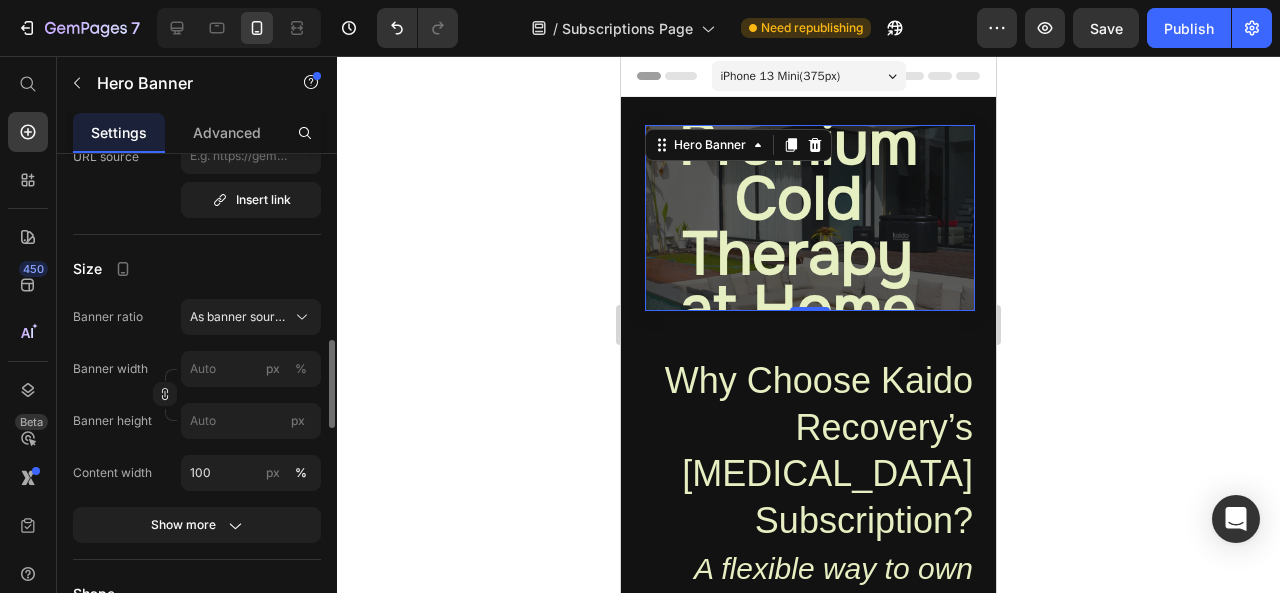 scroll, scrollTop: 1048, scrollLeft: 0, axis: vertical 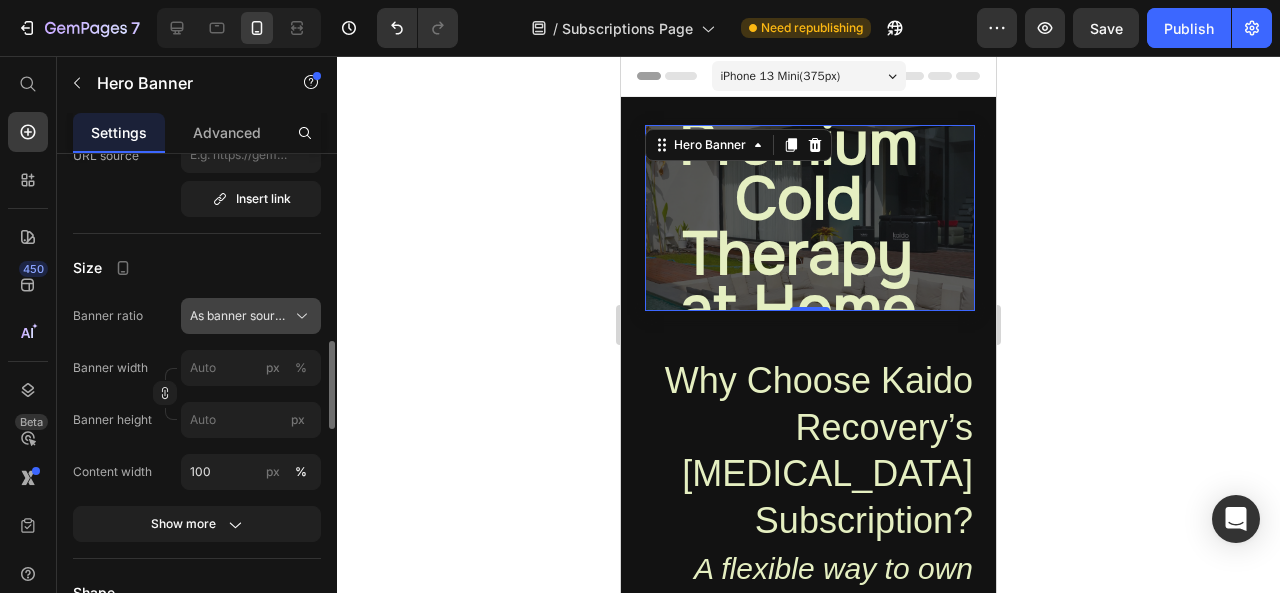 click on "As banner source" at bounding box center [239, 316] 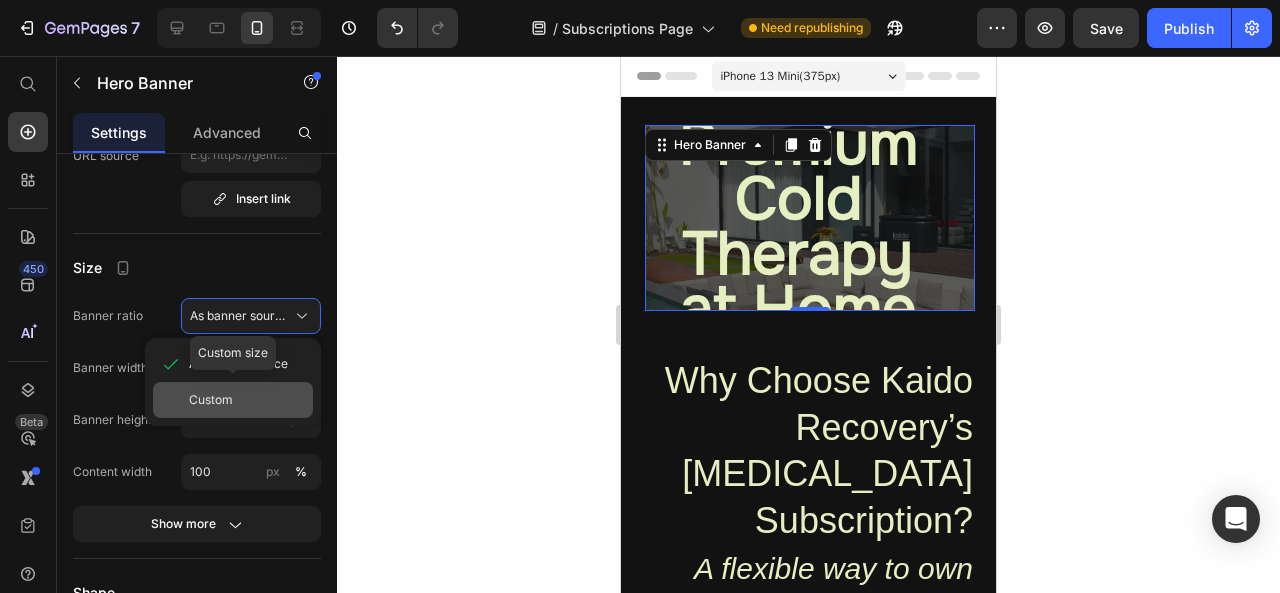 click on "Custom" at bounding box center (247, 400) 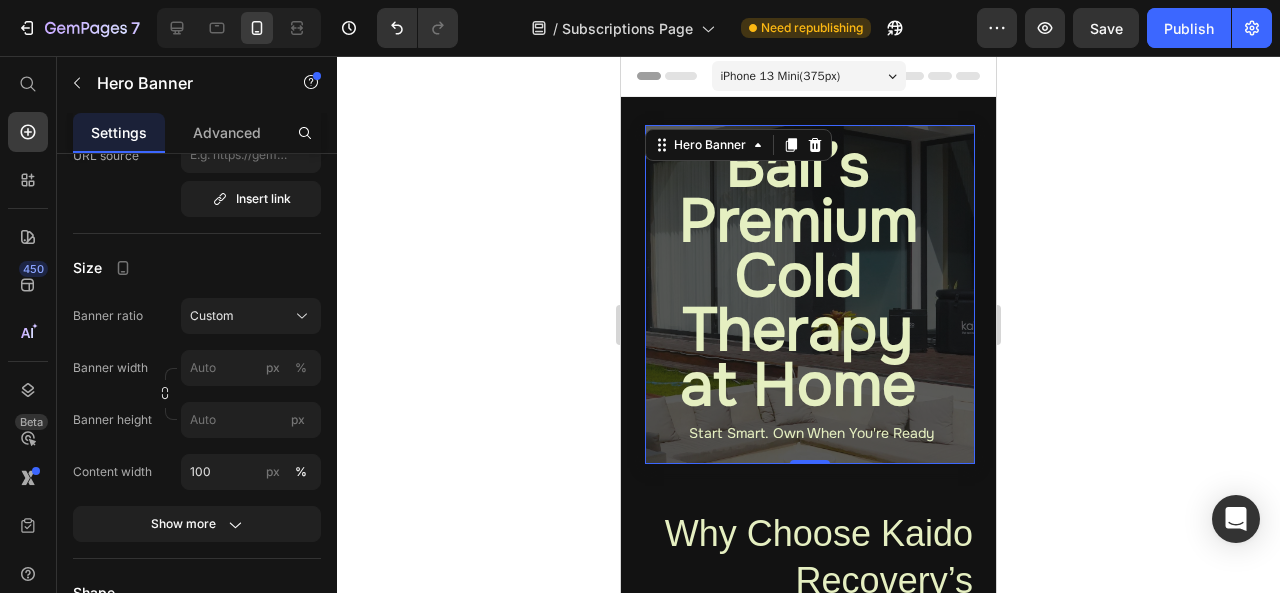 click 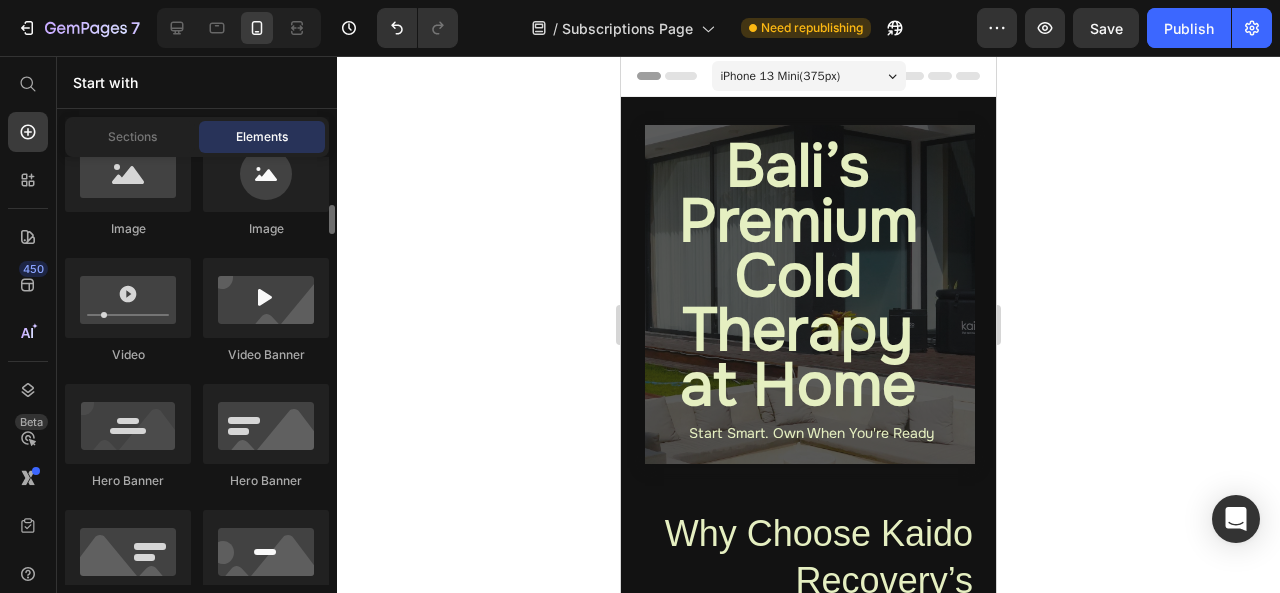 scroll, scrollTop: 0, scrollLeft: 0, axis: both 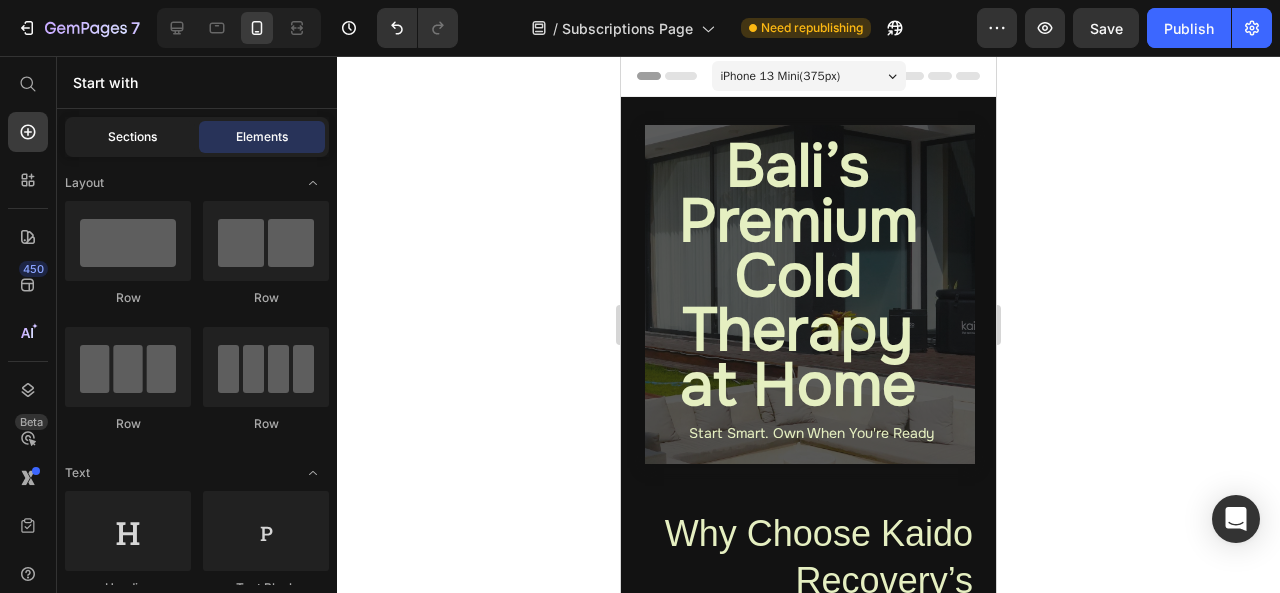 click on "Sections" at bounding box center (132, 137) 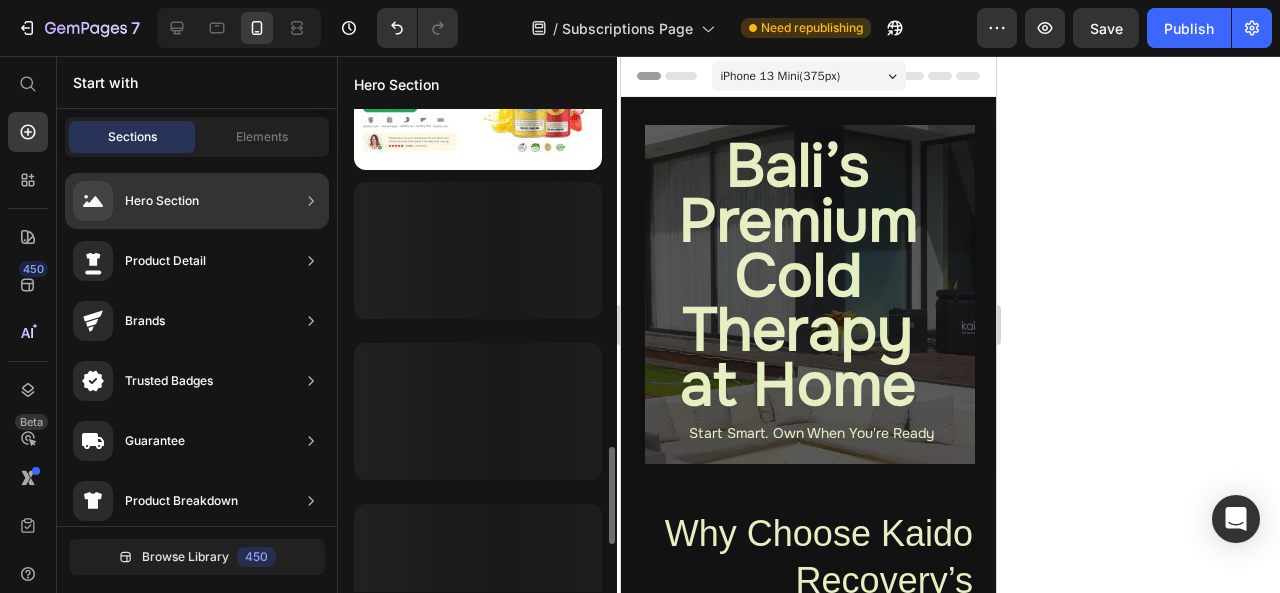 scroll, scrollTop: 1555, scrollLeft: 0, axis: vertical 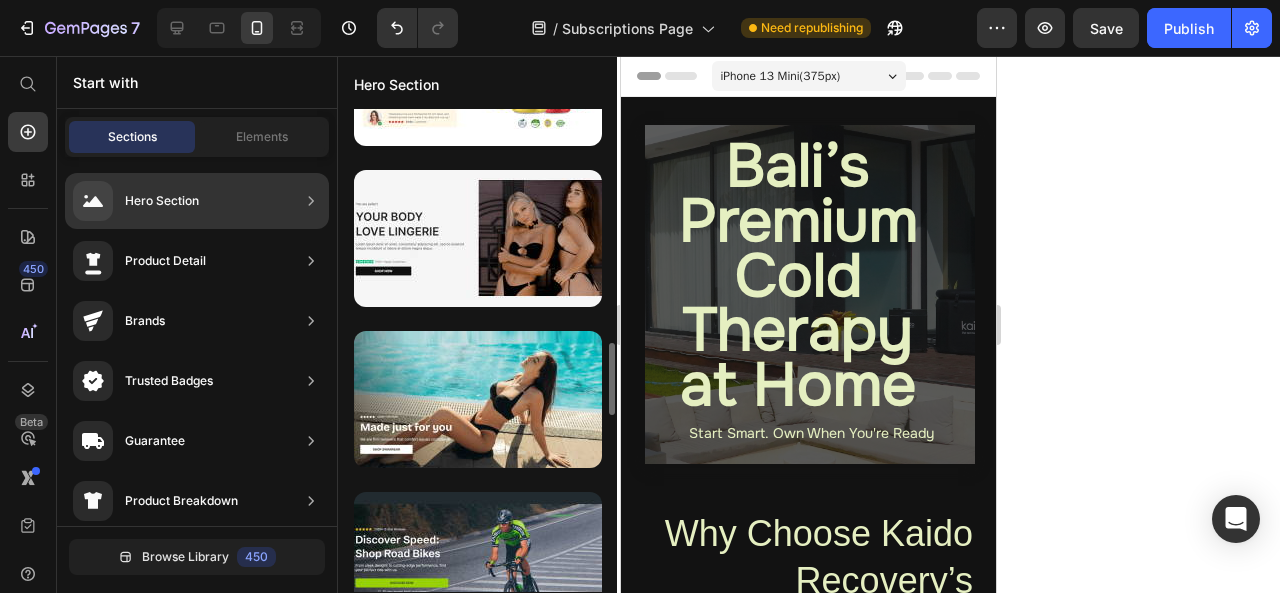 click at bounding box center [478, 399] 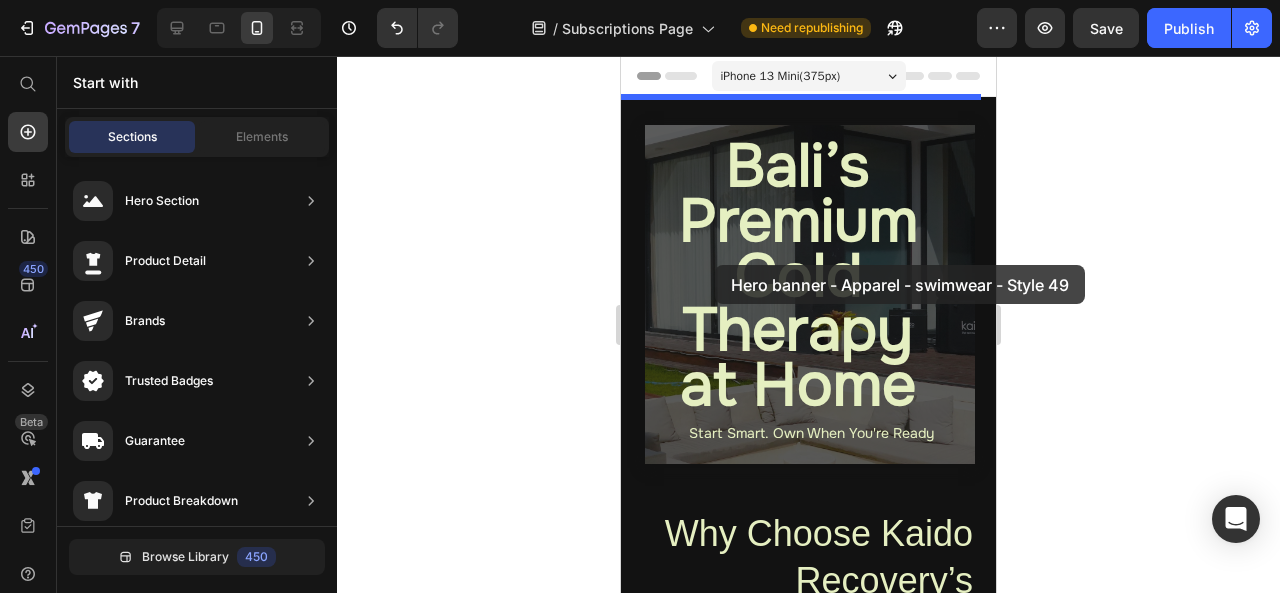 drag, startPoint x: 1149, startPoint y: 440, endPoint x: 715, endPoint y: 265, distance: 467.95407 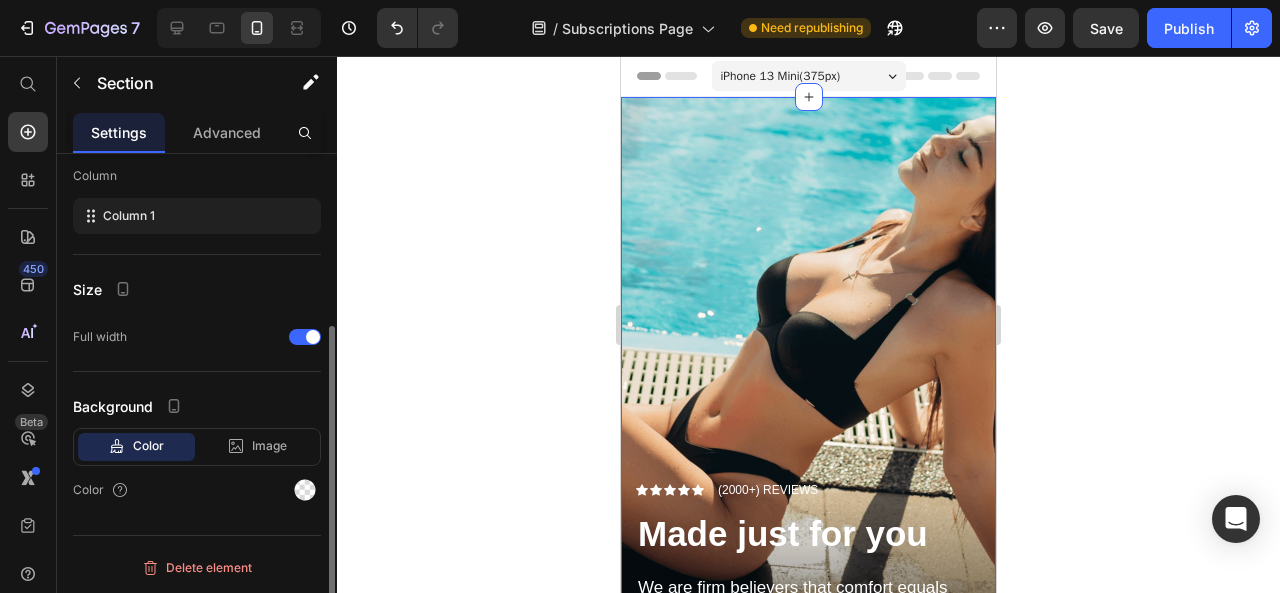 scroll, scrollTop: 0, scrollLeft: 0, axis: both 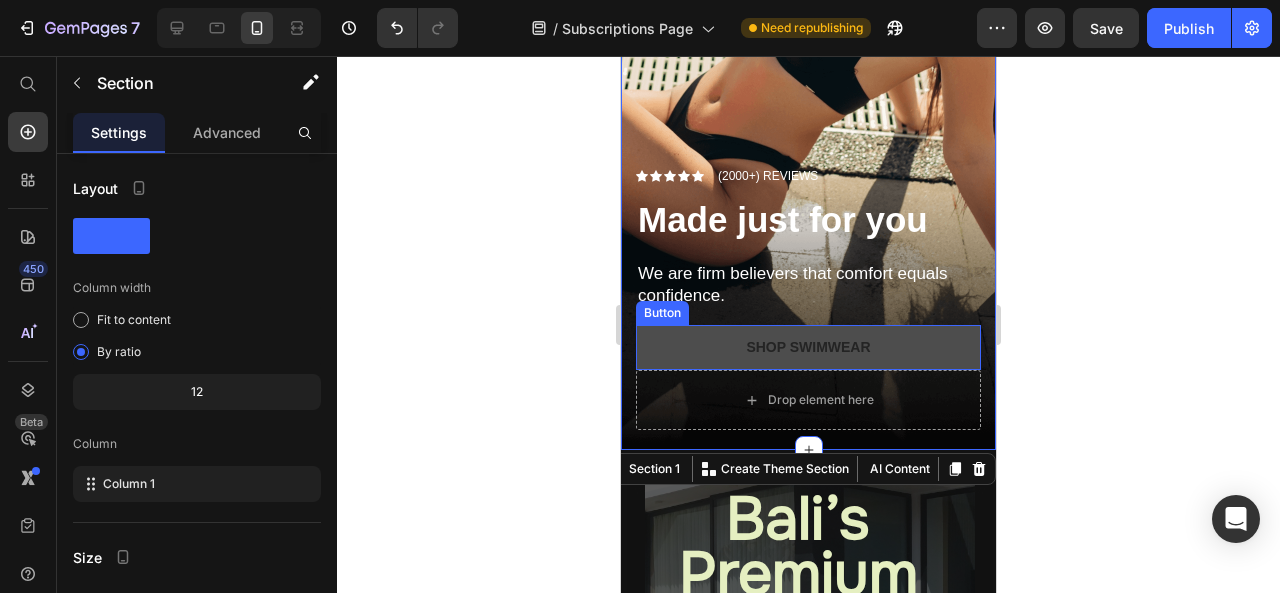 click on "Shop Swimwear" at bounding box center [808, 347] 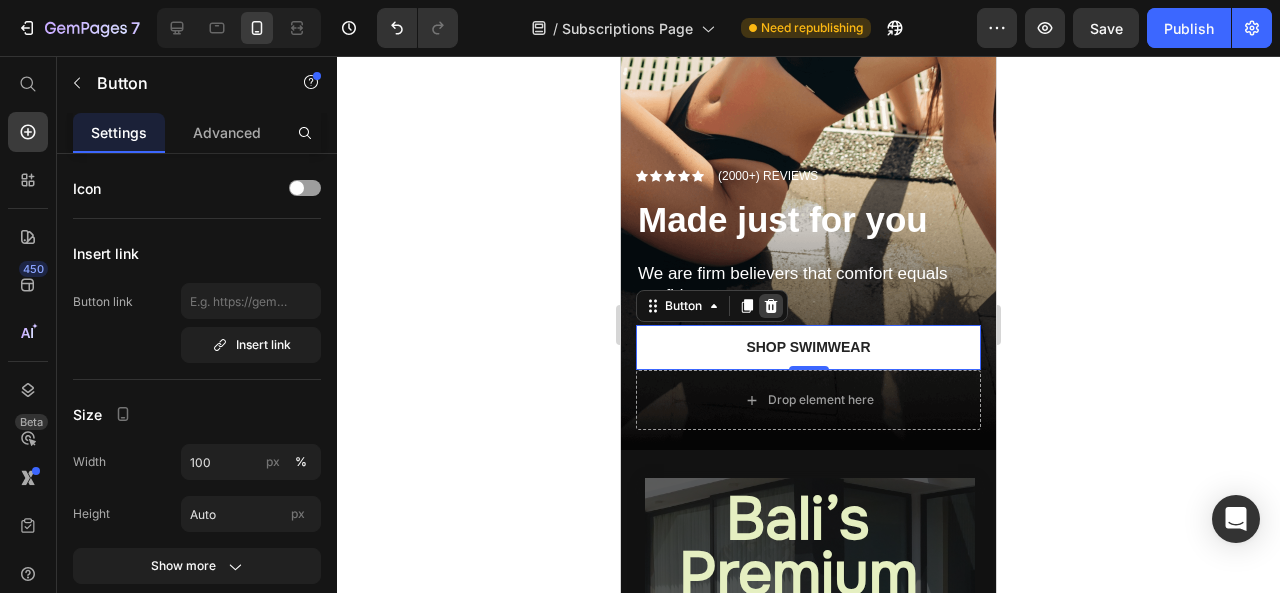 click 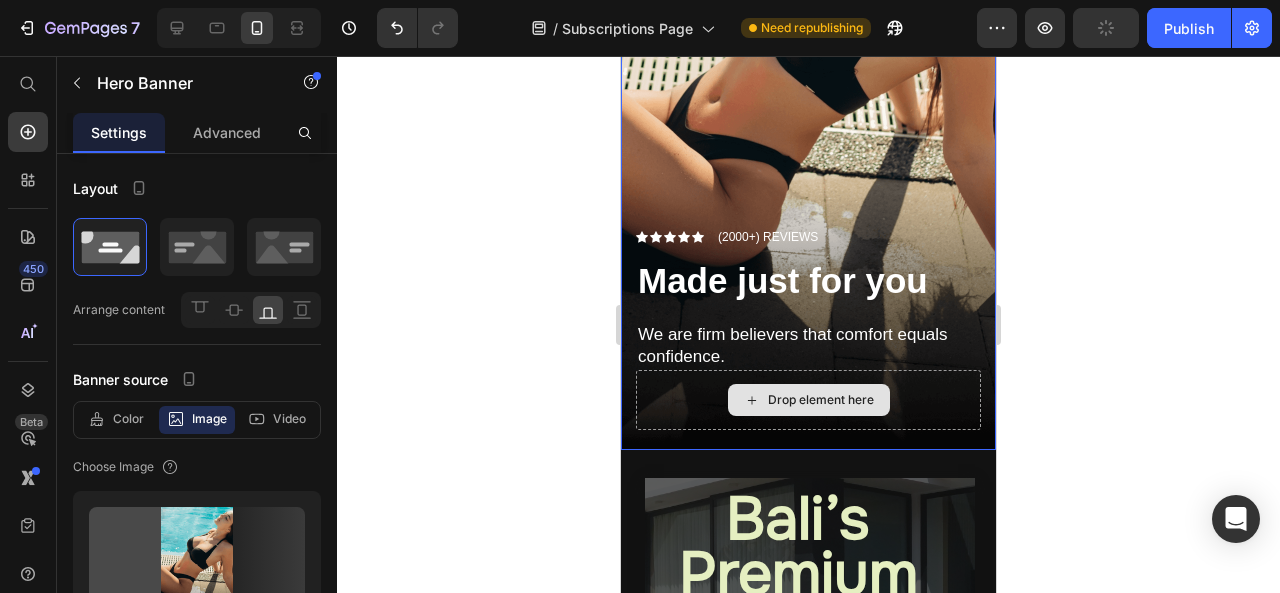 click on "Drop element here" at bounding box center [808, 400] 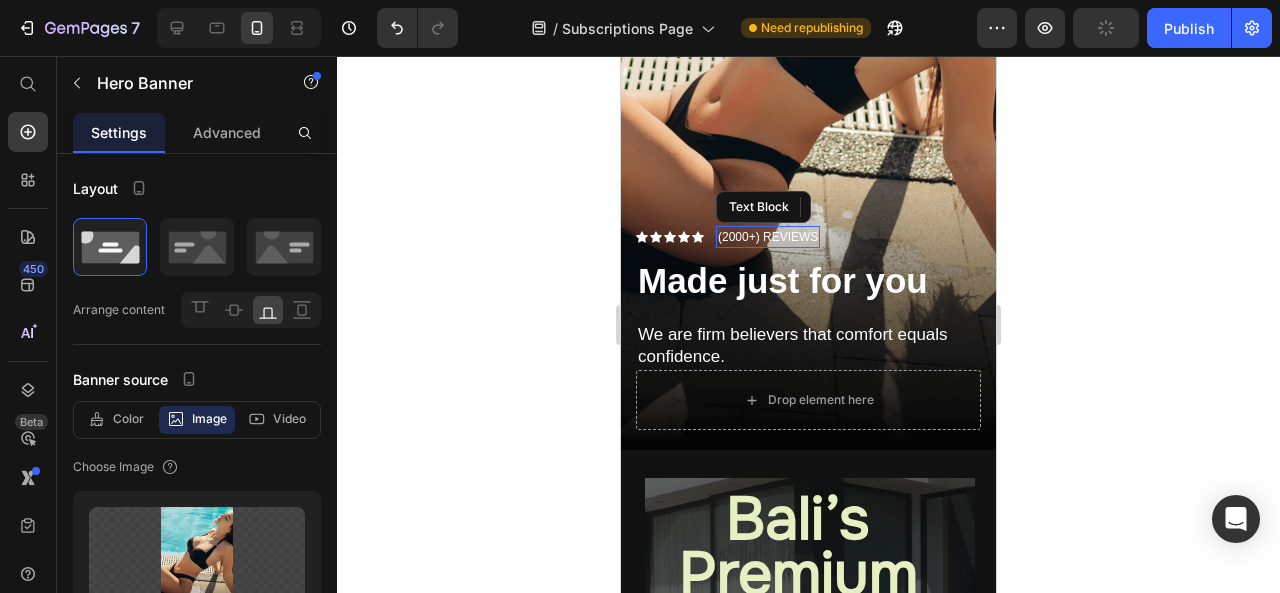 click on "(2000+) REVIEWS" at bounding box center [768, 237] 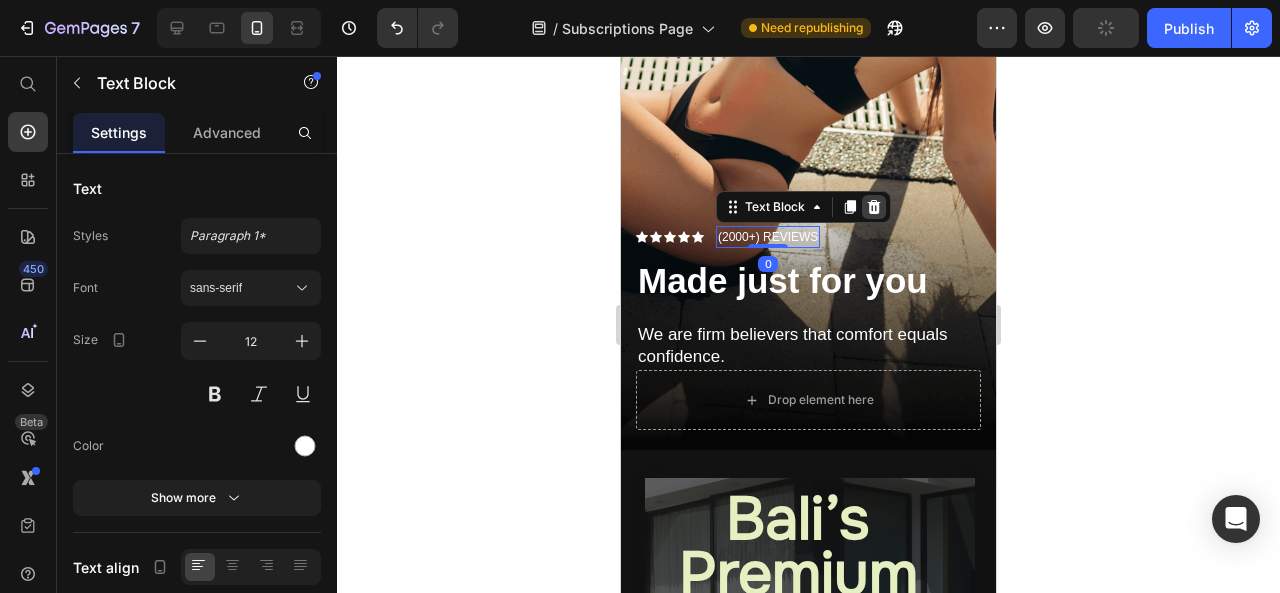 click 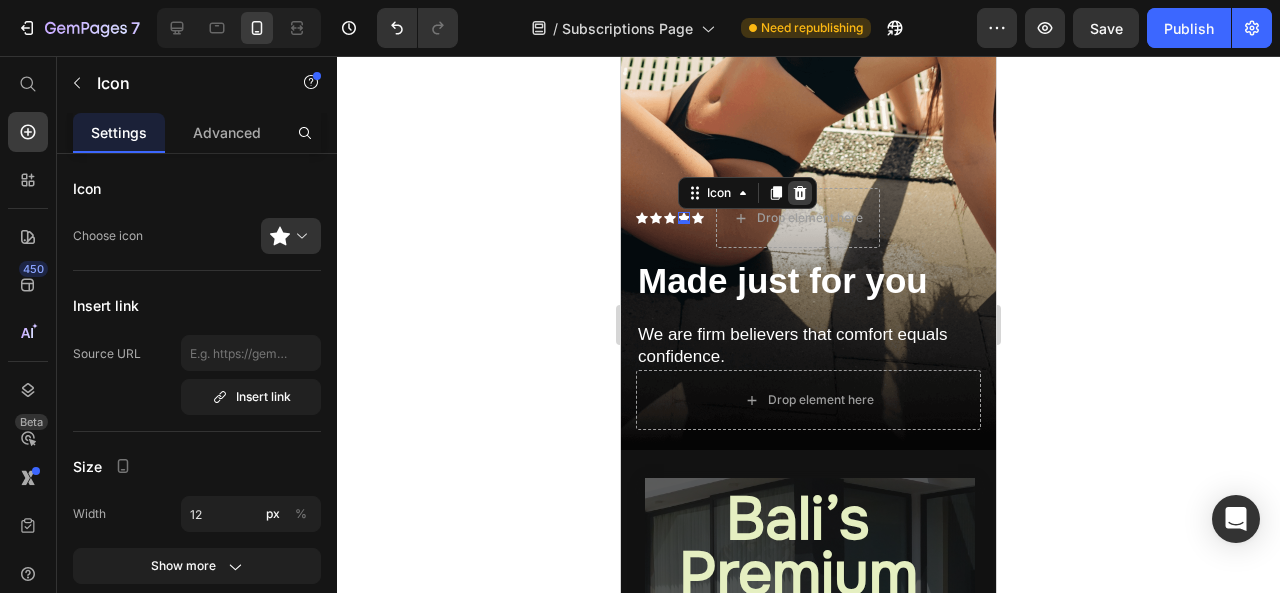 click 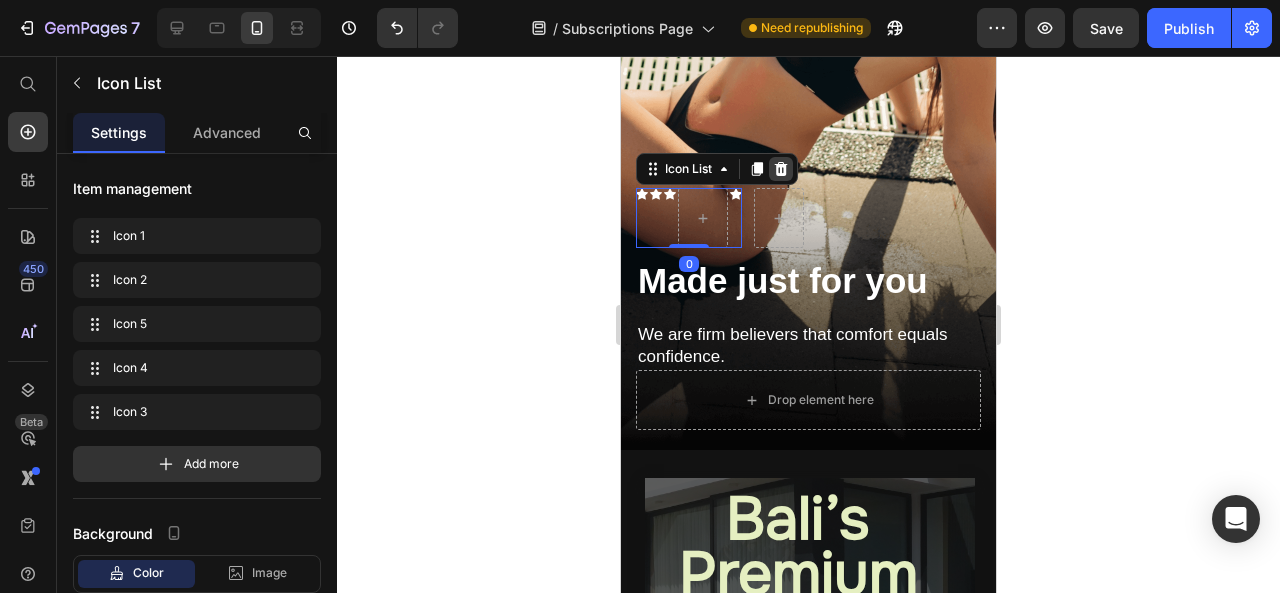 click 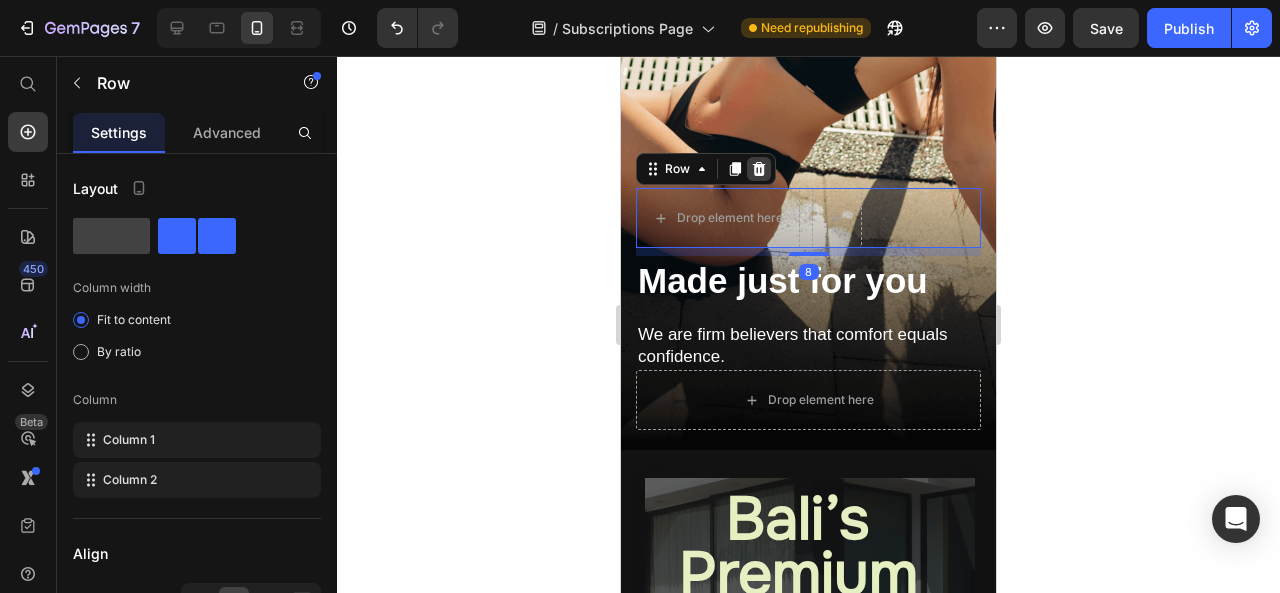 click 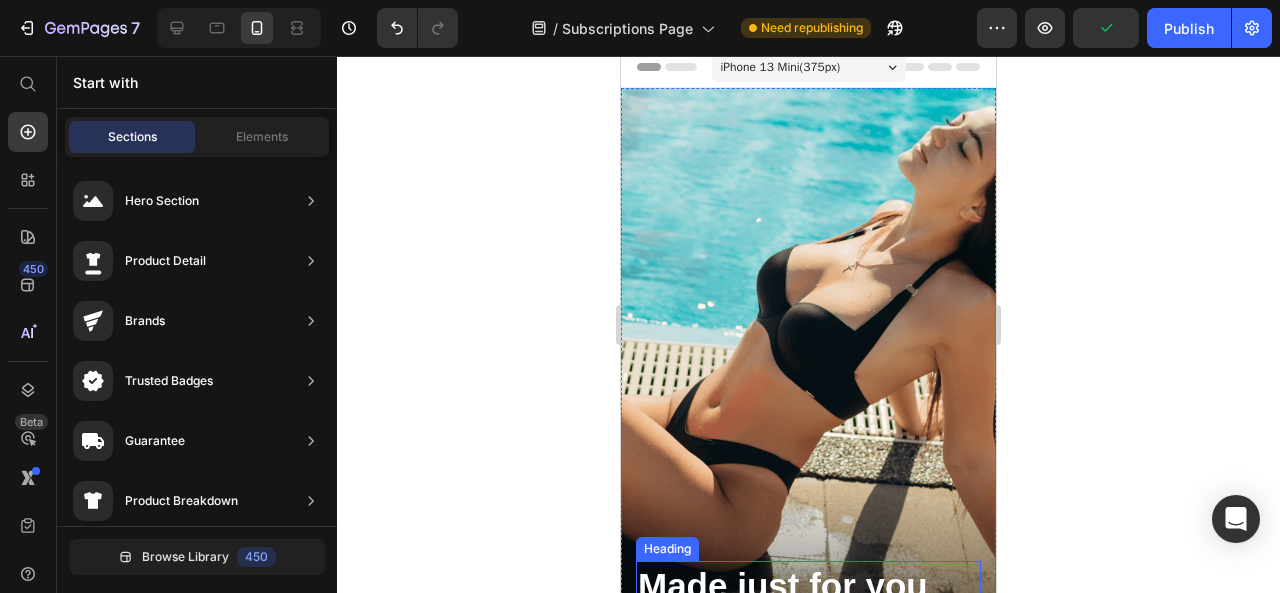 scroll, scrollTop: 10, scrollLeft: 0, axis: vertical 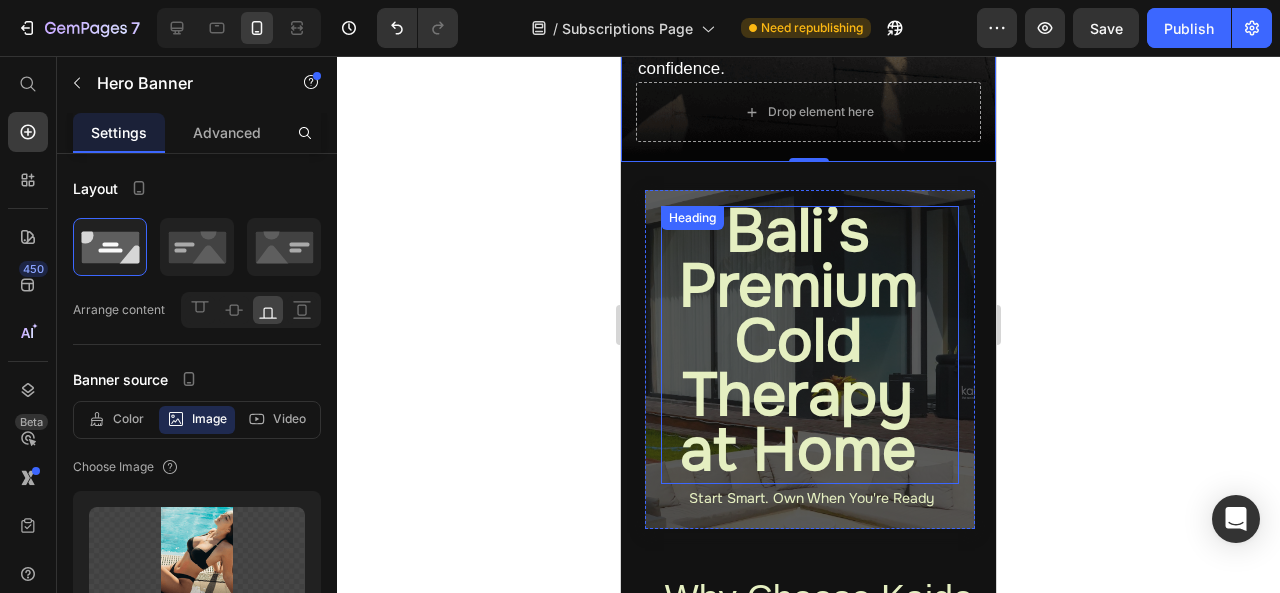 click on "Bali’s Premium Cold Therapy at Home" at bounding box center [798, 340] 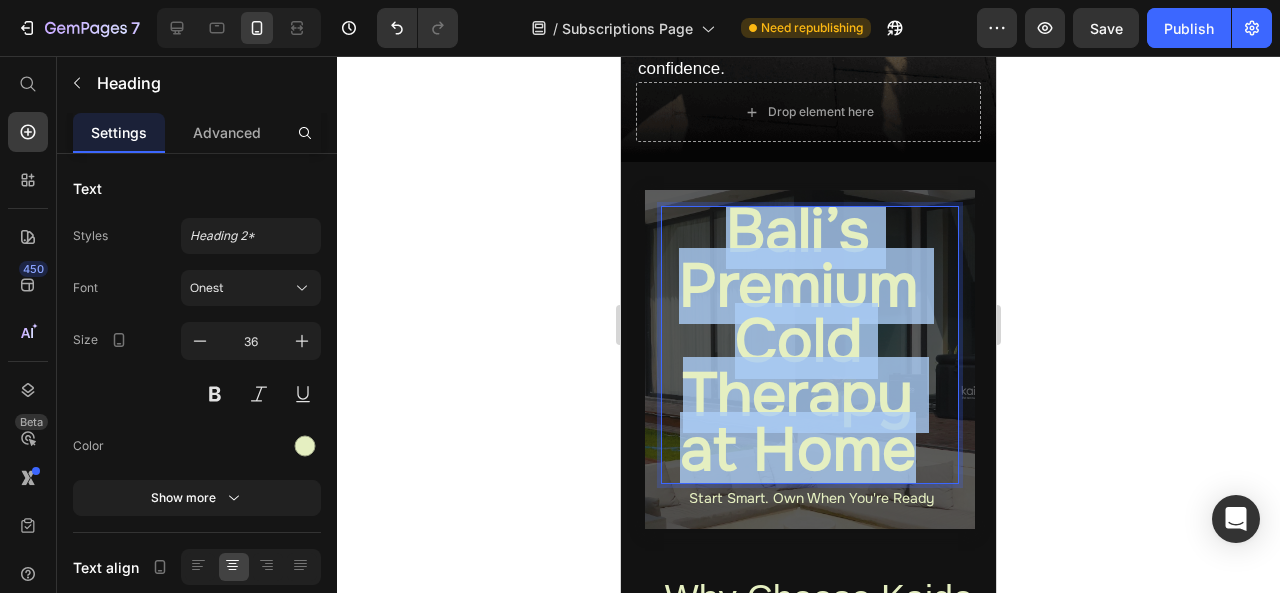 click on "Bali’s Premium Cold Therapy at Home" at bounding box center (798, 340) 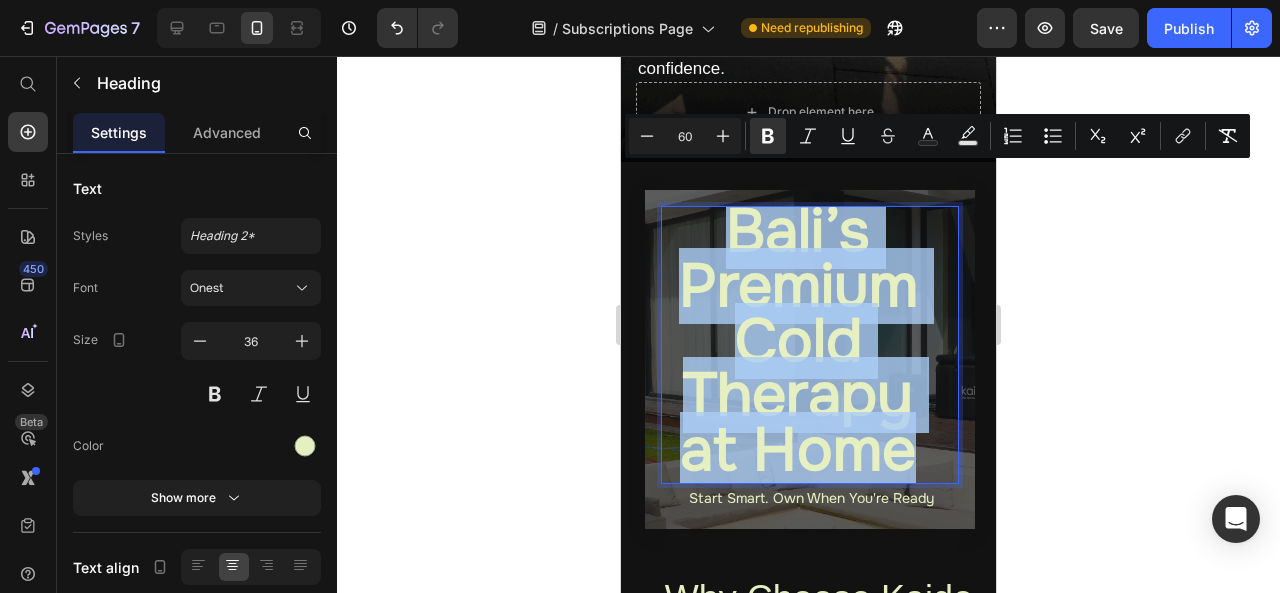 copy on "Bali’s Premium Cold Therapy at Home" 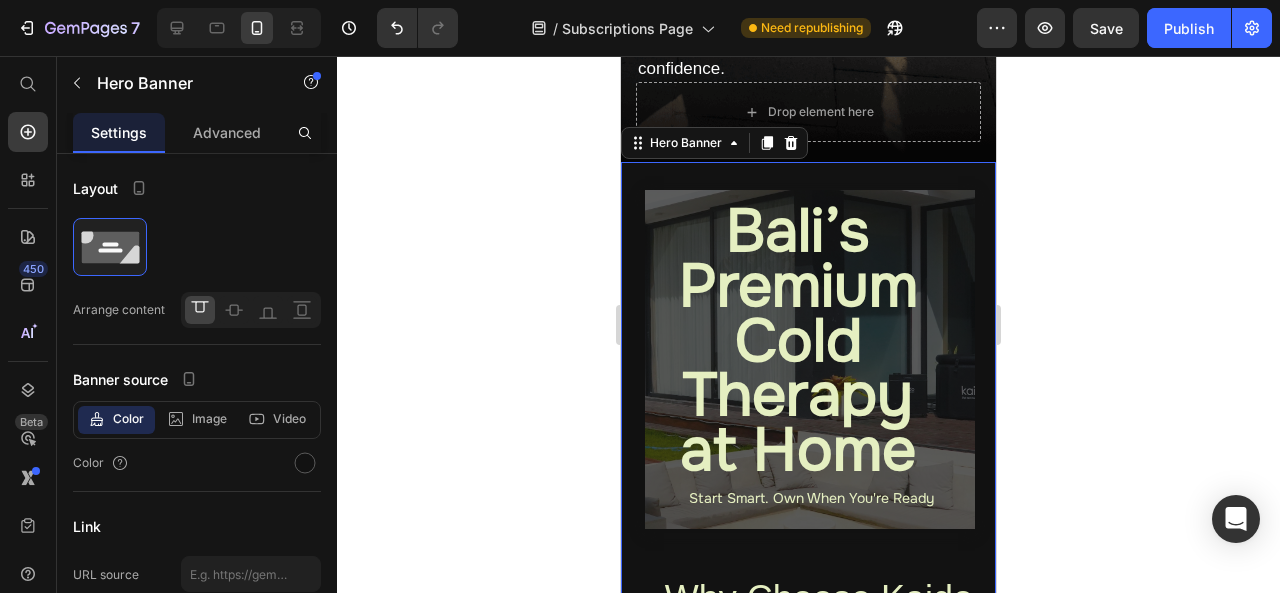 click on "⁠⁠⁠⁠⁠⁠⁠ Bali’s Premium Cold Therapy at Home Heading Start Smart. Own When You're Ready Text Block Hero Banner Heading Why Choose Kaido Recovery’s [MEDICAL_DATA] Subscription? Heading A flexible way to own Bali’s best [MEDICAL_DATA]. Heading
Image Image Image
Carousel Row ⁠⁠⁠⁠⁠⁠⁠ Premium Equipment Heading Includes our signature Onyx Pod + 0.8HP MAX Chiller Text Block Delivered & Installed Heading We handle full delivery, setup, and placement Text Block Row Monthly Water Care Heading Using Jaan Water, professionally maintained Text Block No Commitment Heading Rent weekly, monthly, or quarterly with the option to upgrade or own later Text Block Row We handle the [DOMAIN_NAME] enjoy the recovery. Heading How It Works Heading ❄️ Fill out a quick form or message us on WhatsApp ❄️ Choose your subscription plan ❄️ We deliver, install, and maintain your [MEDICAL_DATA] Text Block Hero Banner" at bounding box center (808, 1281) 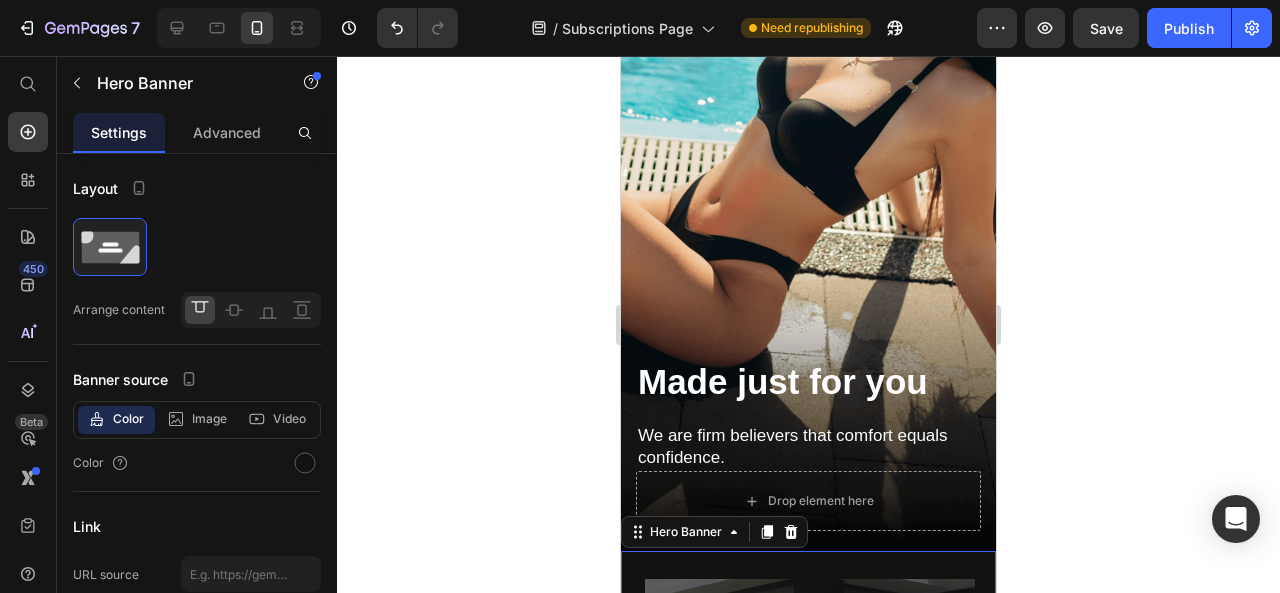 scroll, scrollTop: 0, scrollLeft: 0, axis: both 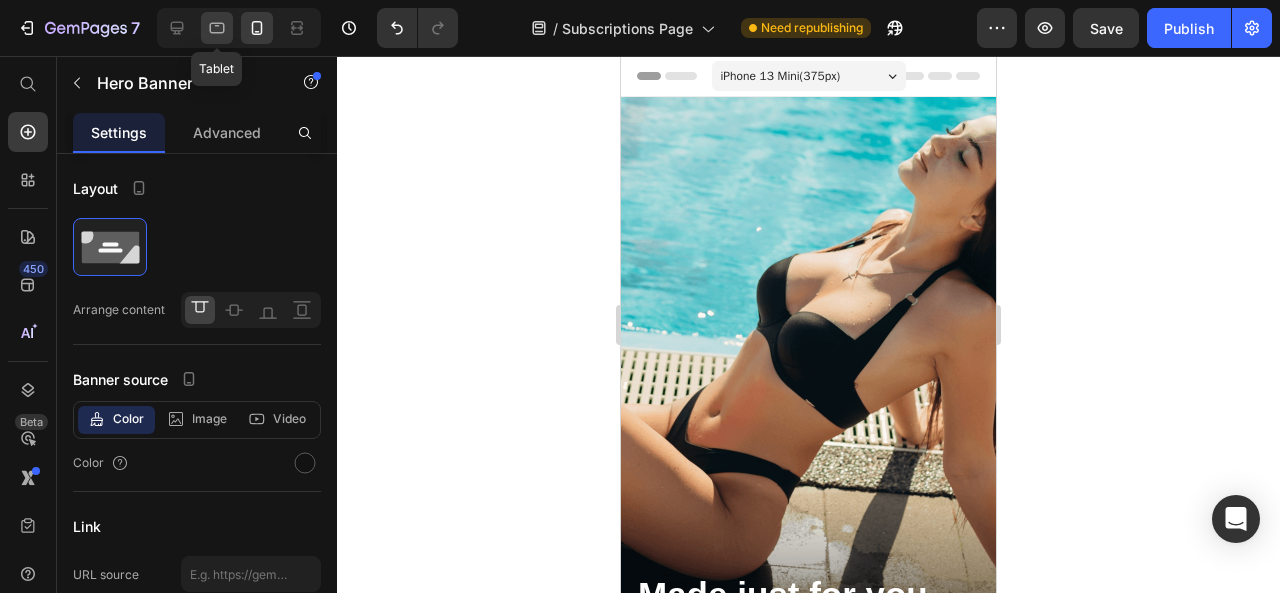 click 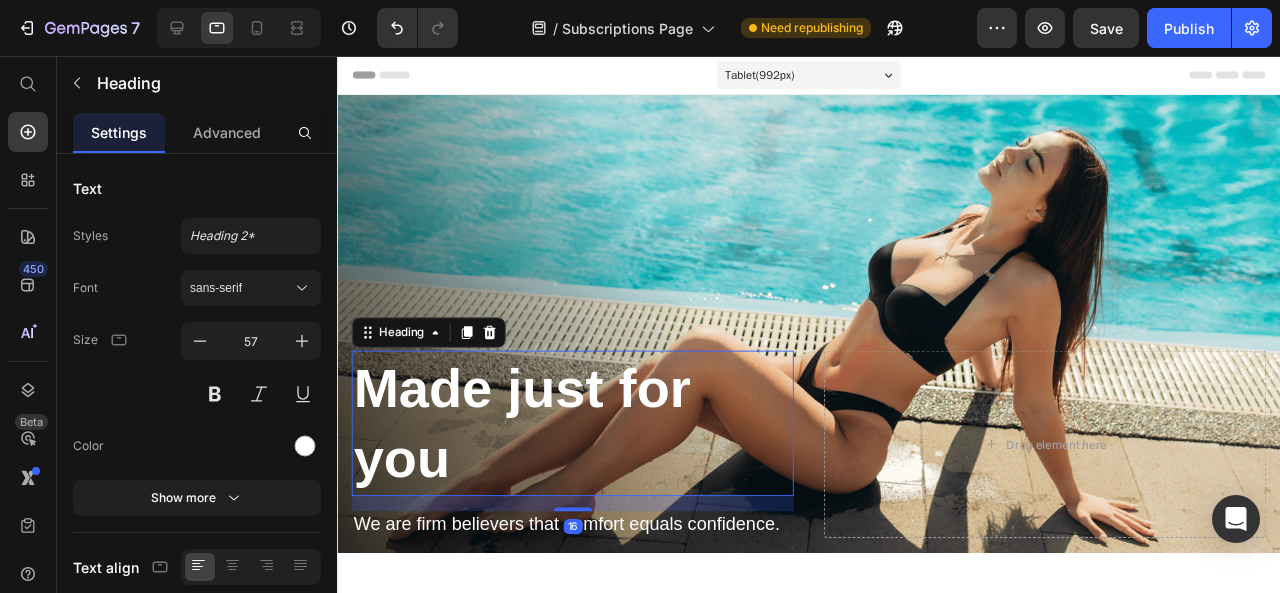 click on "Made just for you" at bounding box center [531, 442] 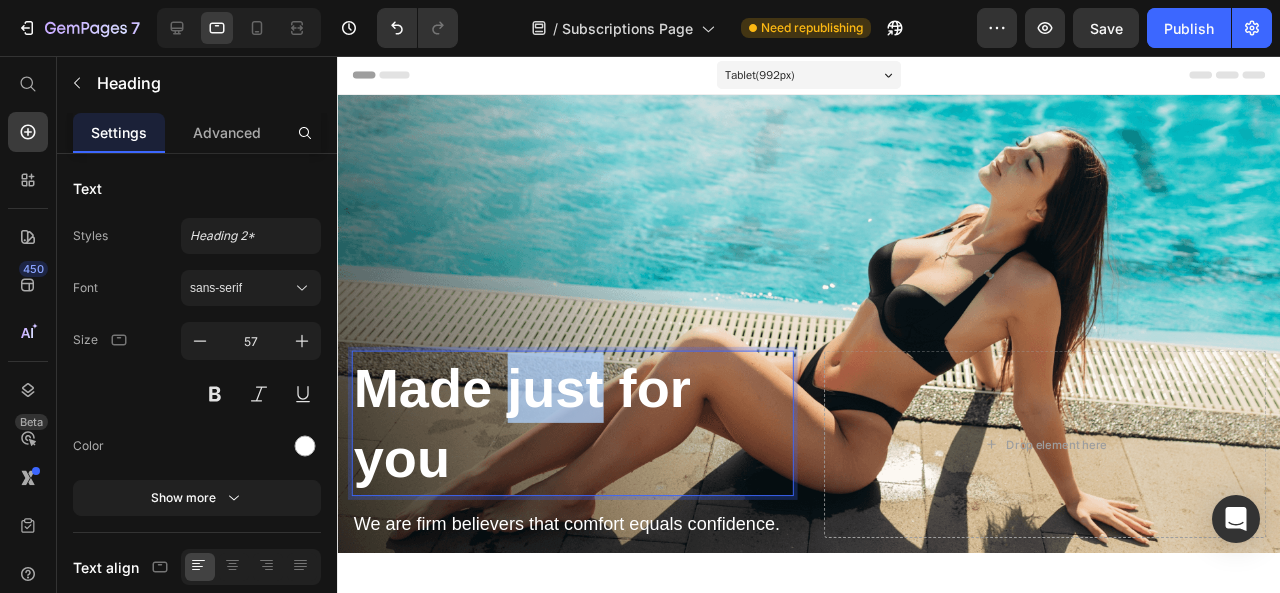 click on "Made just for you" at bounding box center (531, 442) 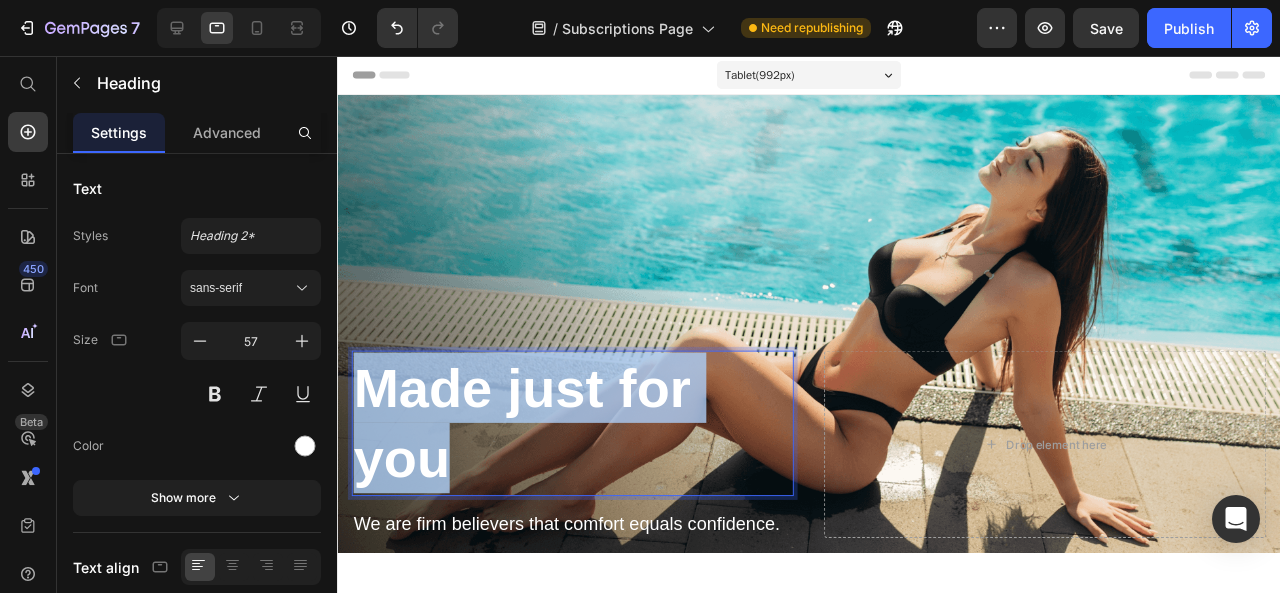 click on "Made just for you" at bounding box center [531, 442] 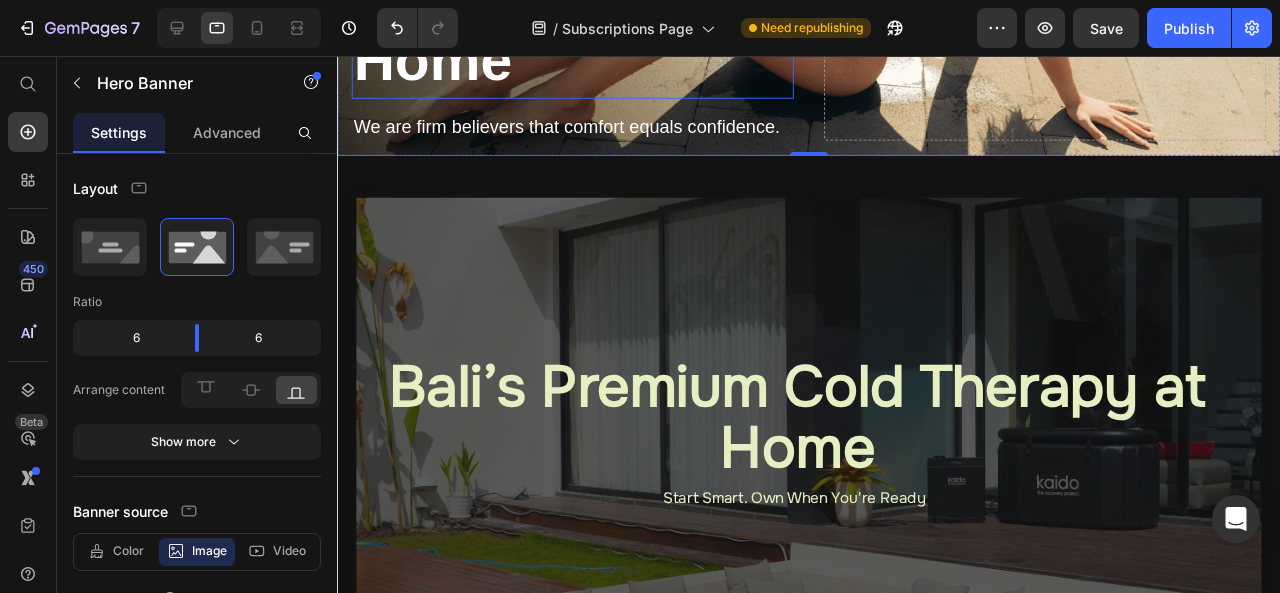 scroll, scrollTop: 419, scrollLeft: 0, axis: vertical 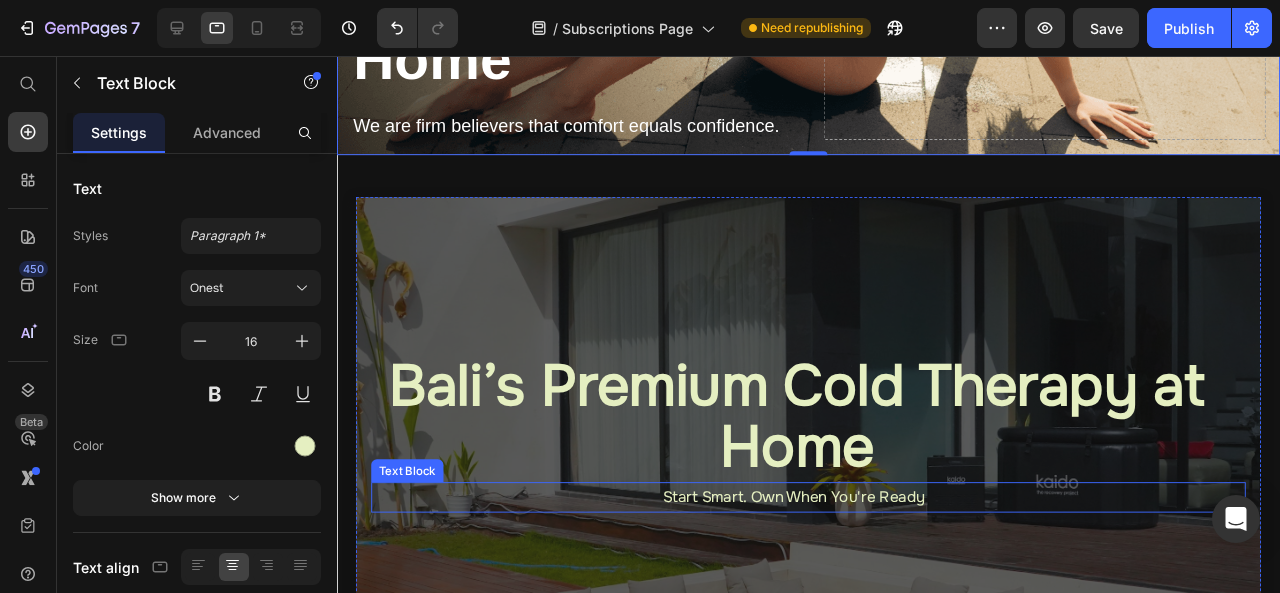 click on "Start Smart. Own When You're Ready" at bounding box center [818, 520] 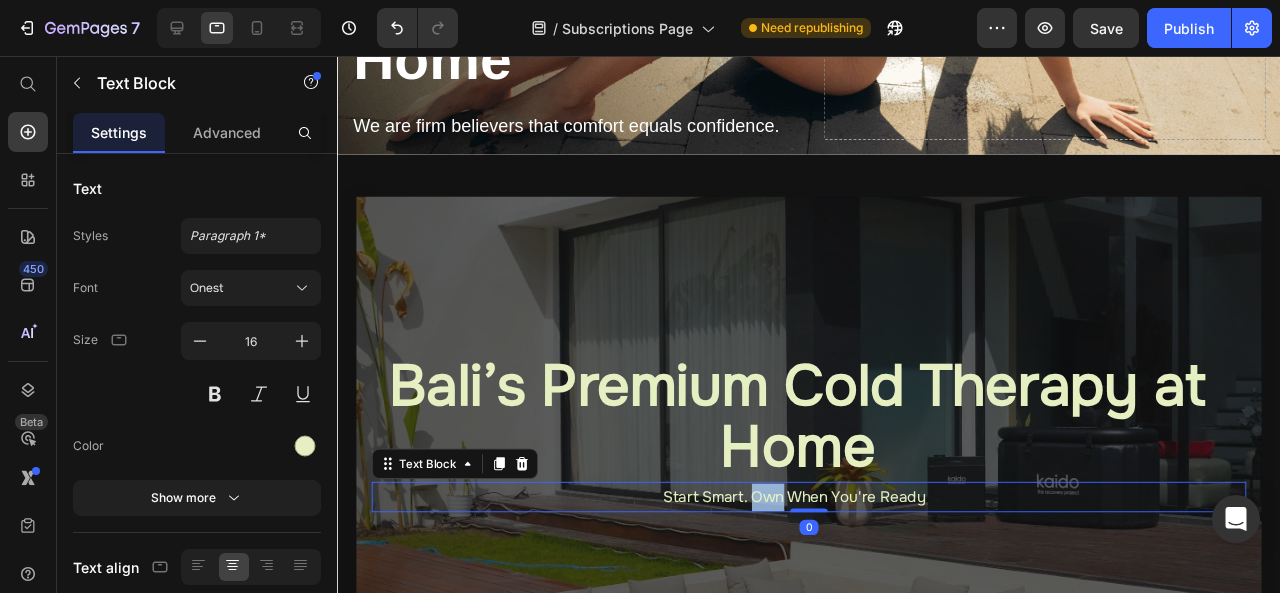 click on "Bali’s Premium Cold Therapy at Home Heading Start Smart. Own When You're Ready Text Block   0" at bounding box center [833, 454] 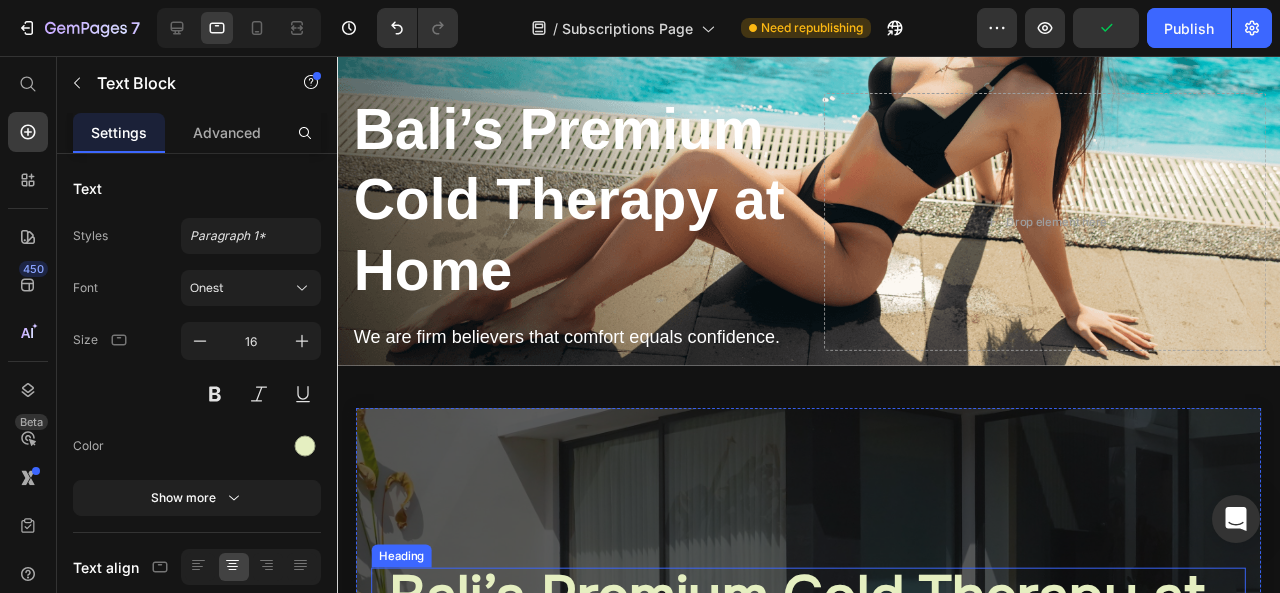 scroll, scrollTop: 150, scrollLeft: 0, axis: vertical 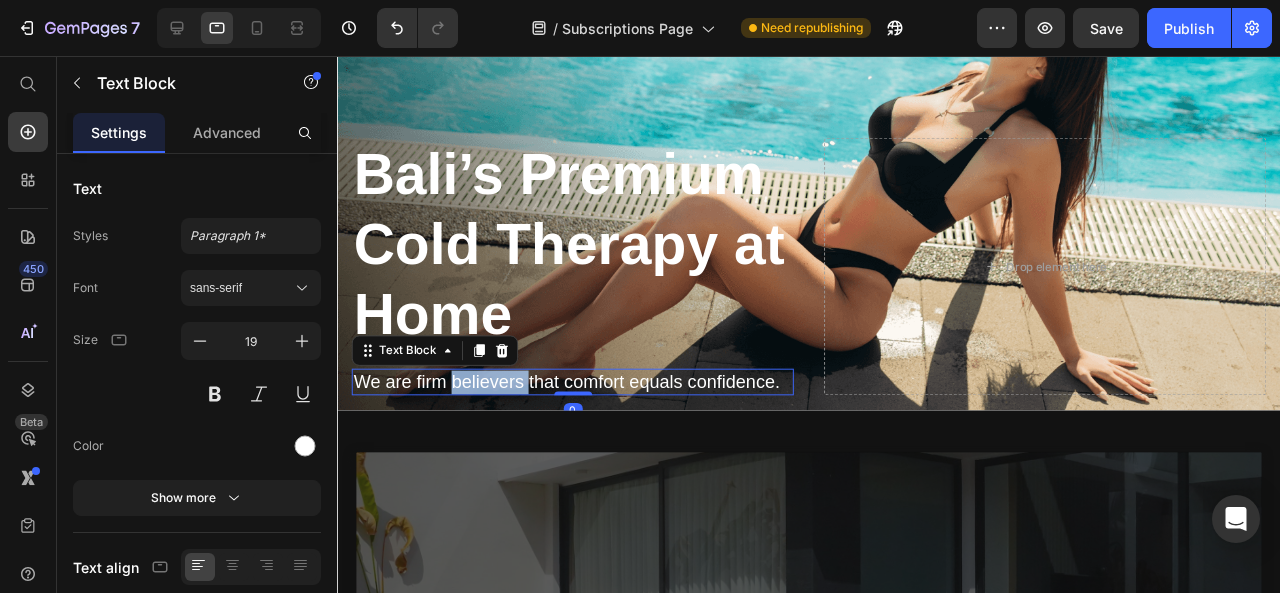 click on "We are firm believers that comfort equals confidence." at bounding box center (584, 399) 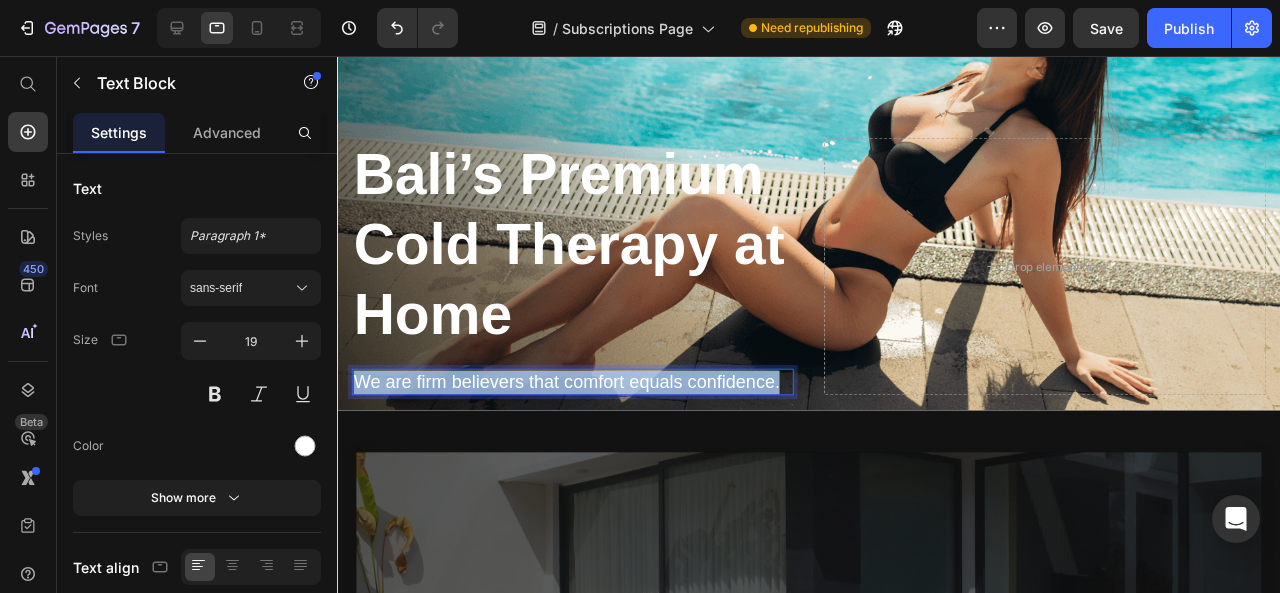 click on "We are firm believers that comfort equals confidence." at bounding box center [584, 399] 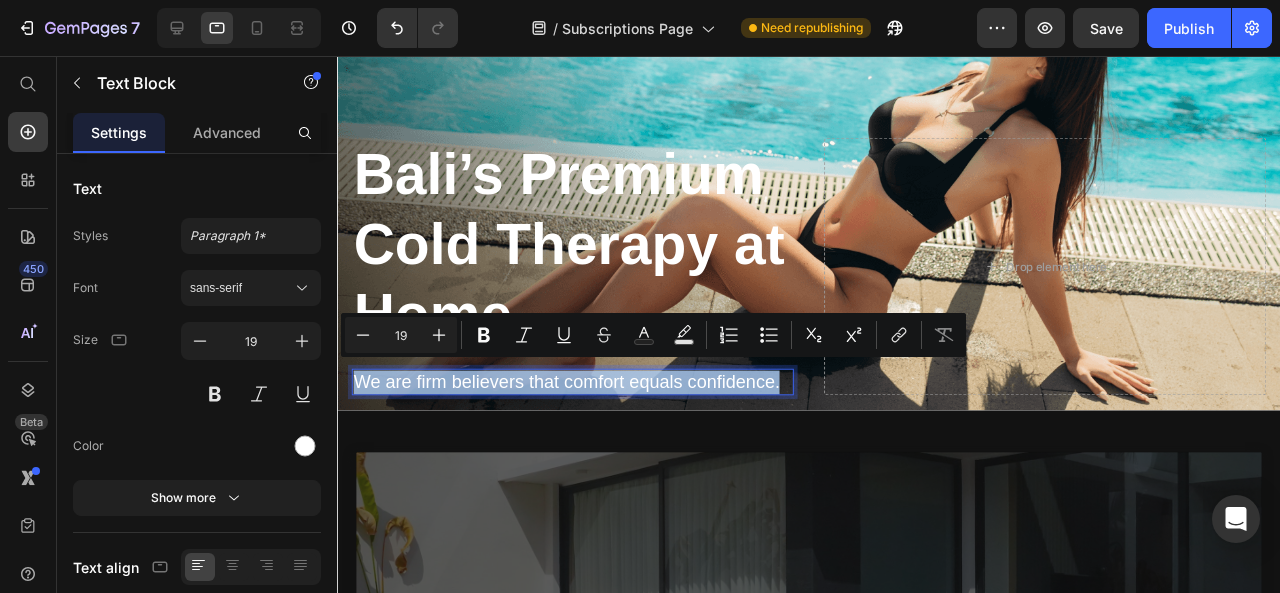 click on "We are firm believers that comfort equals confidence." at bounding box center (584, 399) 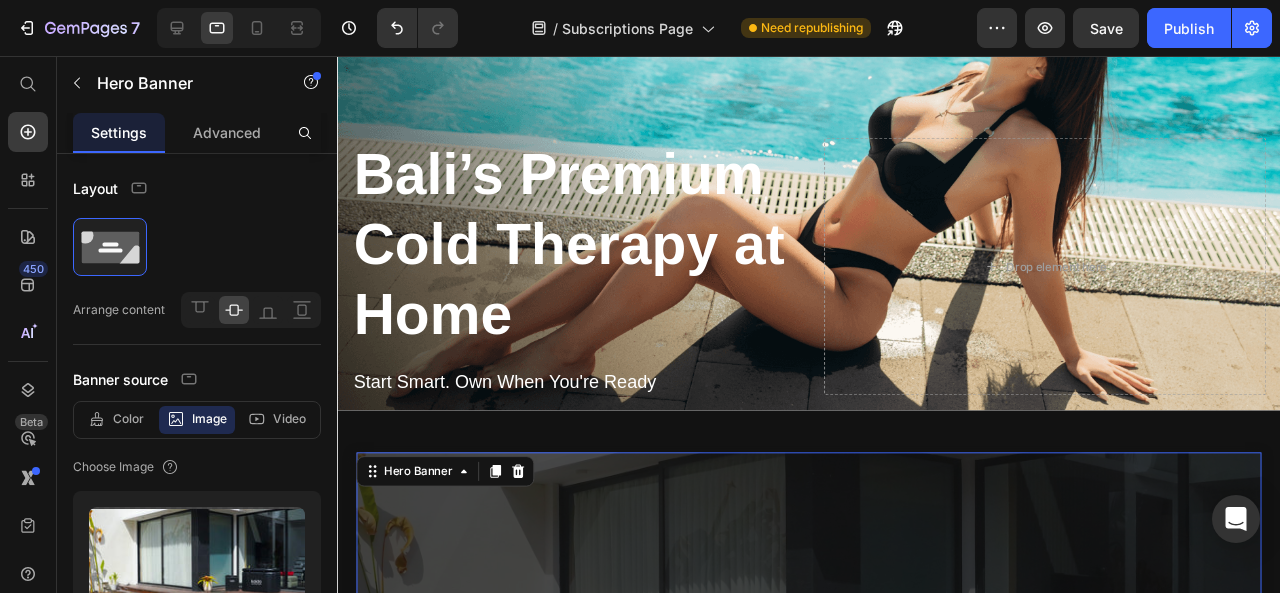 click at bounding box center (833, 723) 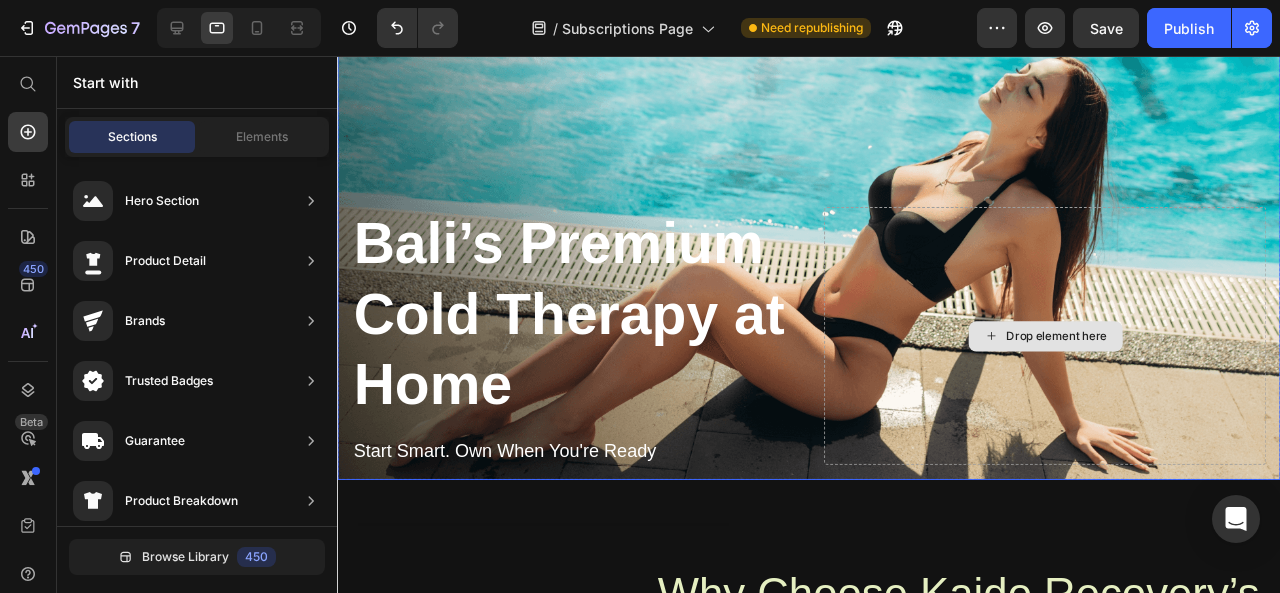 scroll, scrollTop: 0, scrollLeft: 0, axis: both 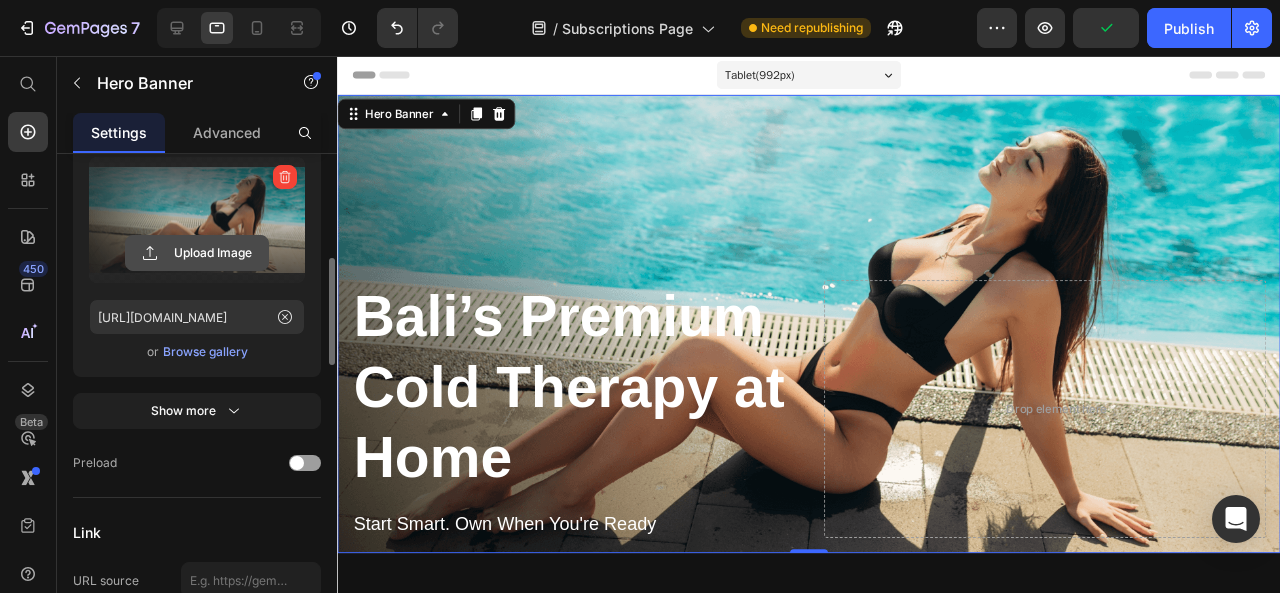 click 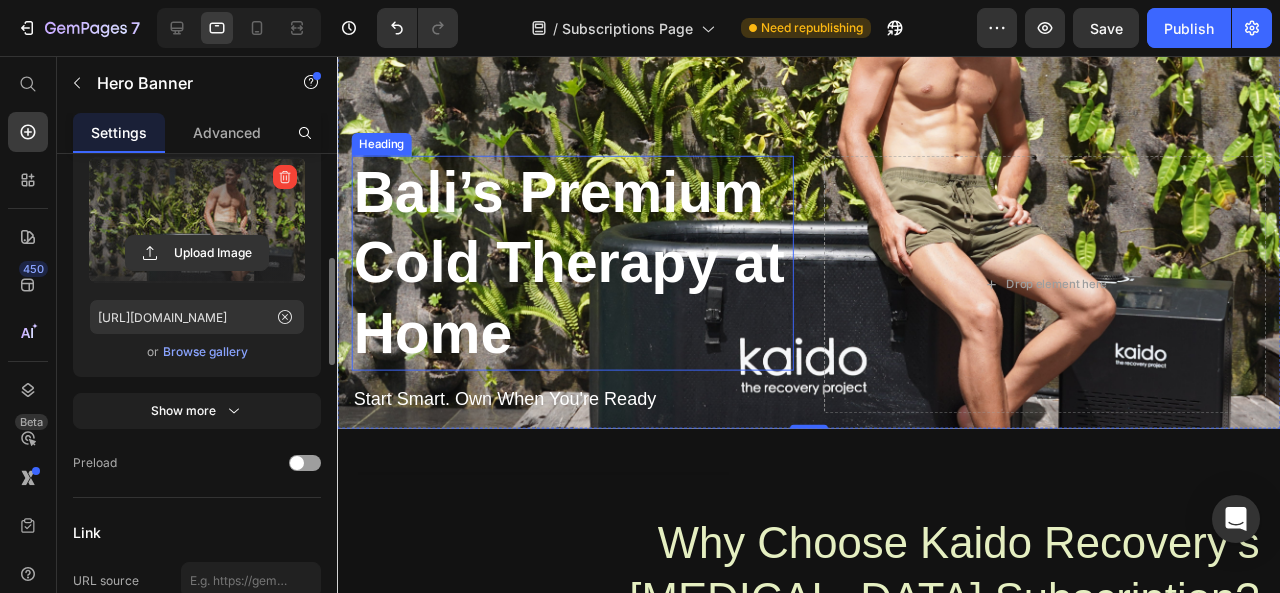 scroll, scrollTop: 209, scrollLeft: 0, axis: vertical 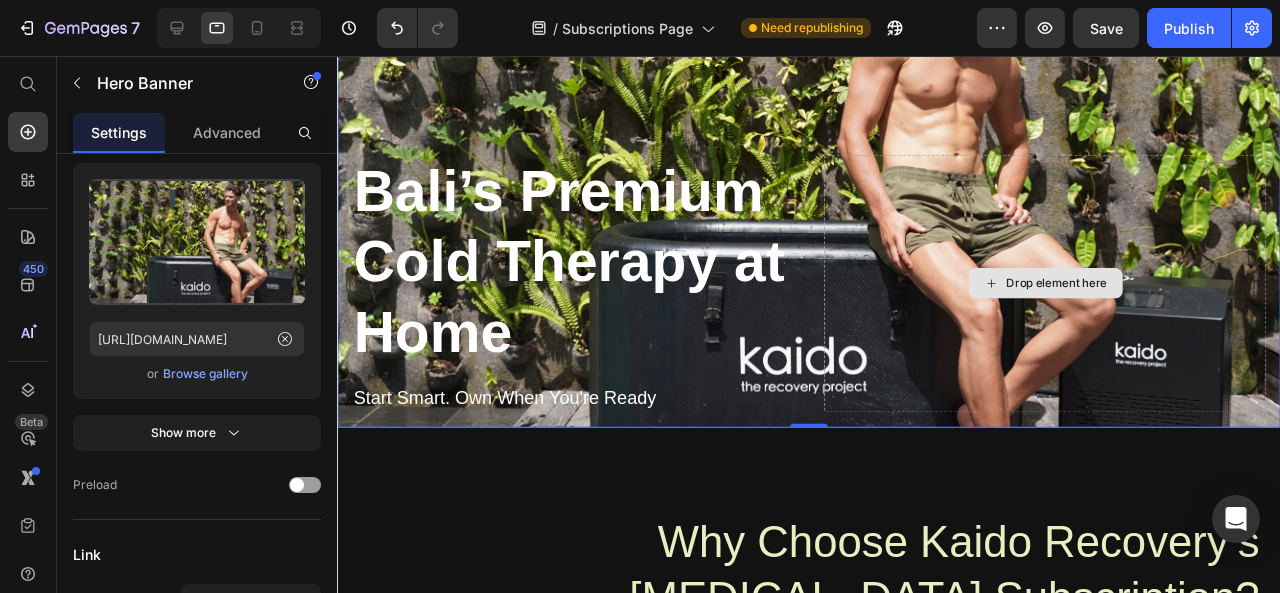 click on "Drop element here" at bounding box center [1081, 295] 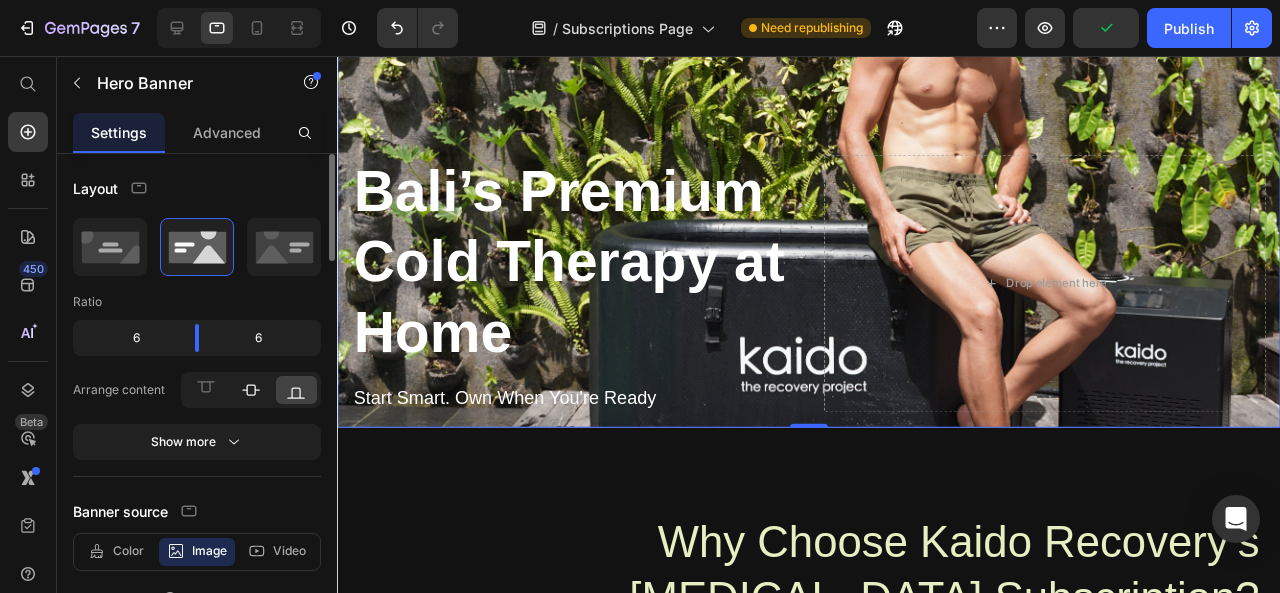 click 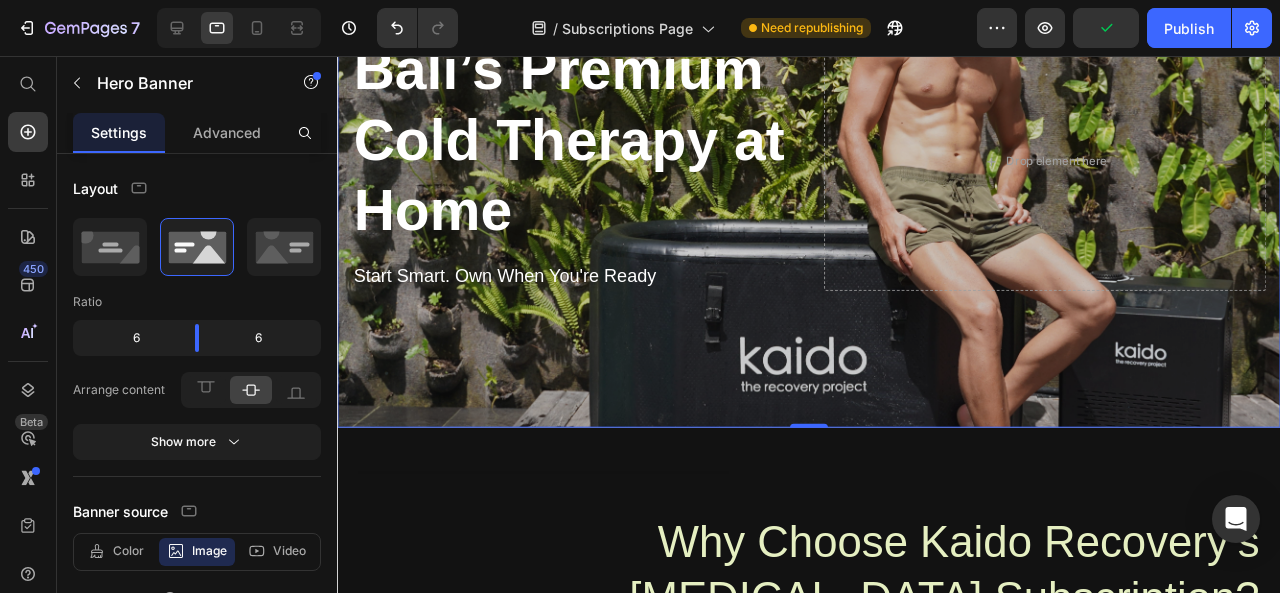 scroll, scrollTop: 0, scrollLeft: 0, axis: both 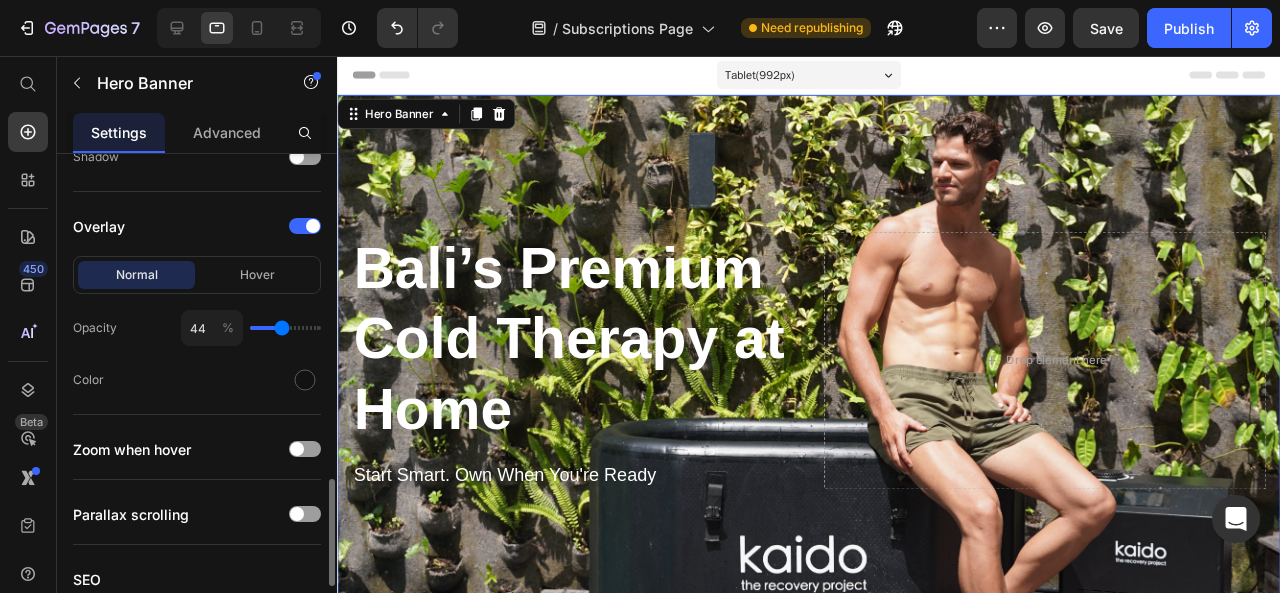 drag, startPoint x: 258, startPoint y: 326, endPoint x: 282, endPoint y: 325, distance: 24.020824 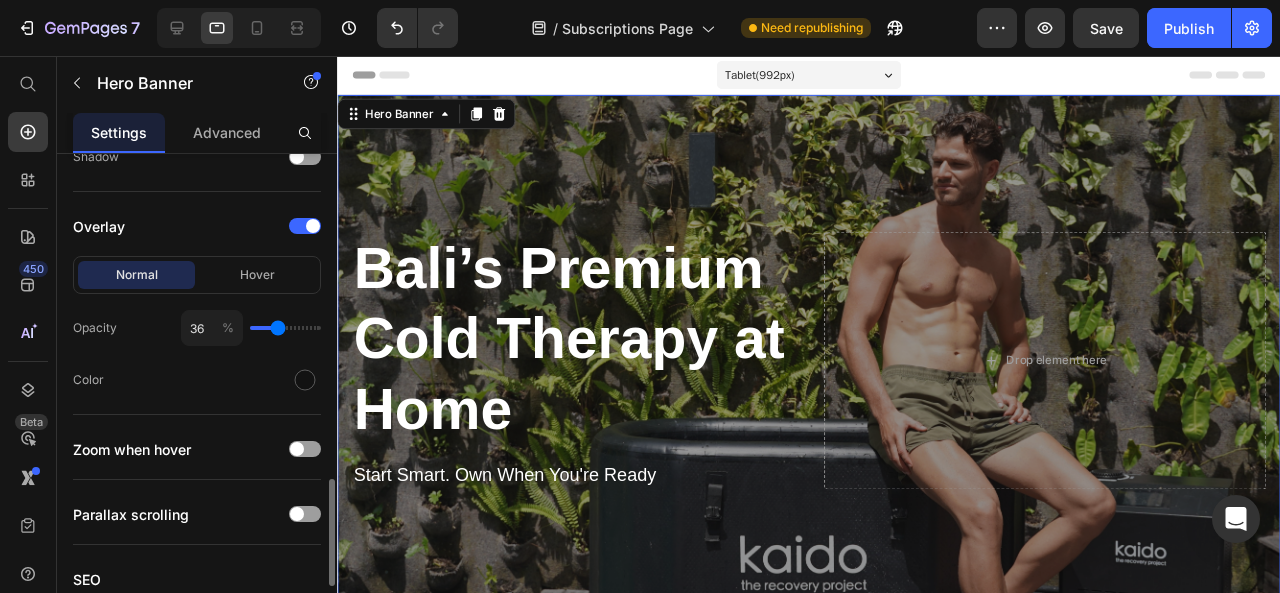 click at bounding box center [285, 328] 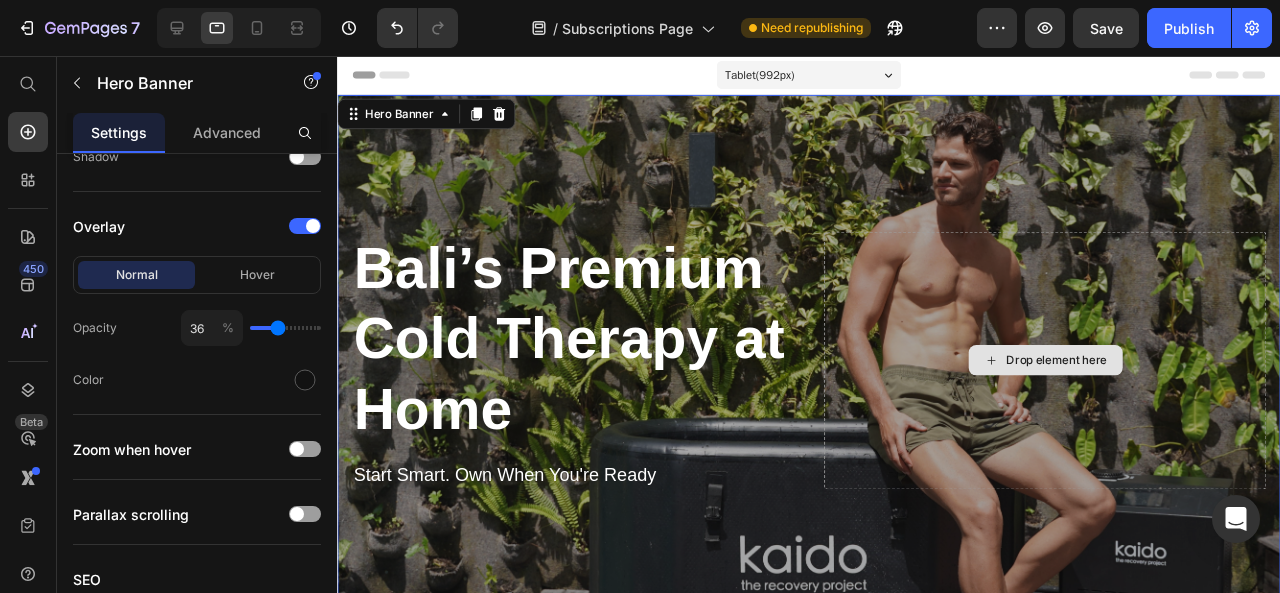 click on "Drop element here" at bounding box center [1081, 376] 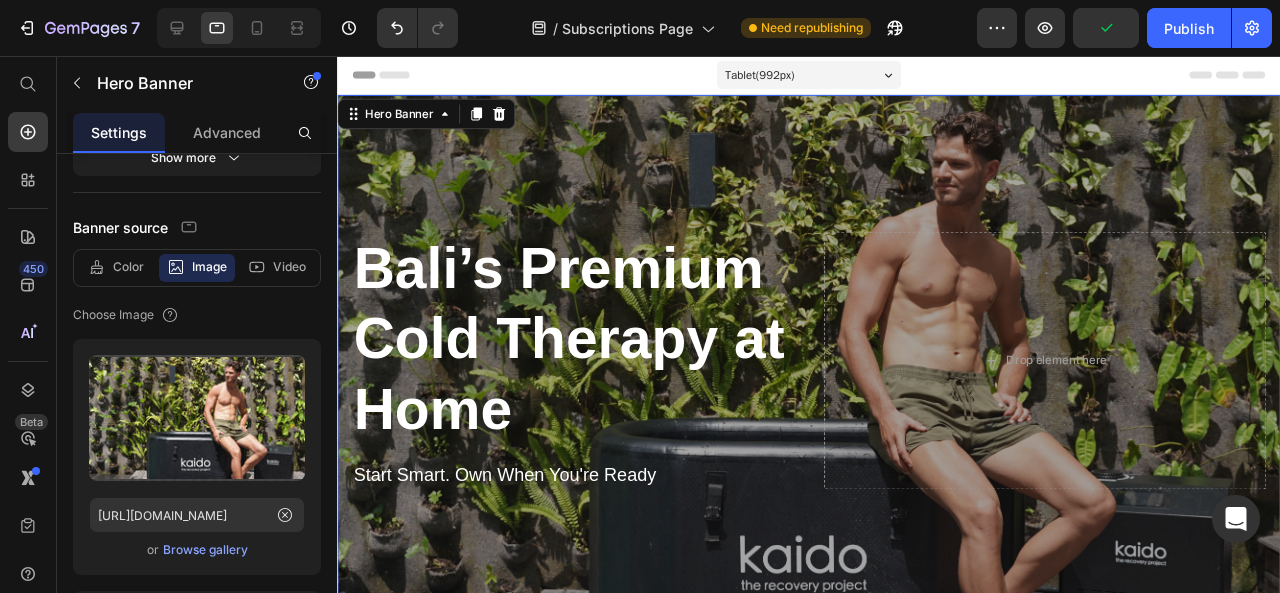 scroll, scrollTop: 0, scrollLeft: 0, axis: both 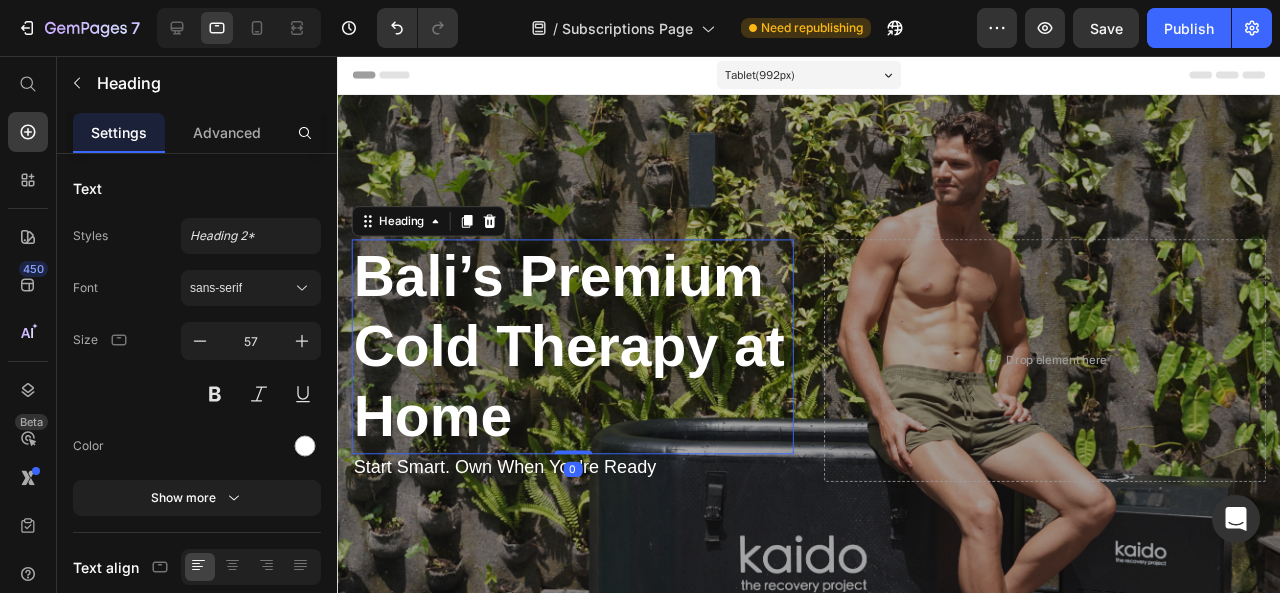 drag, startPoint x: 589, startPoint y: 475, endPoint x: 591, endPoint y: 457, distance: 18.110771 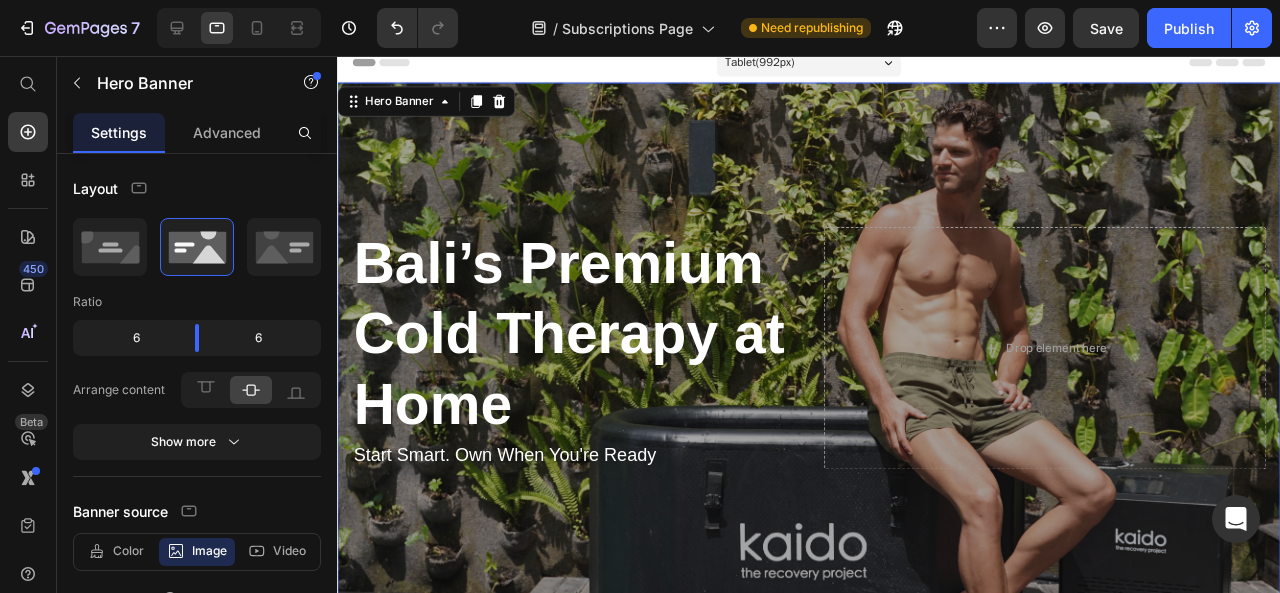 scroll, scrollTop: 0, scrollLeft: 0, axis: both 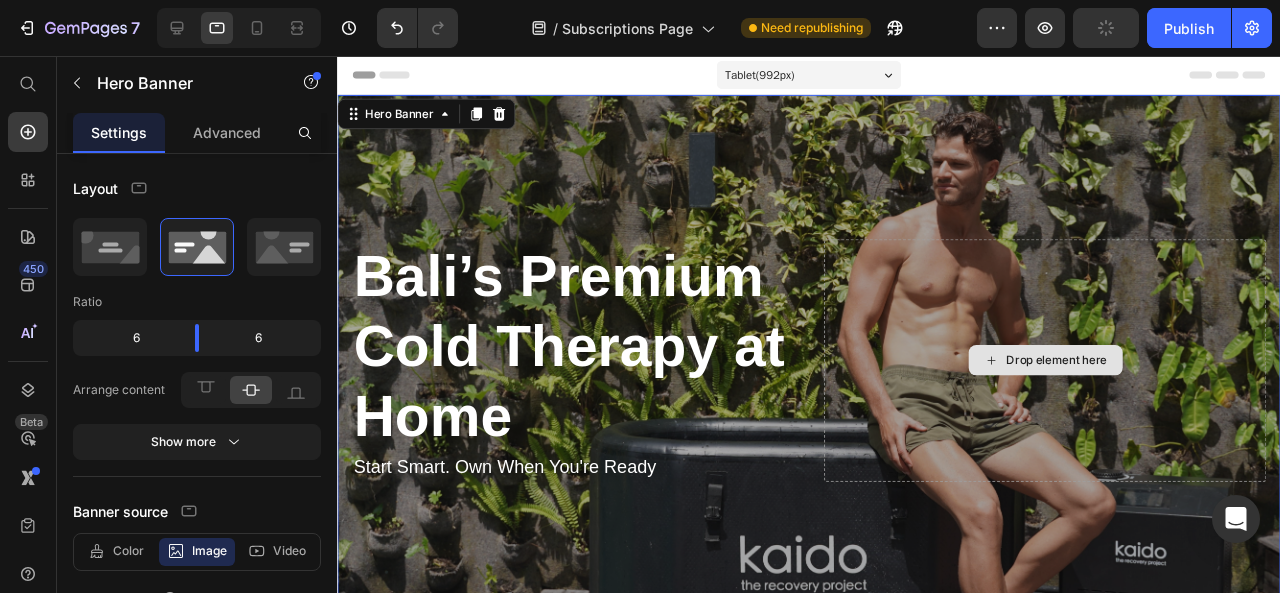 click on "Drop element here" at bounding box center (1081, 376) 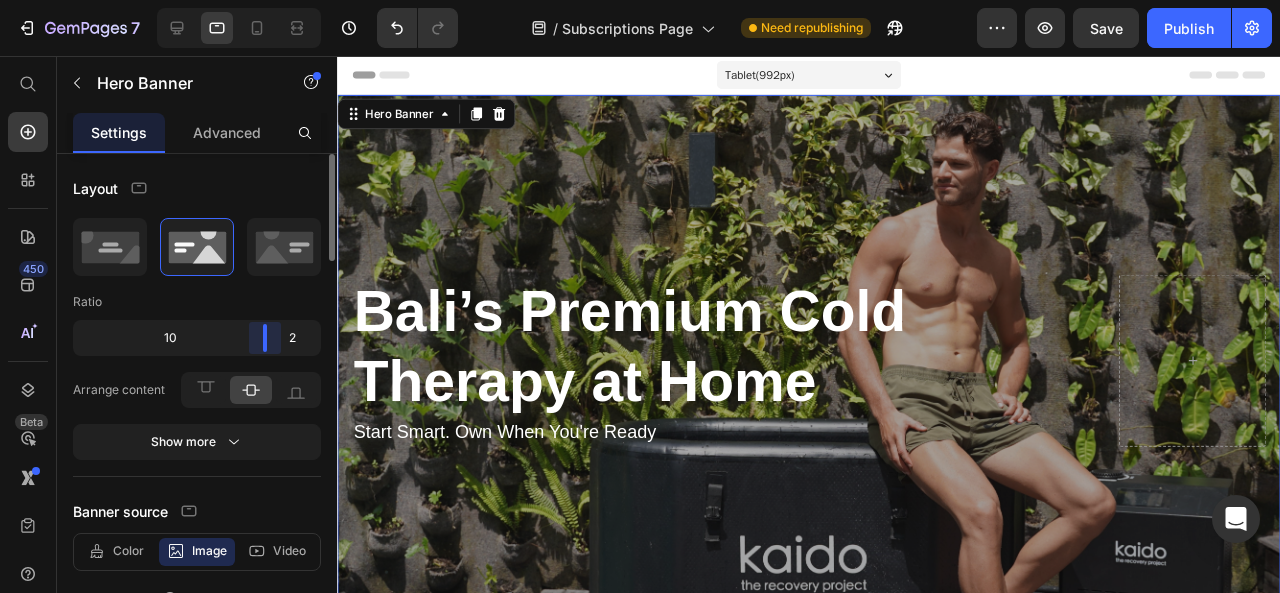 drag, startPoint x: 197, startPoint y: 336, endPoint x: 306, endPoint y: 343, distance: 109.22454 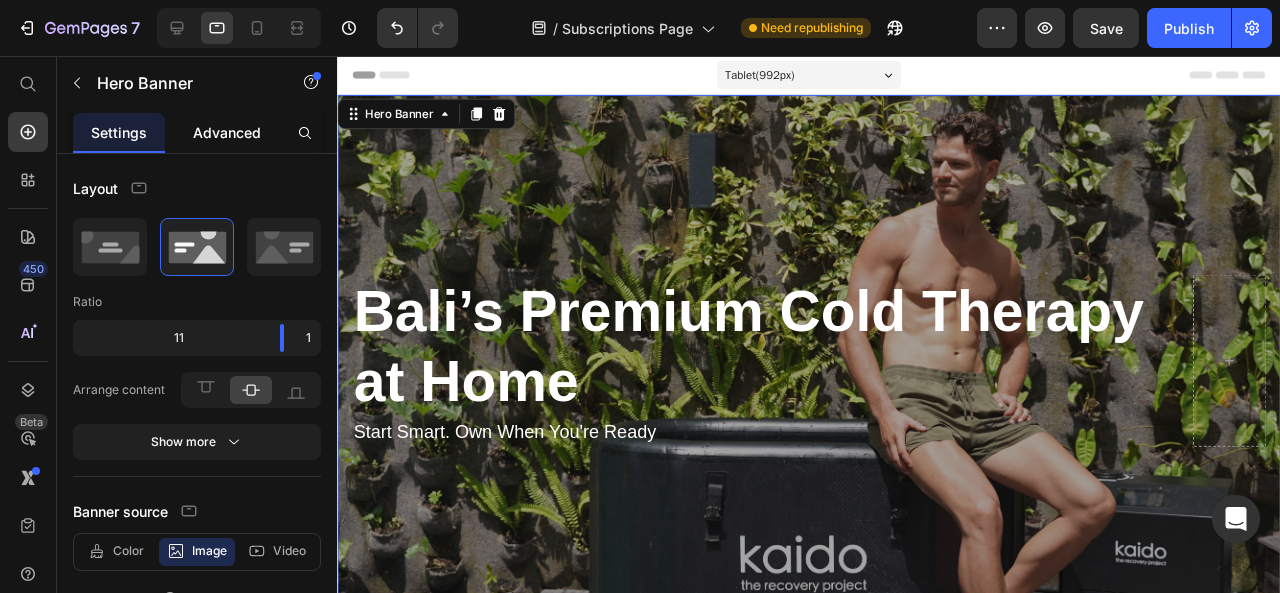 click on "Advanced" at bounding box center [227, 132] 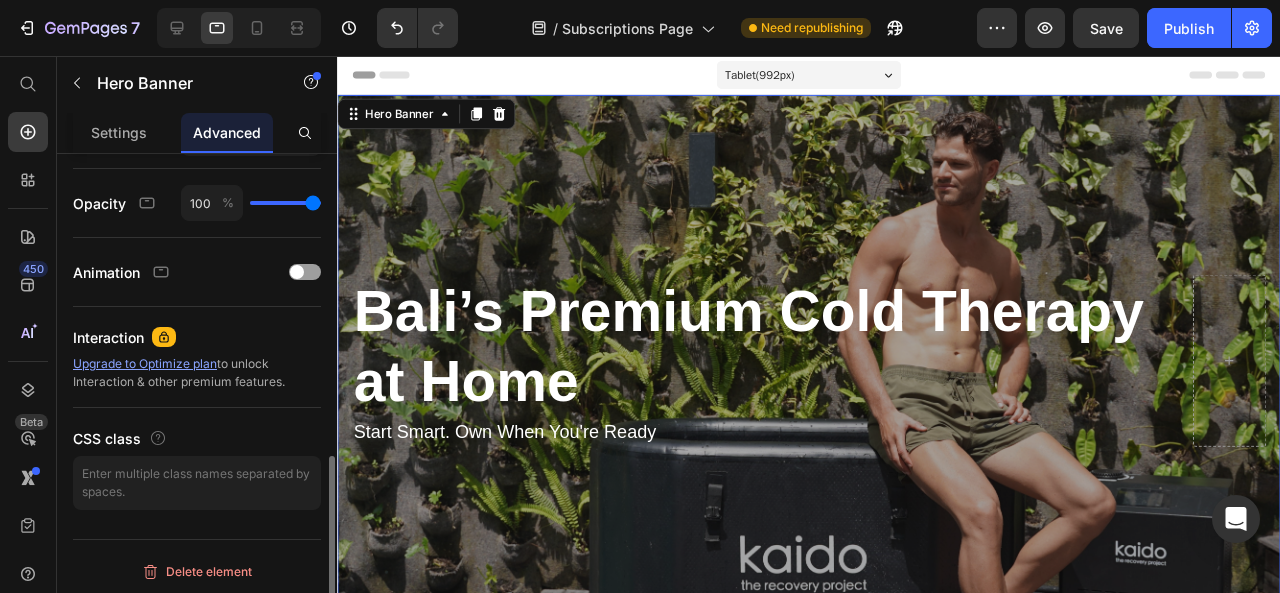 scroll, scrollTop: 0, scrollLeft: 0, axis: both 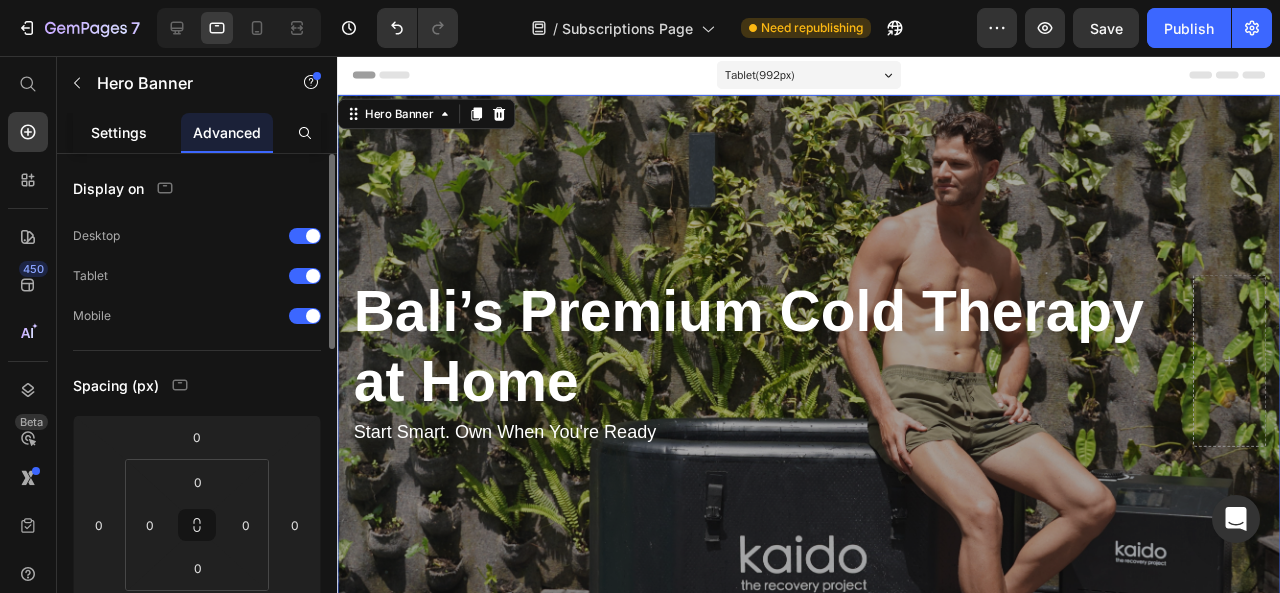 click on "Settings" 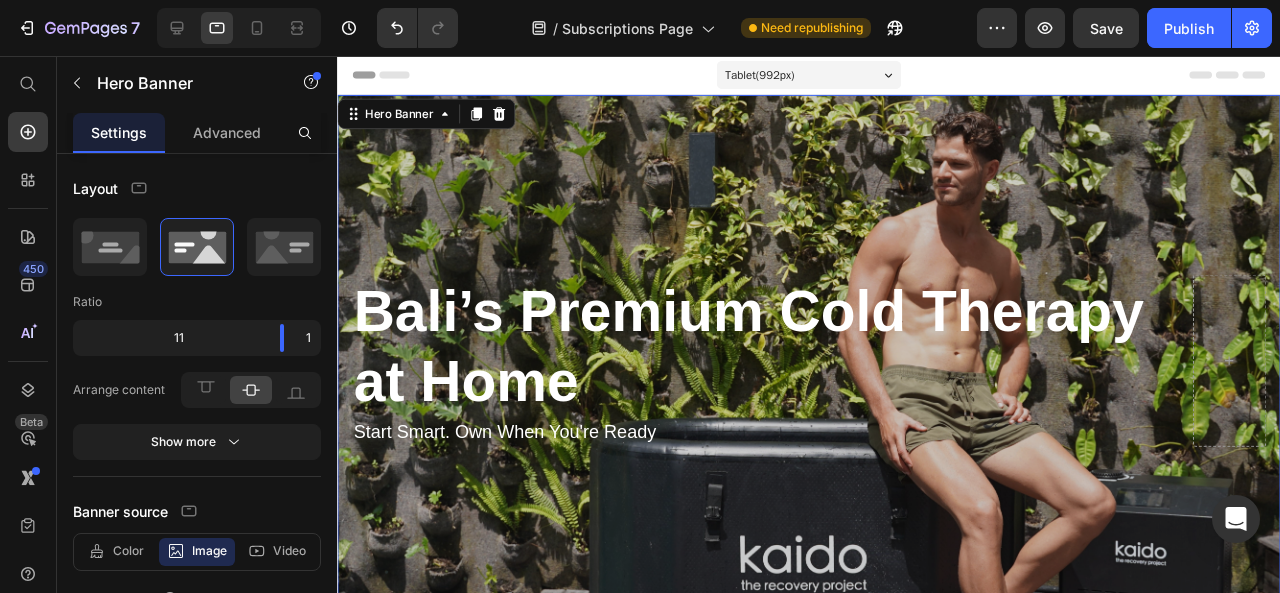 click at bounding box center (833, 376) 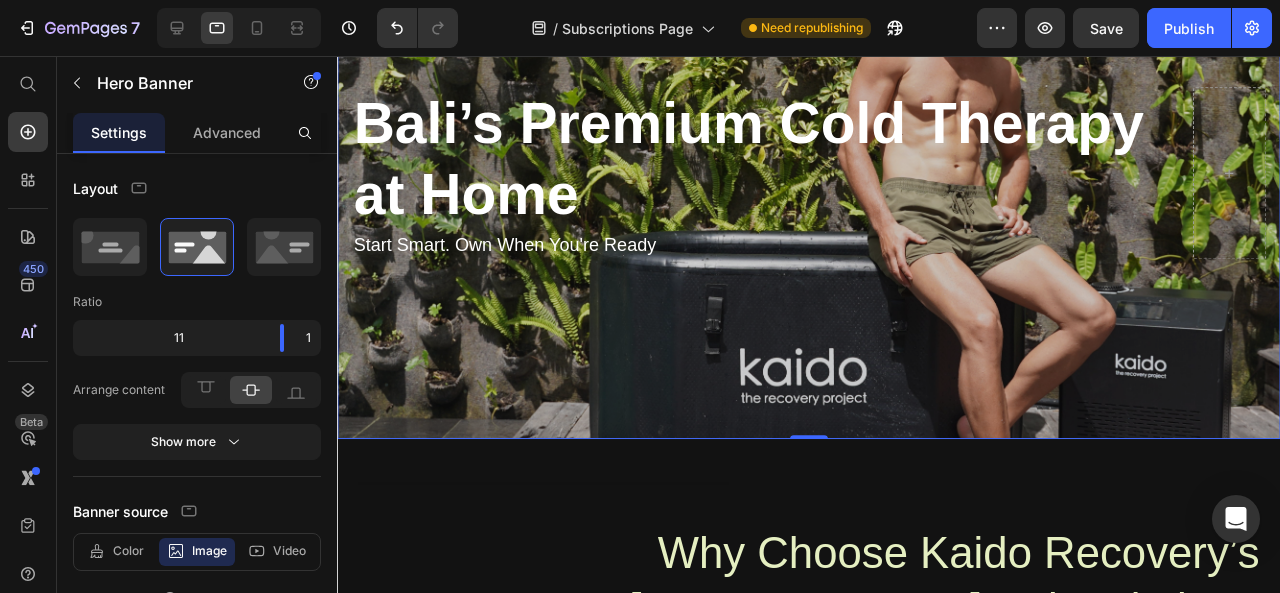 scroll, scrollTop: 198, scrollLeft: 0, axis: vertical 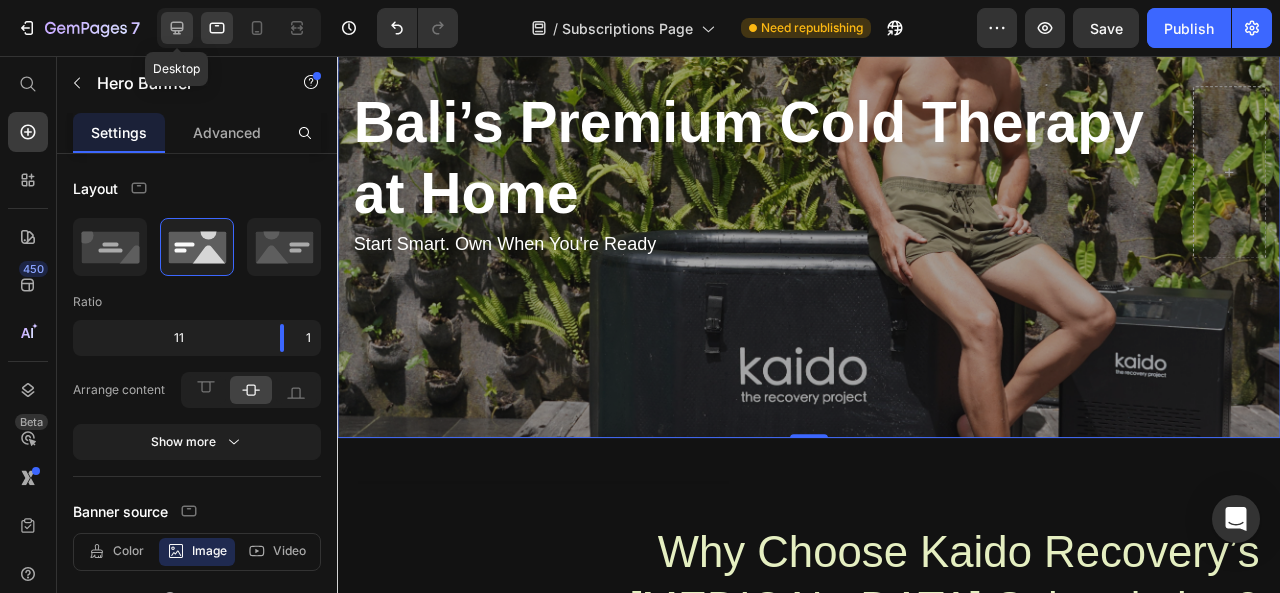 click 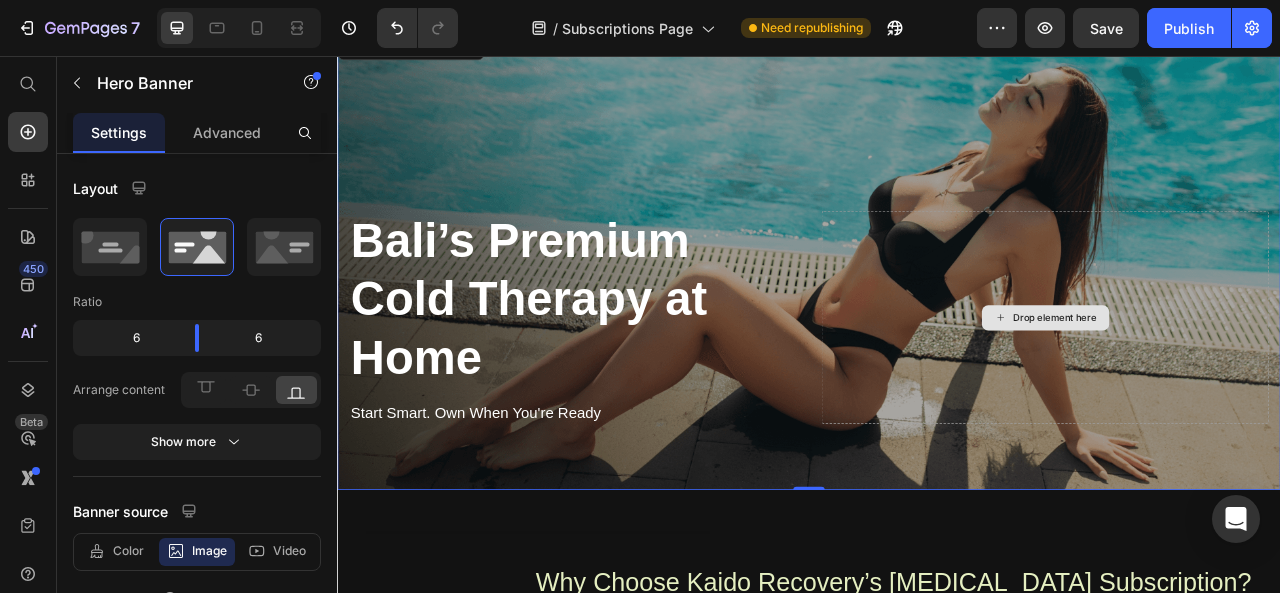 scroll, scrollTop: 0, scrollLeft: 0, axis: both 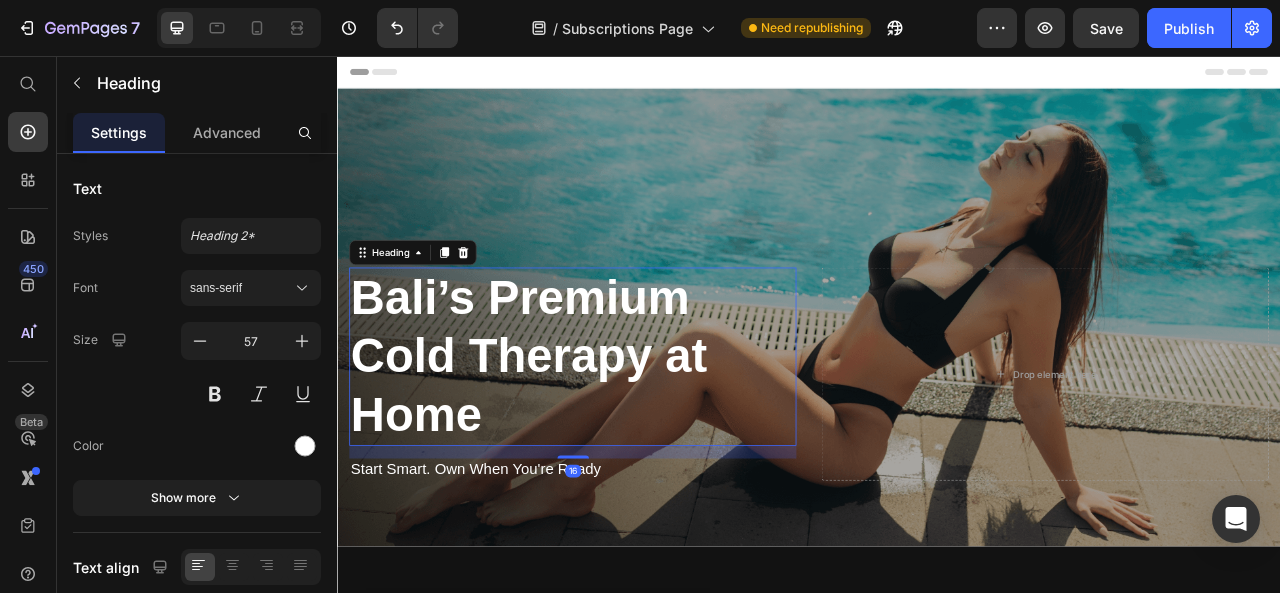 click on "⁠⁠⁠⁠⁠⁠⁠ Bali’s Premium Cold Therapy at Home" at bounding box center (636, 438) 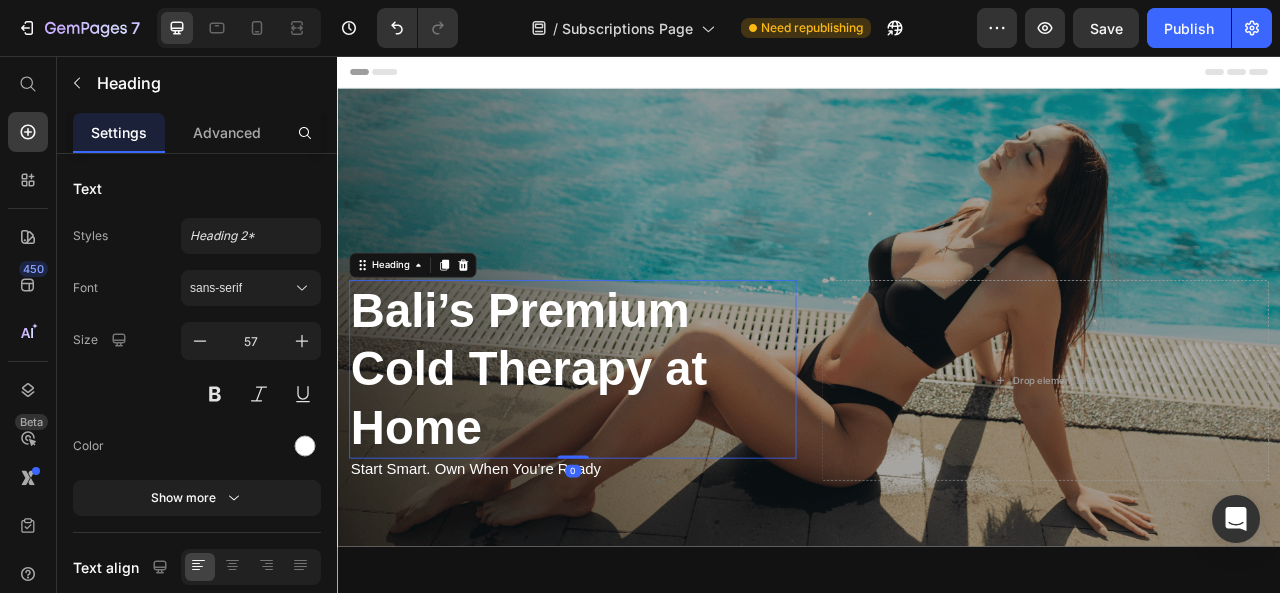 drag, startPoint x: 636, startPoint y: 554, endPoint x: 634, endPoint y: 528, distance: 26.076809 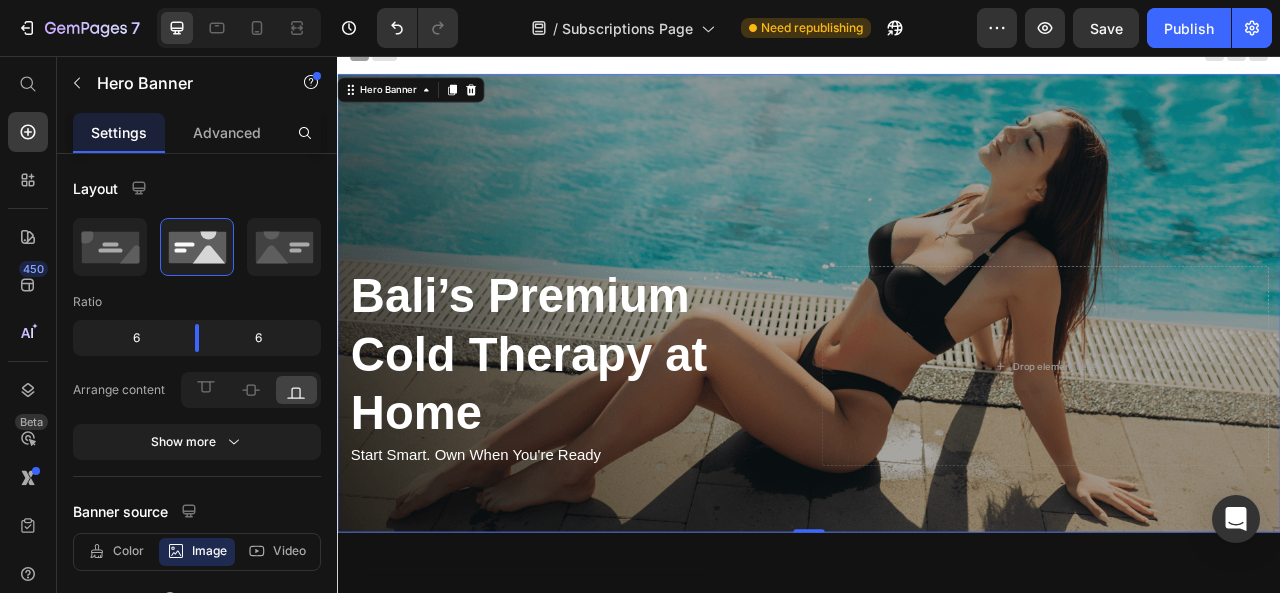 scroll, scrollTop: 0, scrollLeft: 0, axis: both 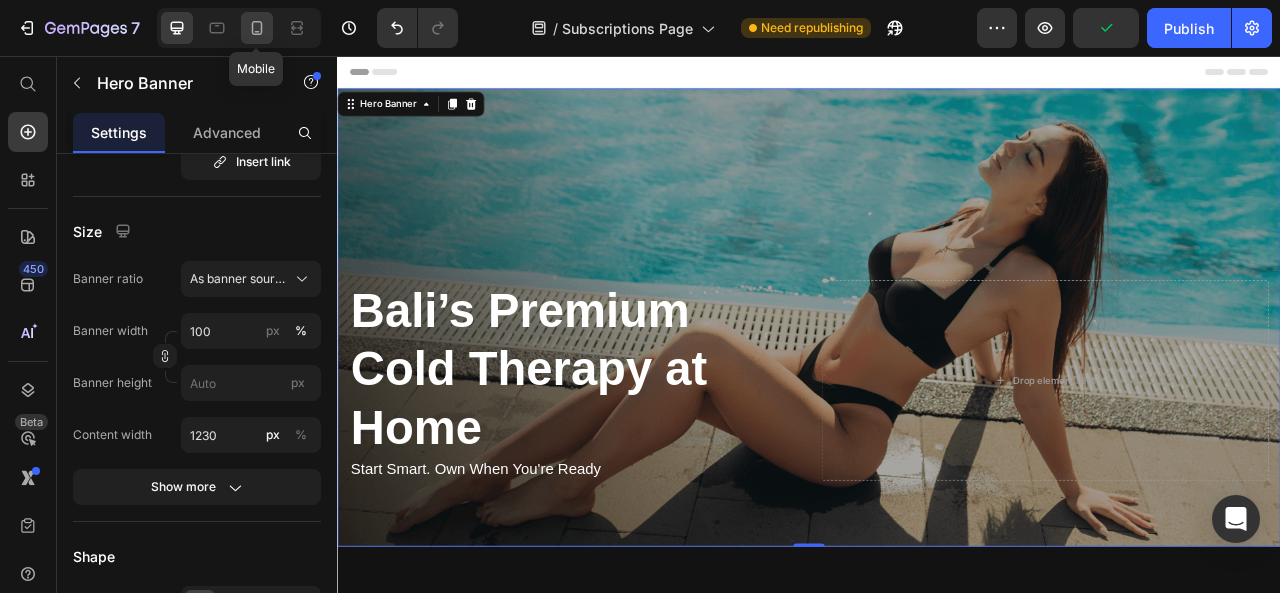 click 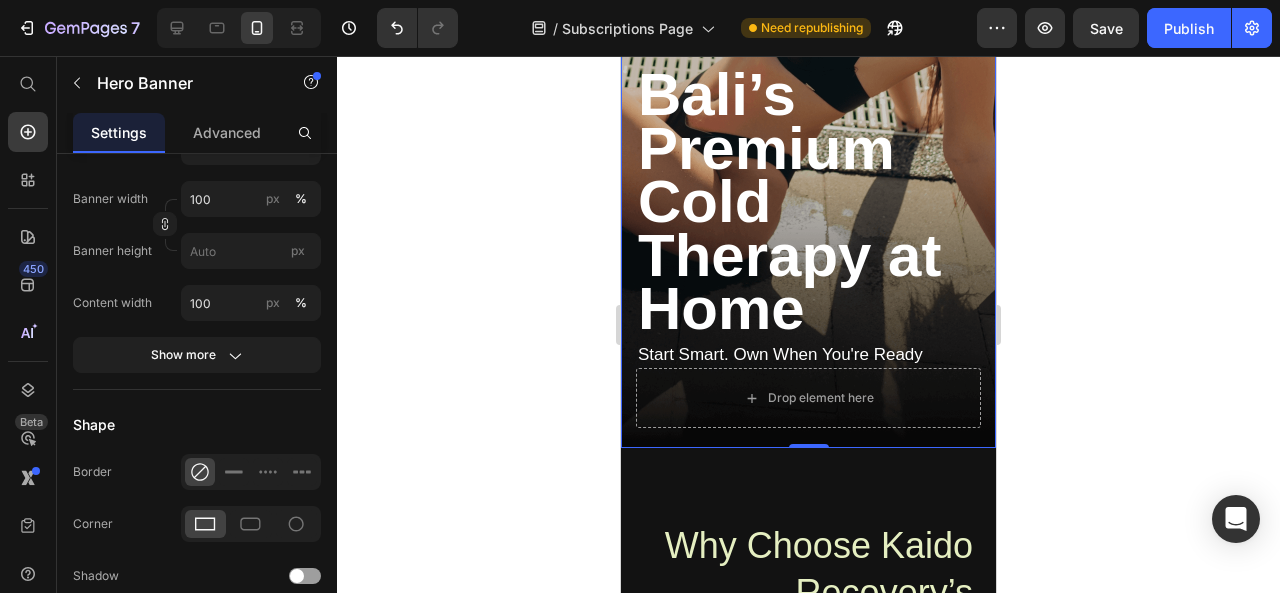 scroll, scrollTop: 329, scrollLeft: 0, axis: vertical 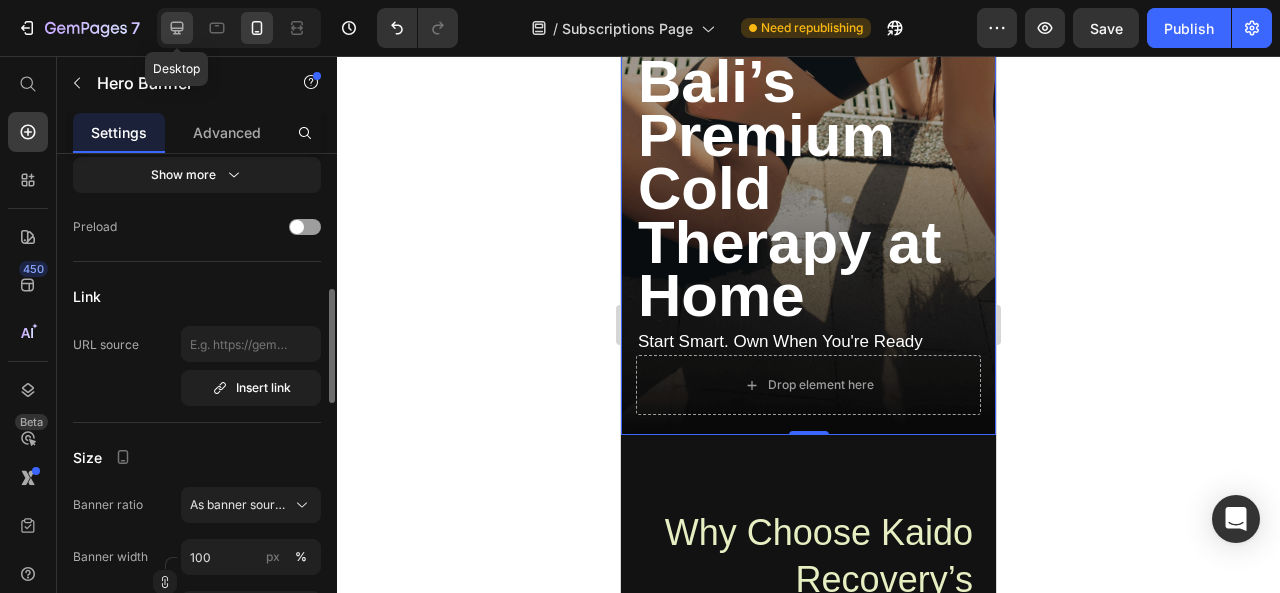 click 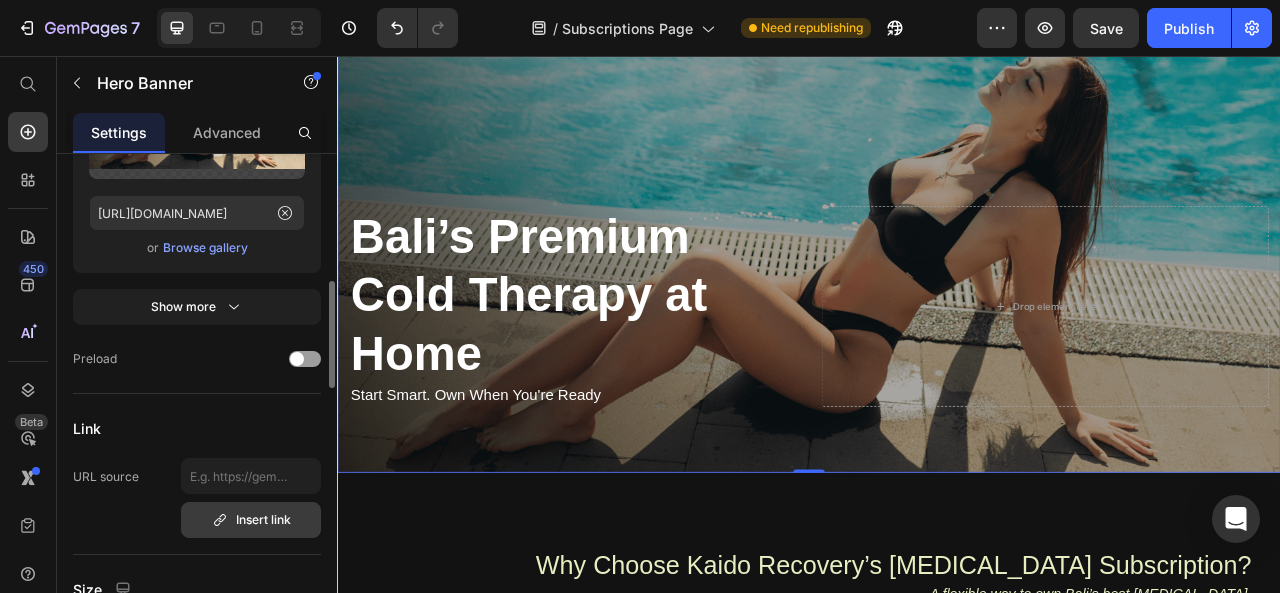 scroll, scrollTop: 0, scrollLeft: 0, axis: both 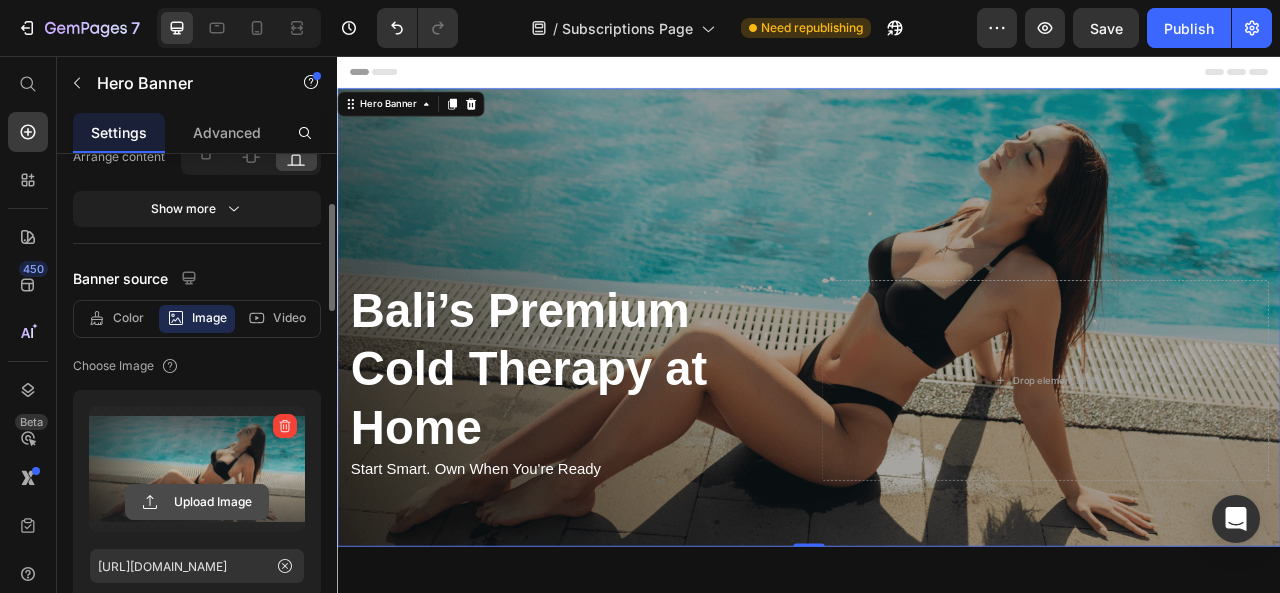 click 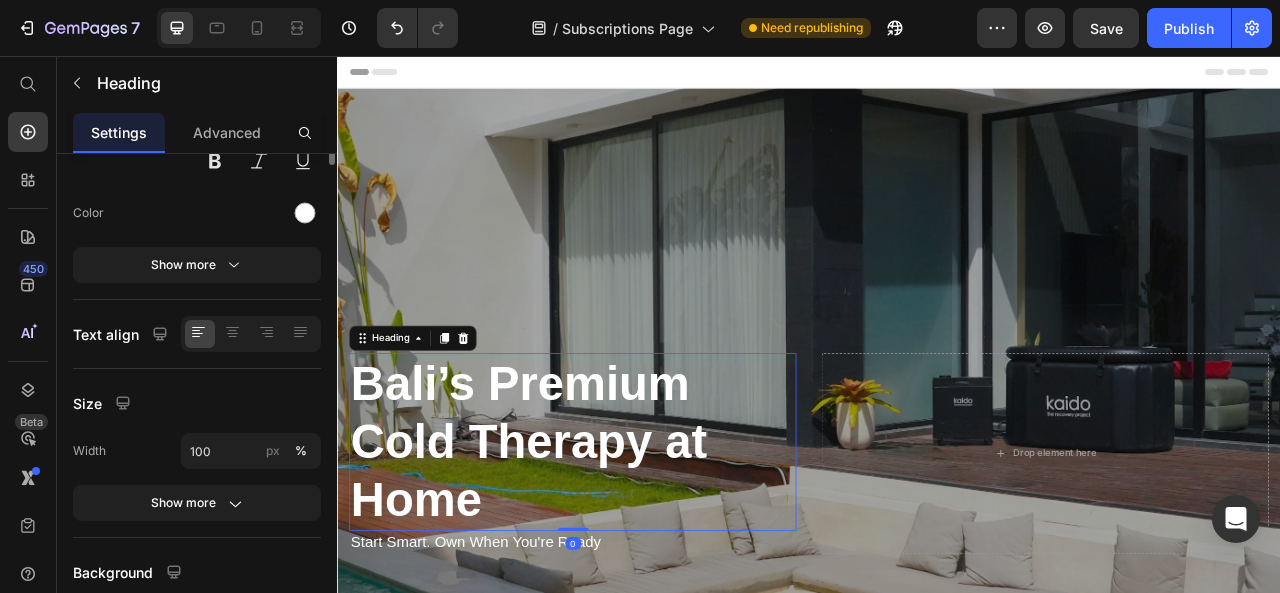 scroll, scrollTop: 0, scrollLeft: 0, axis: both 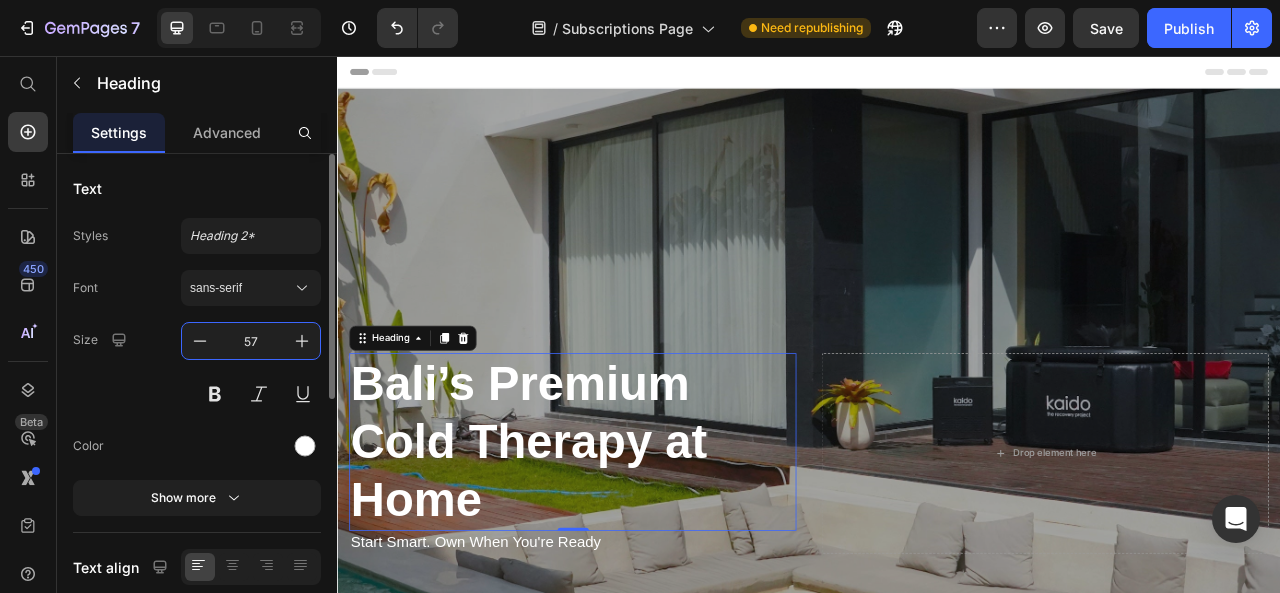 click on "57" at bounding box center [251, 341] 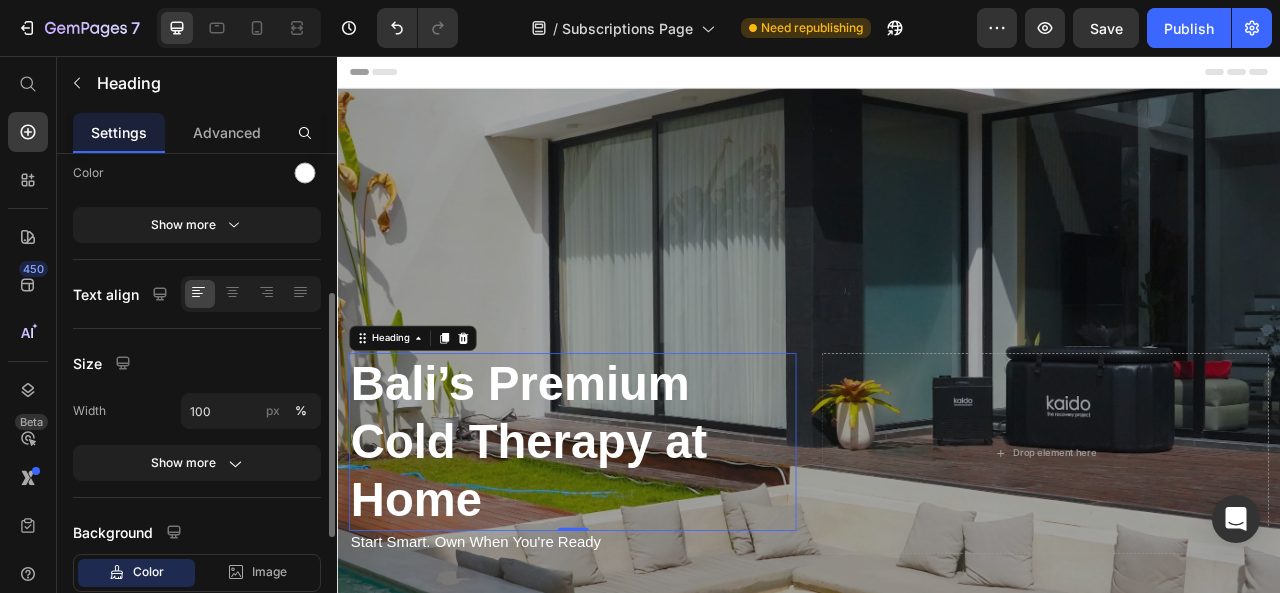 scroll, scrollTop: 276, scrollLeft: 0, axis: vertical 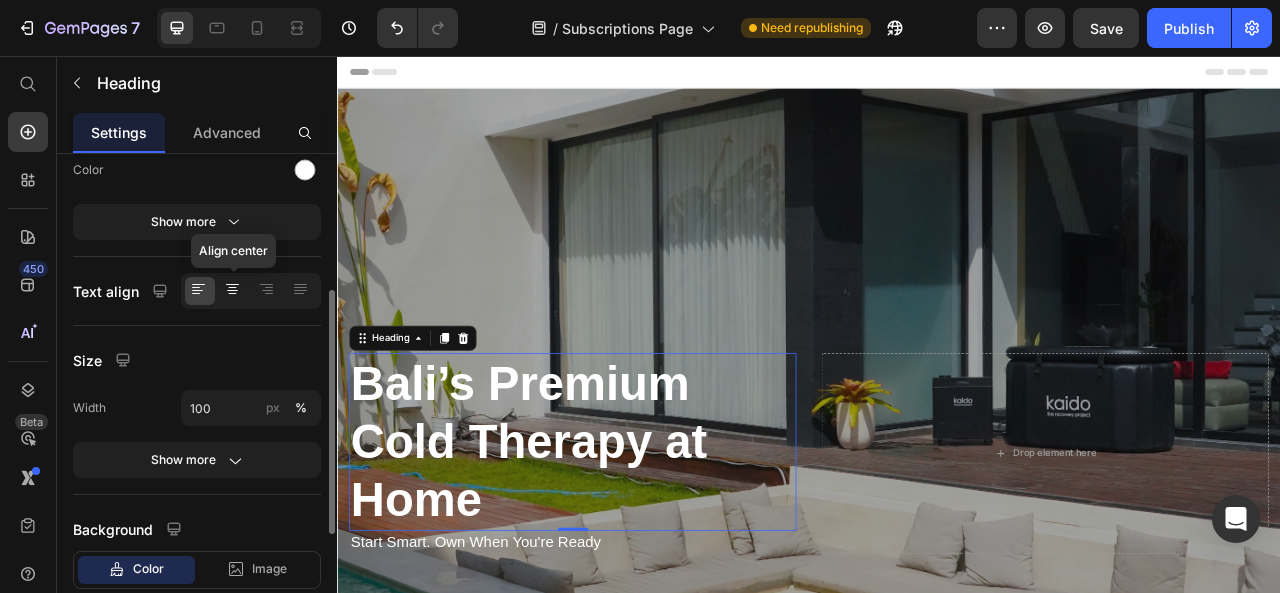 click 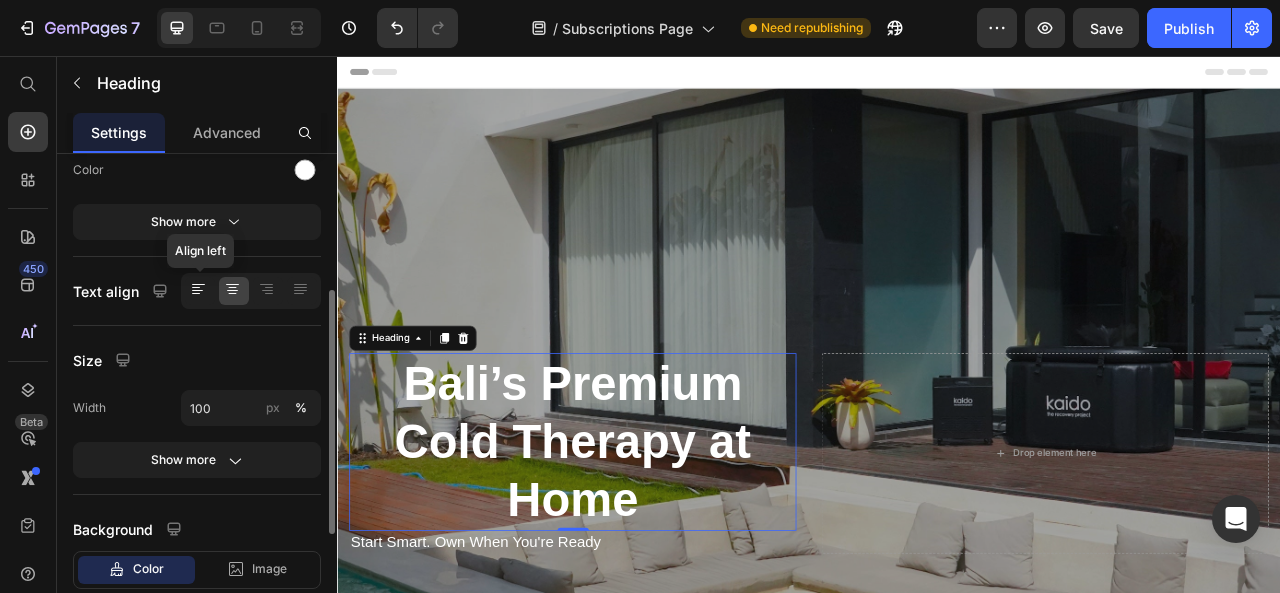 click 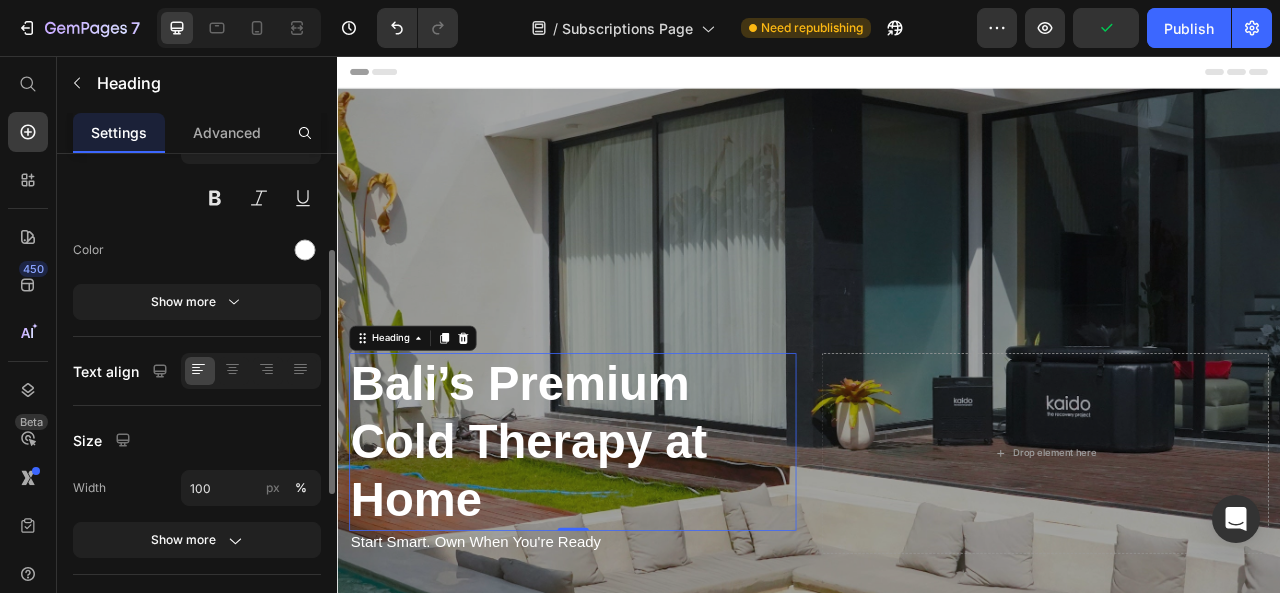 scroll, scrollTop: 0, scrollLeft: 0, axis: both 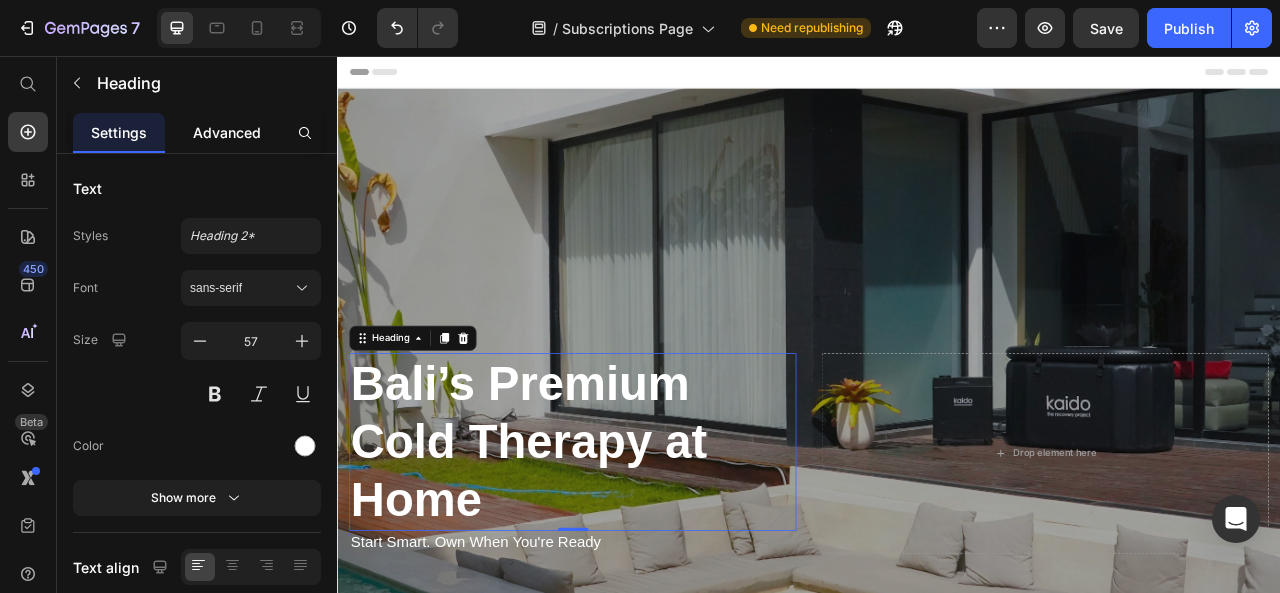 click on "Advanced" at bounding box center [227, 132] 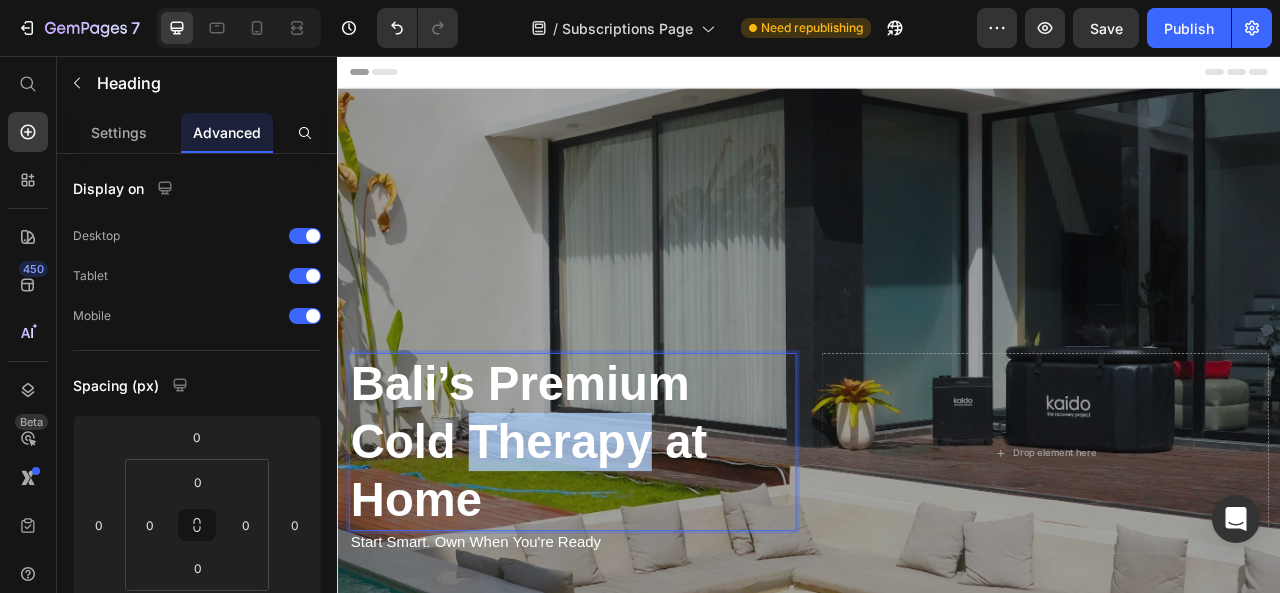 click on "Bali’s Premium Cold Therapy at Home" at bounding box center (580, 546) 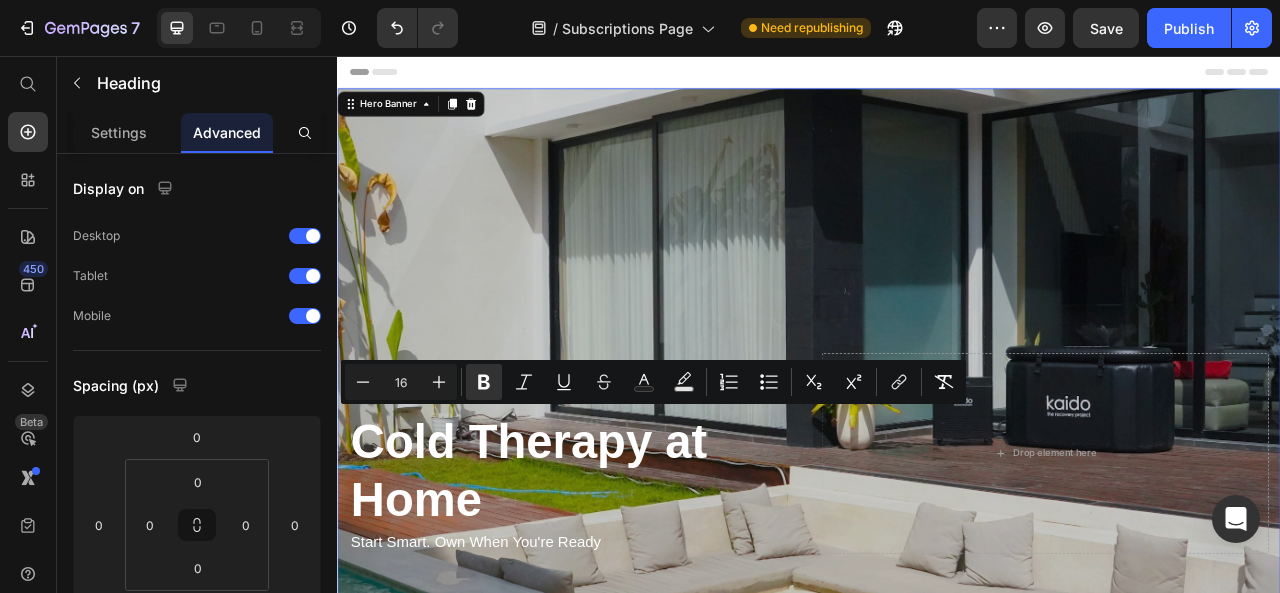 click at bounding box center (937, 435) 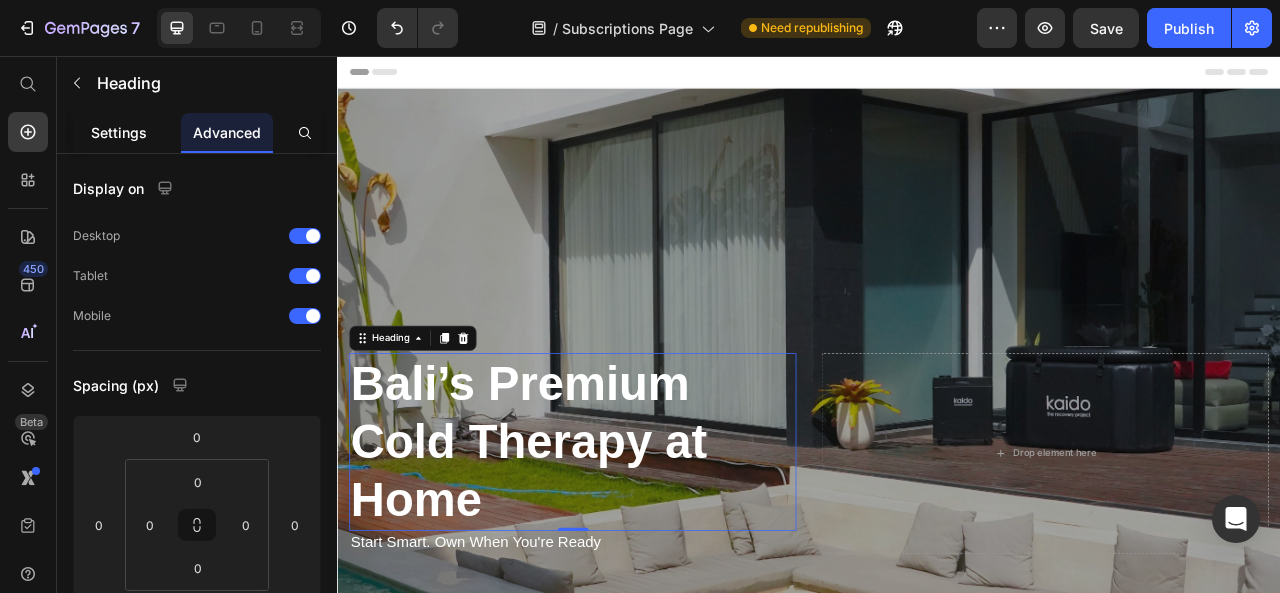 click on "Settings" at bounding box center (119, 132) 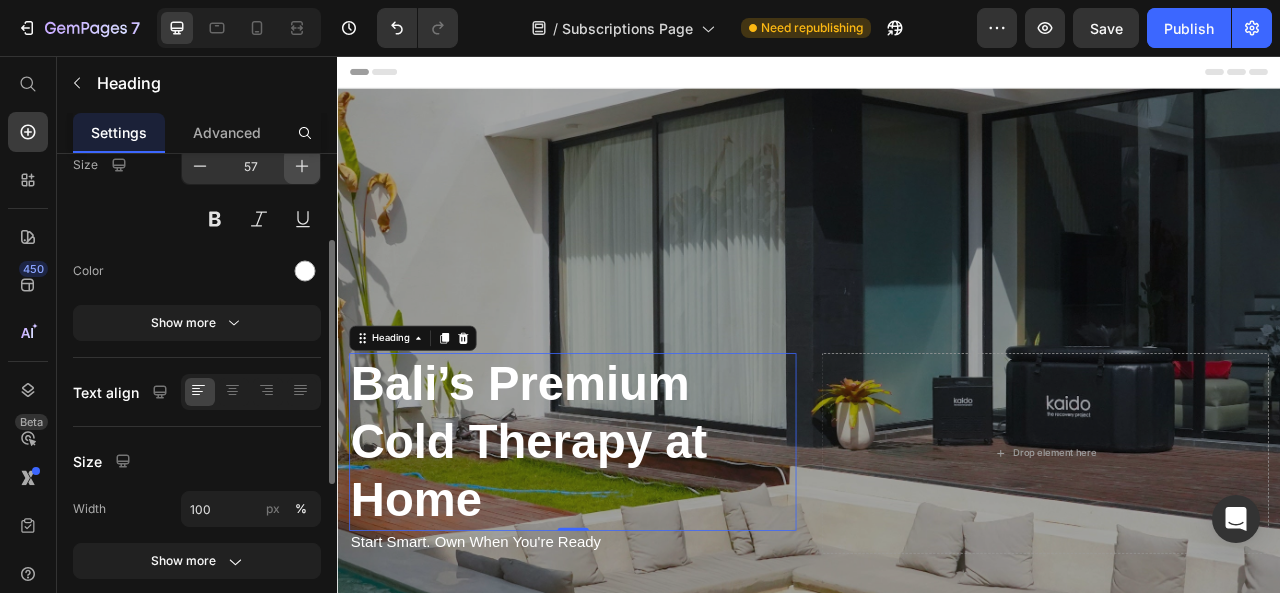 scroll, scrollTop: 176, scrollLeft: 0, axis: vertical 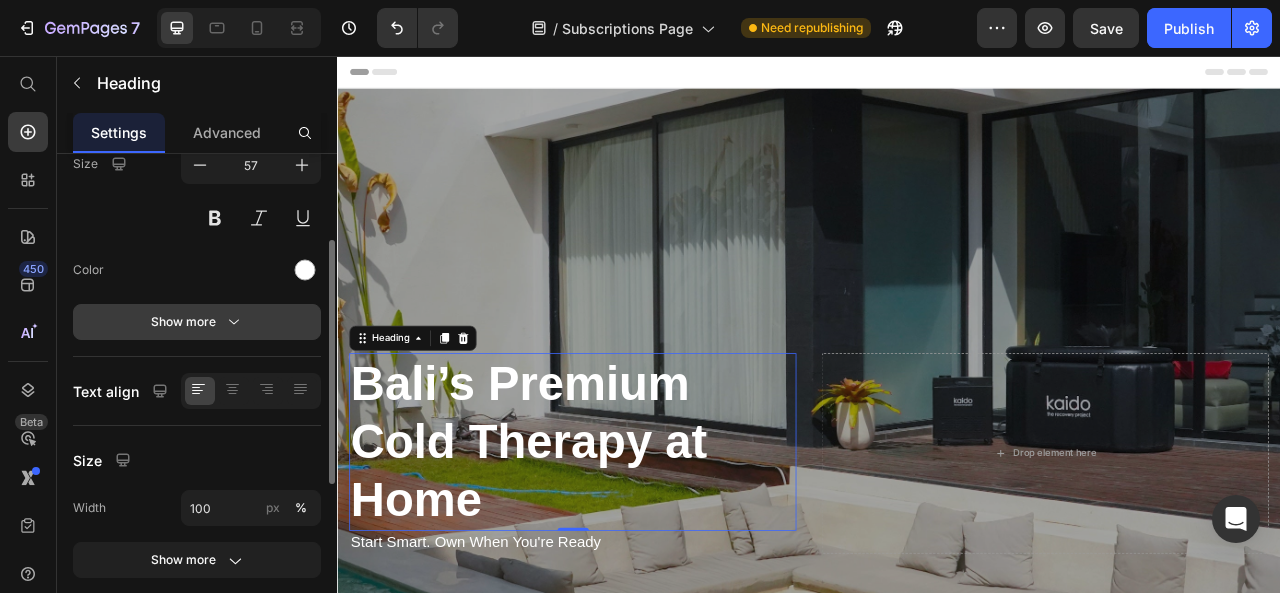 click 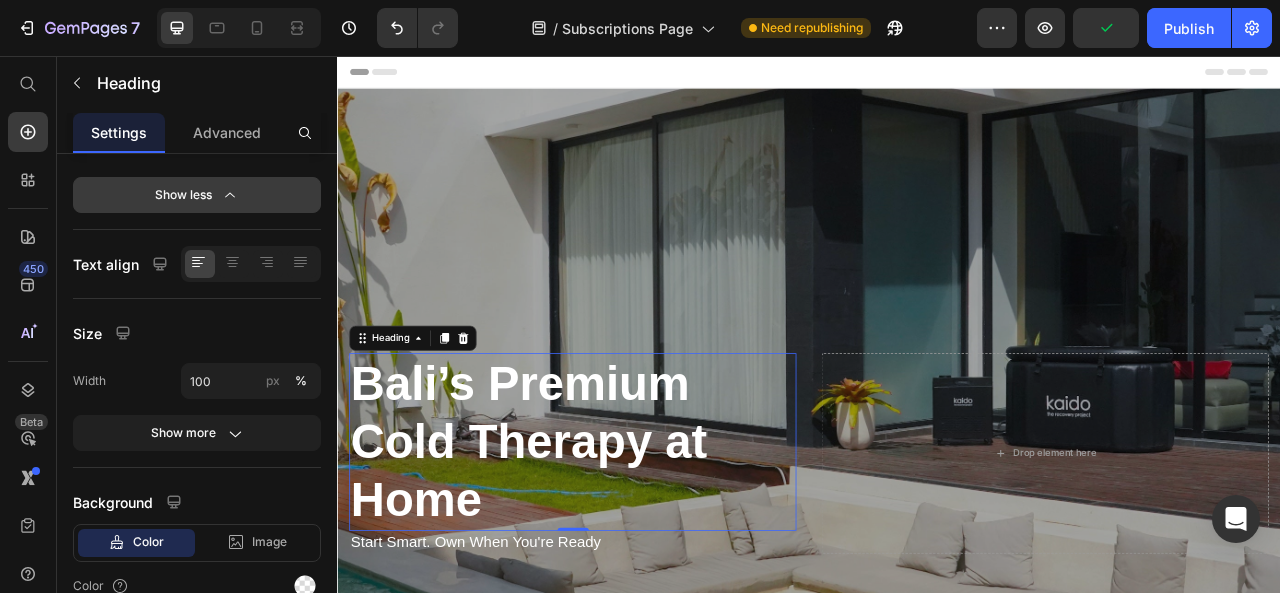 scroll, scrollTop: 772, scrollLeft: 0, axis: vertical 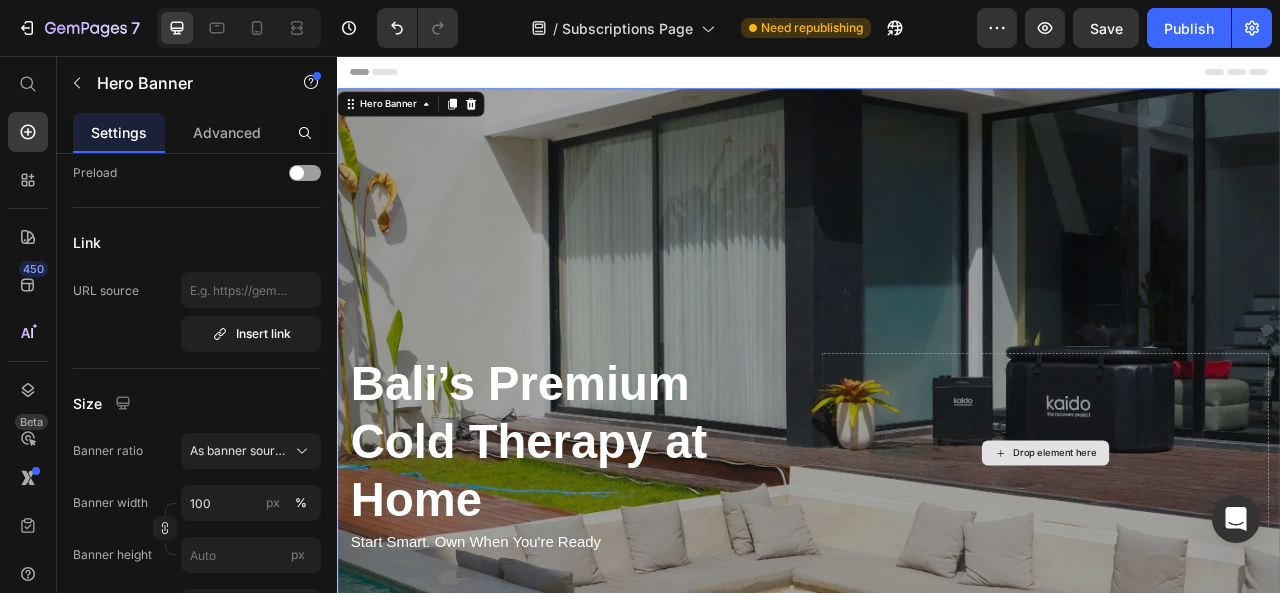 click on "Drop element here" at bounding box center [1237, 561] 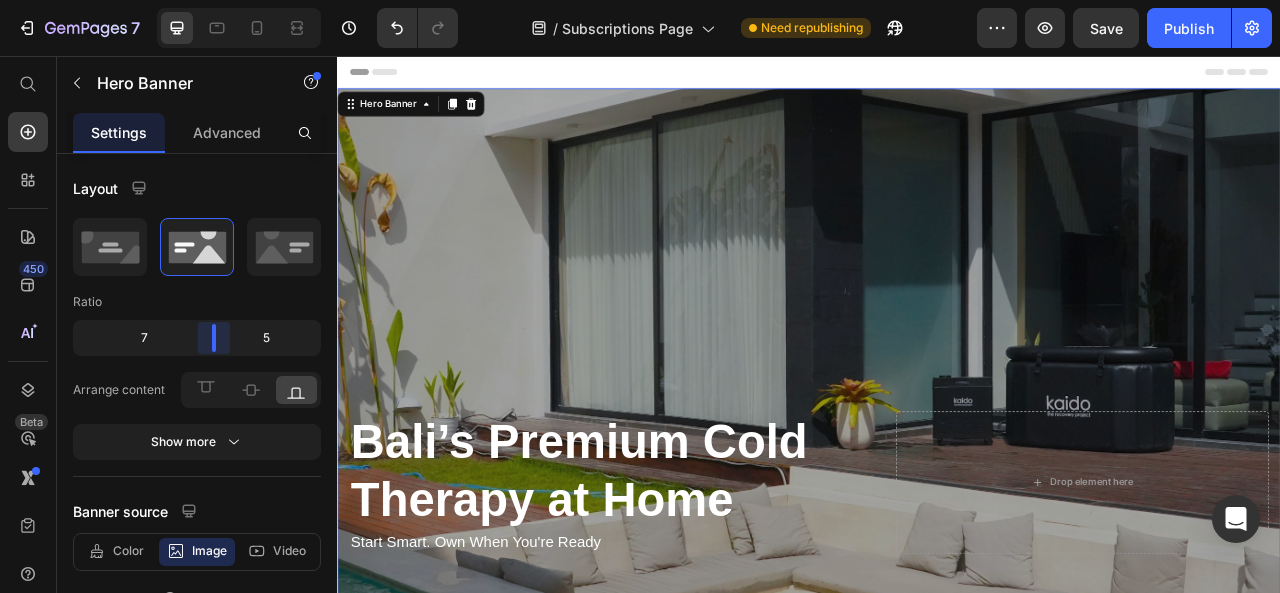 drag, startPoint x: 195, startPoint y: 341, endPoint x: 326, endPoint y: 333, distance: 131.24405 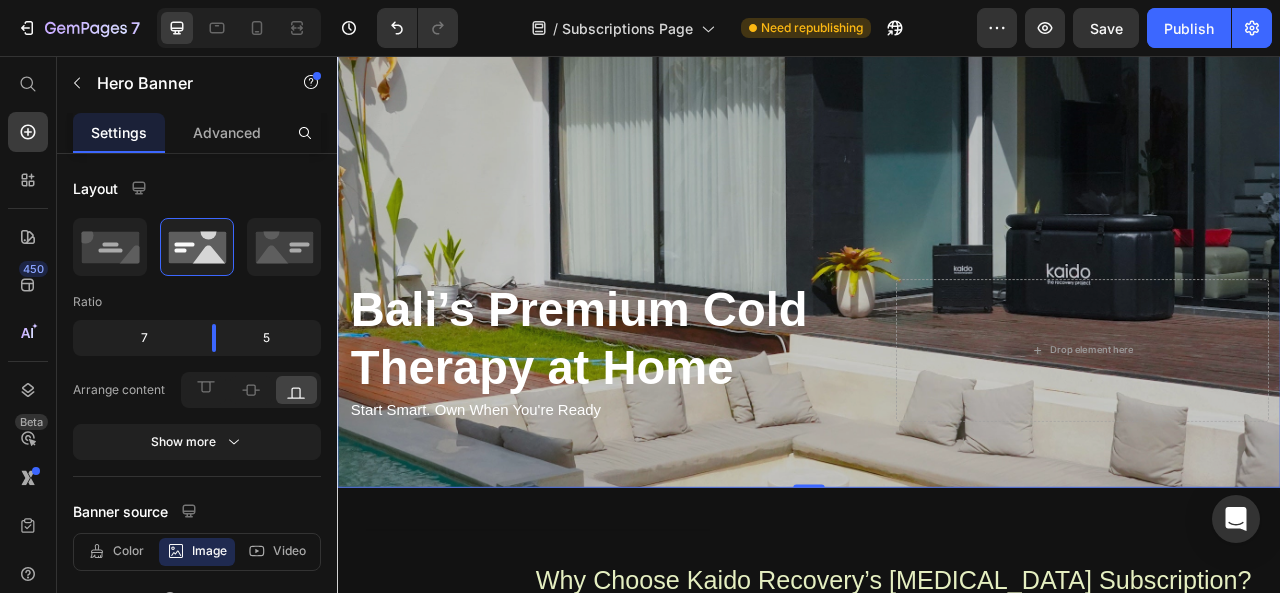 scroll, scrollTop: 169, scrollLeft: 0, axis: vertical 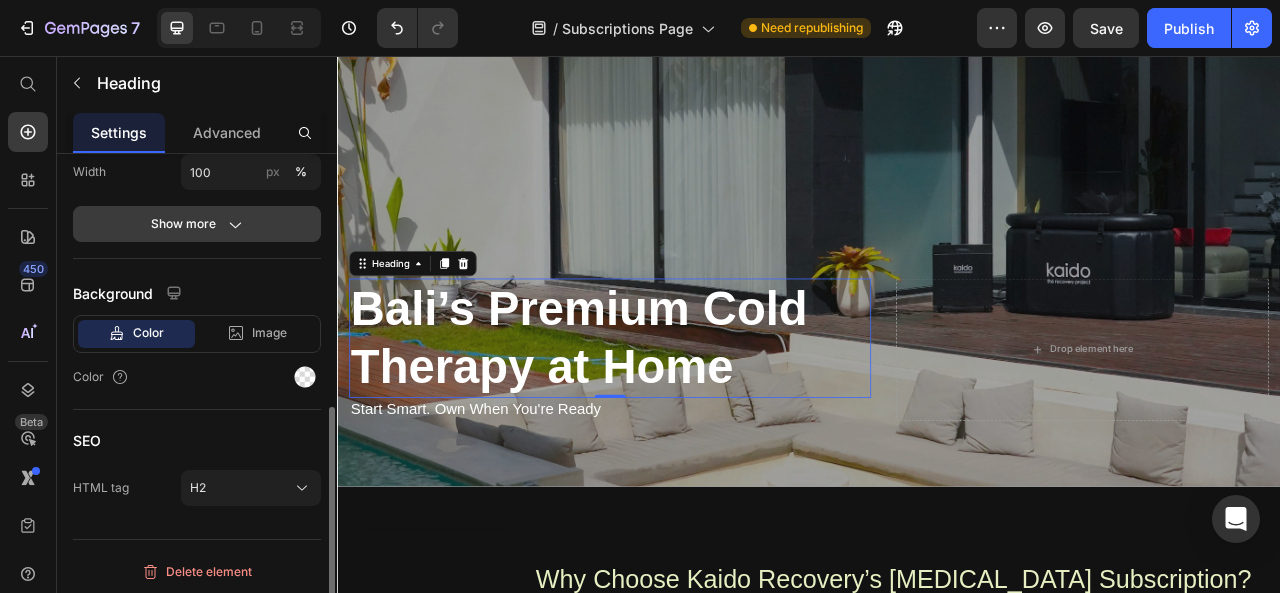 click on "Show more" 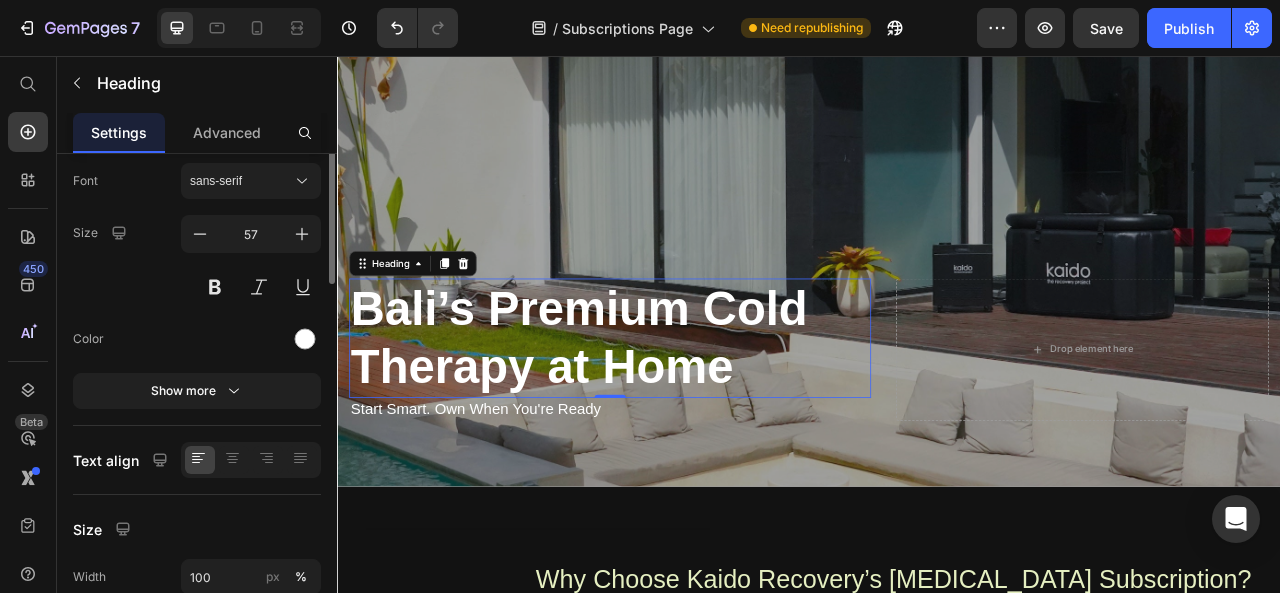 scroll, scrollTop: 0, scrollLeft: 0, axis: both 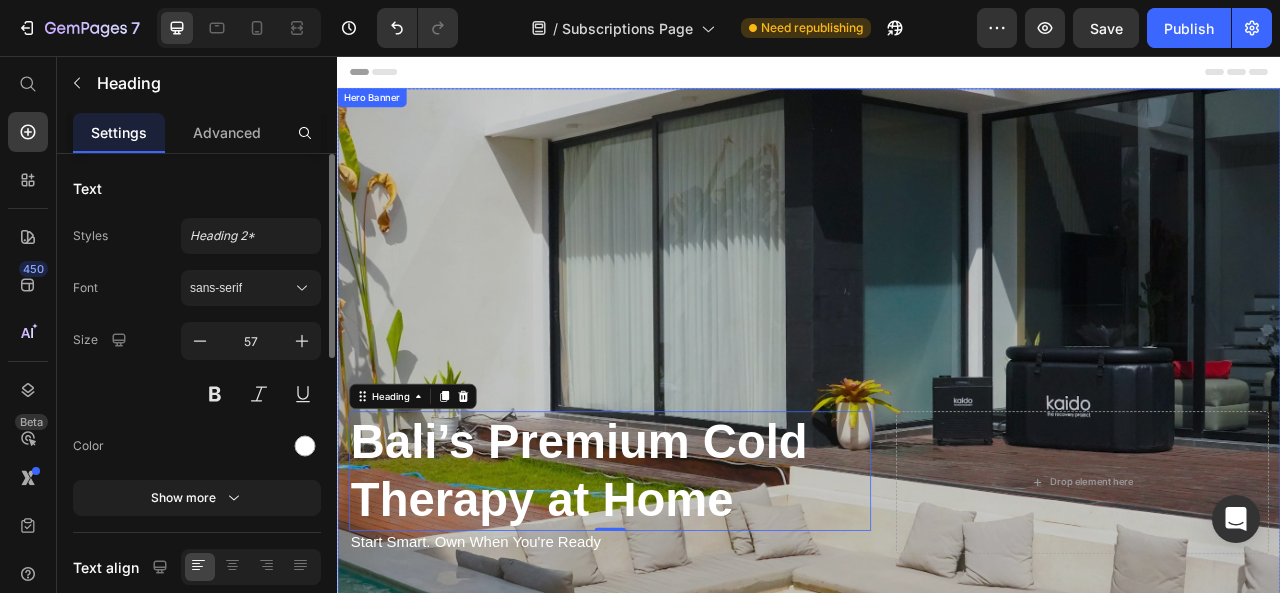 click at bounding box center [937, 435] 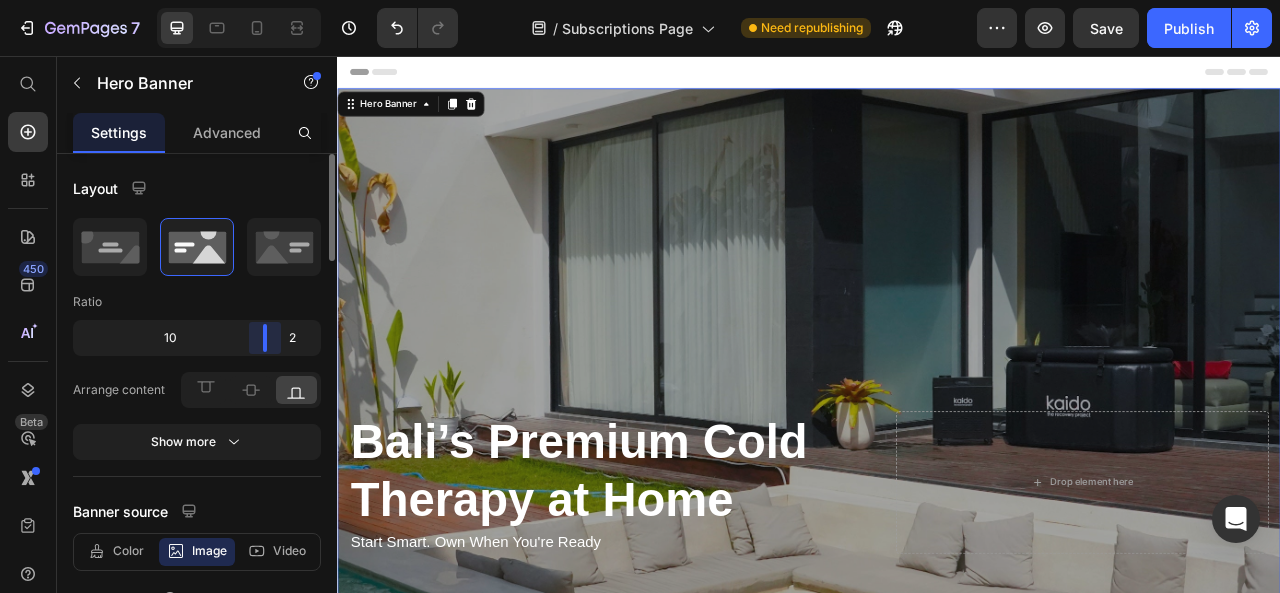 drag, startPoint x: 213, startPoint y: 337, endPoint x: 290, endPoint y: 329, distance: 77.41447 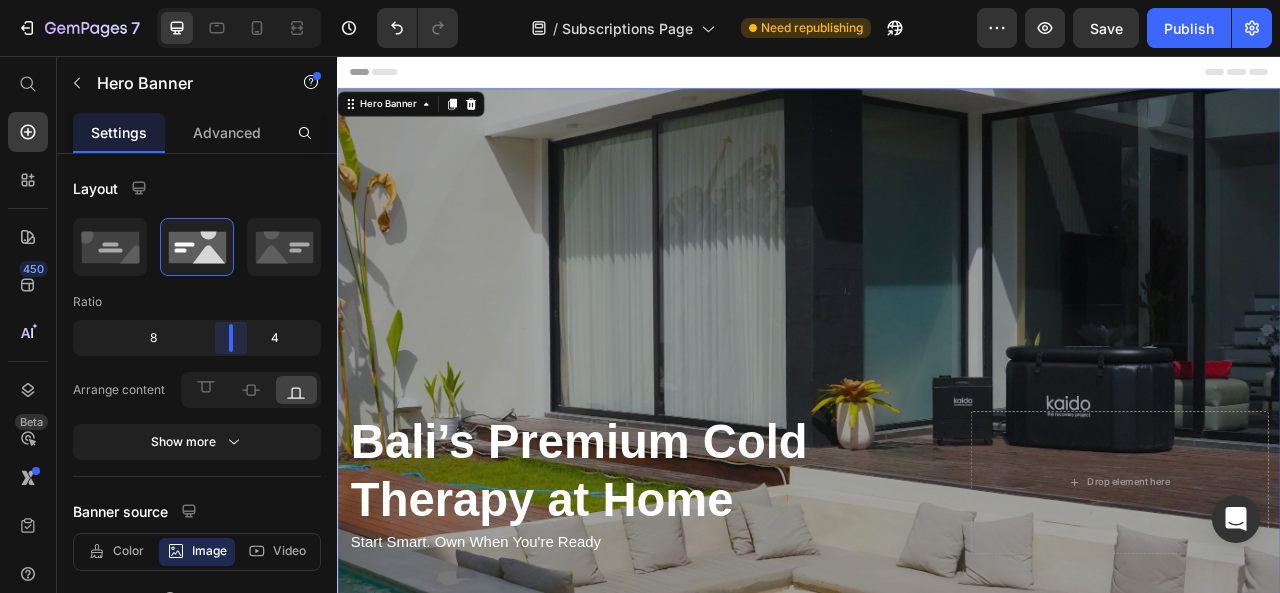drag, startPoint x: 265, startPoint y: 339, endPoint x: 249, endPoint y: 339, distance: 16 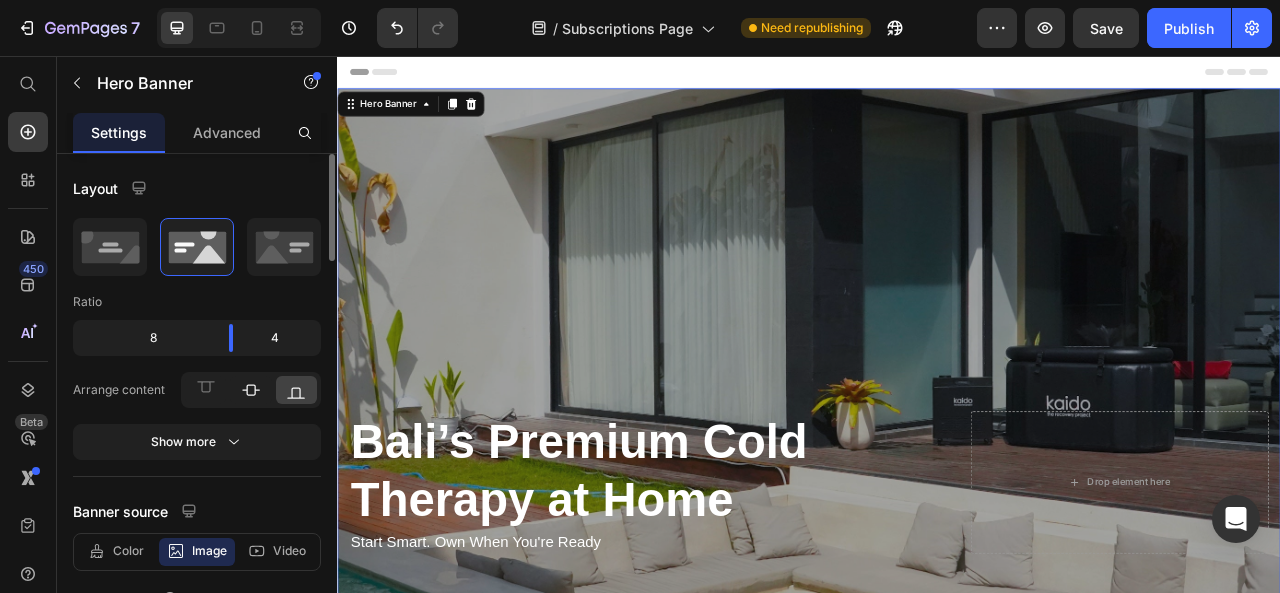 click 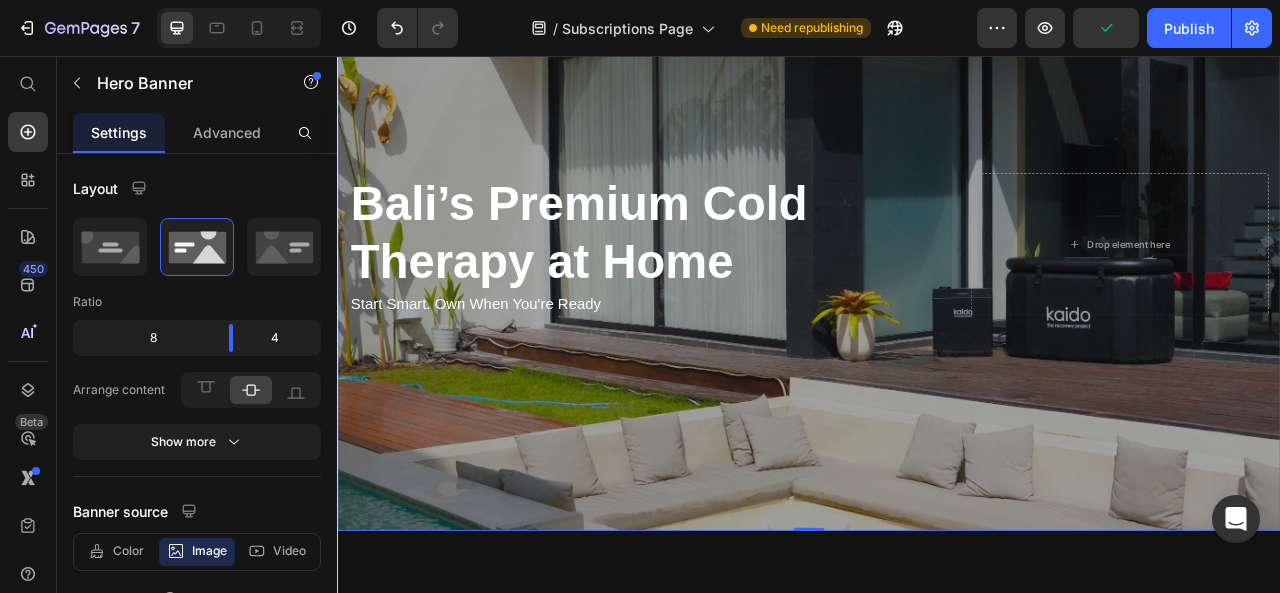 scroll, scrollTop: 114, scrollLeft: 0, axis: vertical 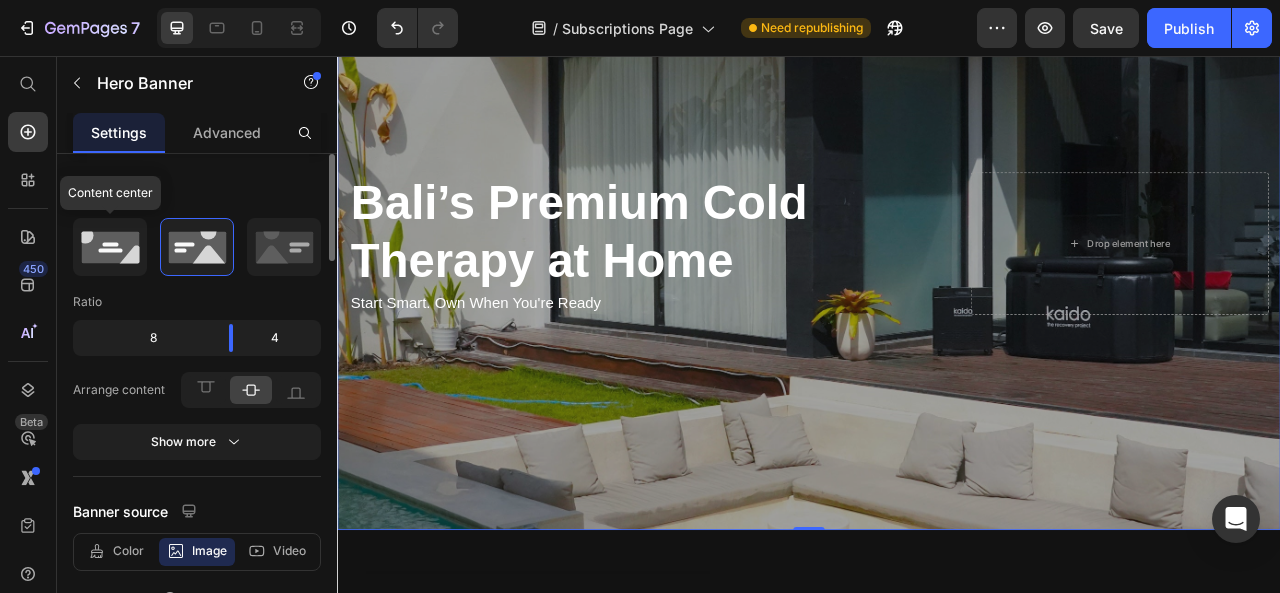 click 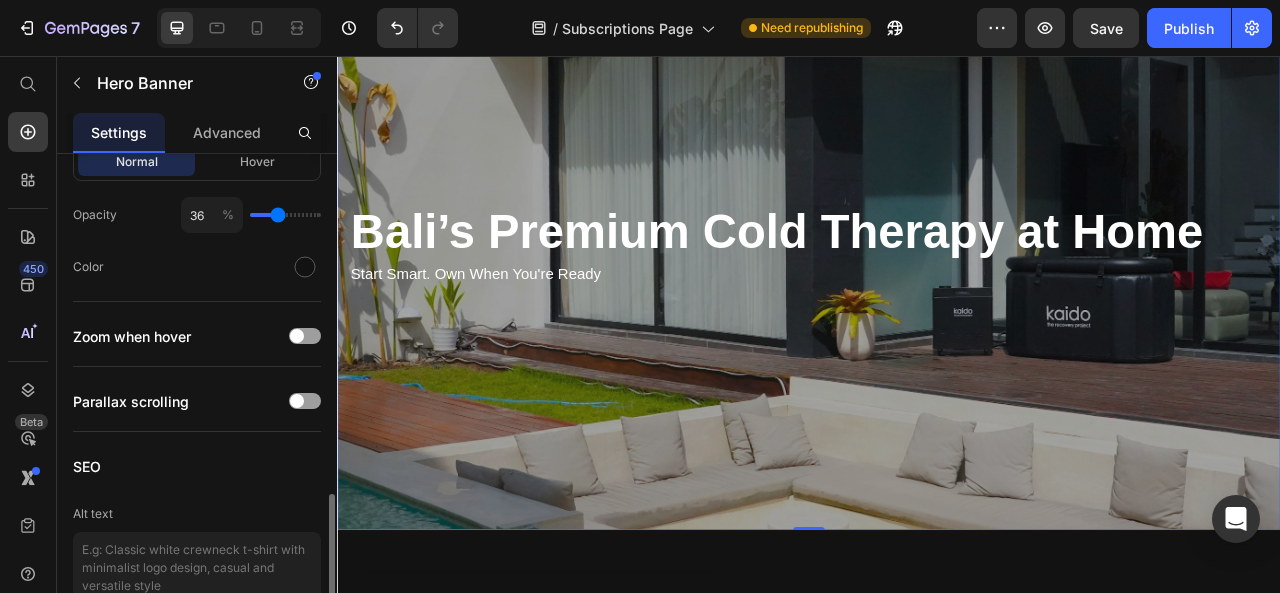 scroll, scrollTop: 1478, scrollLeft: 0, axis: vertical 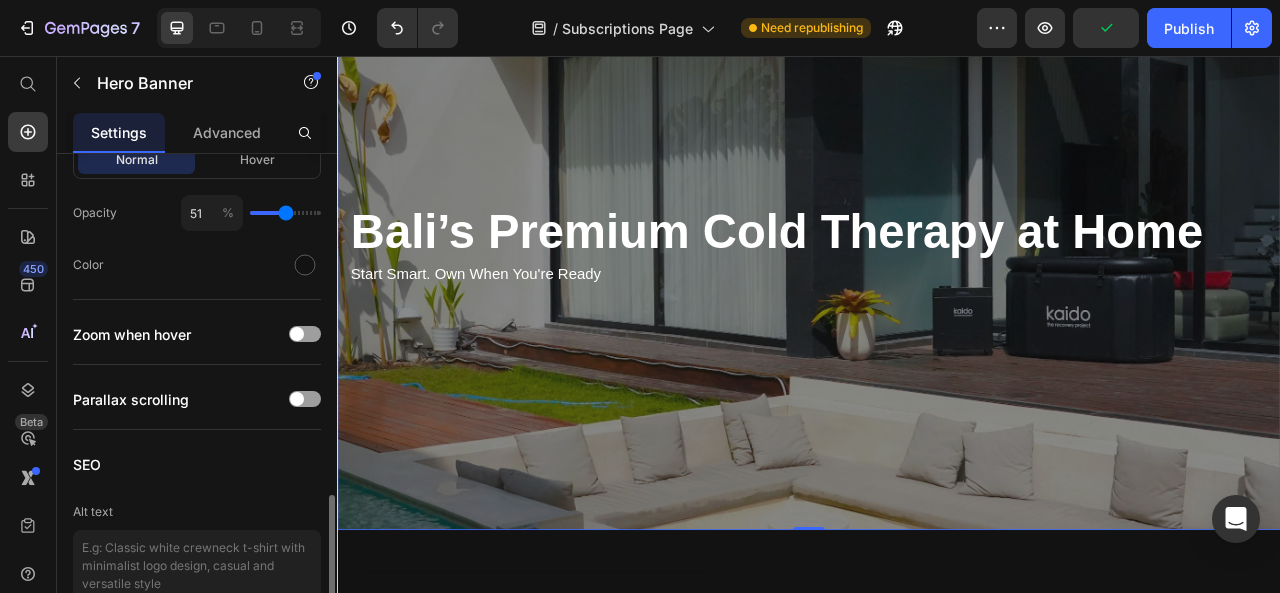 drag, startPoint x: 274, startPoint y: 208, endPoint x: 286, endPoint y: 206, distance: 12.165525 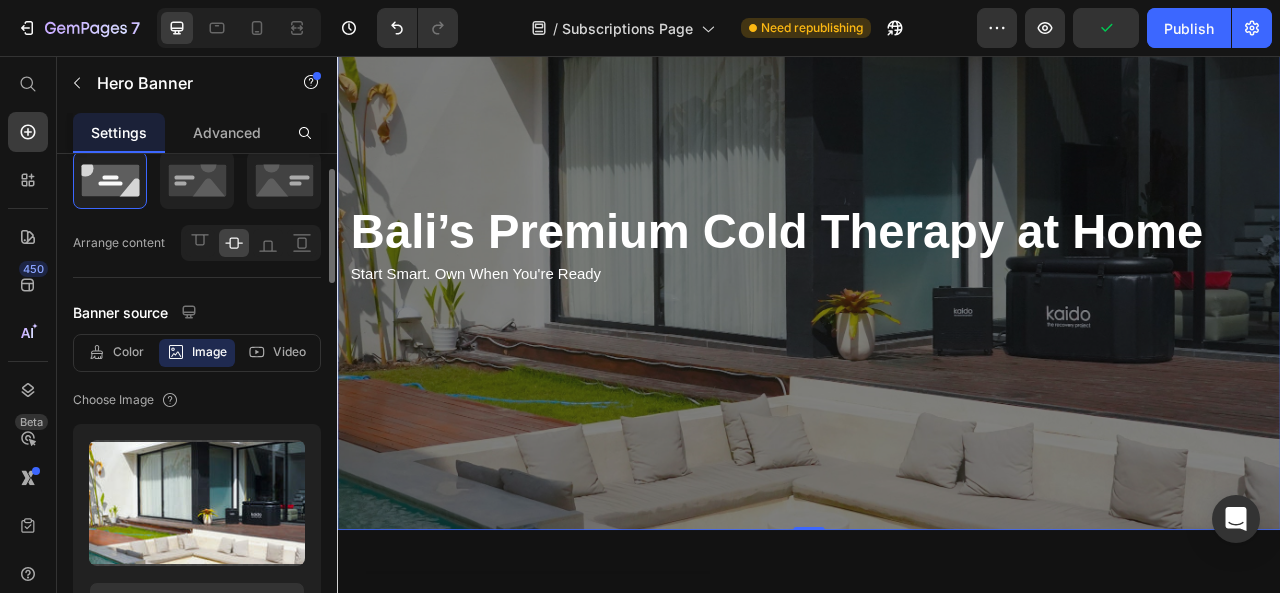 scroll, scrollTop: 0, scrollLeft: 0, axis: both 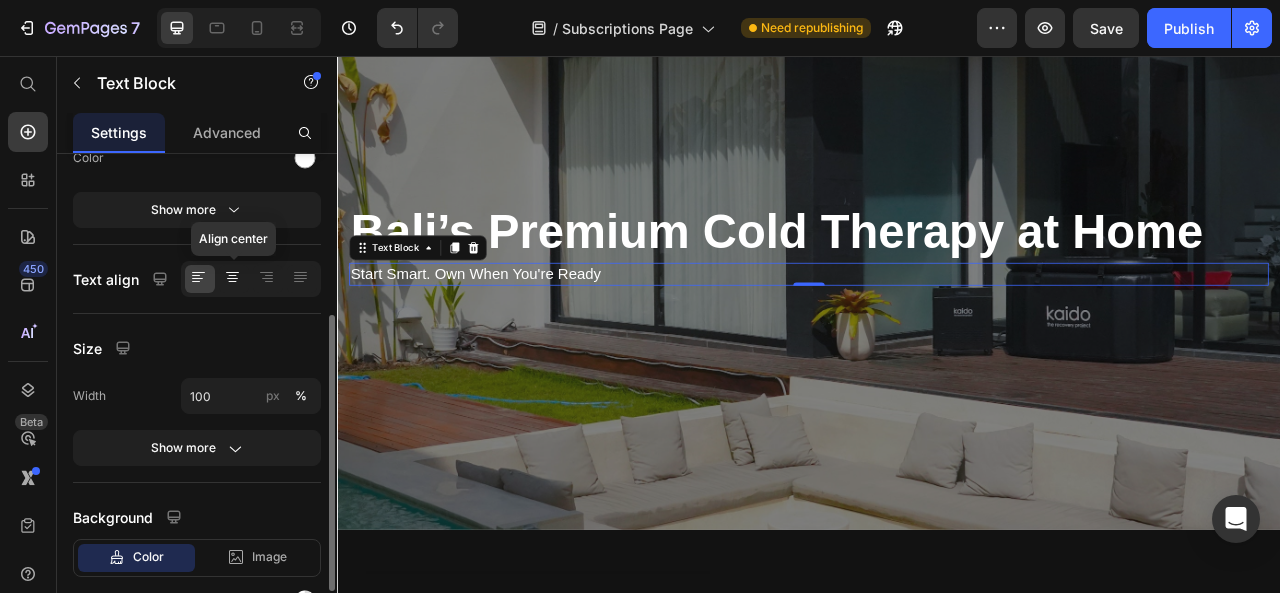 click 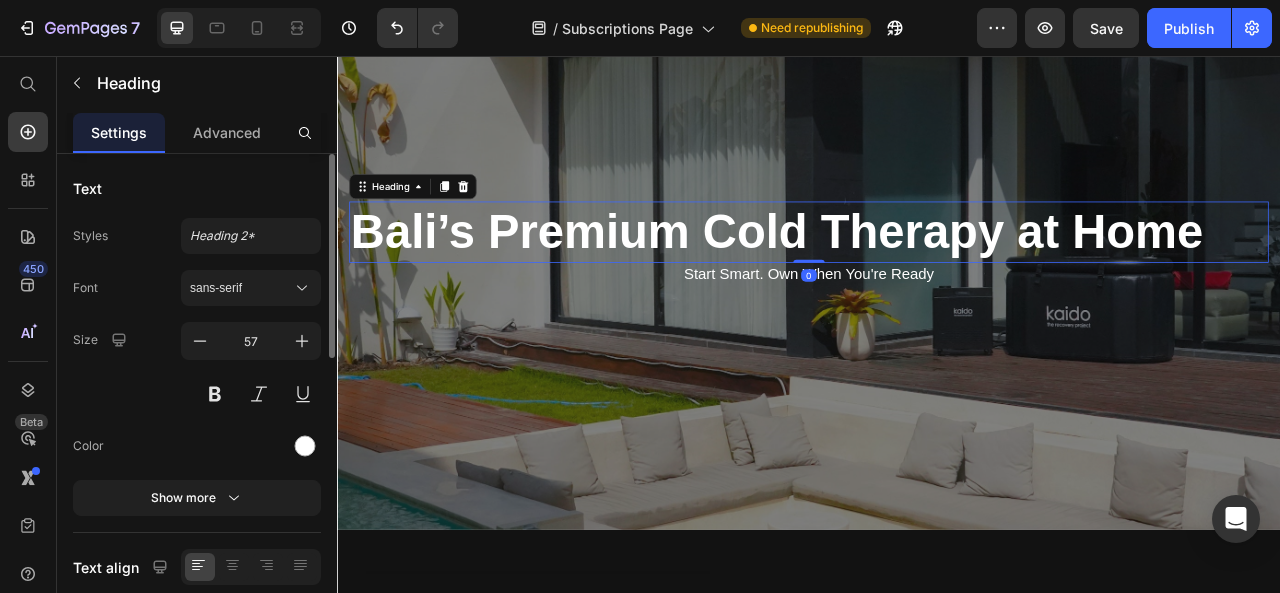 scroll, scrollTop: 327, scrollLeft: 0, axis: vertical 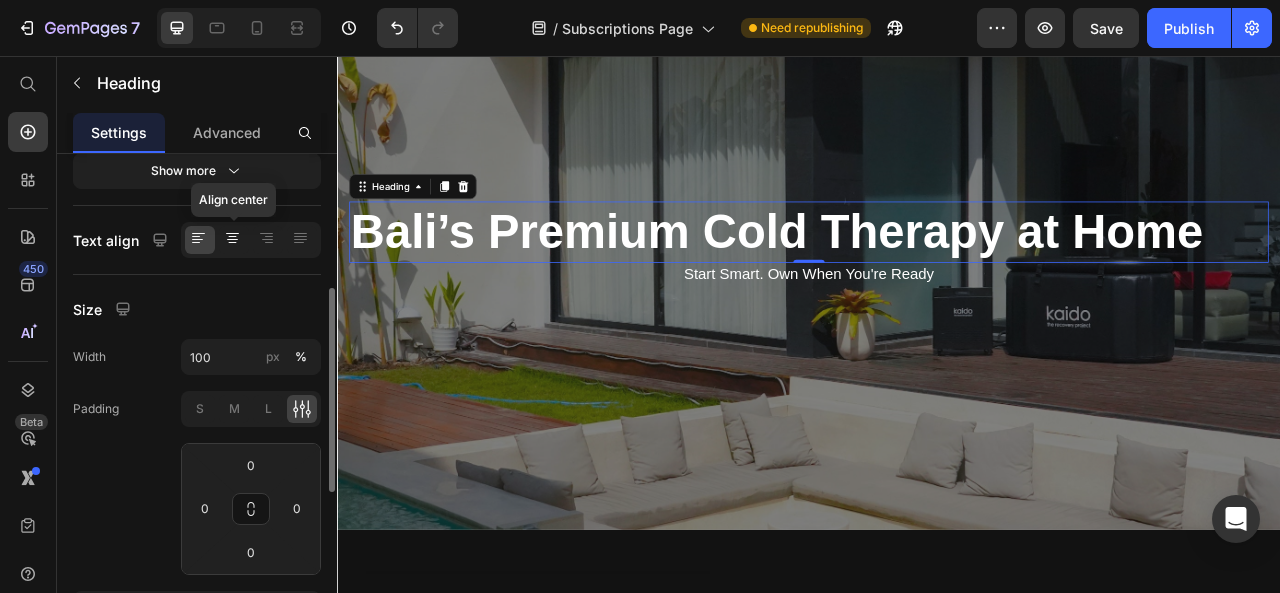 click 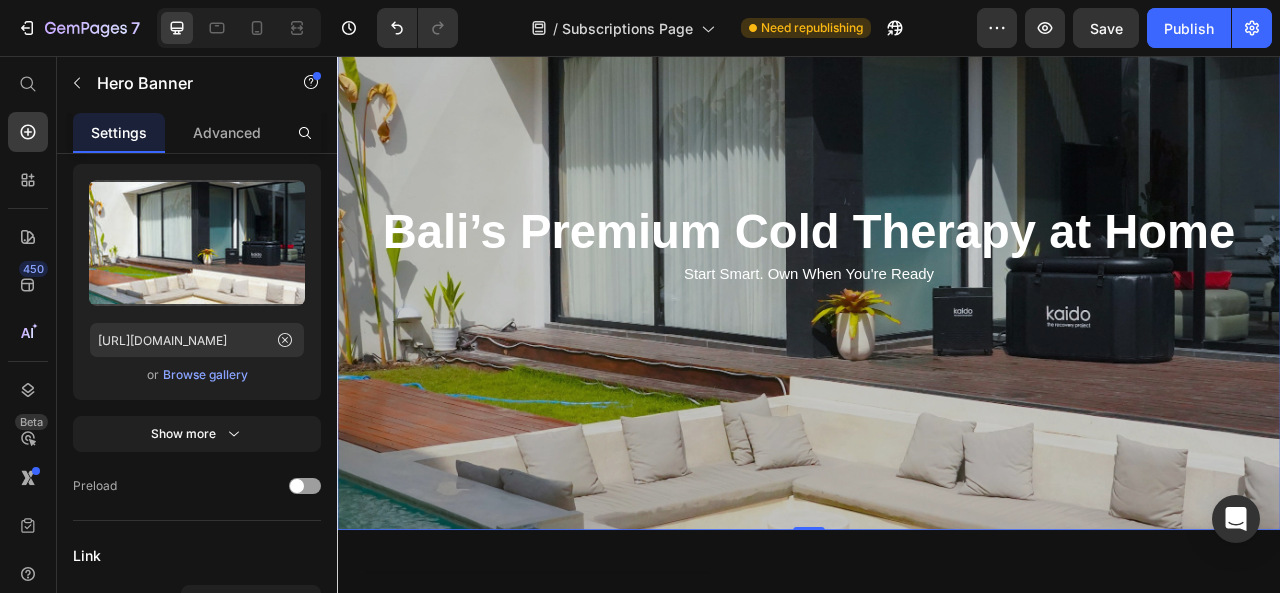 scroll, scrollTop: 0, scrollLeft: 0, axis: both 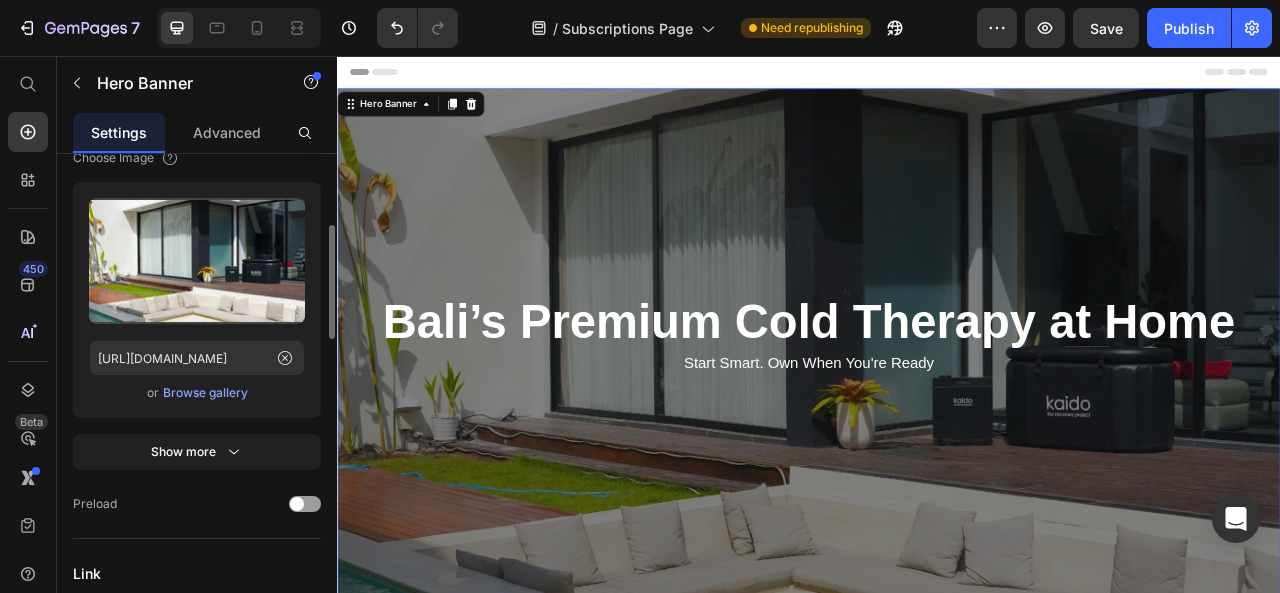 click on "Show more" at bounding box center (197, 452) 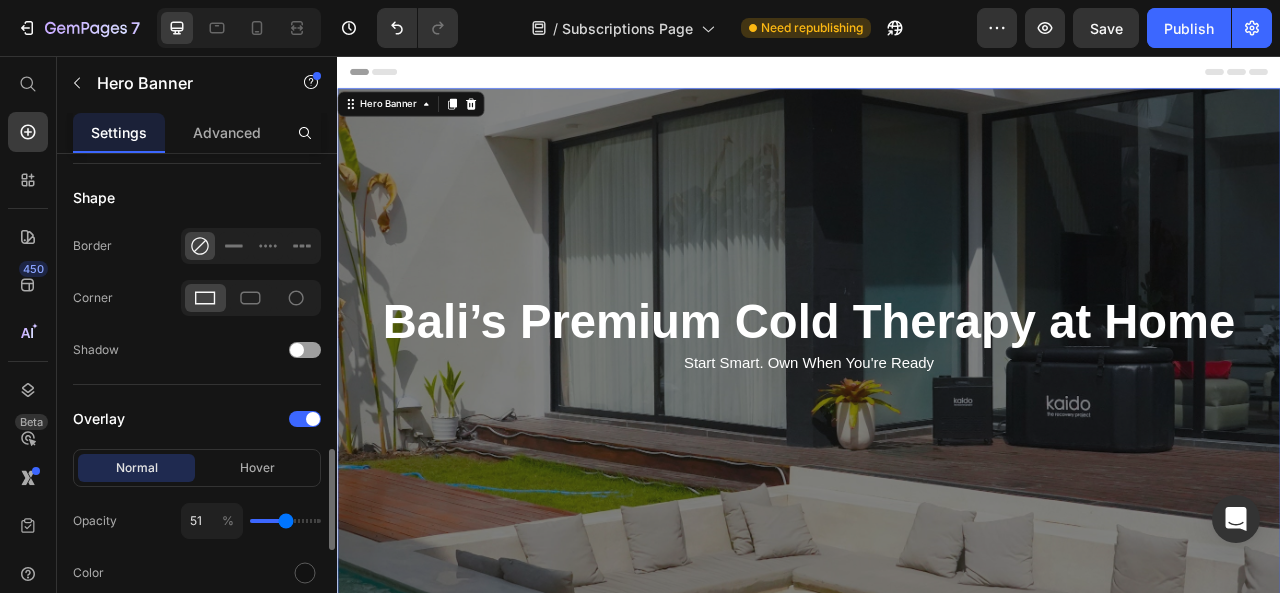 scroll, scrollTop: 1580, scrollLeft: 0, axis: vertical 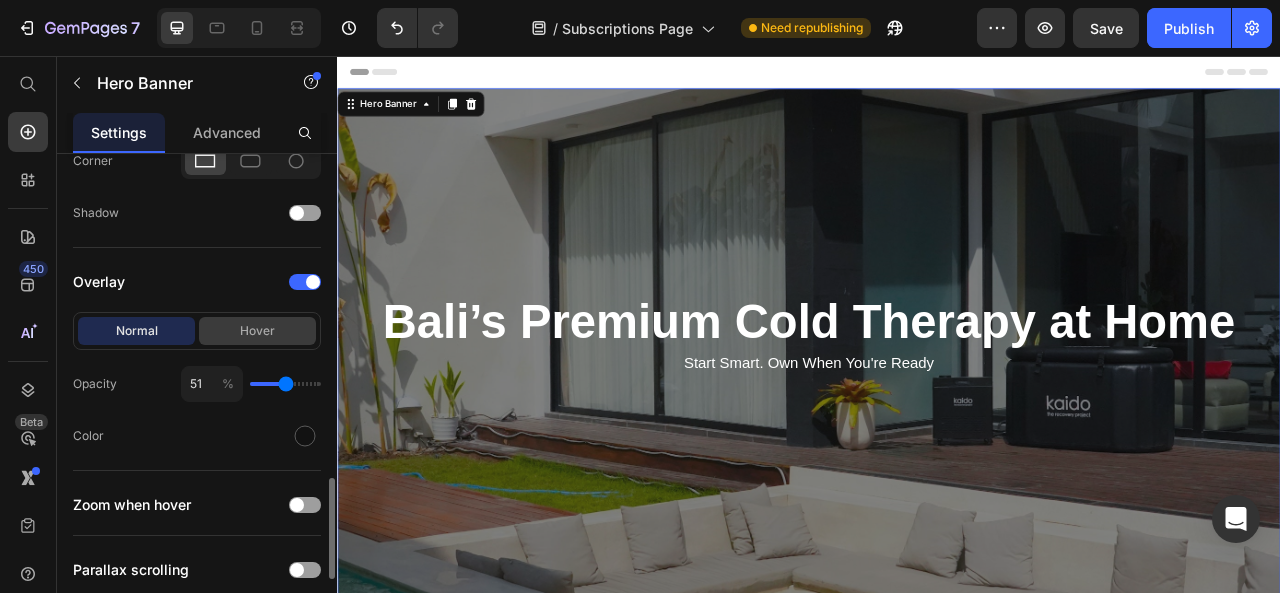 click on "Hover" at bounding box center [257, 331] 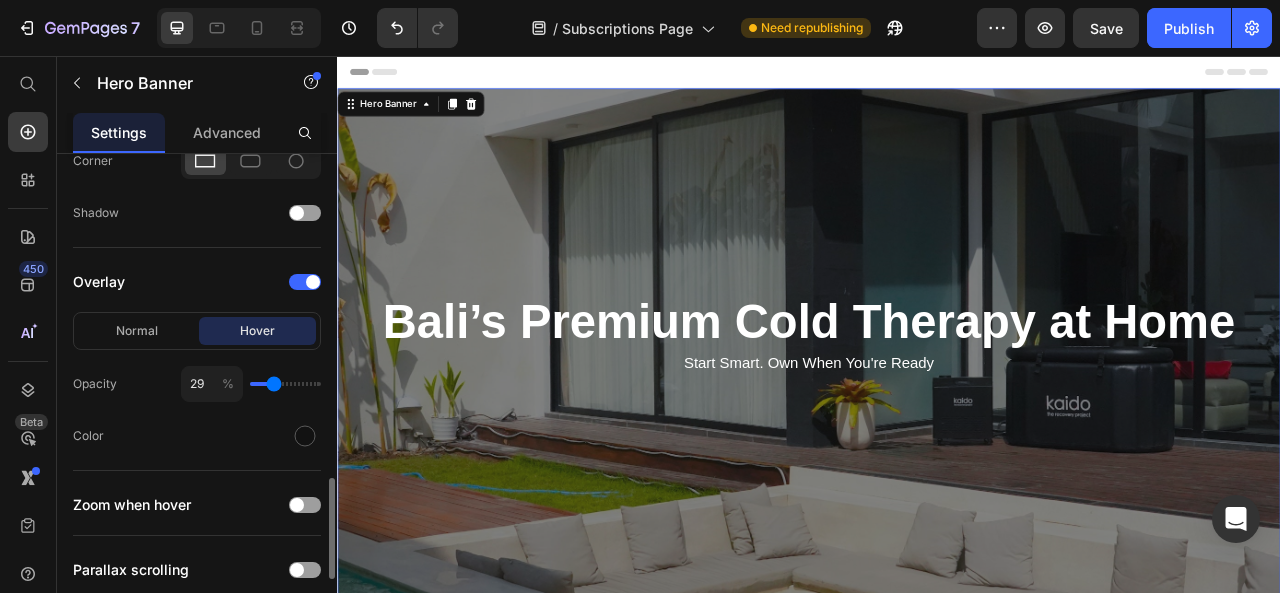 click at bounding box center [285, 384] 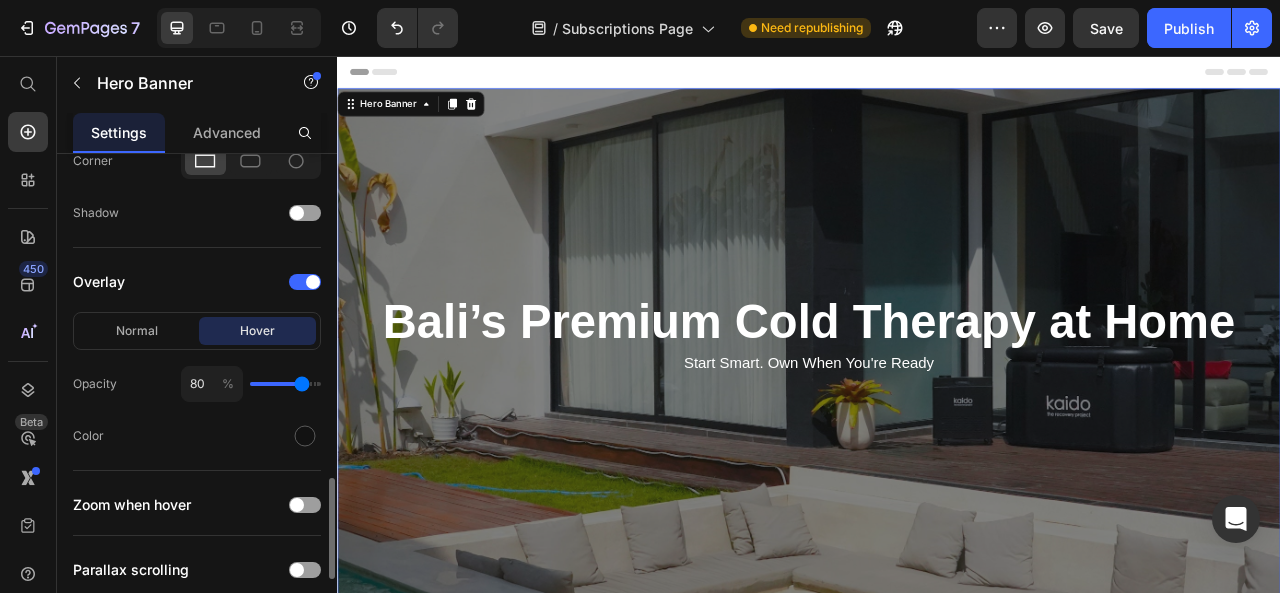 drag, startPoint x: 268, startPoint y: 382, endPoint x: 302, endPoint y: 382, distance: 34 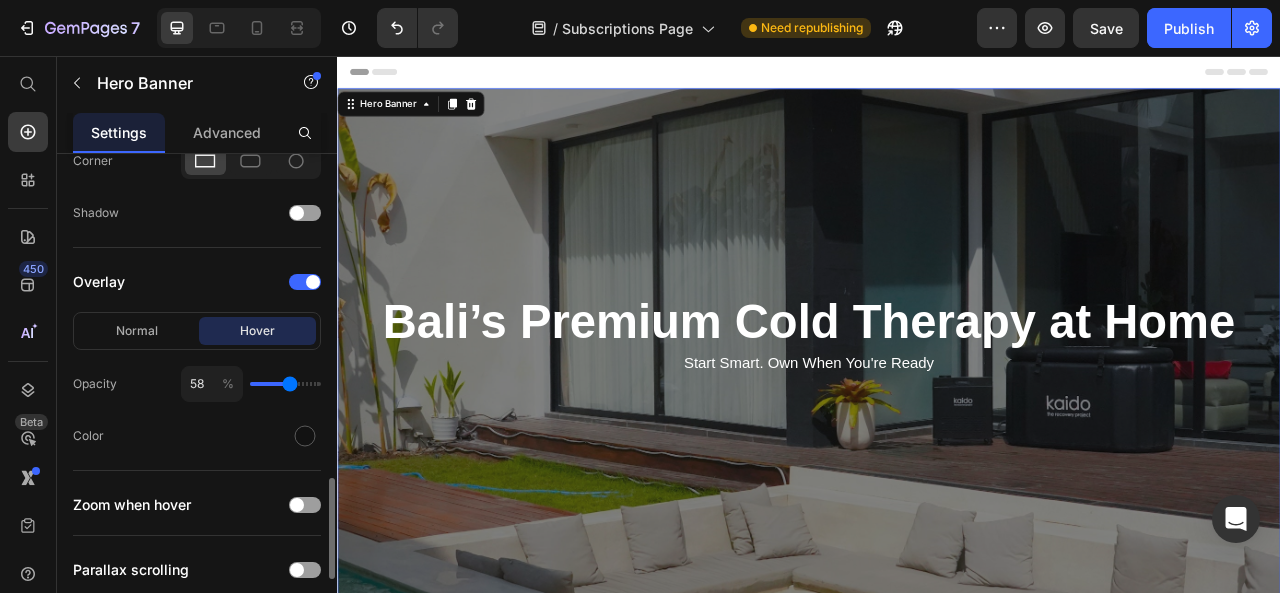 drag, startPoint x: 300, startPoint y: 379, endPoint x: 290, endPoint y: 381, distance: 10.198039 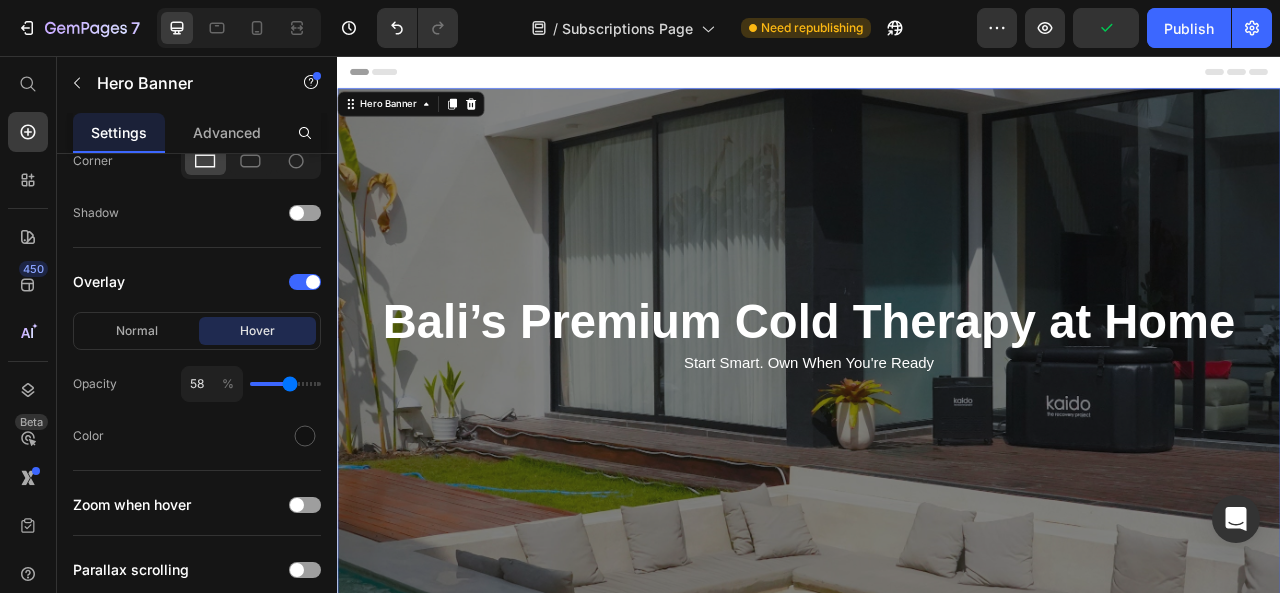 scroll, scrollTop: 1797, scrollLeft: 0, axis: vertical 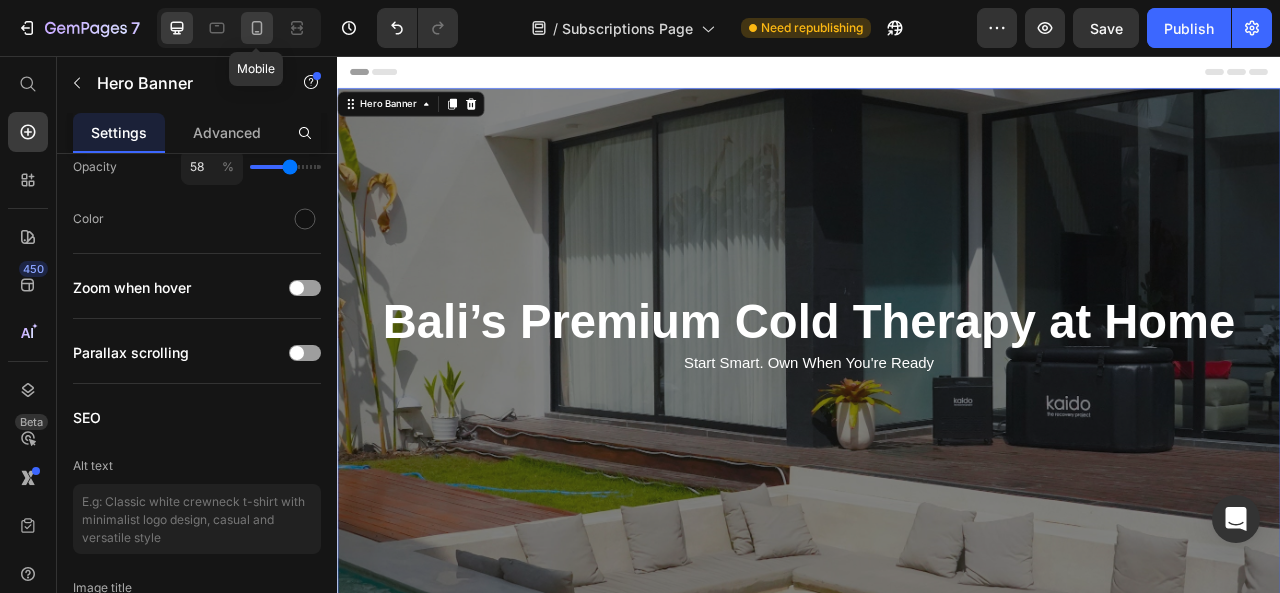 click 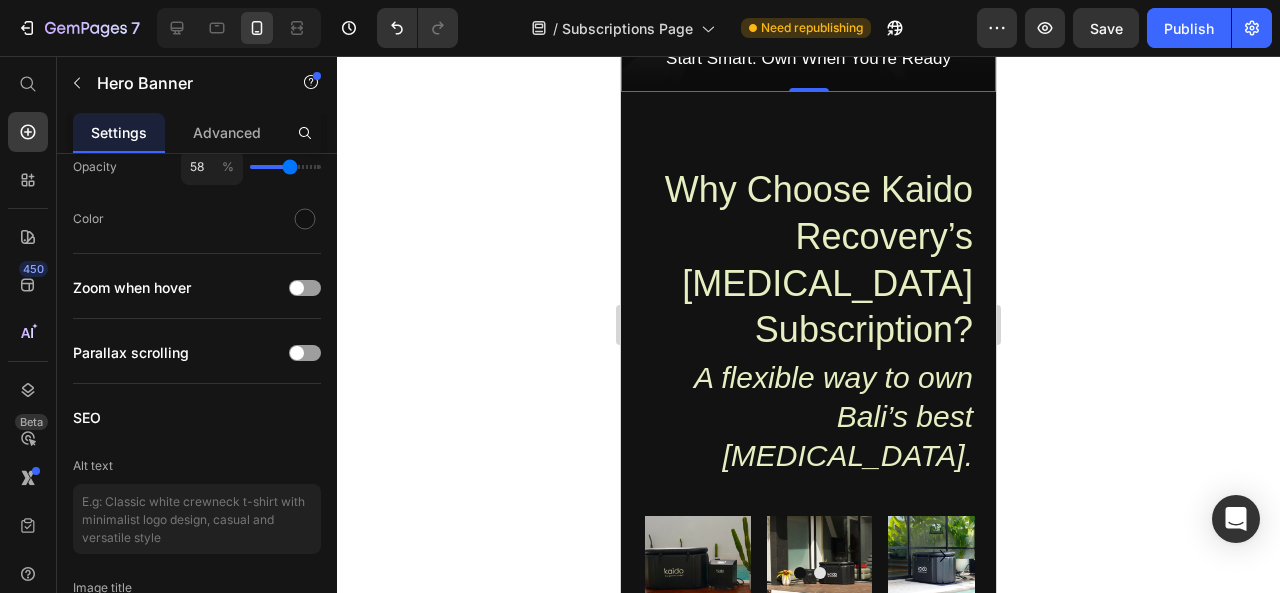 scroll, scrollTop: 0, scrollLeft: 0, axis: both 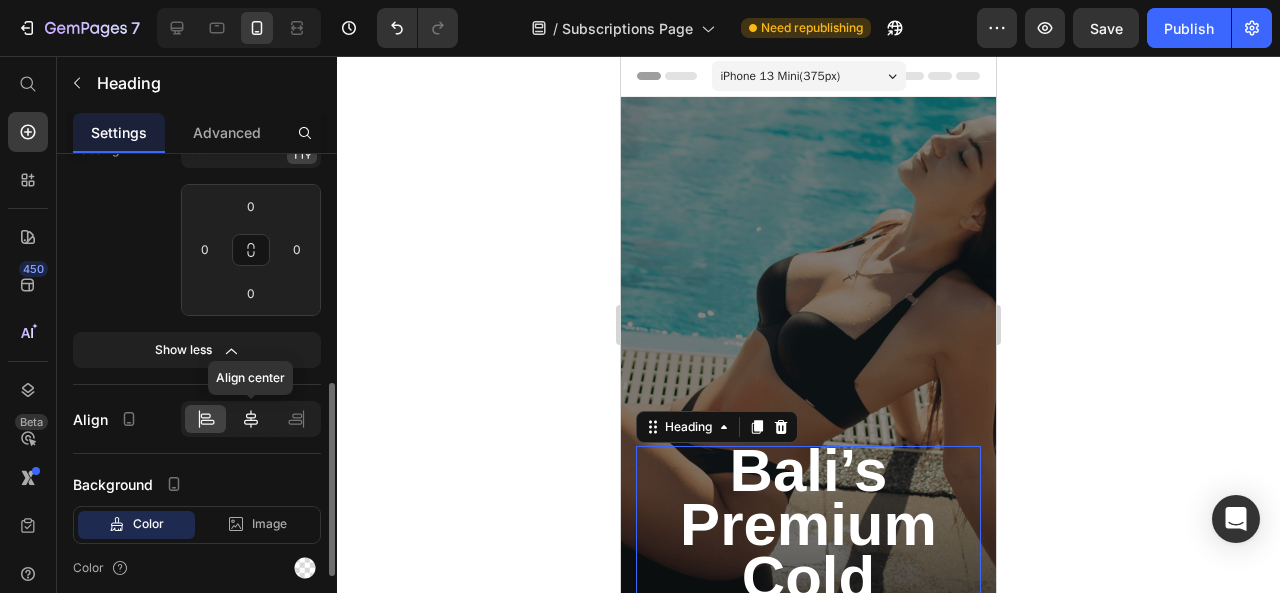 click 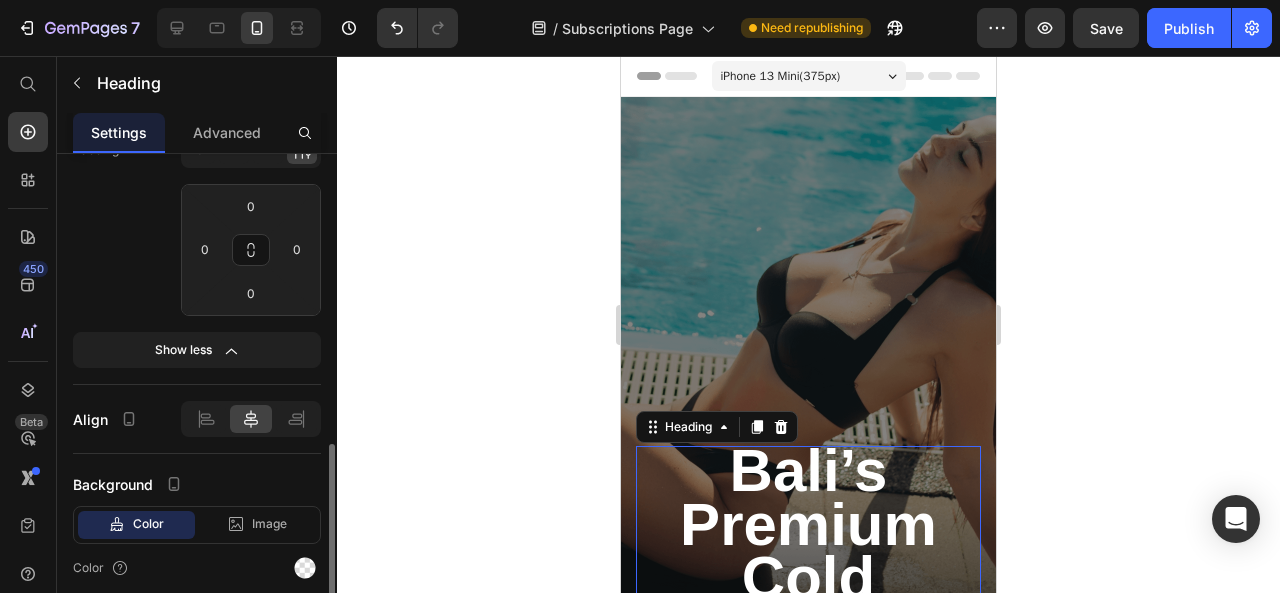 scroll, scrollTop: 777, scrollLeft: 0, axis: vertical 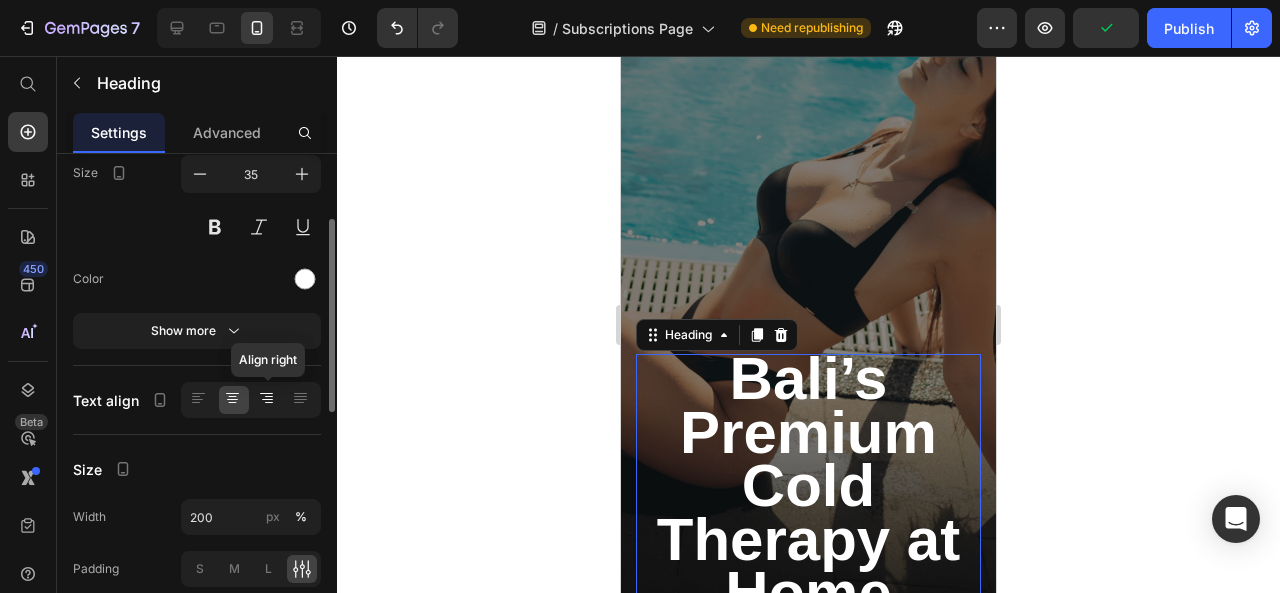 click 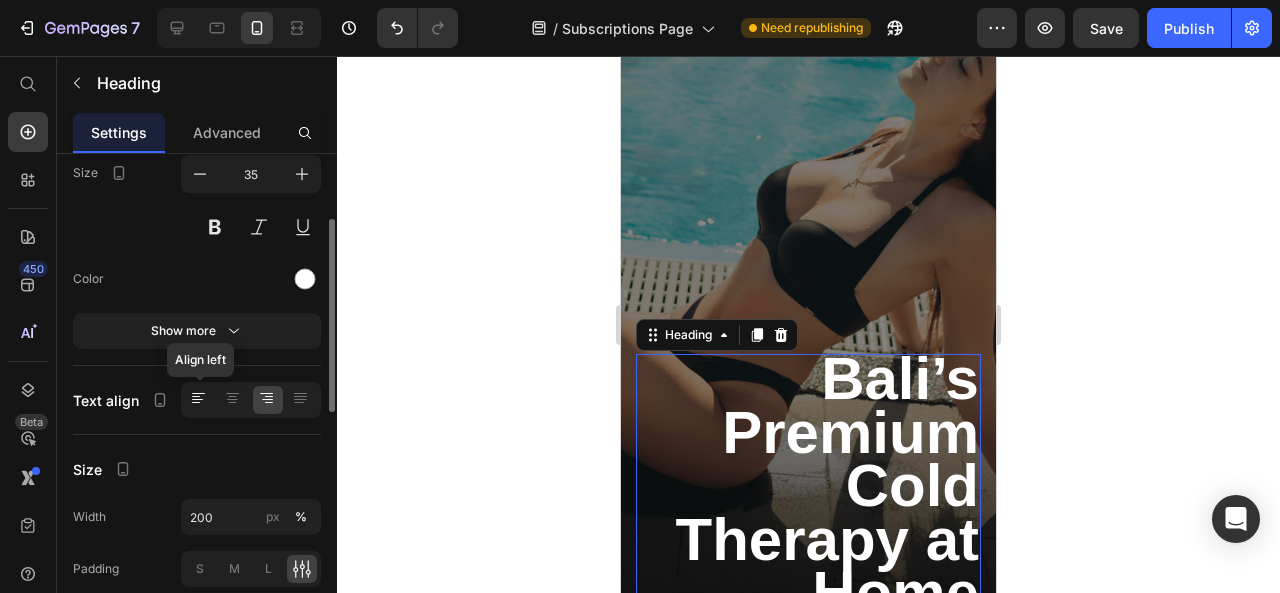 click 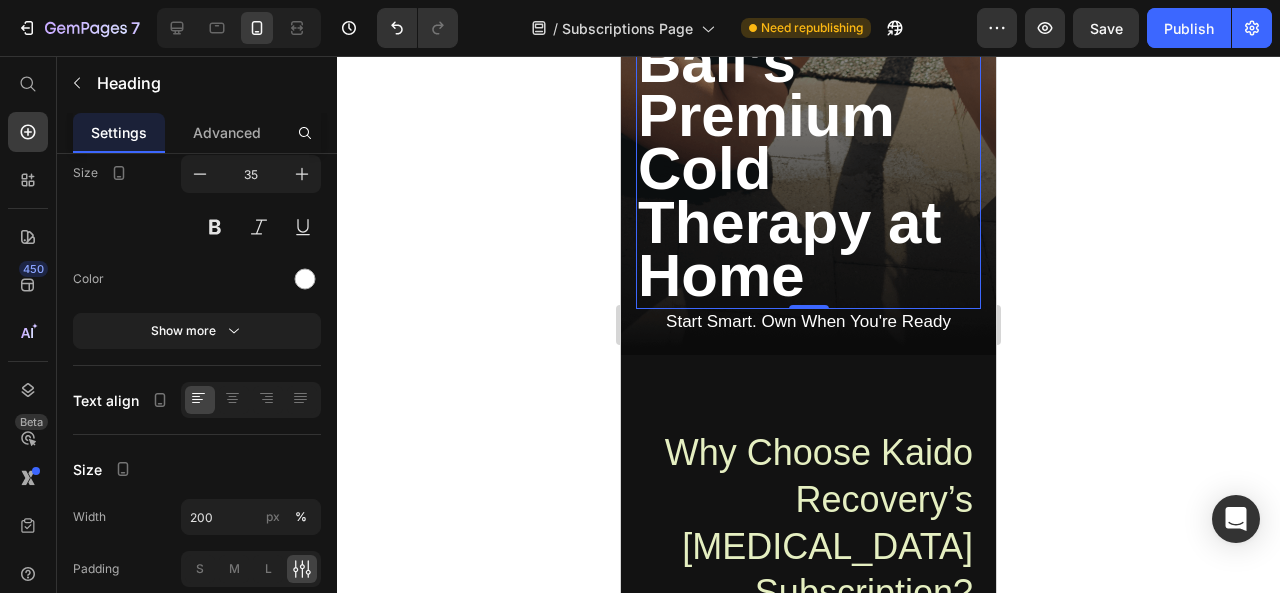 scroll, scrollTop: 410, scrollLeft: 0, axis: vertical 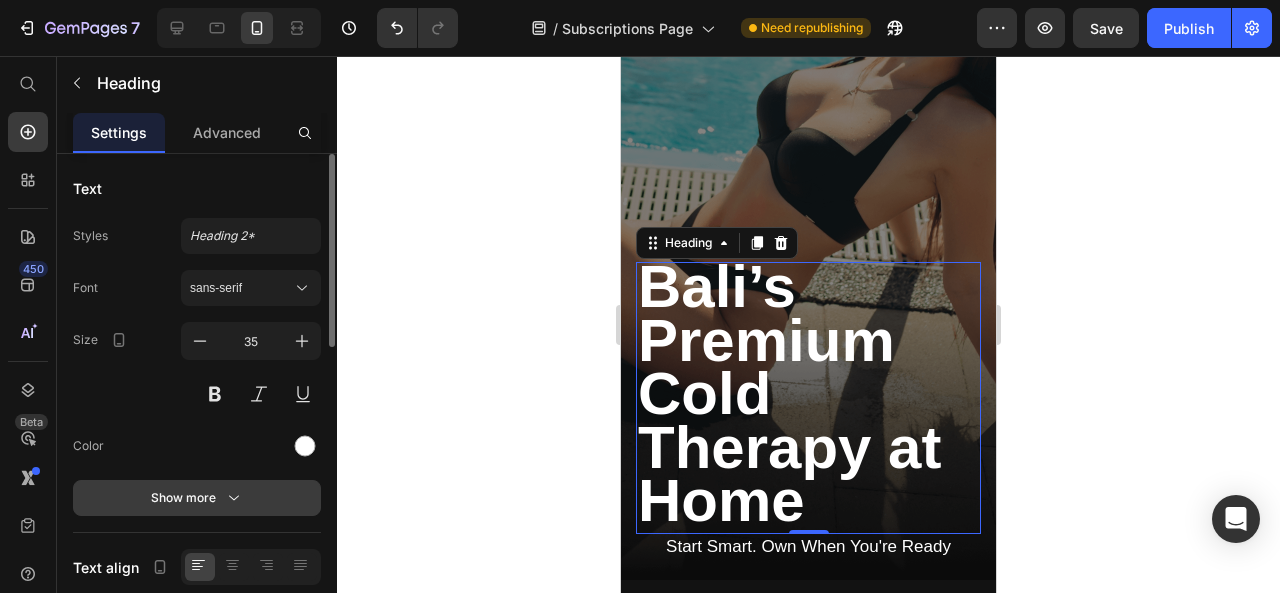 click 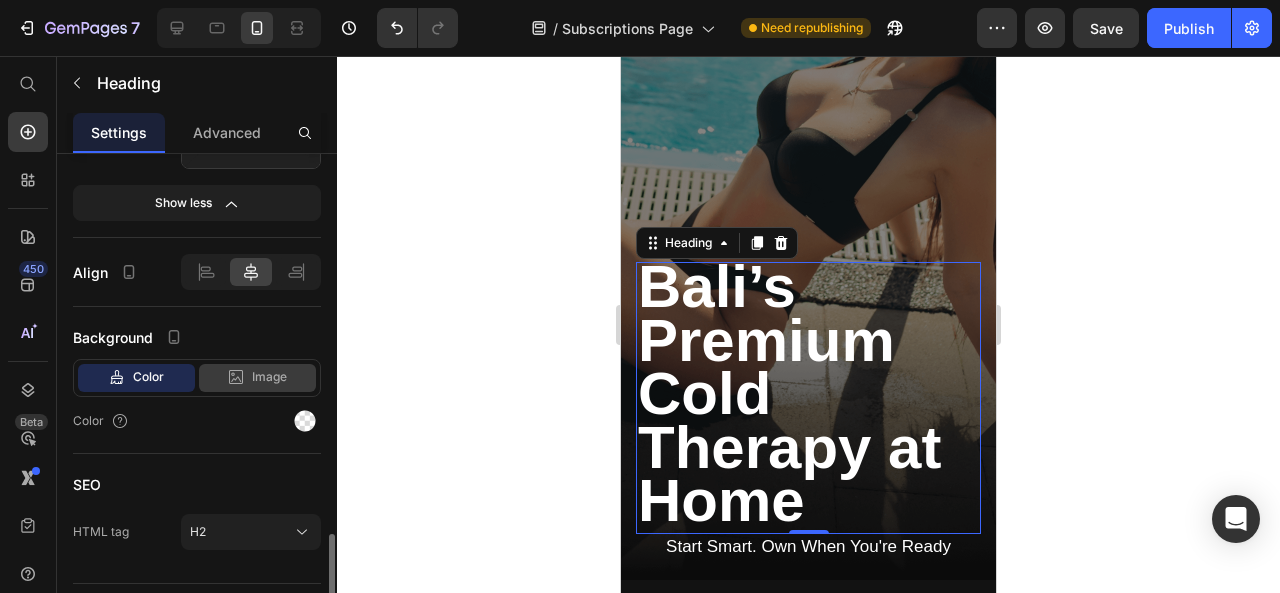 scroll, scrollTop: 1037, scrollLeft: 0, axis: vertical 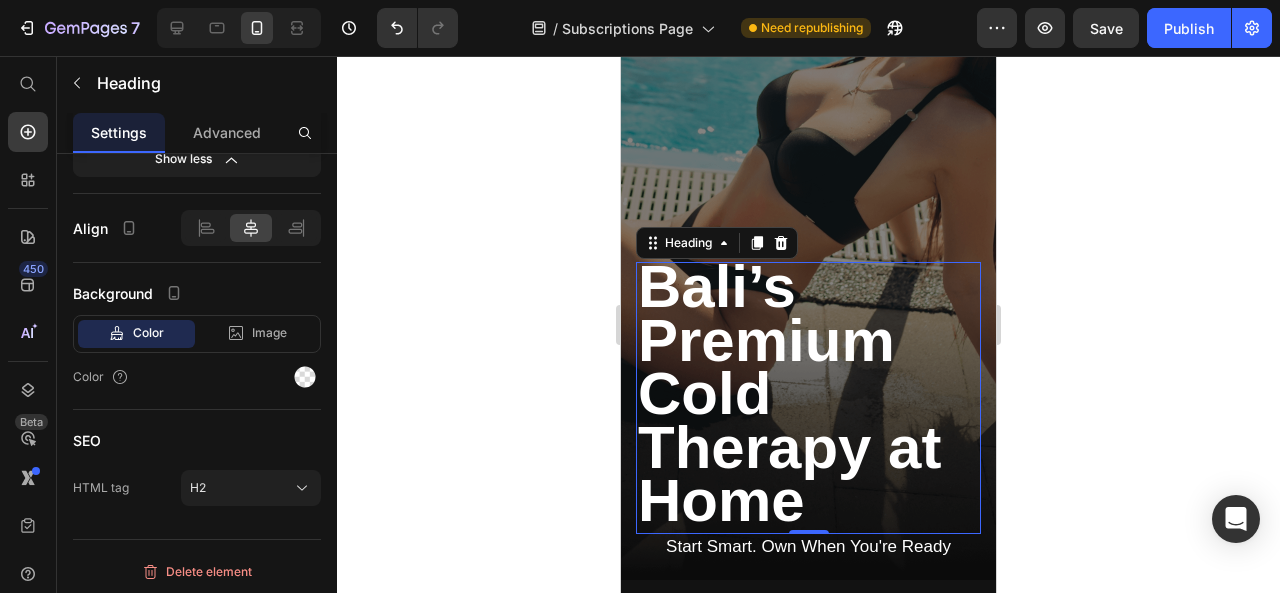 click 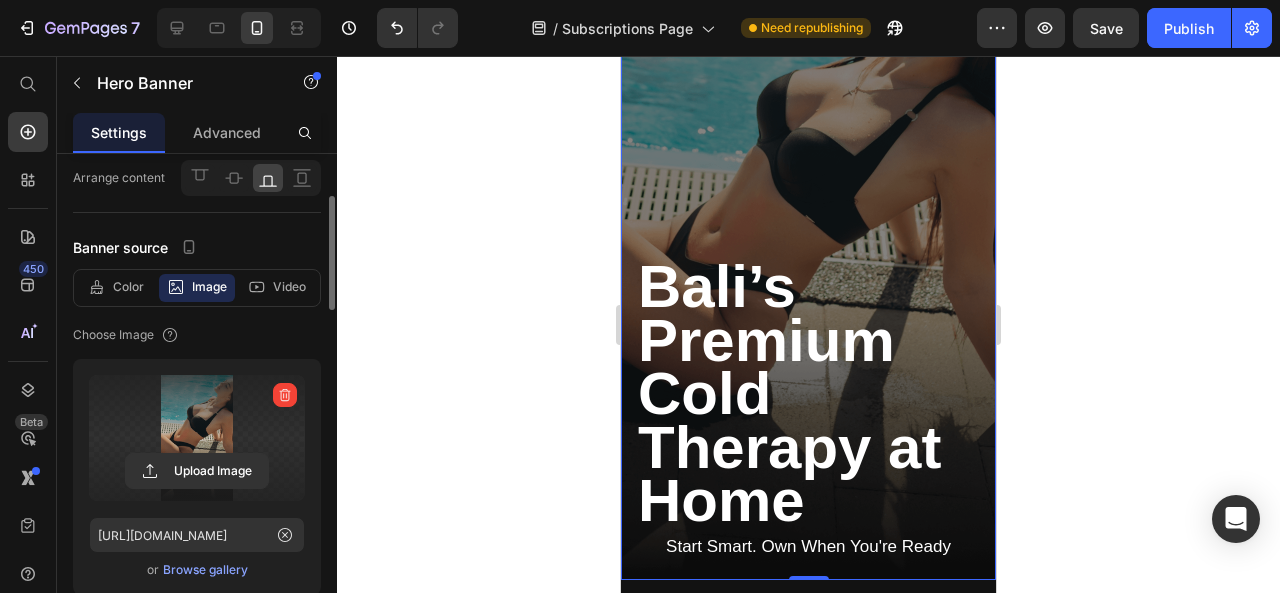 scroll, scrollTop: 142, scrollLeft: 0, axis: vertical 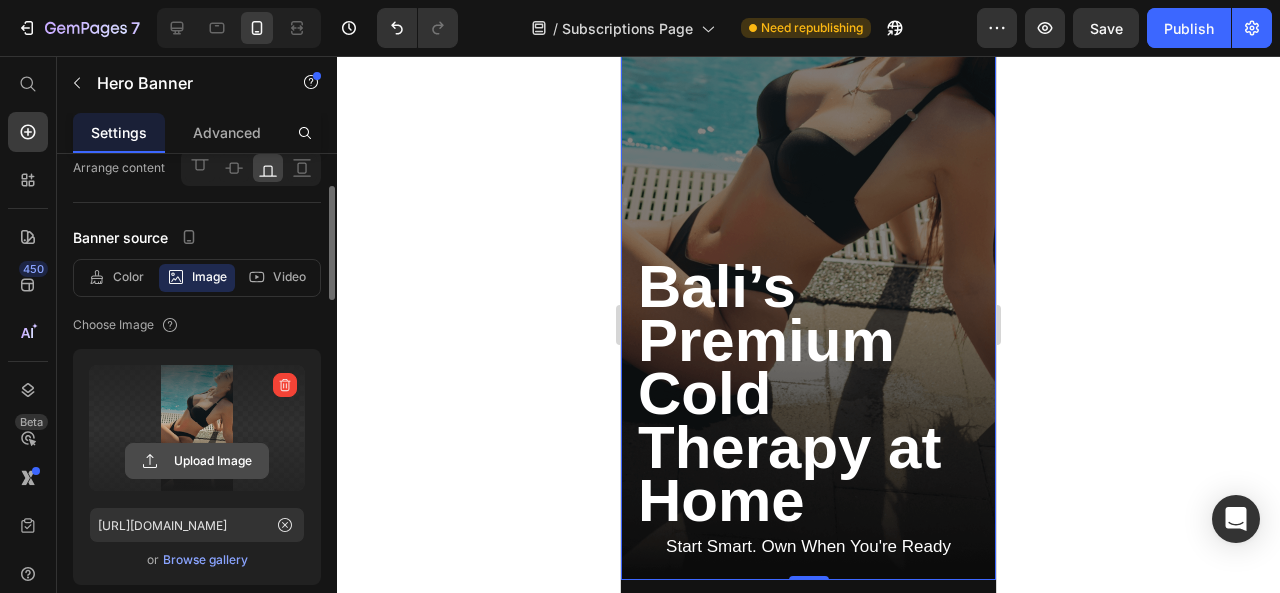 click 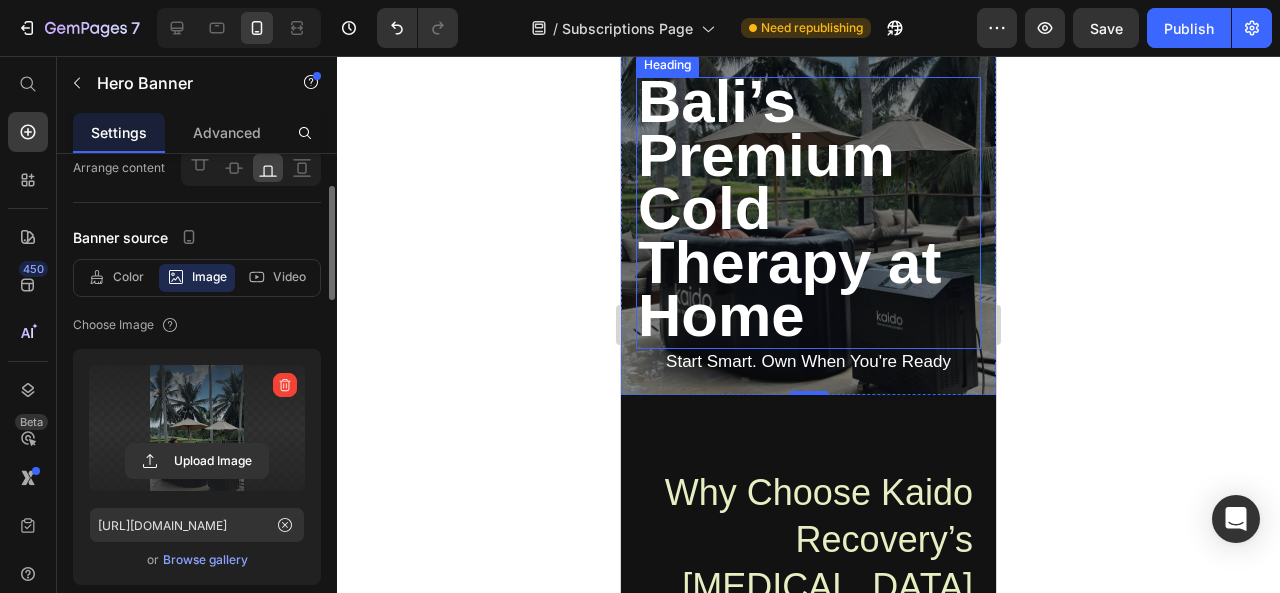 scroll, scrollTop: 0, scrollLeft: 0, axis: both 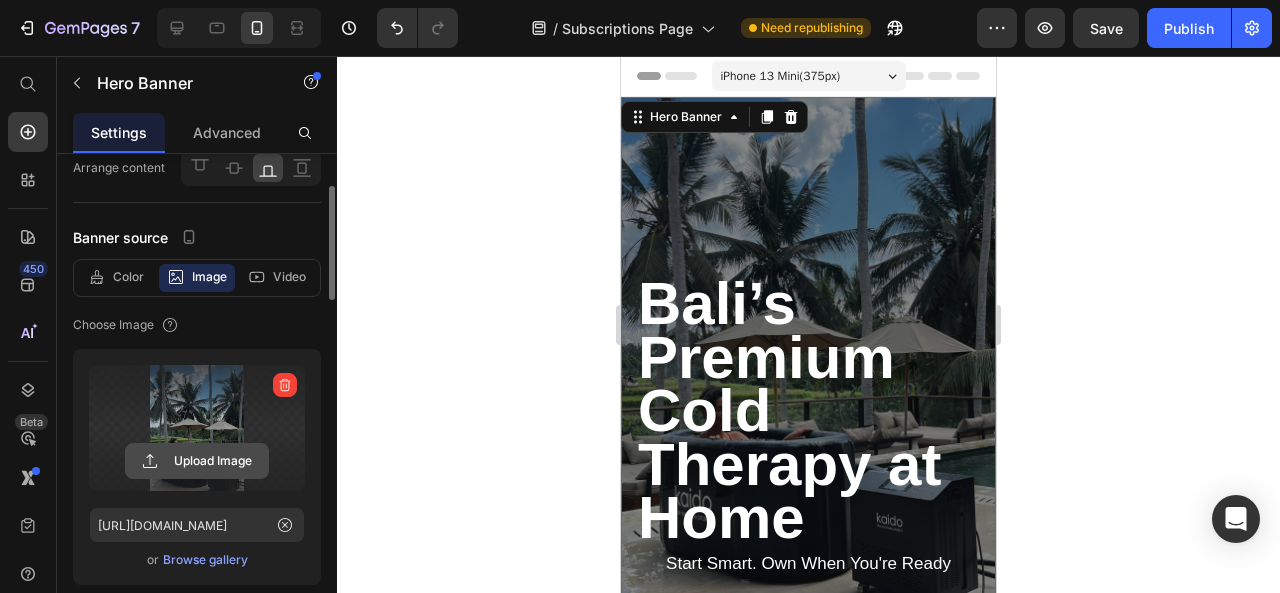 click 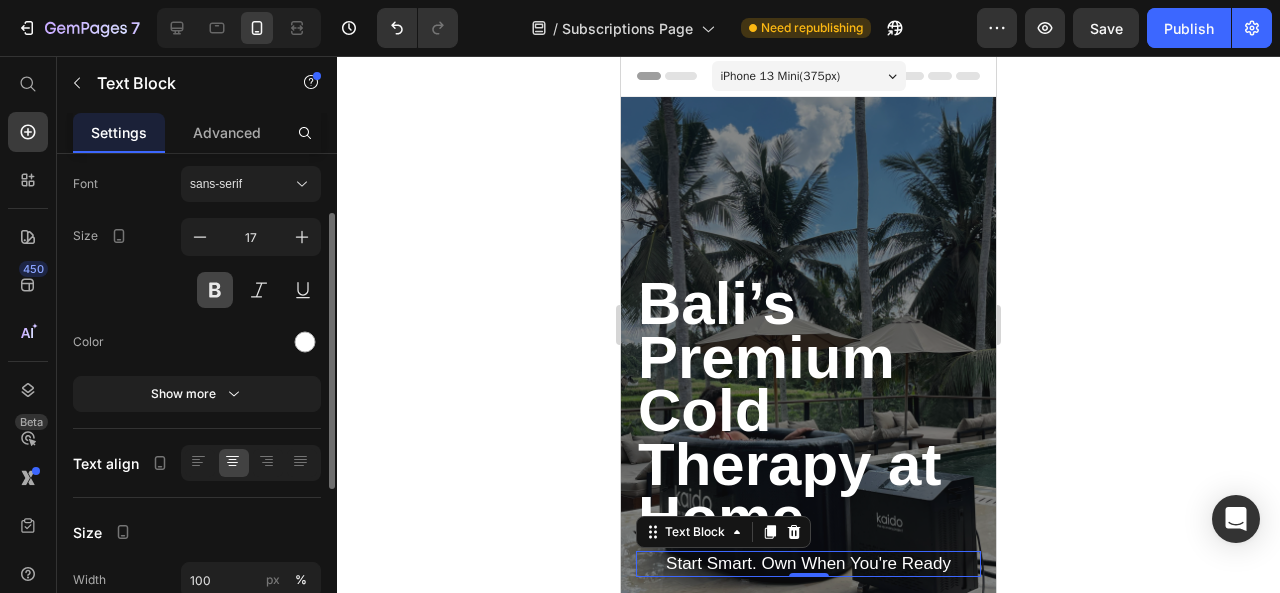 scroll, scrollTop: 105, scrollLeft: 0, axis: vertical 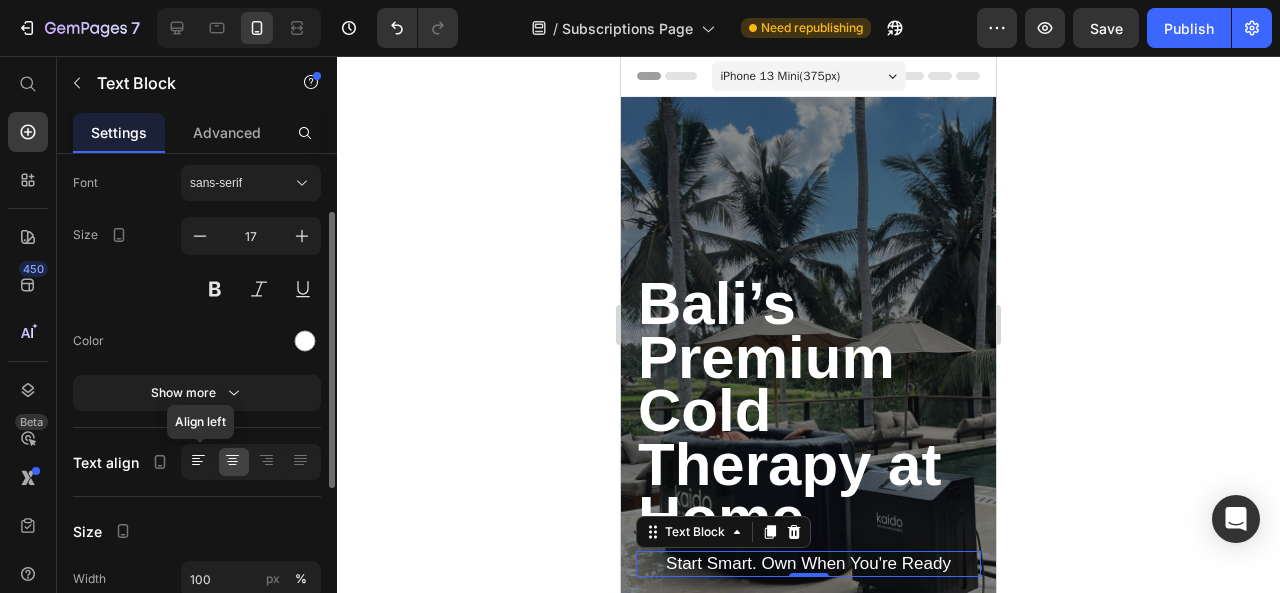 click 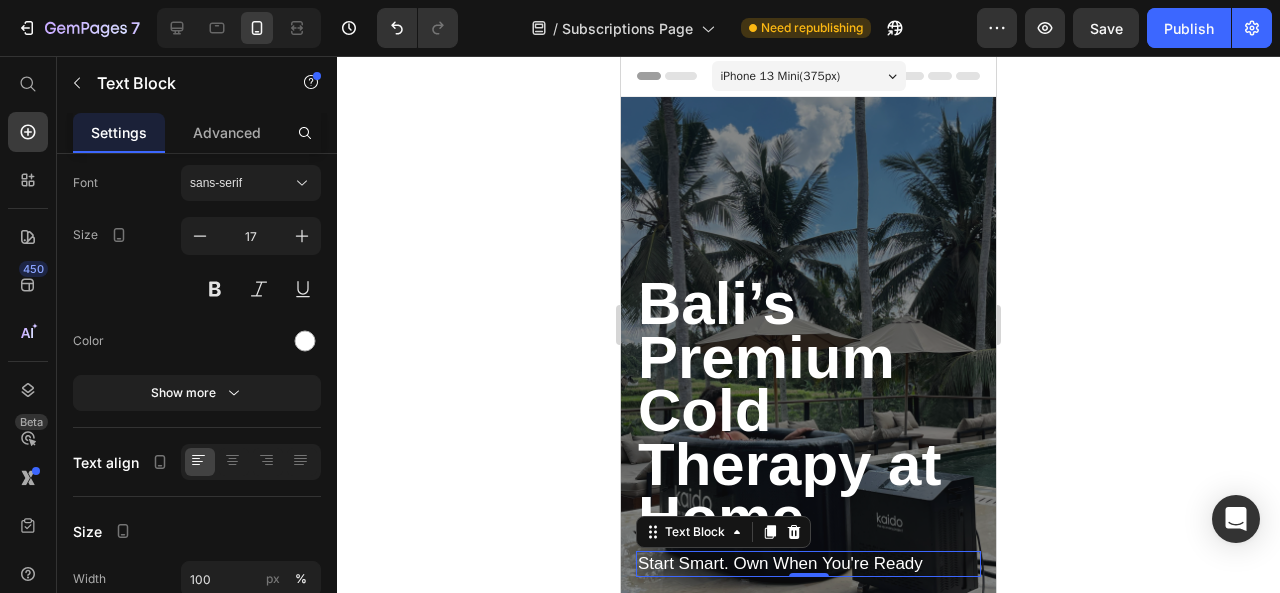 click 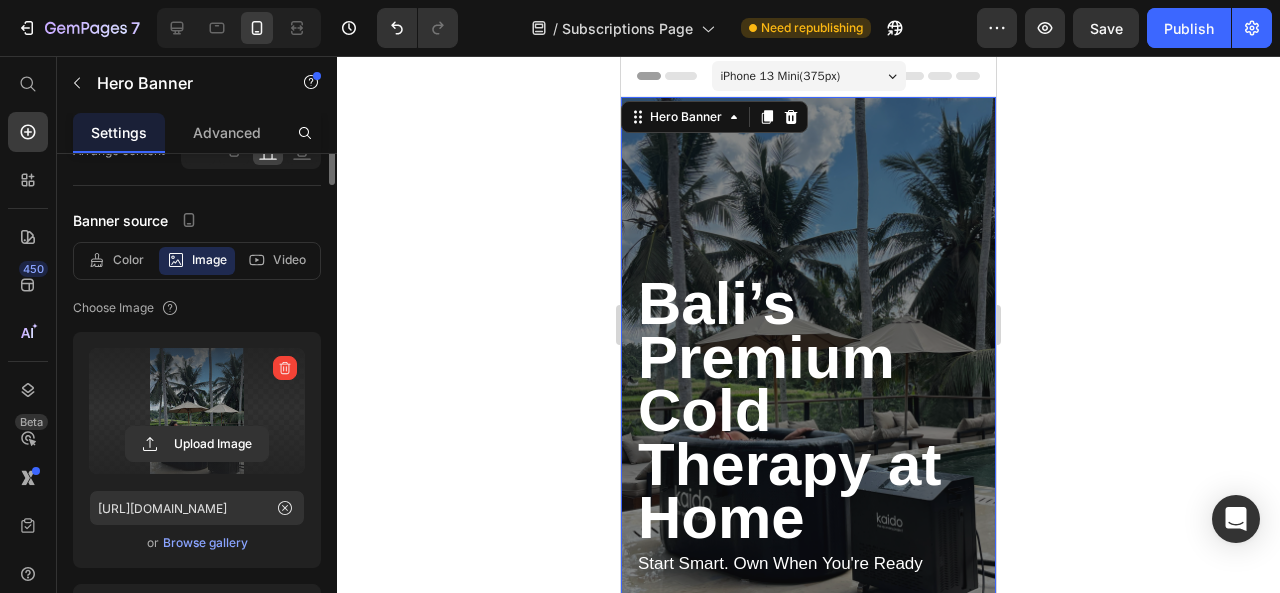 scroll, scrollTop: 160, scrollLeft: 0, axis: vertical 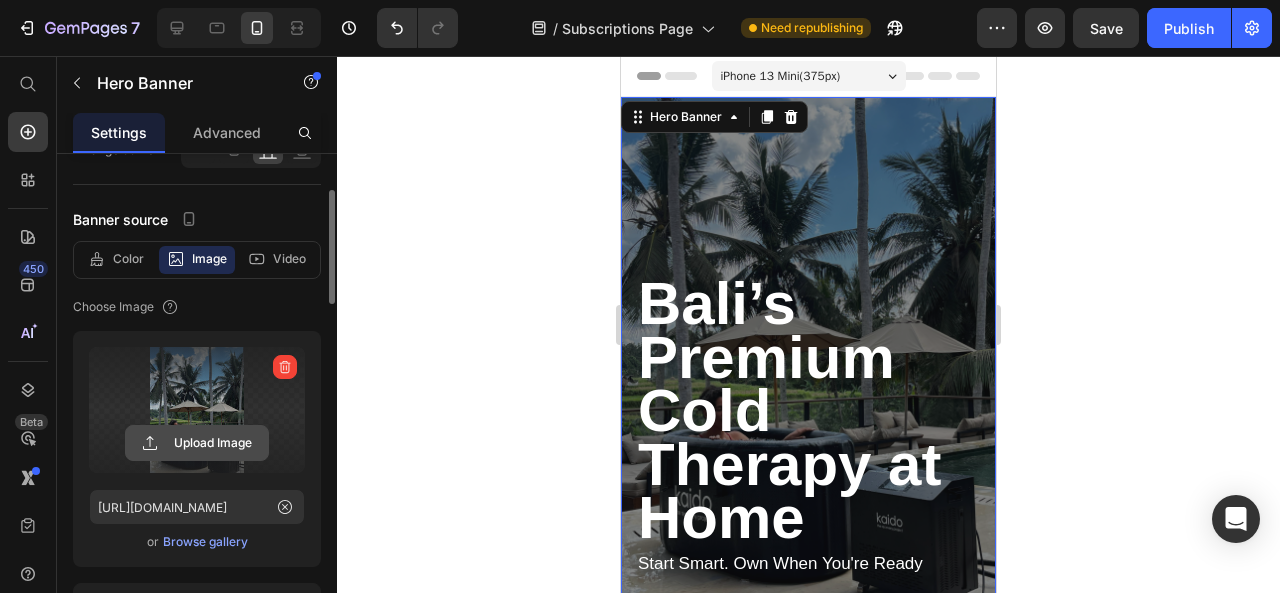 click 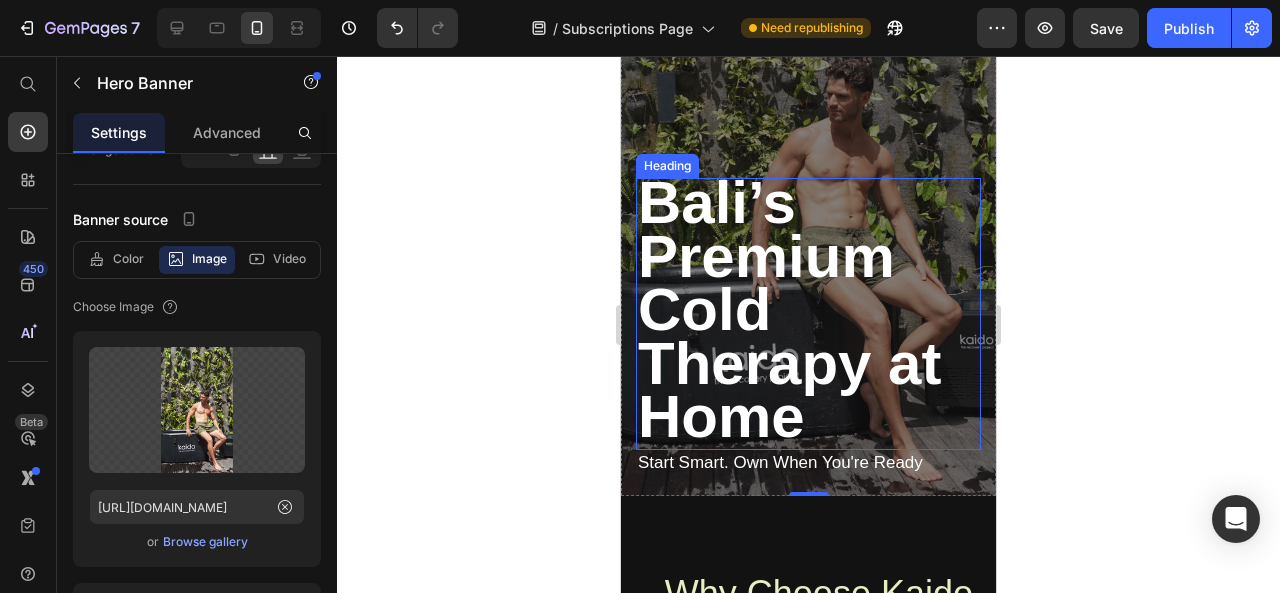 scroll, scrollTop: 355, scrollLeft: 0, axis: vertical 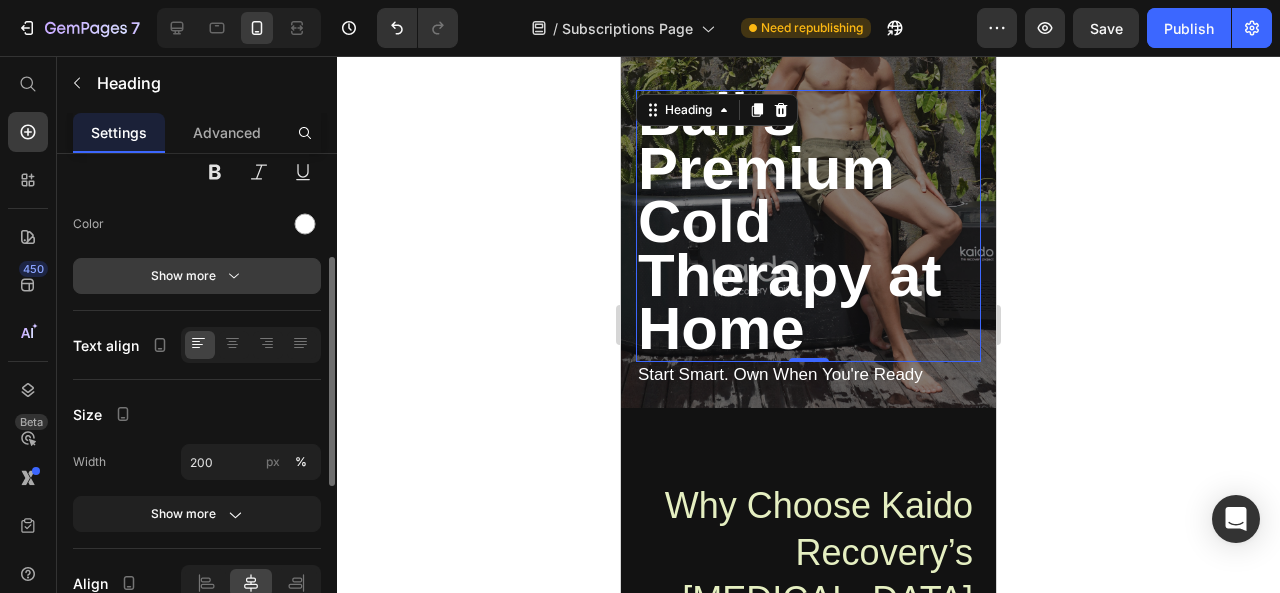 click on "Show more" at bounding box center (197, 276) 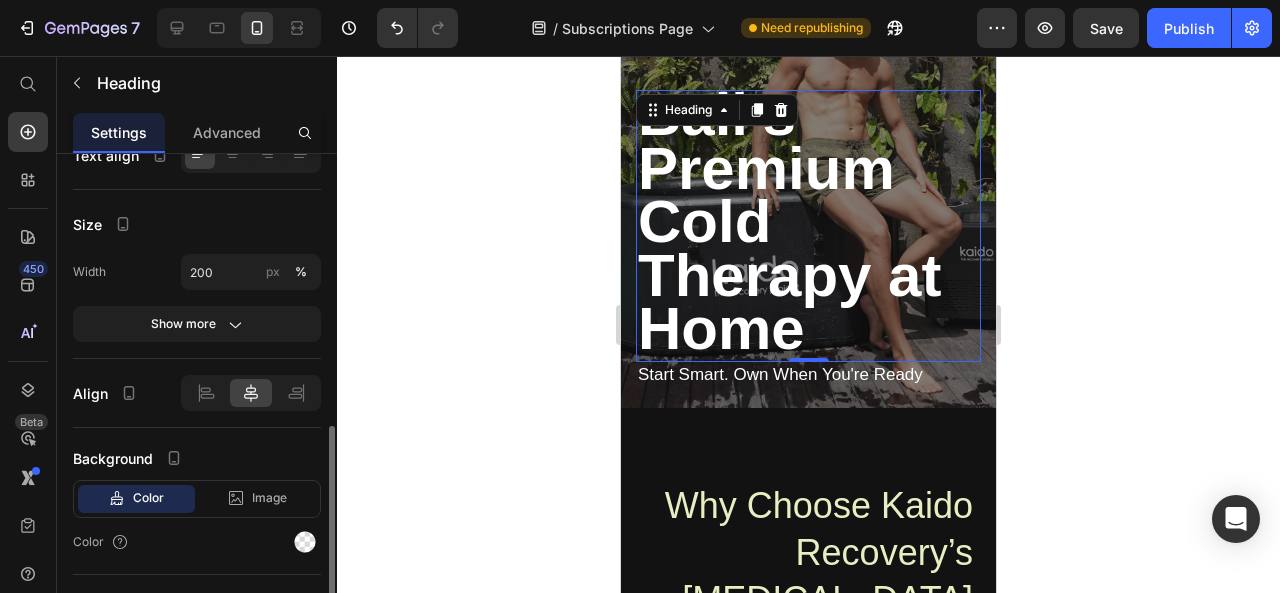 scroll, scrollTop: 690, scrollLeft: 0, axis: vertical 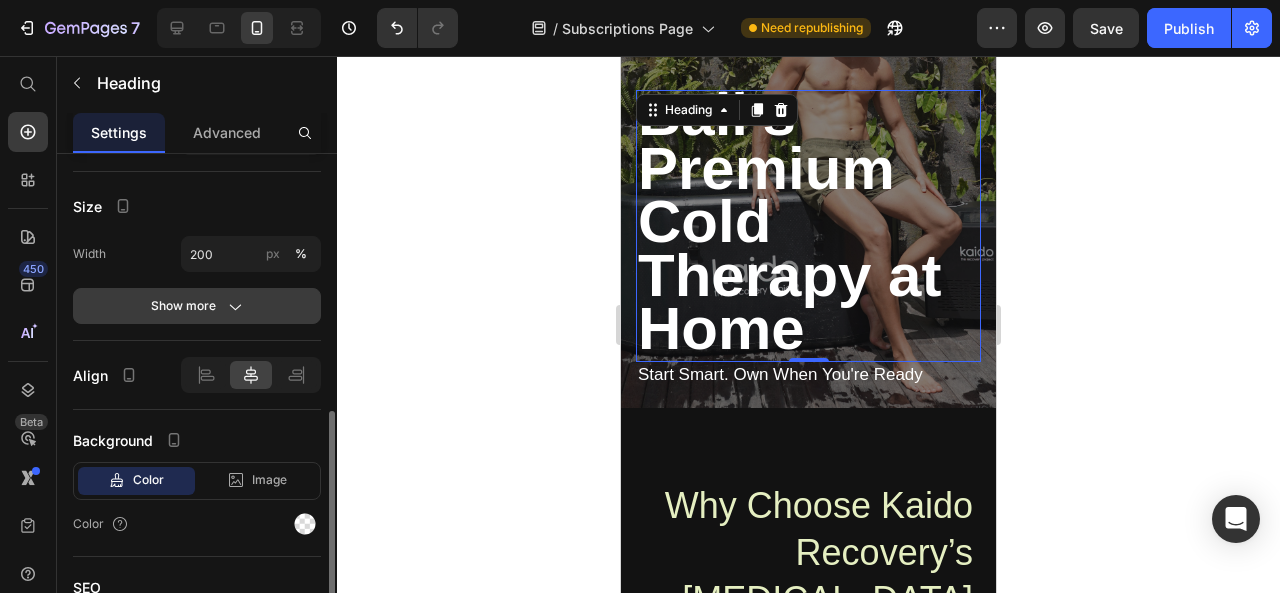 click on "Show more" at bounding box center [197, 306] 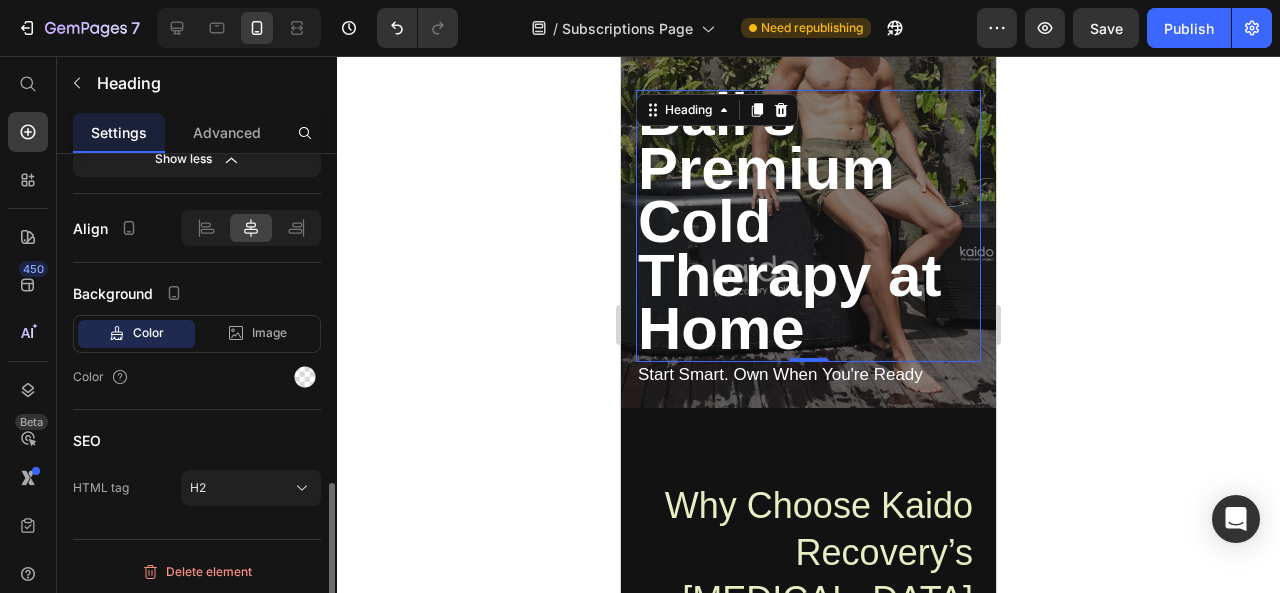 scroll, scrollTop: 0, scrollLeft: 0, axis: both 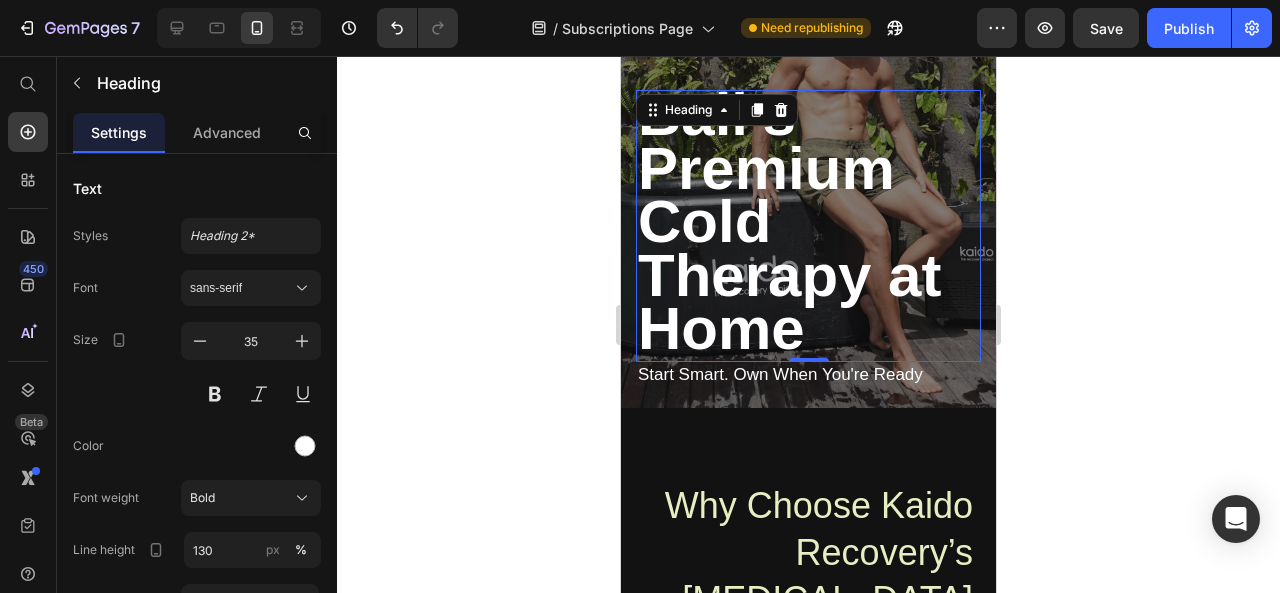click 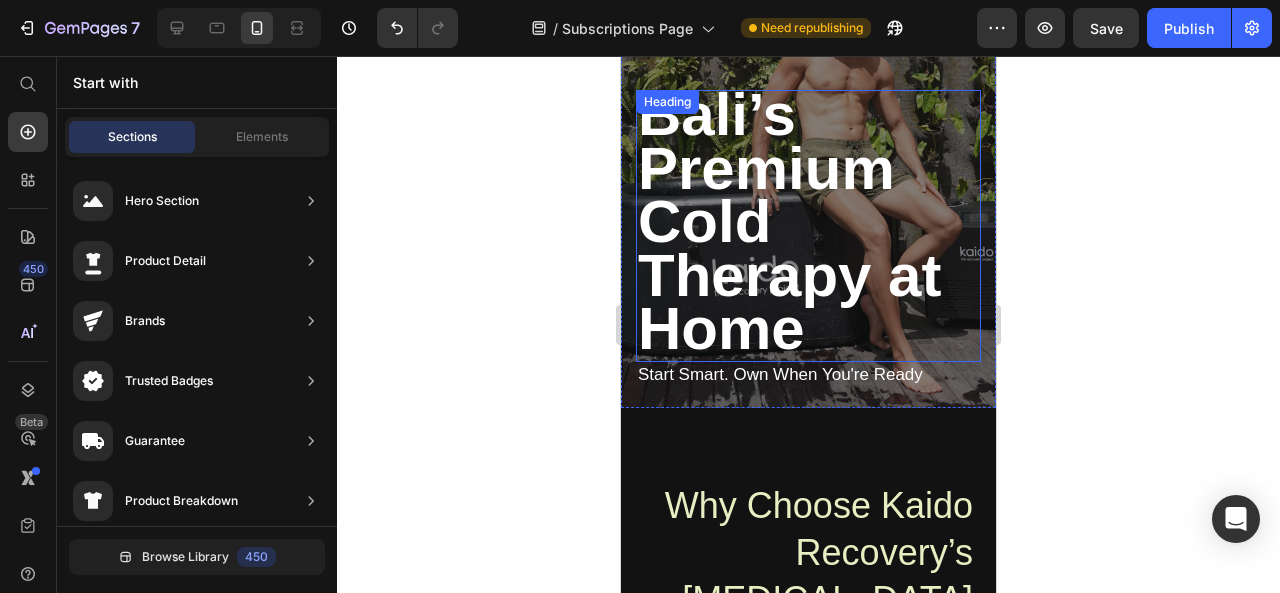 scroll, scrollTop: 0, scrollLeft: 0, axis: both 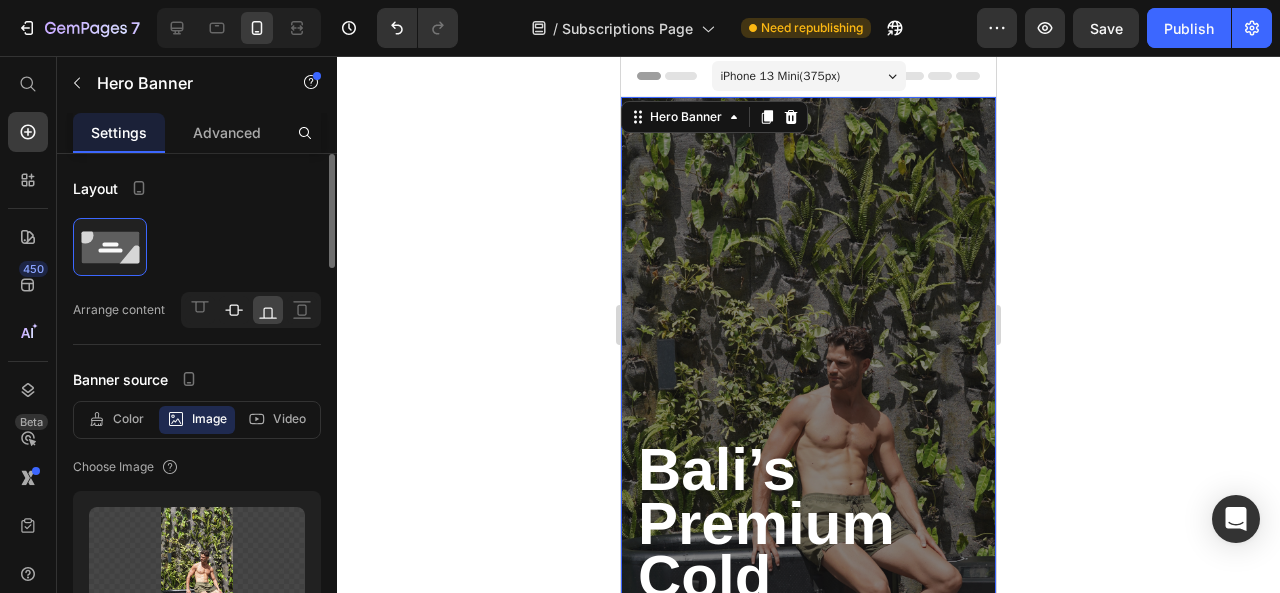click 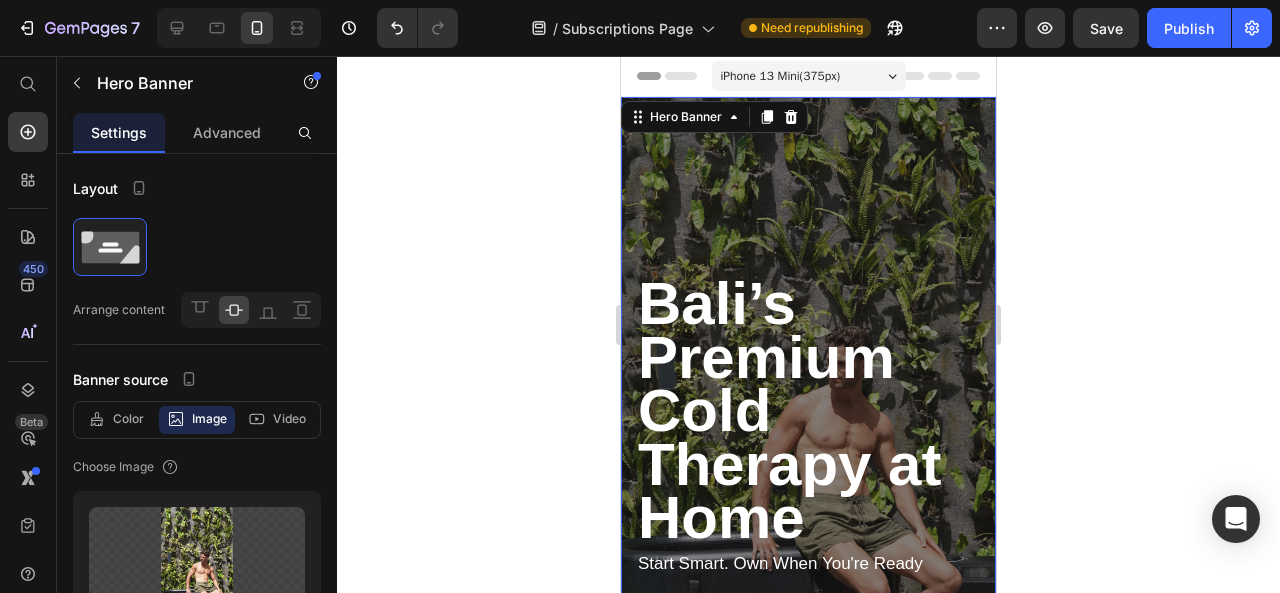 click 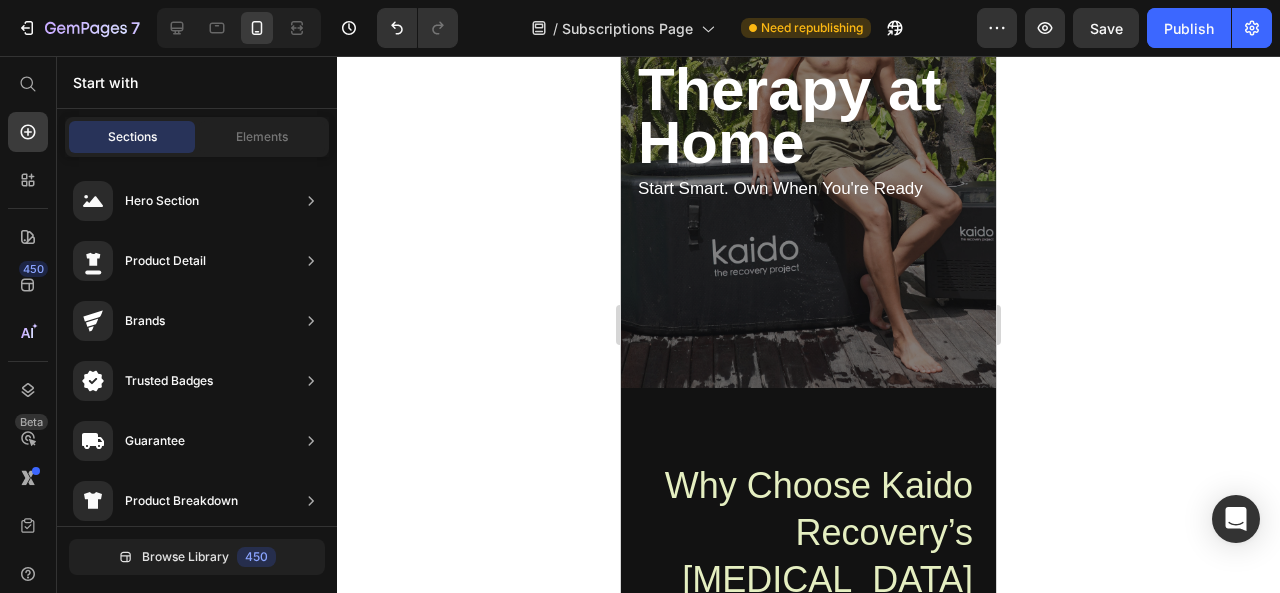 scroll, scrollTop: 0, scrollLeft: 0, axis: both 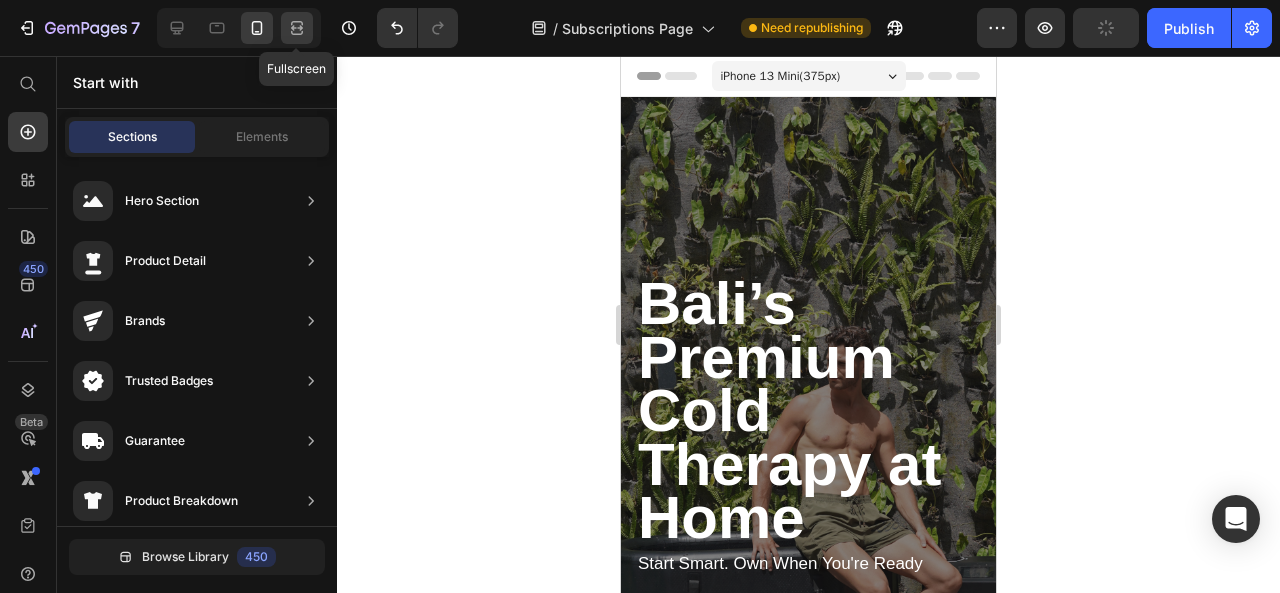 click 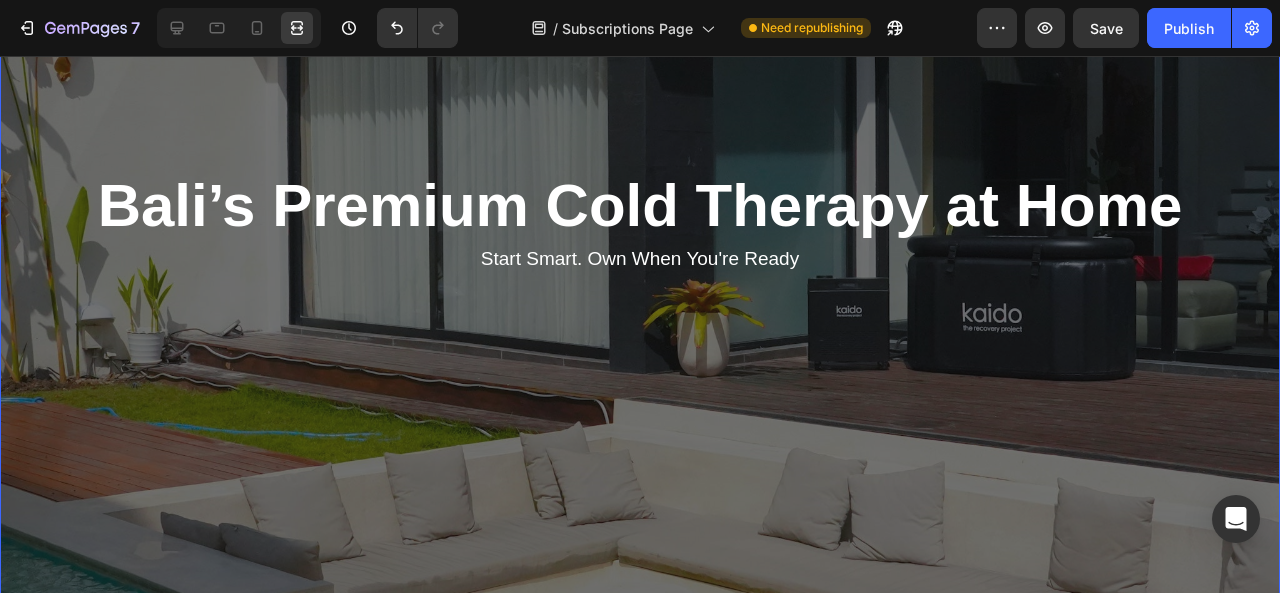 scroll, scrollTop: 0, scrollLeft: 0, axis: both 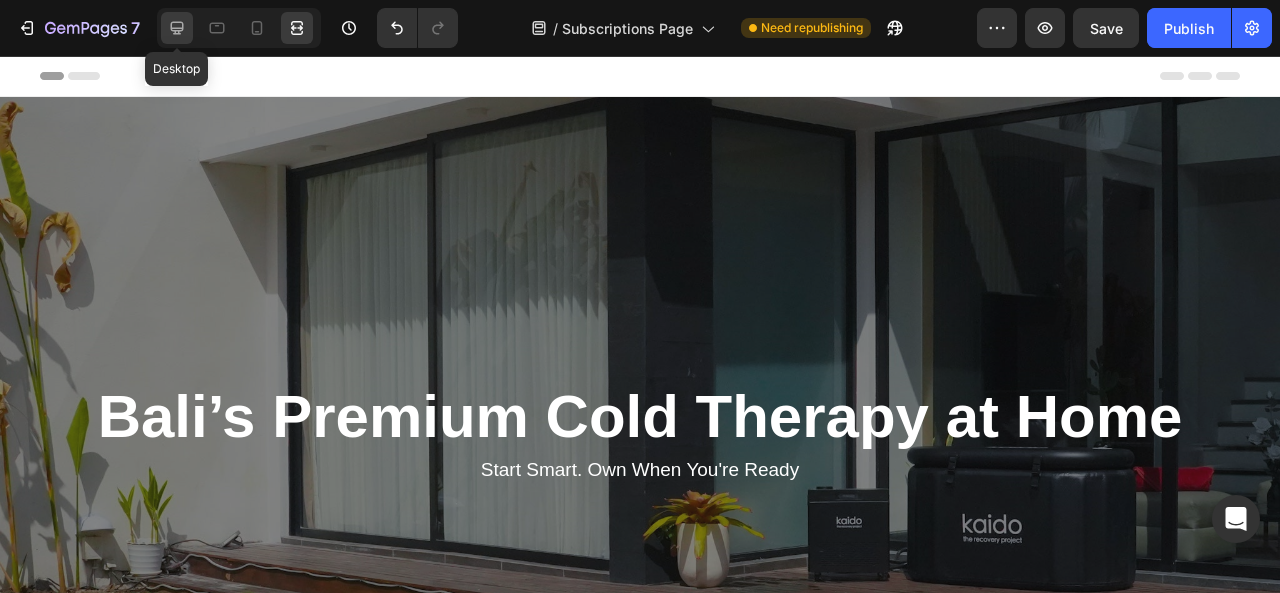 click 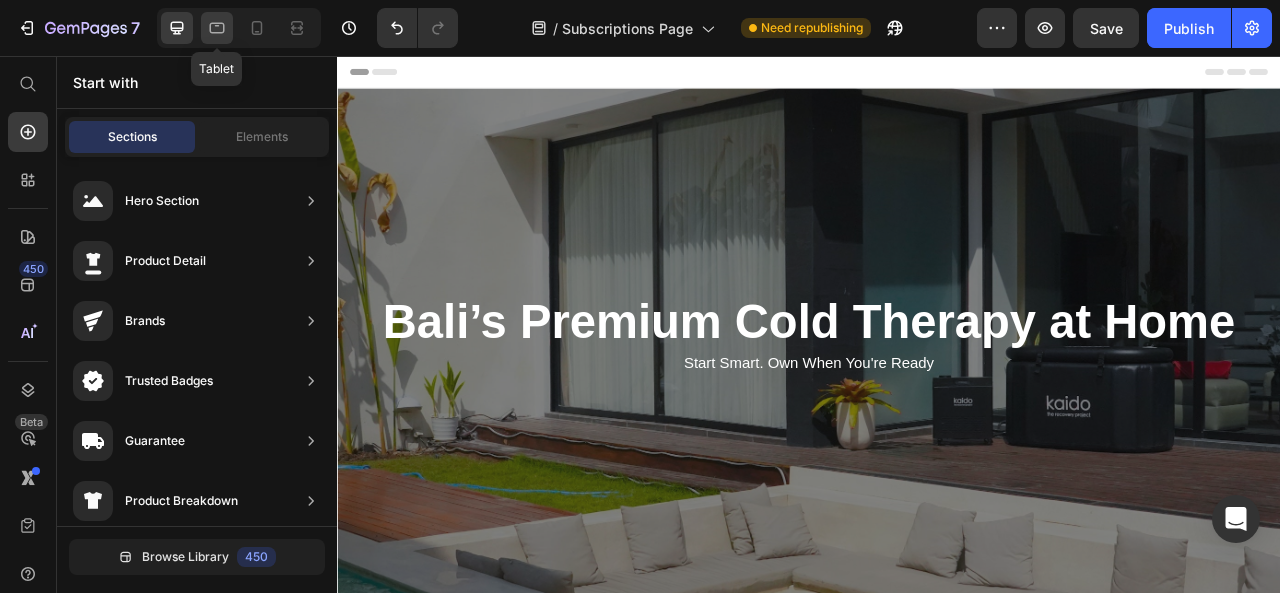 click 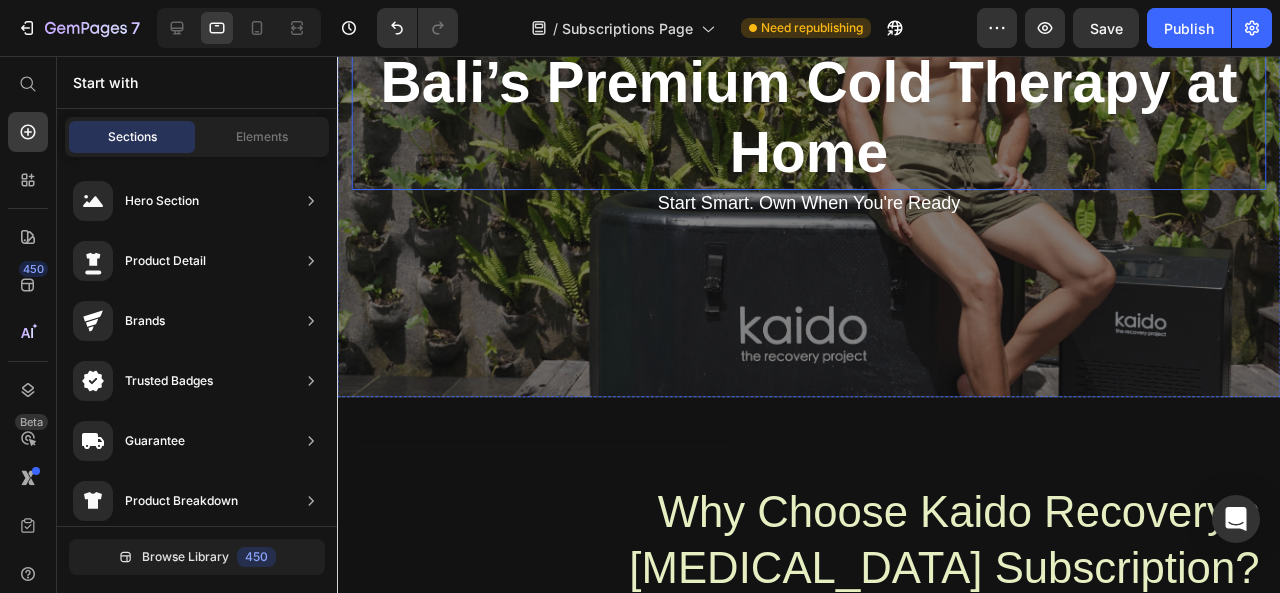 scroll, scrollTop: 0, scrollLeft: 0, axis: both 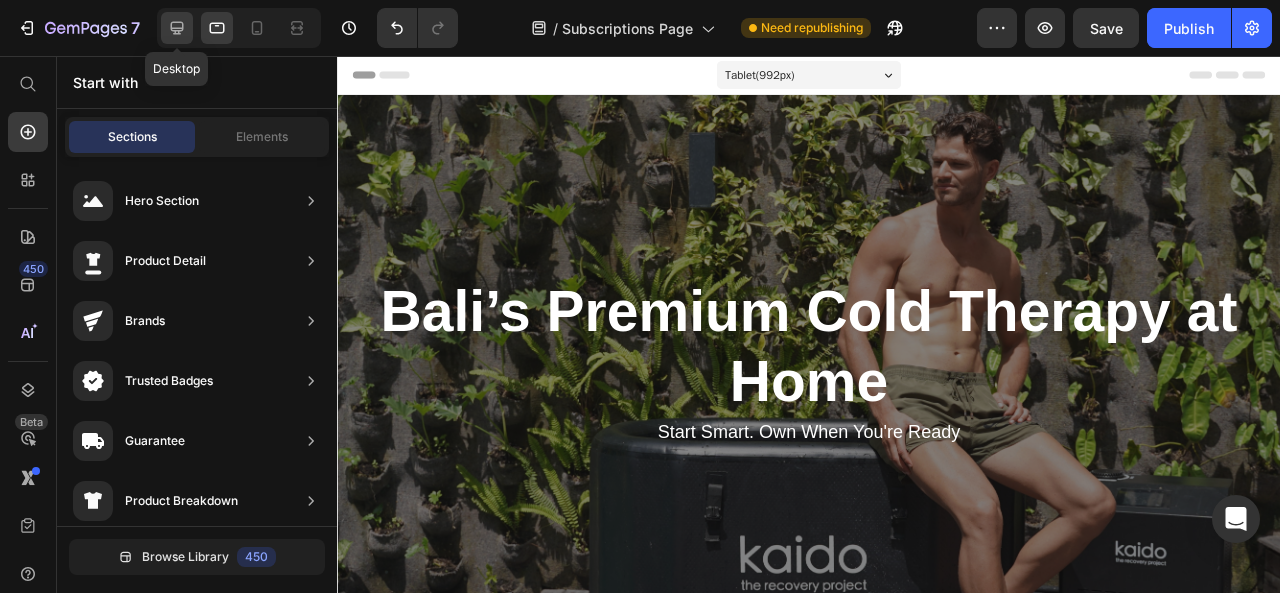 click 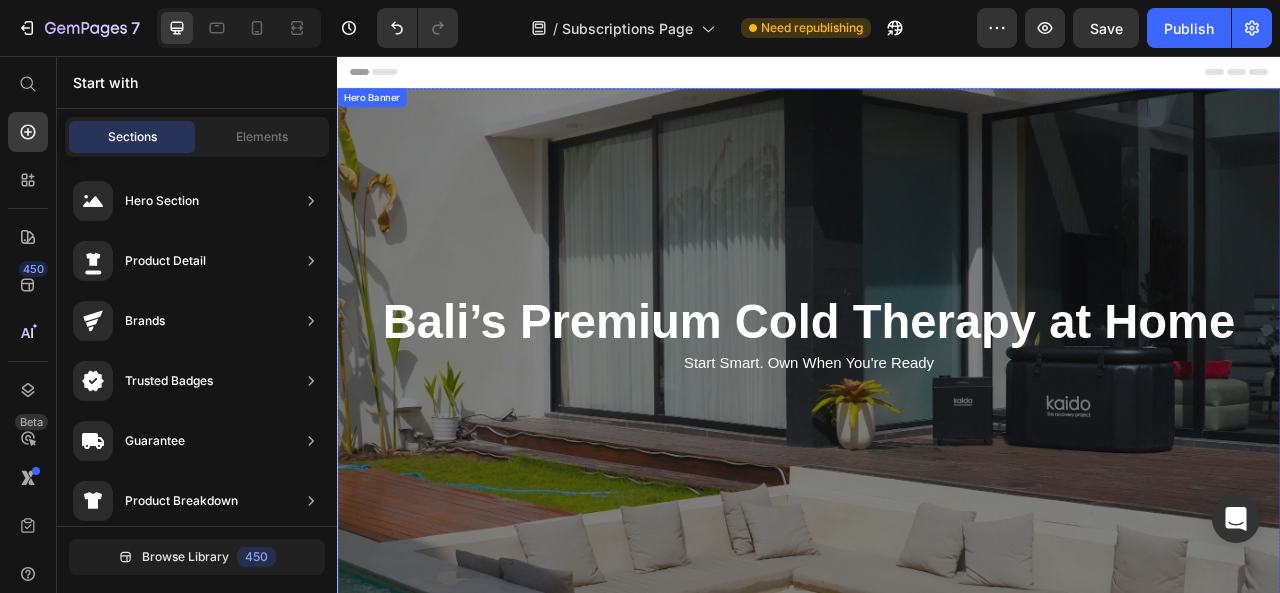 scroll, scrollTop: 0, scrollLeft: 0, axis: both 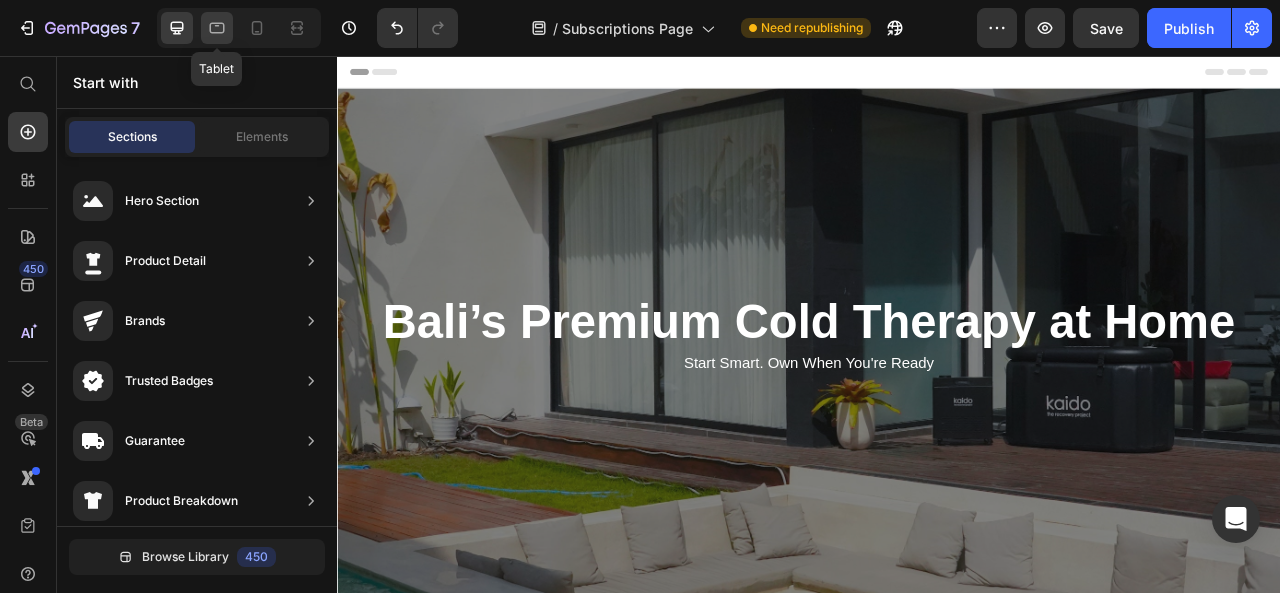 drag, startPoint x: 215, startPoint y: 32, endPoint x: 618, endPoint y: 315, distance: 492.44086 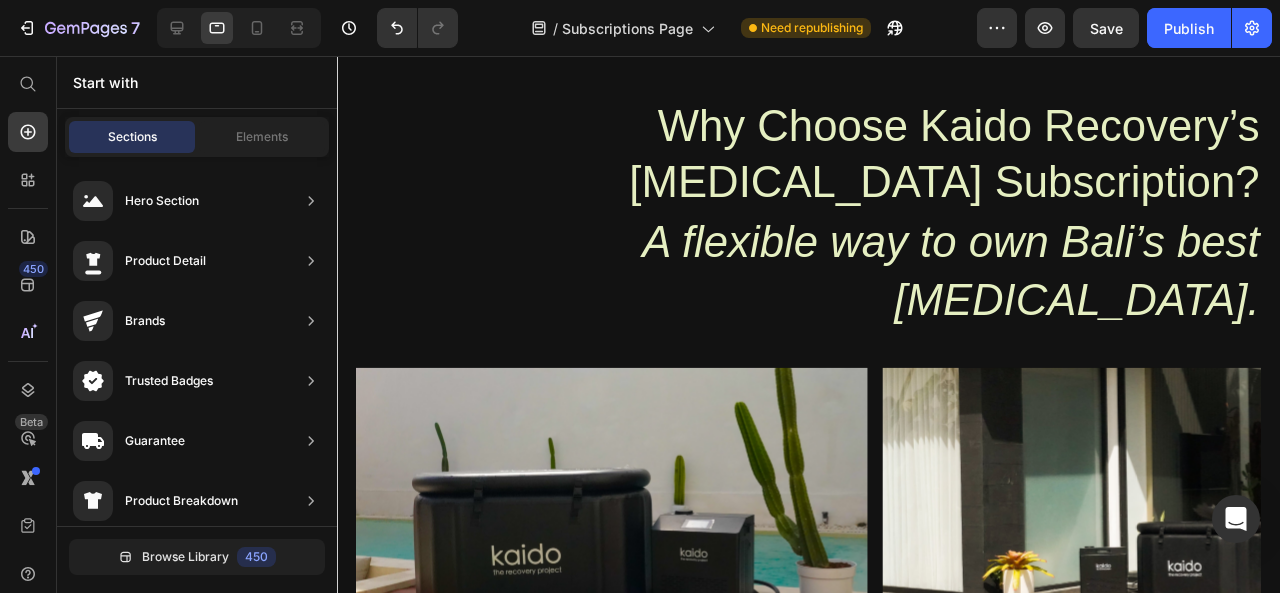 scroll, scrollTop: 648, scrollLeft: 0, axis: vertical 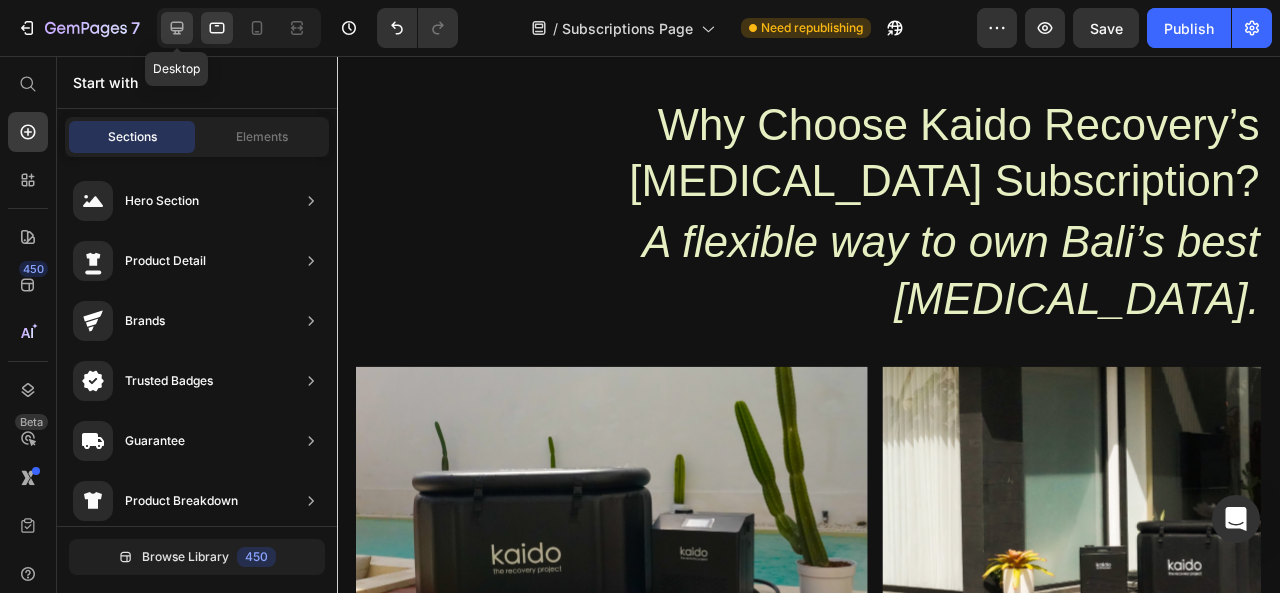 click 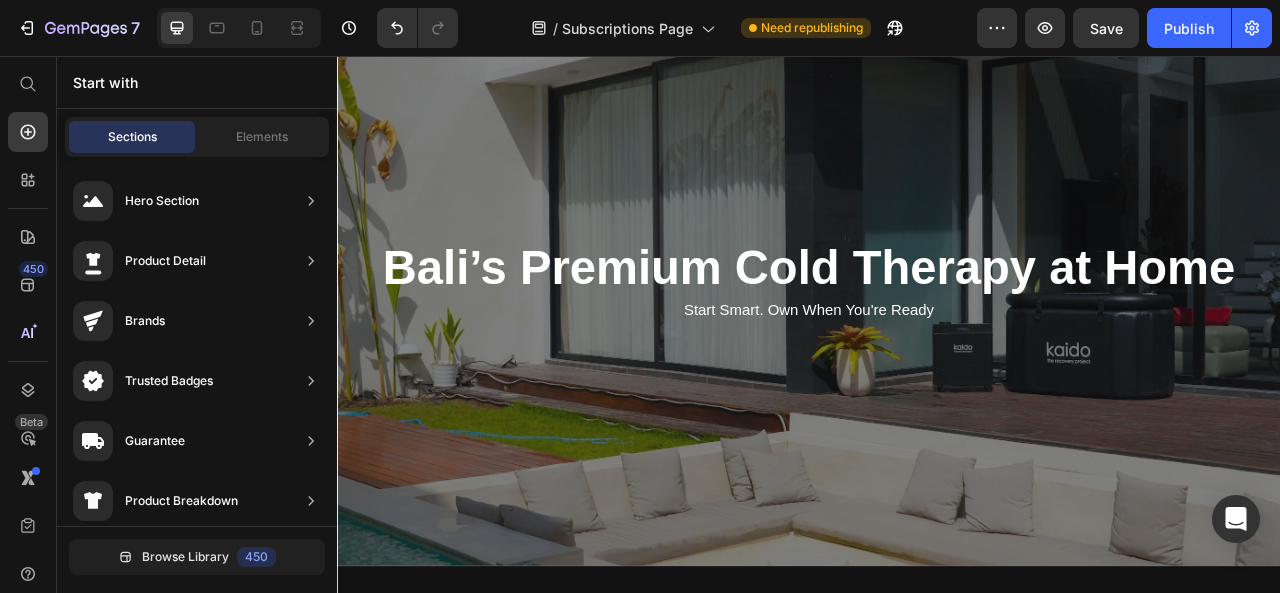 scroll, scrollTop: 58, scrollLeft: 0, axis: vertical 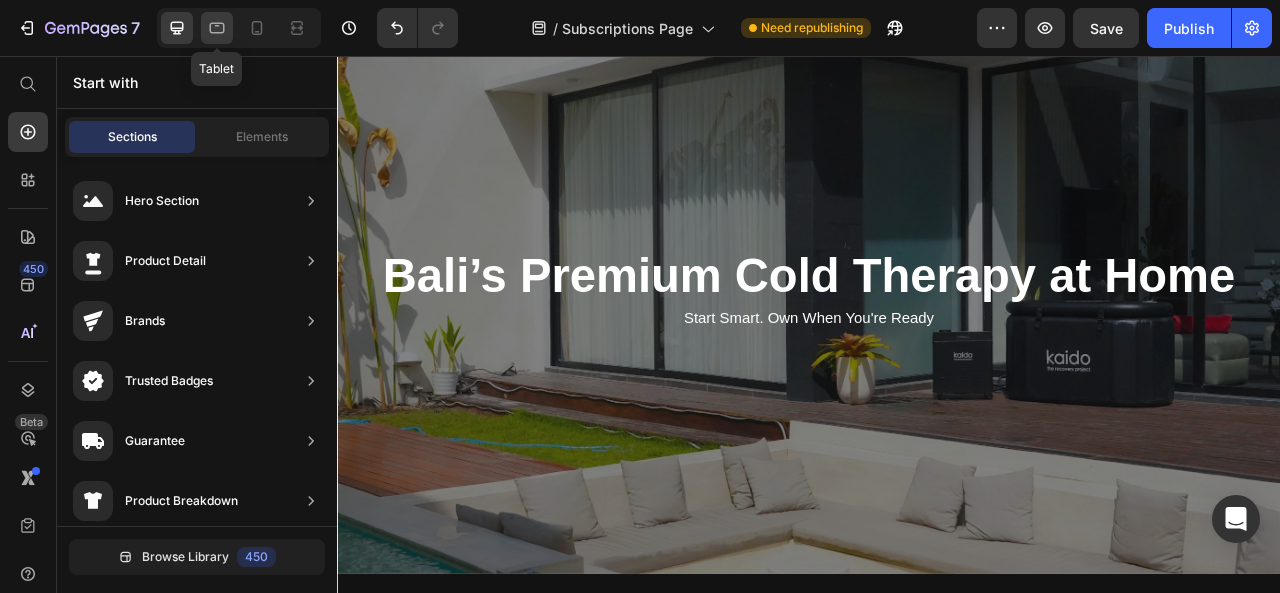 click 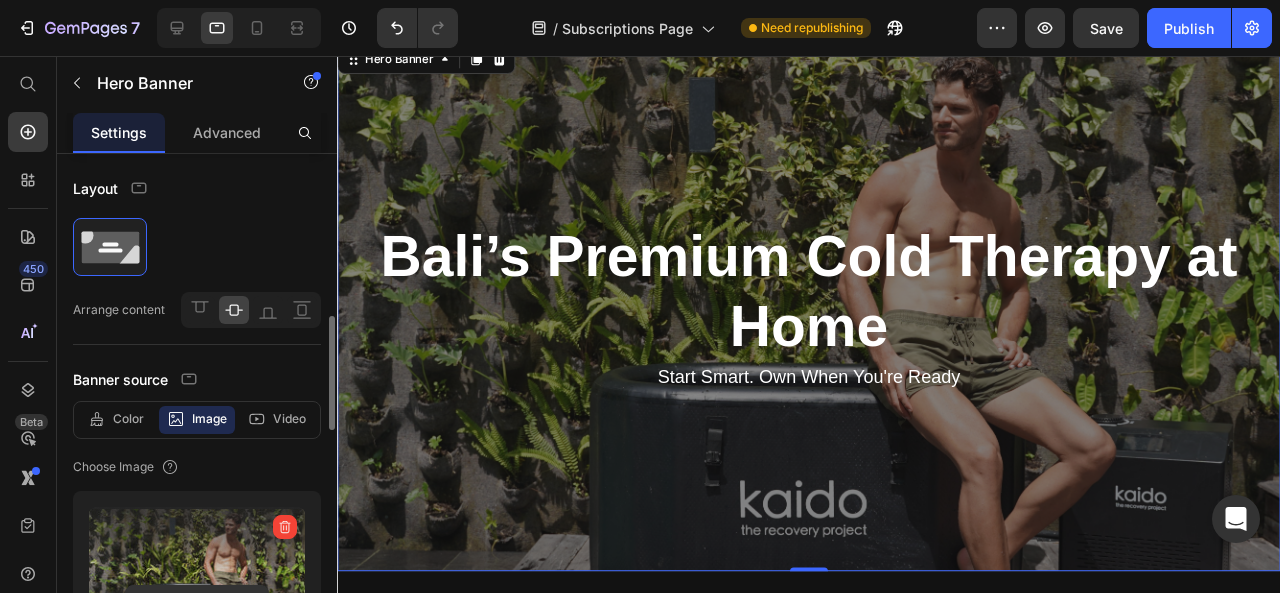 scroll, scrollTop: 136, scrollLeft: 0, axis: vertical 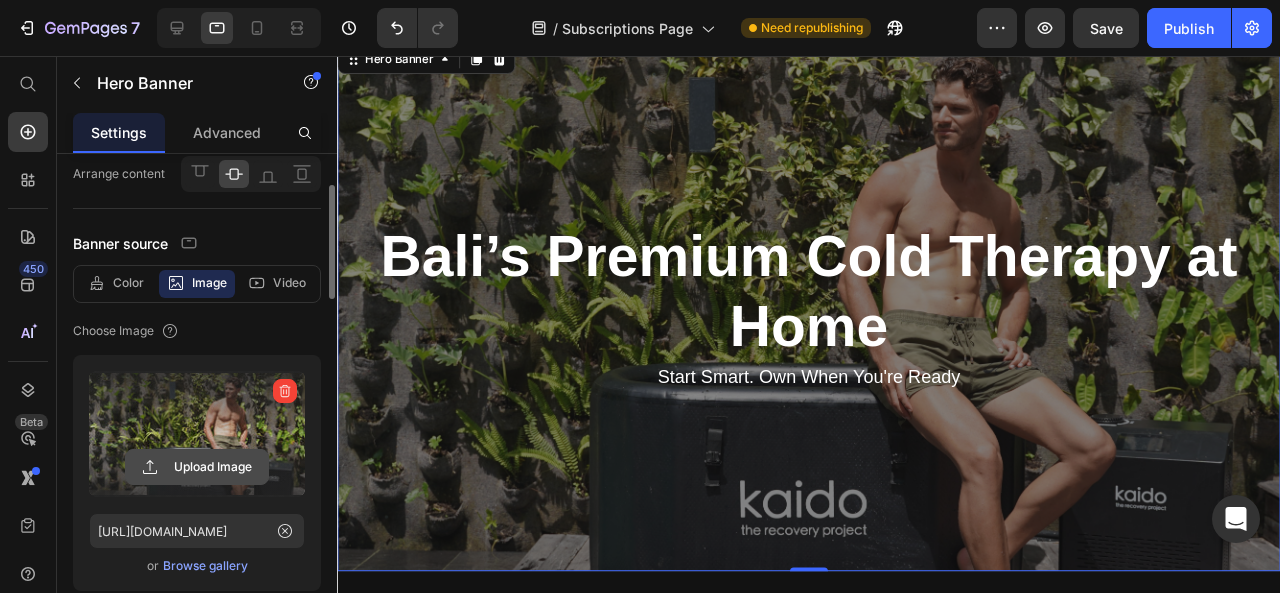 click 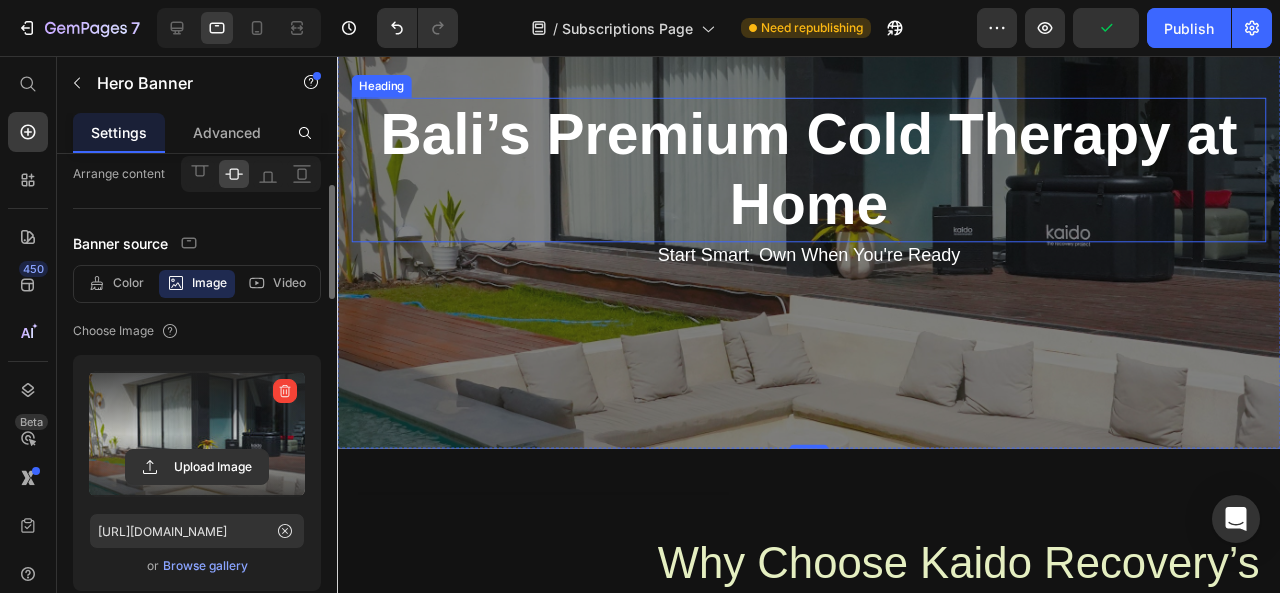 scroll, scrollTop: 186, scrollLeft: 0, axis: vertical 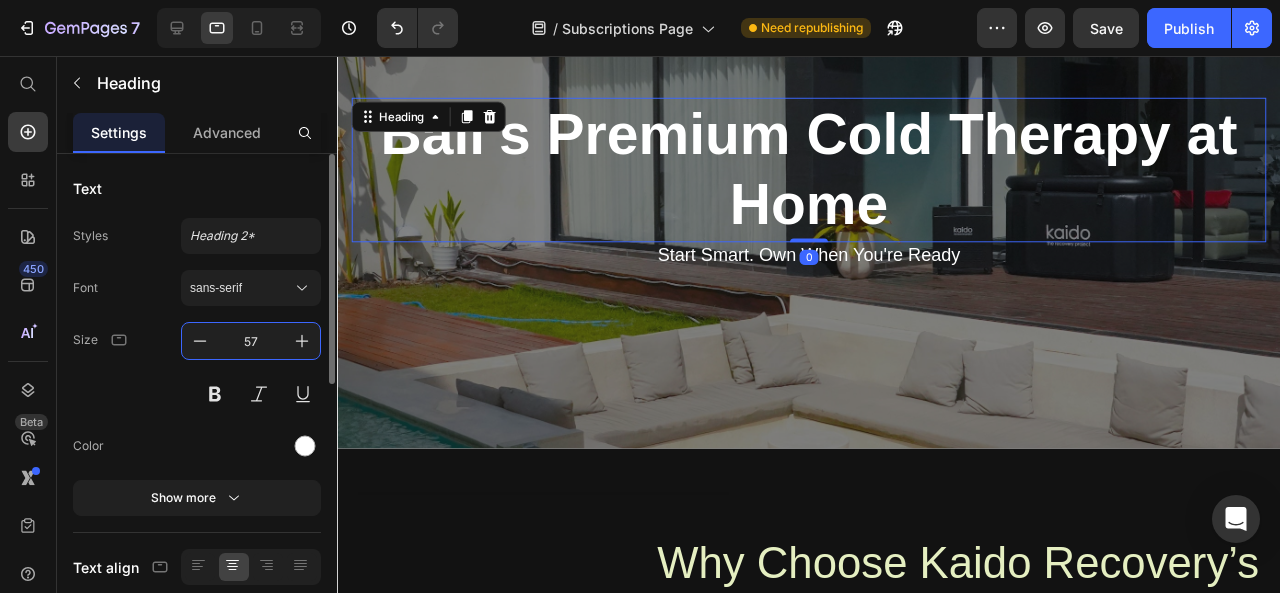 click on "57" at bounding box center (251, 341) 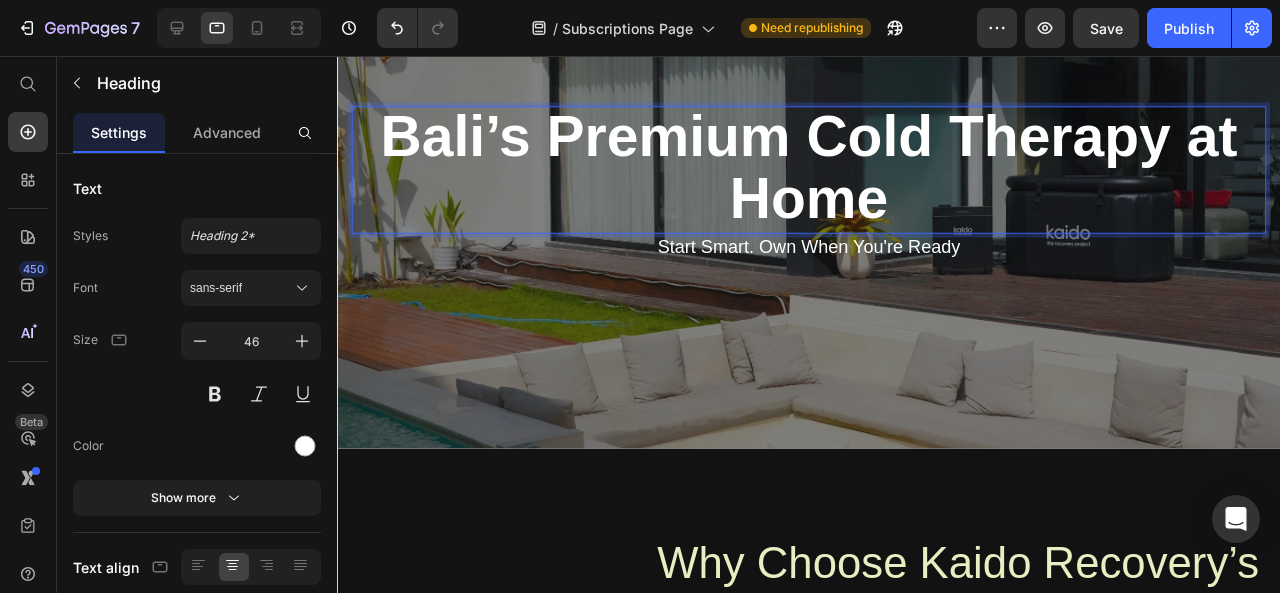 click on "Bali’s Premium Cold Therapy at Home" at bounding box center (832, 173) 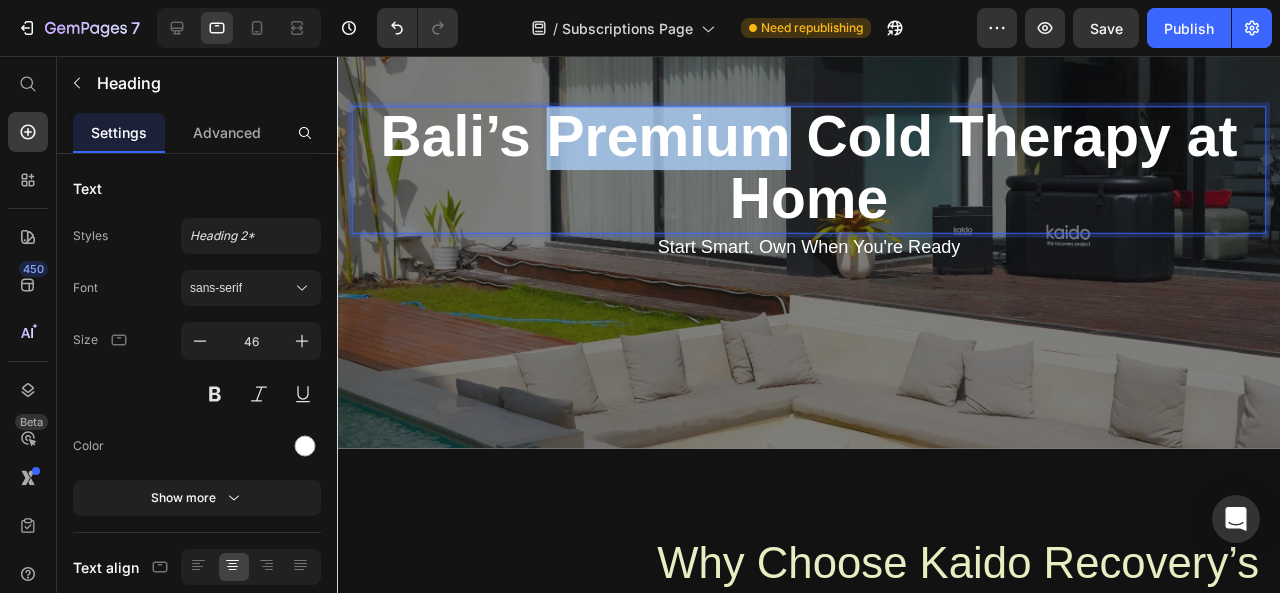 click on "Bali’s Premium Cold Therapy at Home" at bounding box center (832, 173) 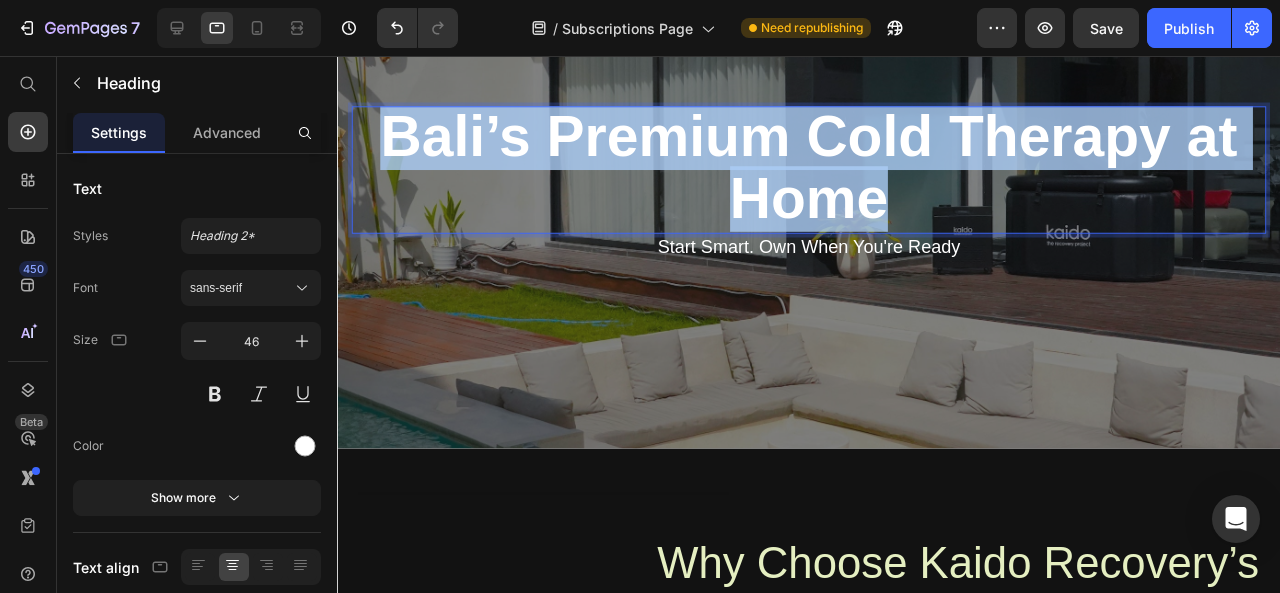 click on "Bali’s Premium Cold Therapy at Home" at bounding box center (832, 173) 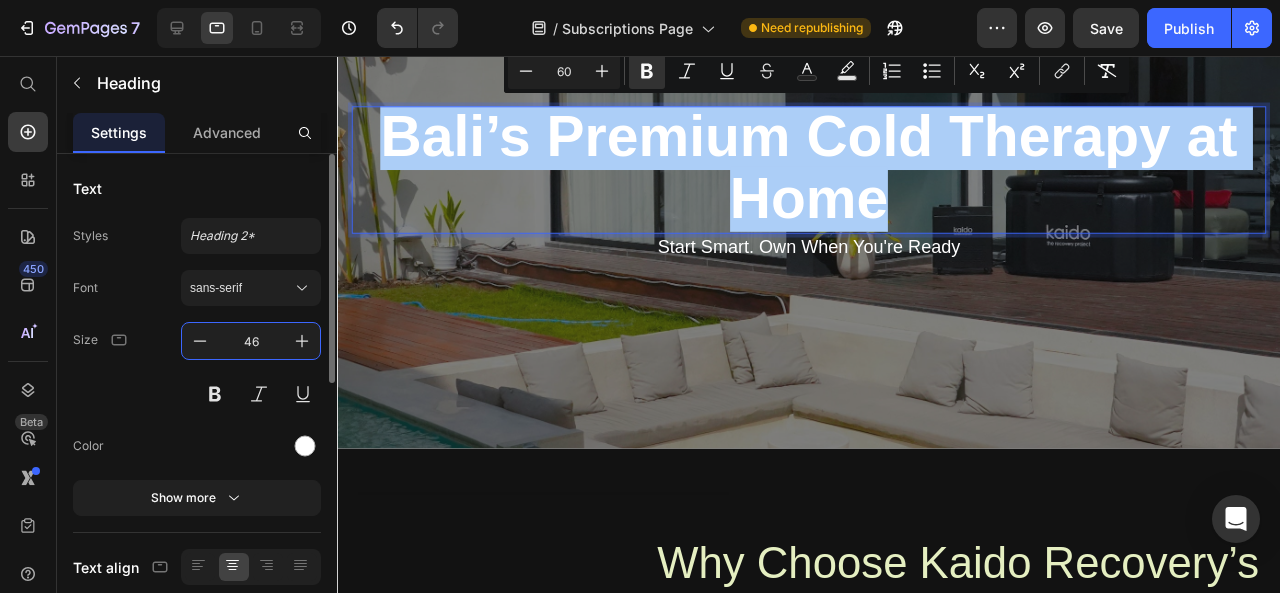 click on "46" at bounding box center (251, 341) 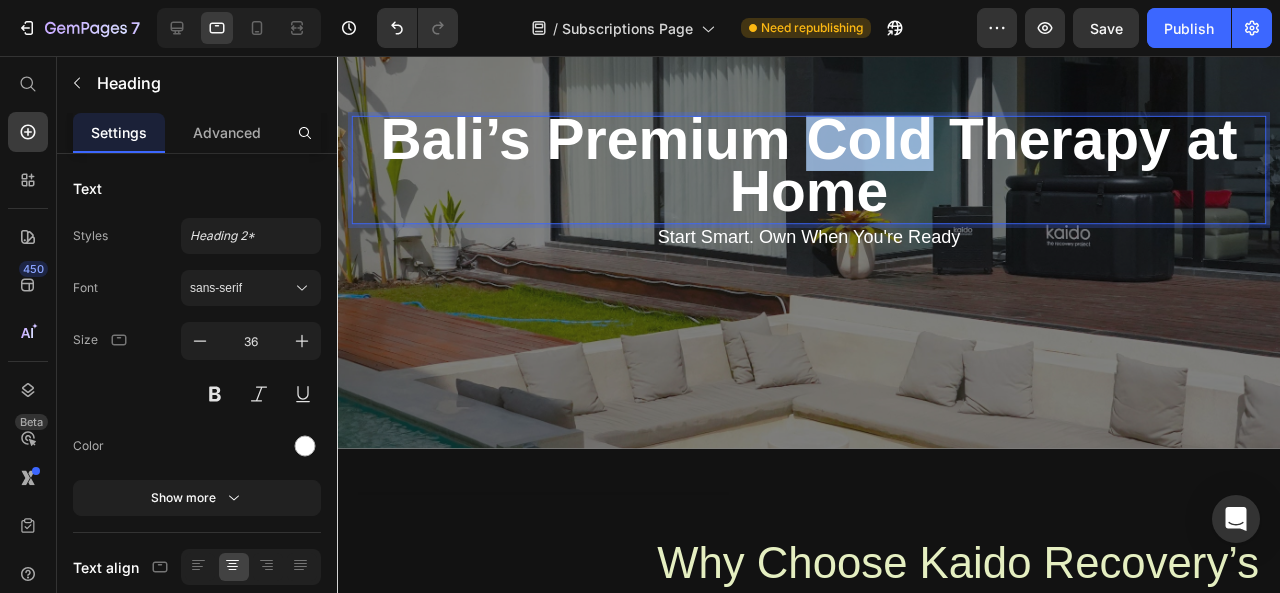 click on "Bali’s Premium Cold Therapy at Home" at bounding box center (832, 171) 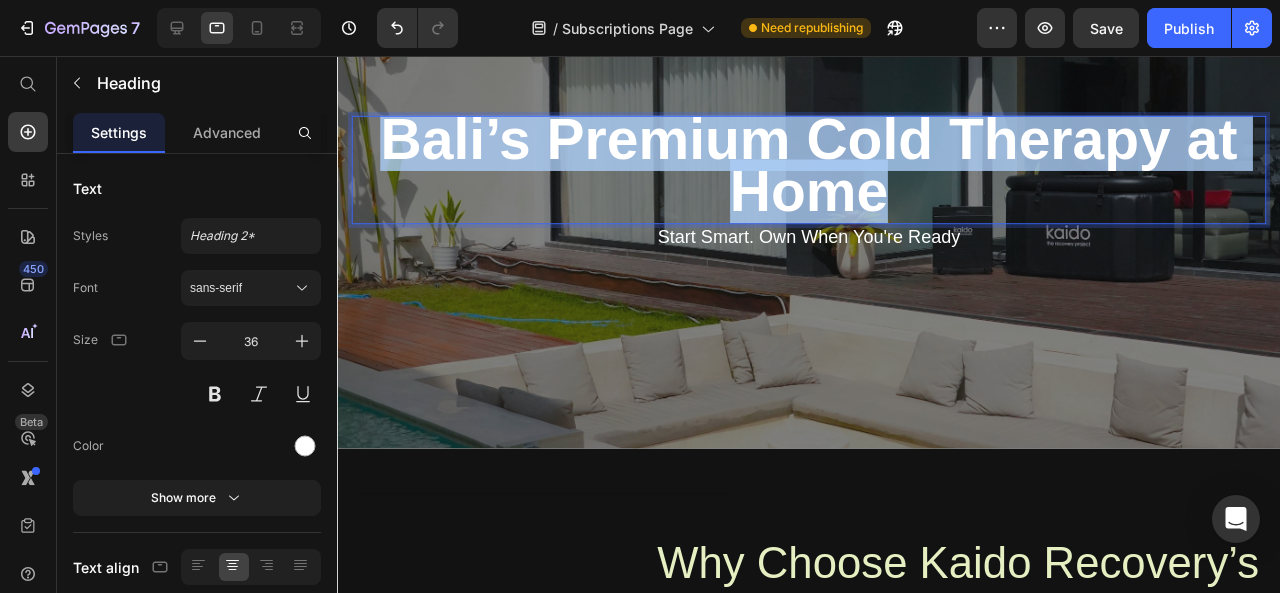 click on "Bali’s Premium Cold Therapy at Home" at bounding box center [832, 171] 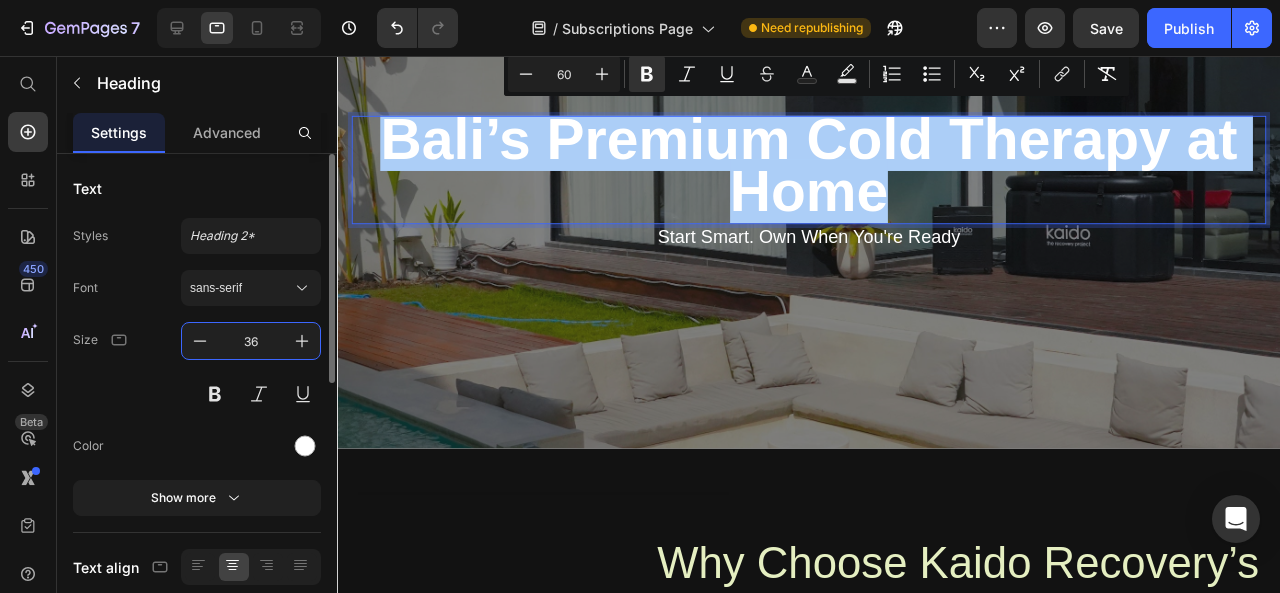click on "36" at bounding box center [251, 341] 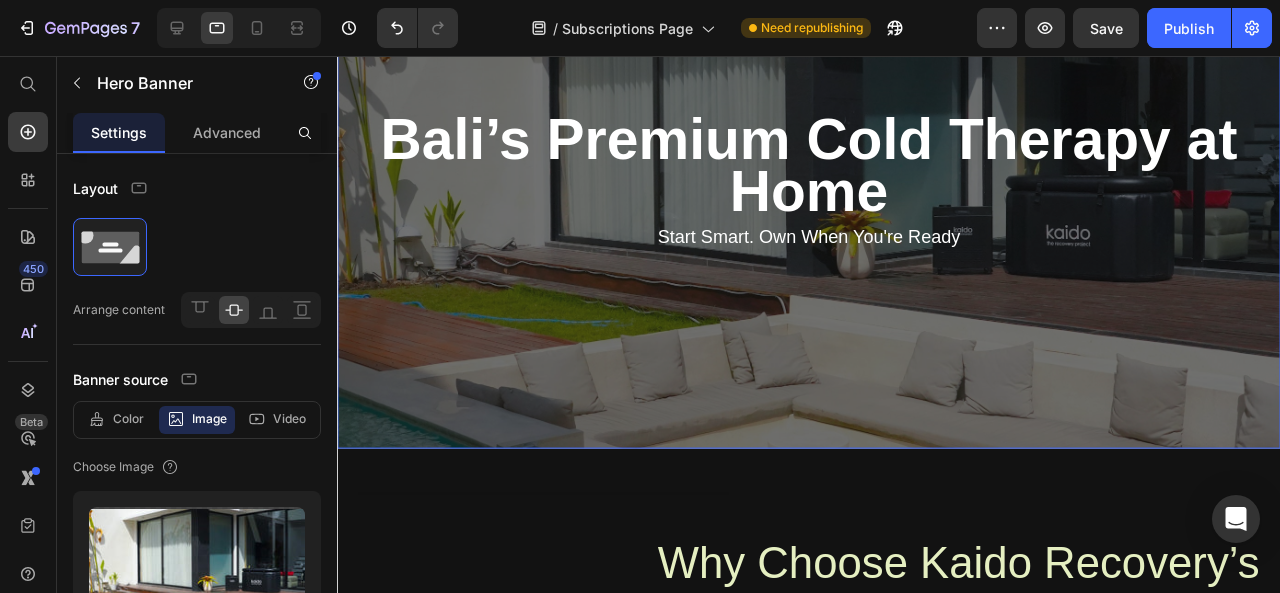 click at bounding box center (833, 190) 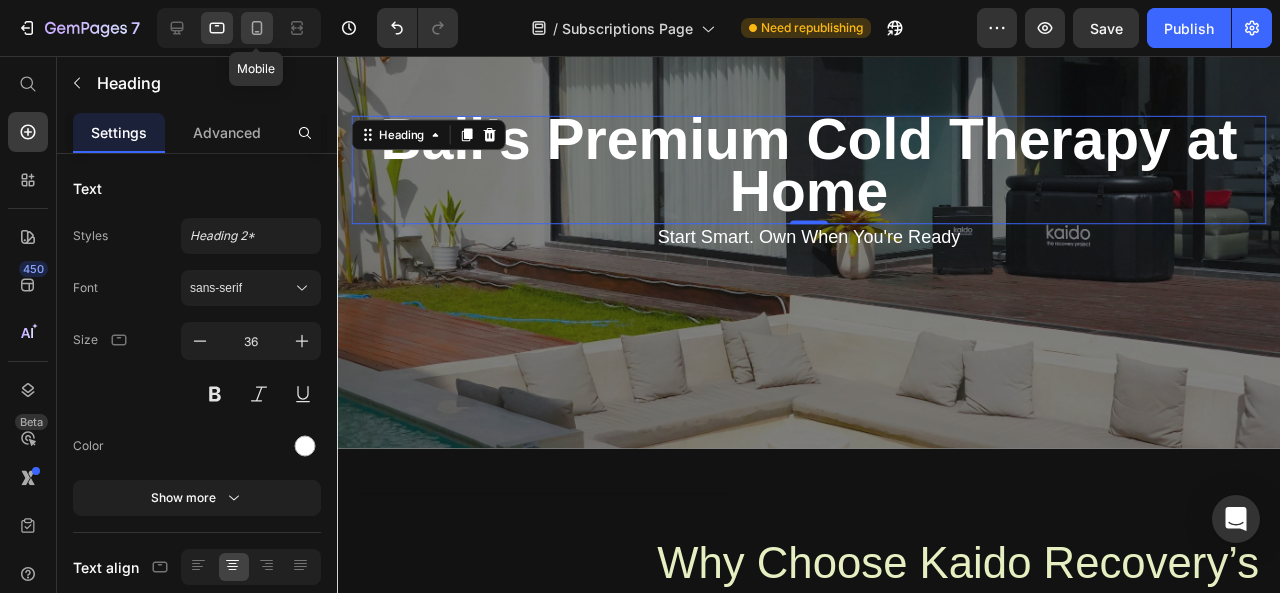 click 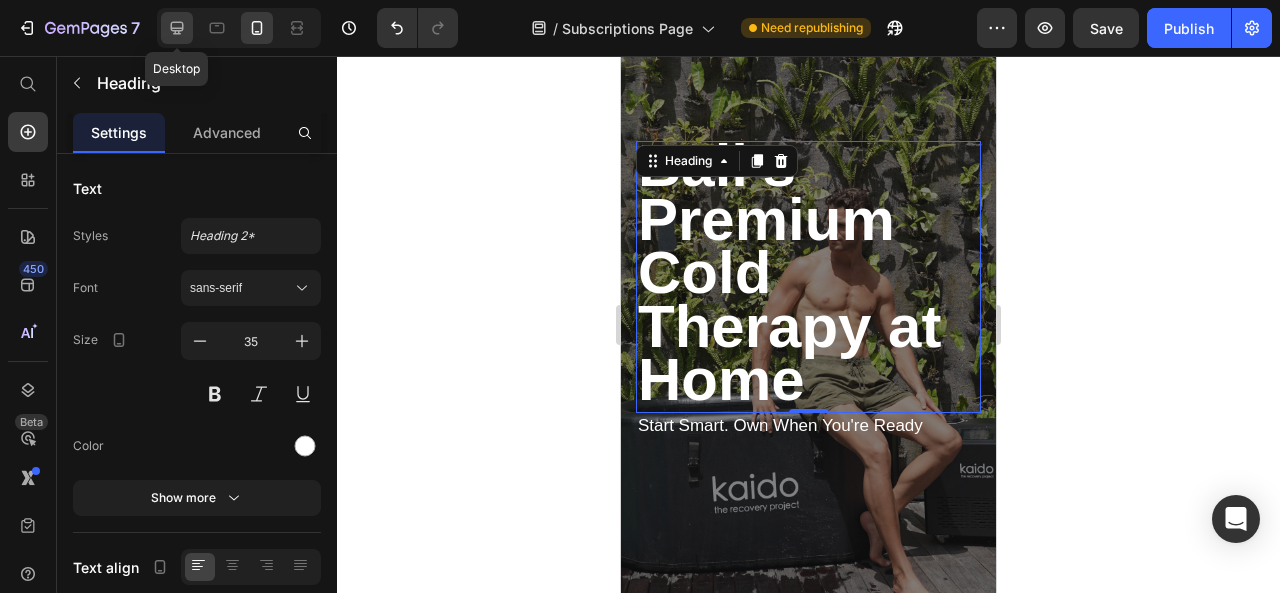 click 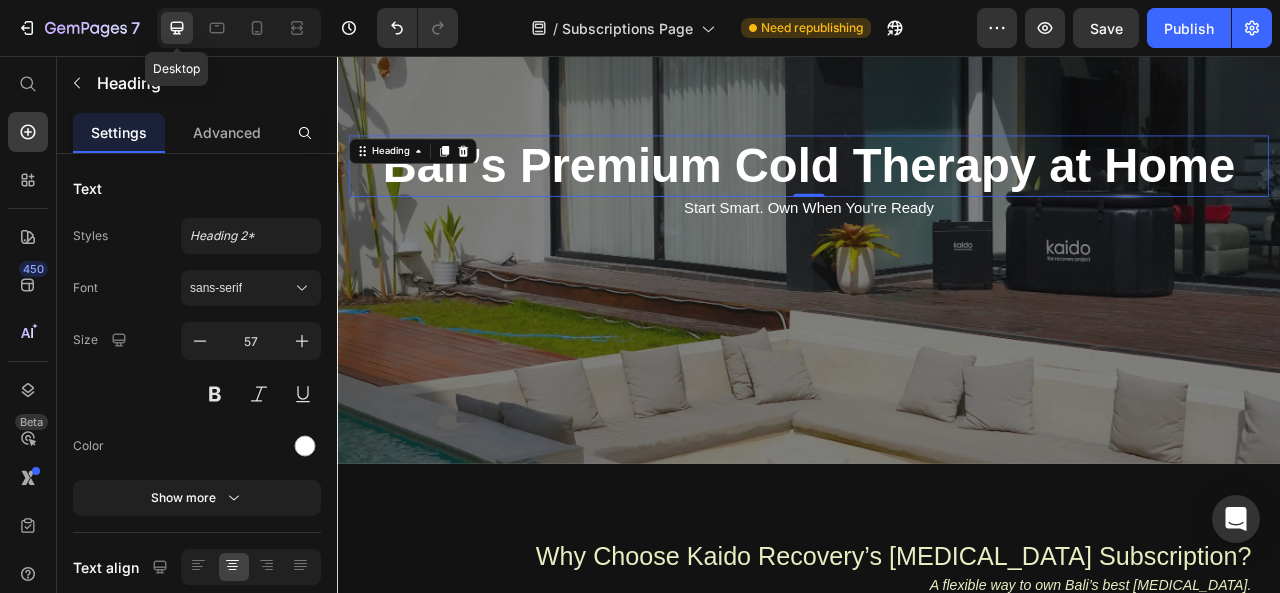 scroll, scrollTop: 224, scrollLeft: 0, axis: vertical 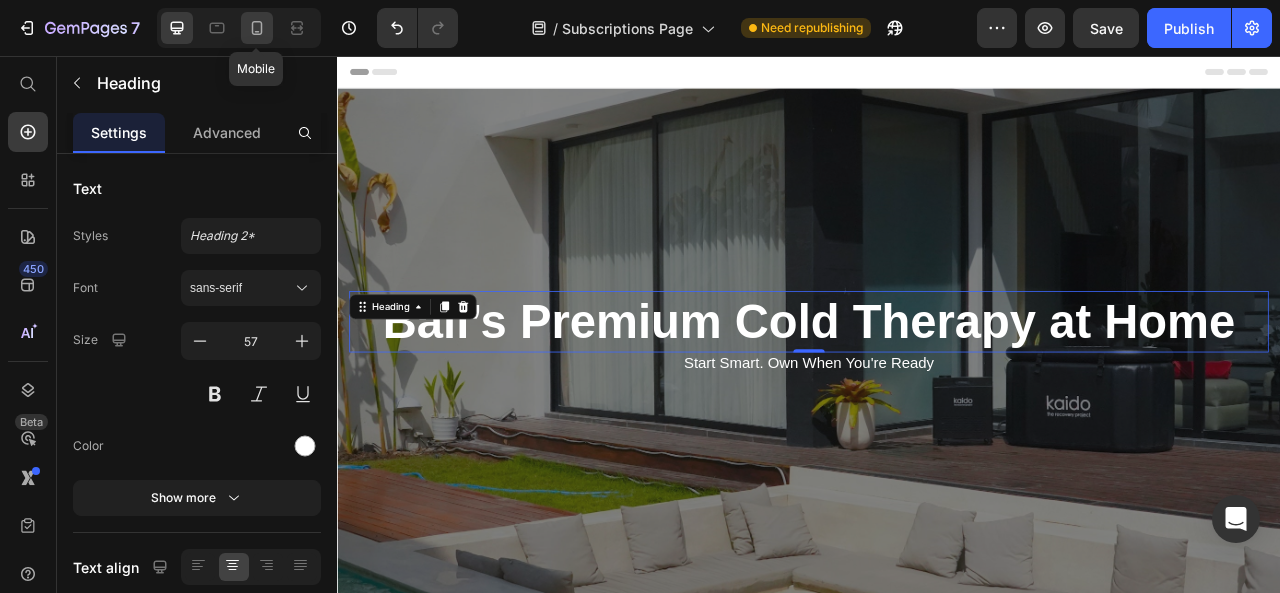 click 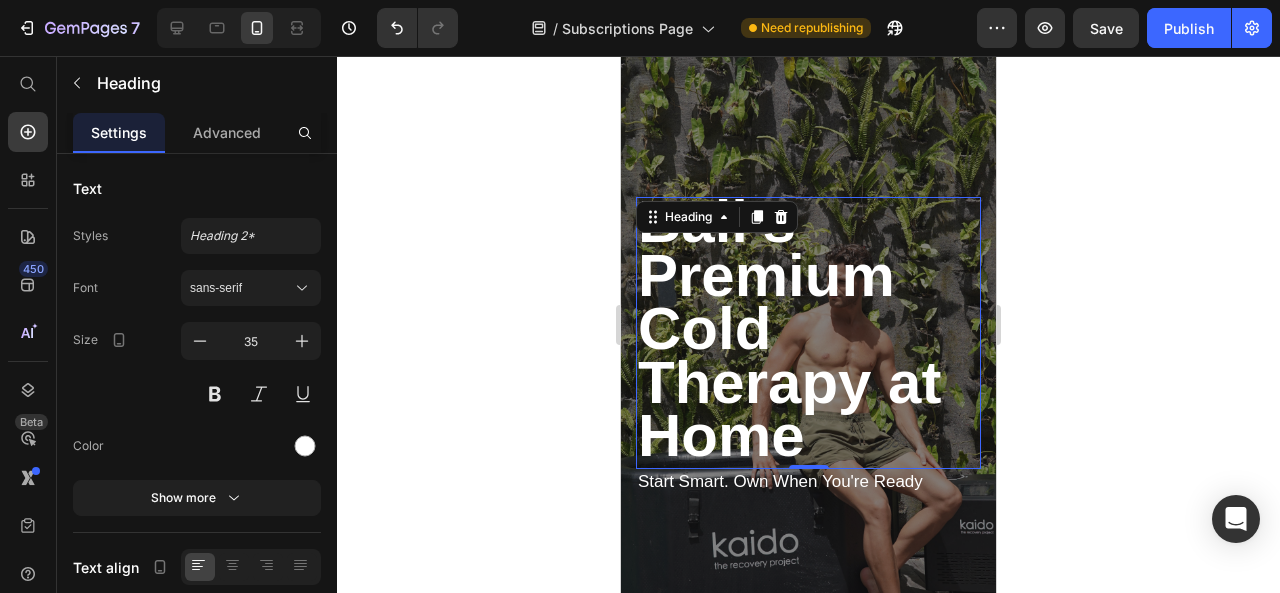 scroll, scrollTop: 138, scrollLeft: 0, axis: vertical 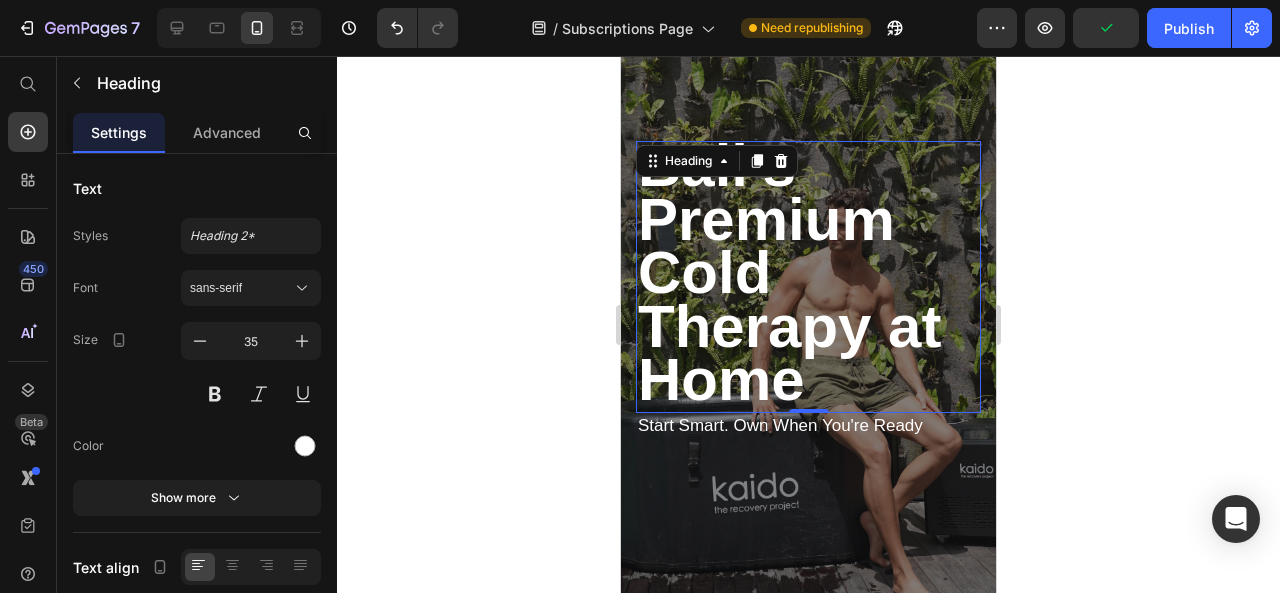 click 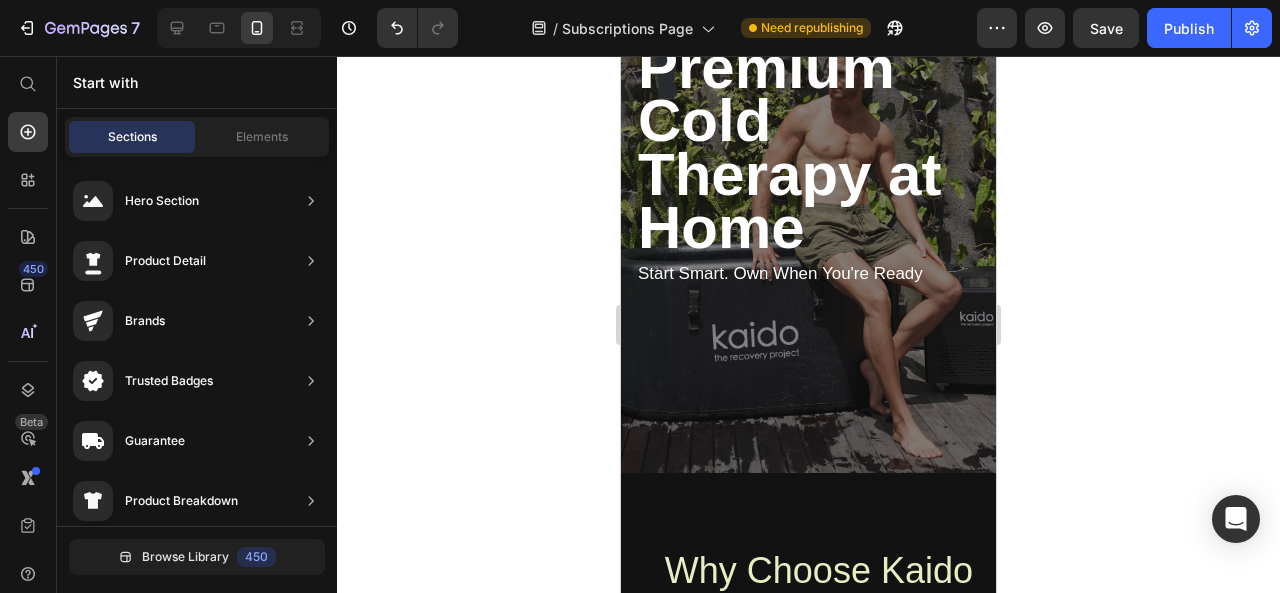 scroll, scrollTop: 0, scrollLeft: 0, axis: both 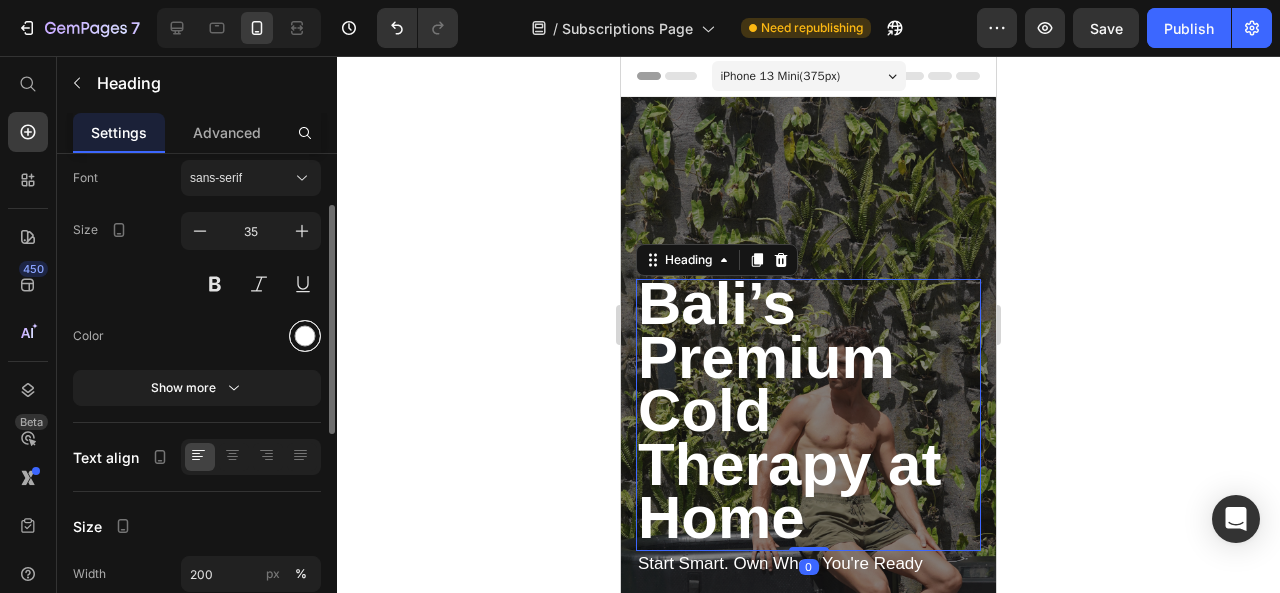 click at bounding box center (305, 336) 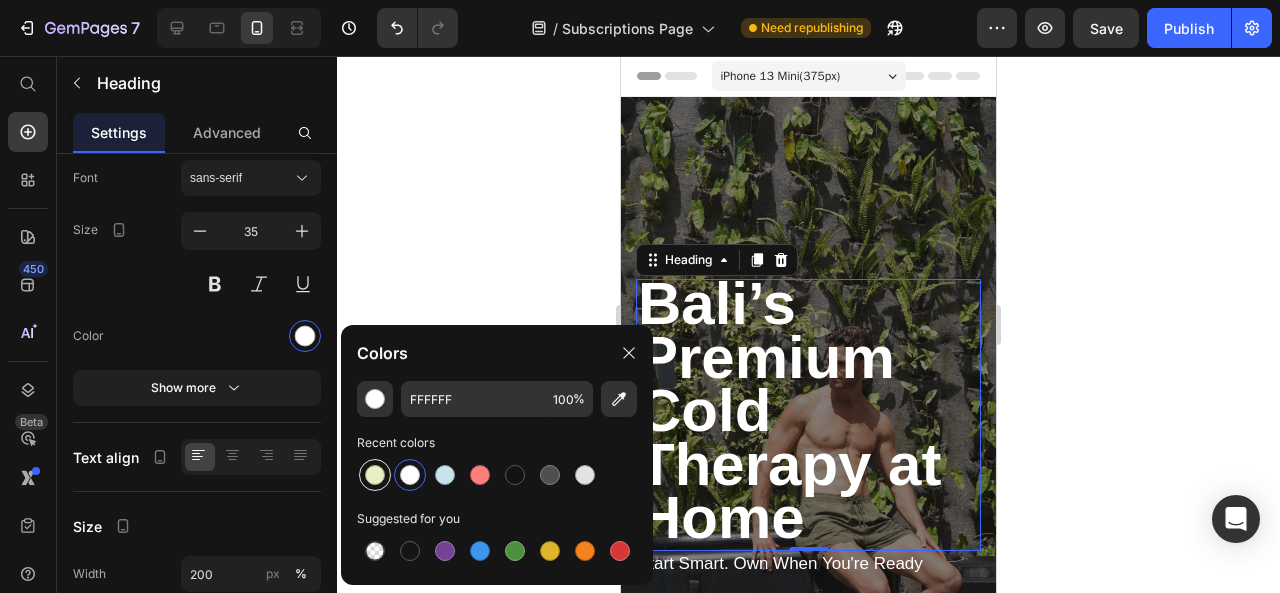 click at bounding box center (375, 475) 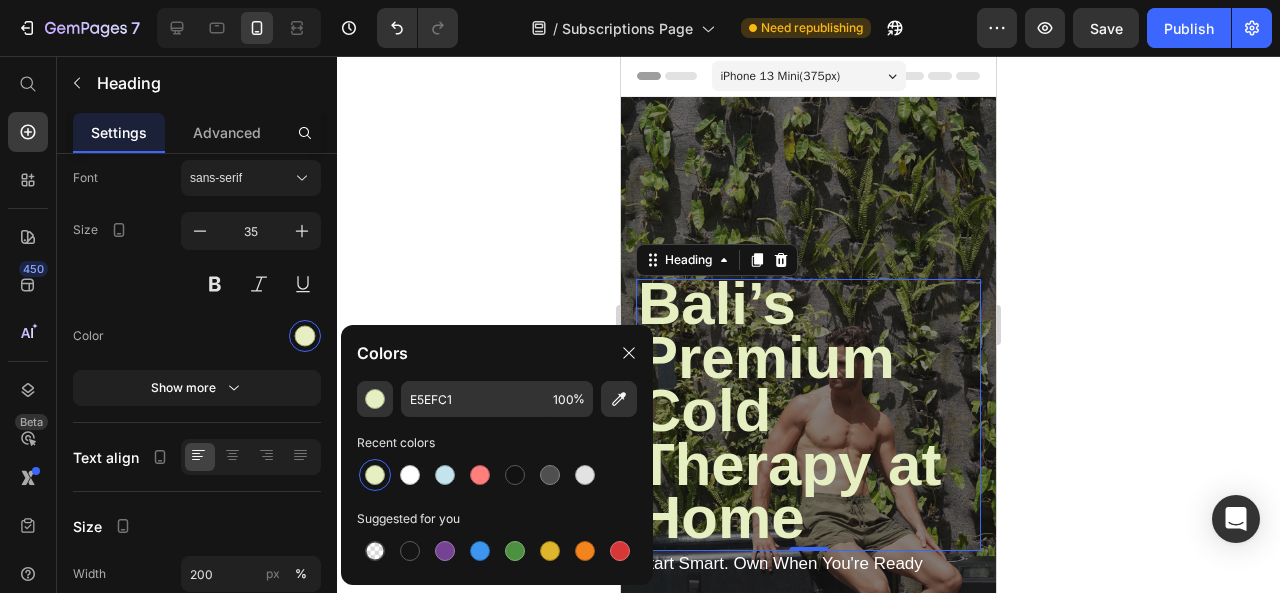 click 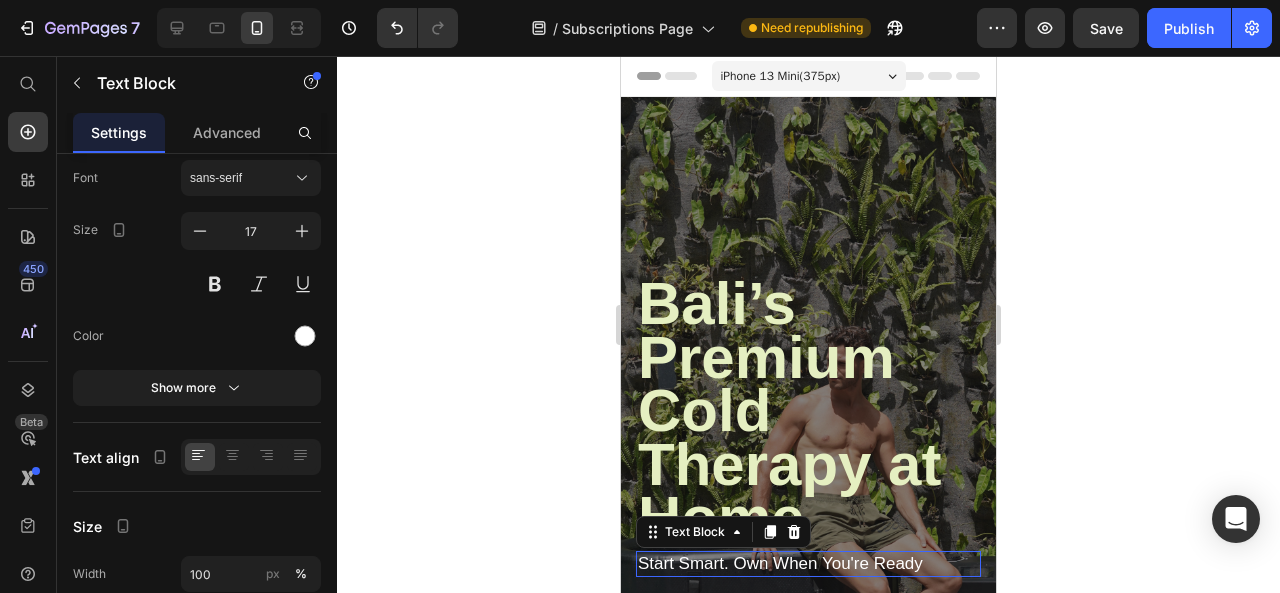 click on "Start Smart. Own When You're Ready" at bounding box center [808, 564] 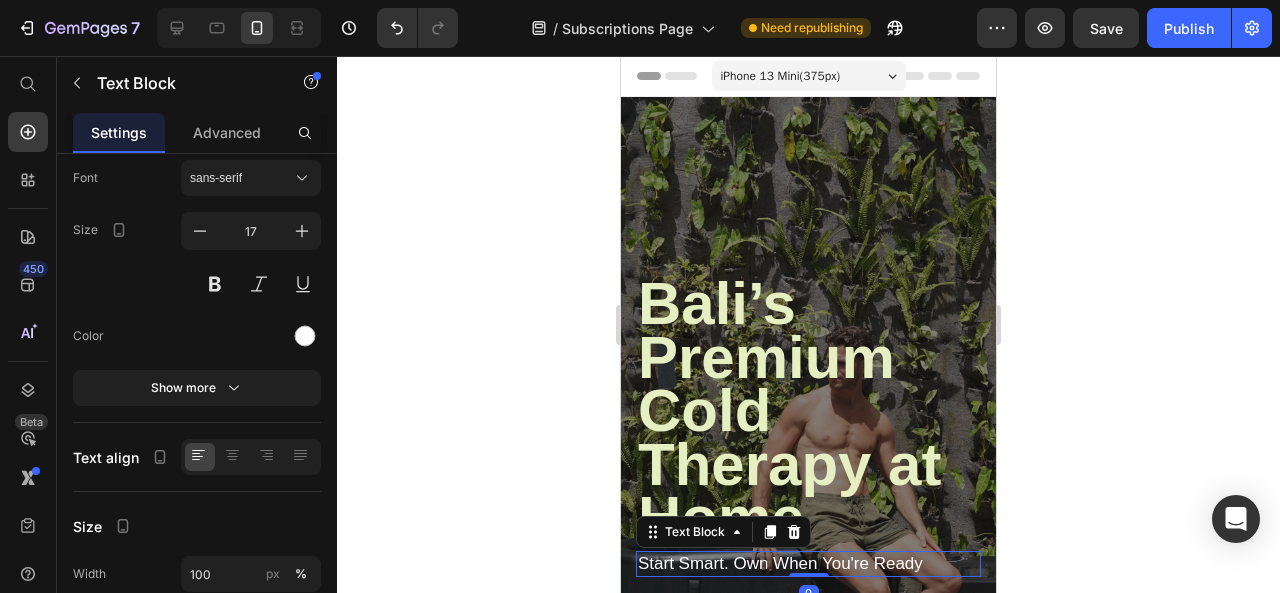 scroll, scrollTop: 0, scrollLeft: 0, axis: both 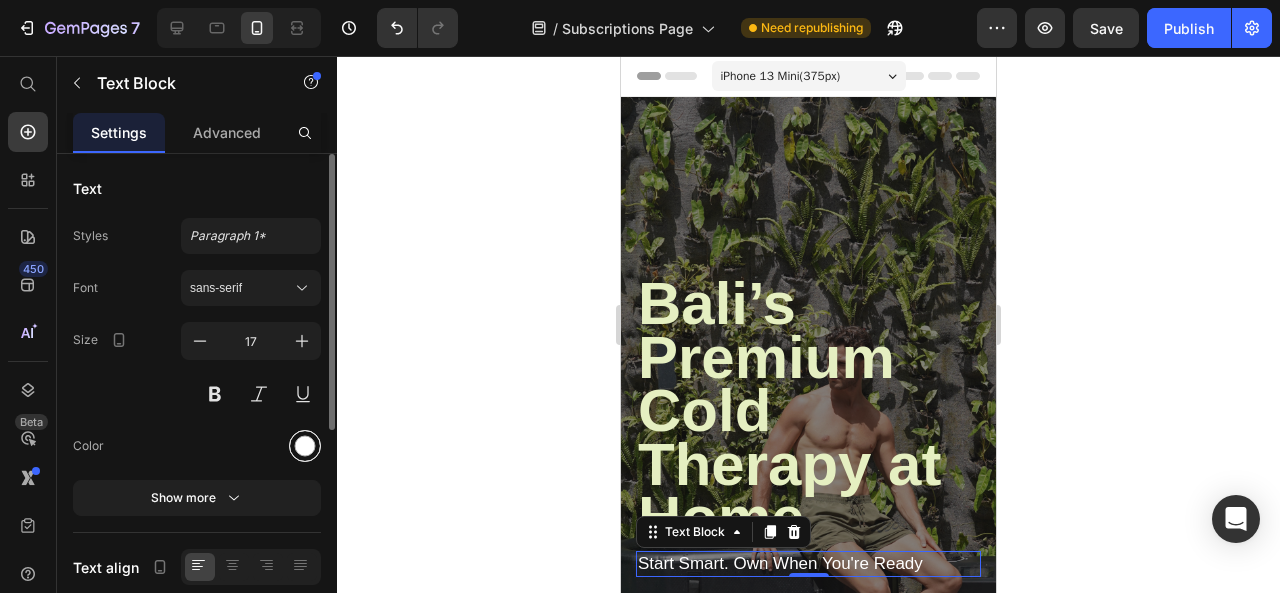 click at bounding box center (305, 446) 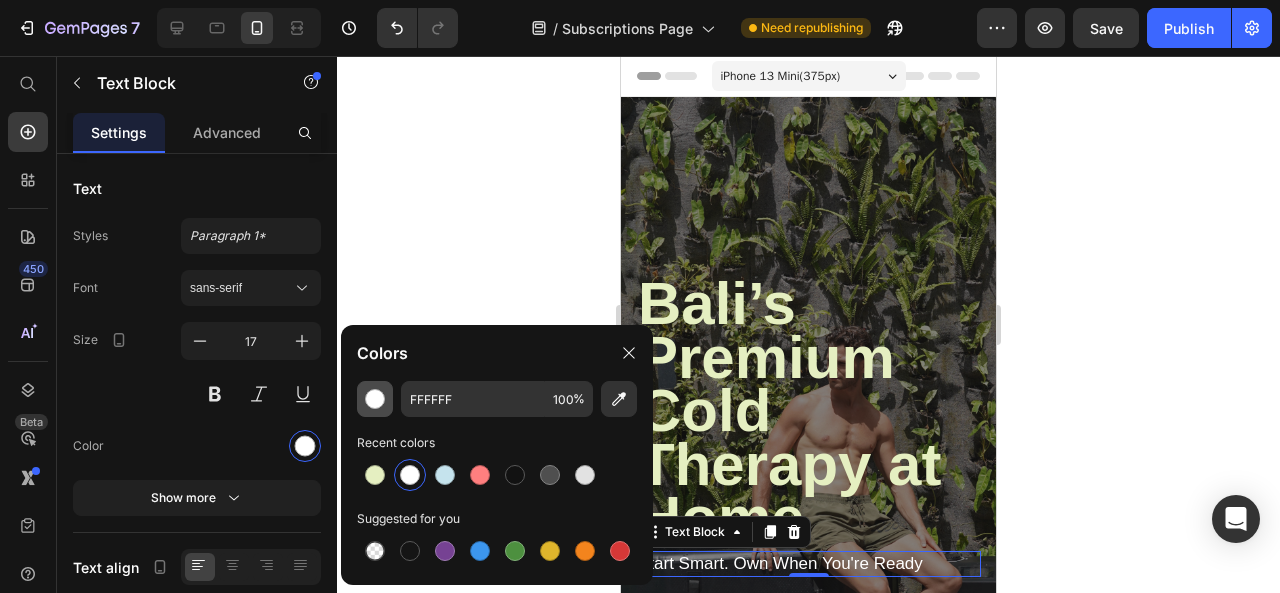 click at bounding box center [375, 399] 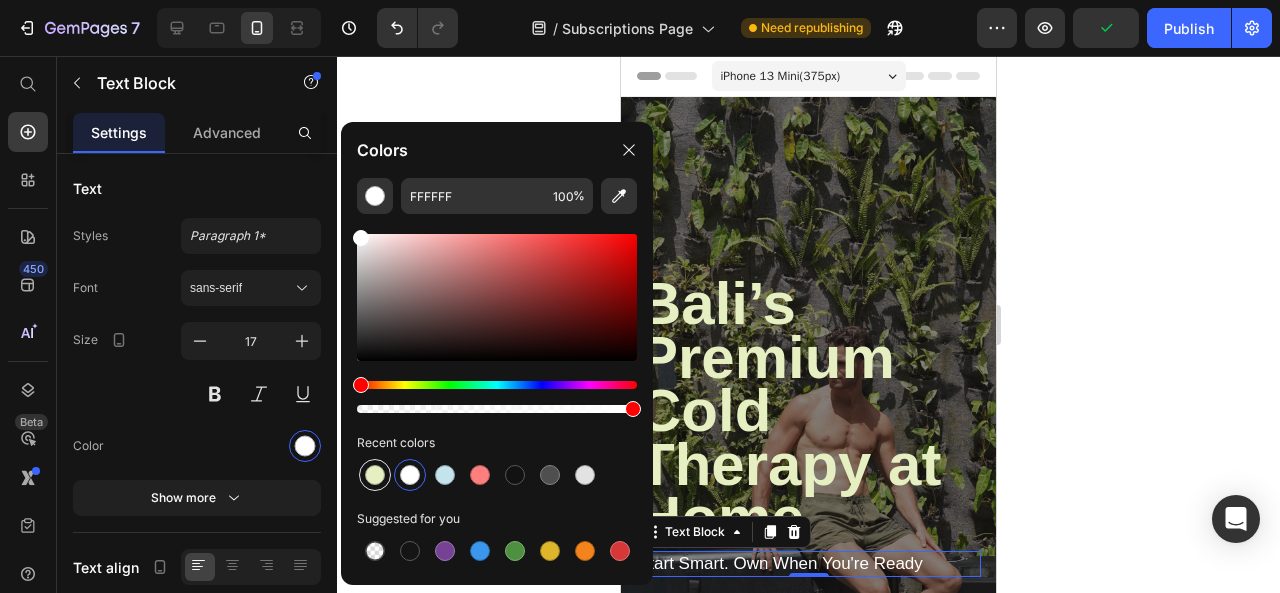 click at bounding box center [375, 475] 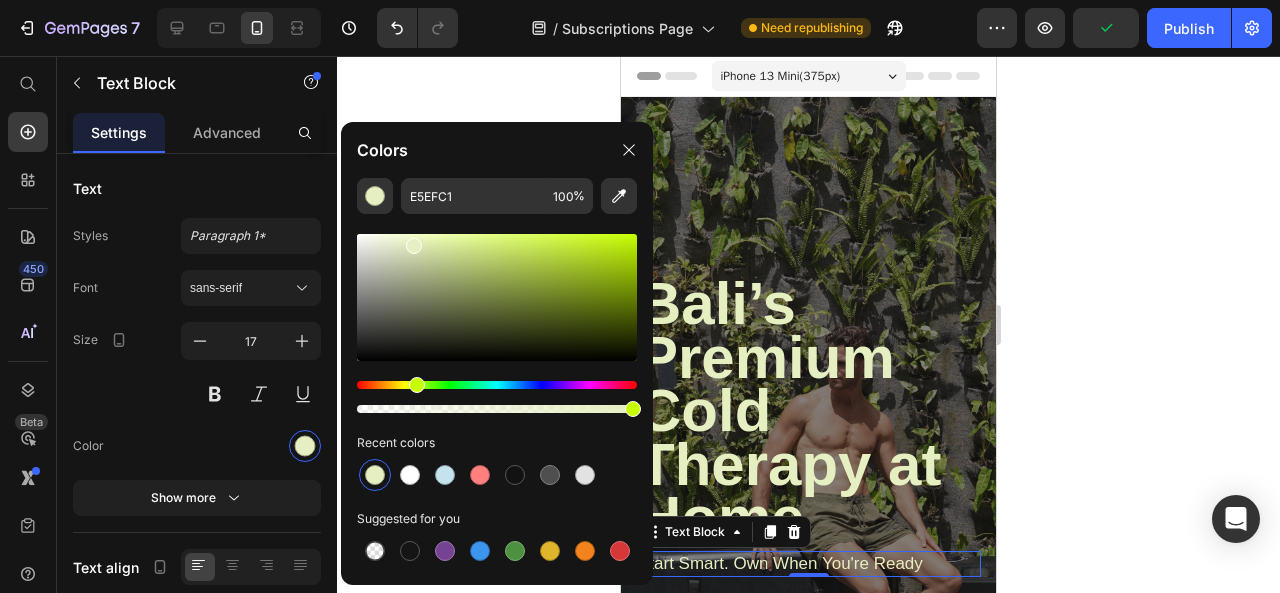 drag, startPoint x: 1048, startPoint y: 371, endPoint x: 242, endPoint y: 387, distance: 806.1588 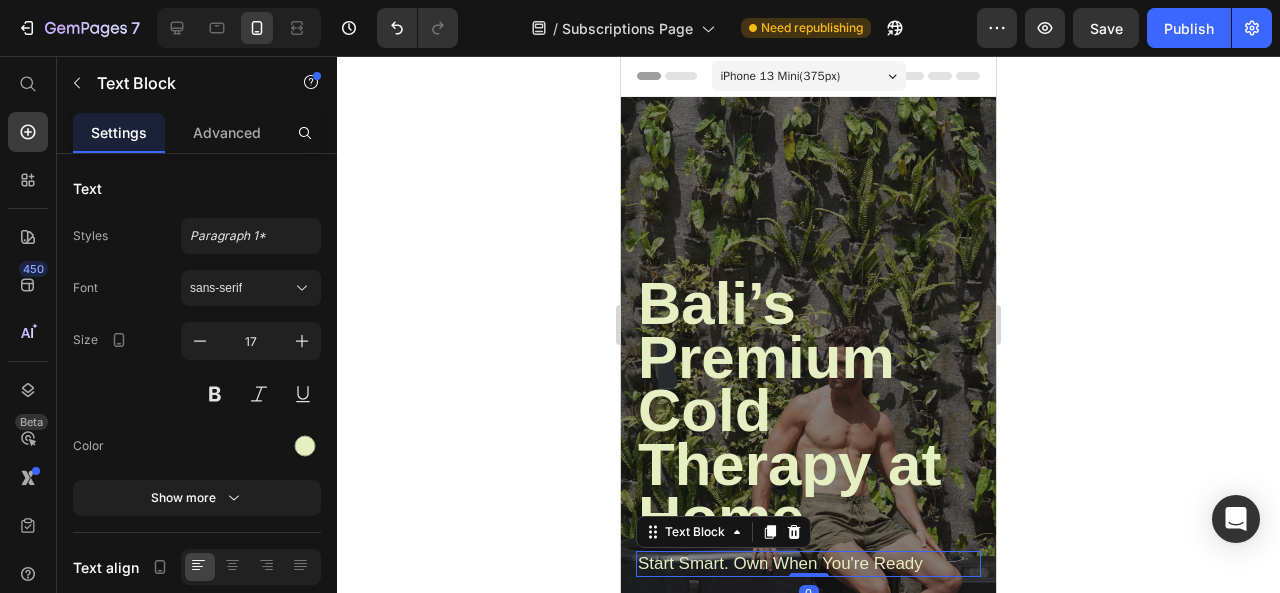 click 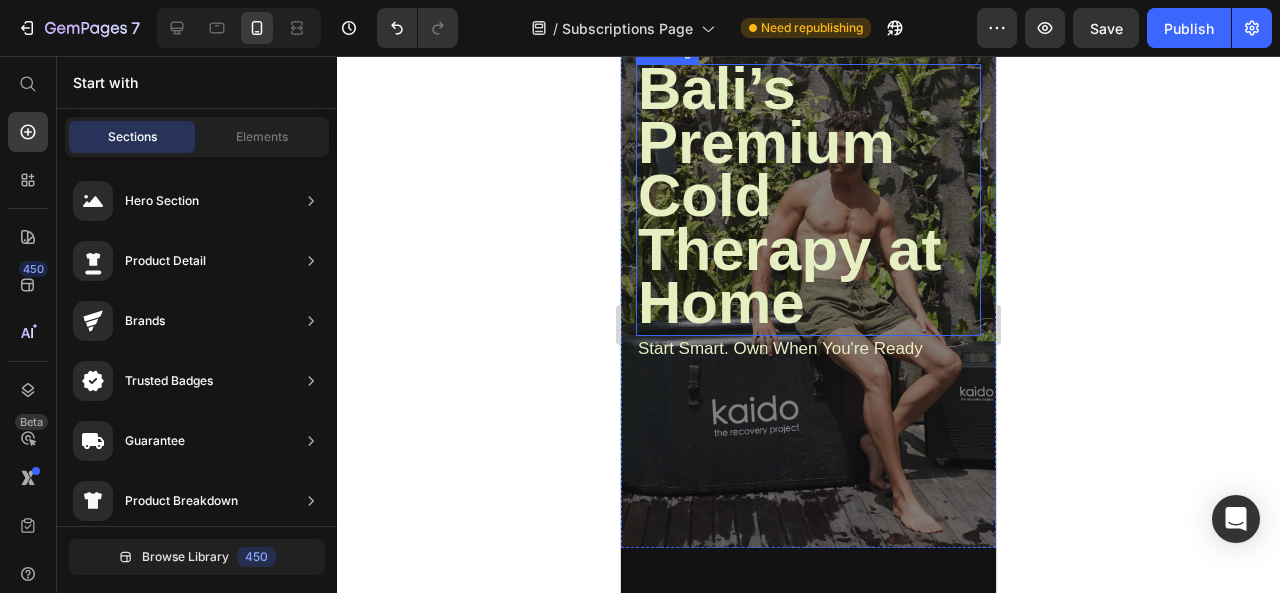 scroll, scrollTop: 216, scrollLeft: 0, axis: vertical 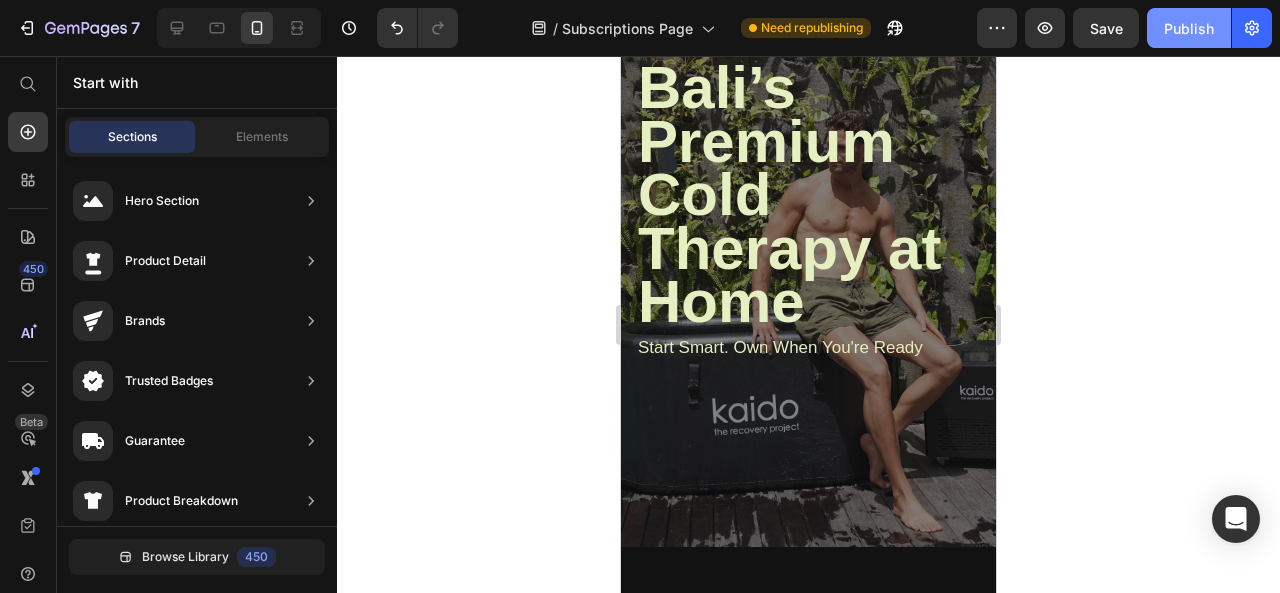 click on "Publish" at bounding box center (1189, 28) 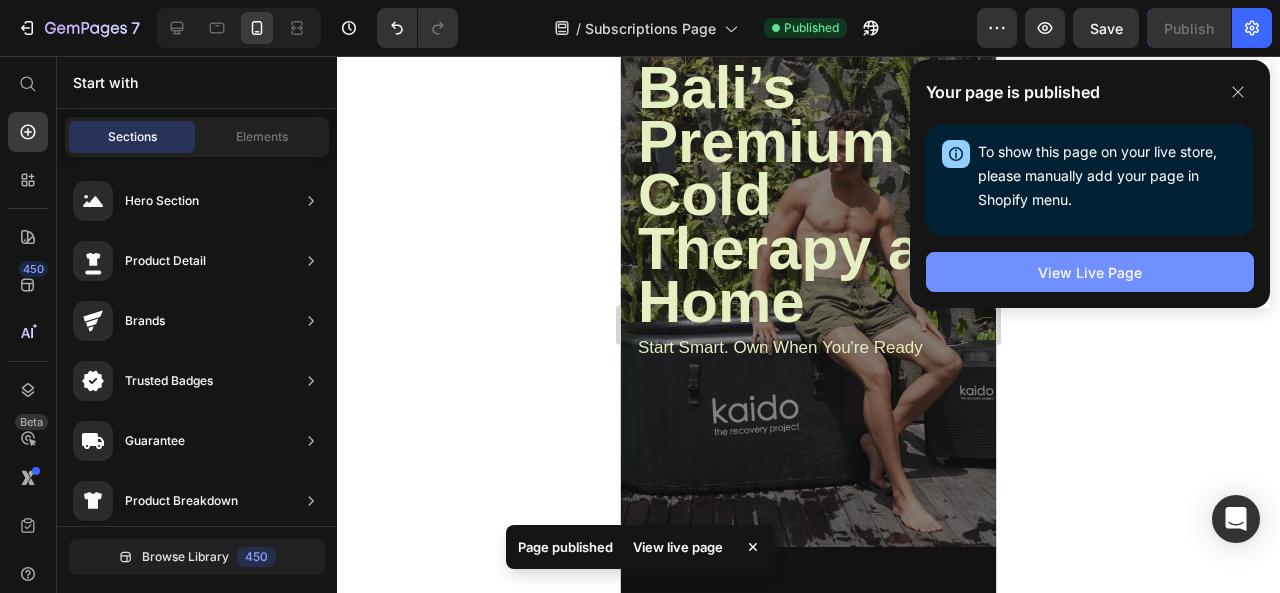 click on "View Live Page" at bounding box center [1090, 272] 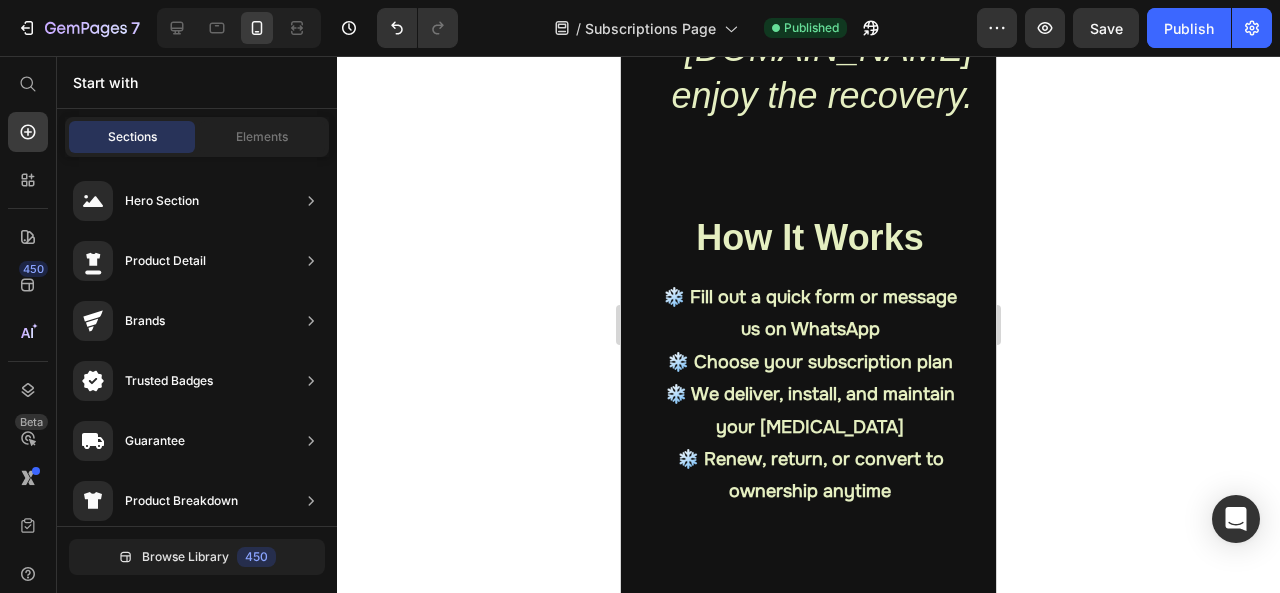 scroll, scrollTop: 1947, scrollLeft: 0, axis: vertical 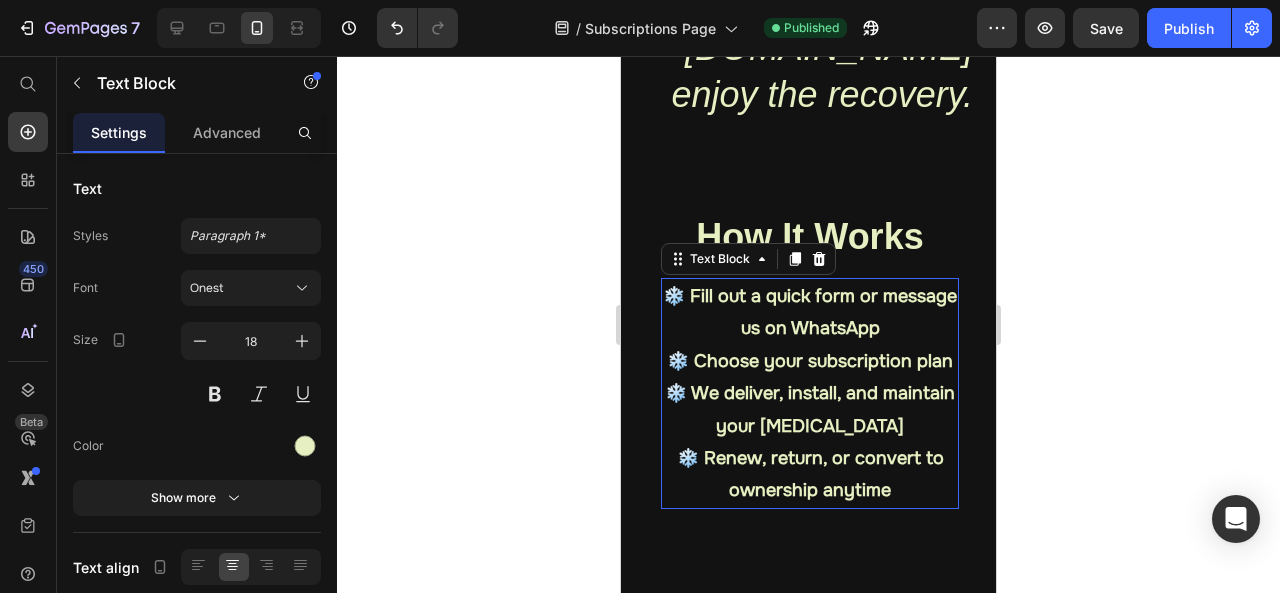 click on "❄️ We deliver, install, and maintain your [MEDICAL_DATA]" at bounding box center (810, 409) 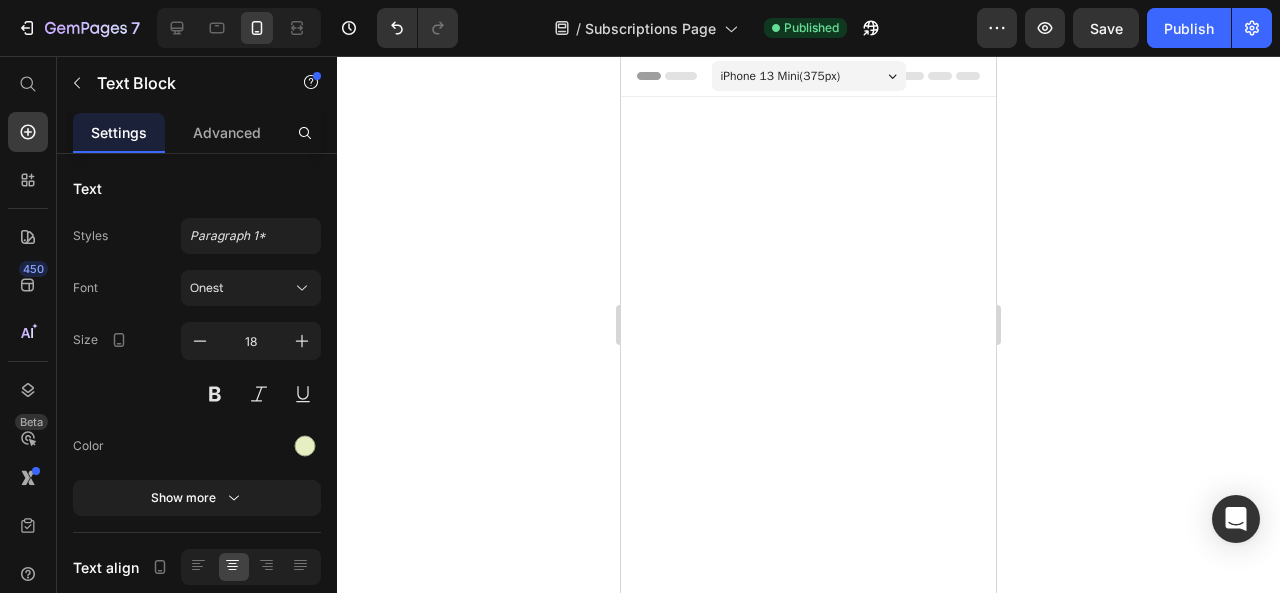 scroll, scrollTop: 1947, scrollLeft: 0, axis: vertical 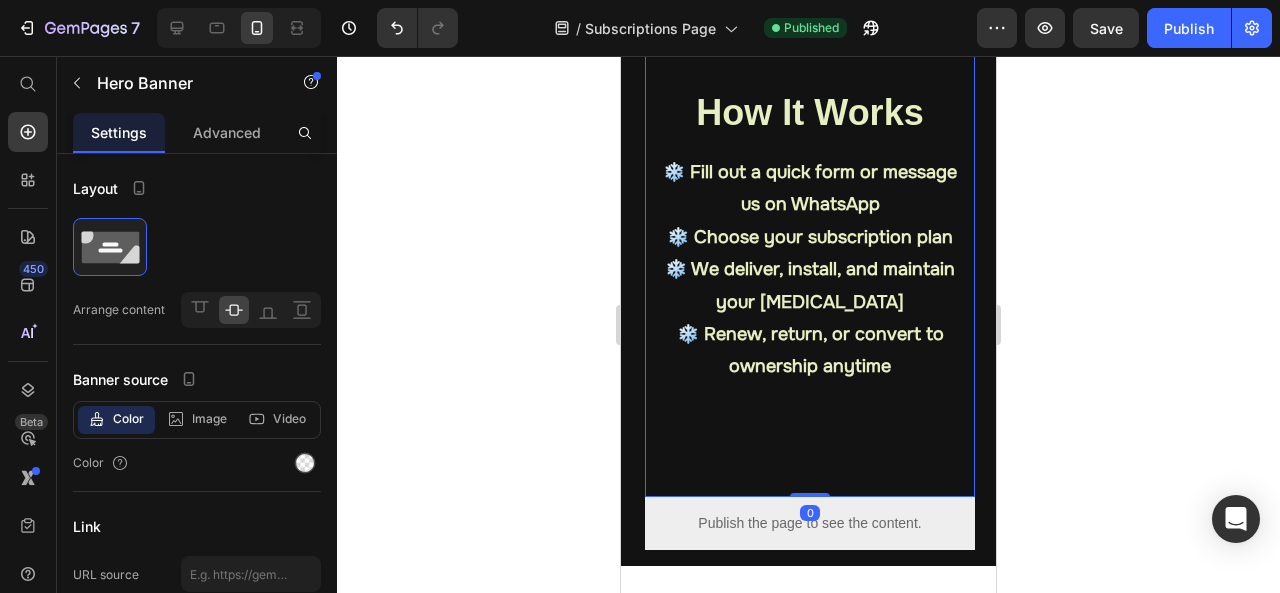 drag, startPoint x: 810, startPoint y: 409, endPoint x: 814, endPoint y: 357, distance: 52.153618 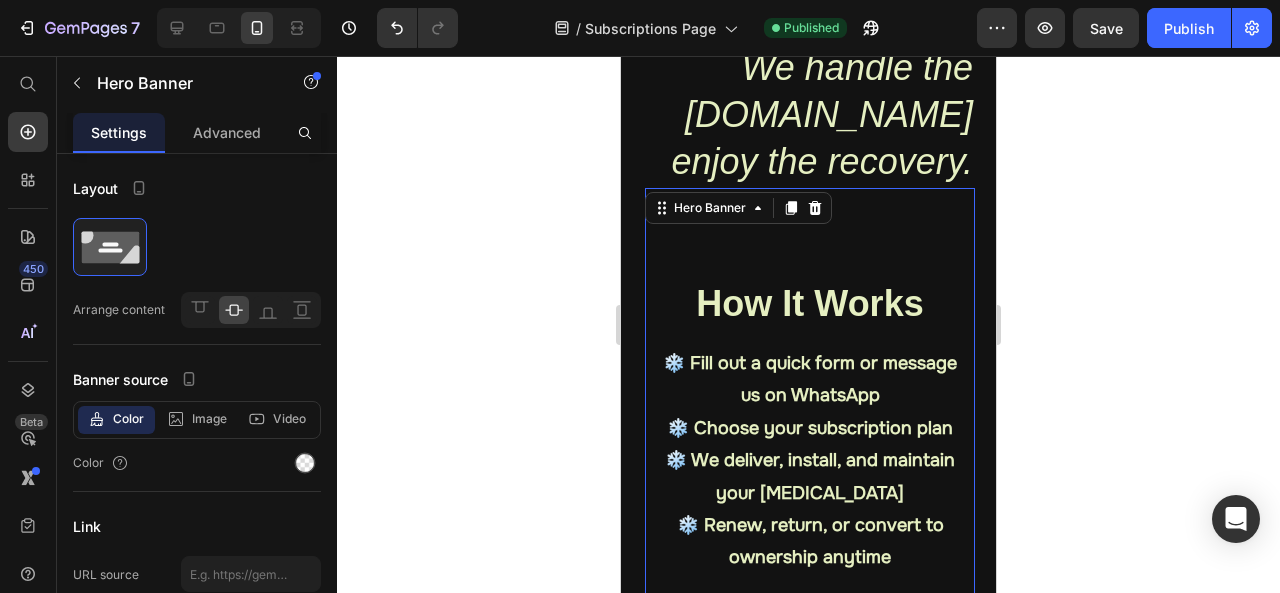 scroll, scrollTop: 1821, scrollLeft: 0, axis: vertical 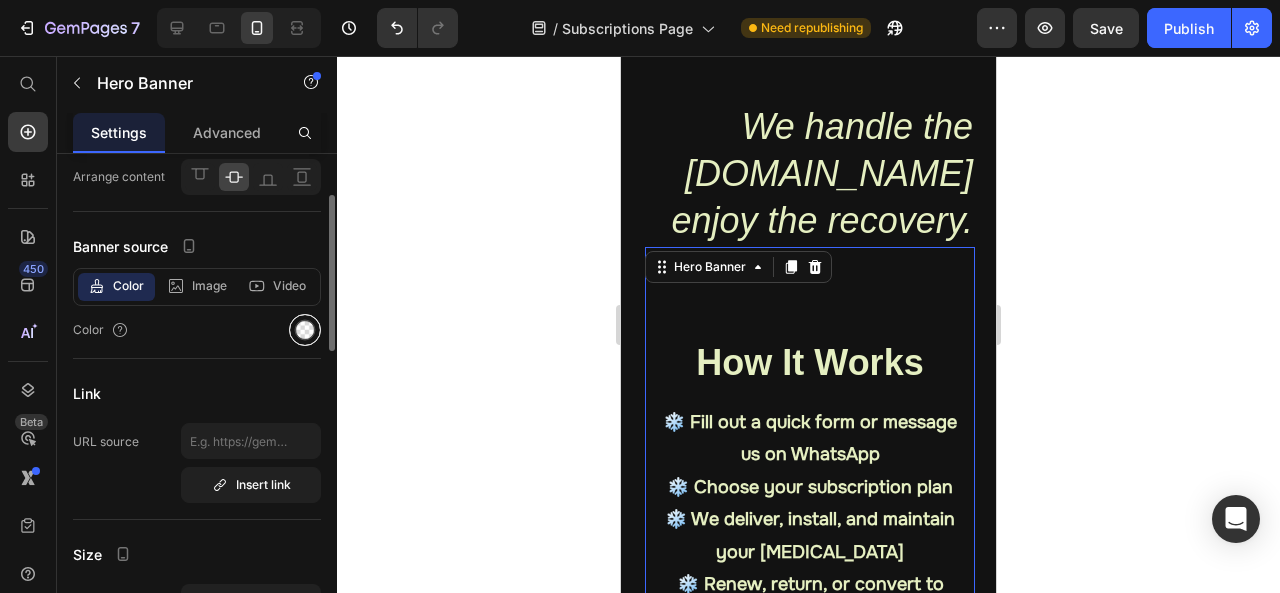 click at bounding box center (305, 330) 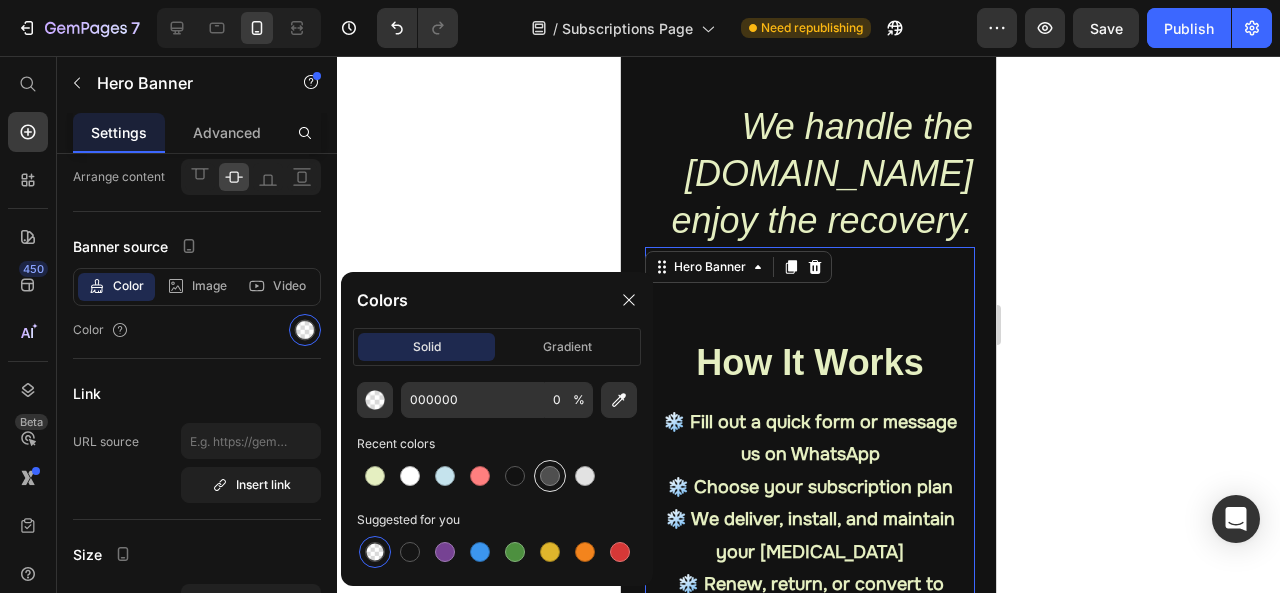 click at bounding box center [550, 476] 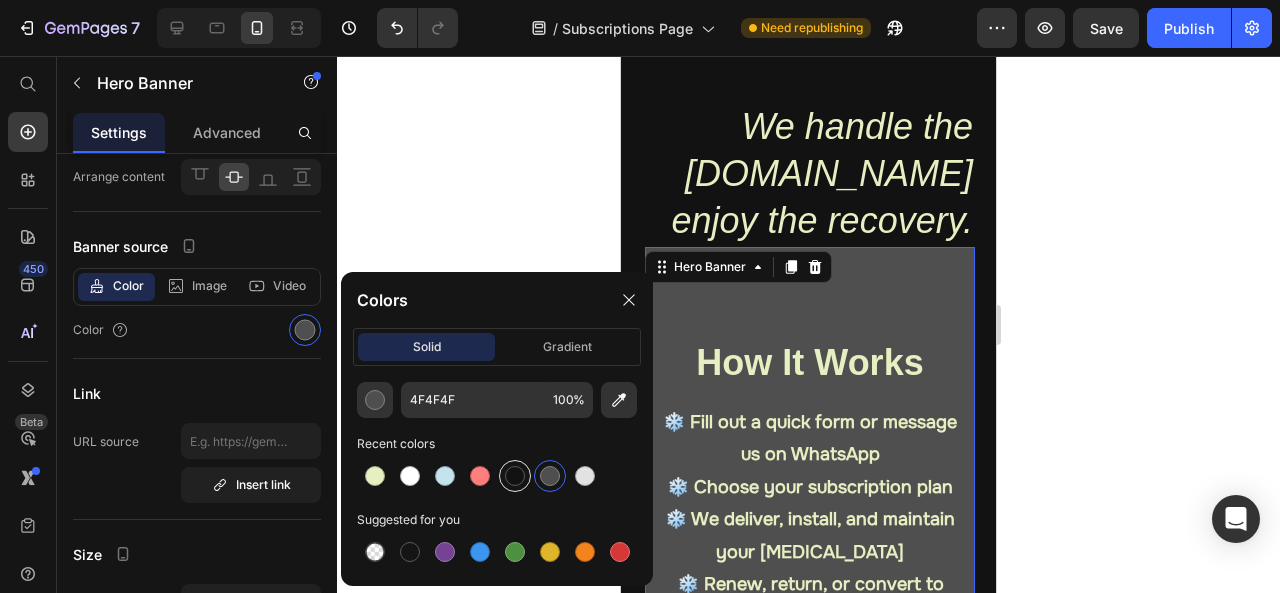 click at bounding box center [515, 476] 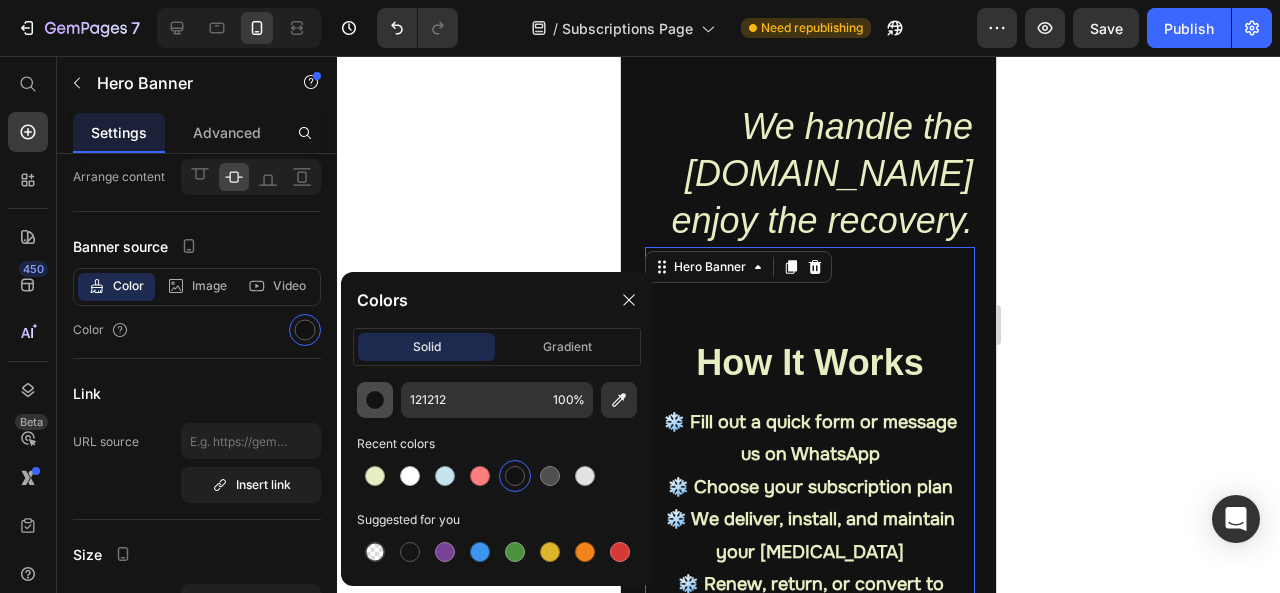 click at bounding box center [375, 400] 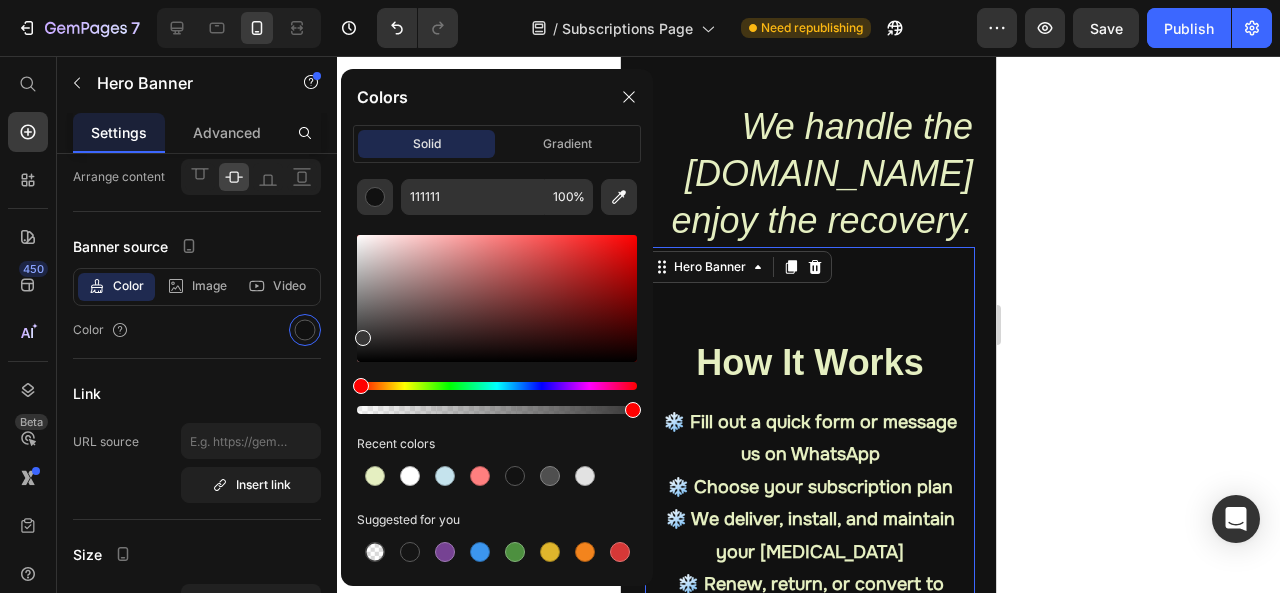 drag, startPoint x: 361, startPoint y: 351, endPoint x: 361, endPoint y: 333, distance: 18 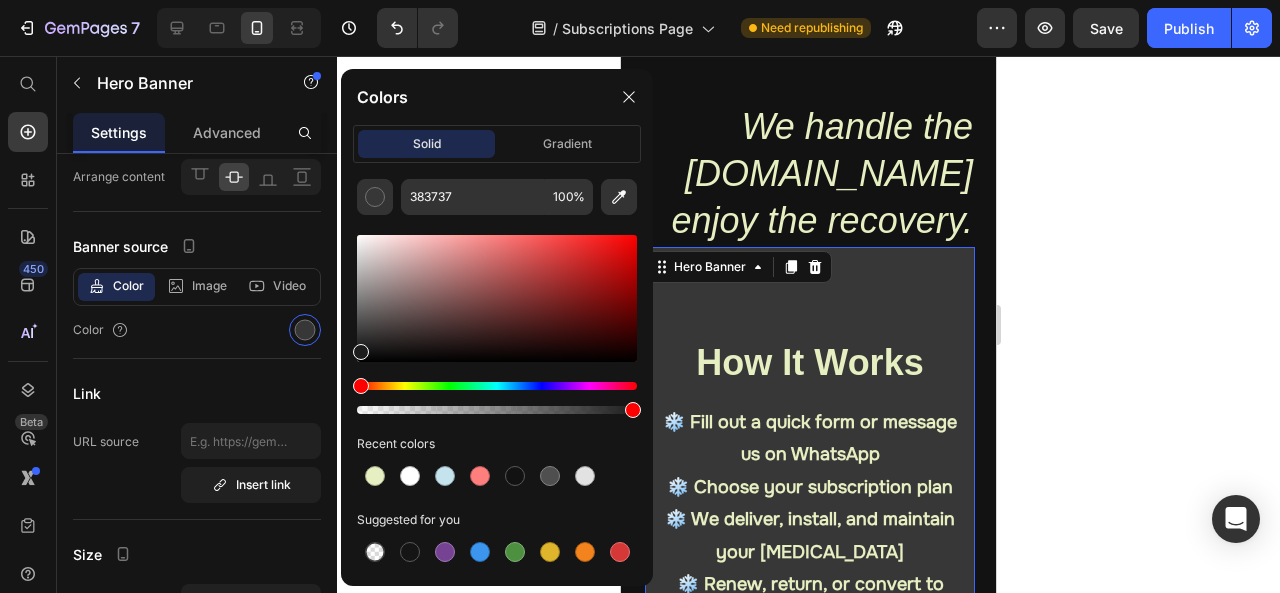 drag, startPoint x: 361, startPoint y: 333, endPoint x: 359, endPoint y: 346, distance: 13.152946 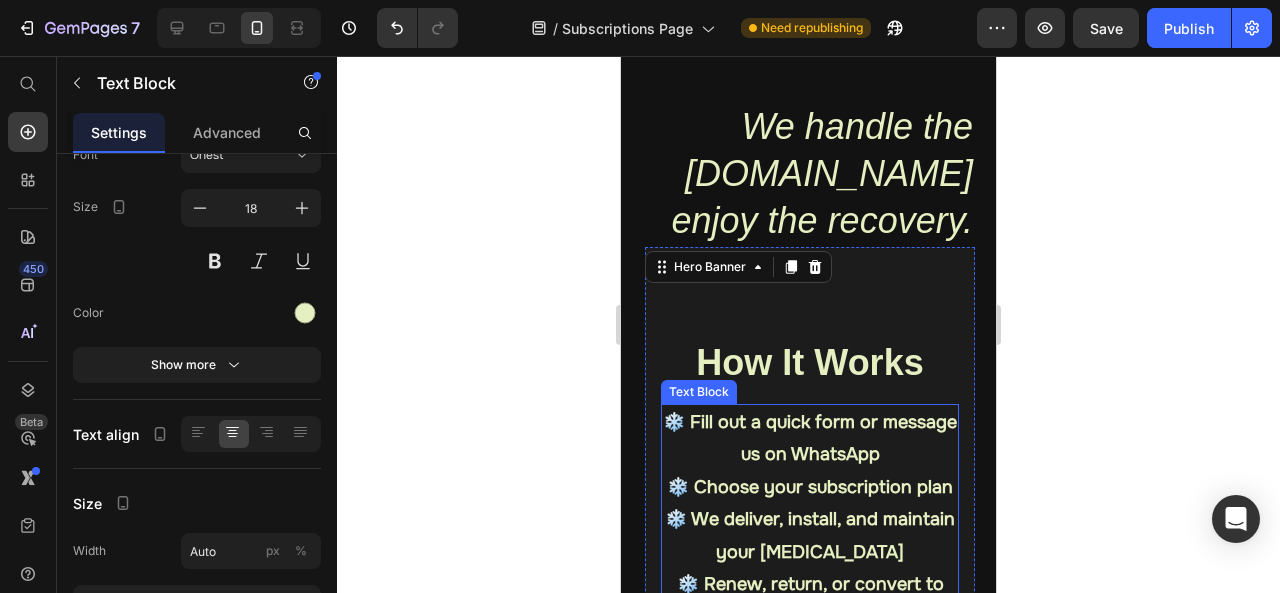 click on "❄️ Choose your subscription plan" at bounding box center [810, 487] 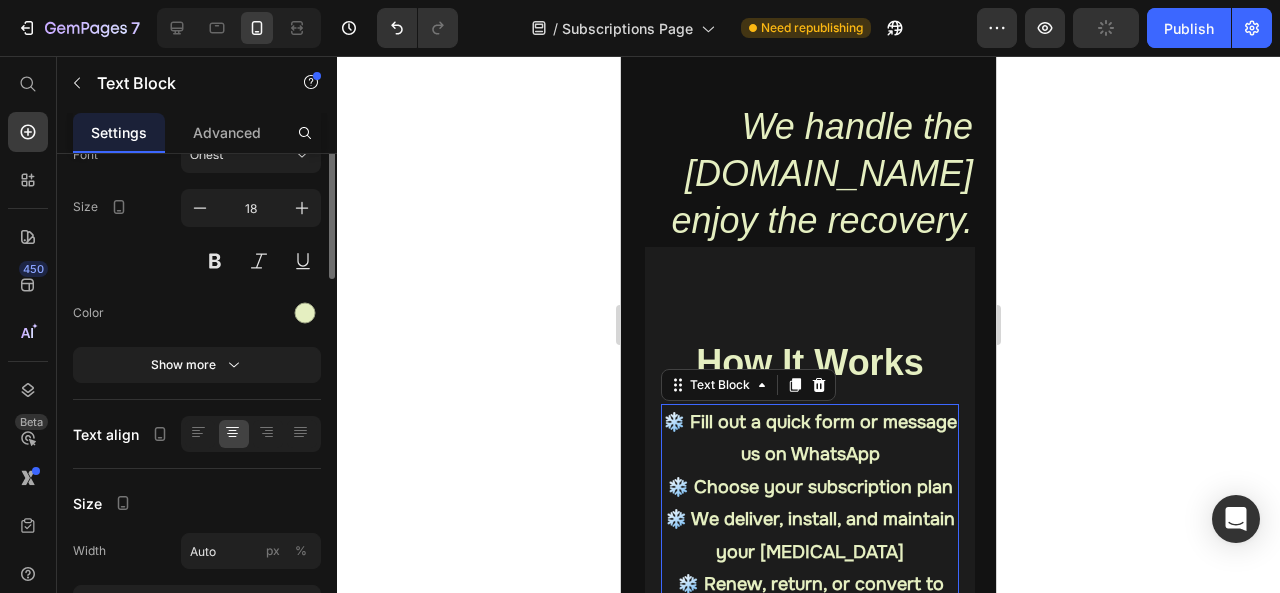 scroll, scrollTop: 0, scrollLeft: 0, axis: both 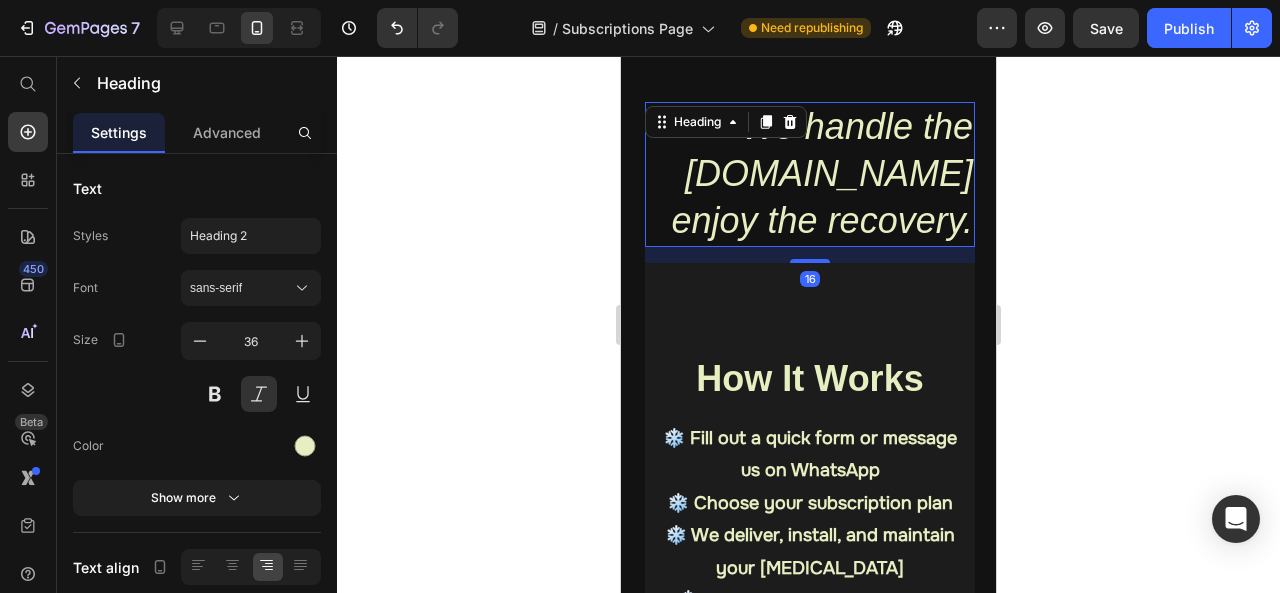 drag, startPoint x: 809, startPoint y: 159, endPoint x: 809, endPoint y: 176, distance: 17 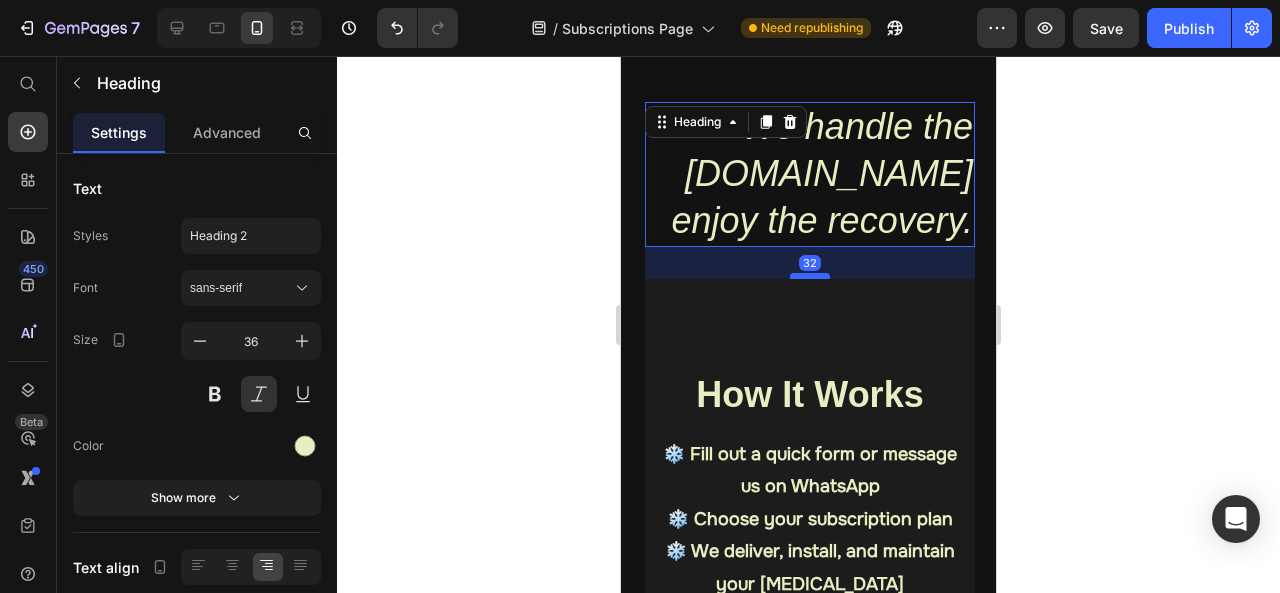 drag, startPoint x: 809, startPoint y: 176, endPoint x: 806, endPoint y: 191, distance: 15.297058 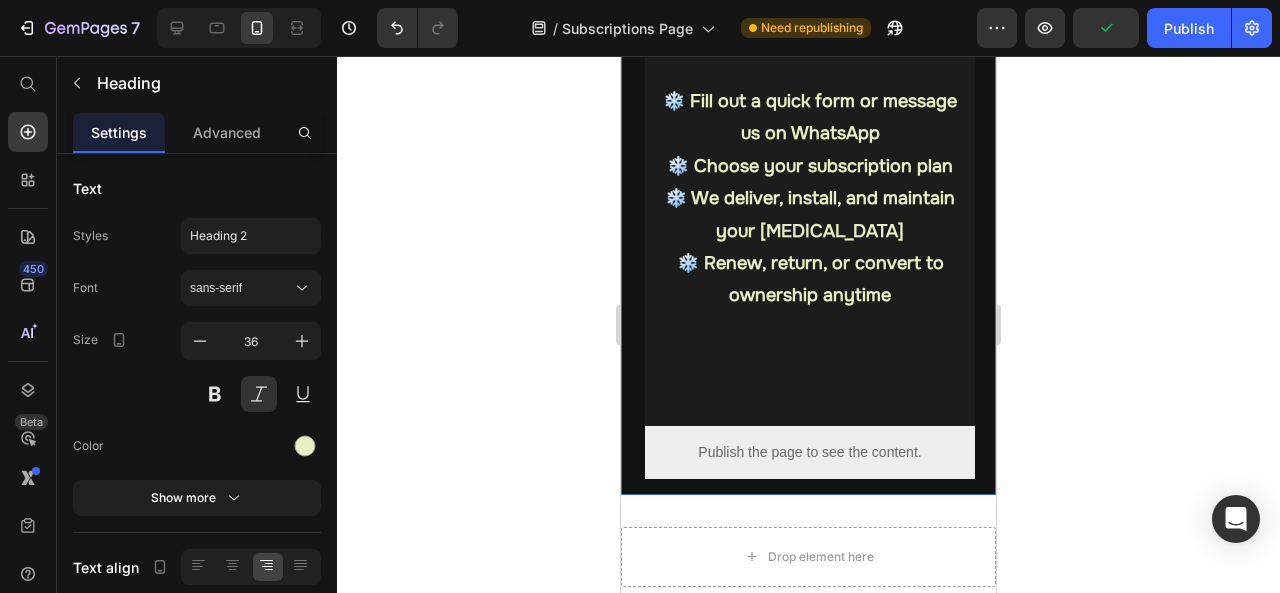scroll, scrollTop: 2175, scrollLeft: 0, axis: vertical 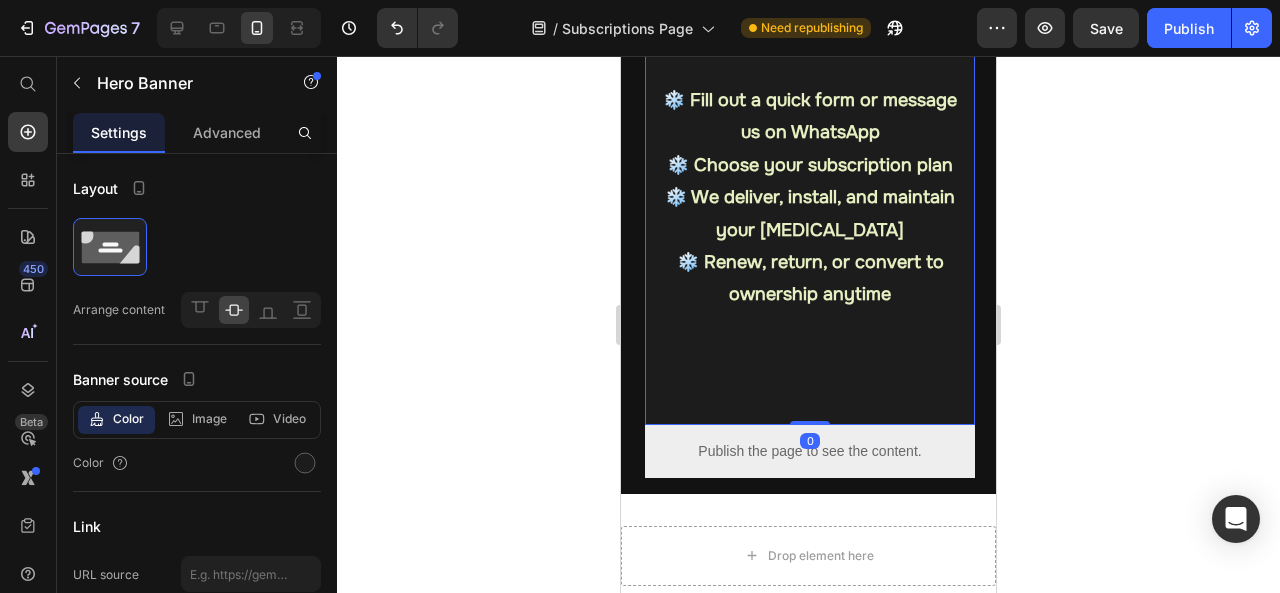 drag, startPoint x: 810, startPoint y: 333, endPoint x: 810, endPoint y: 265, distance: 68 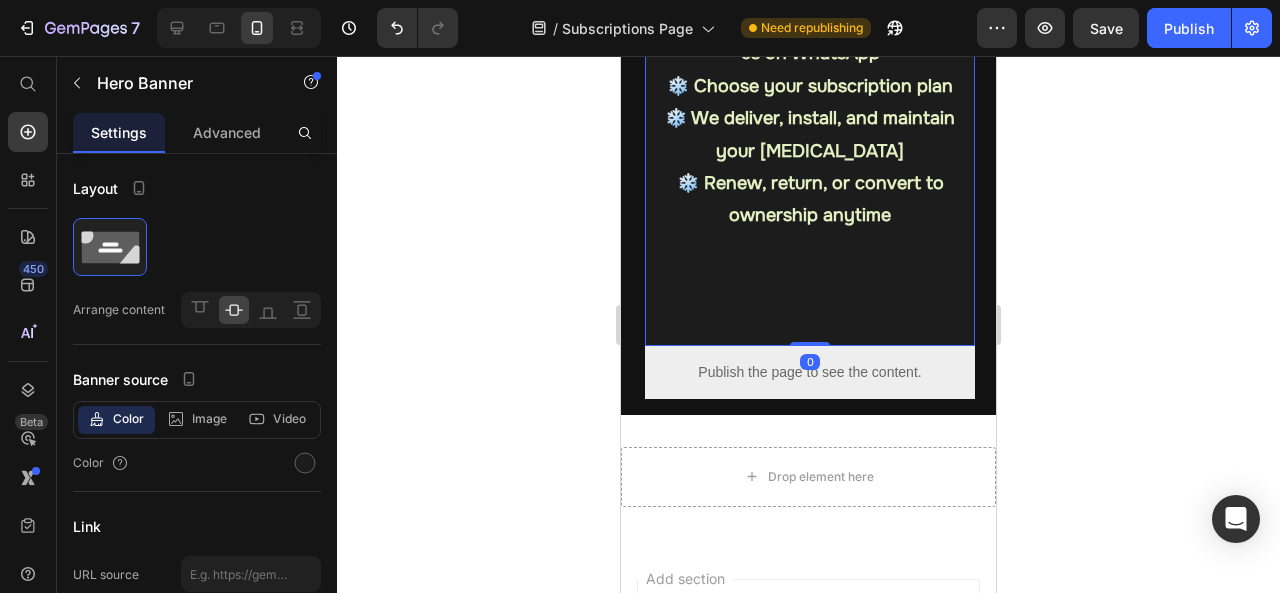 scroll, scrollTop: 2256, scrollLeft: 0, axis: vertical 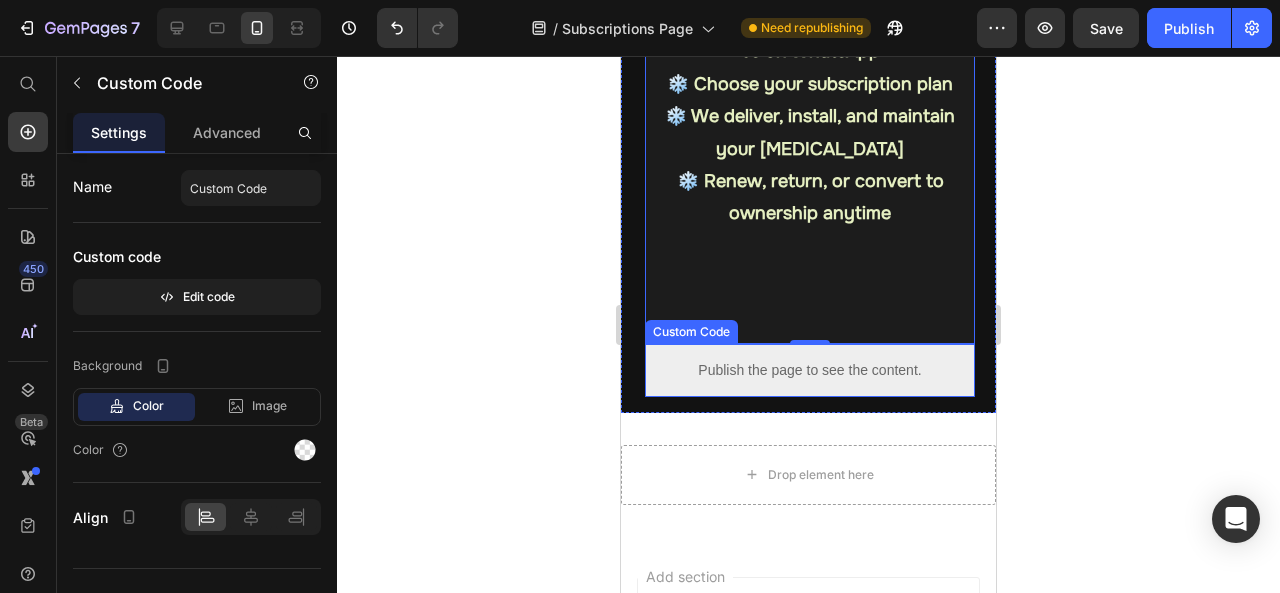 click on "Publish the page to see the content." at bounding box center (810, 370) 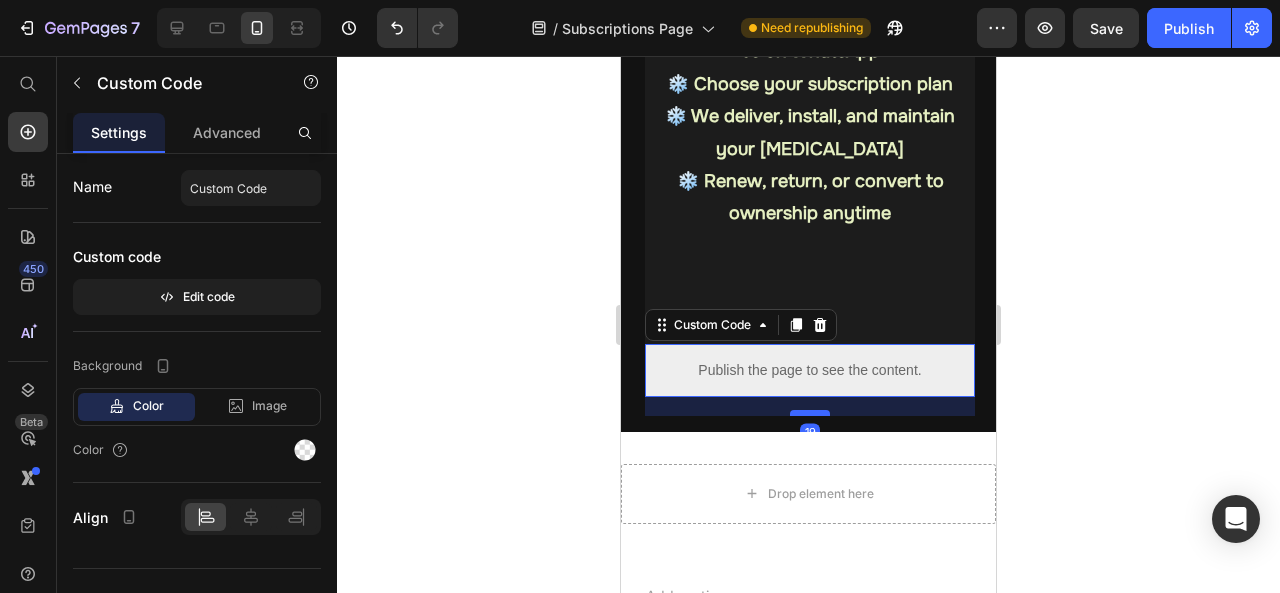 drag, startPoint x: 804, startPoint y: 306, endPoint x: 804, endPoint y: 325, distance: 19 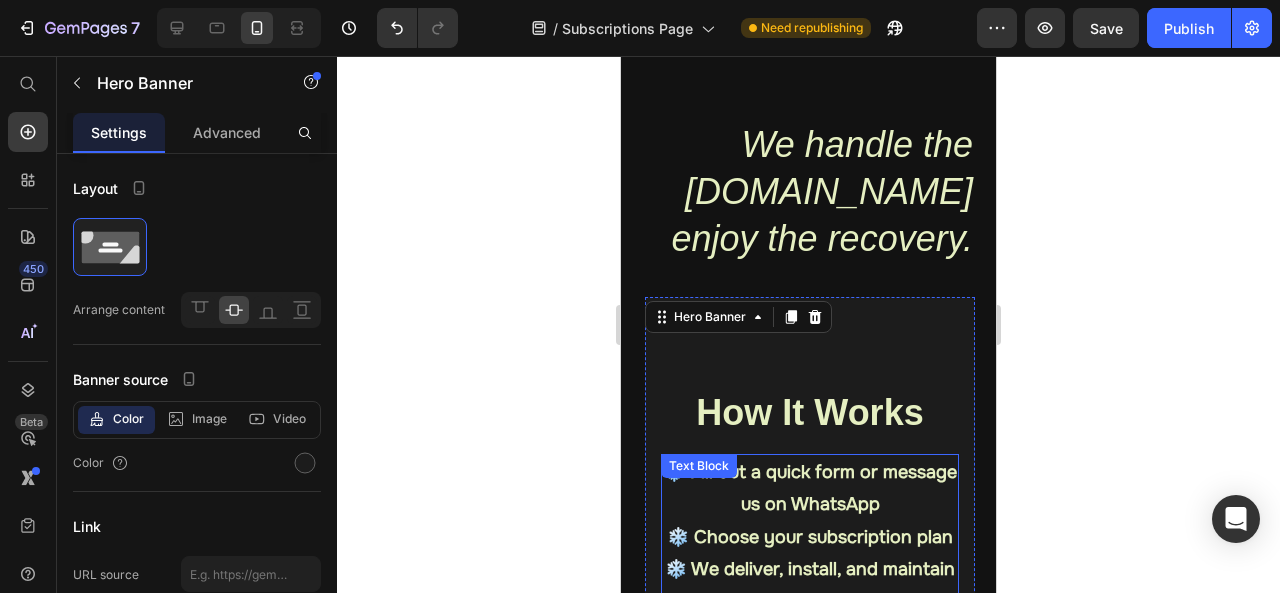 scroll, scrollTop: 1800, scrollLeft: 0, axis: vertical 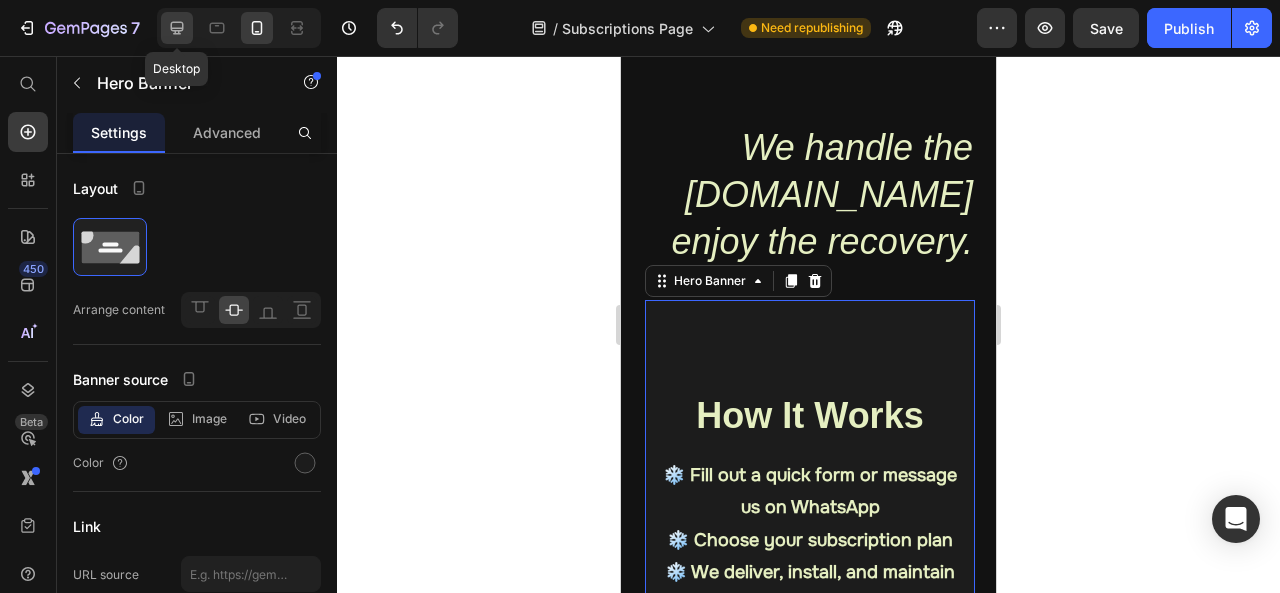 click 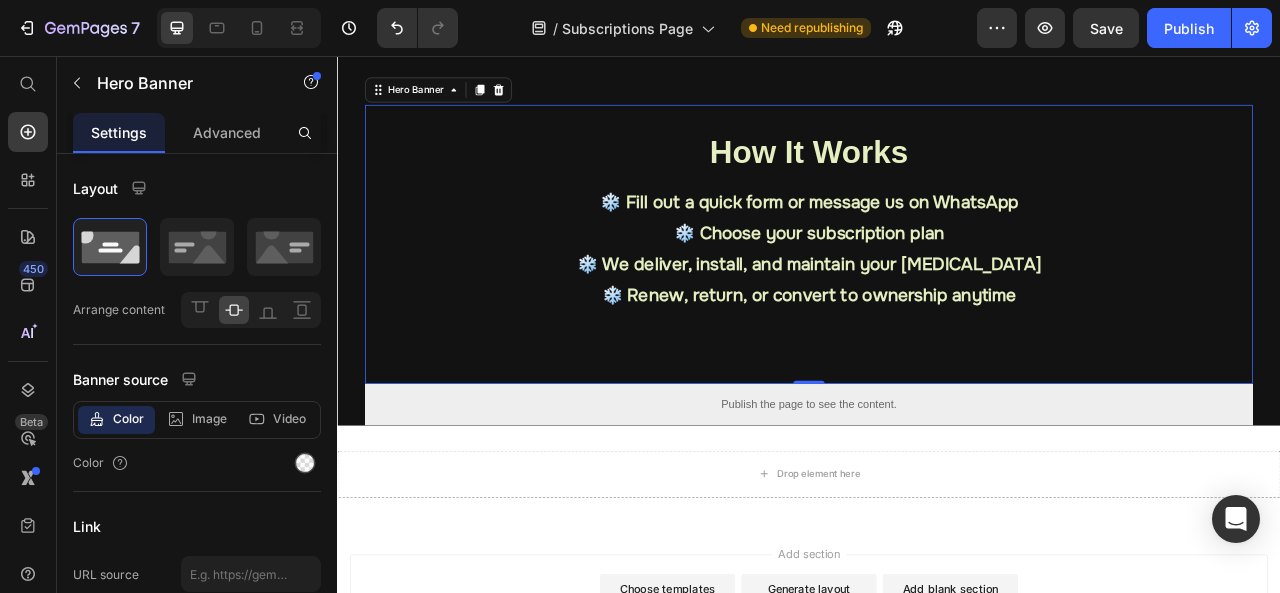 scroll, scrollTop: 1550, scrollLeft: 0, axis: vertical 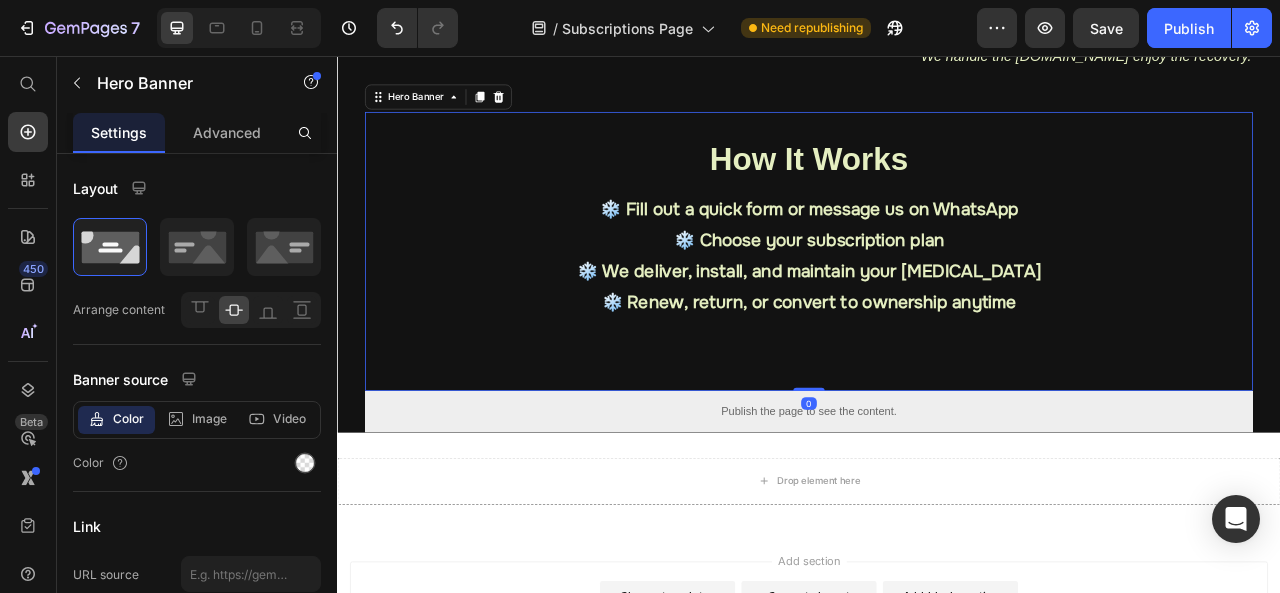 drag, startPoint x: 933, startPoint y: 474, endPoint x: 938, endPoint y: 403, distance: 71.17584 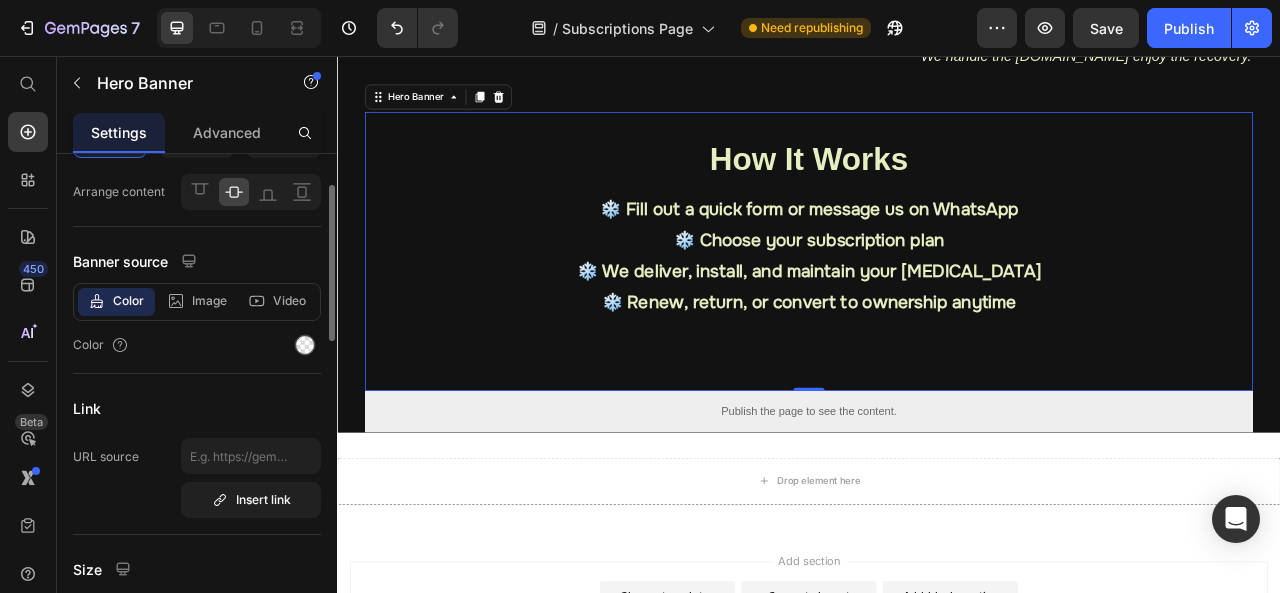 scroll, scrollTop: 114, scrollLeft: 0, axis: vertical 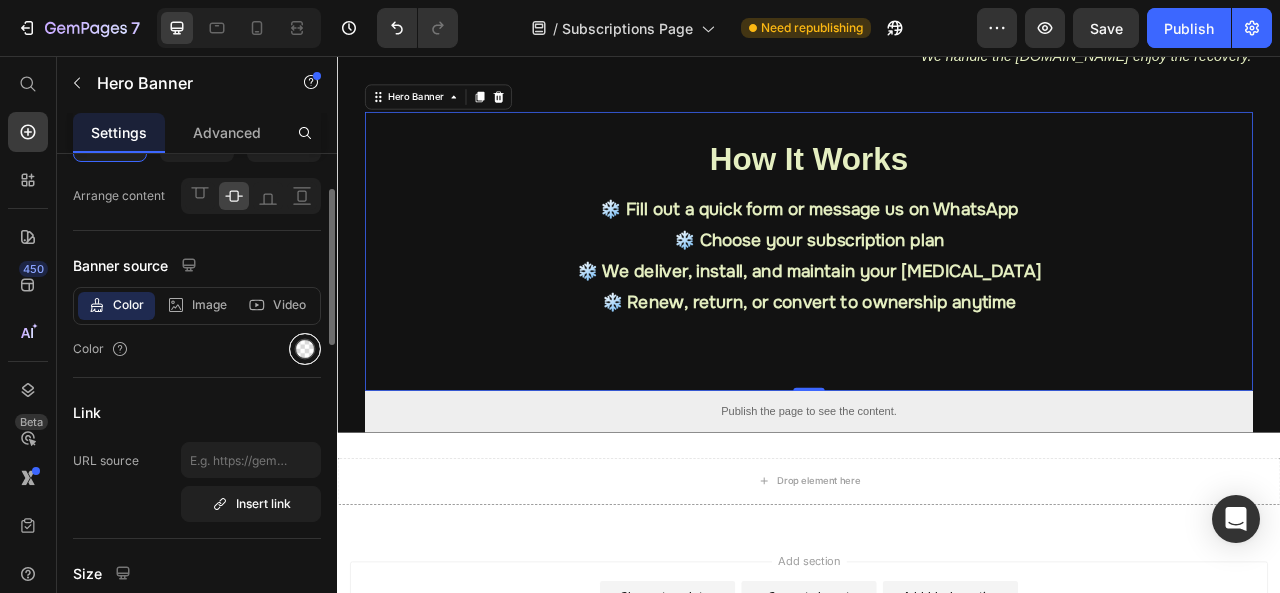 click at bounding box center (305, 349) 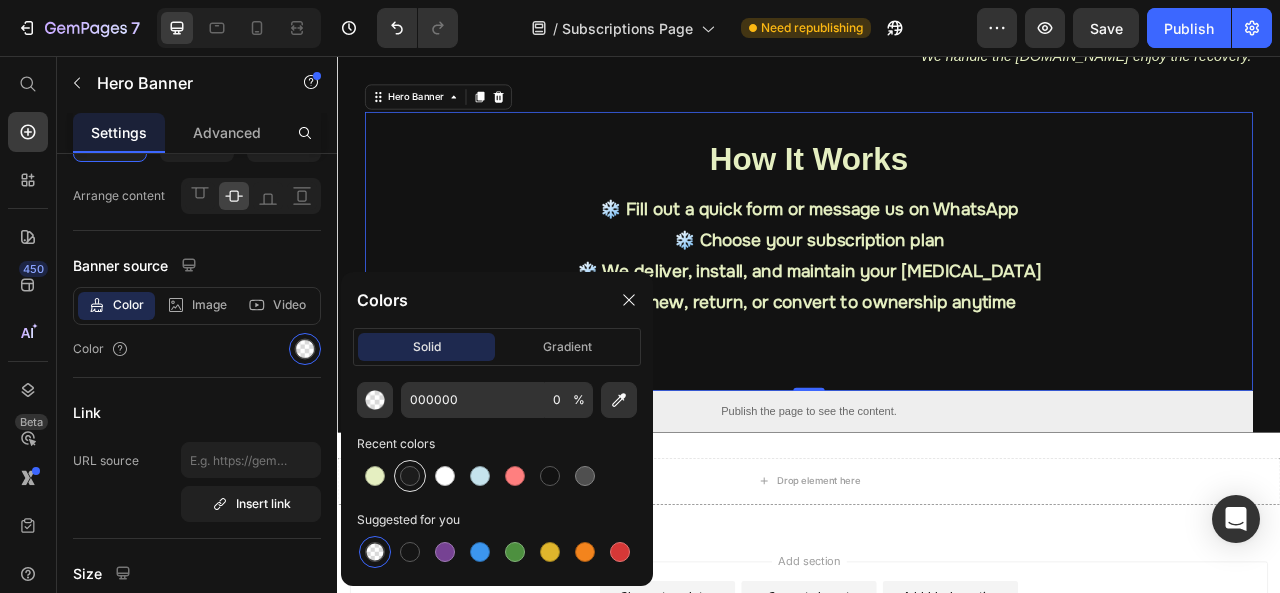 click at bounding box center [410, 476] 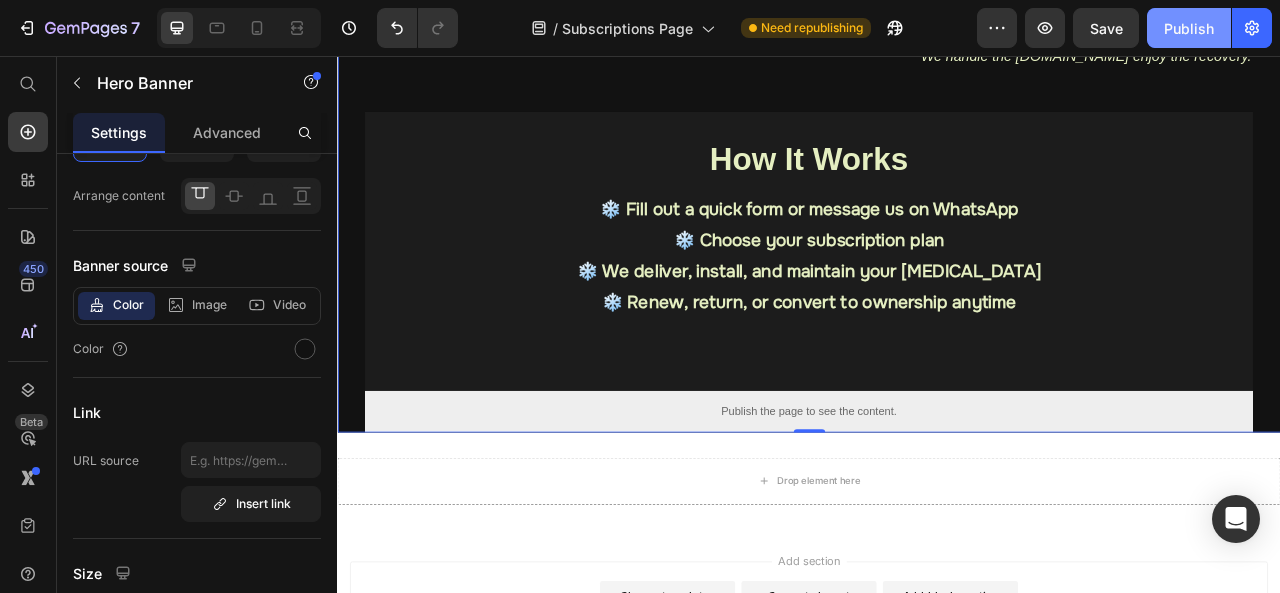 click on "Publish" at bounding box center (1189, 28) 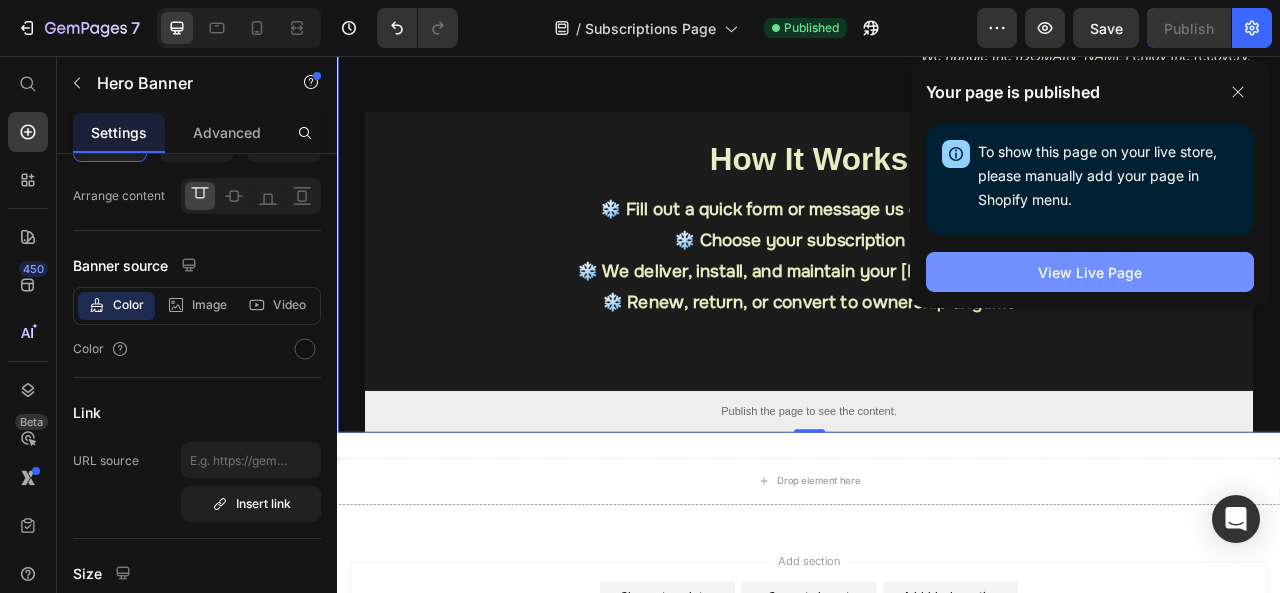click on "View Live Page" at bounding box center (1090, 272) 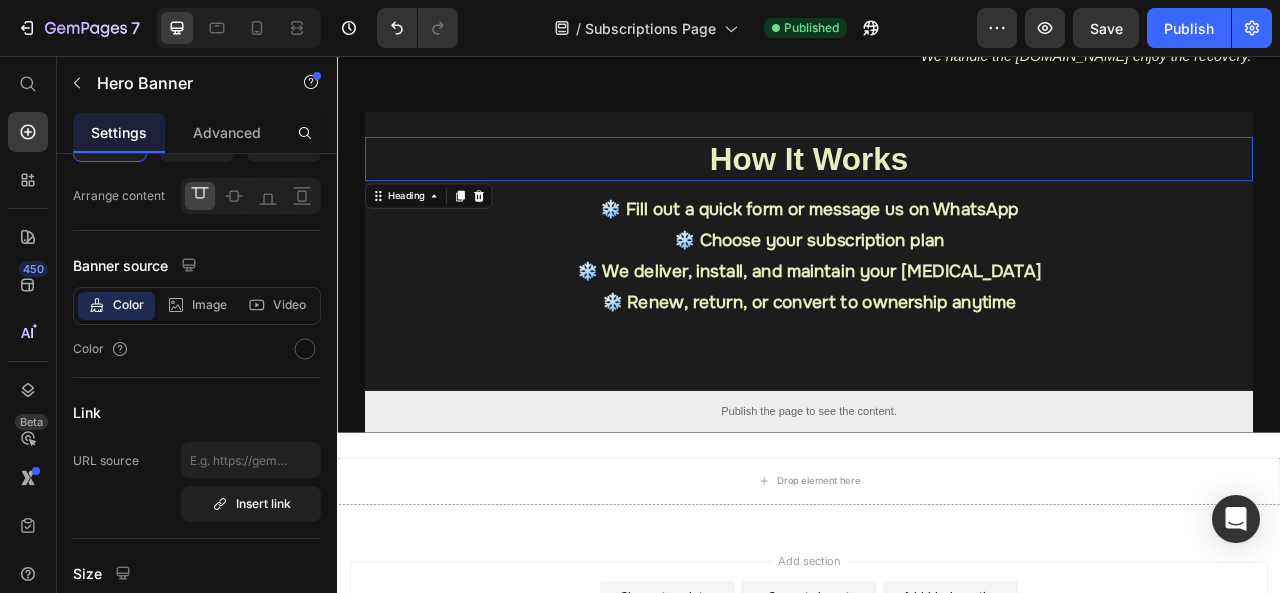 click on "How It Works" at bounding box center (937, 187) 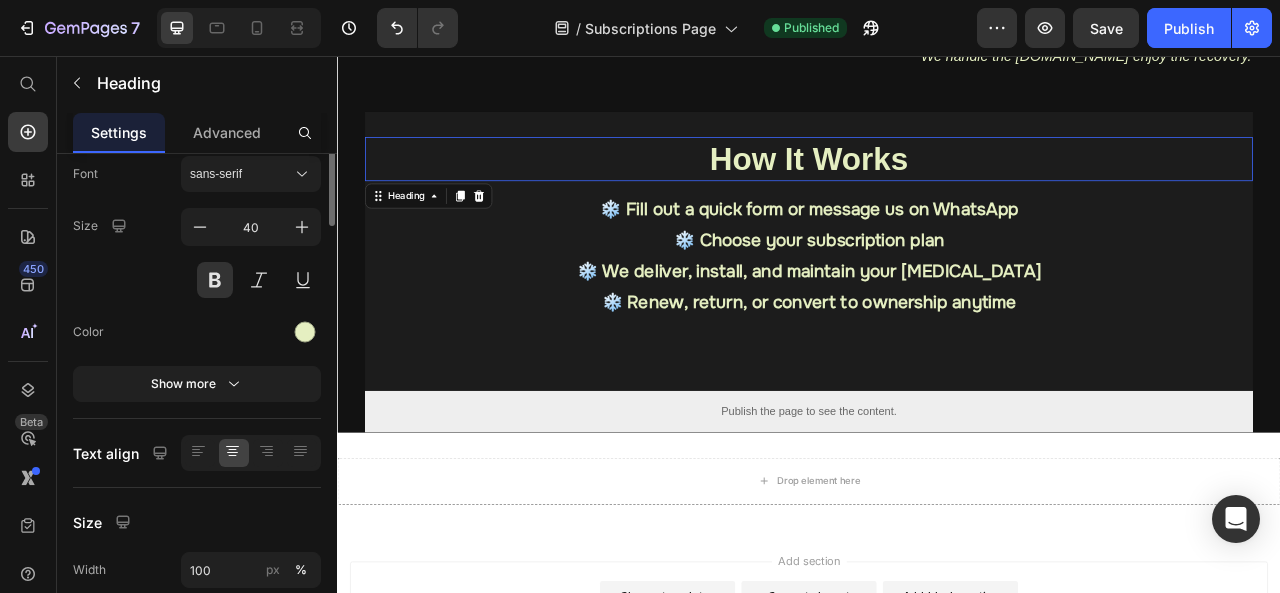 scroll, scrollTop: 0, scrollLeft: 0, axis: both 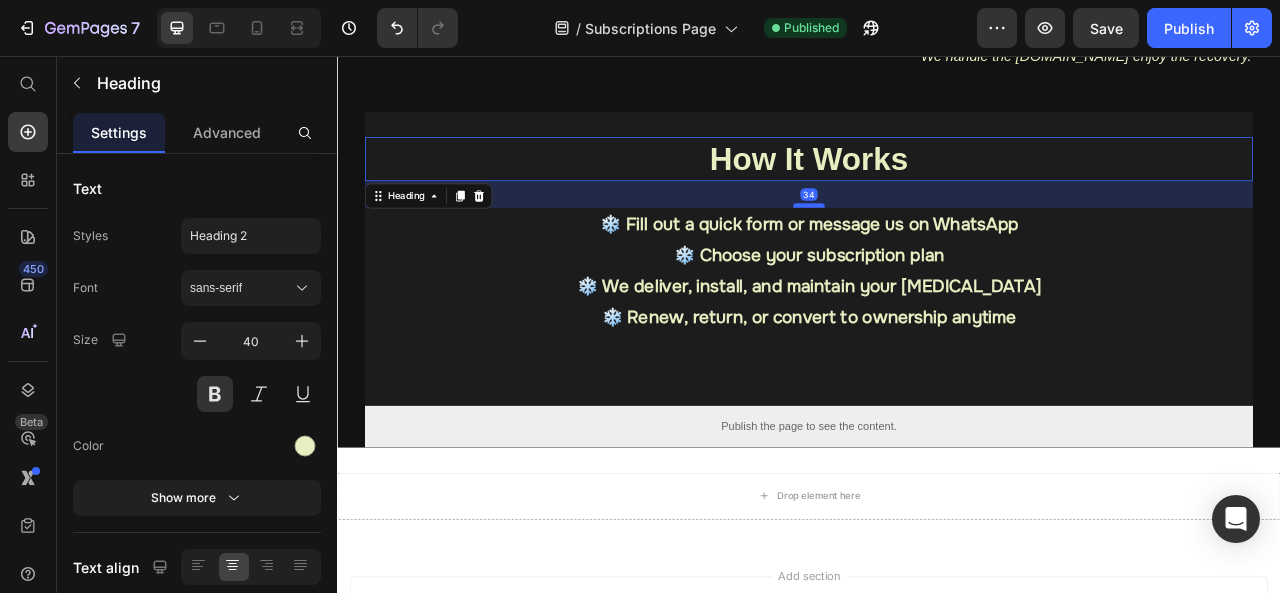 drag, startPoint x: 938, startPoint y: 227, endPoint x: 938, endPoint y: 246, distance: 19 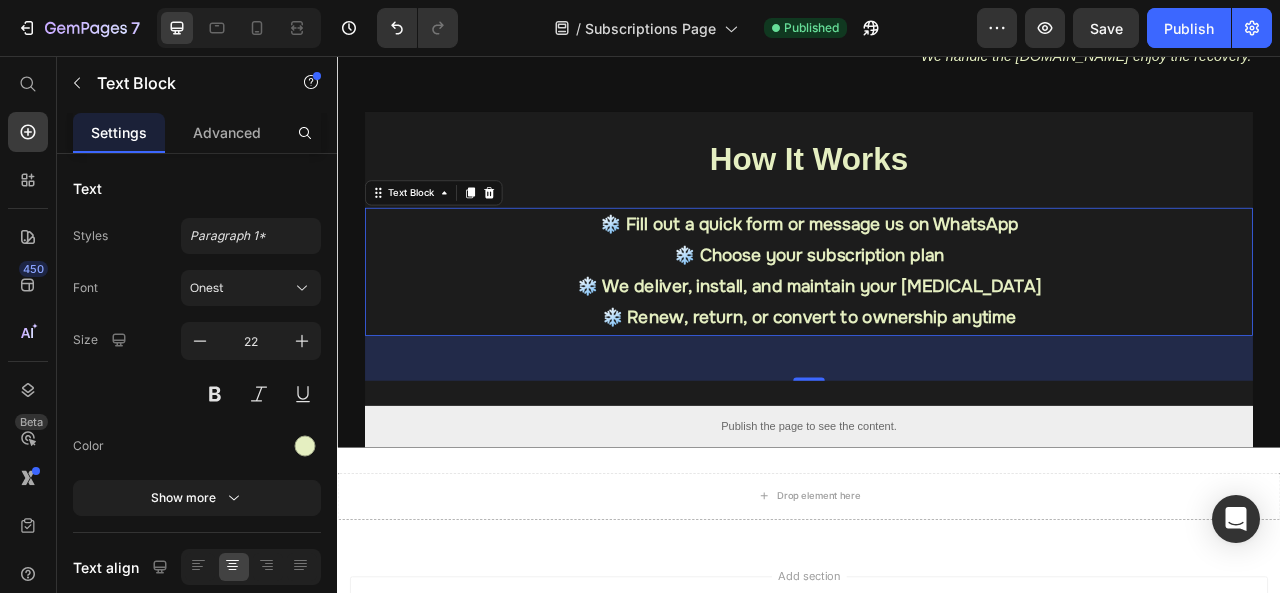 click on "❄️ Fill out a quick form or message us on WhatsApp" at bounding box center [937, 270] 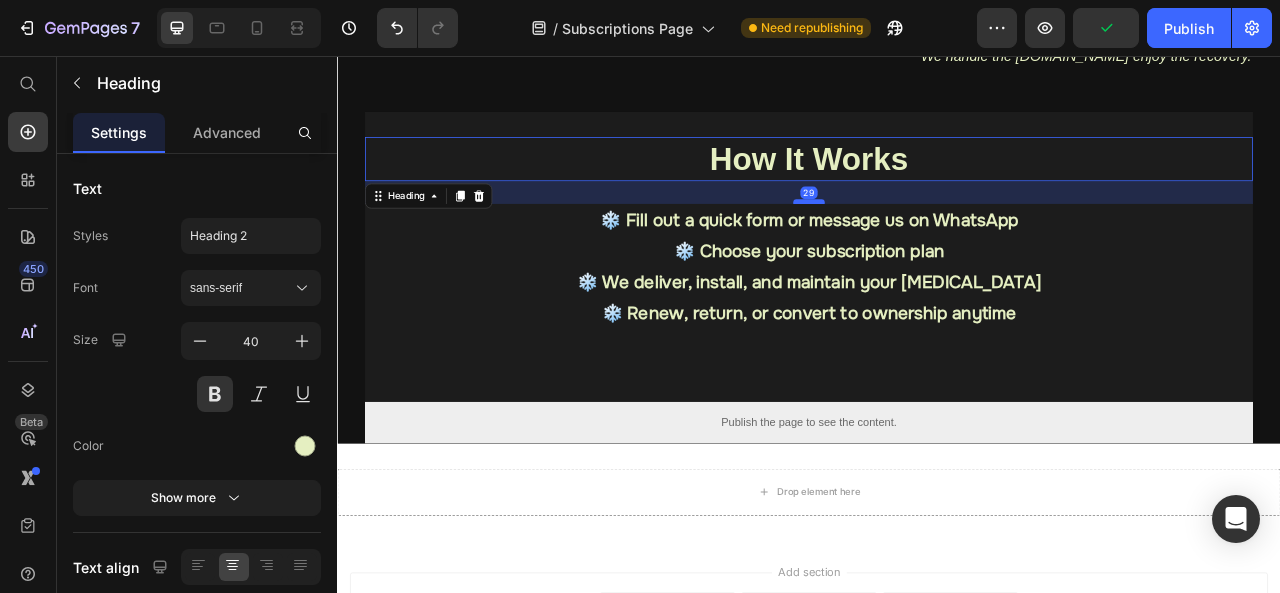 click at bounding box center (937, 241) 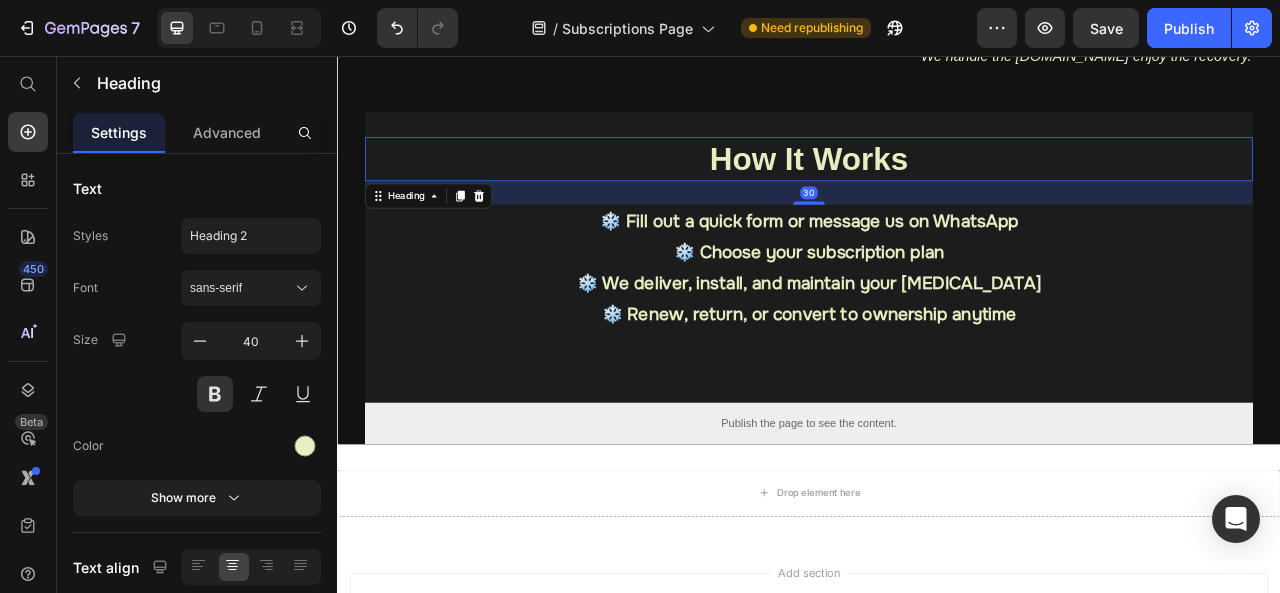 click on "How It Works Heading   30 ❄️ Fill out a quick form or message us on WhatsApp ❄️ Choose your subscription plan ❄️ We deliver, install, and maintain your ice bath ❄️ Renew, return, or convert to ownership anytime Text Block" at bounding box center [937, 311] 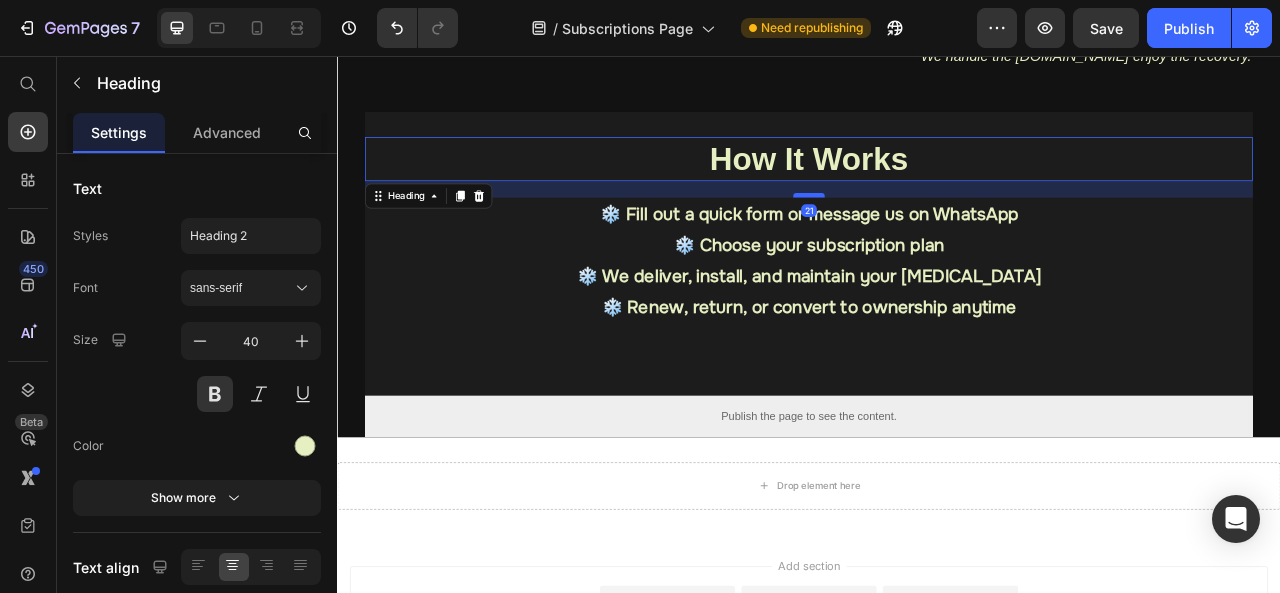 click at bounding box center (937, 233) 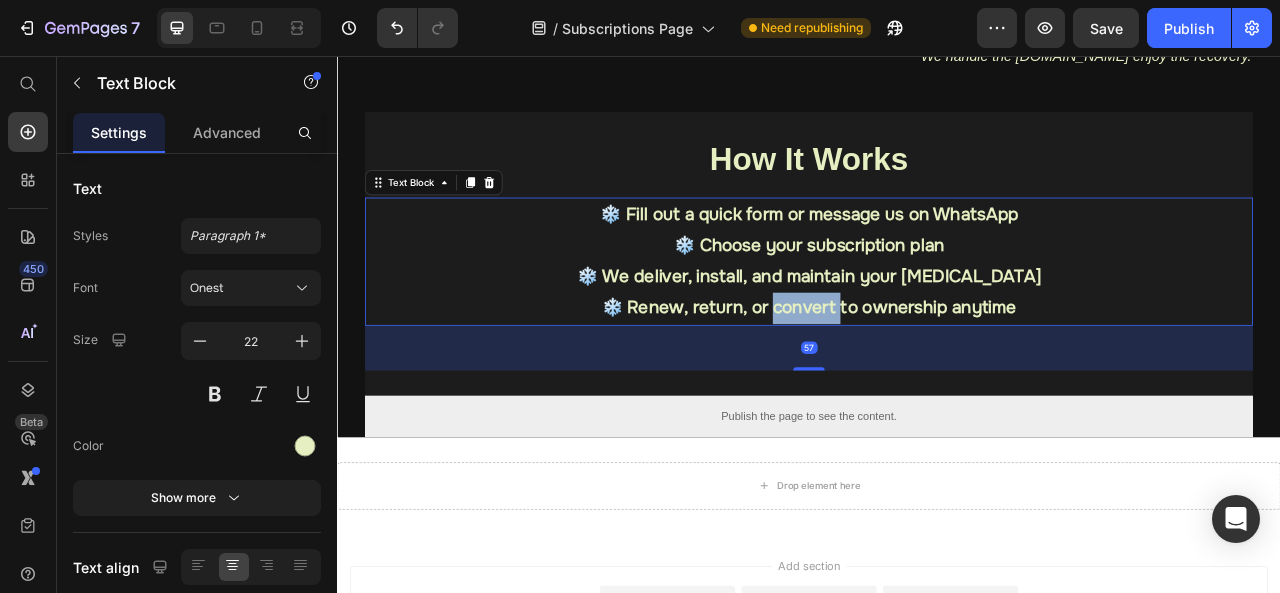 click on "❄️ Renew, return, or convert to ownership anytime" at bounding box center [937, 376] 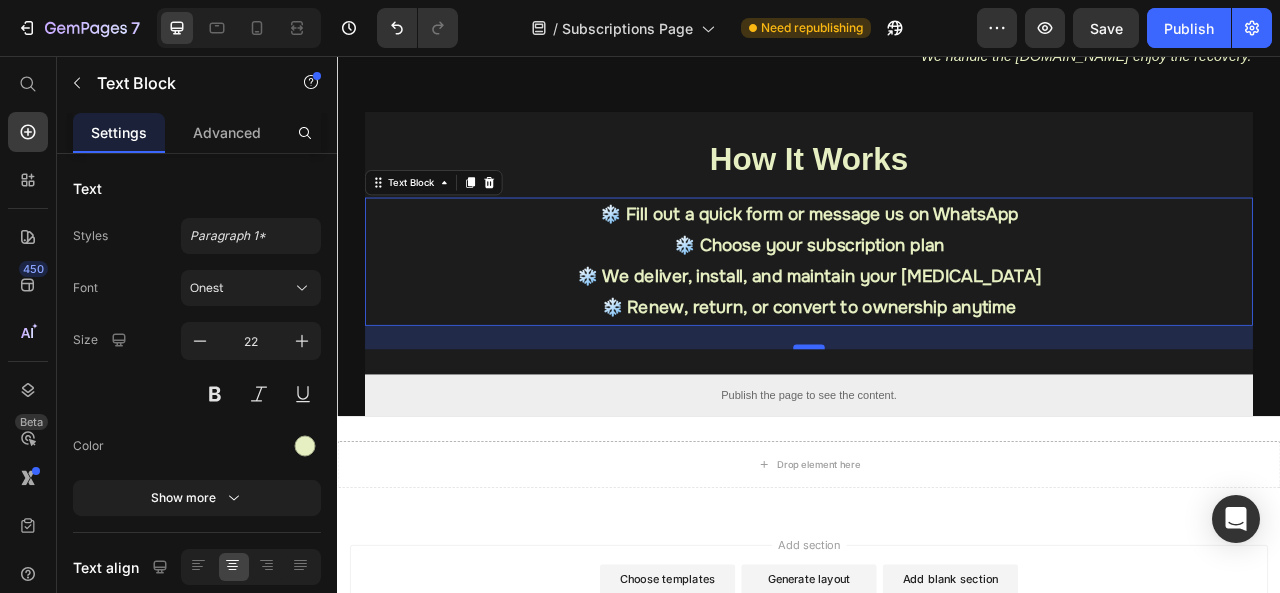 drag, startPoint x: 937, startPoint y: 452, endPoint x: 937, endPoint y: 423, distance: 29 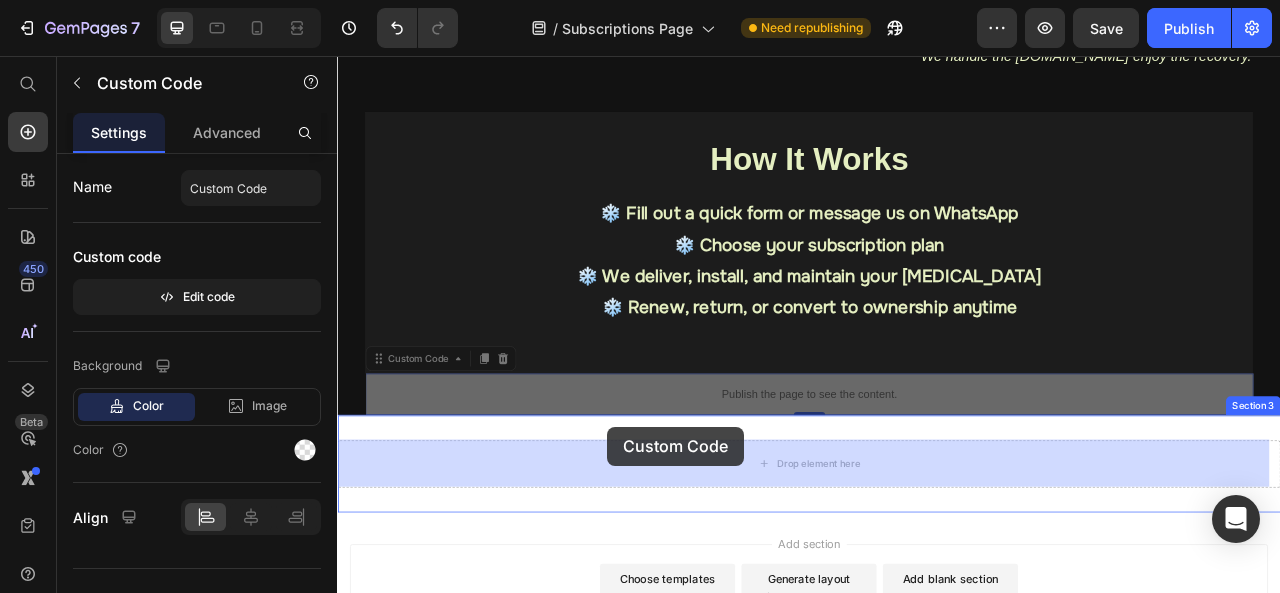 scroll, scrollTop: 1572, scrollLeft: 0, axis: vertical 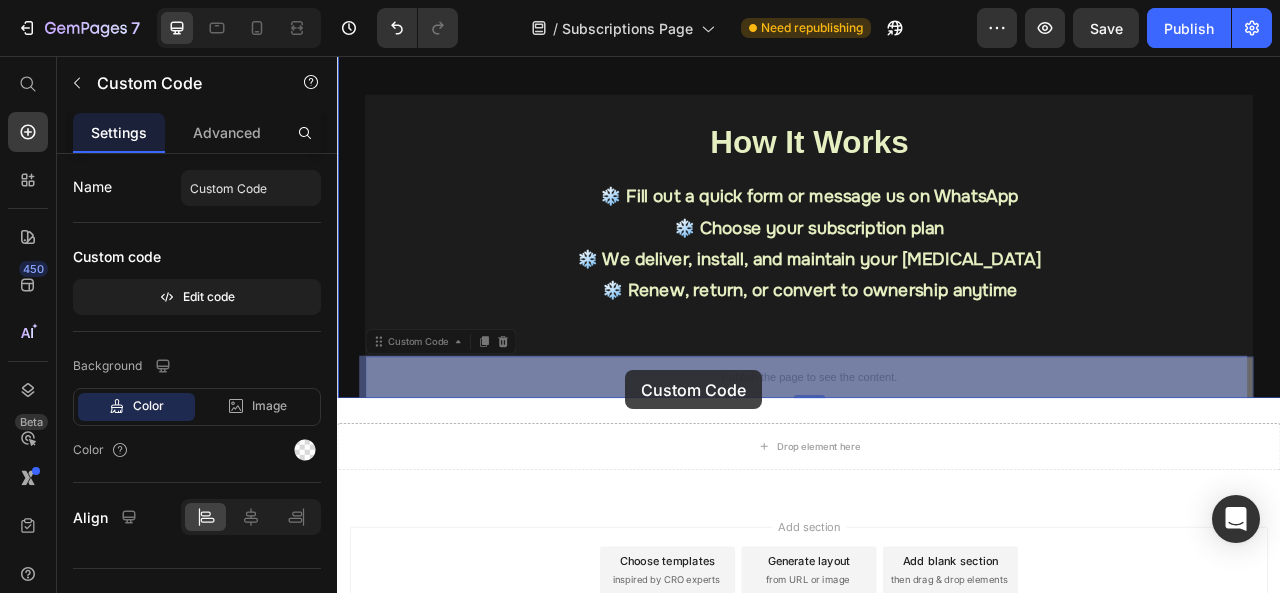 drag, startPoint x: 698, startPoint y: 483, endPoint x: 704, endPoint y: 451, distance: 32.55764 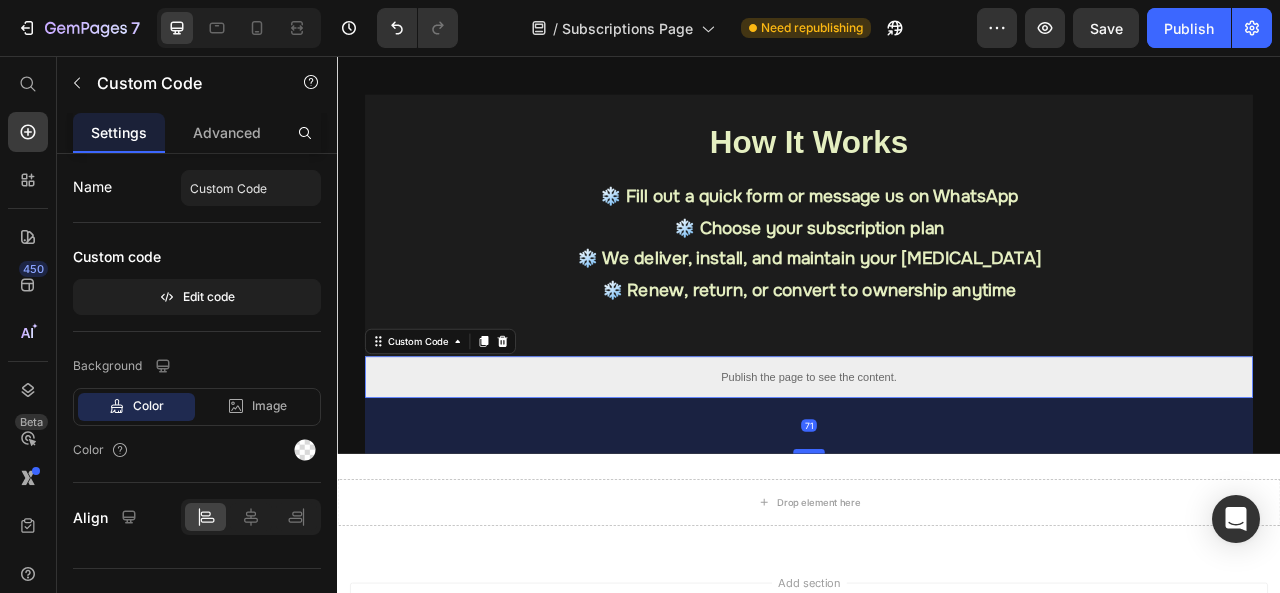 drag, startPoint x: 935, startPoint y: 487, endPoint x: 937, endPoint y: 559, distance: 72.02777 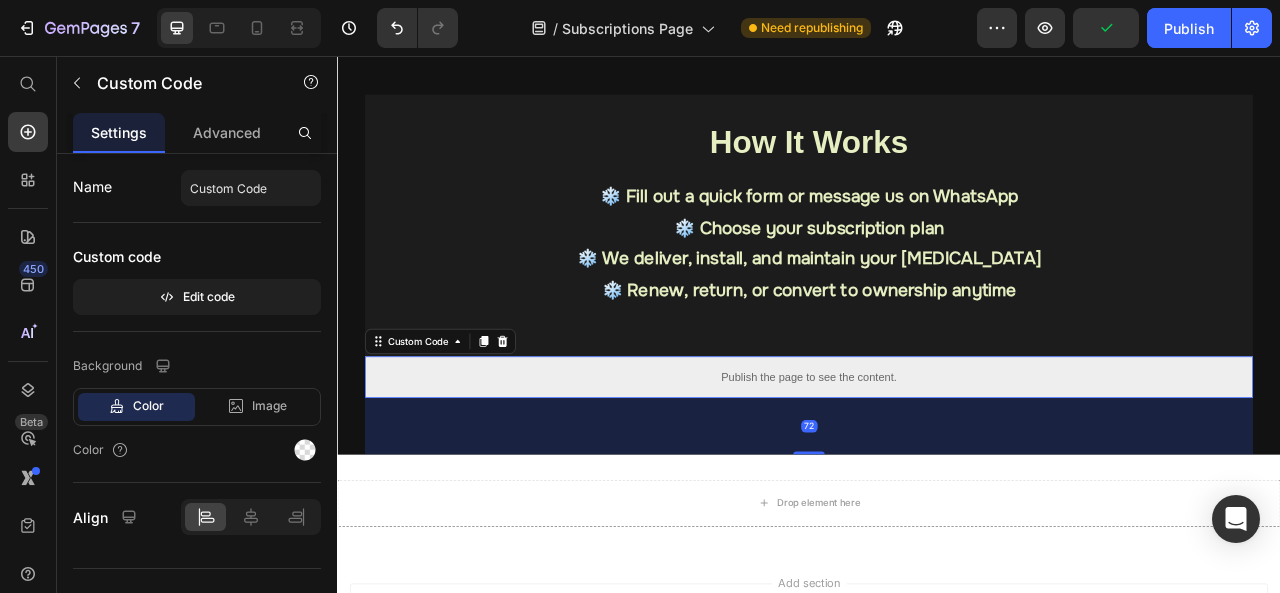 click on "Publish the page to see the content." at bounding box center (937, 464) 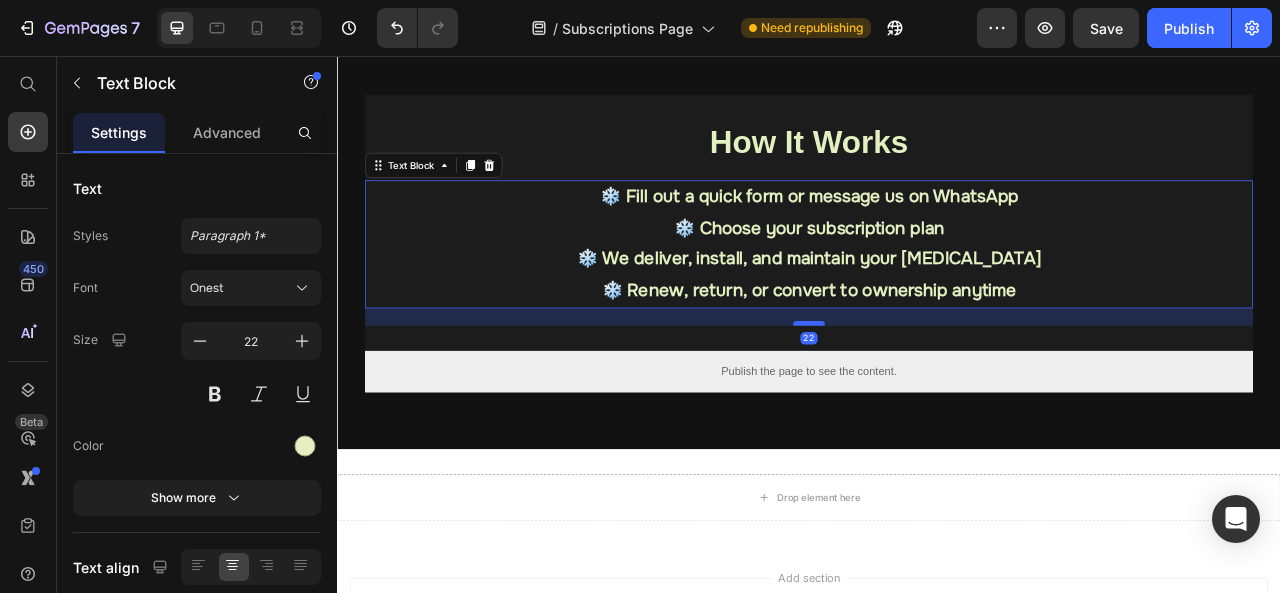 click at bounding box center (937, 396) 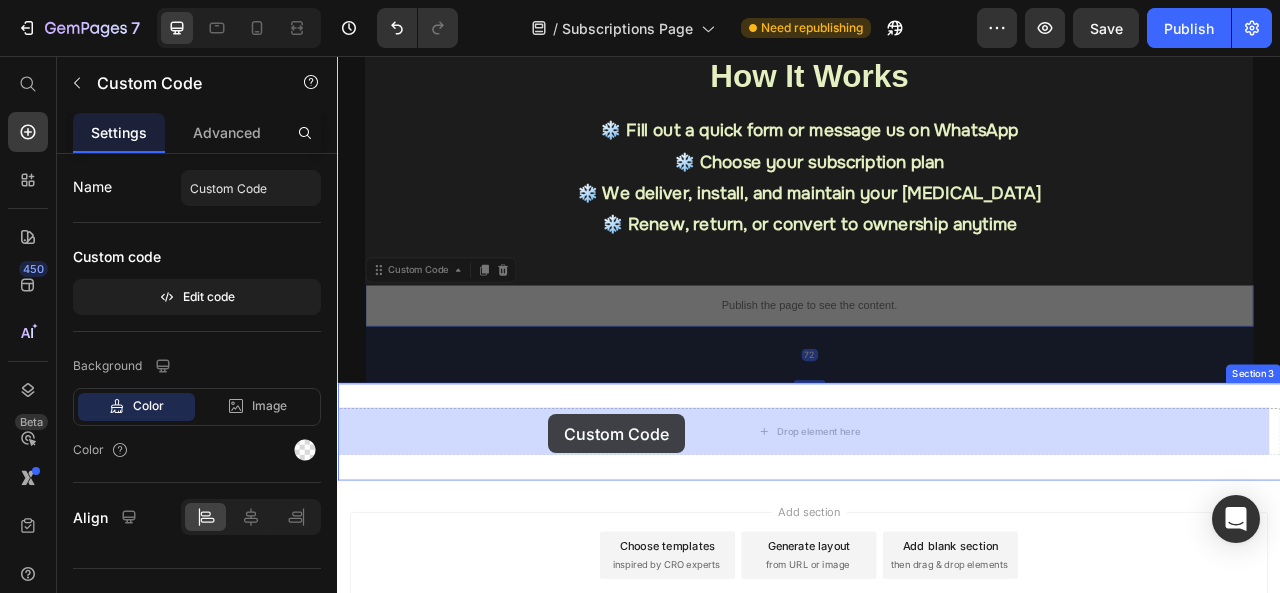 scroll, scrollTop: 1670, scrollLeft: 0, axis: vertical 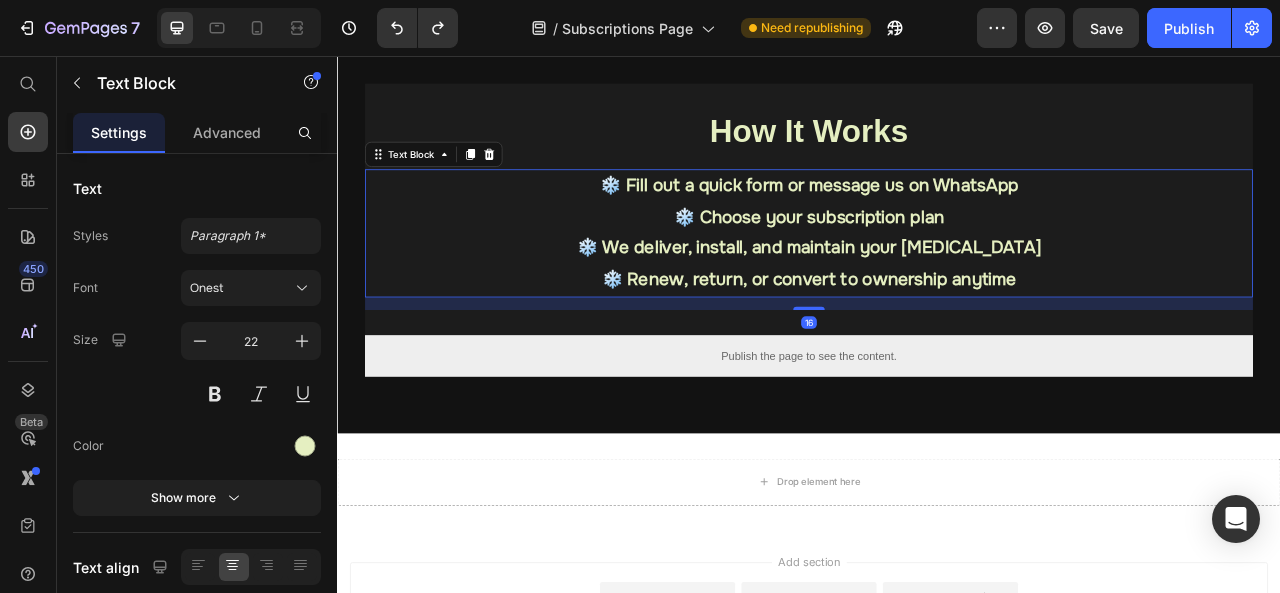 click at bounding box center (937, 377) 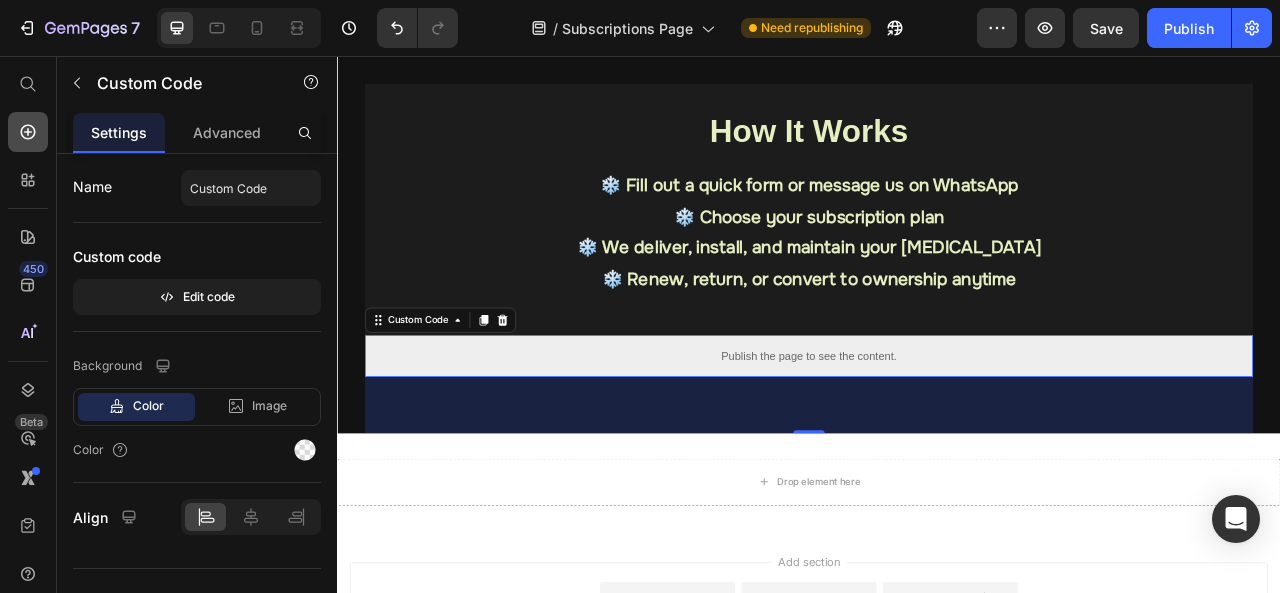 click 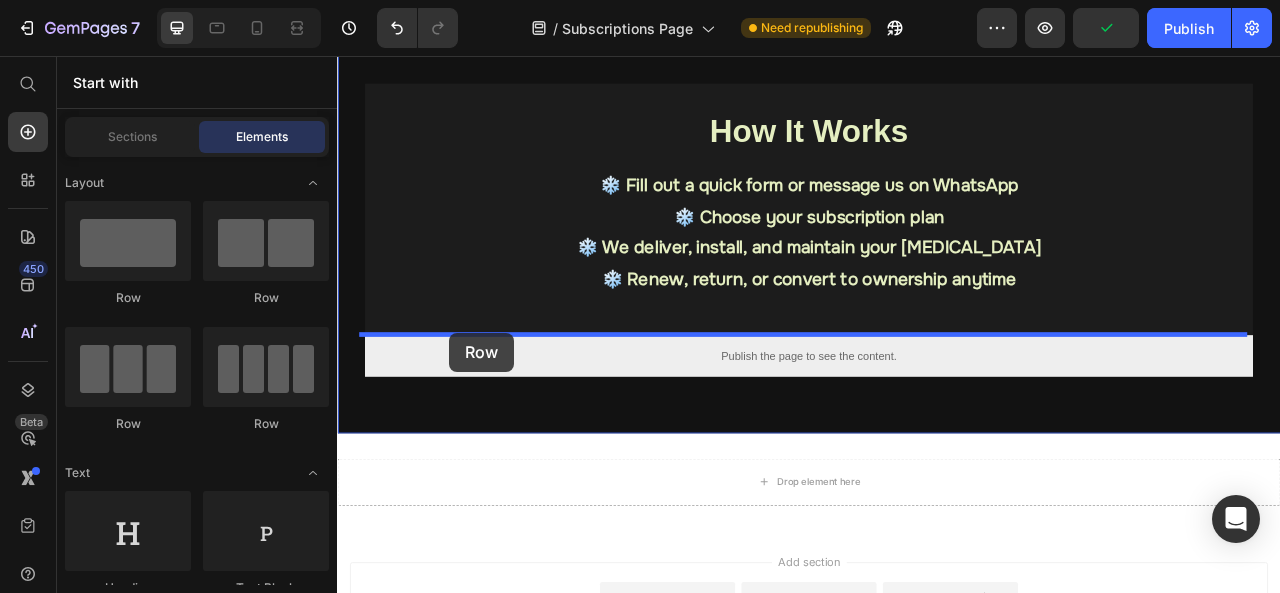 drag, startPoint x: 459, startPoint y: 297, endPoint x: 479, endPoint y: 408, distance: 112.78741 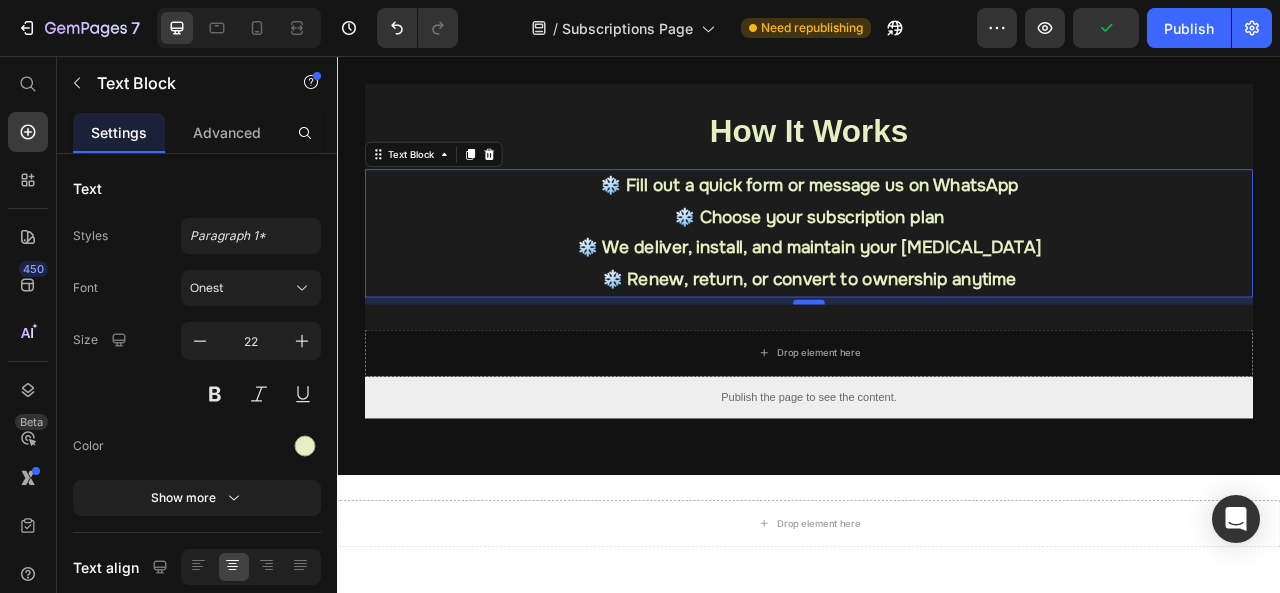 click at bounding box center (937, 369) 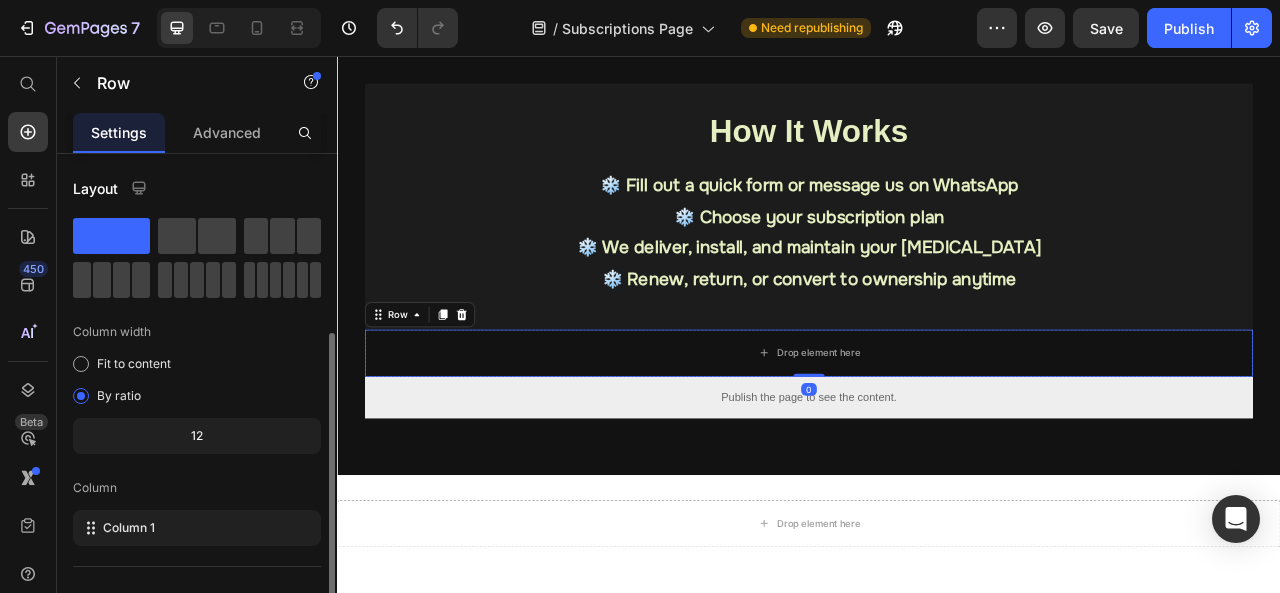 scroll, scrollTop: 414, scrollLeft: 0, axis: vertical 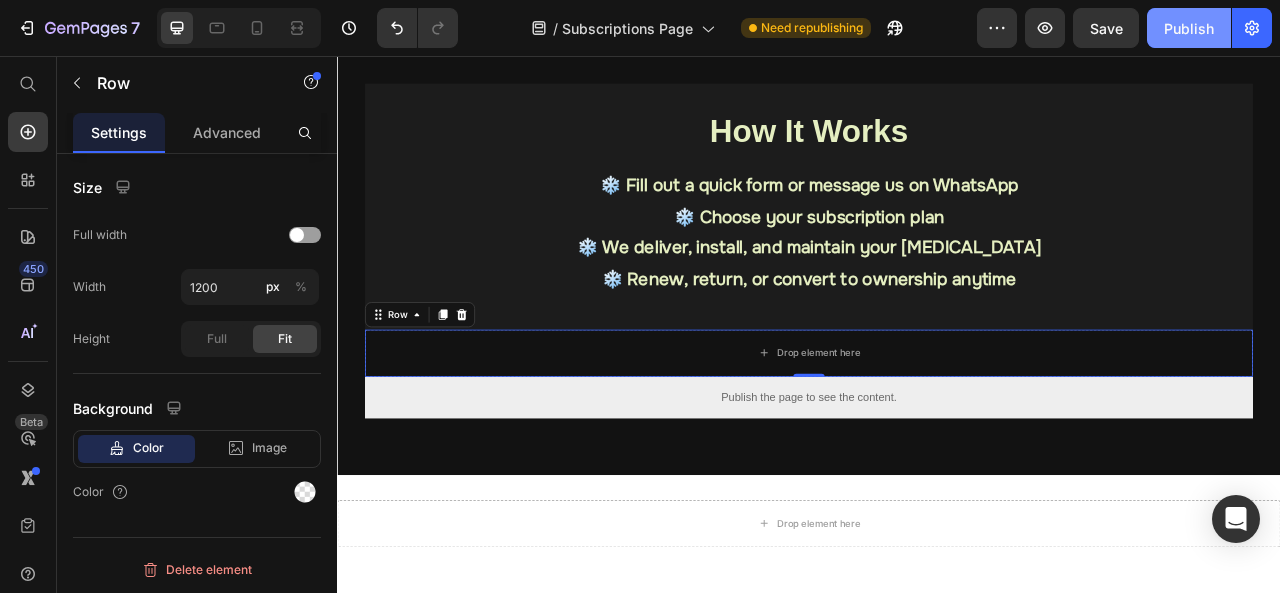 click on "Publish" at bounding box center (1189, 28) 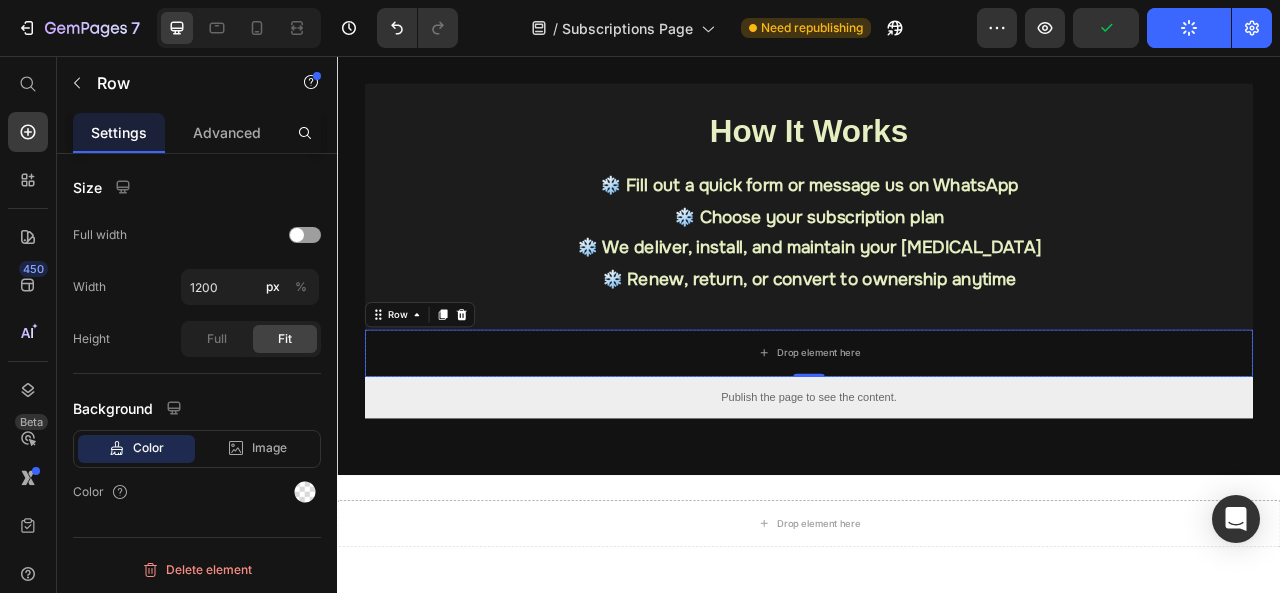 scroll, scrollTop: 414, scrollLeft: 0, axis: vertical 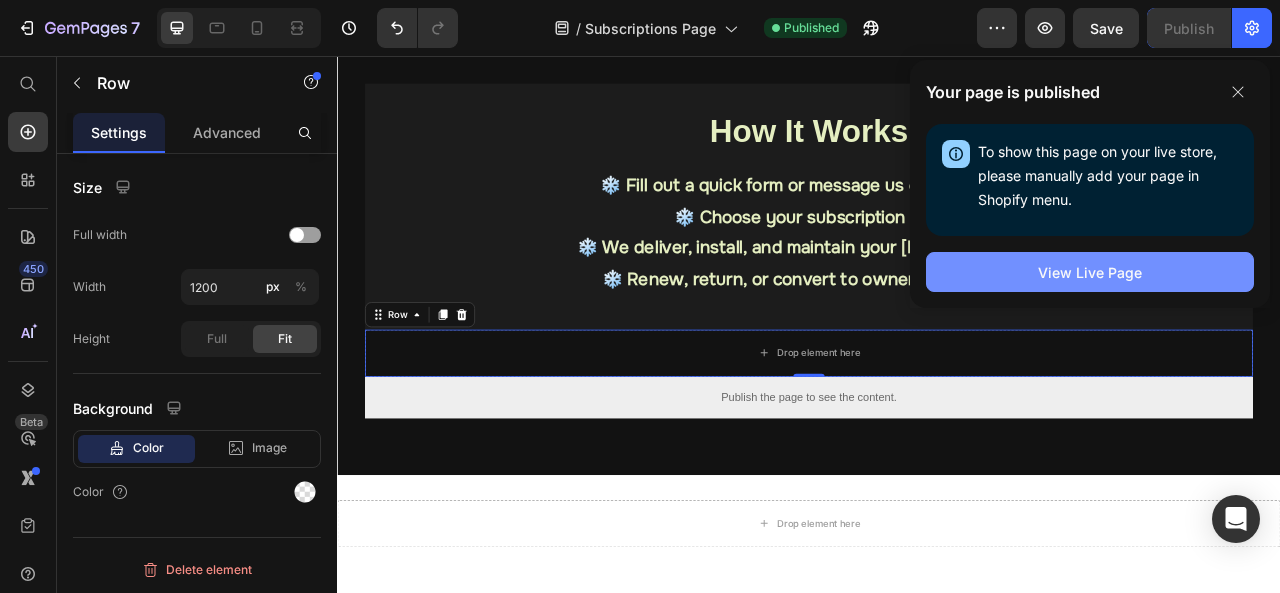 click on "View Live Page" at bounding box center (1090, 272) 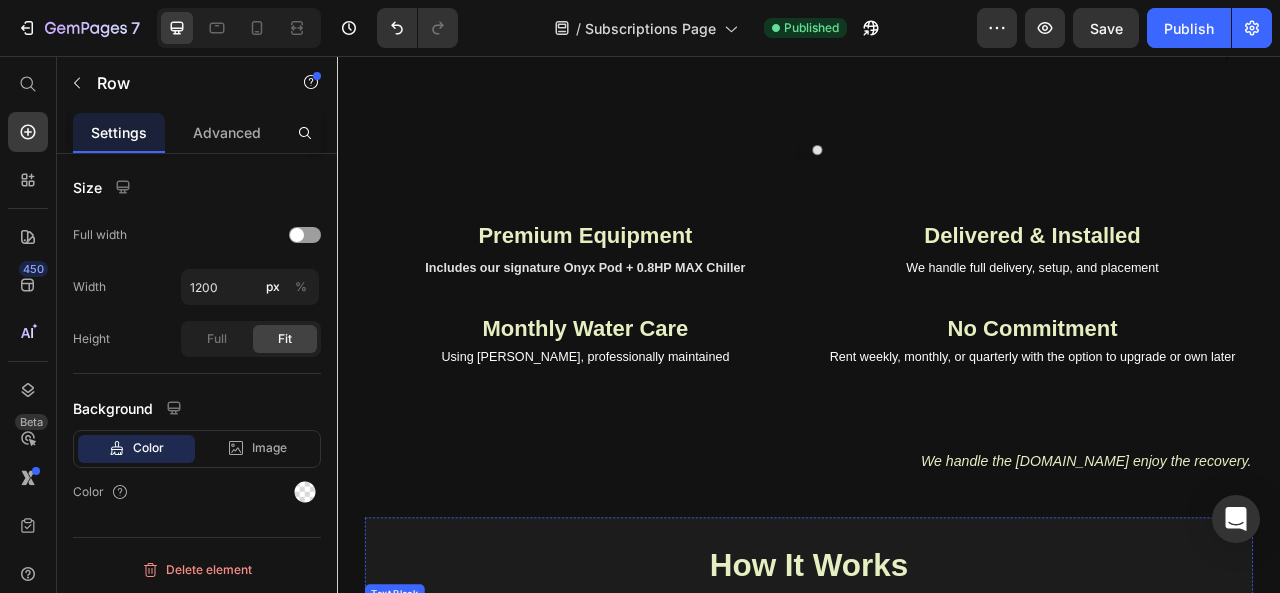 scroll, scrollTop: 0, scrollLeft: 0, axis: both 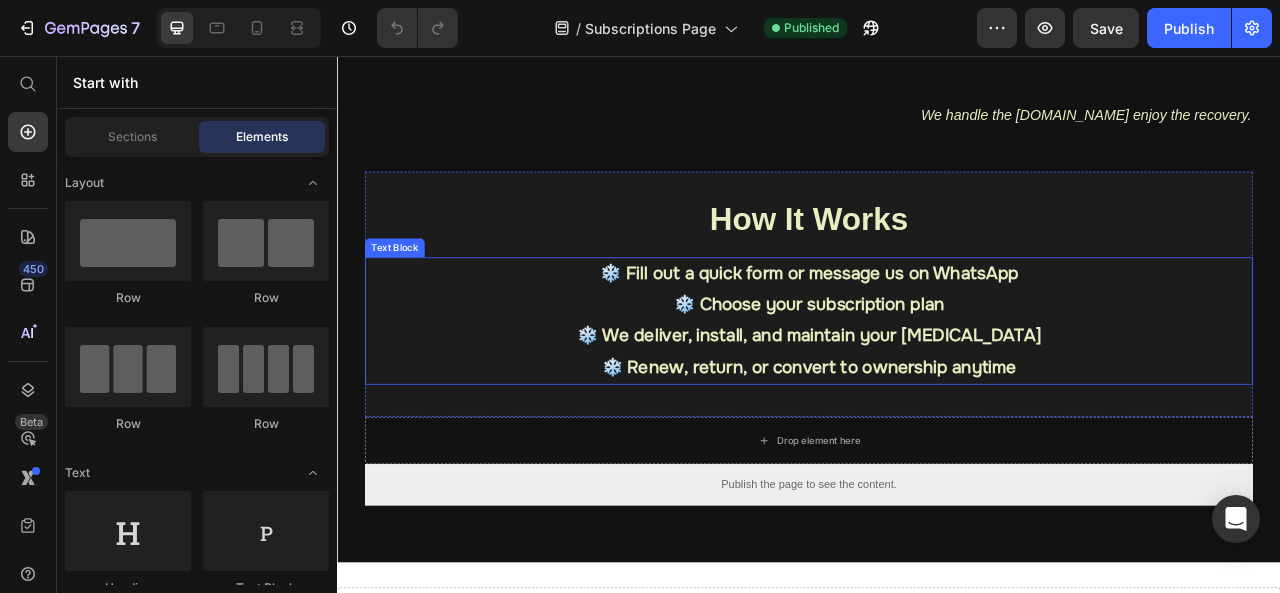 click on "❄️ Fill out a quick form or message us on WhatsApp ❄️ Choose your subscription plan ❄️ We deliver, install, and maintain your [MEDICAL_DATA] ❄️ Renew, return, or convert to ownership anytime" at bounding box center (937, 393) 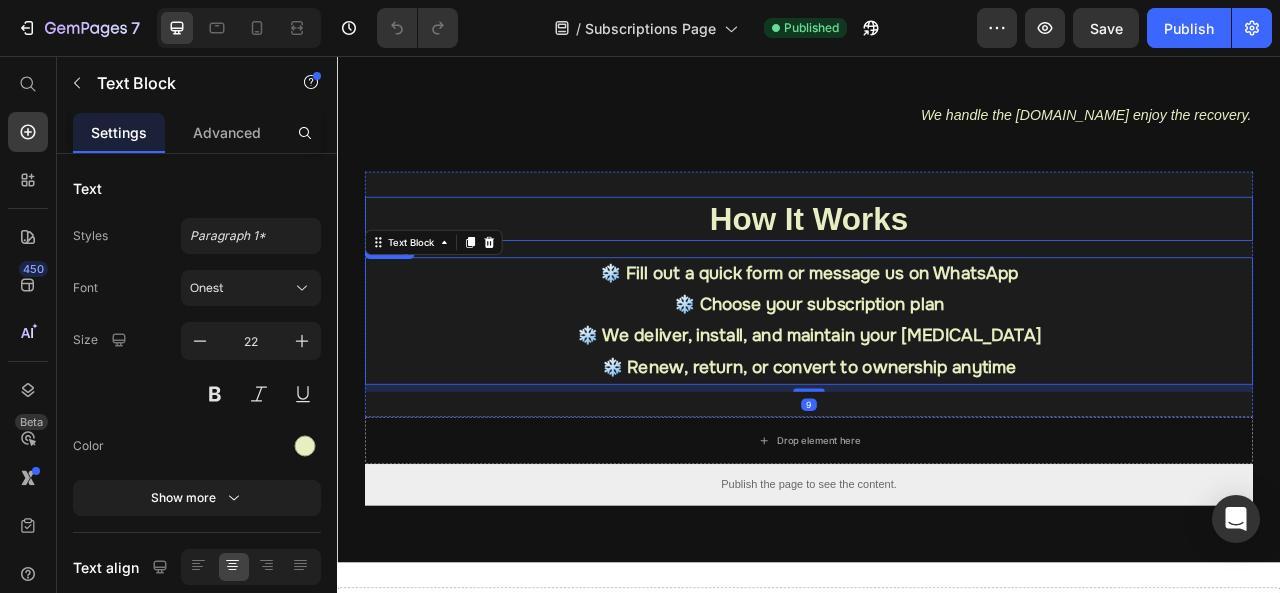 click on "How It Works" at bounding box center (937, 263) 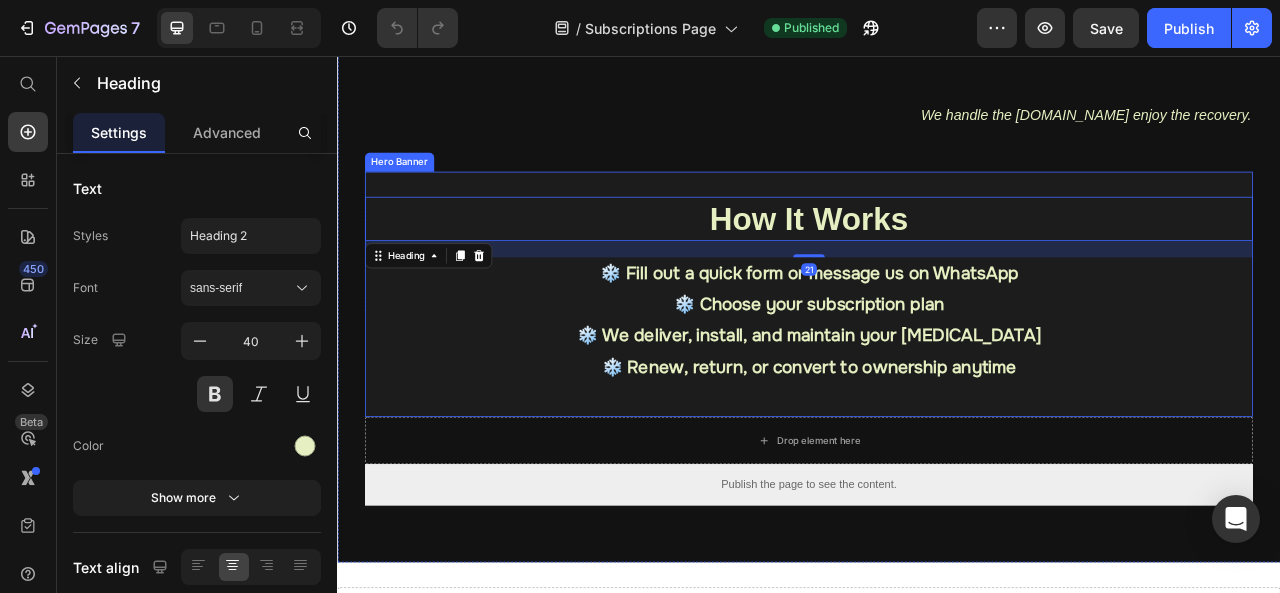 click on "How It Works Heading   21 ❄️ Fill out a quick form or message us on WhatsApp ❄️ Choose your subscription plan ❄️ We deliver, install, and maintain your ice bath ❄️ Renew, return, or convert to ownership anytime Text Block" at bounding box center (937, 359) 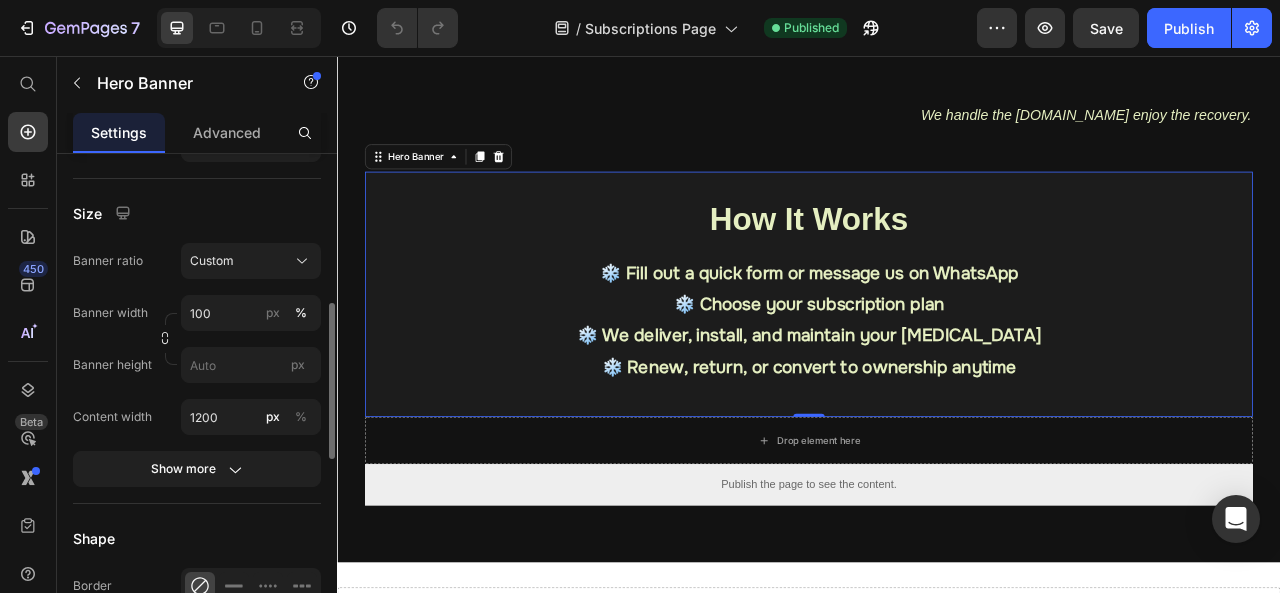 scroll, scrollTop: 166, scrollLeft: 0, axis: vertical 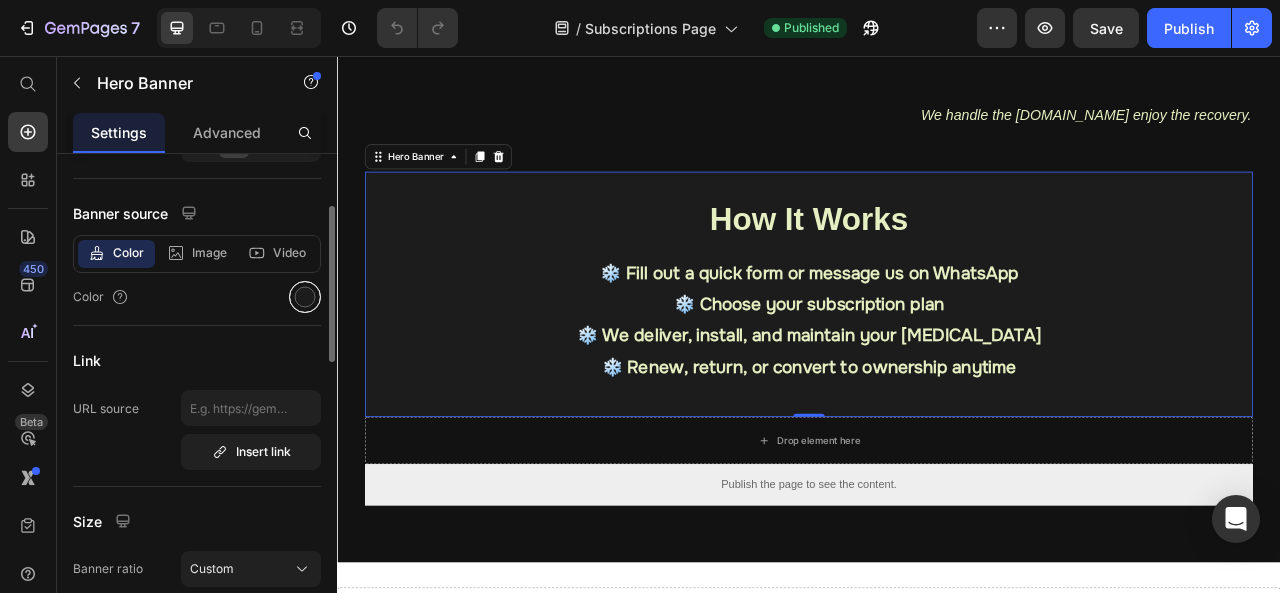 click at bounding box center (305, 297) 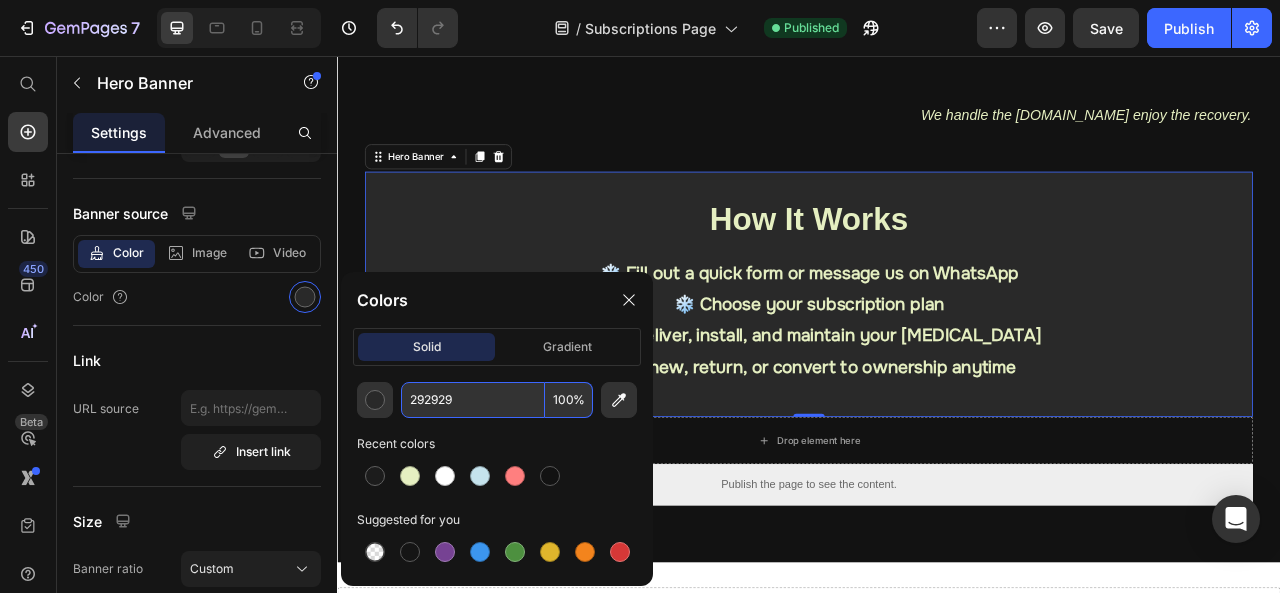 type on "292929" 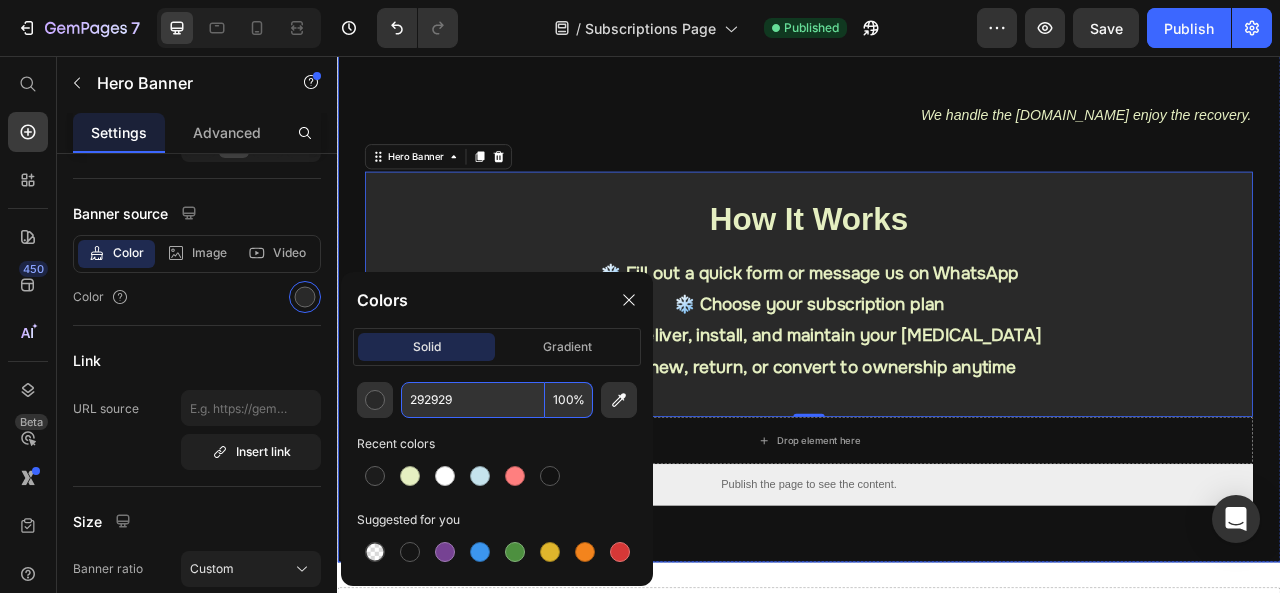 click on "Heading Why Choose Kaido Recovery’s Ice Bath Subscription? Heading A flexible way to own Bali’s best ice bath. Heading
Image Image Image
Carousel Row Premium Equipment Heading Includes our signature Onyx Pod + 0.8HP MAX Chiller Text Block Delivered & Installed Heading We handle full delivery, setup, and placement Text Block Row Monthly Water Care Heading Using Jaan Water, professionally maintained Text Block No Commitment Heading Rent weekly, monthly, or quarterly with the option to upgrade or own later Text Block Row We handle the cold.You enjoy the recovery. Heading How It Works Heading ❄️ Fill out a quick form or message us on WhatsApp ❄️ Choose your subscription plan ❄️ We deliver, install, and maintain your ice bath ❄️ Renew, return, or convert to ownership anytime Text Block Hero Banner   0
Drop element here Row
Publish the page to see the content." at bounding box center (937, 6) 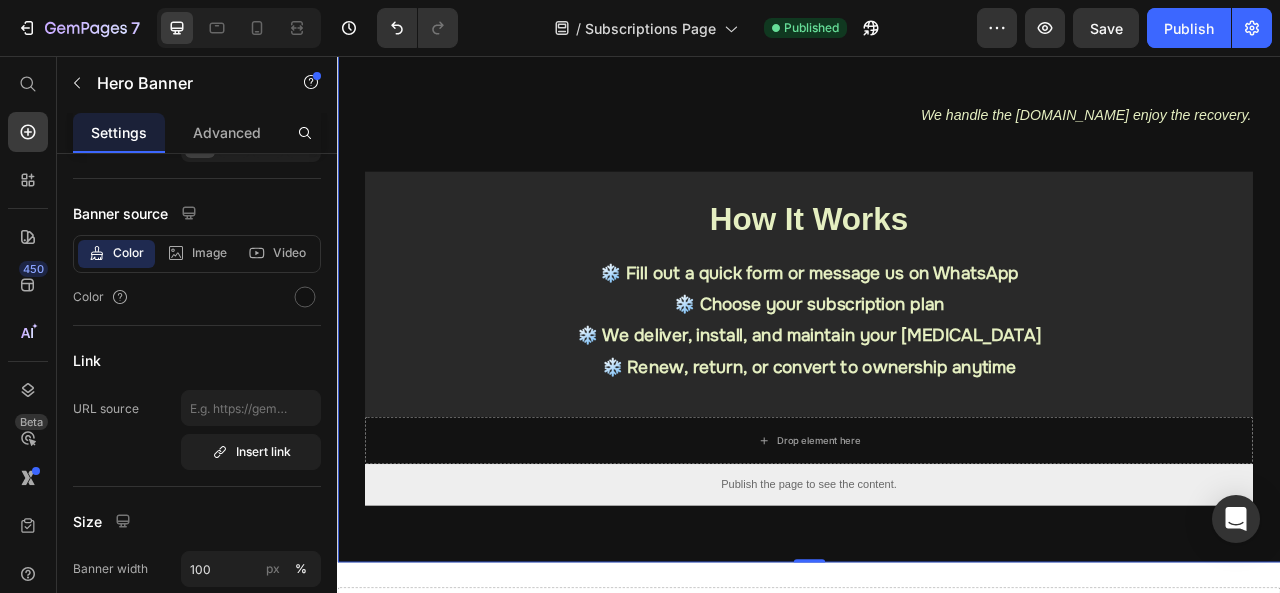 scroll, scrollTop: 166, scrollLeft: 0, axis: vertical 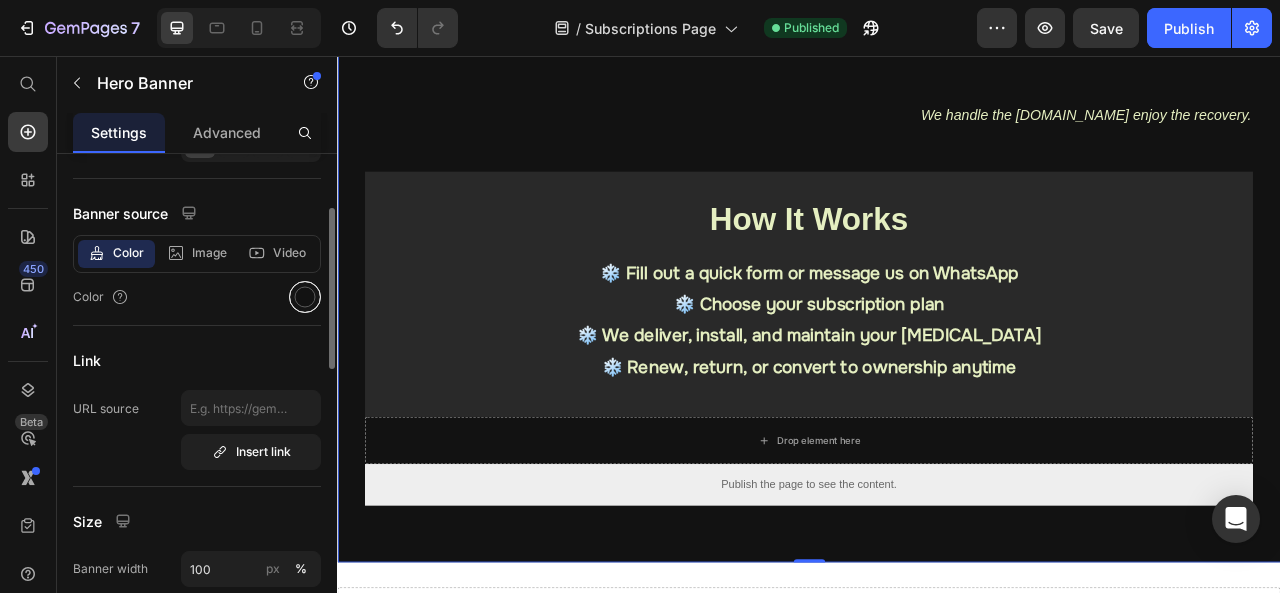 click at bounding box center (305, 297) 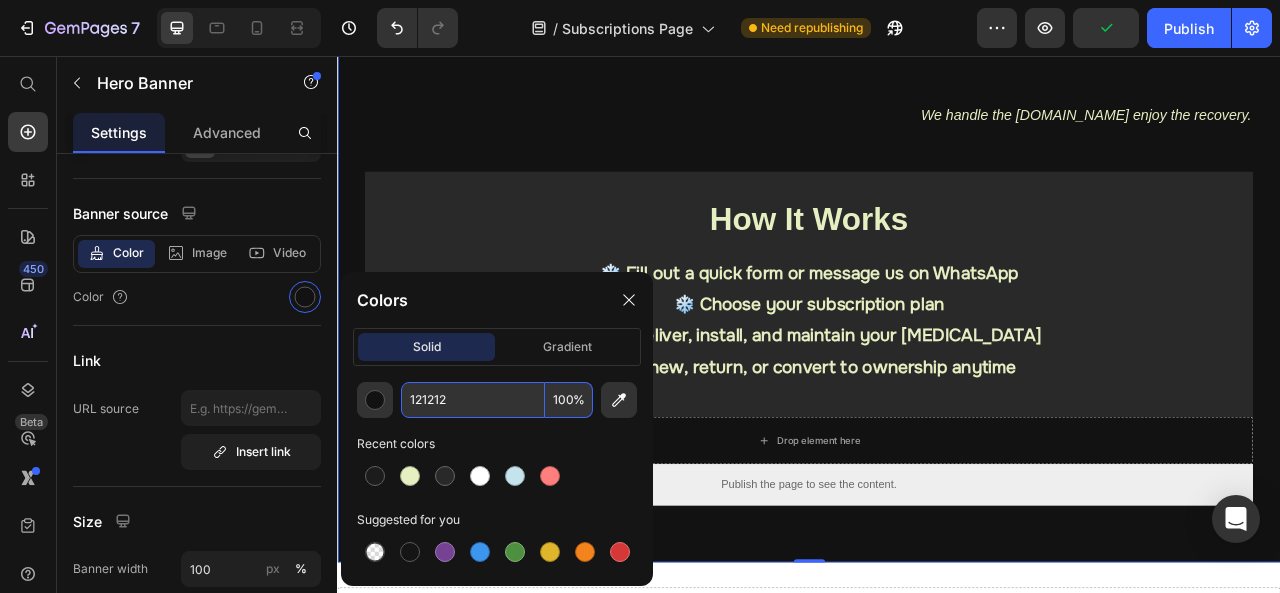 click on "121212" at bounding box center [473, 400] 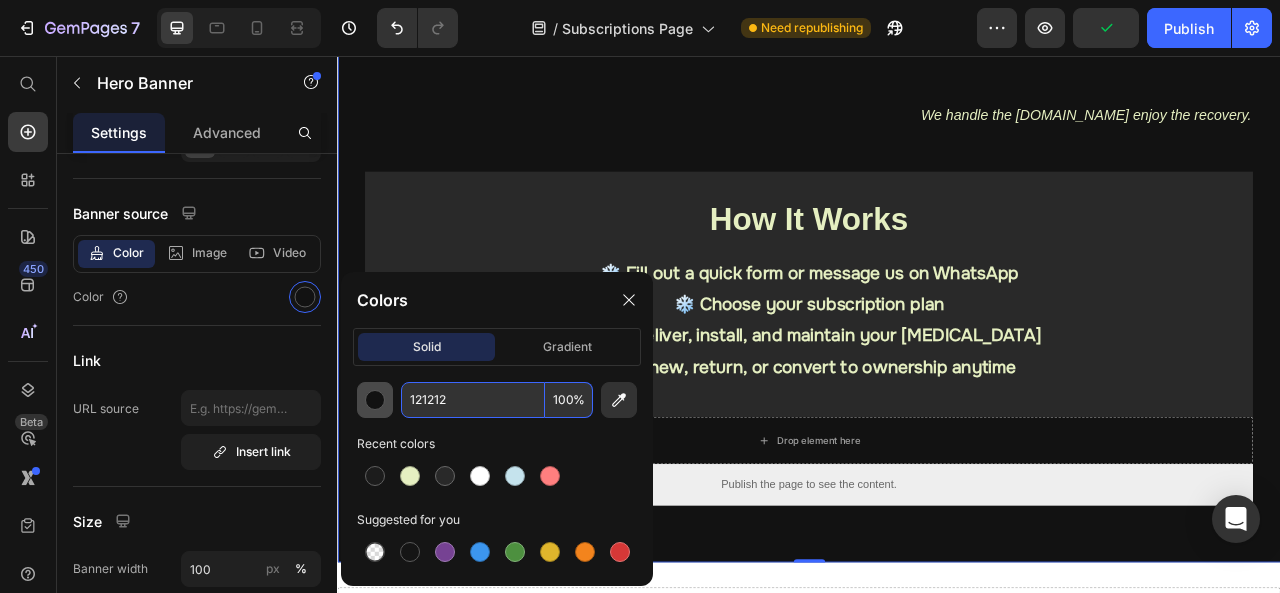 drag, startPoint x: 444, startPoint y: 389, endPoint x: 381, endPoint y: 399, distance: 63.788715 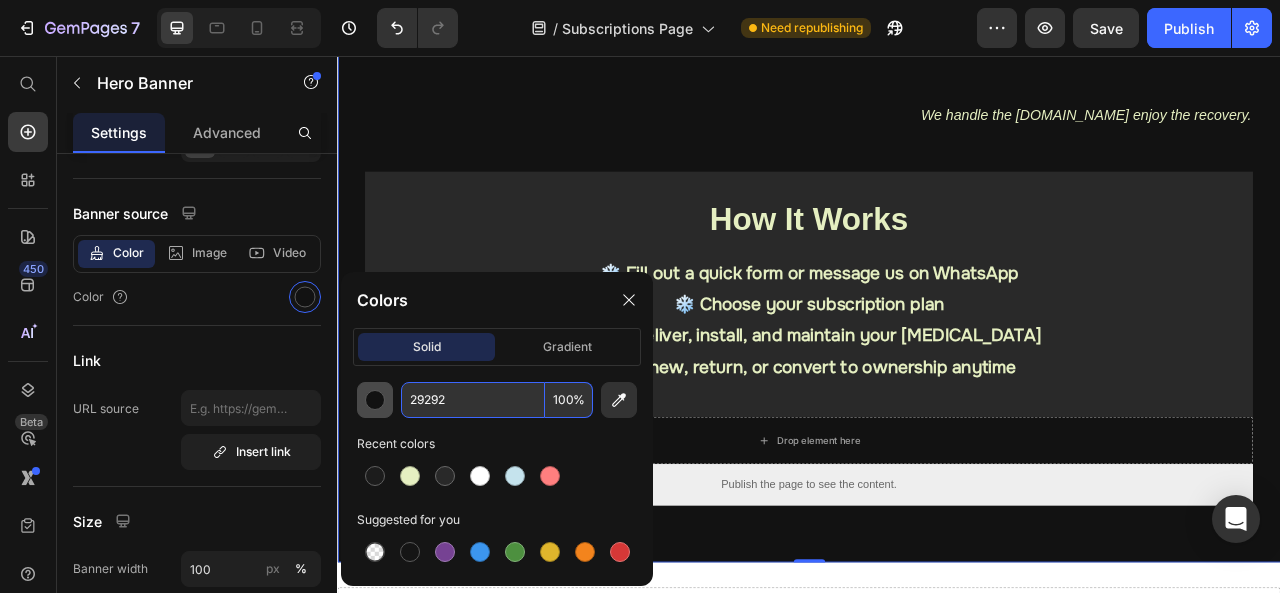 type on "292929" 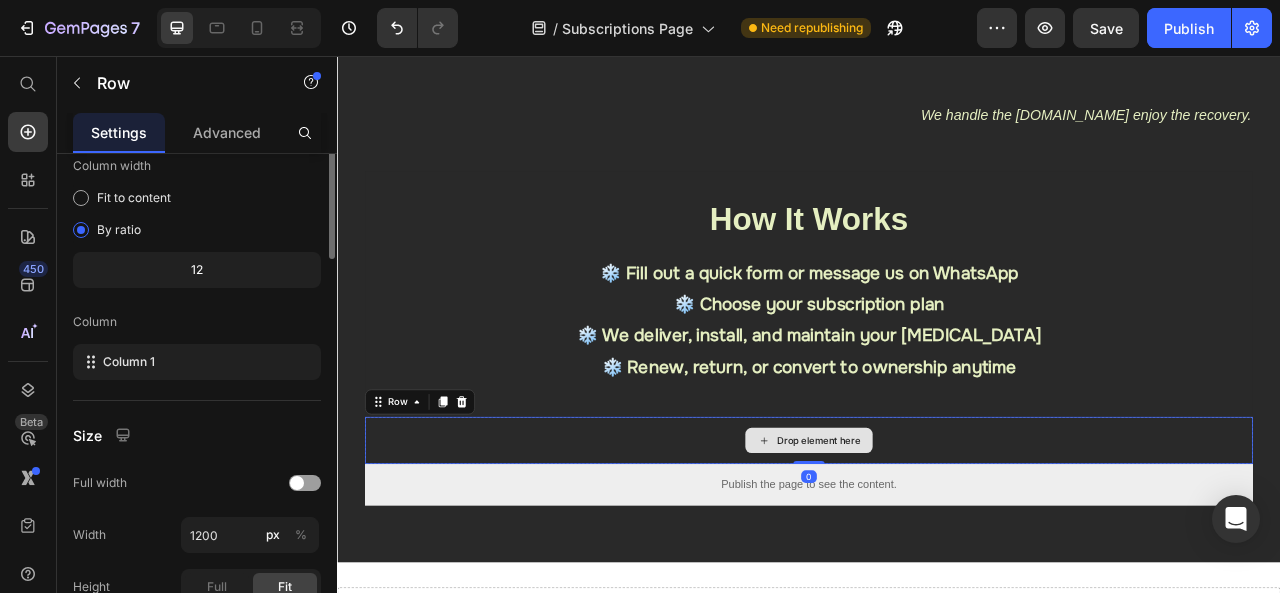 scroll, scrollTop: 0, scrollLeft: 0, axis: both 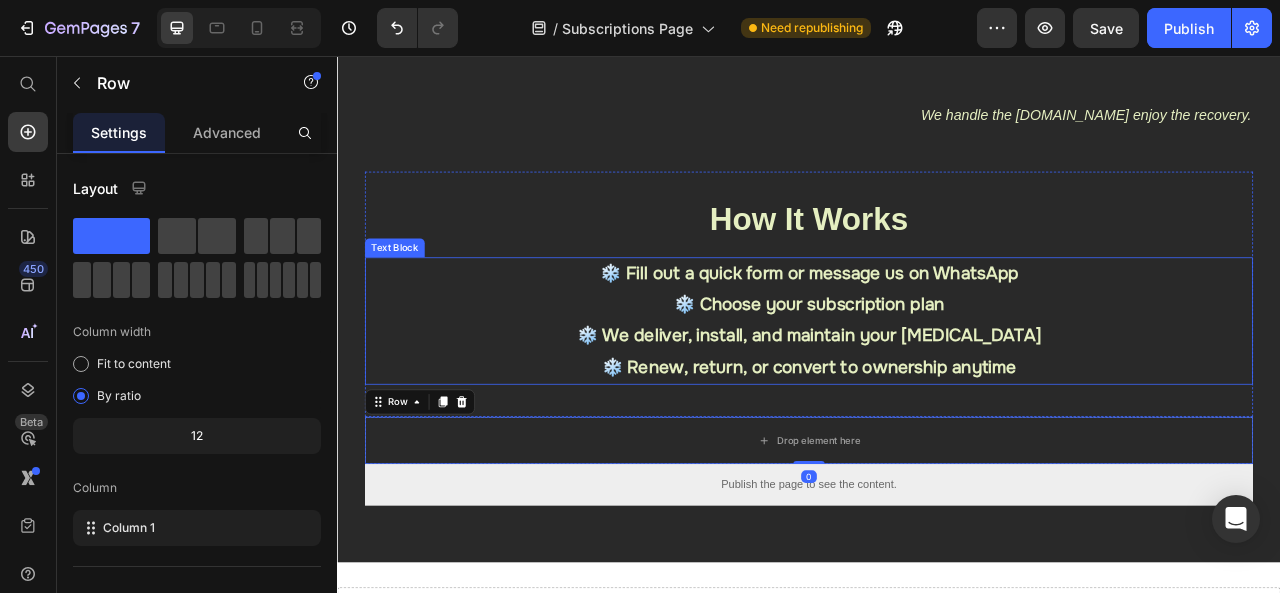 click on "❄️ Fill out a quick form or message us on WhatsApp ❄️ Choose your subscription plan ❄️ We deliver, install, and maintain your ice bath ❄️ Renew, return, or convert to ownership anytime" at bounding box center [937, 393] 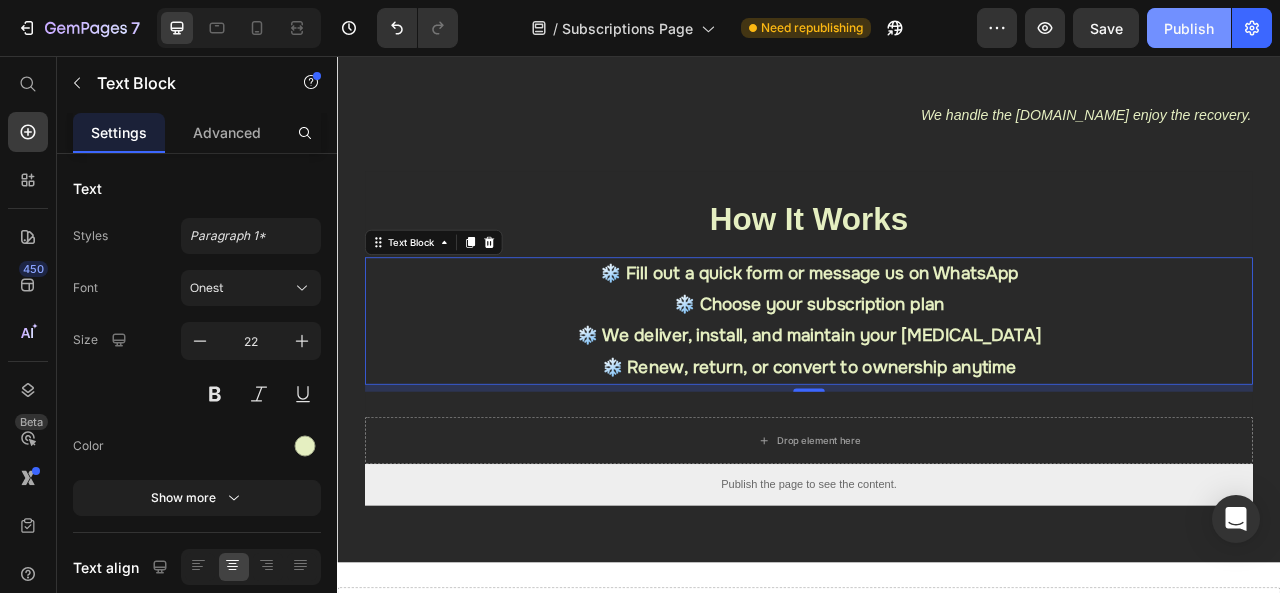 click on "Publish" at bounding box center (1189, 28) 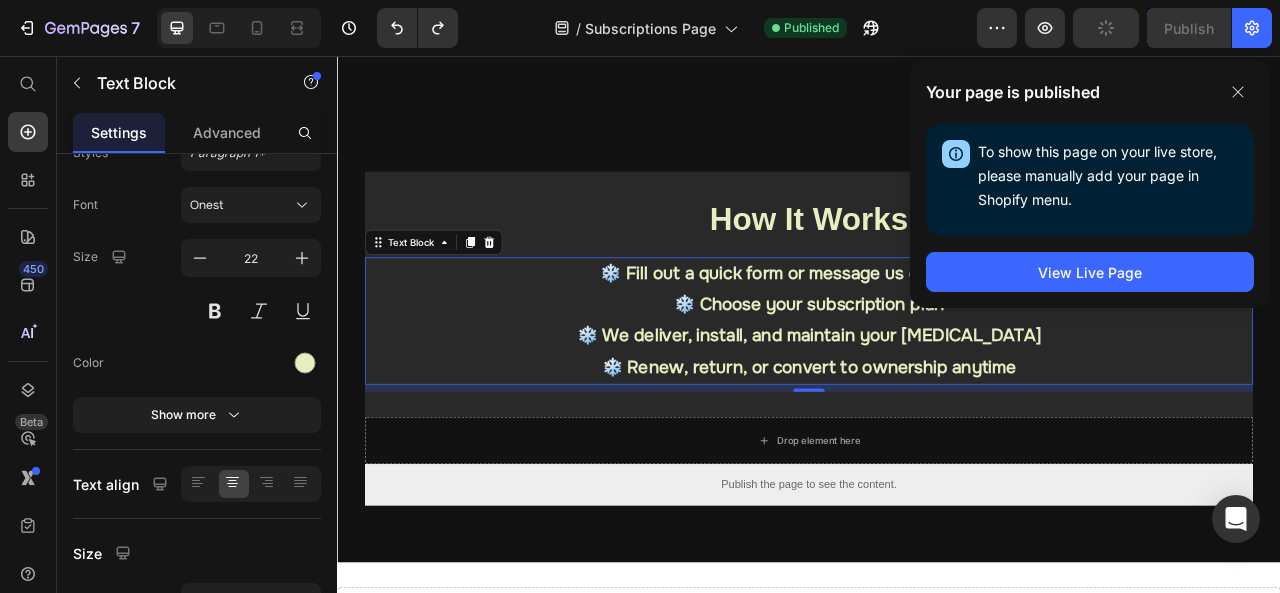 scroll, scrollTop: 460, scrollLeft: 0, axis: vertical 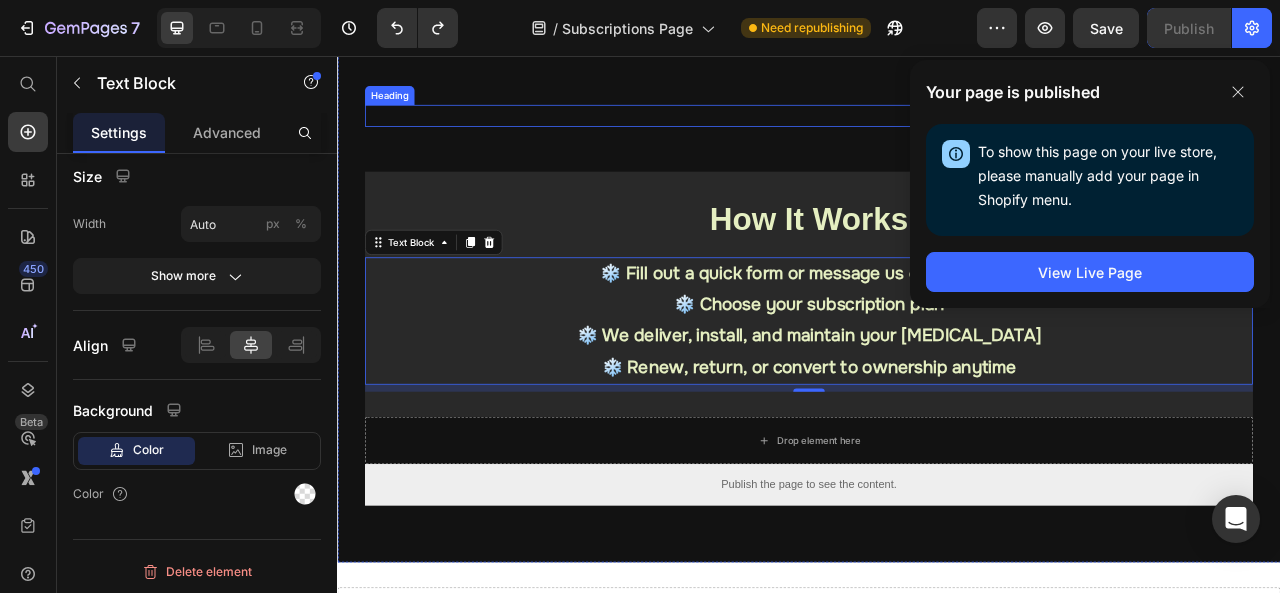 click on "We handle the [DOMAIN_NAME] enjoy the recovery." at bounding box center (937, 131) 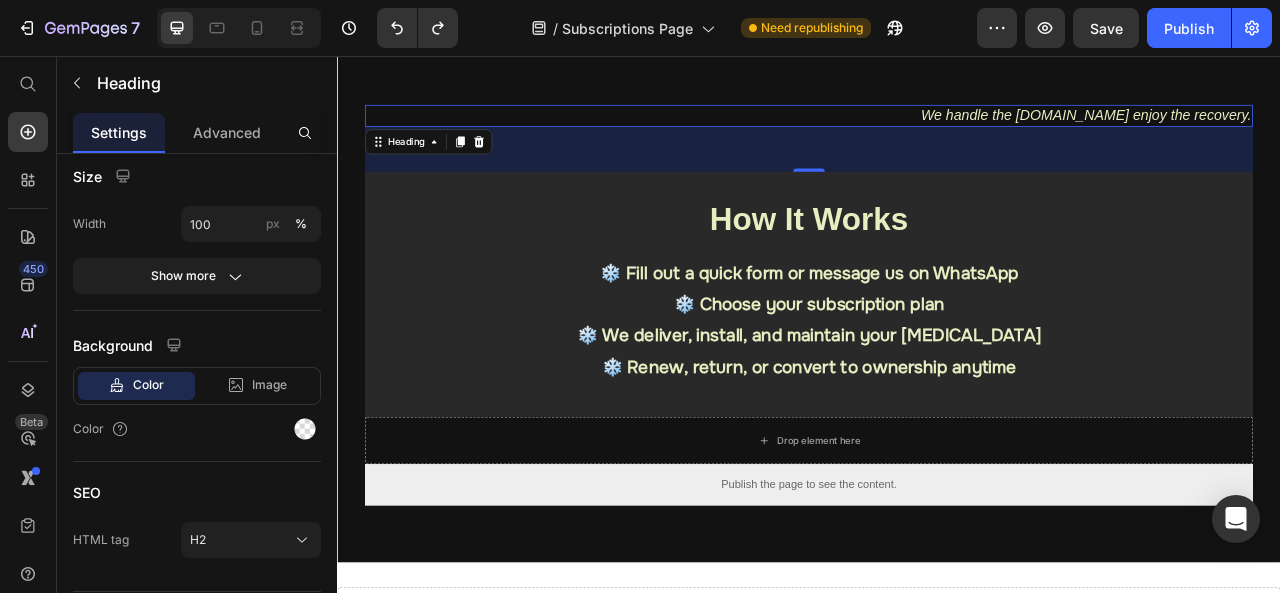 scroll, scrollTop: 0, scrollLeft: 0, axis: both 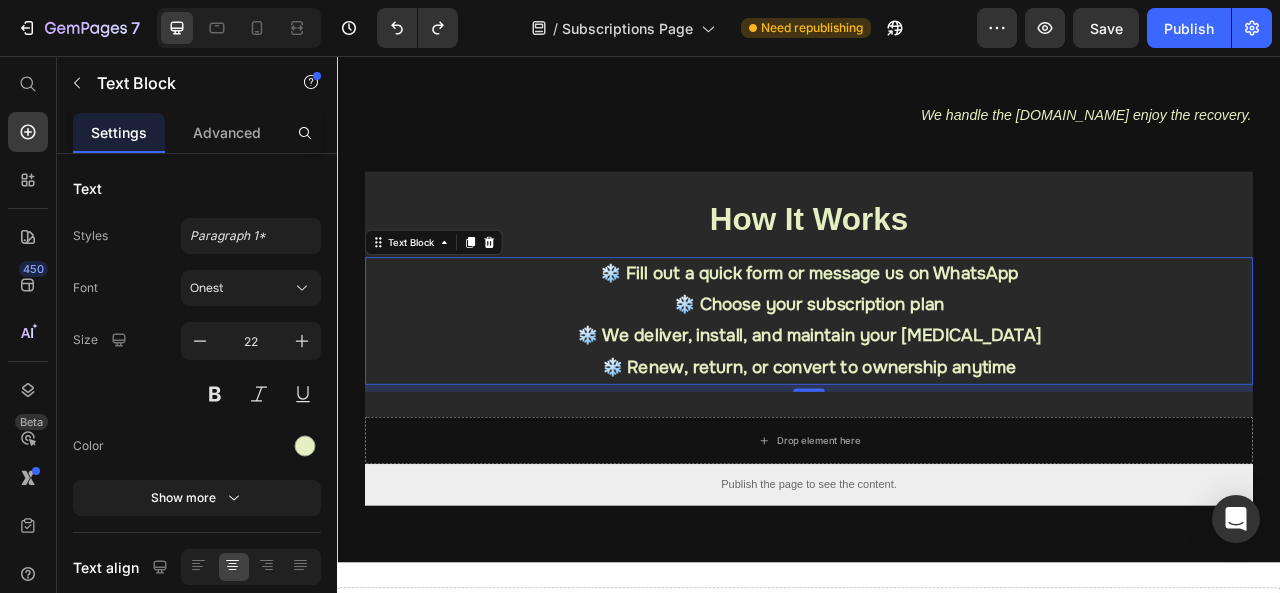 click on "❄️ Fill out a quick form or message us on WhatsApp ❄️ Choose your subscription plan ❄️ We deliver, install, and maintain your ice bath ❄️ Renew, return, or convert to ownership anytime" at bounding box center [937, 393] 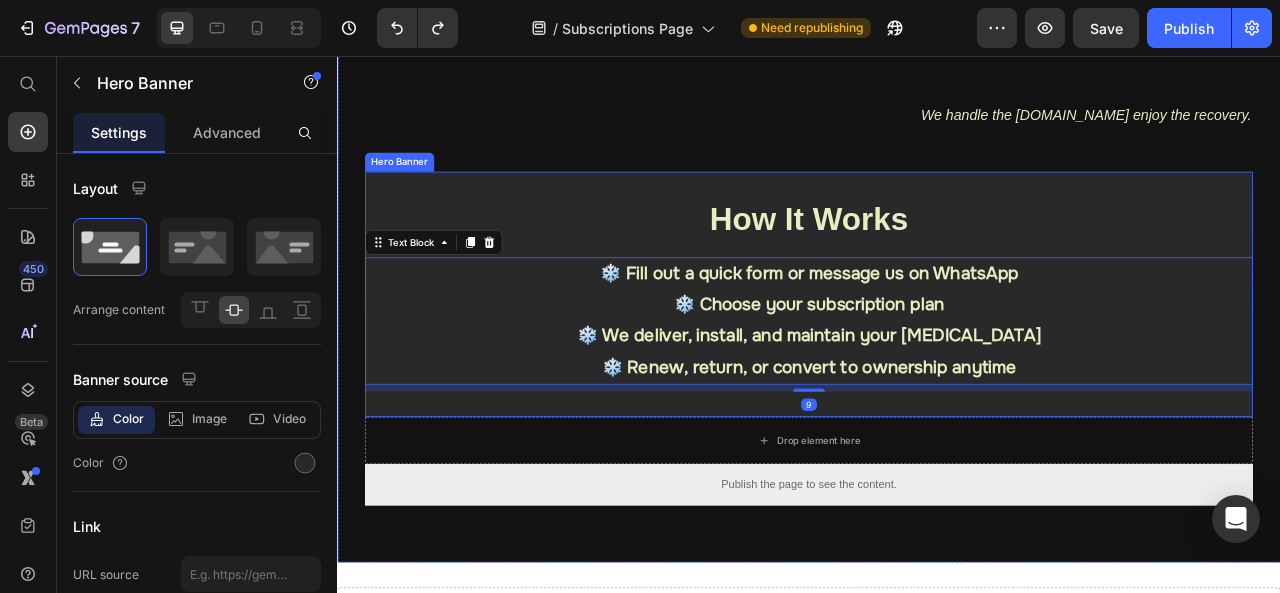click on "How It Works Heading ❄️ Fill out a quick form or message us on WhatsApp ❄️ Choose your subscription plan ❄️ We deliver, install, and maintain your ice bath ❄️ Renew, return, or convert to ownership anytime Text Block   9" at bounding box center (937, 359) 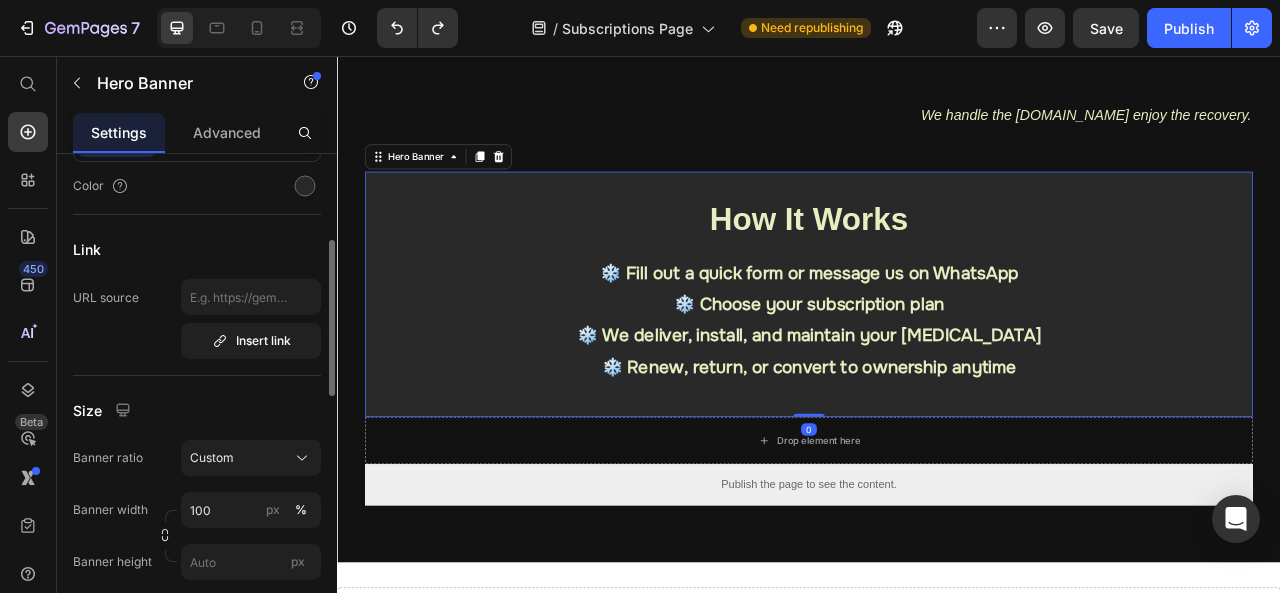scroll, scrollTop: 276, scrollLeft: 0, axis: vertical 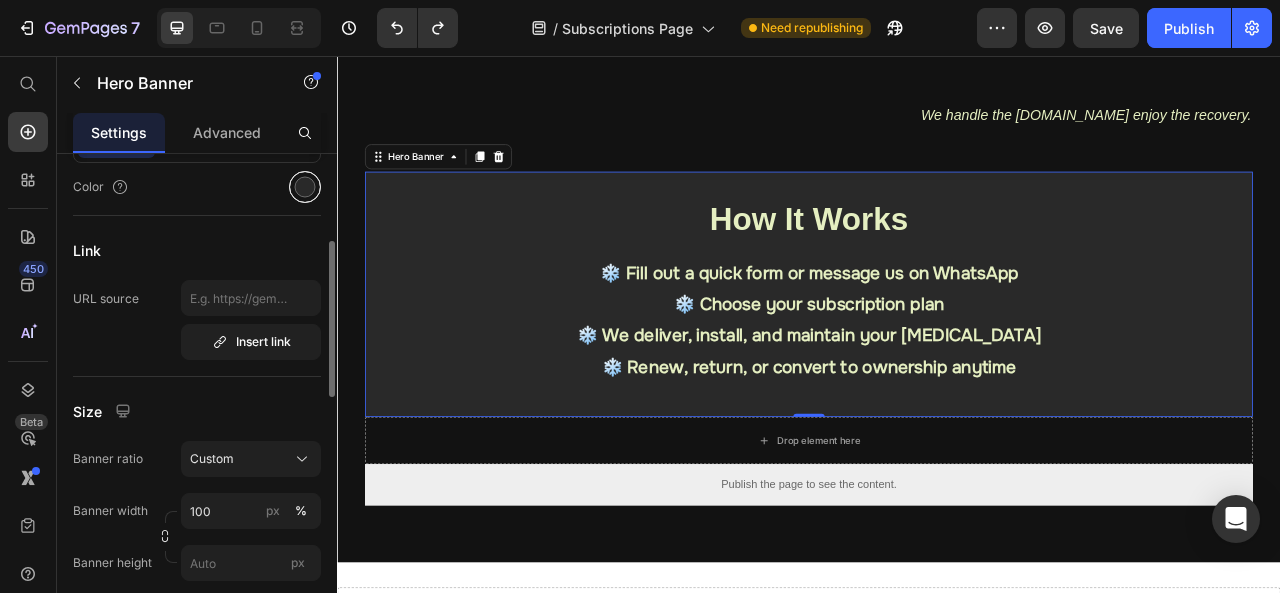 click at bounding box center [305, 187] 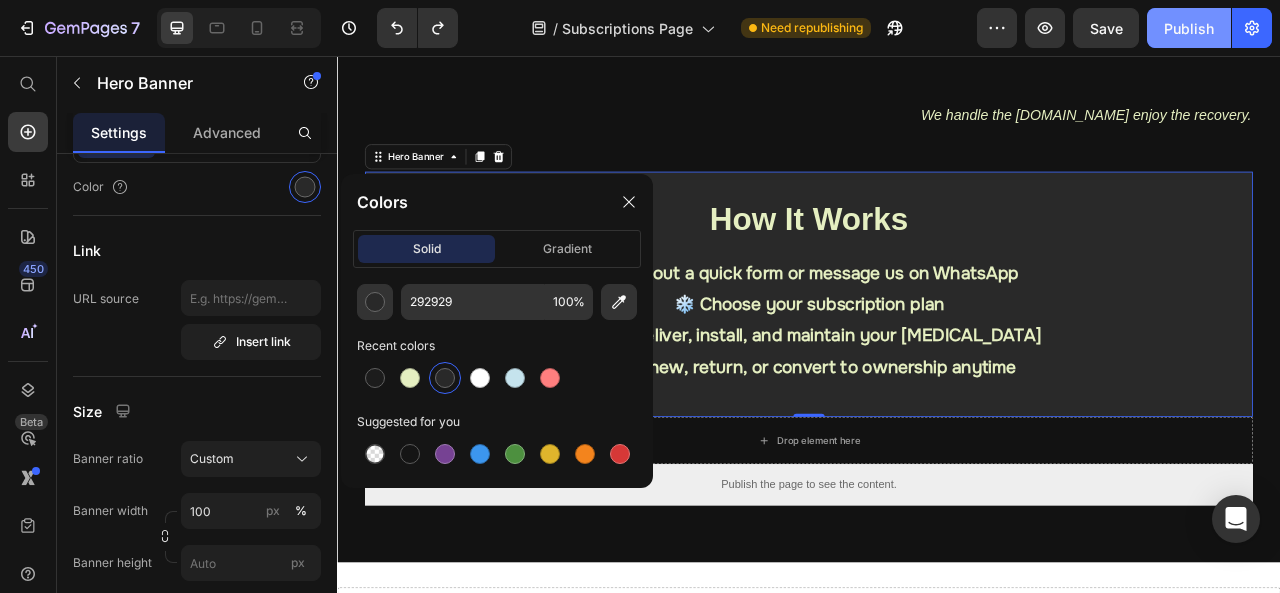 click on "Publish" at bounding box center (1189, 28) 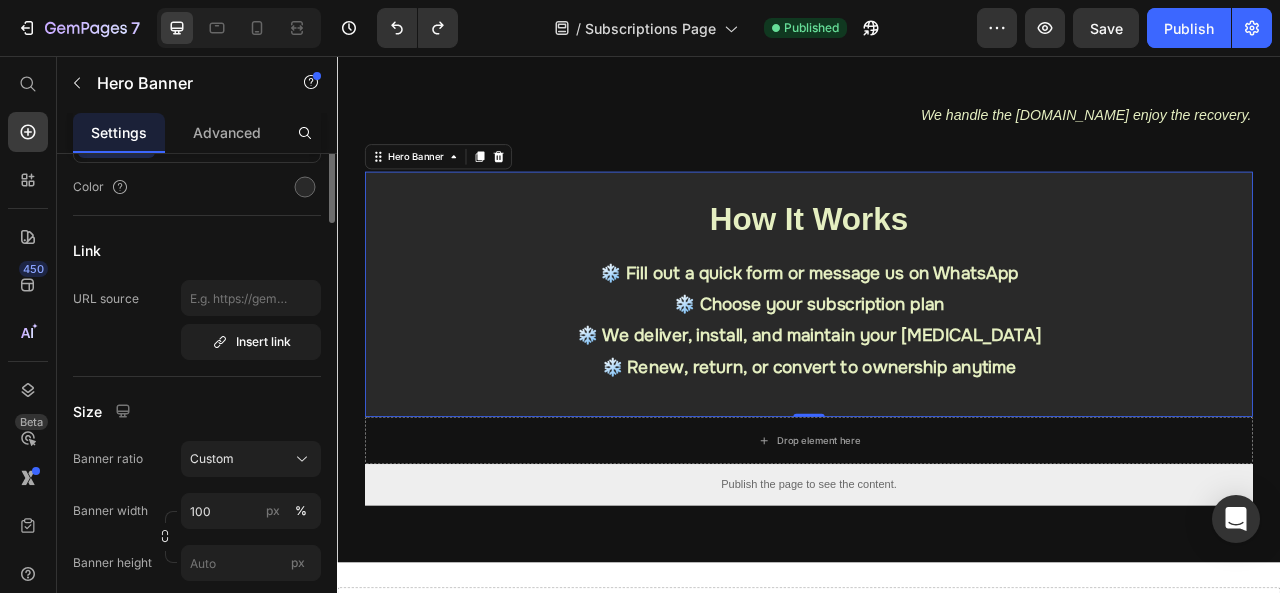 scroll, scrollTop: 130, scrollLeft: 0, axis: vertical 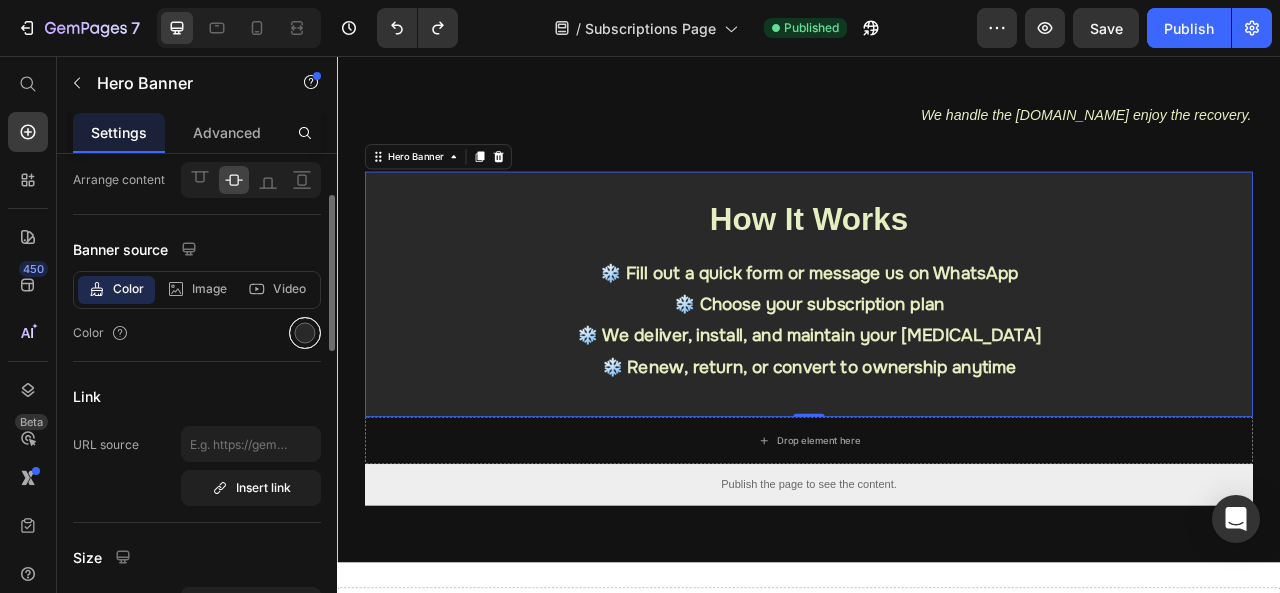 click at bounding box center [305, 333] 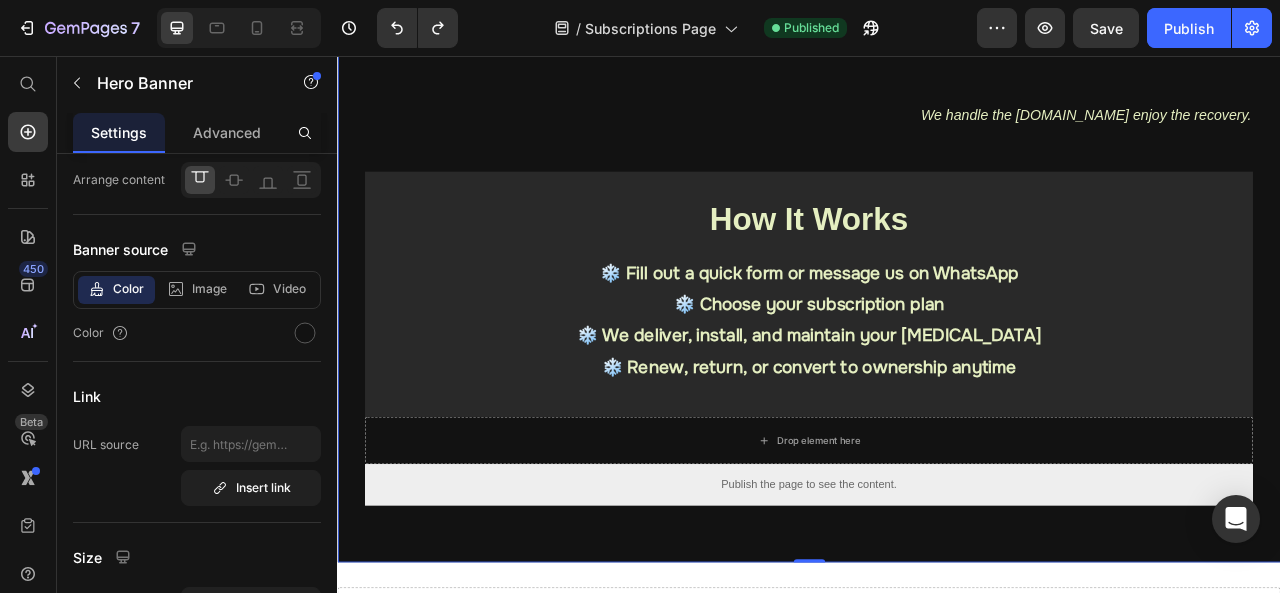 click on "Heading Why Choose Kaido Recovery’s Ice Bath Subscription? Heading A flexible way to own Bali’s best ice bath. Heading
Image Image Image
Carousel Row Premium Equipment Heading Includes our signature Onyx Pod + 0.8HP MAX Chiller Text Block Delivered & Installed Heading We handle full delivery, setup, and placement Text Block Row Monthly Water Care Heading Using Jaan Water, professionally maintained Text Block No Commitment Heading Rent weekly, monthly, or quarterly with the option to upgrade or own later Text Block Row We handle the cold.You enjoy the recovery. Heading How It Works Heading ❄️ Fill out a quick form or message us on WhatsApp ❄️ Choose your subscription plan ❄️ We deliver, install, and maintain your ice bath ❄️ Renew, return, or convert to ownership anytime Text Block Hero Banner
Drop element here Row
Publish the page to see the content." at bounding box center (937, 6) 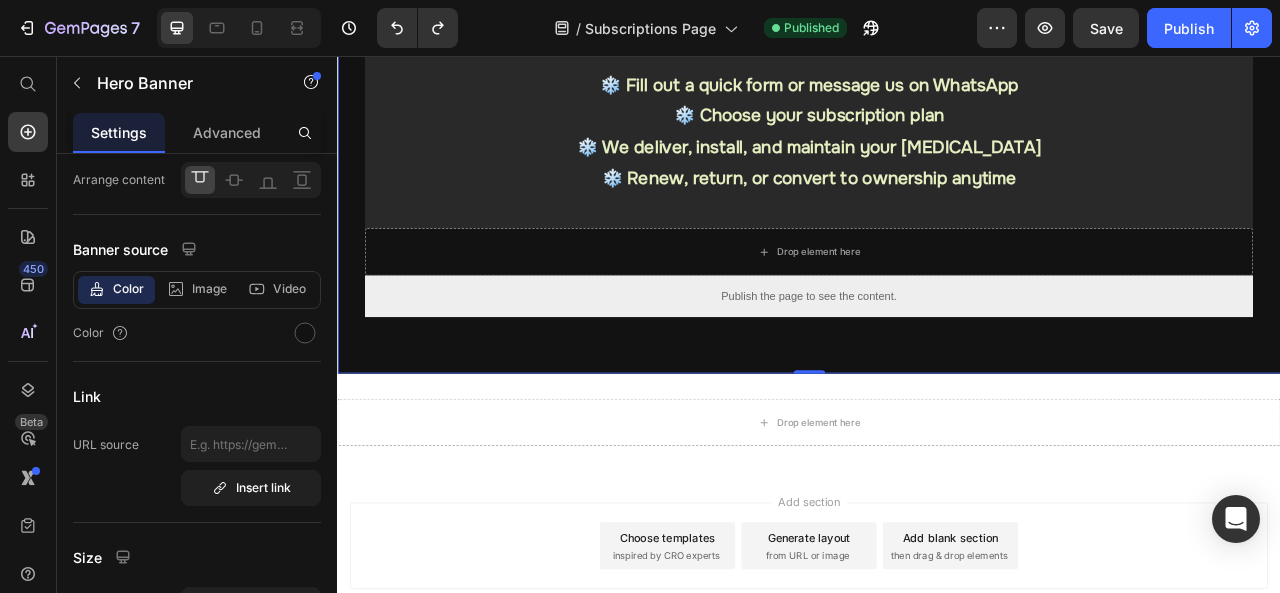 scroll, scrollTop: 1399, scrollLeft: 0, axis: vertical 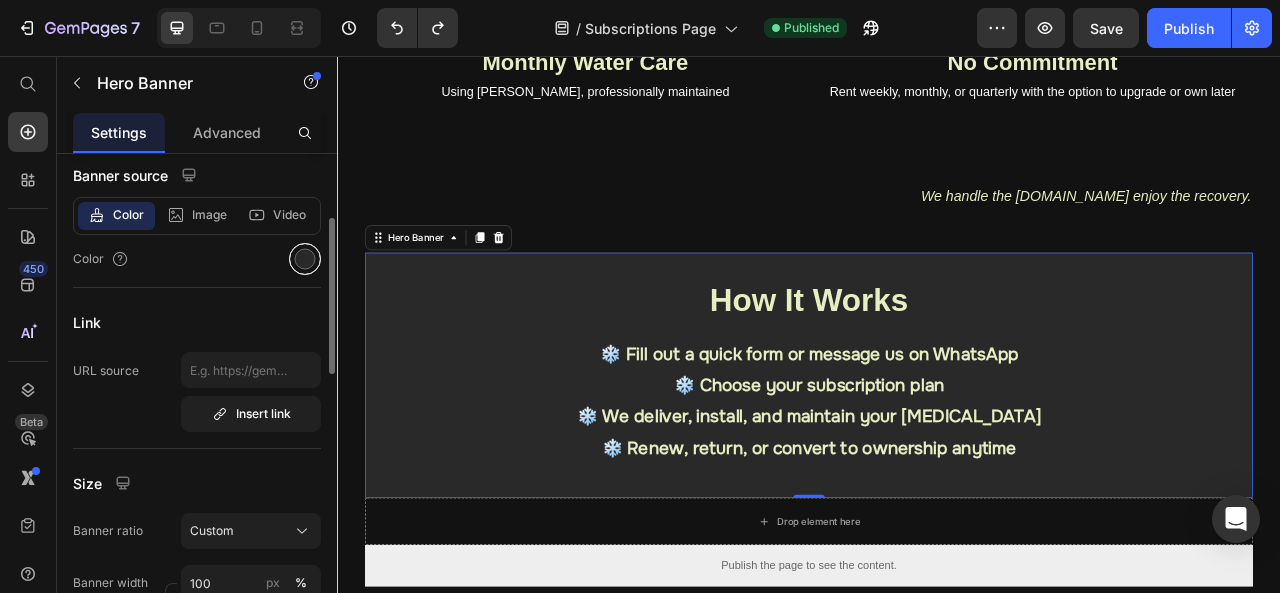 click at bounding box center (305, 259) 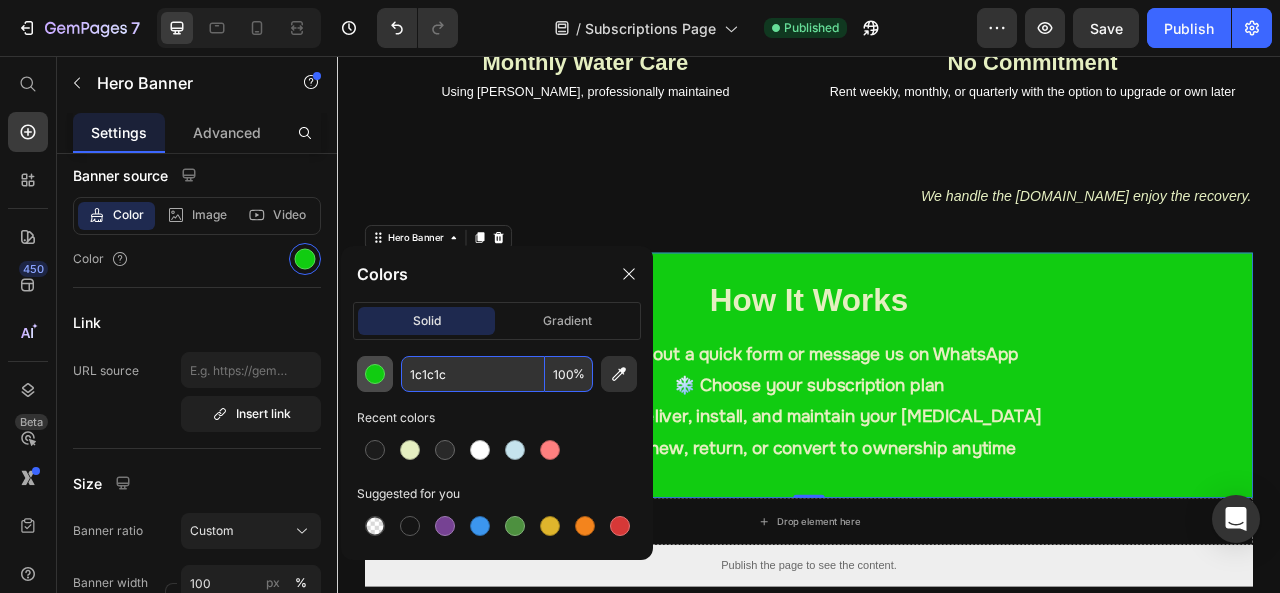 type on "1C1C1C" 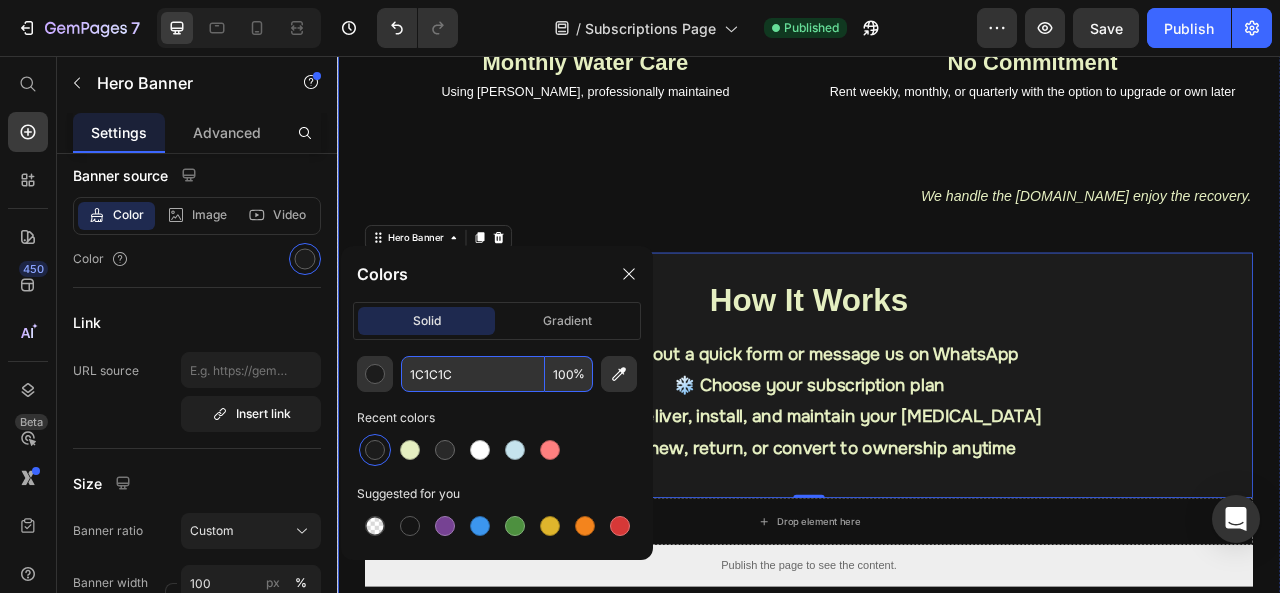 click on "Heading Why Choose Kaido Recovery’s Ice Bath Subscription? Heading A flexible way to own Bali’s best ice bath. Heading
Image Image Image
Carousel Row Premium Equipment Heading Includes our signature Onyx Pod + 0.8HP MAX Chiller Text Block Delivered & Installed Heading We handle full delivery, setup, and placement Text Block Row Monthly Water Care Heading Using Jaan Water, professionally maintained Text Block No Commitment Heading Rent weekly, monthly, or quarterly with the option to upgrade or own later Text Block Row We handle the cold.You enjoy the recovery. Heading How It Works Heading ❄️ Fill out a quick form or message us on WhatsApp ❄️ Choose your subscription plan ❄️ We deliver, install, and maintain your ice bath ❄️ Renew, return, or convert to ownership anytime Text Block Hero Banner   0
Drop element here Row
Publish the page to see the content." at bounding box center (937, 109) 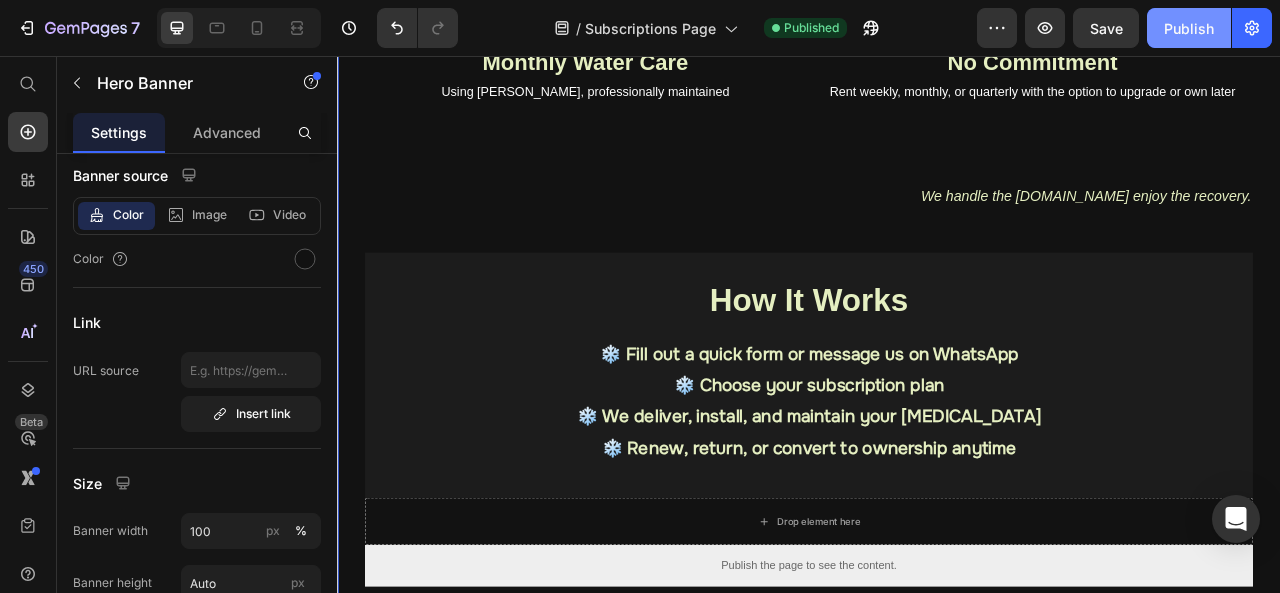 click on "Publish" at bounding box center (1189, 28) 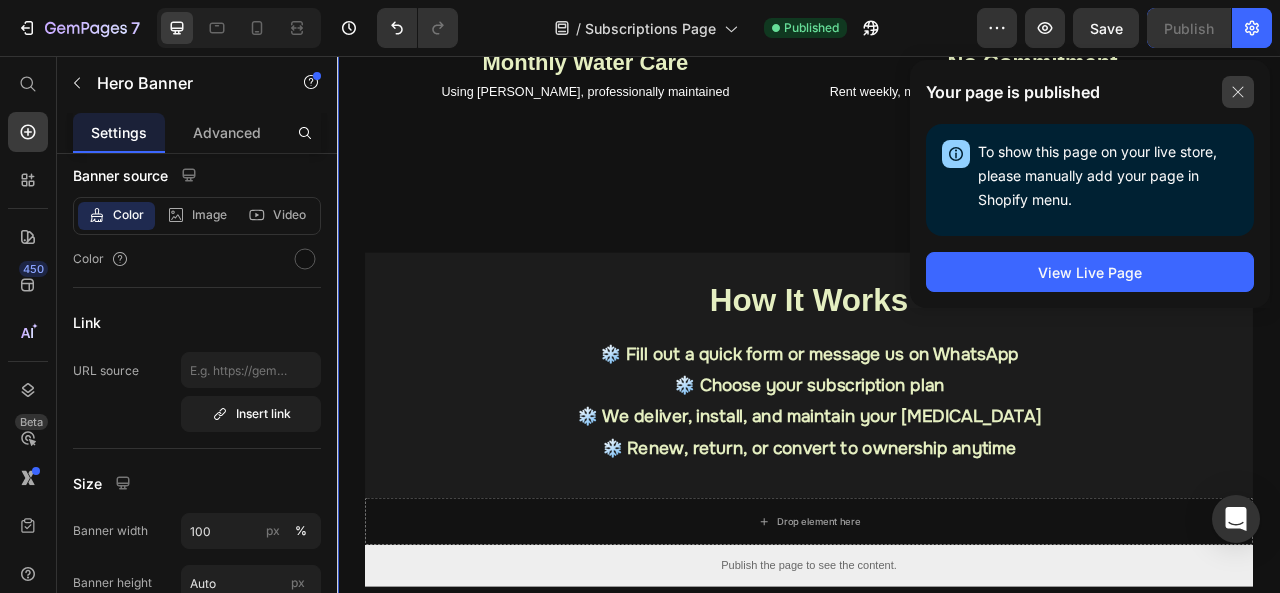 click 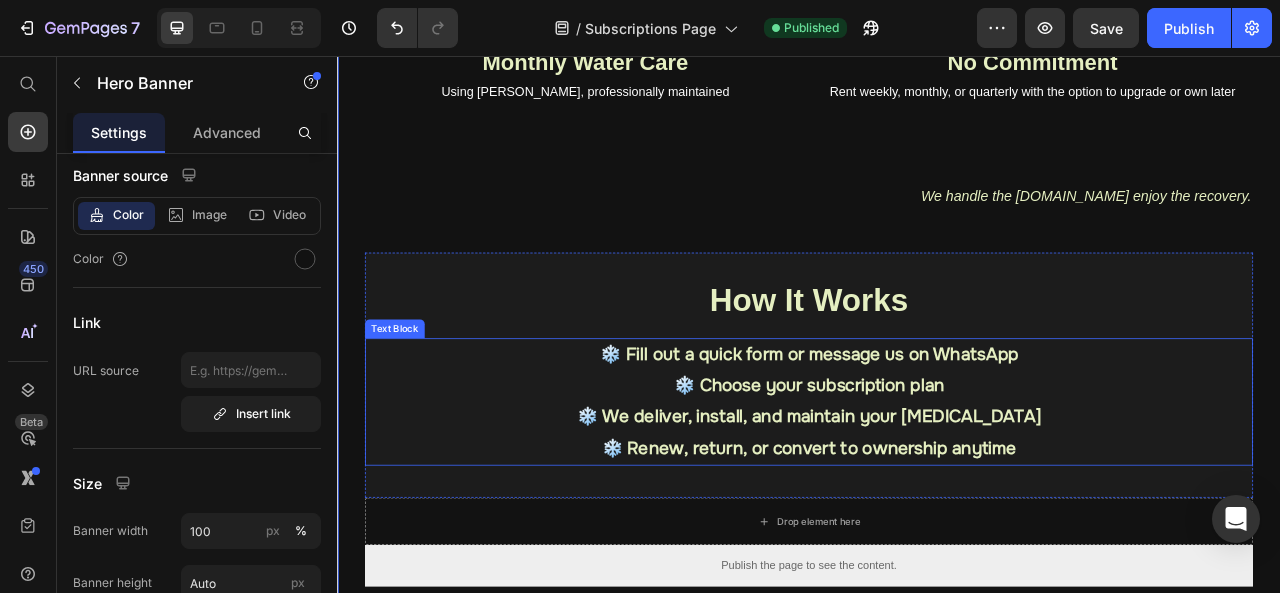 scroll, scrollTop: 1470, scrollLeft: 0, axis: vertical 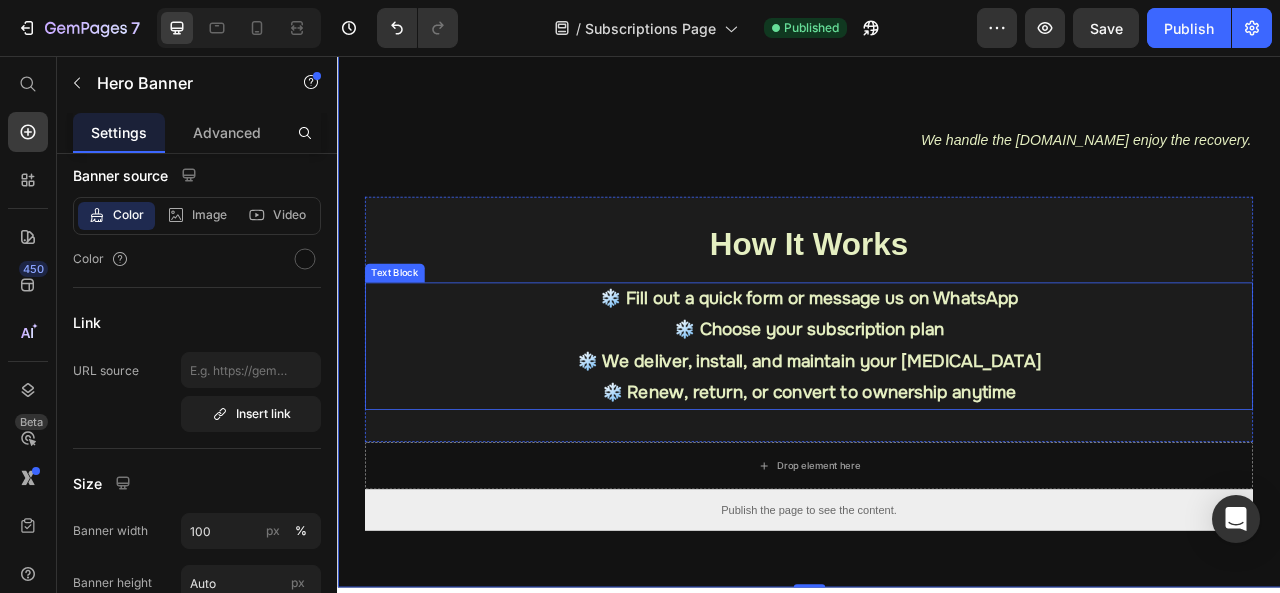 click on "❄️ Choose your subscription plan" at bounding box center [937, 405] 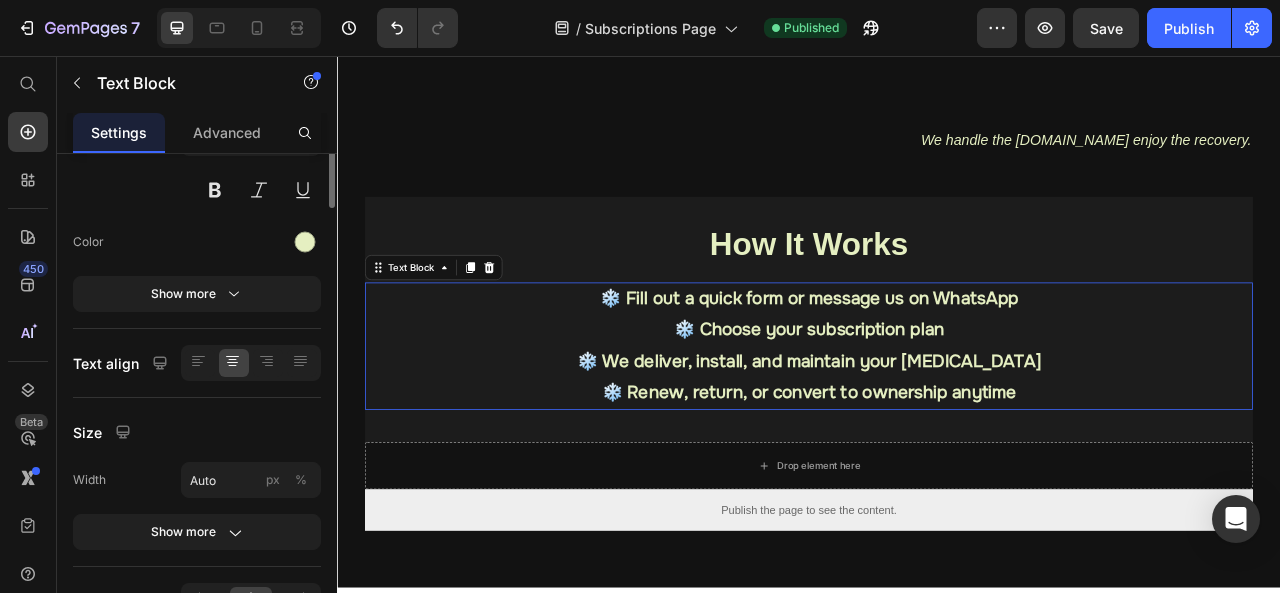 scroll, scrollTop: 0, scrollLeft: 0, axis: both 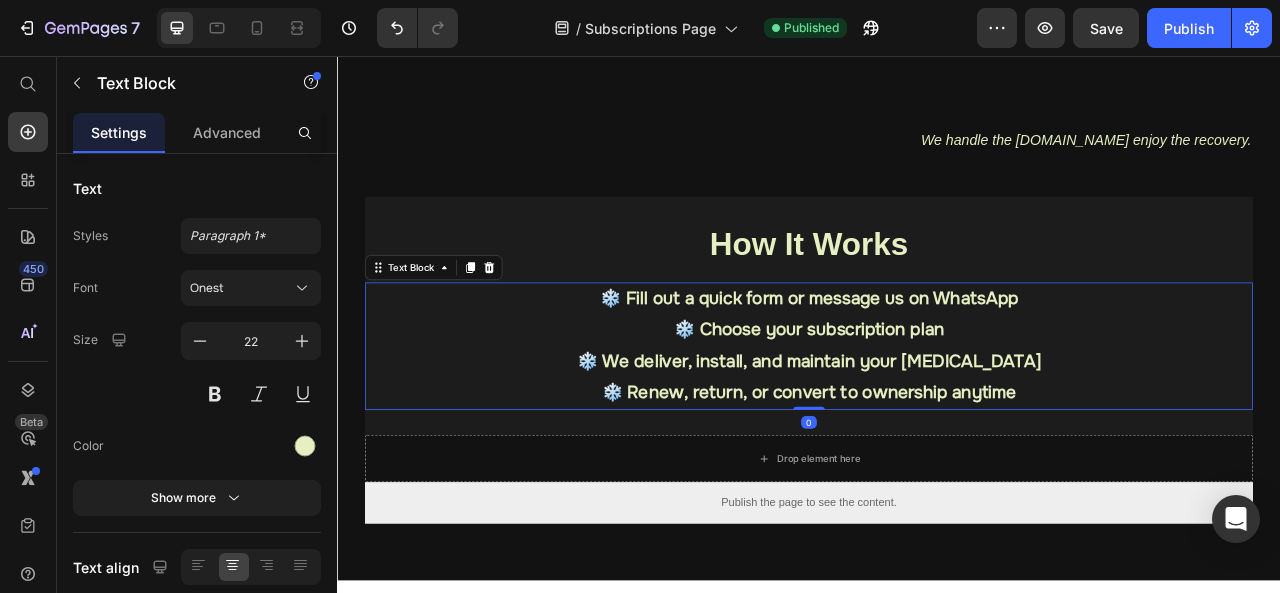 drag, startPoint x: 932, startPoint y: 510, endPoint x: 932, endPoint y: 489, distance: 21 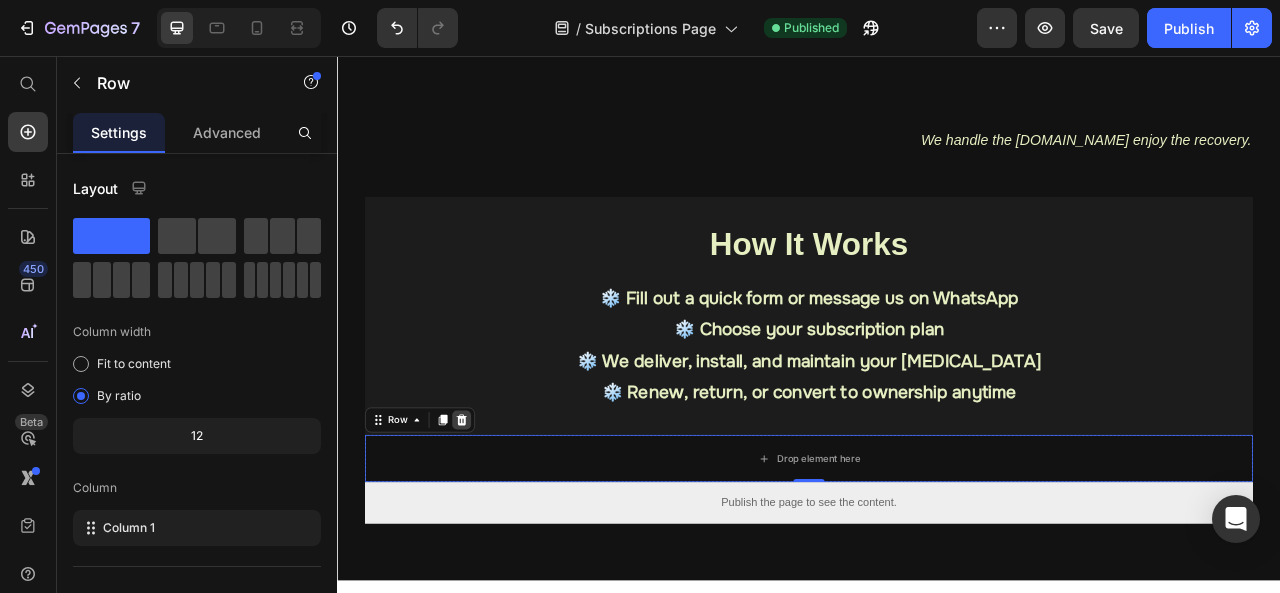 click 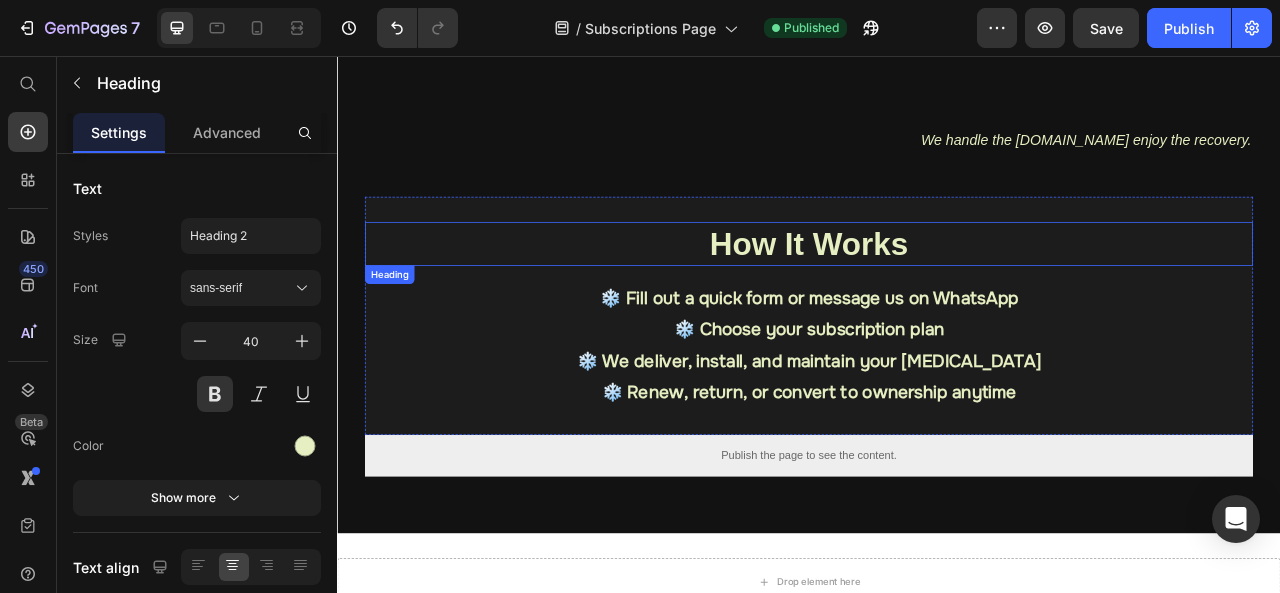 click on "How It Works" at bounding box center [937, 295] 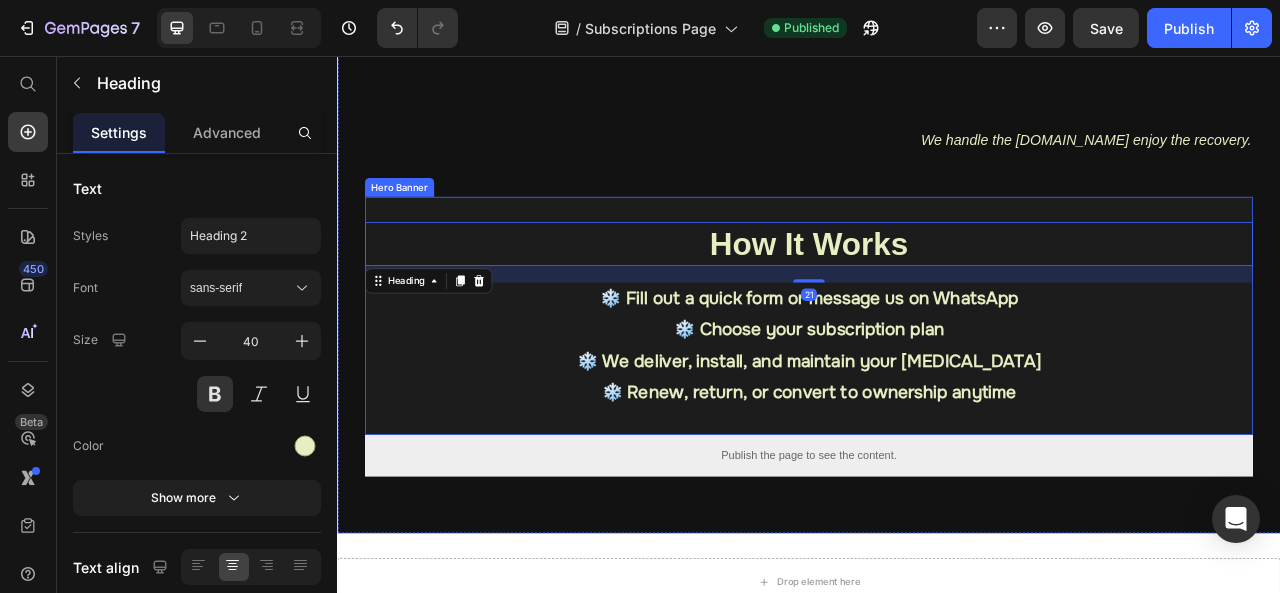 click on "How It Works Heading   21 ❄️ Fill out a quick form or message us on WhatsApp ❄️ Choose your subscription plan ❄️ We deliver, install, and maintain your ice bath ❄️ Renew, return, or convert to ownership anytime Text Block" at bounding box center (937, 386) 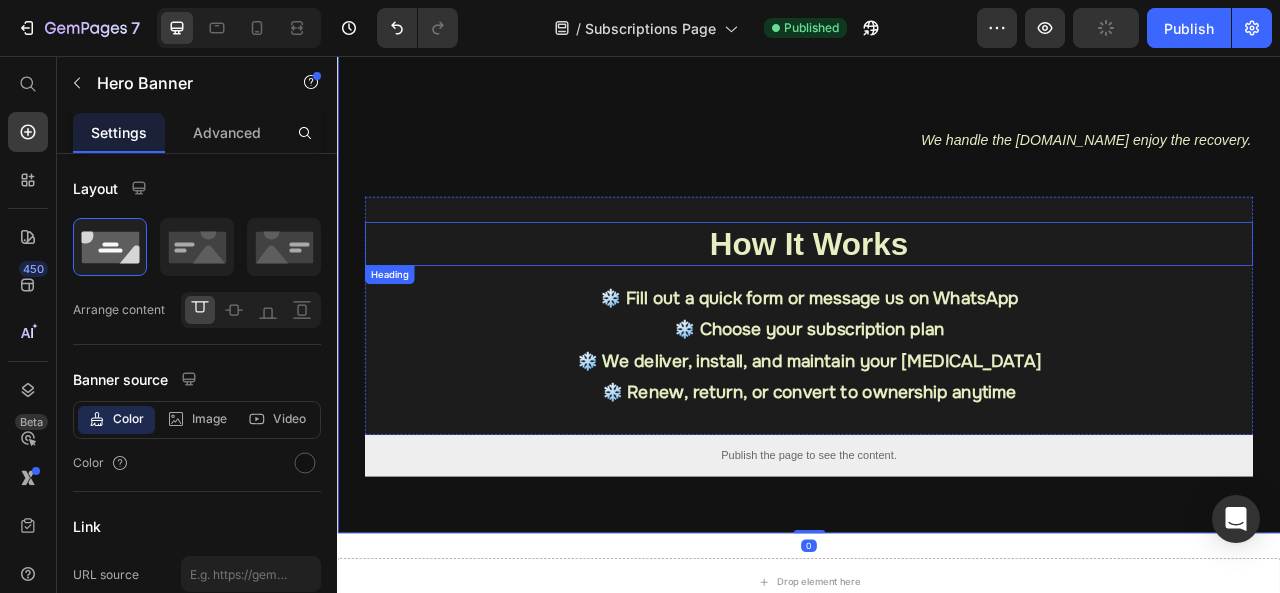 click on "How It Works" at bounding box center [937, 295] 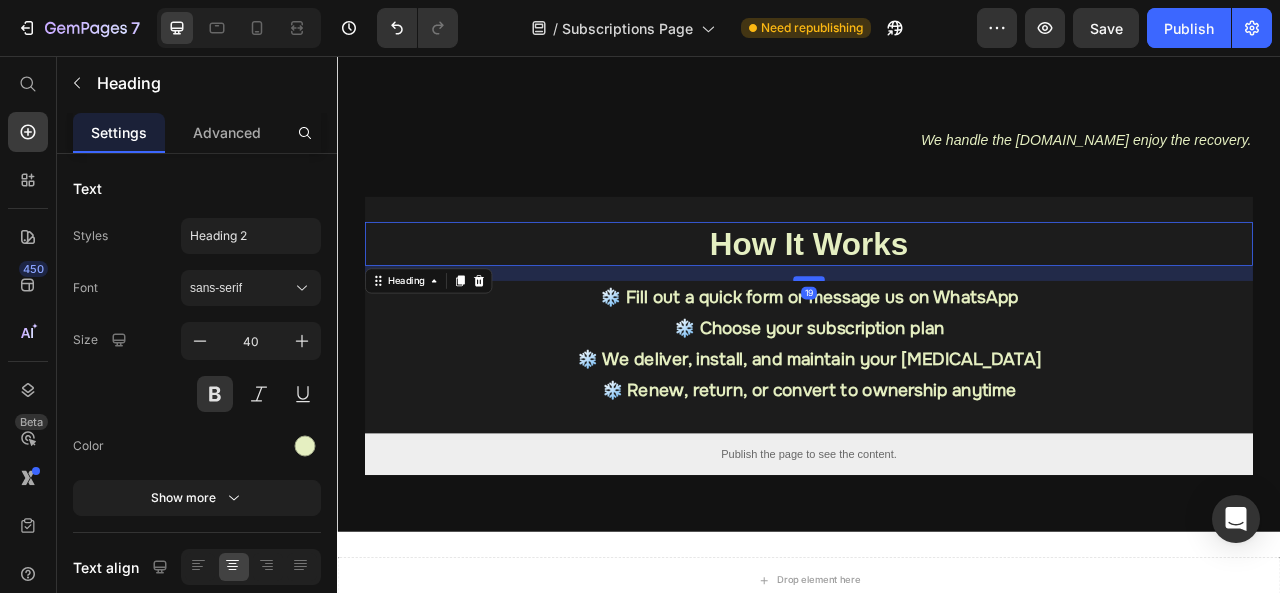 click at bounding box center [937, 339] 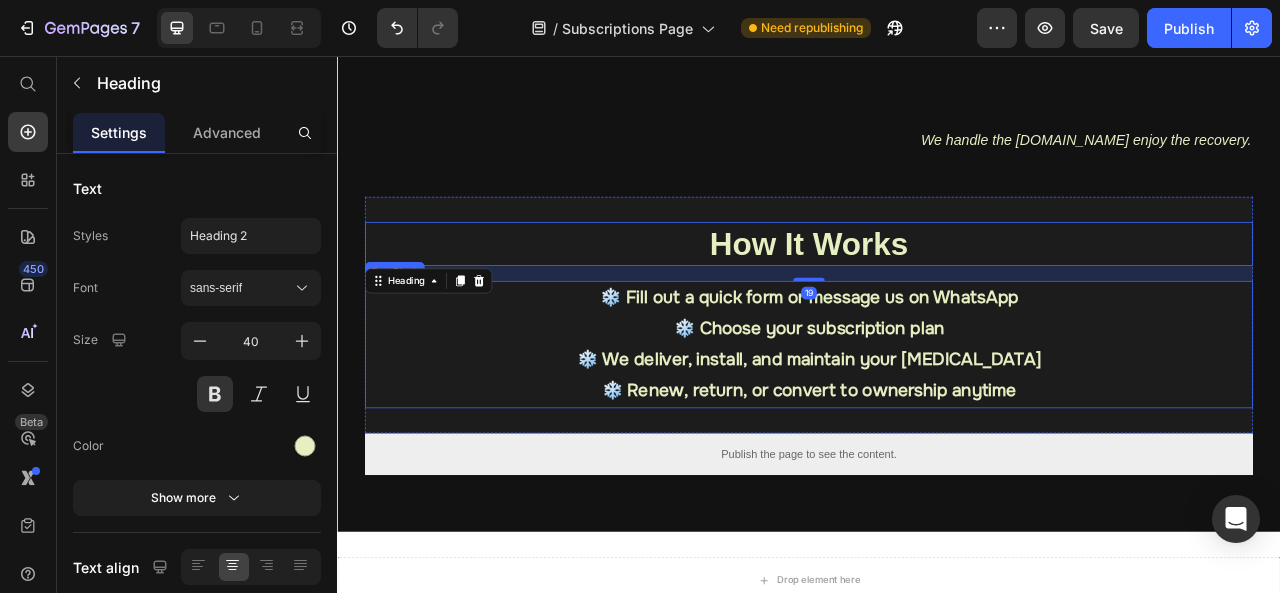 click on "❄️ We deliver, install, and maintain your [MEDICAL_DATA]" at bounding box center [937, 442] 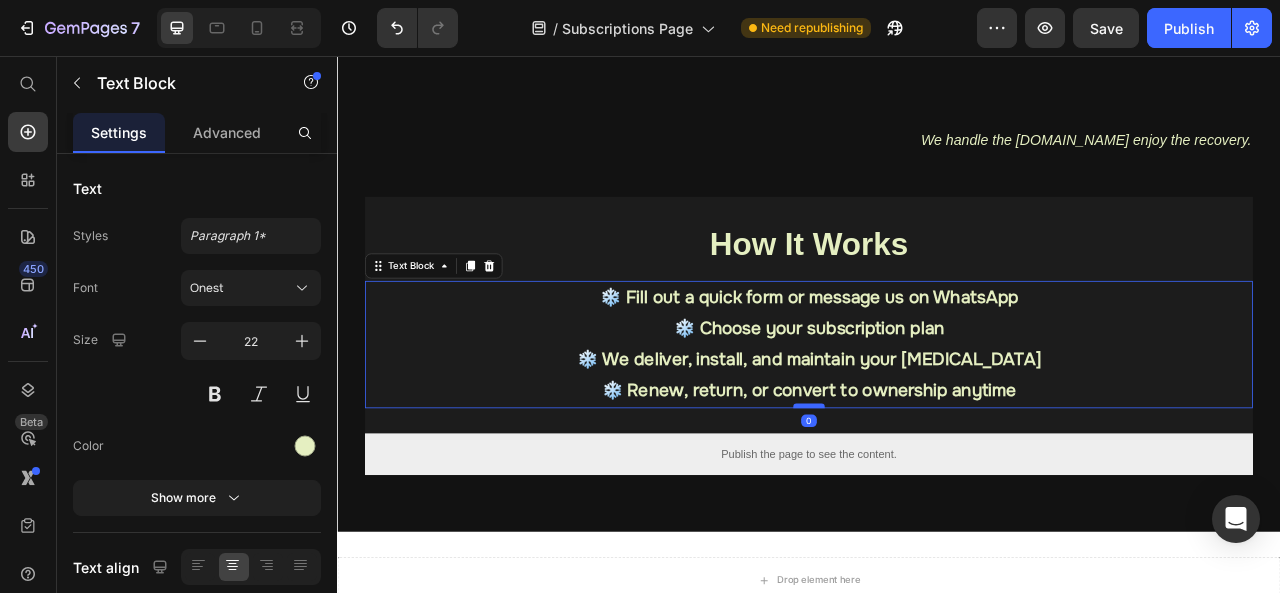 click at bounding box center (937, 501) 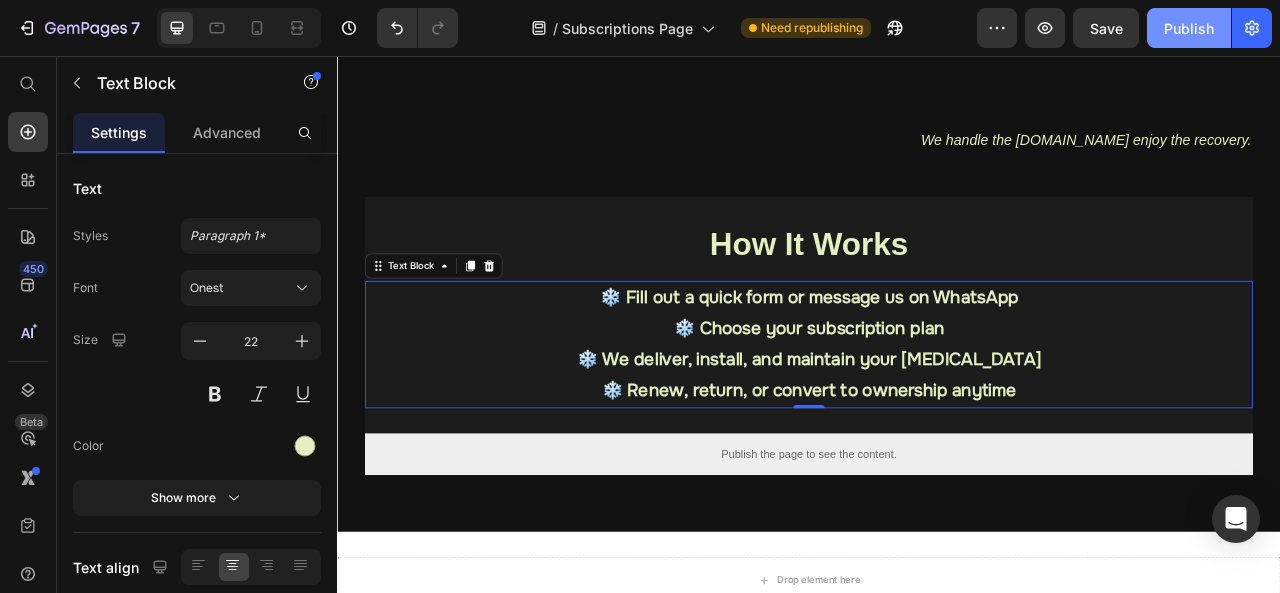 click on "Publish" at bounding box center [1189, 28] 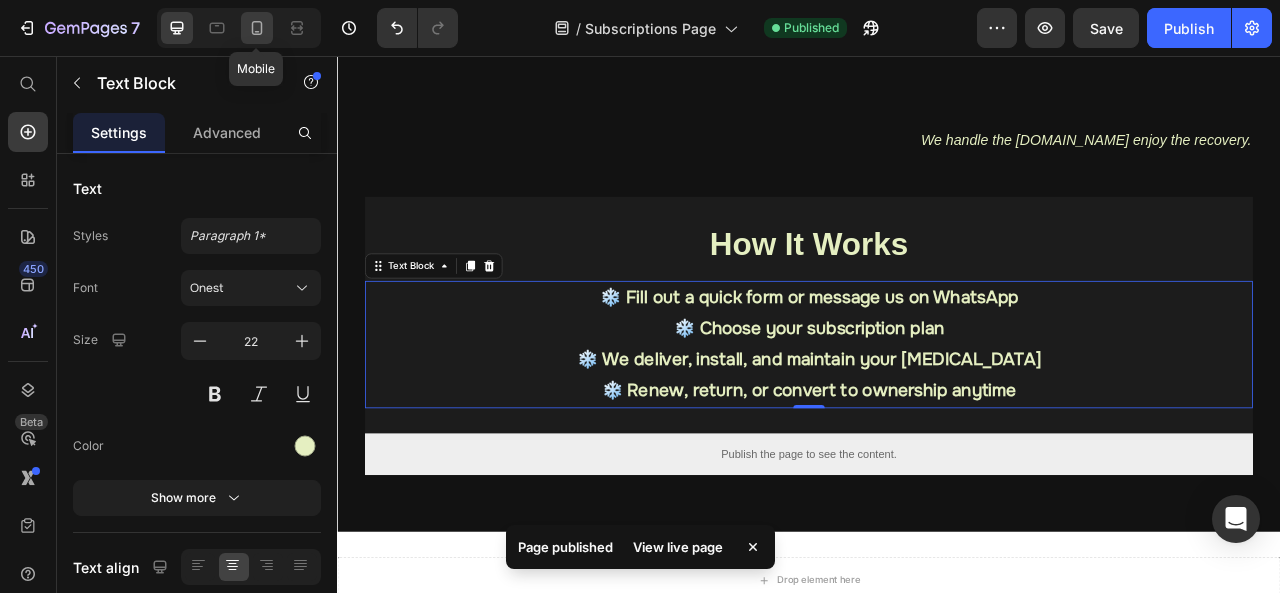 click 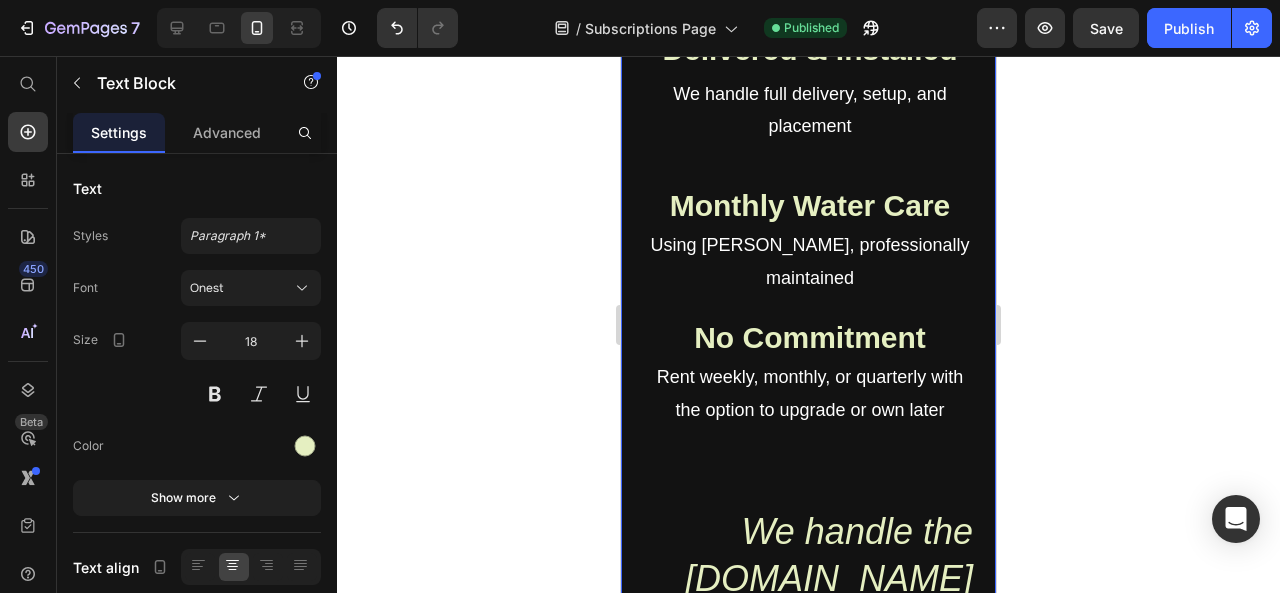scroll, scrollTop: 1958, scrollLeft: 0, axis: vertical 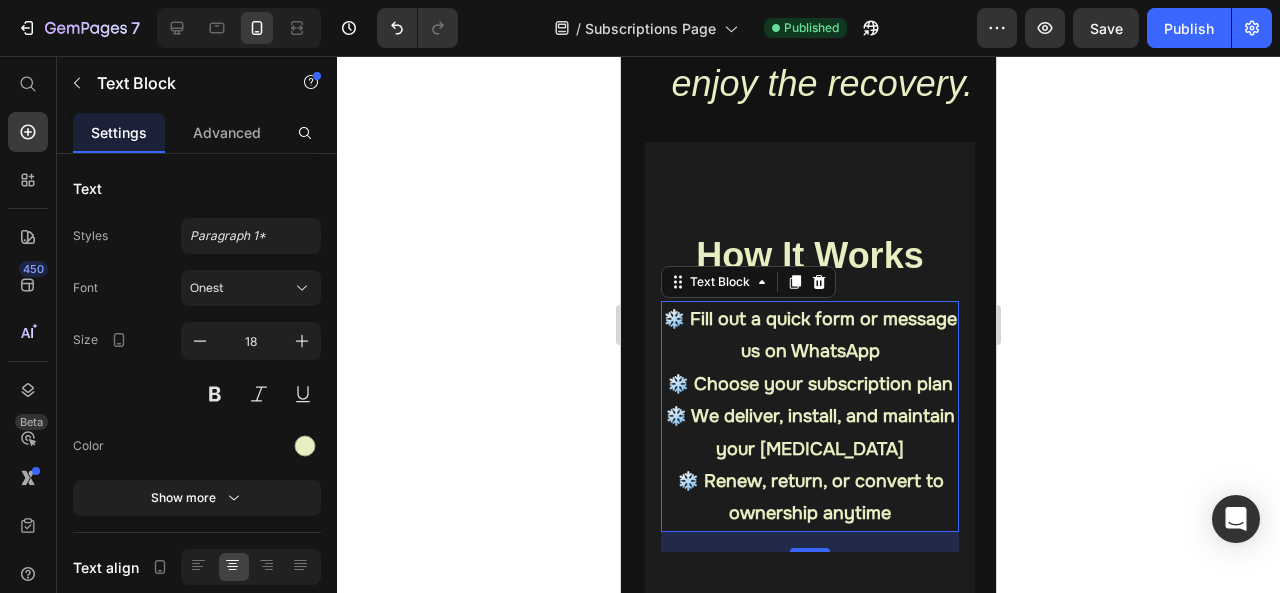 click 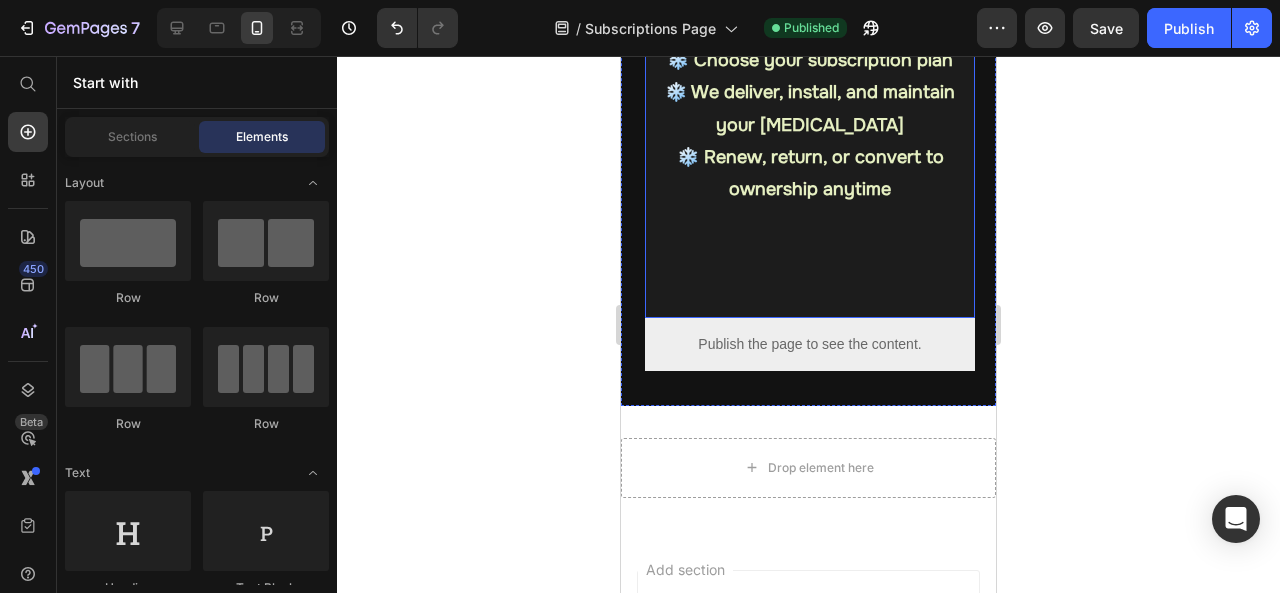 scroll, scrollTop: 2418, scrollLeft: 0, axis: vertical 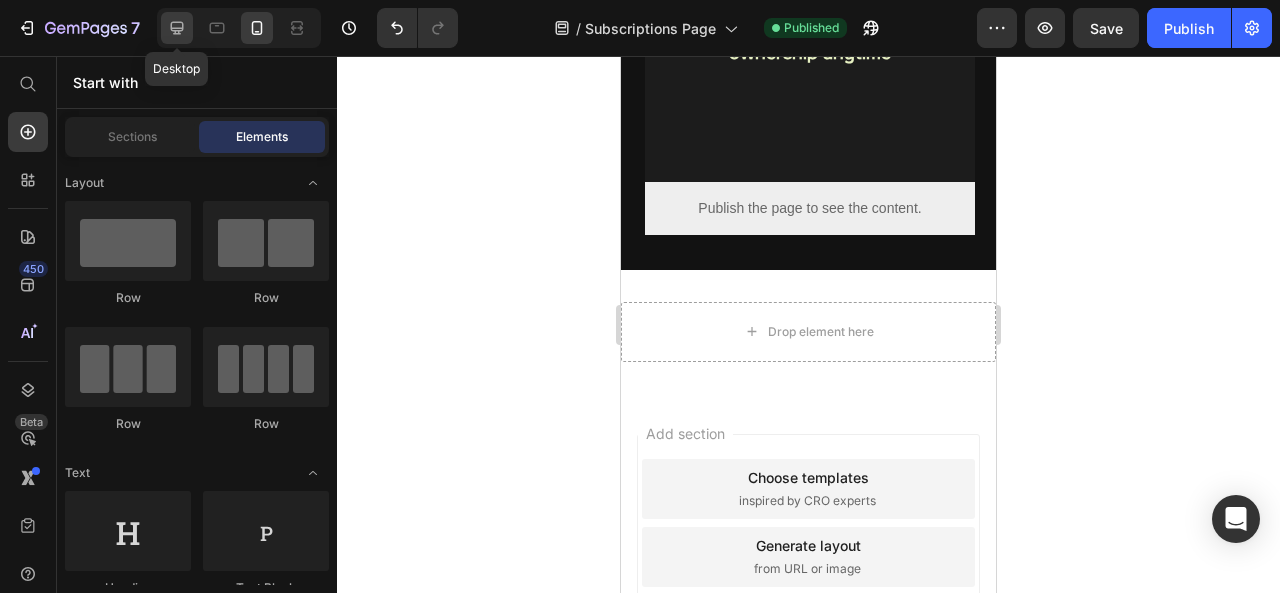 click 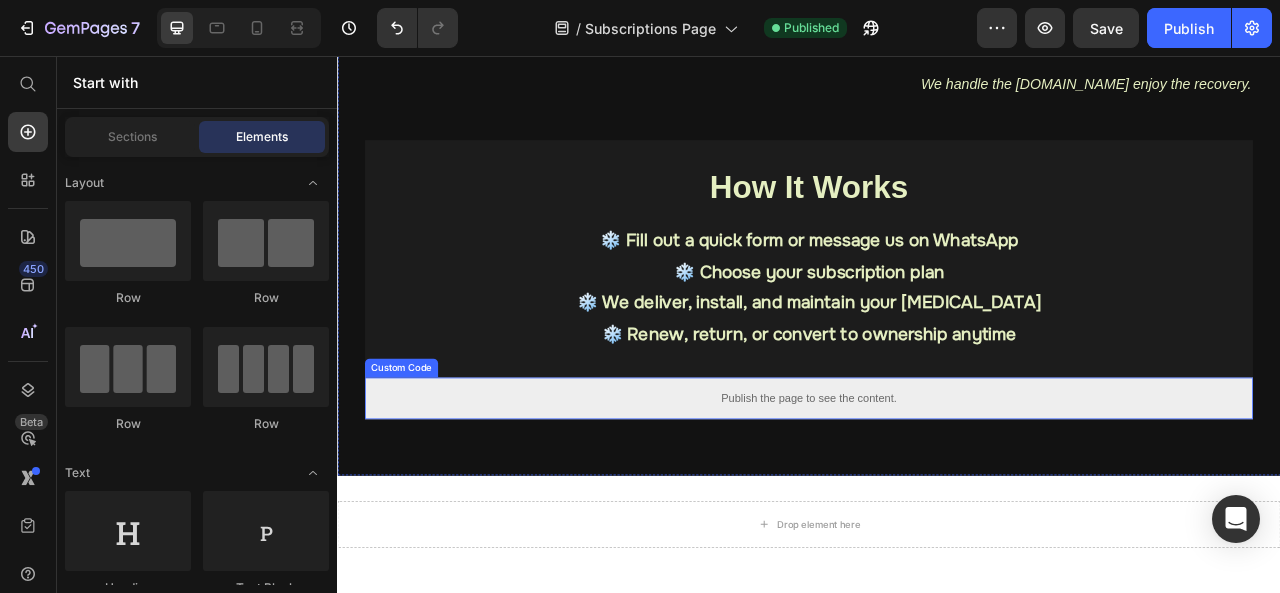 scroll, scrollTop: 1490, scrollLeft: 0, axis: vertical 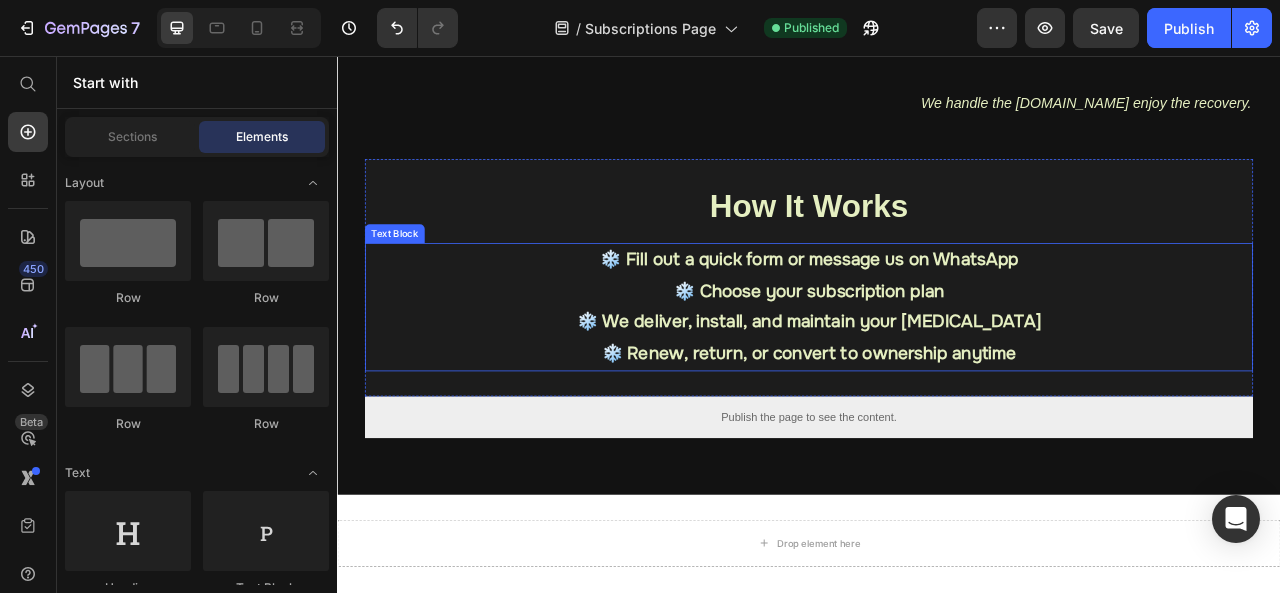 click on "❄️ We deliver, install, and maintain your [MEDICAL_DATA]" at bounding box center [937, 394] 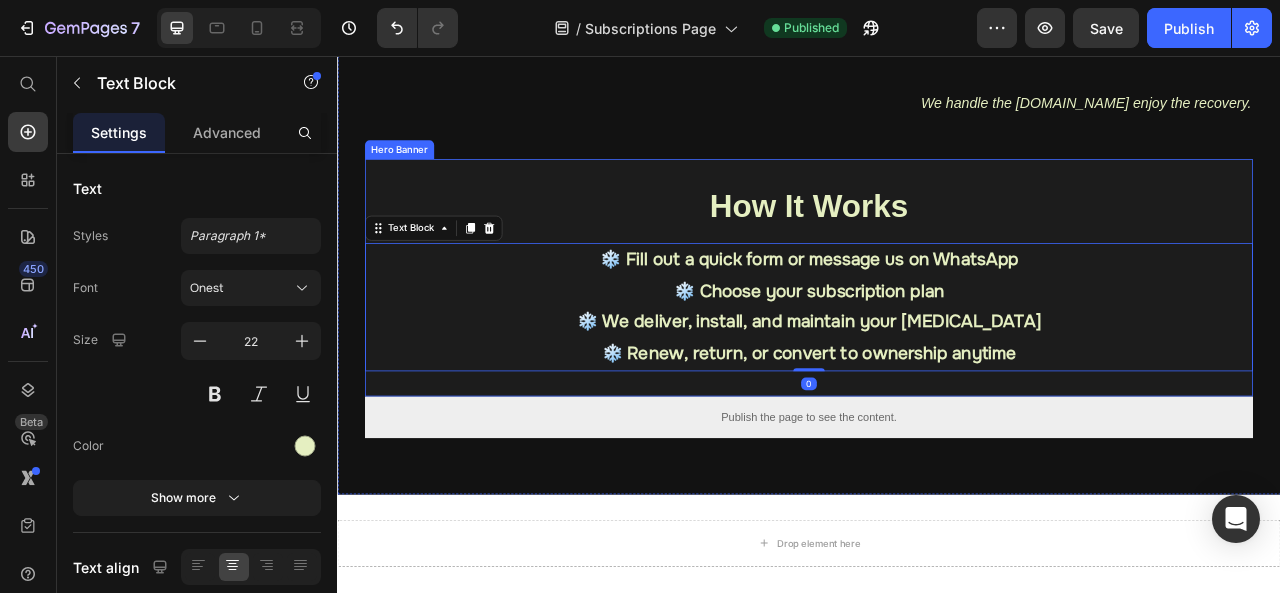 click on "How It Works Heading ❄️ Fill out a quick form or message us on WhatsApp ❄️ Choose your subscription plan ❄️ We deliver, install, and maintain your ice bath ❄️ Renew, return, or convert to ownership anytime Text Block   0" at bounding box center (937, 337) 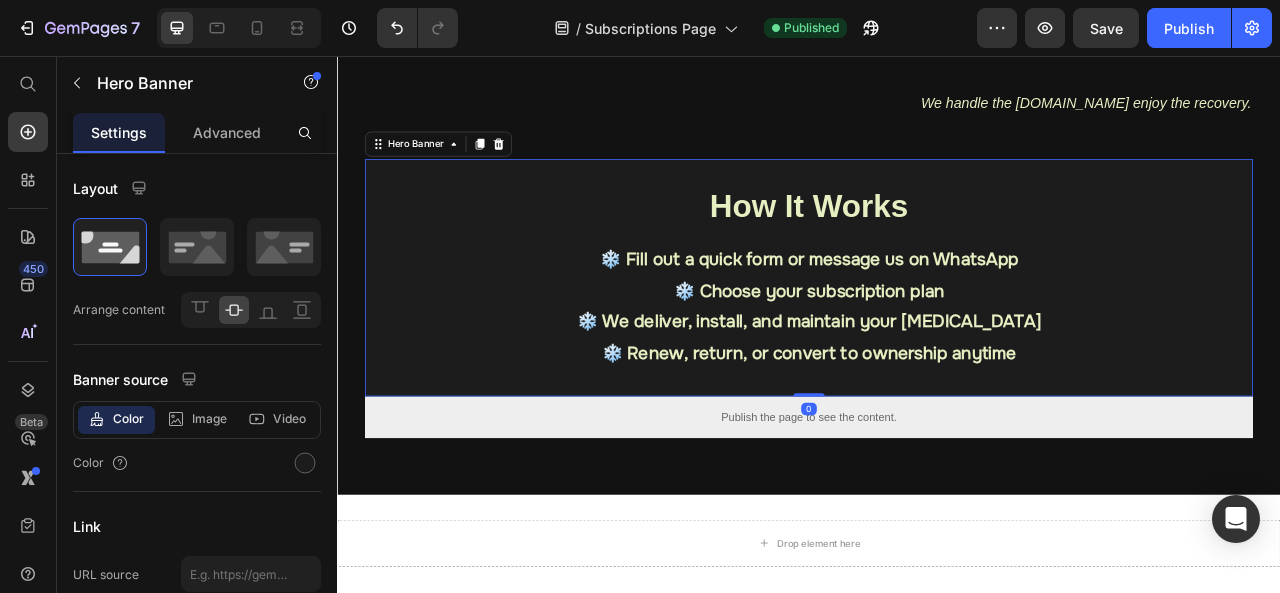 drag, startPoint x: 932, startPoint y: 483, endPoint x: 926, endPoint y: 432, distance: 51.351727 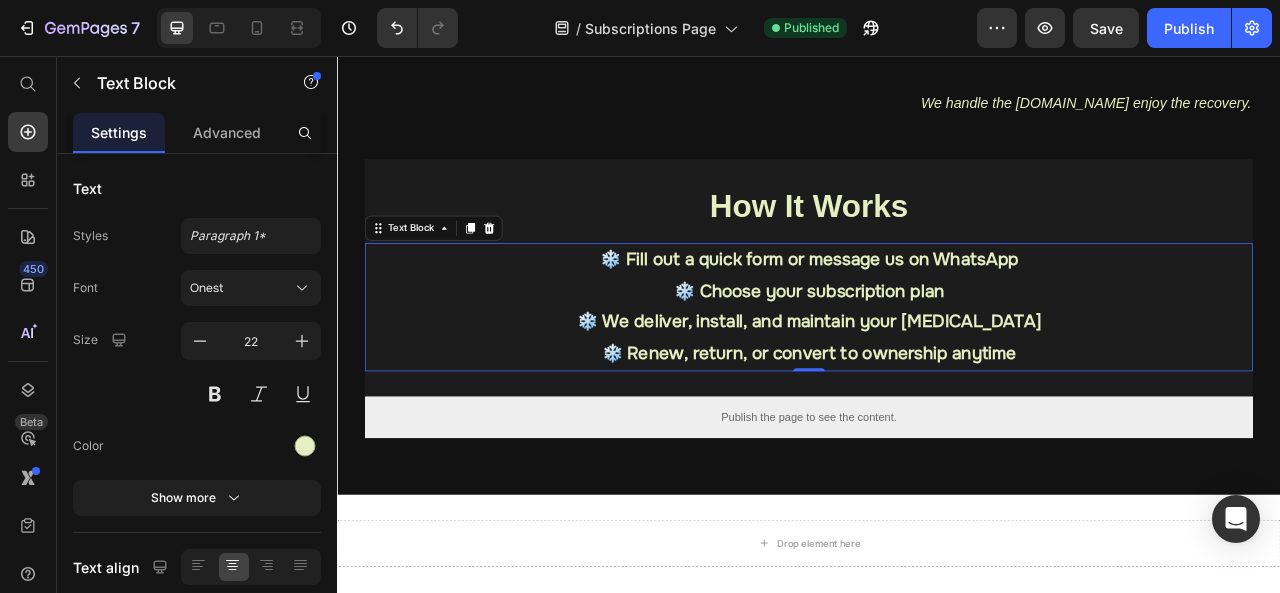 drag, startPoint x: 931, startPoint y: 450, endPoint x: 929, endPoint y: 403, distance: 47.042534 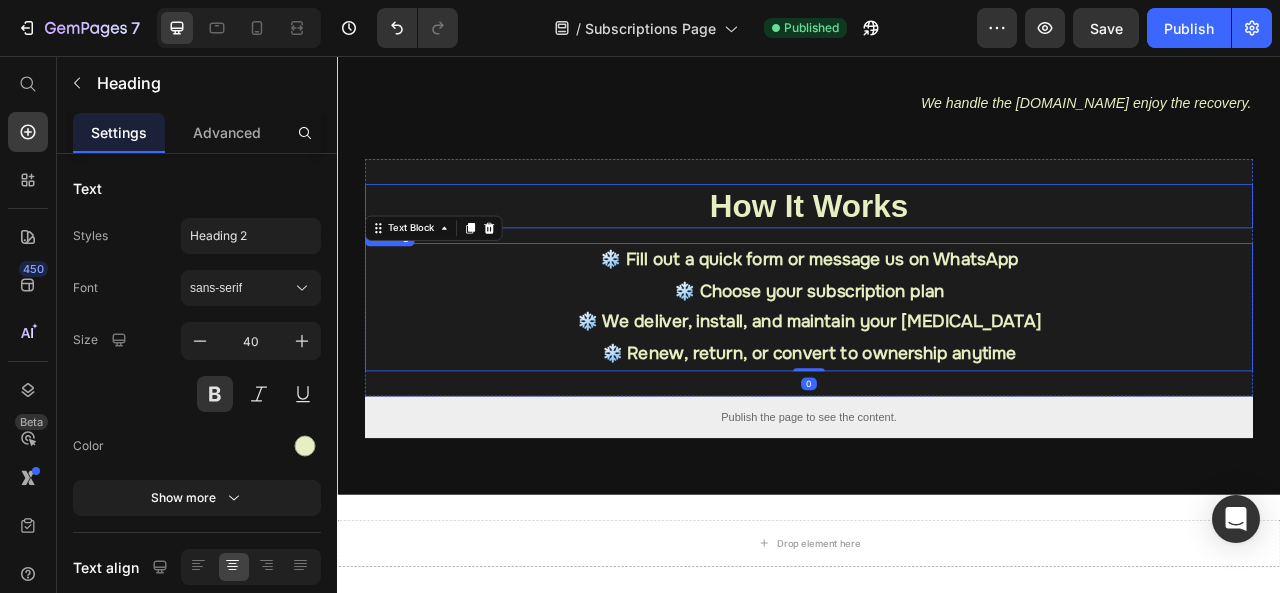 click on "How It Works" at bounding box center [937, 247] 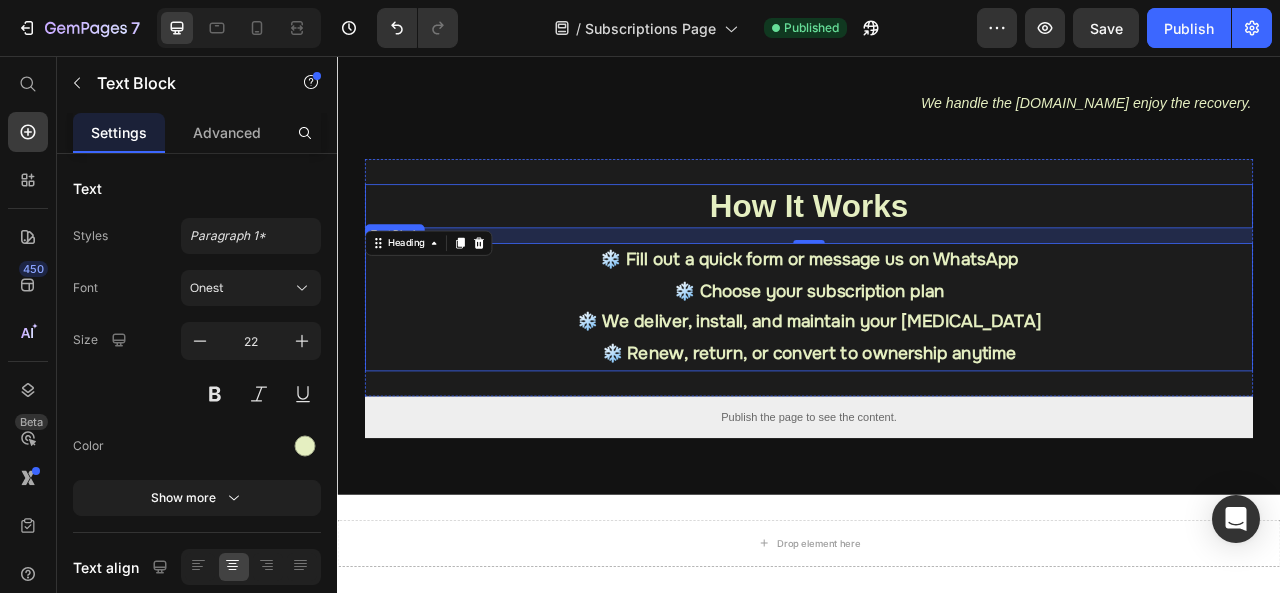 click on "❄️ We deliver, install, and maintain your [MEDICAL_DATA]" at bounding box center [937, 395] 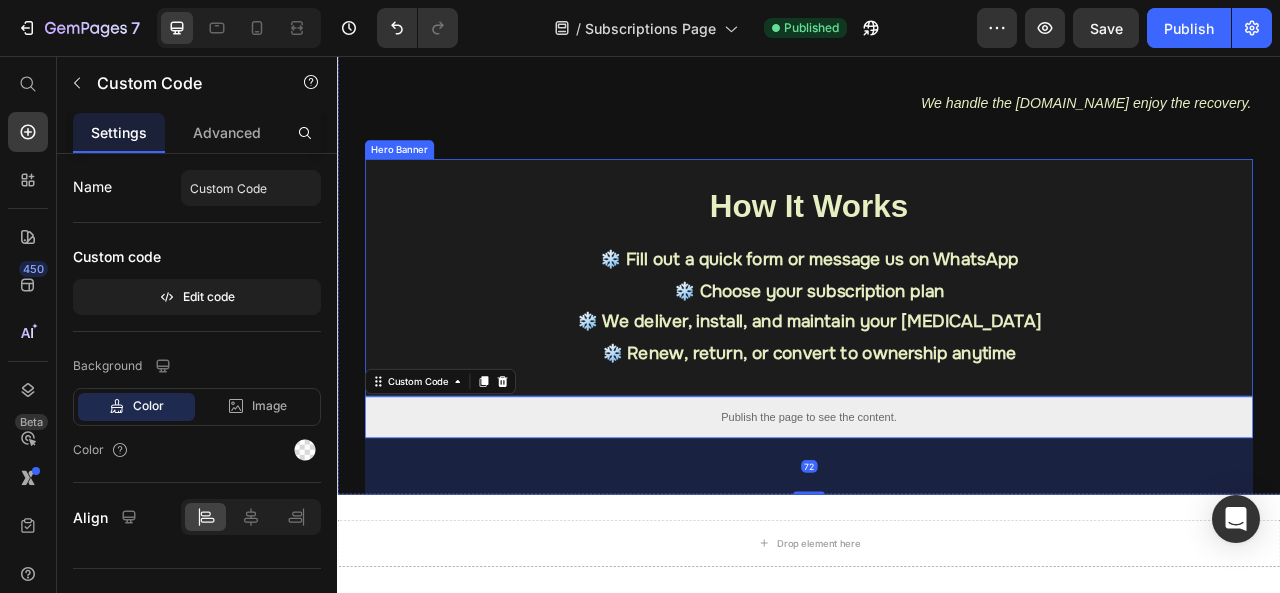click on "How It Works Heading ❄️ Fill out a quick form or message us on WhatsApp ❄️ Choose your subscription plan ❄️ We deliver, install, and maintain your ice bath ❄️ Renew, return, or convert to ownership anytime Text Block" at bounding box center [937, 337] 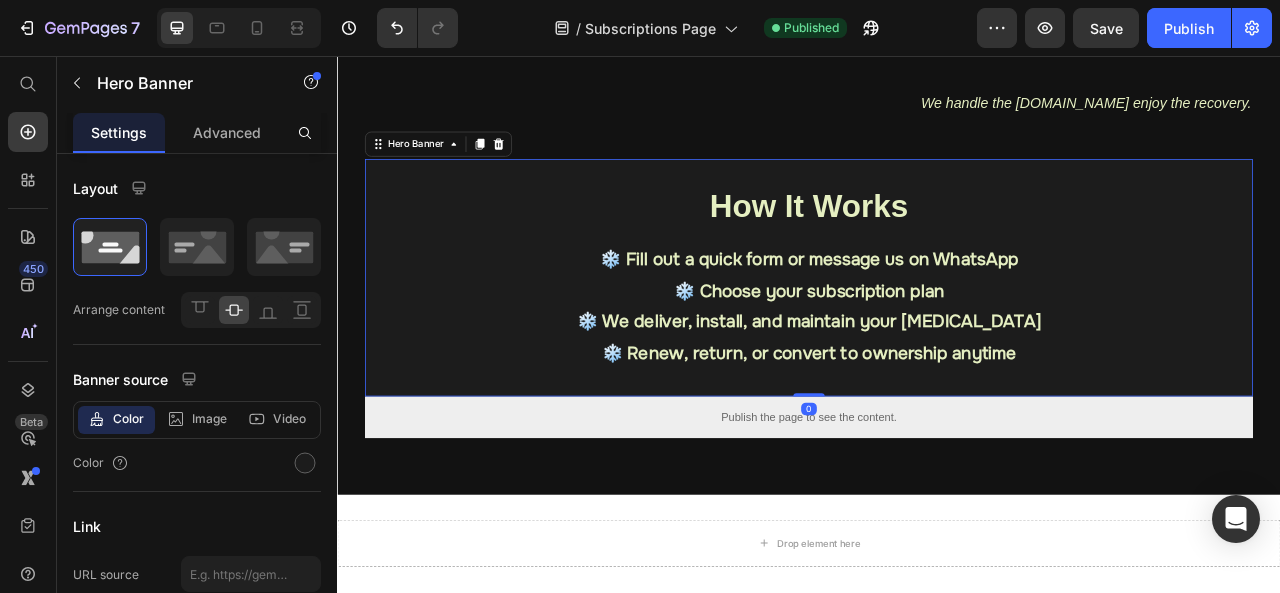 drag, startPoint x: 927, startPoint y: 485, endPoint x: 922, endPoint y: 424, distance: 61.204575 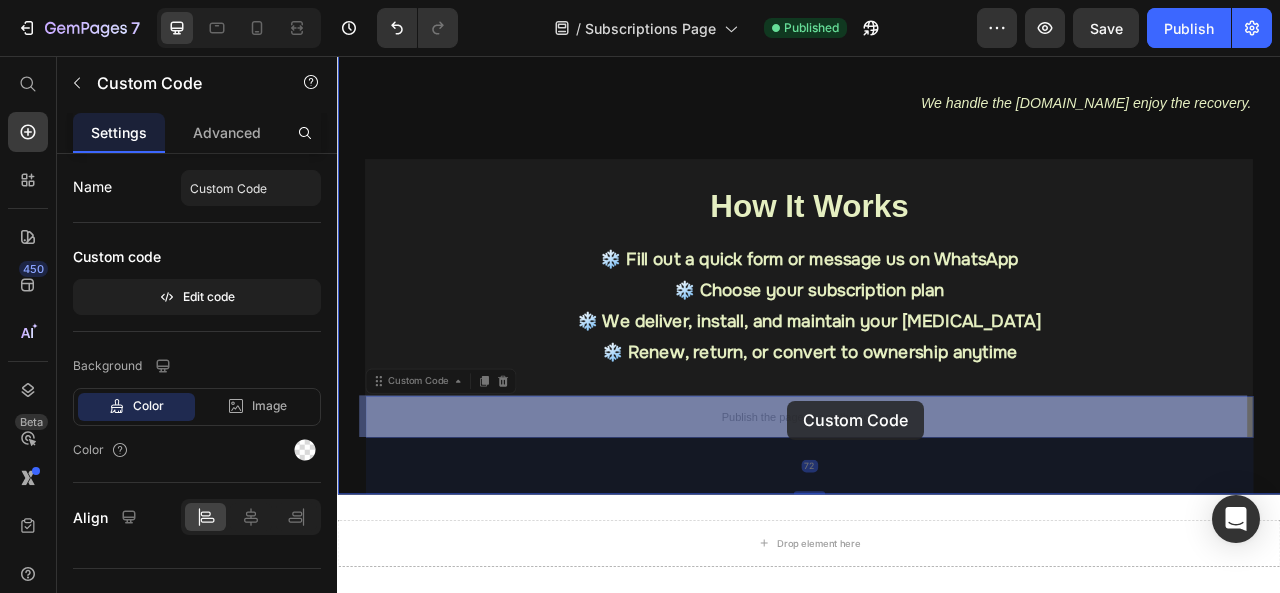 drag, startPoint x: 924, startPoint y: 520, endPoint x: 910, endPoint y: 495, distance: 28.653097 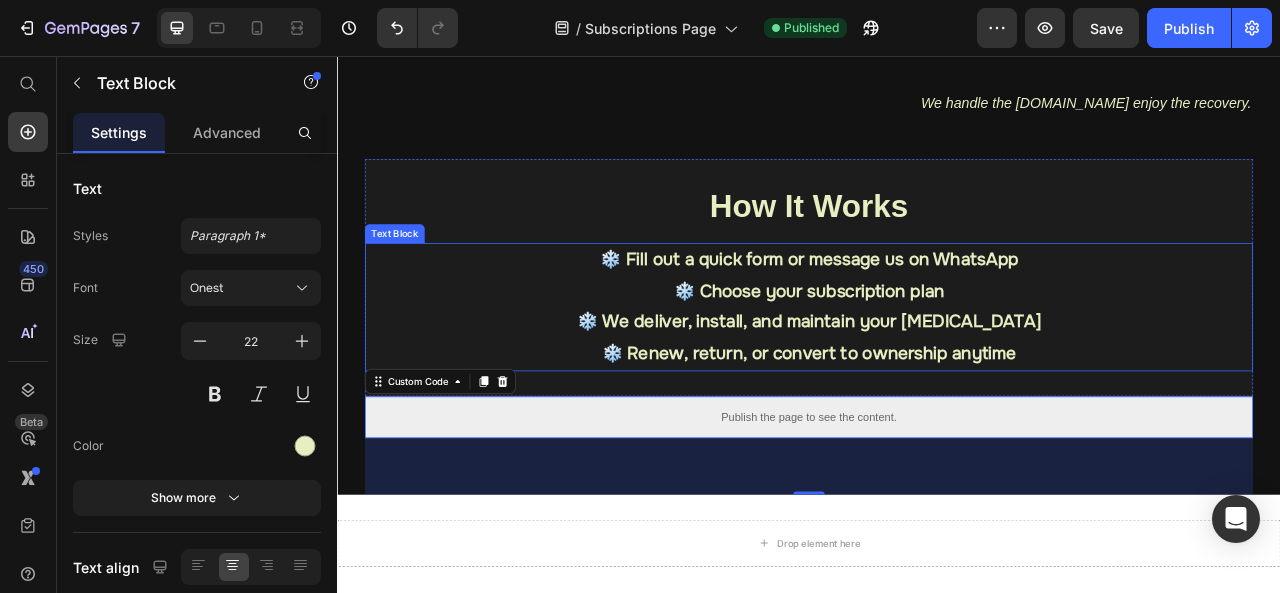 click on "❄️ Fill out a quick form or message us on WhatsApp" at bounding box center (937, 315) 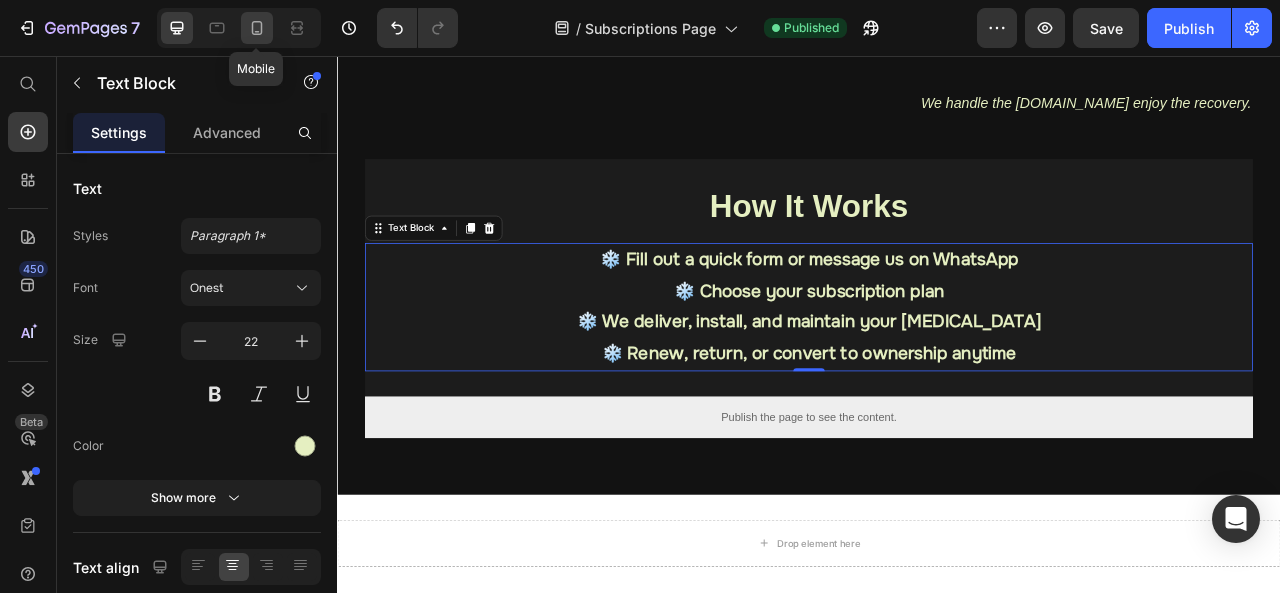 click 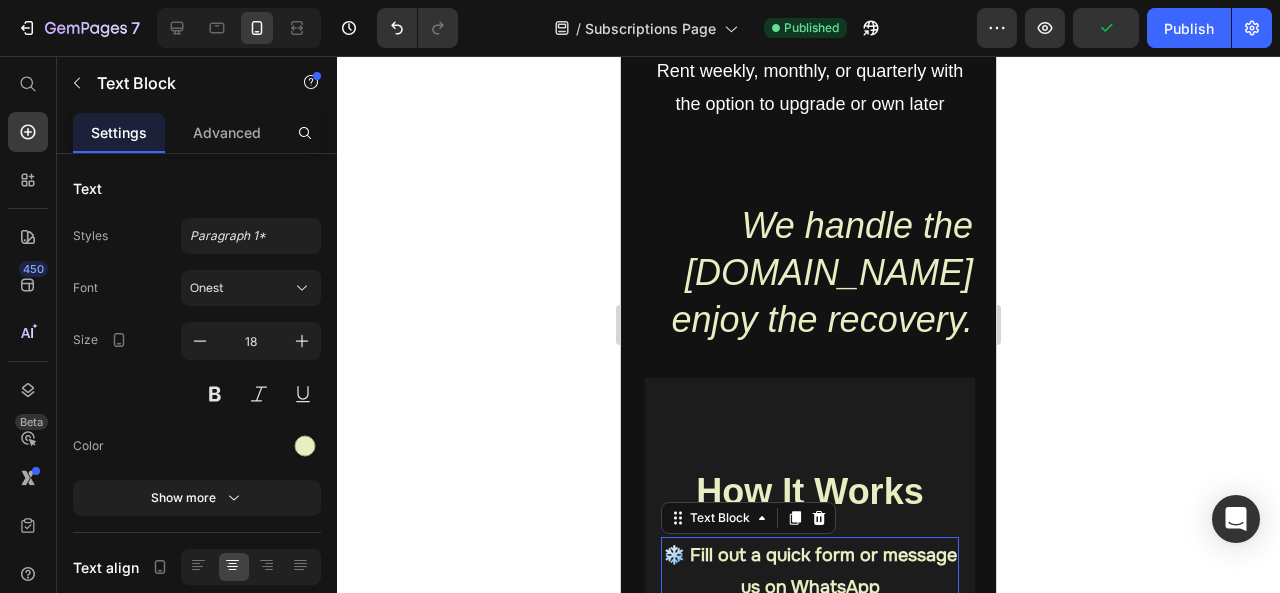 scroll, scrollTop: 1946, scrollLeft: 0, axis: vertical 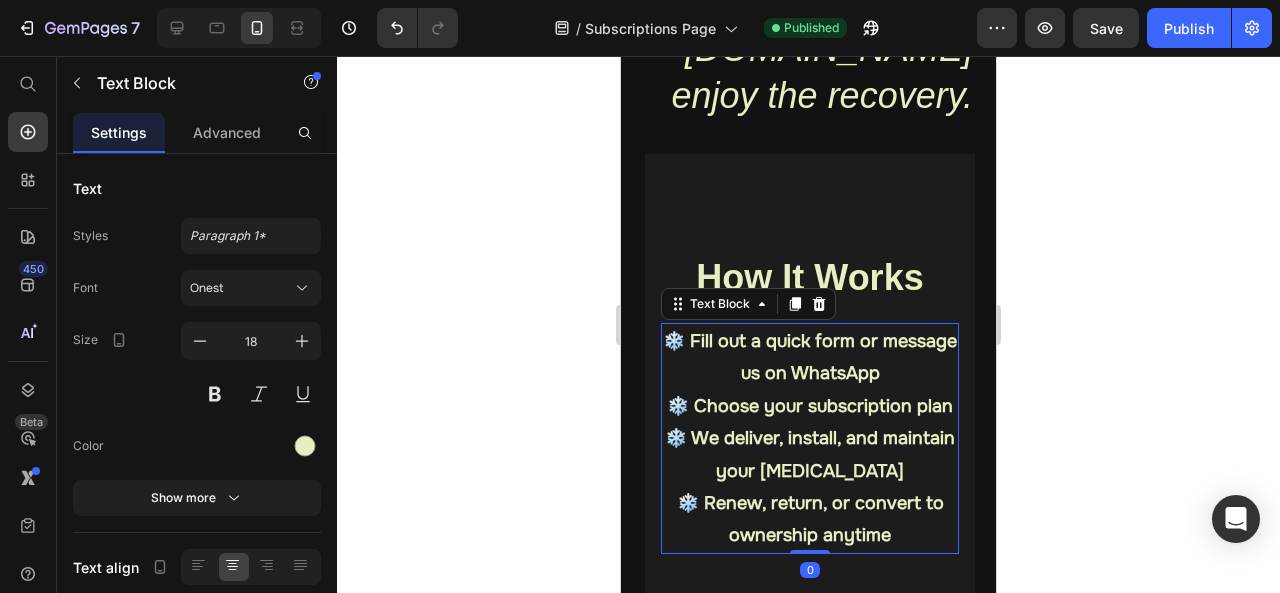 drag, startPoint x: 802, startPoint y: 491, endPoint x: 802, endPoint y: 469, distance: 22 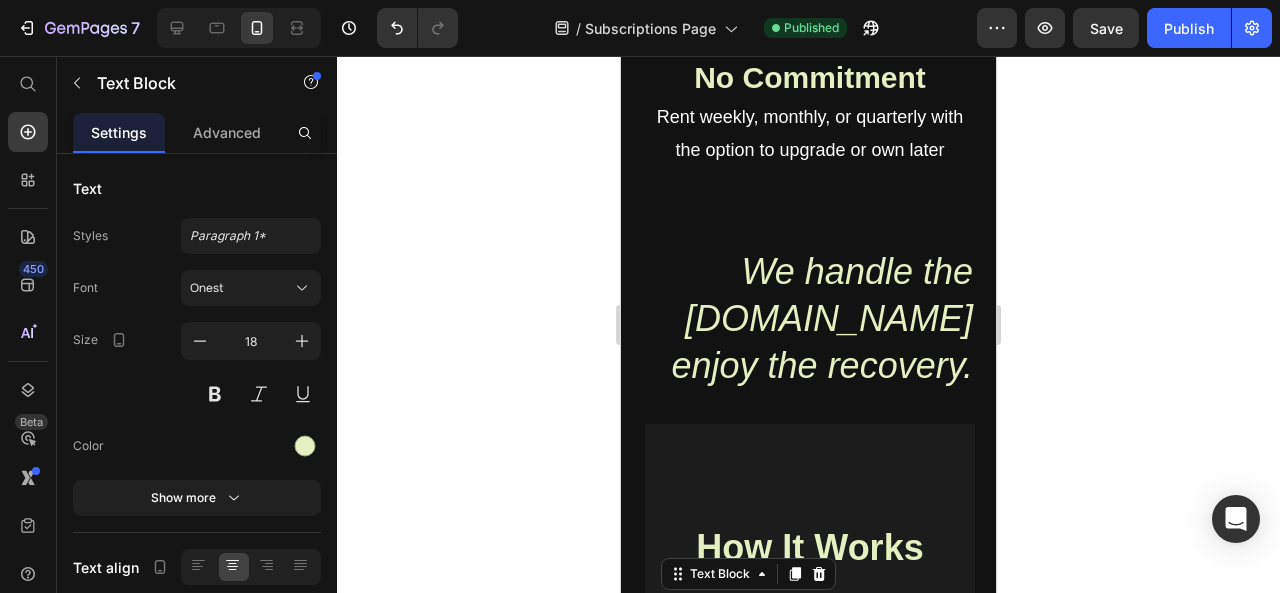 scroll, scrollTop: 1674, scrollLeft: 0, axis: vertical 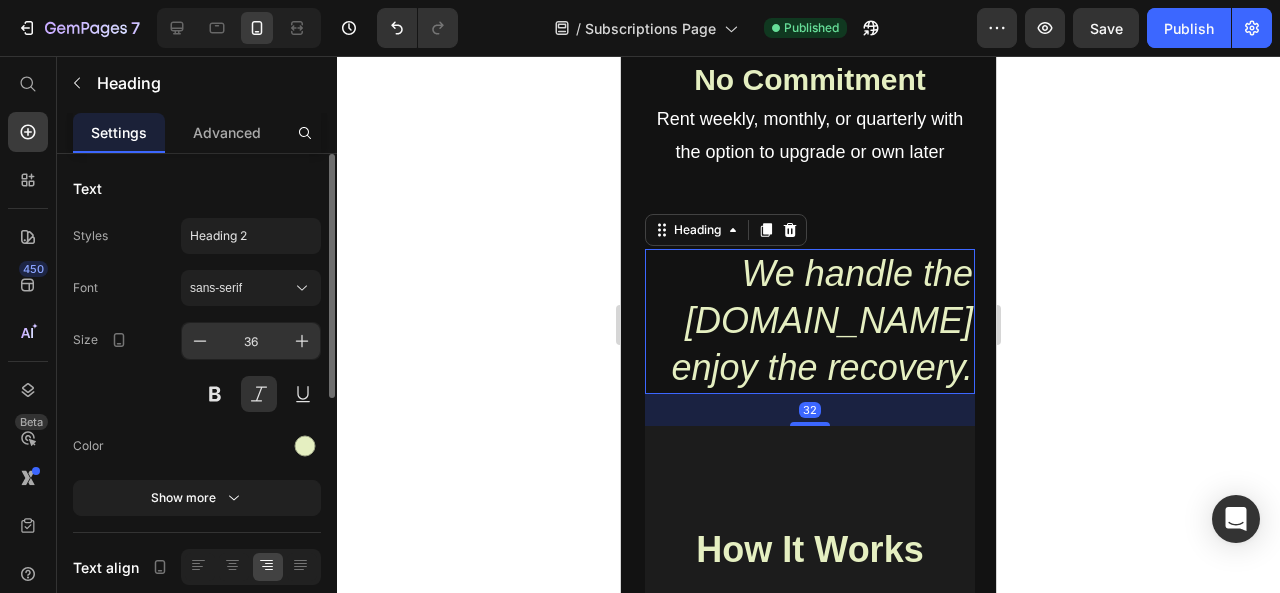 click on "36" at bounding box center [251, 341] 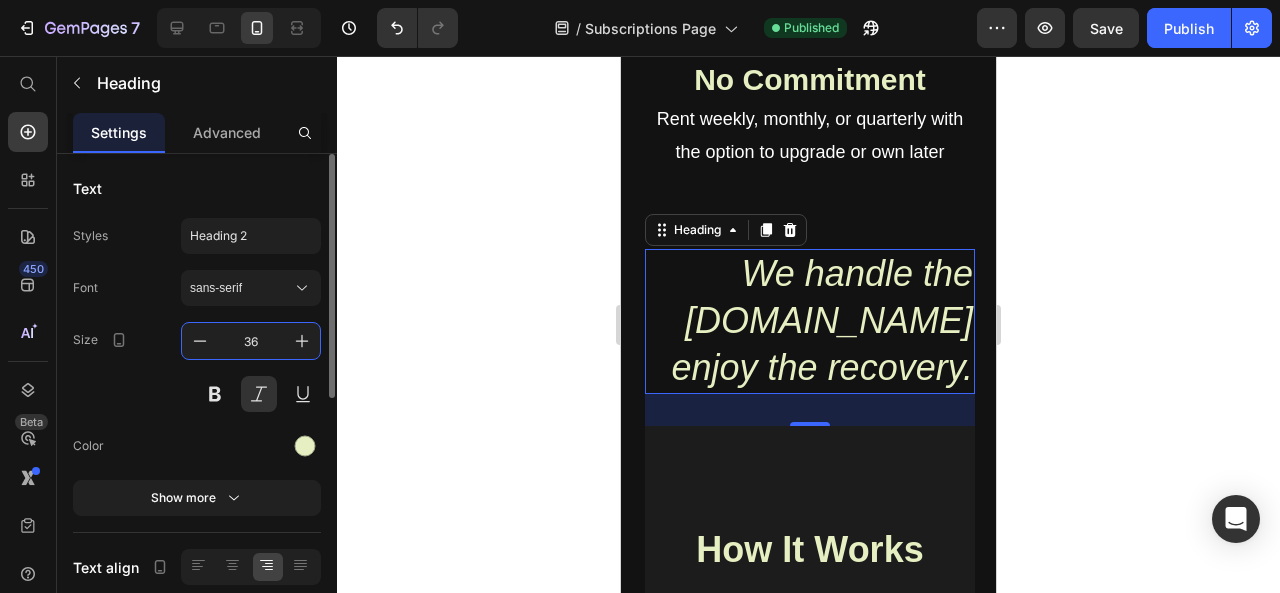 type on "3" 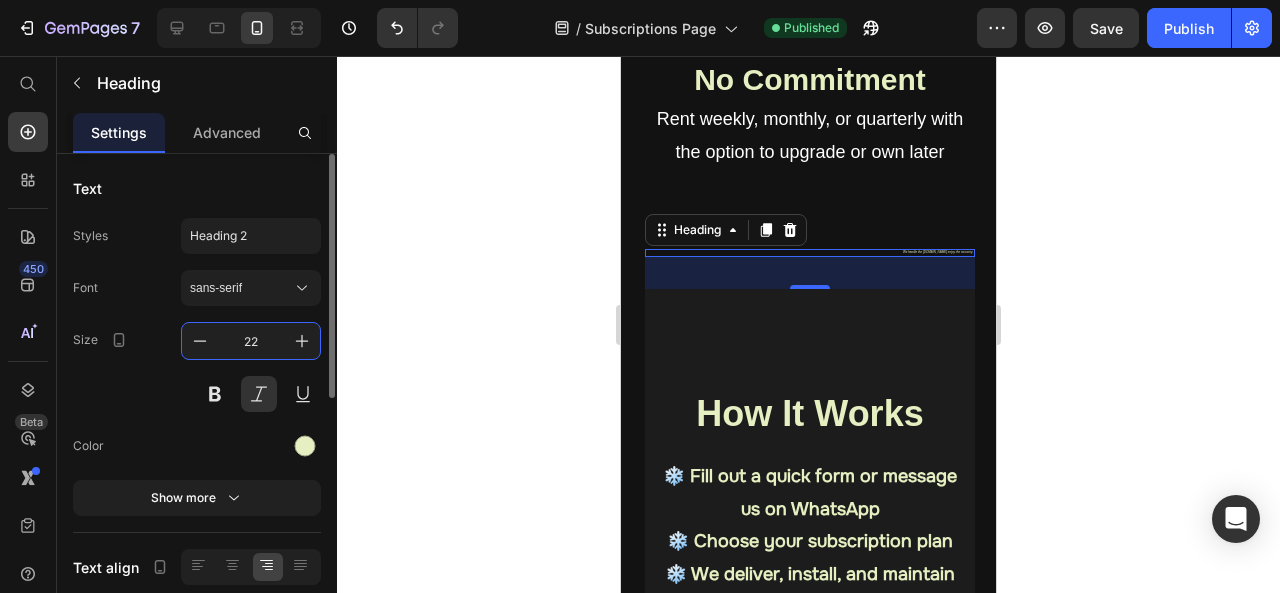 type on "22" 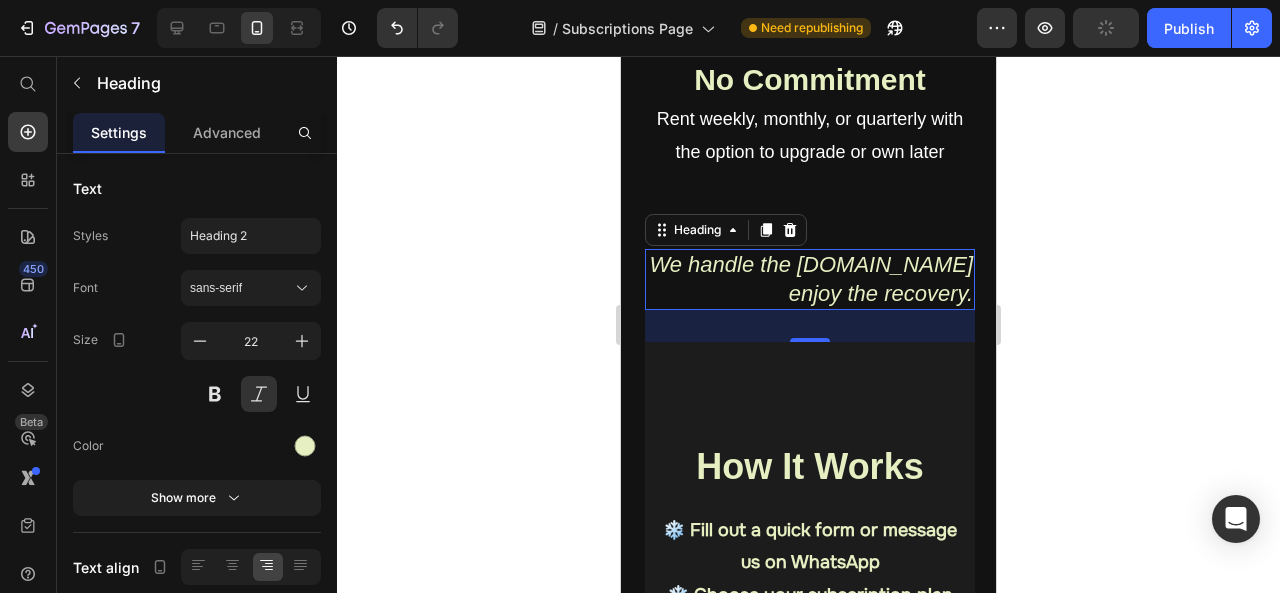 click on "We handle the [DOMAIN_NAME] enjoy the recovery." at bounding box center [810, 279] 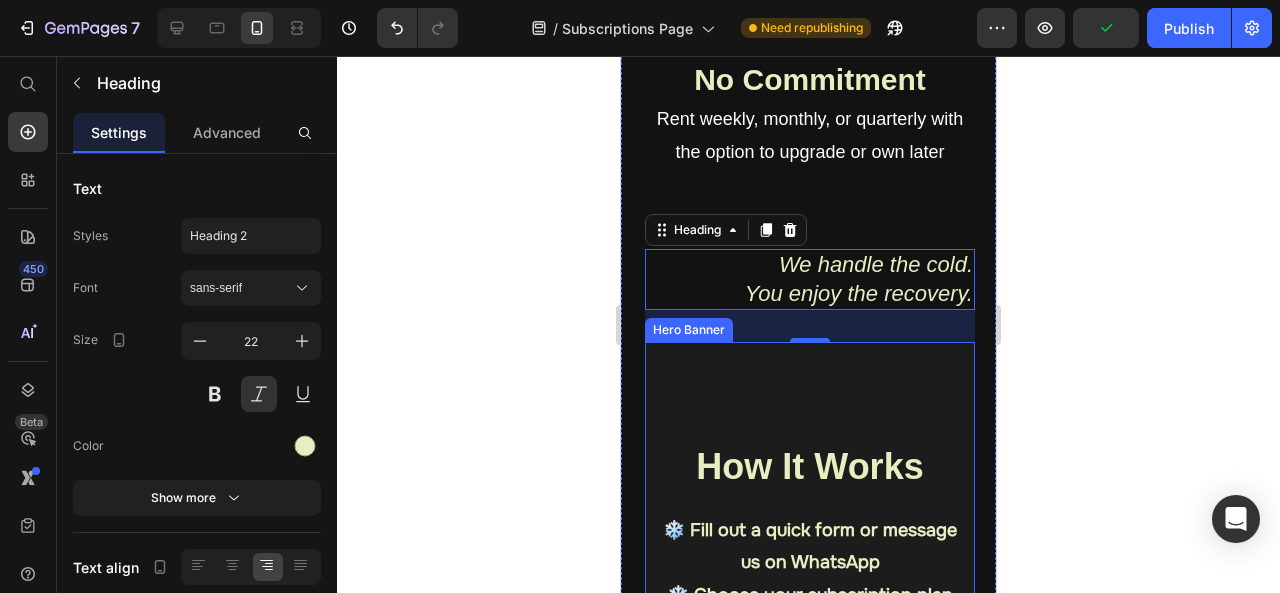 click at bounding box center [810, 592] 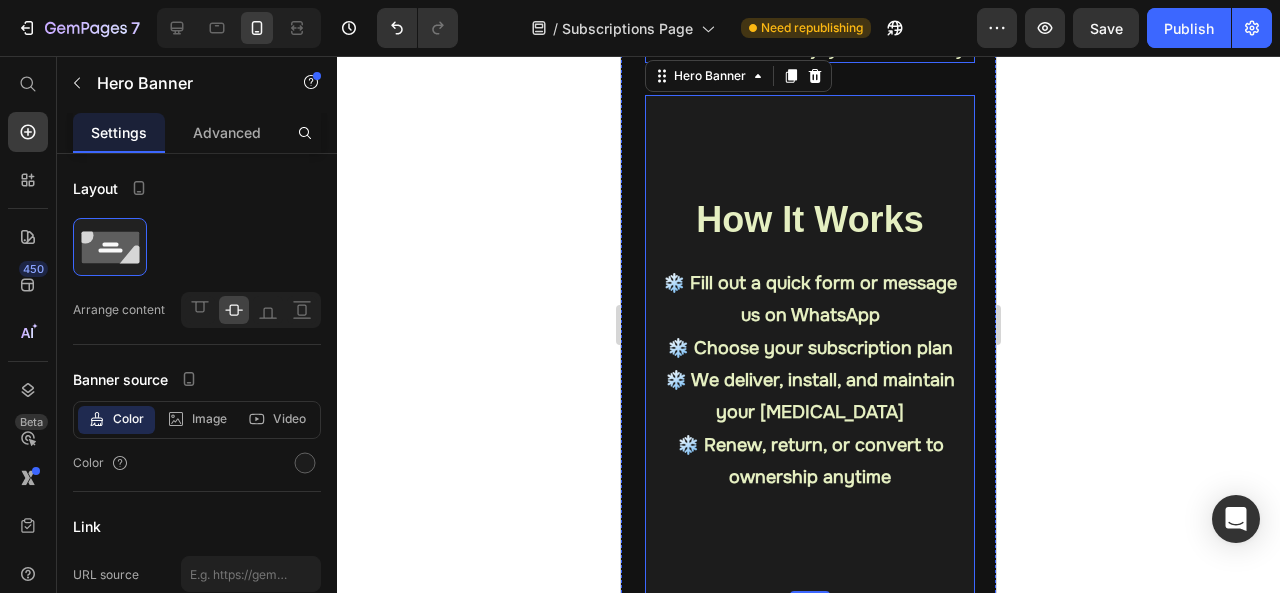 scroll, scrollTop: 1922, scrollLeft: 0, axis: vertical 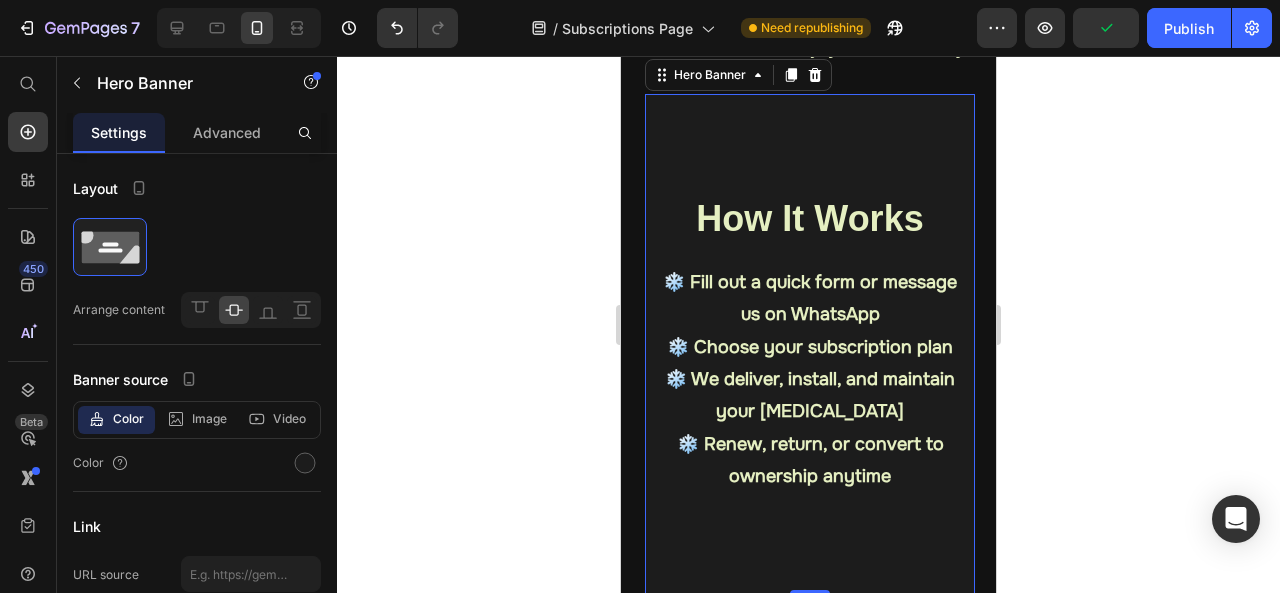 drag, startPoint x: 809, startPoint y: 503, endPoint x: 808, endPoint y: 430, distance: 73.00685 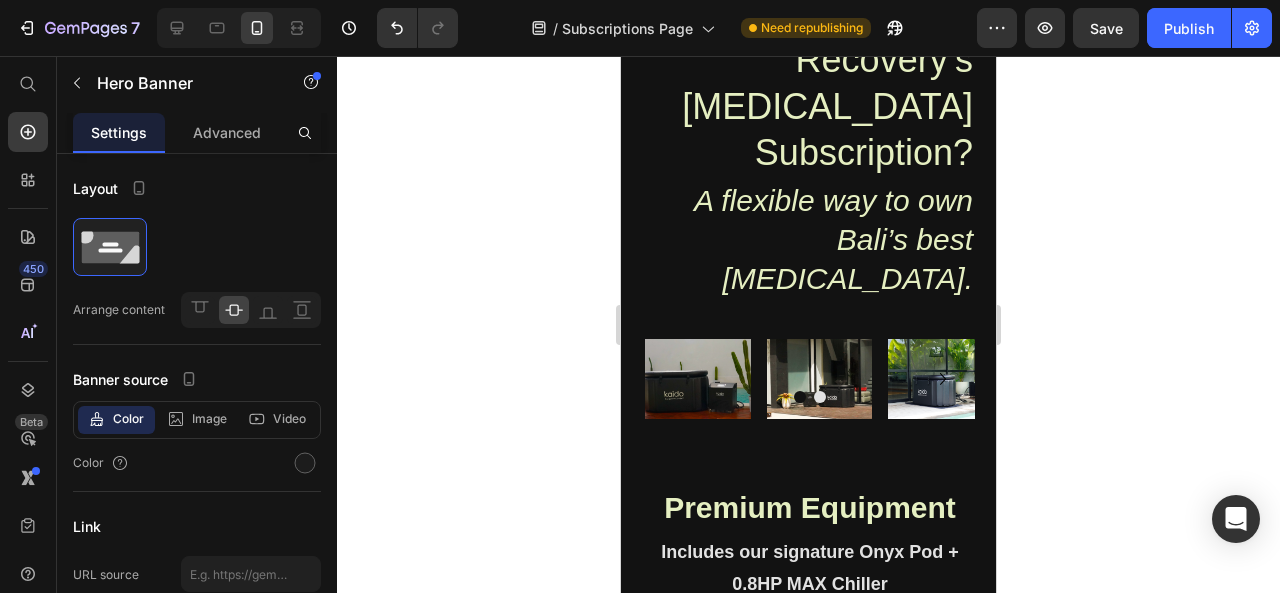 scroll, scrollTop: 843, scrollLeft: 0, axis: vertical 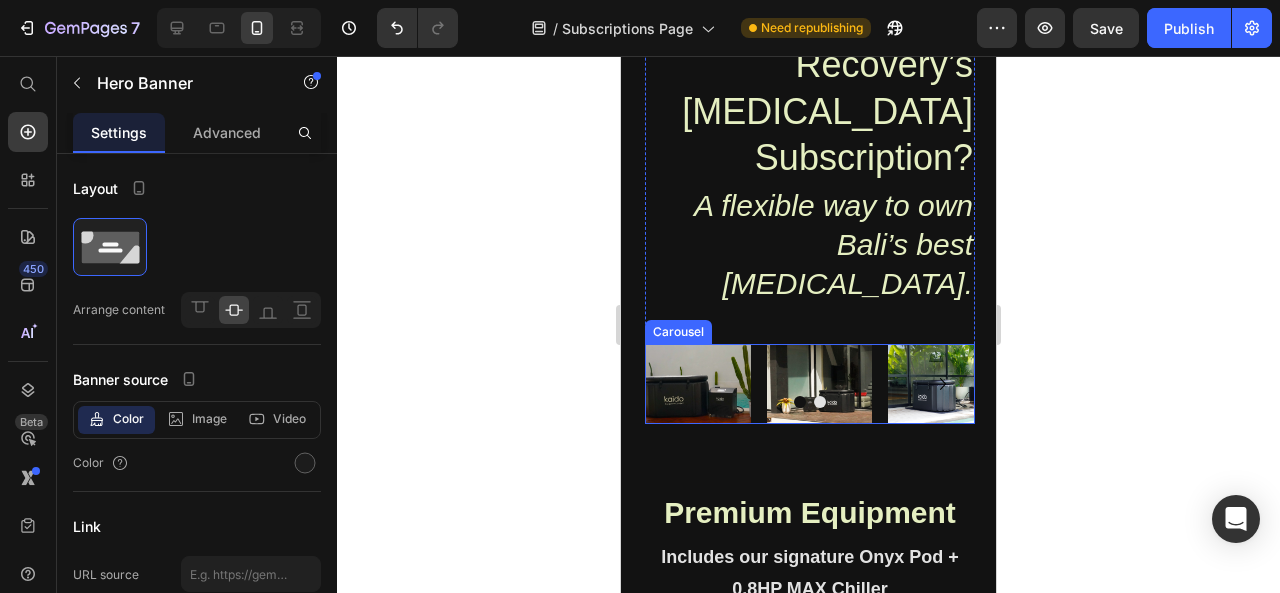 click at bounding box center (810, 402) 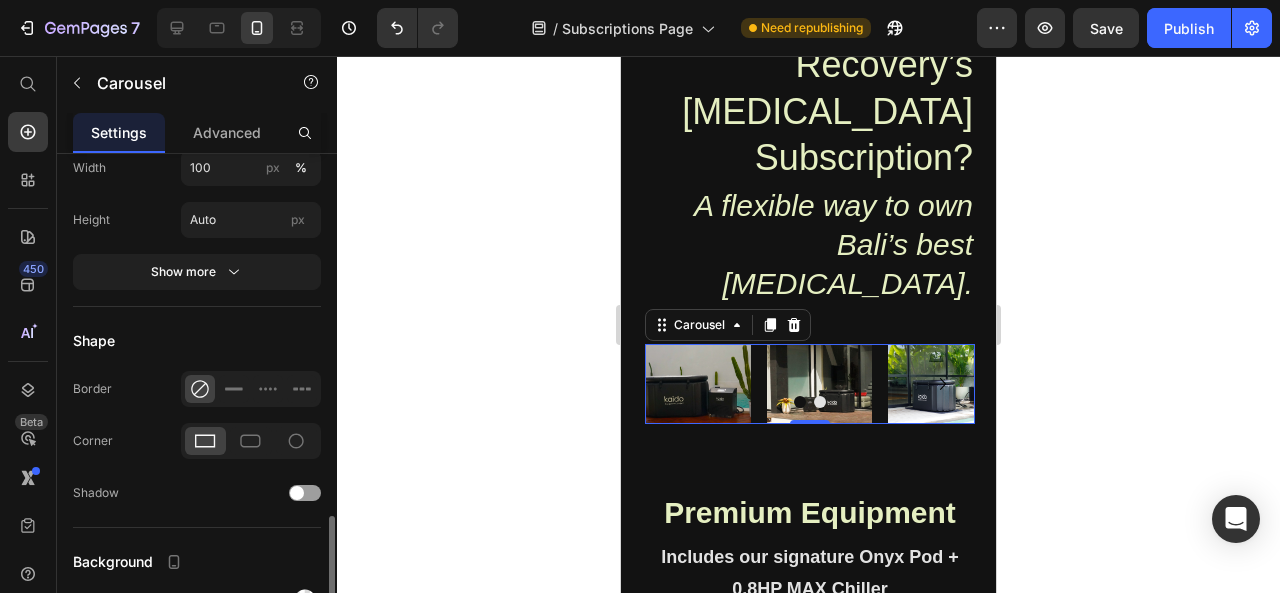scroll, scrollTop: 1968, scrollLeft: 0, axis: vertical 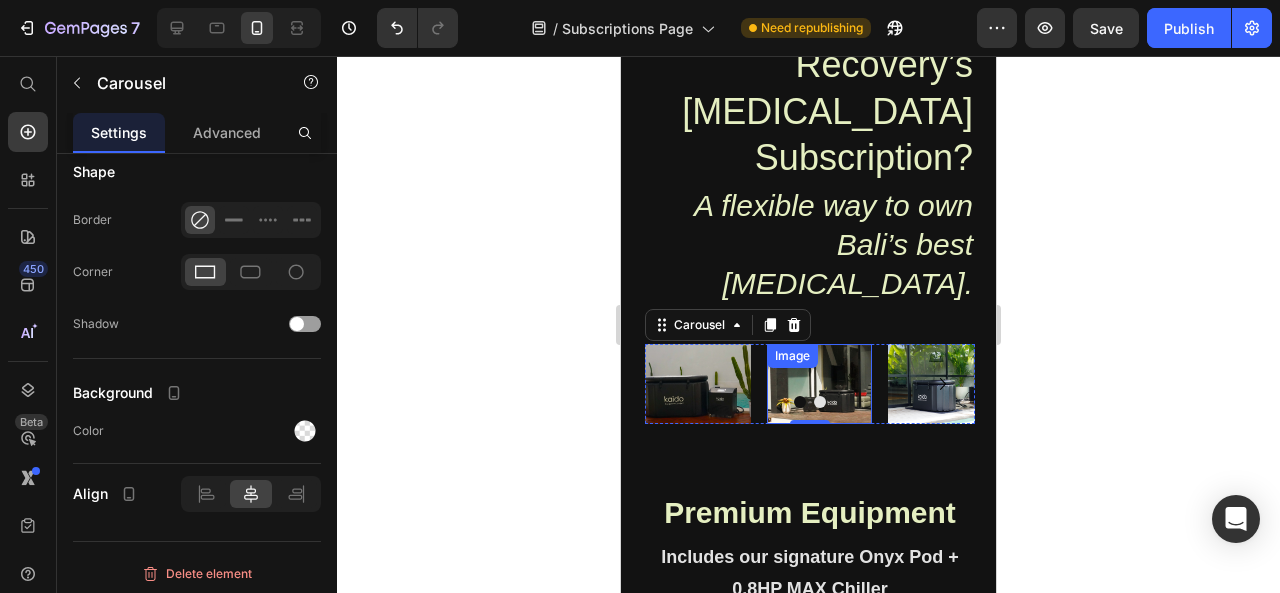 click at bounding box center (820, 383) 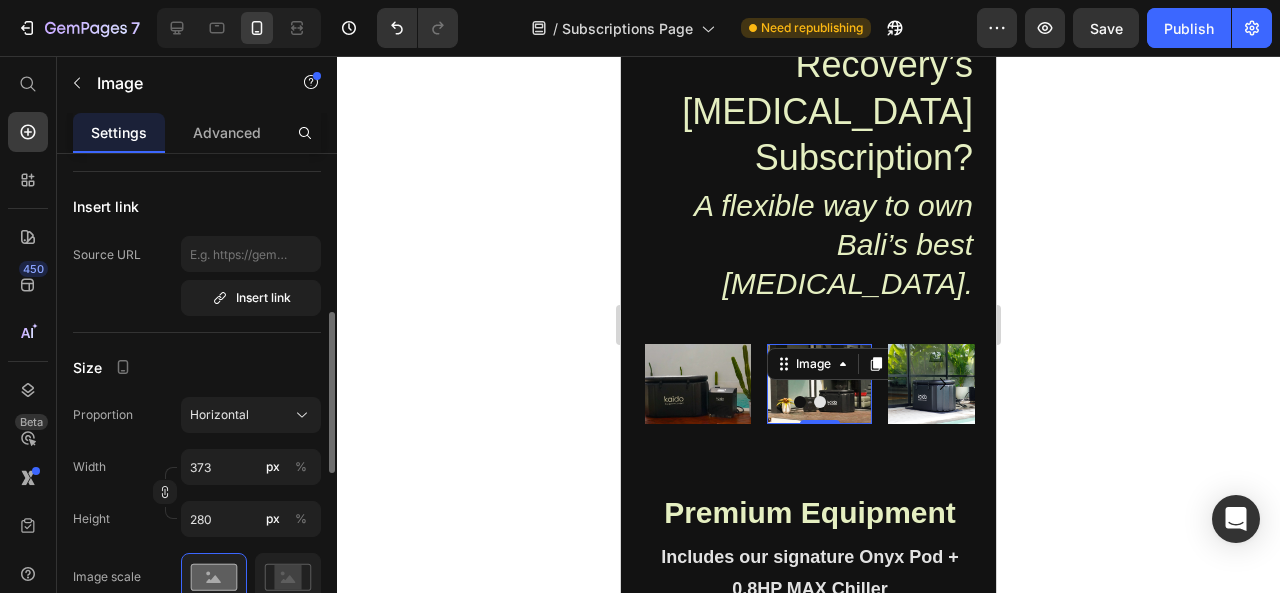 scroll, scrollTop: 406, scrollLeft: 0, axis: vertical 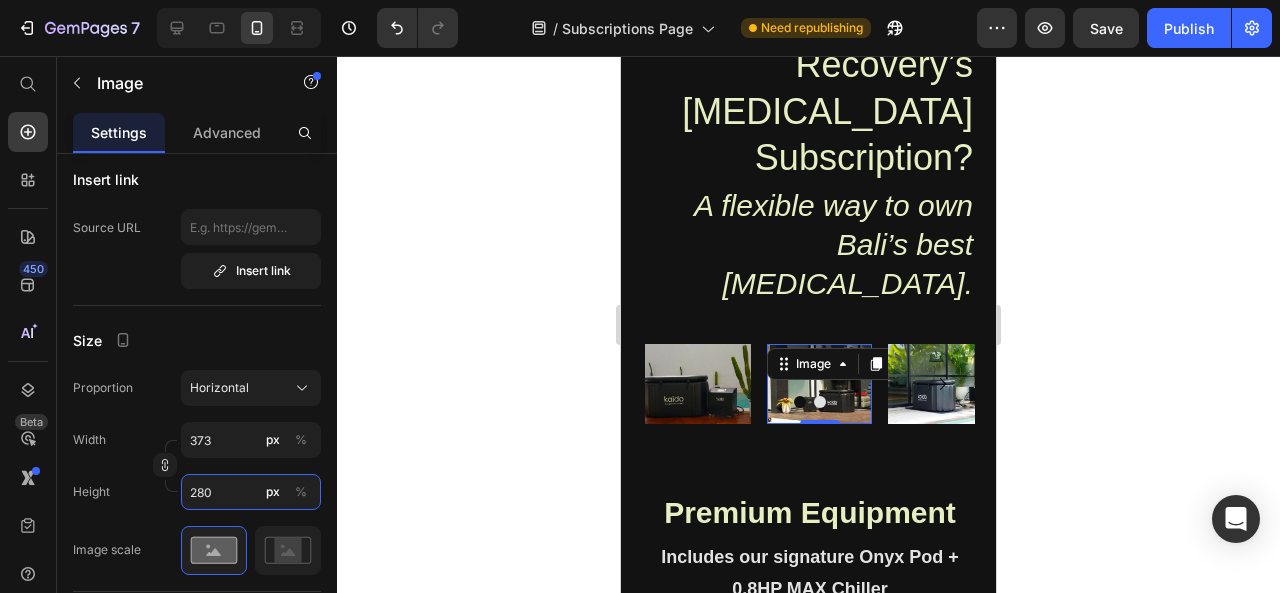 type on "4" 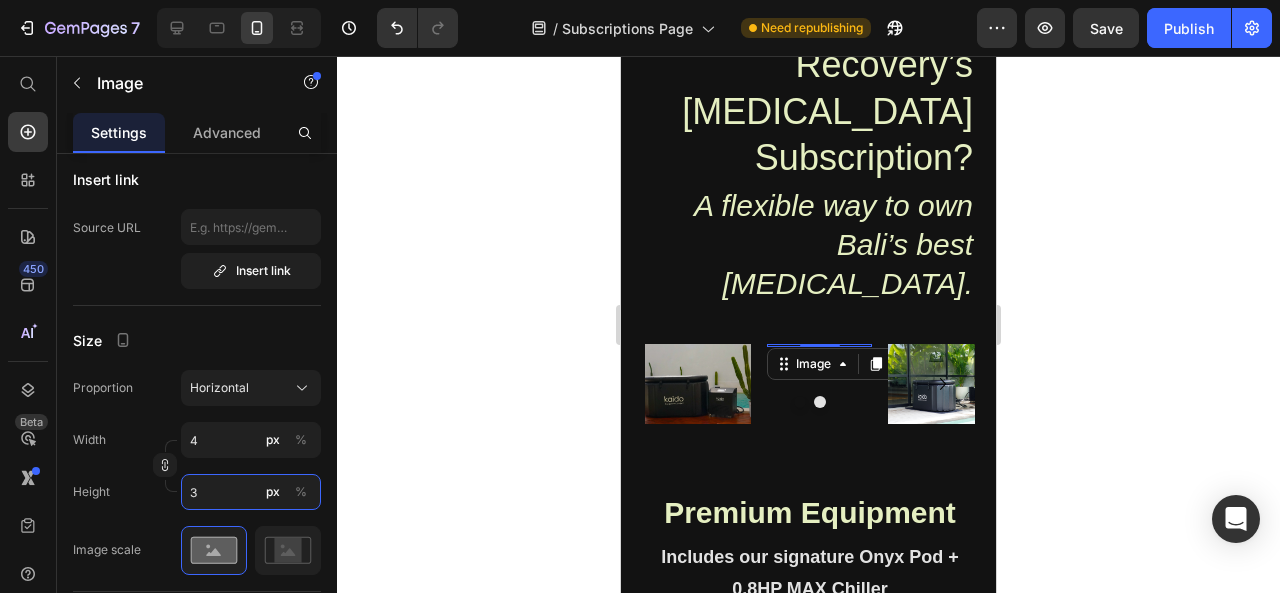 type on "40" 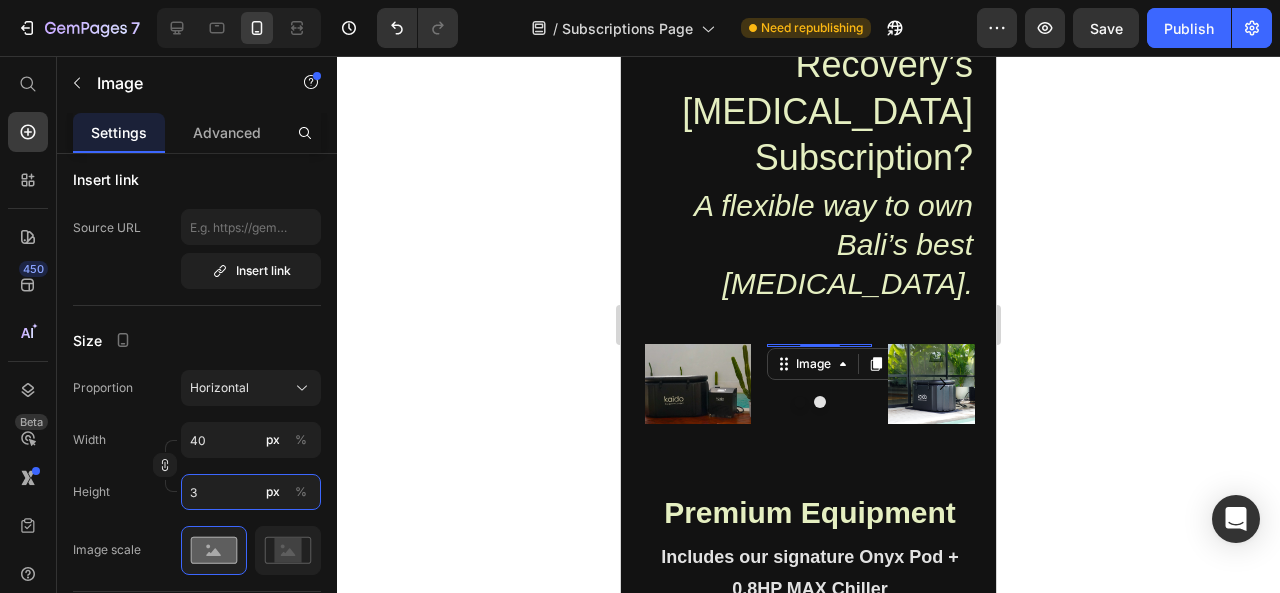 type on "30" 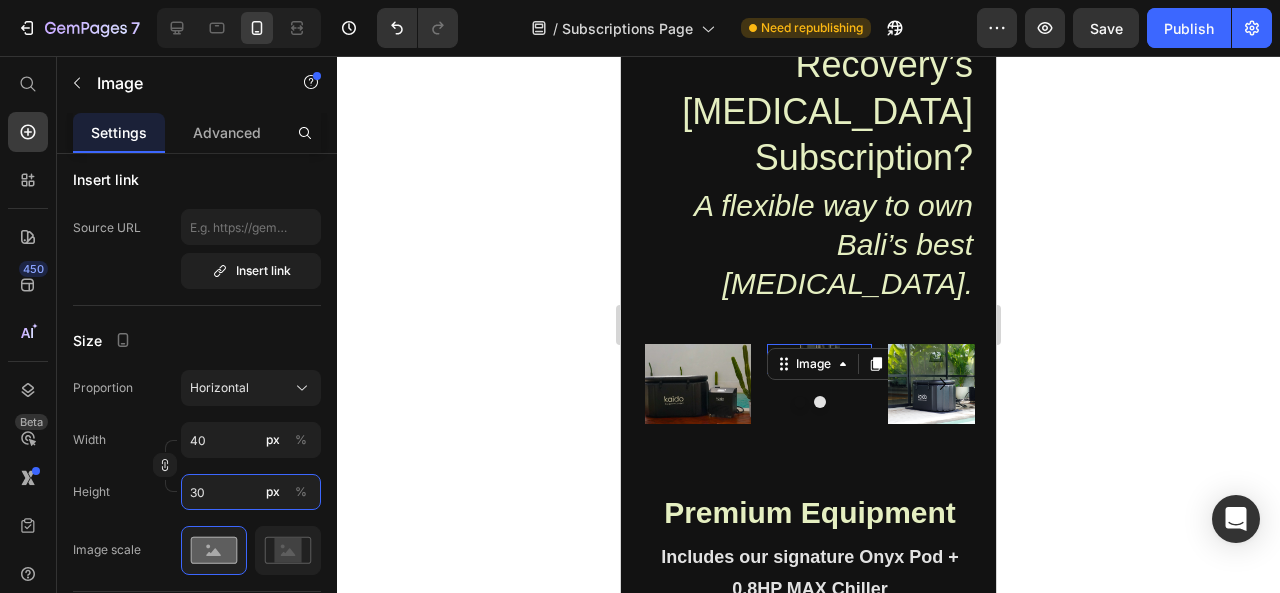 type on "400" 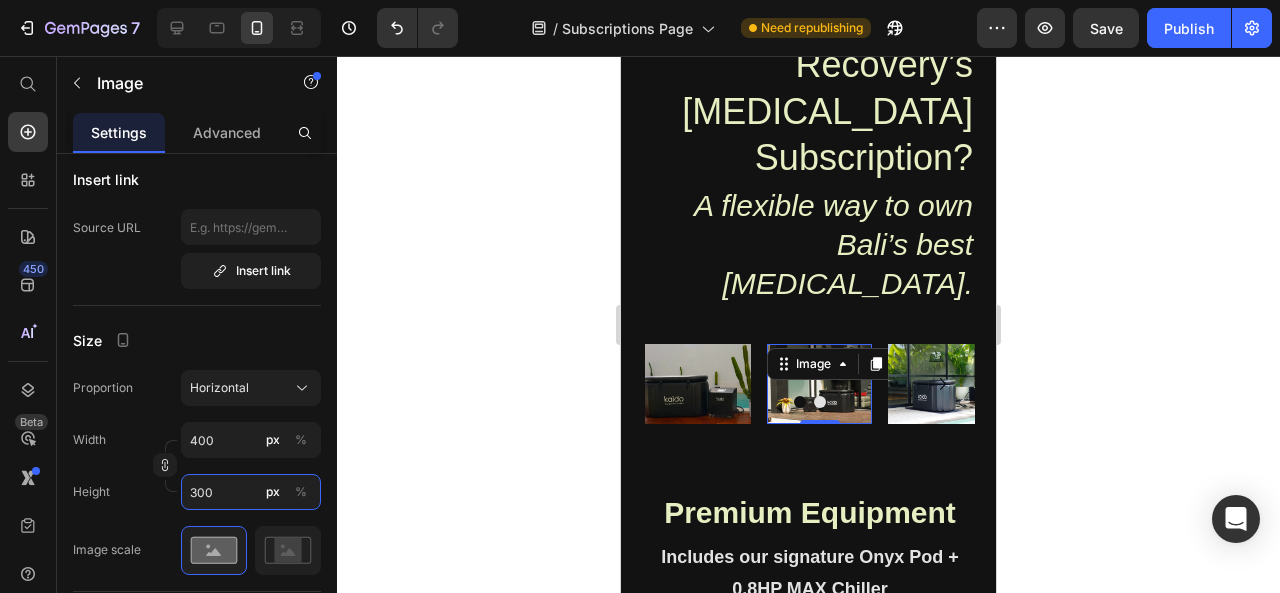 type on "300" 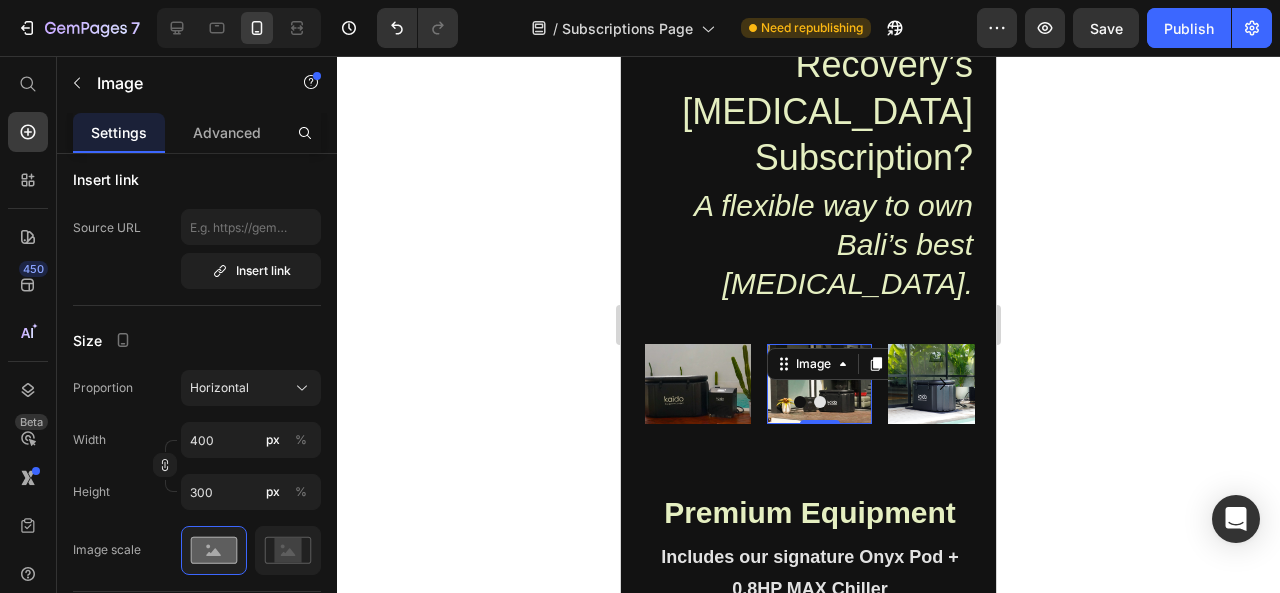 click 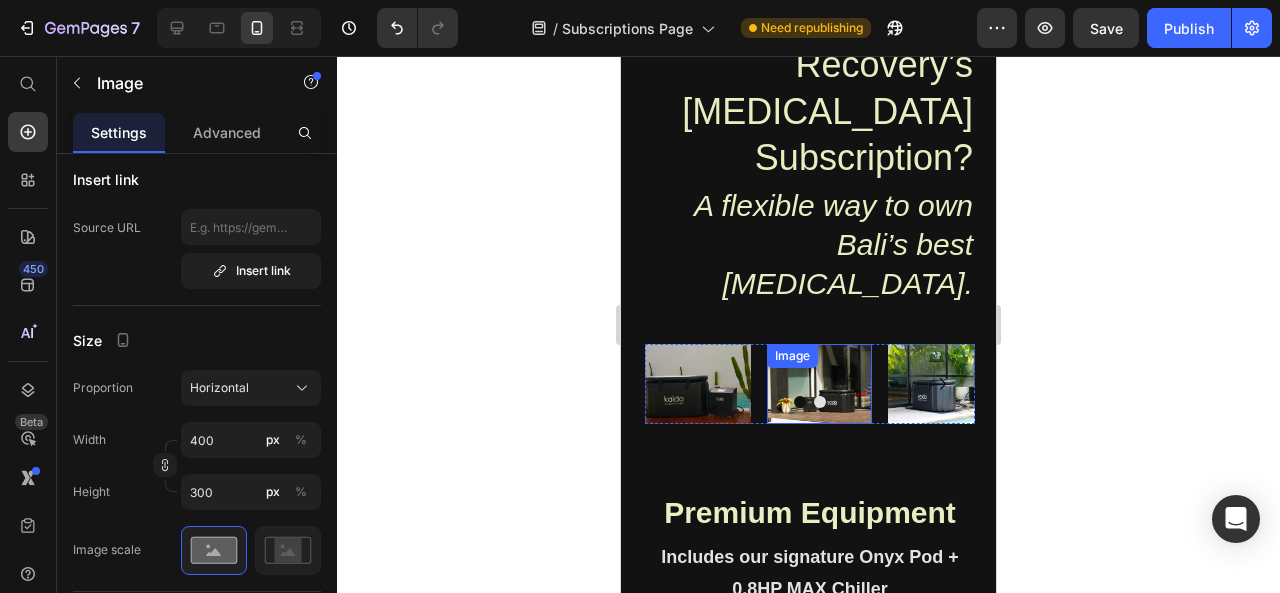 click at bounding box center (820, 383) 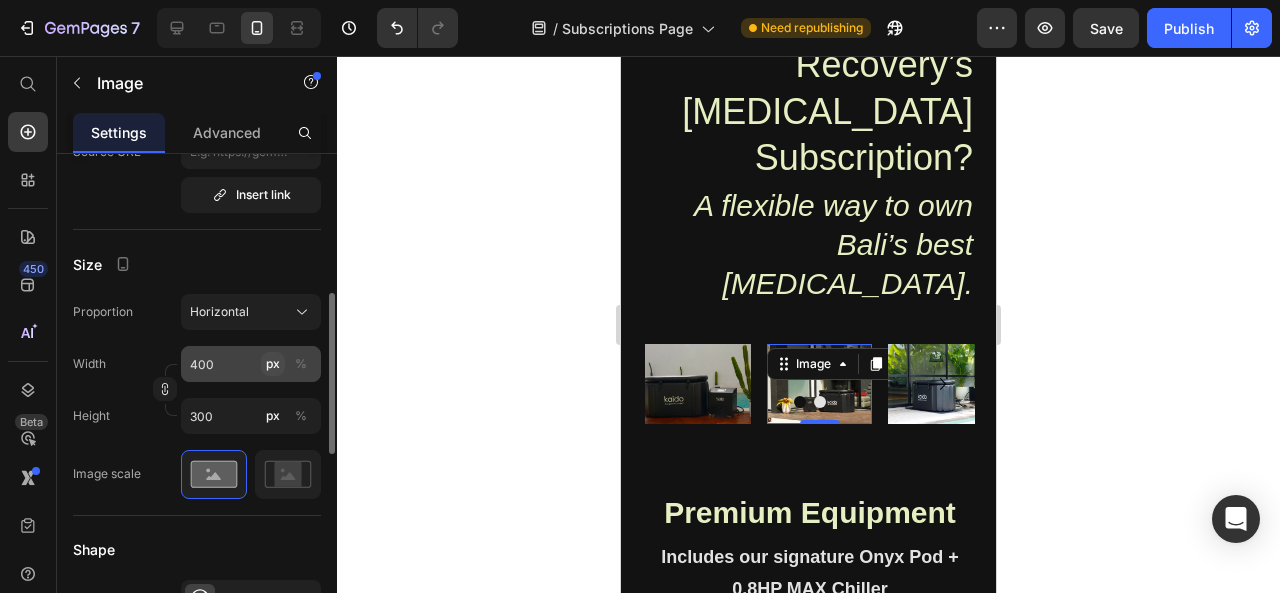 scroll, scrollTop: 486, scrollLeft: 0, axis: vertical 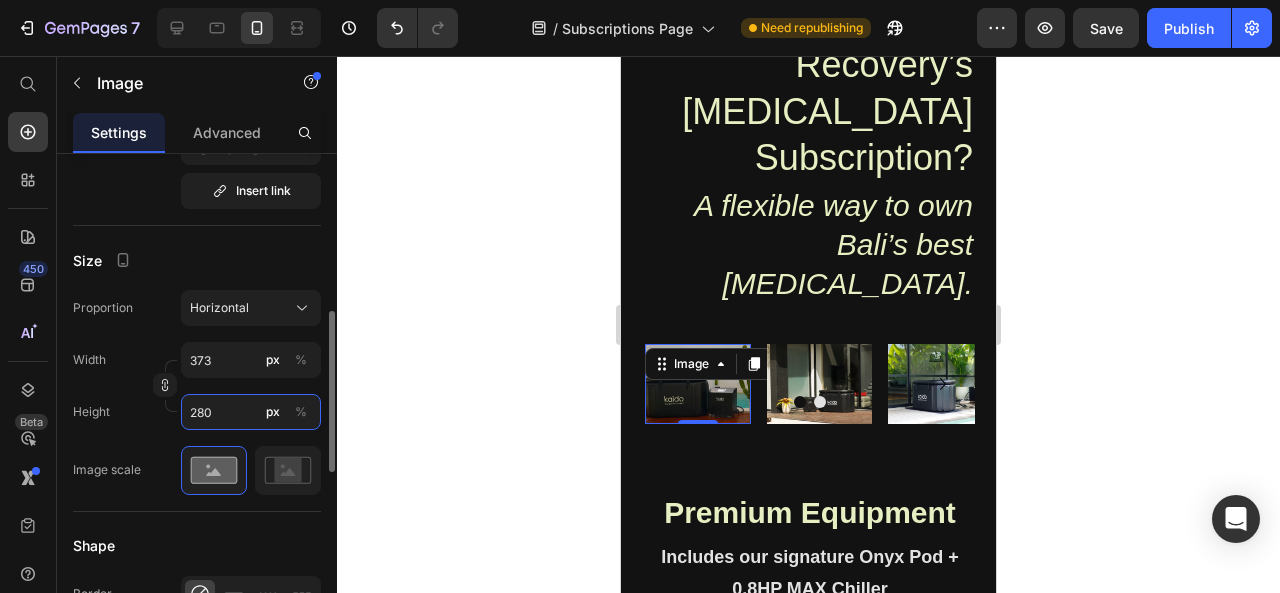 type on "4" 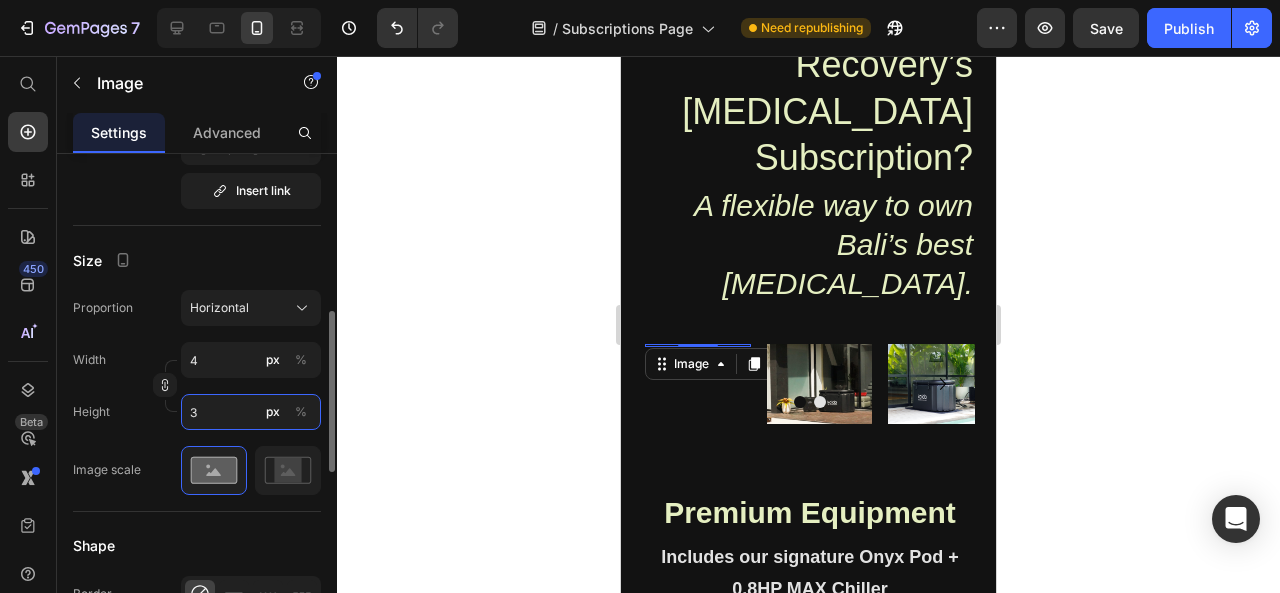 type on "40" 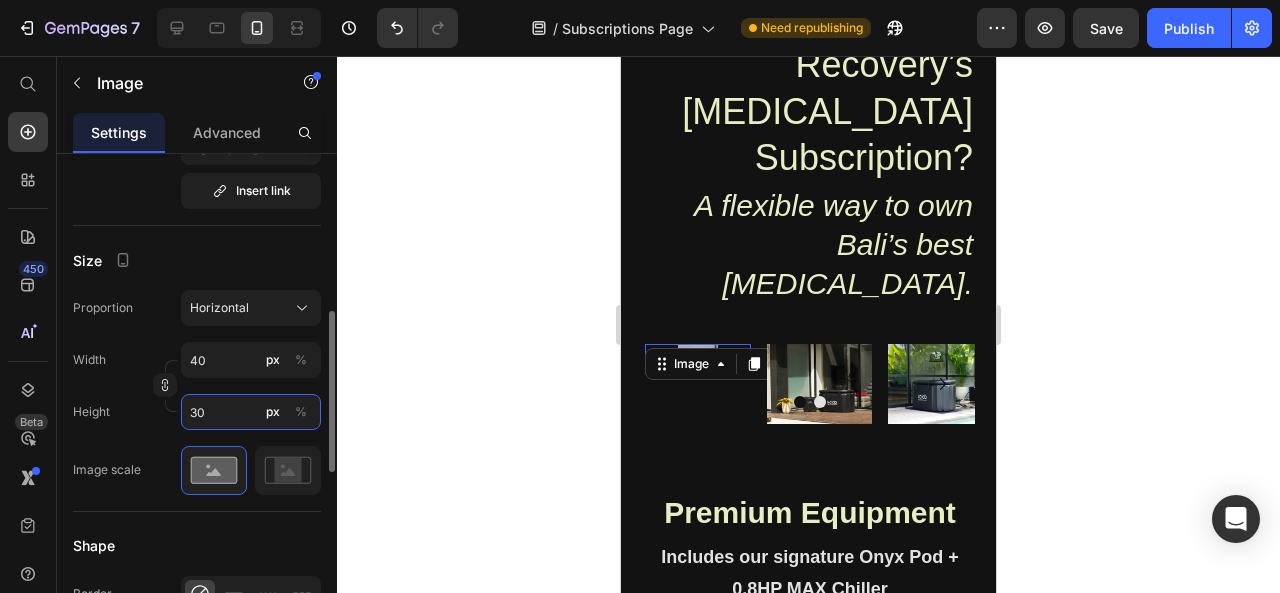 type on "400" 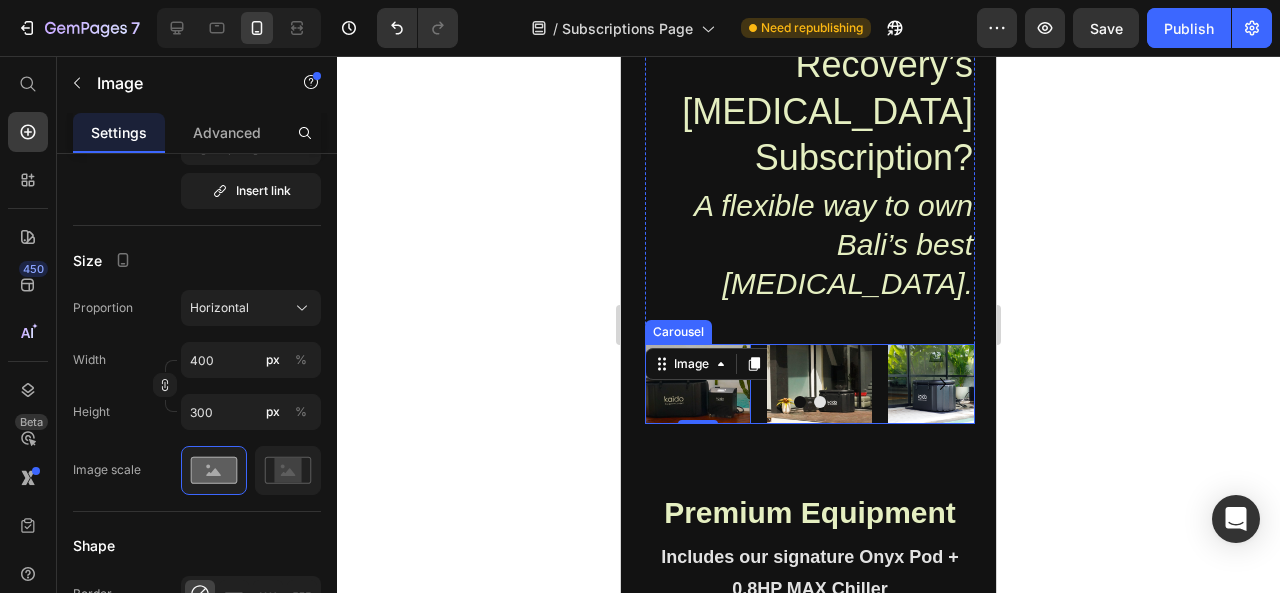 click 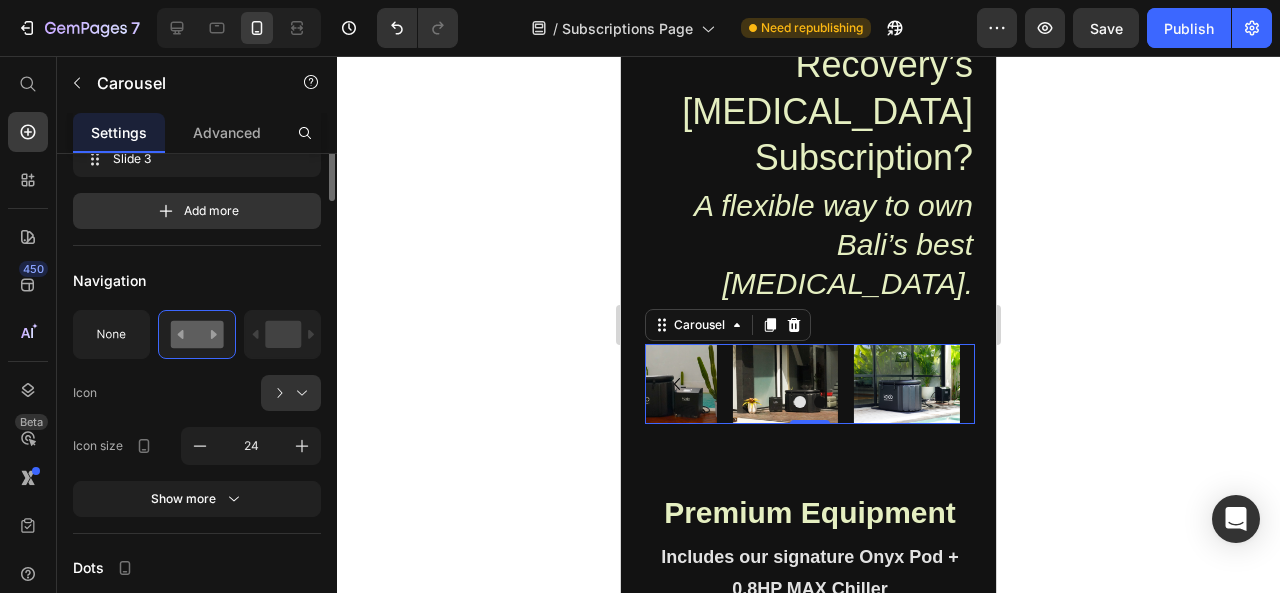 scroll, scrollTop: 442, scrollLeft: 0, axis: vertical 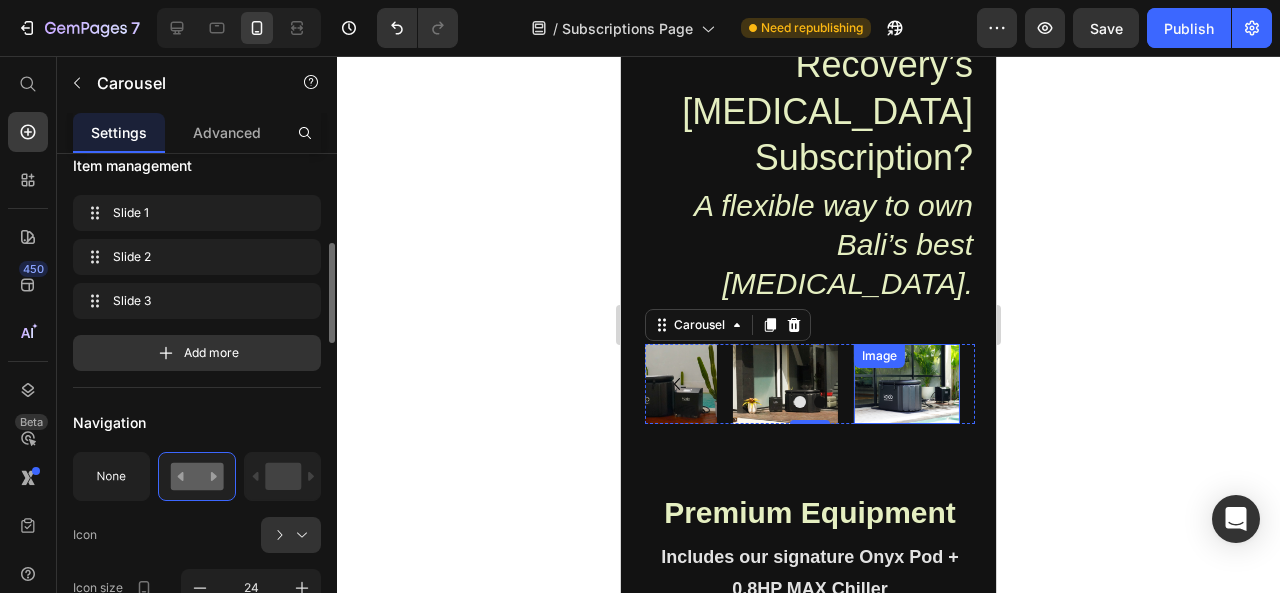 click at bounding box center (907, 383) 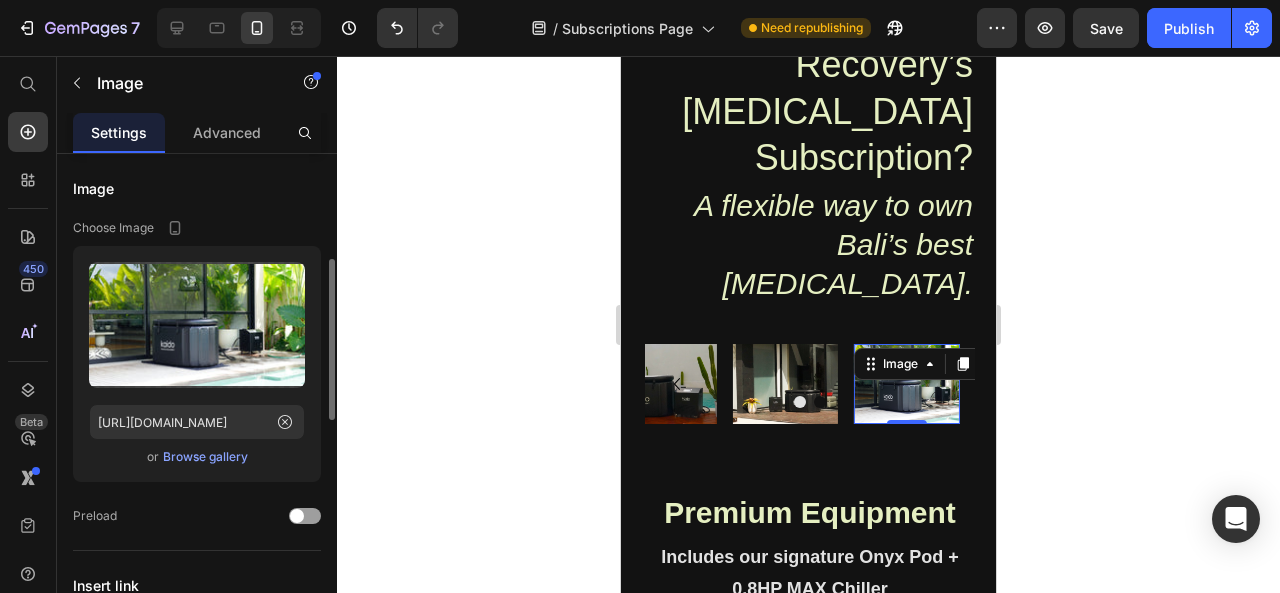 scroll, scrollTop: 401, scrollLeft: 0, axis: vertical 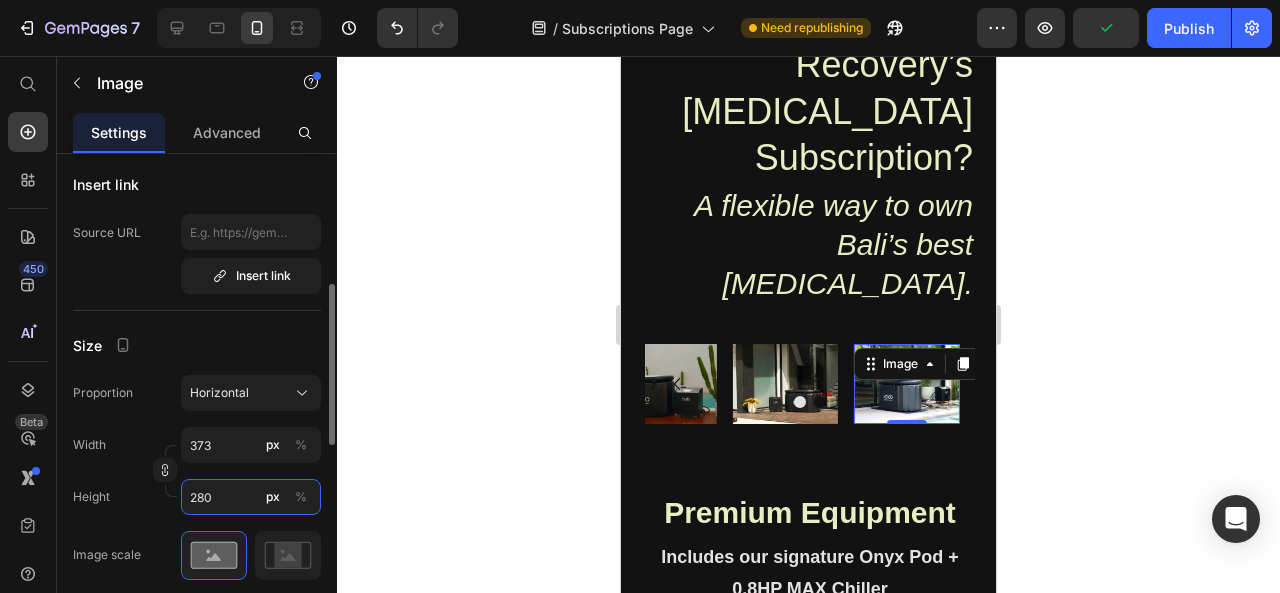 type on "4" 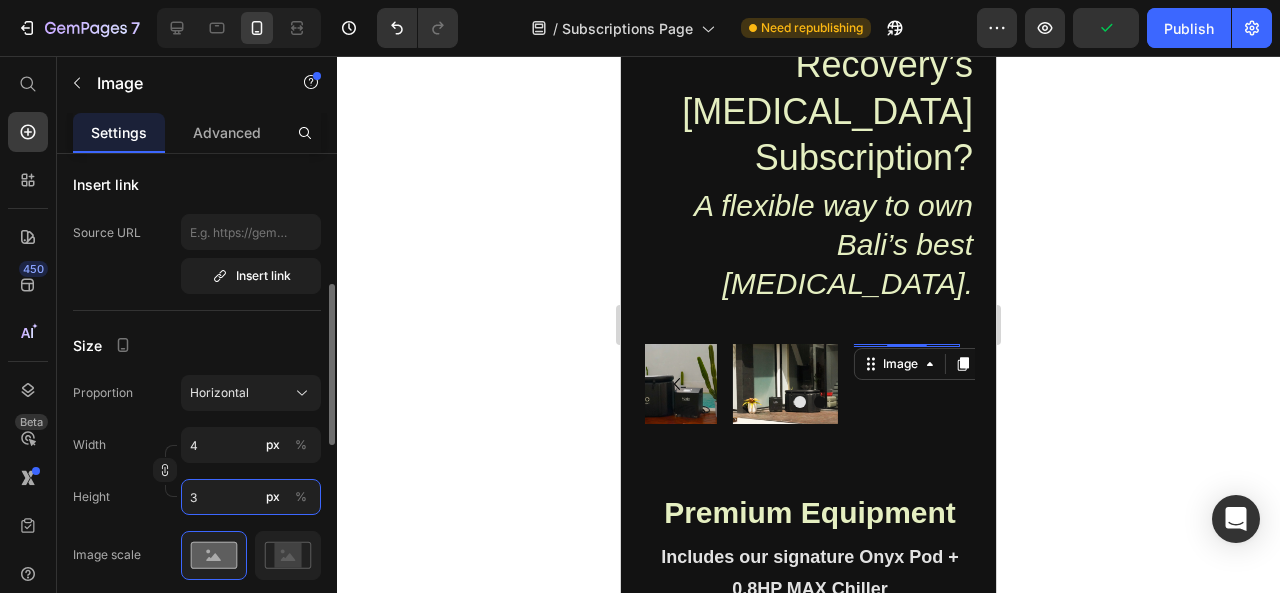 type on "40" 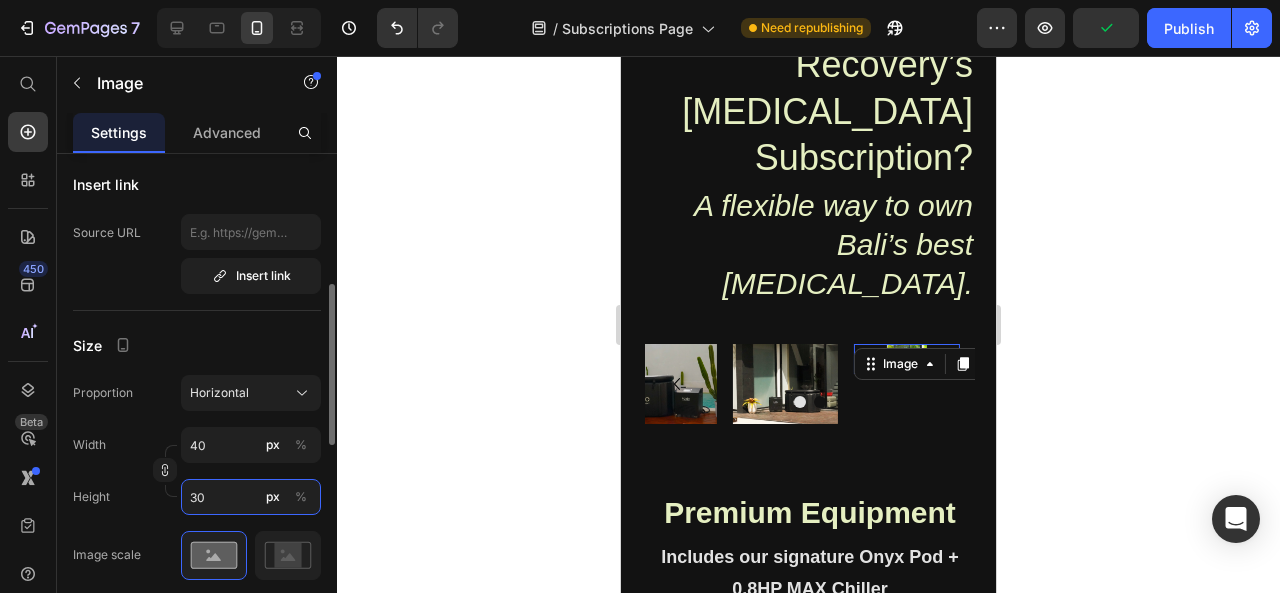 type on "400" 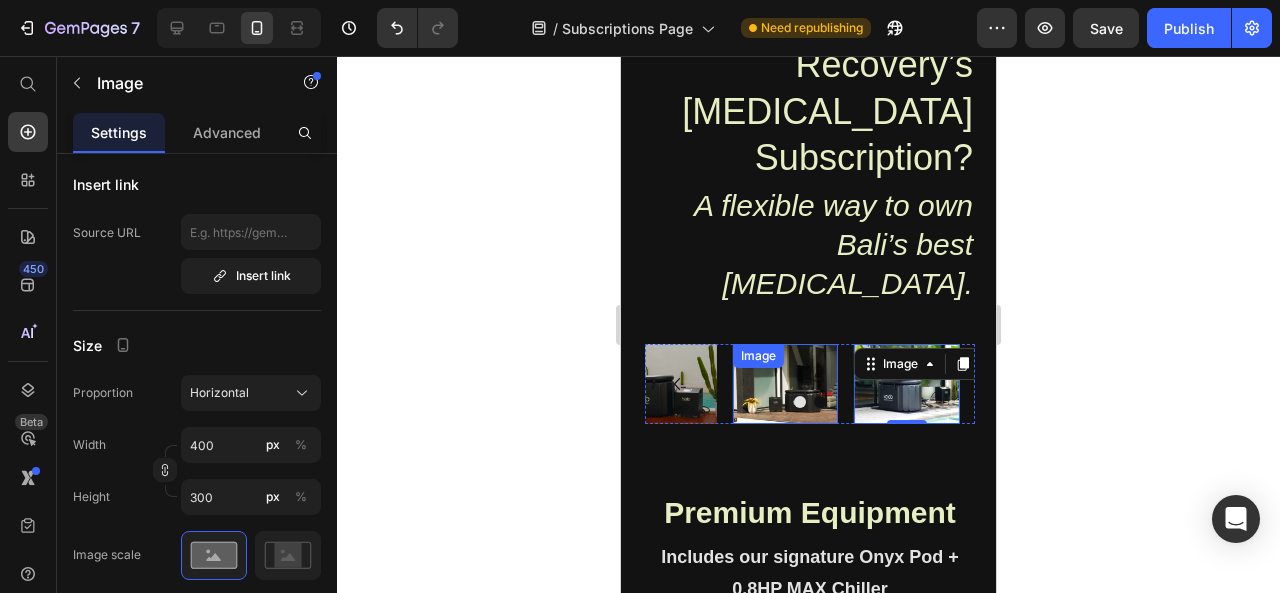 click at bounding box center [786, 383] 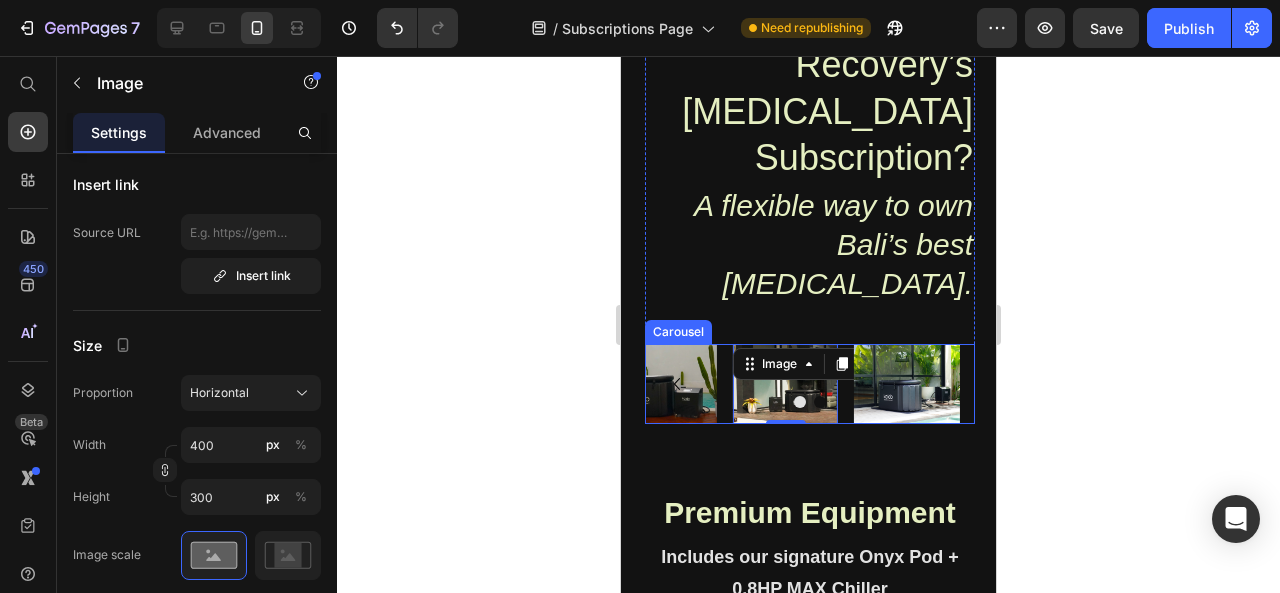 click at bounding box center [810, 402] 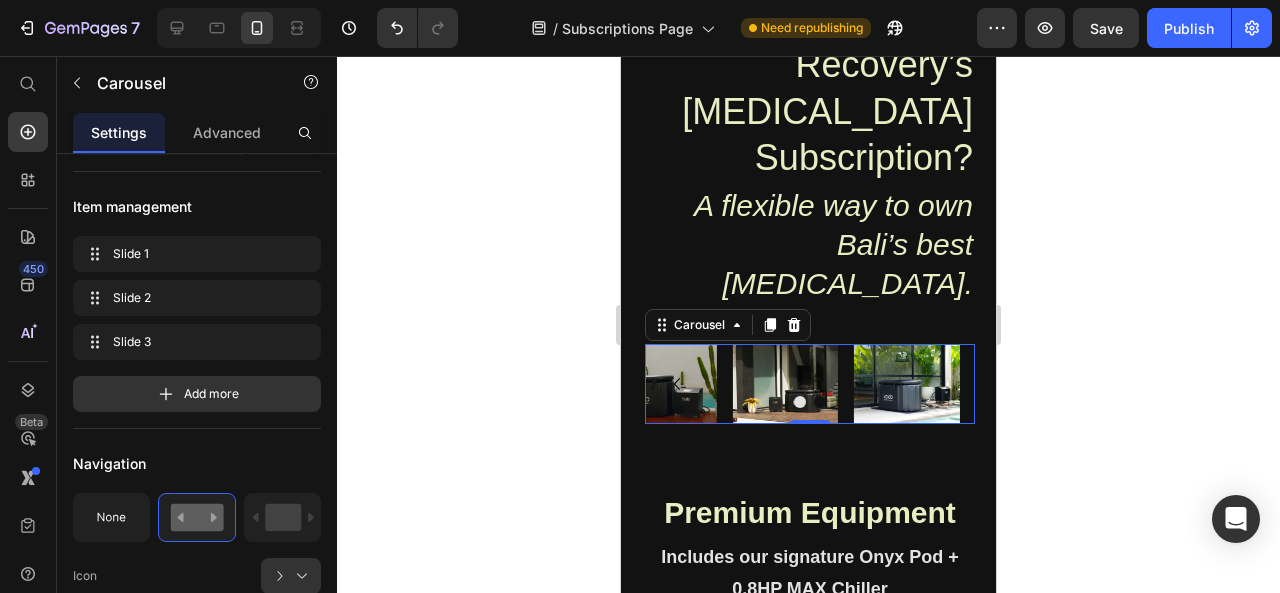 scroll, scrollTop: 0, scrollLeft: 0, axis: both 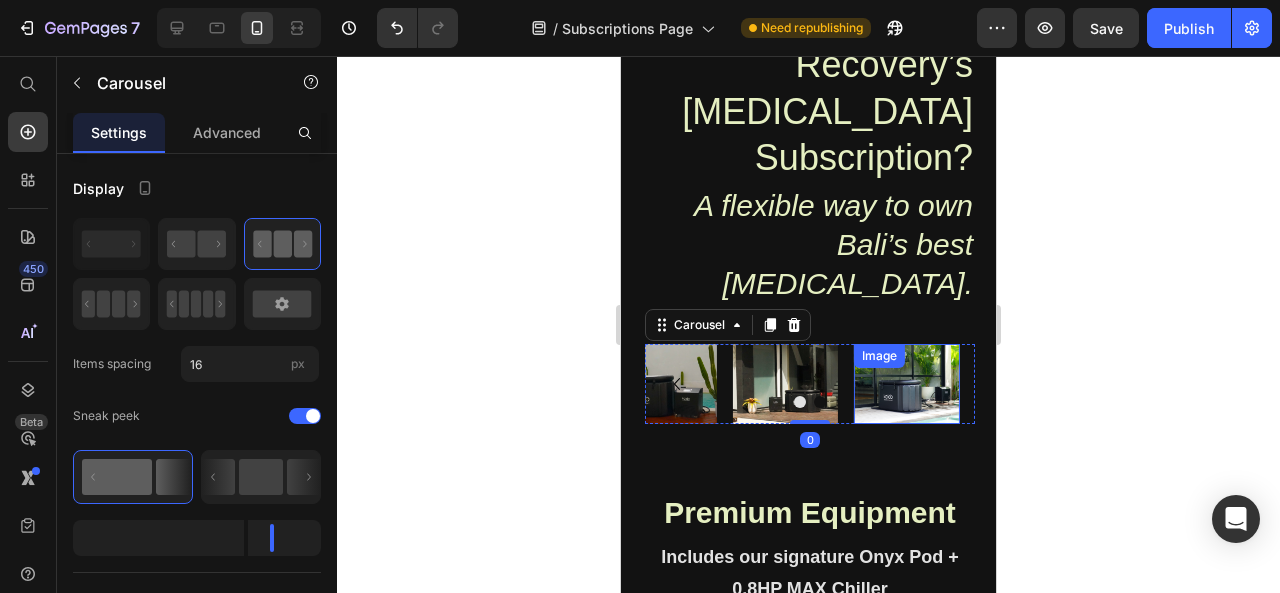 click at bounding box center [907, 383] 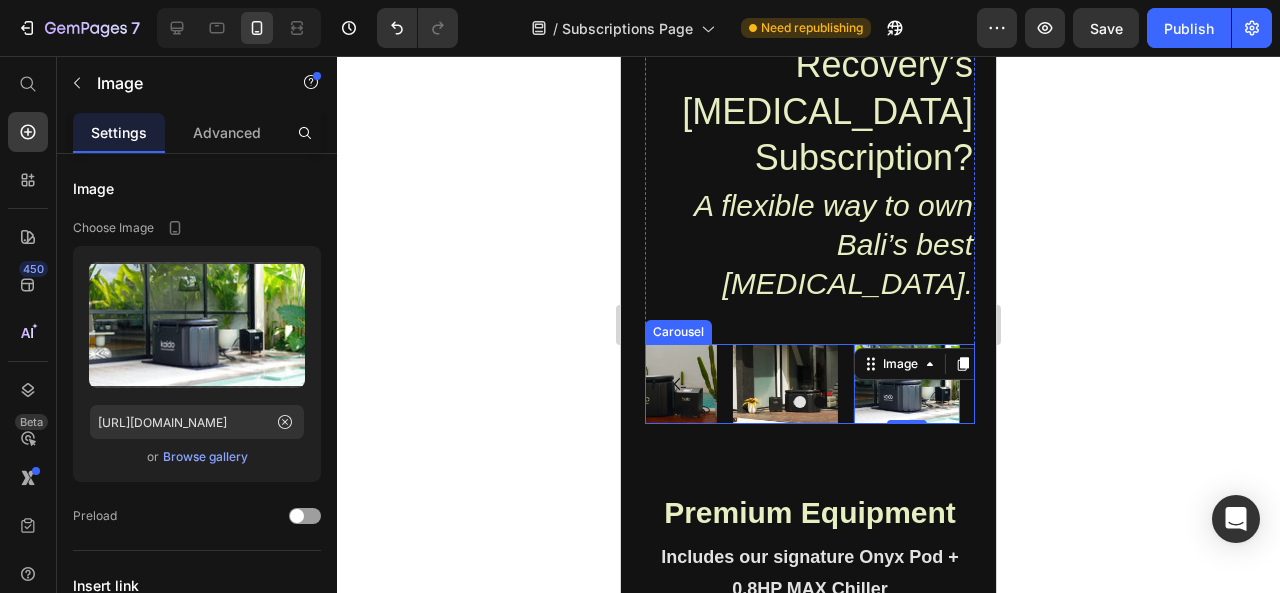 click at bounding box center (810, 402) 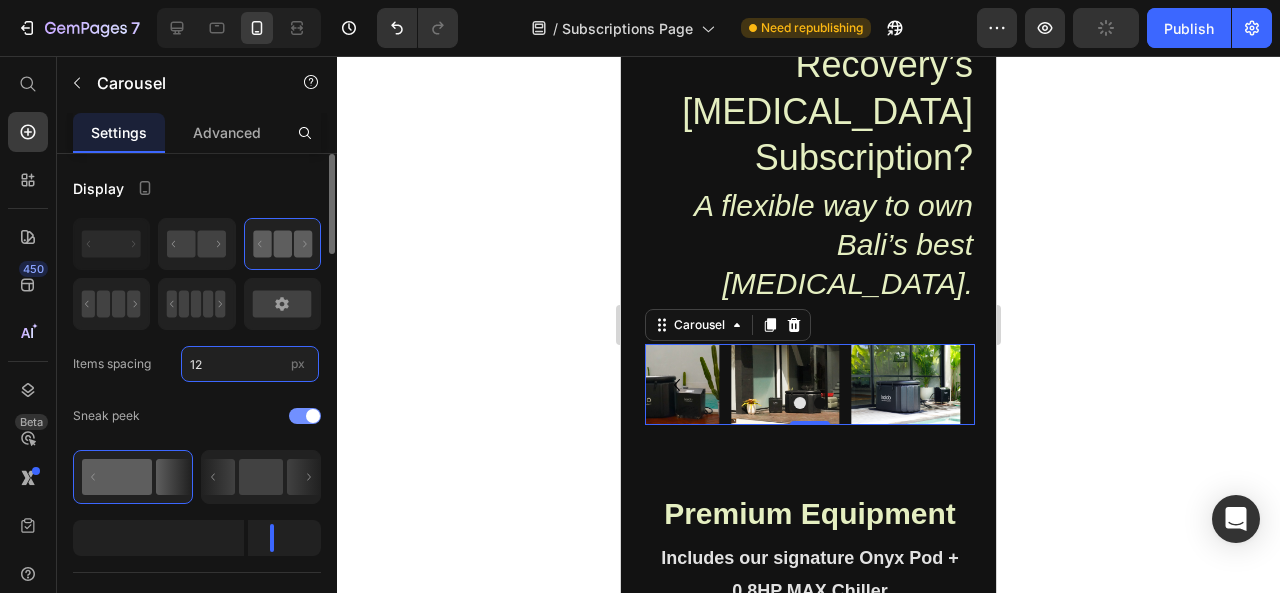 type on "16" 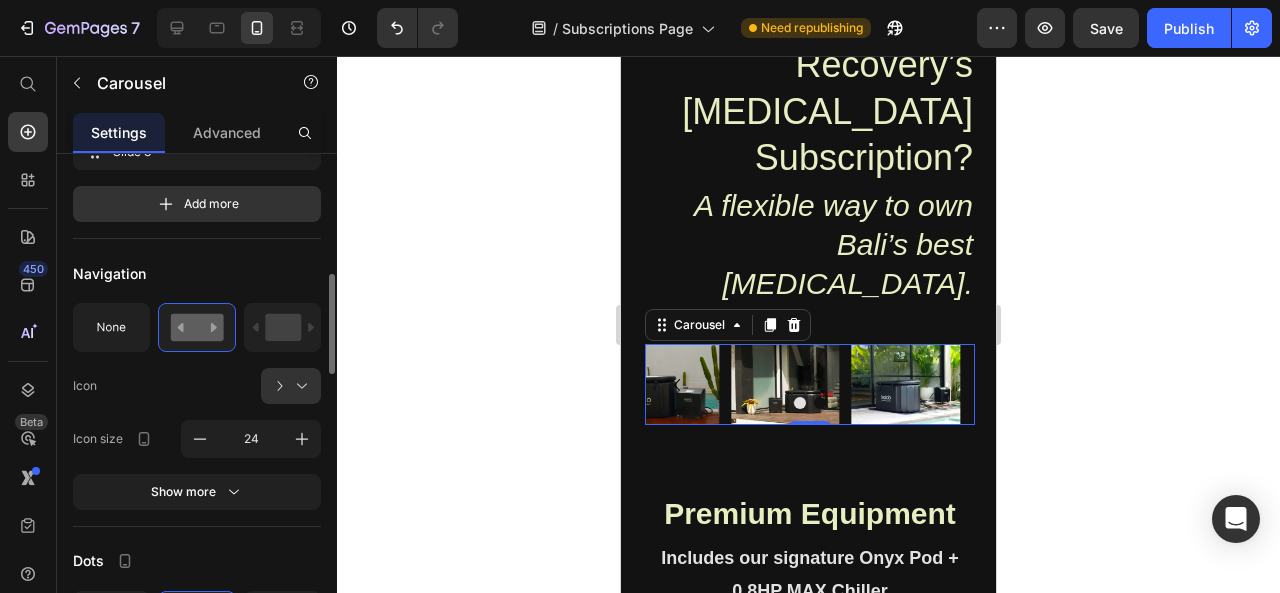 scroll, scrollTop: 592, scrollLeft: 0, axis: vertical 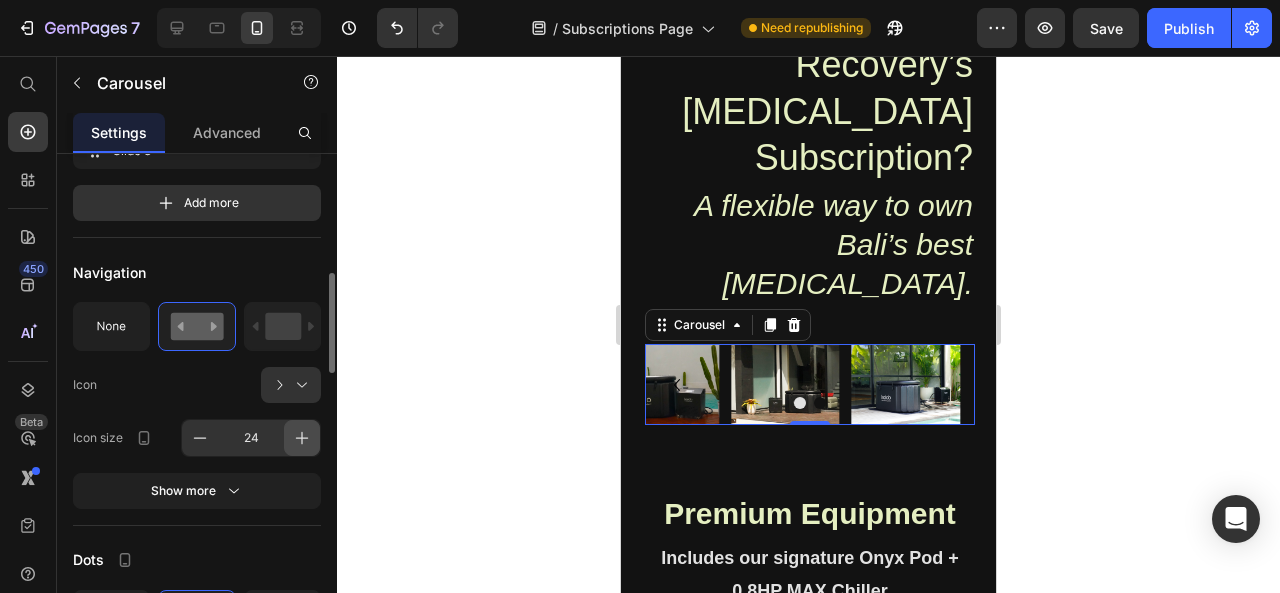 click 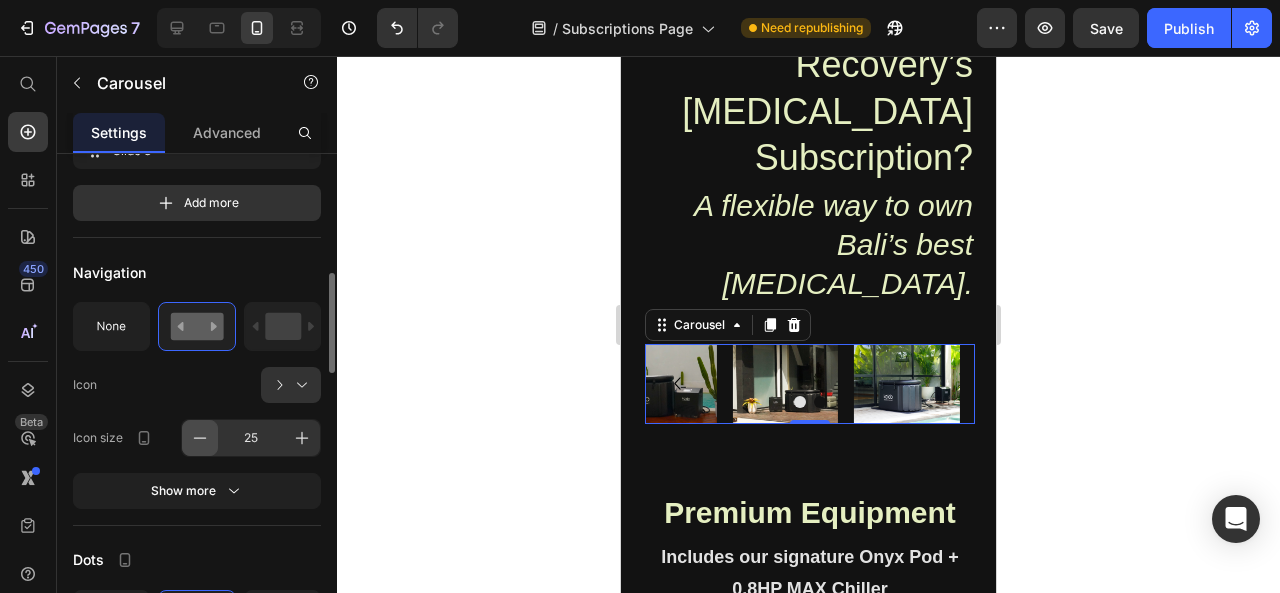 click 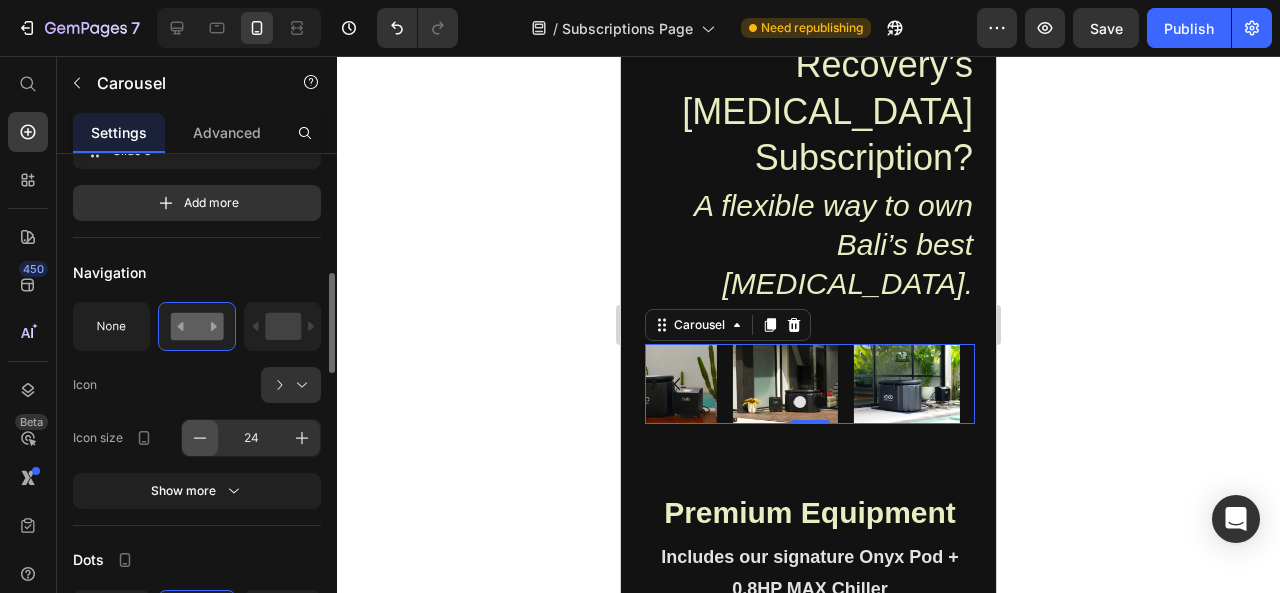 click 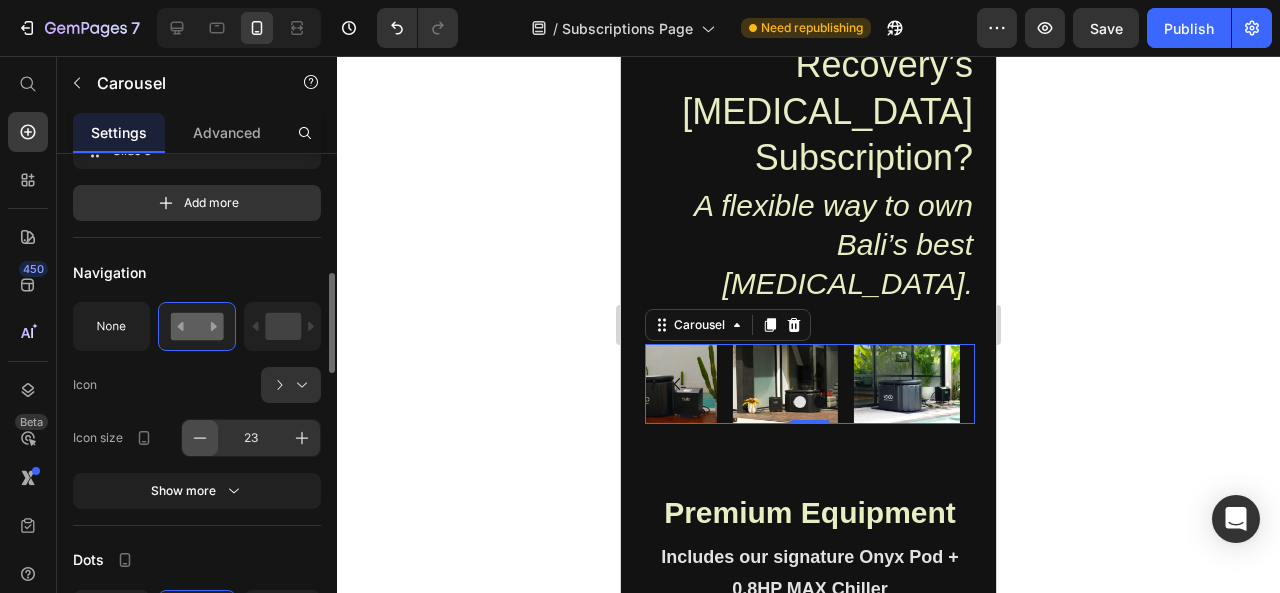 click 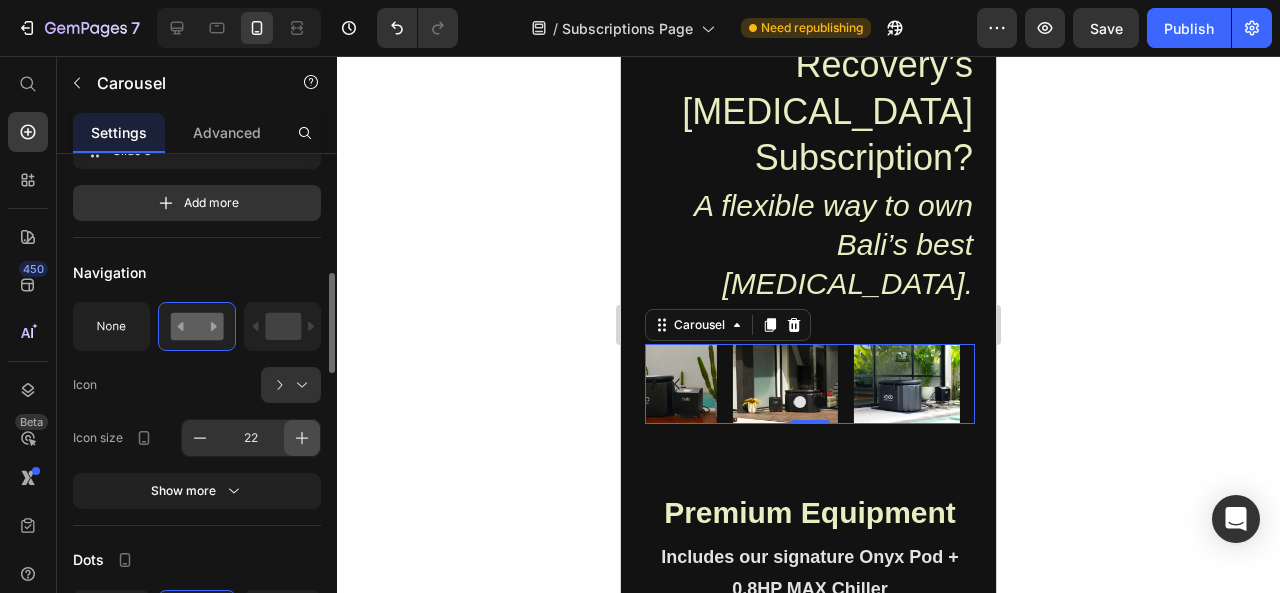 click 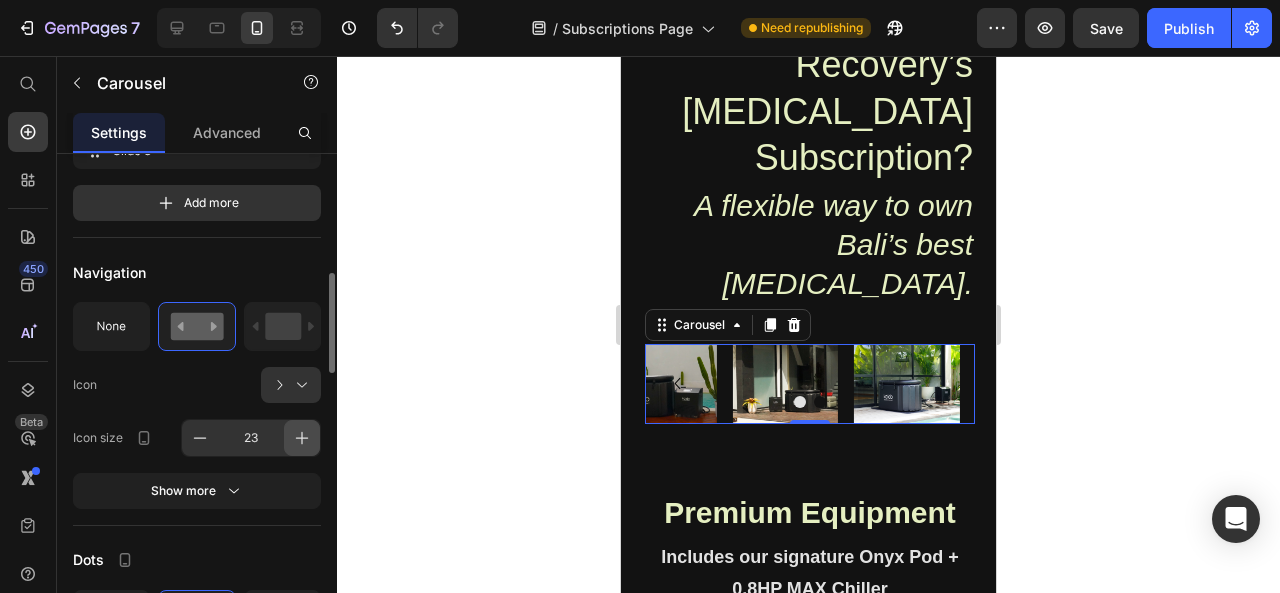 click 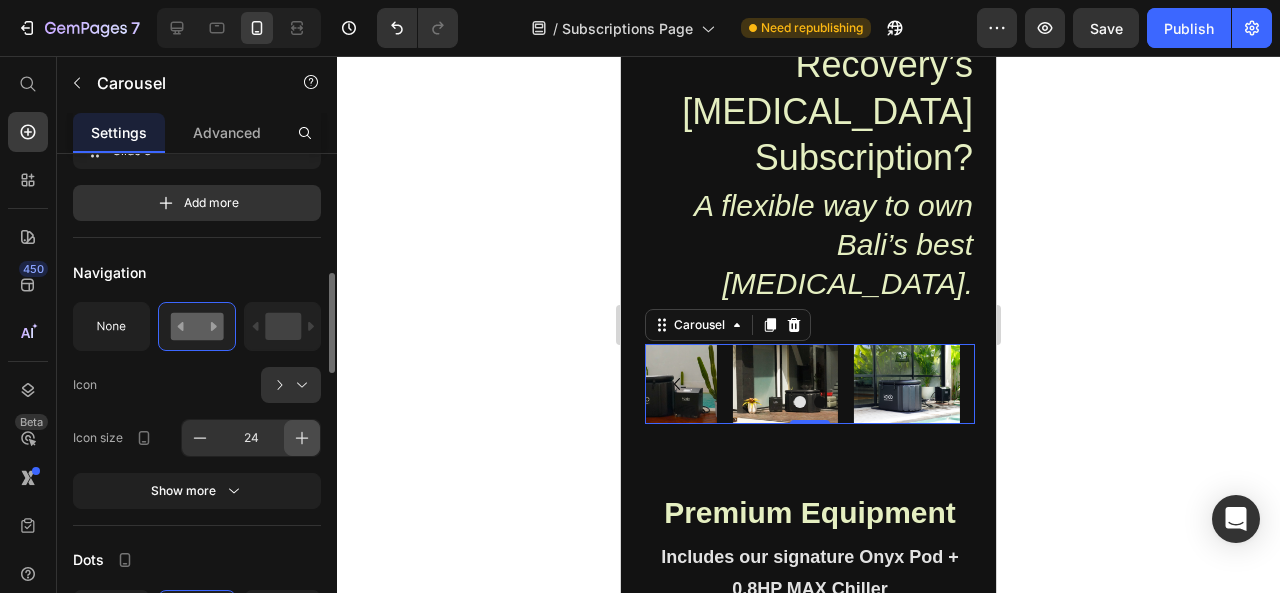click 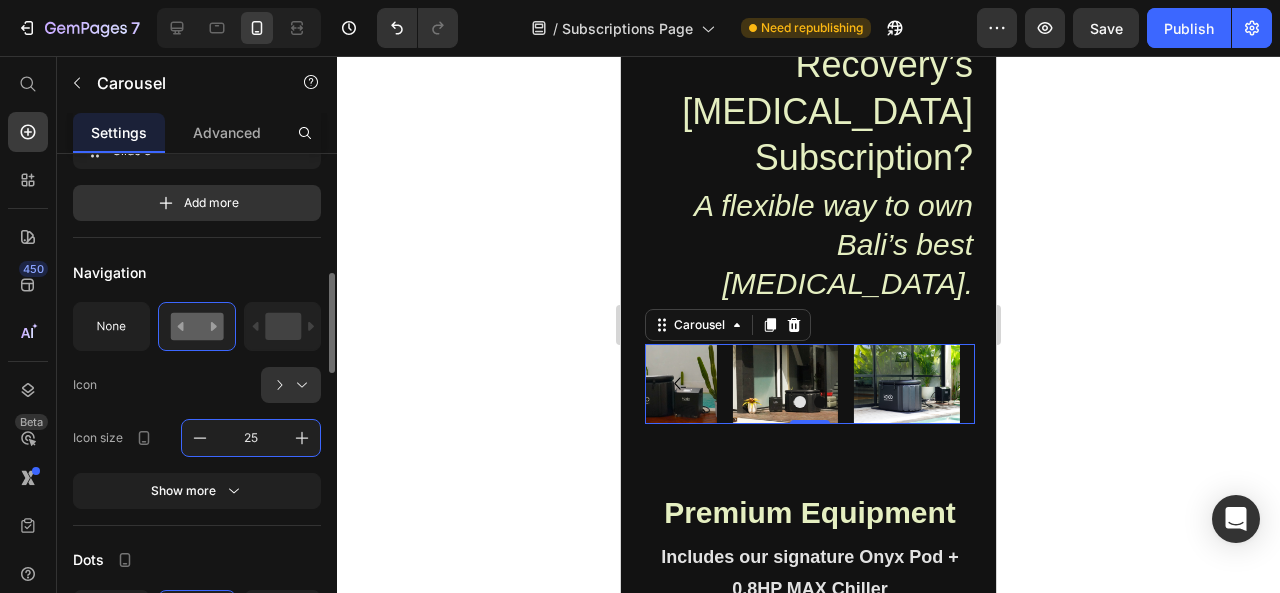 click on "25" at bounding box center (251, 438) 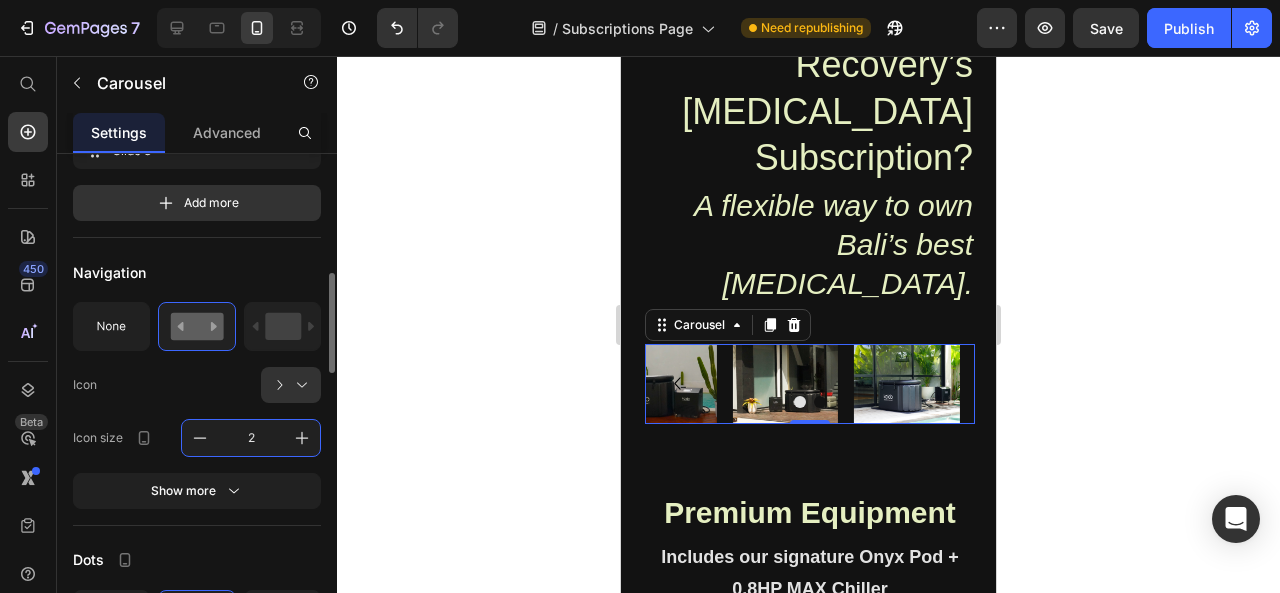 type on "24" 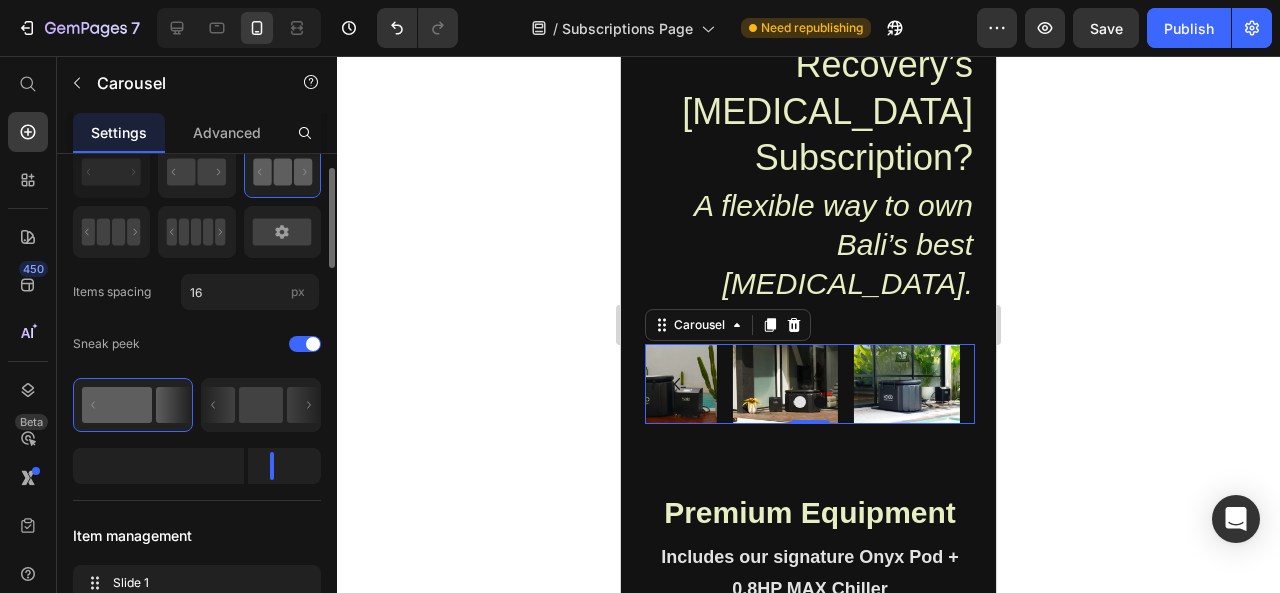 scroll, scrollTop: 0, scrollLeft: 0, axis: both 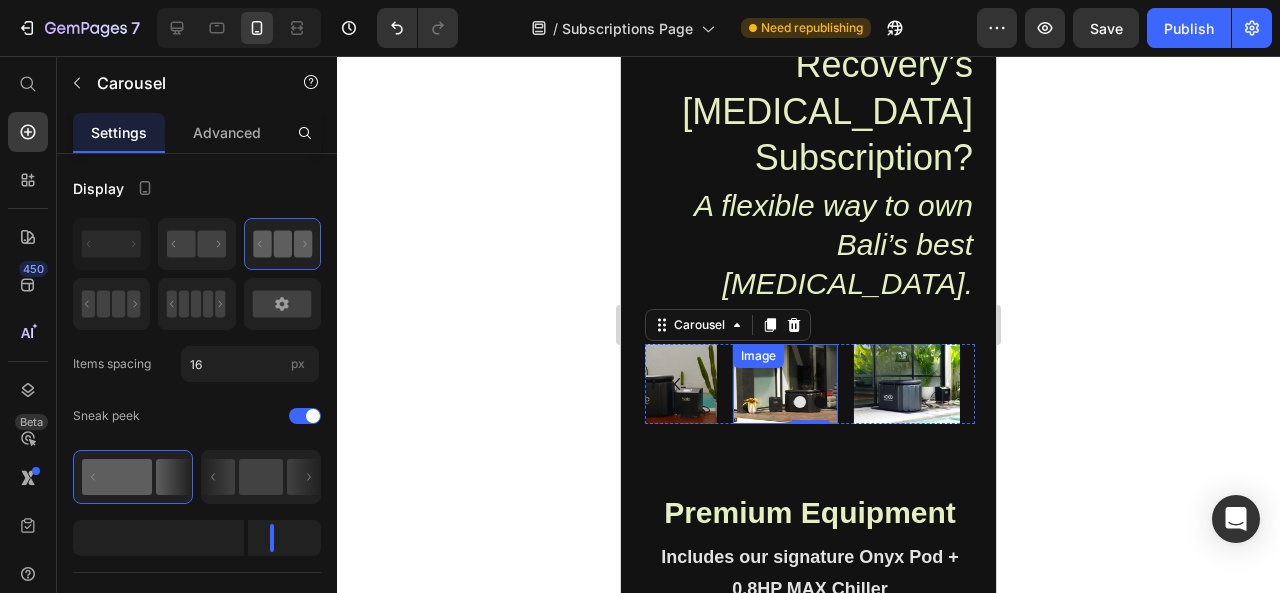 click at bounding box center (786, 383) 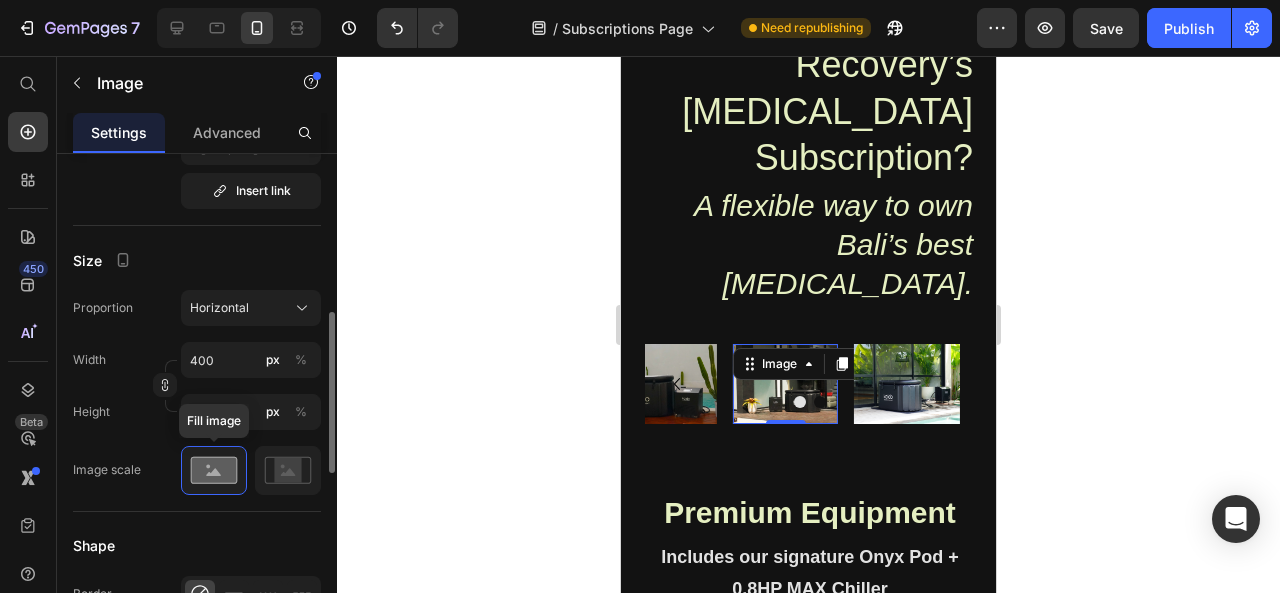 scroll, scrollTop: 487, scrollLeft: 0, axis: vertical 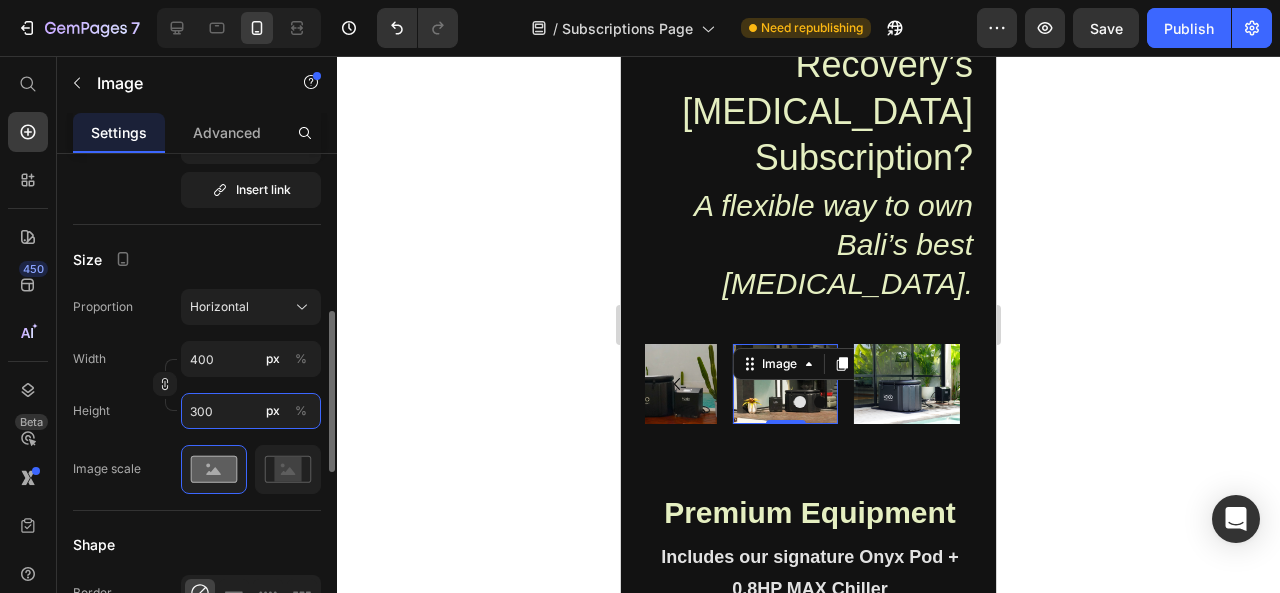 type on "4" 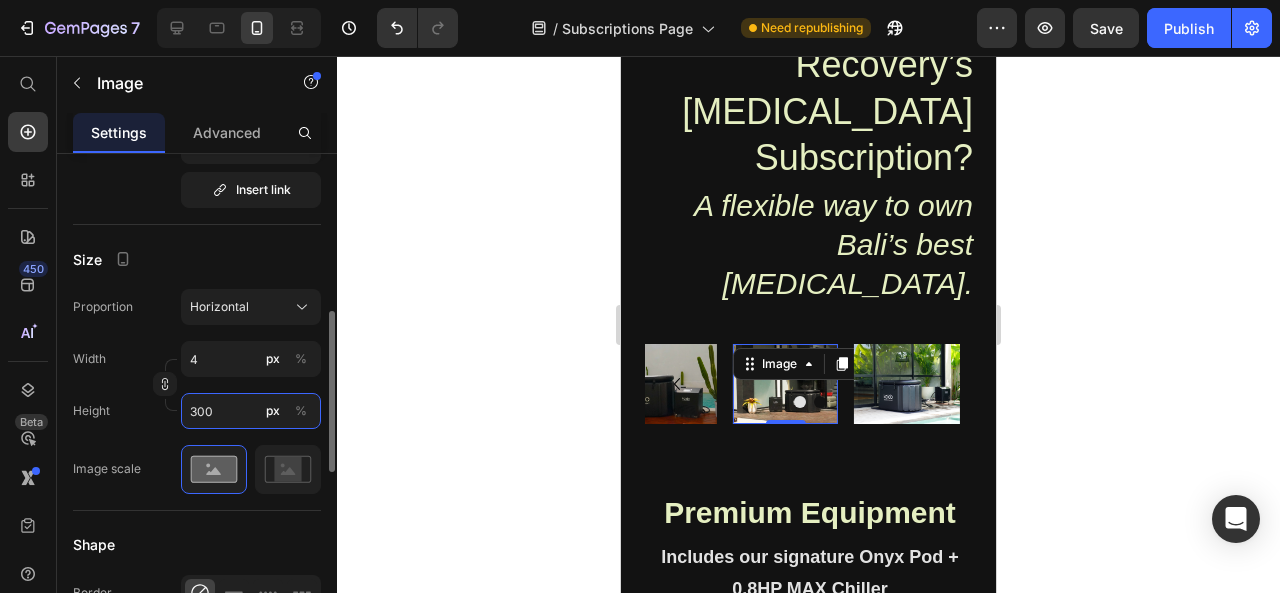 type on "3" 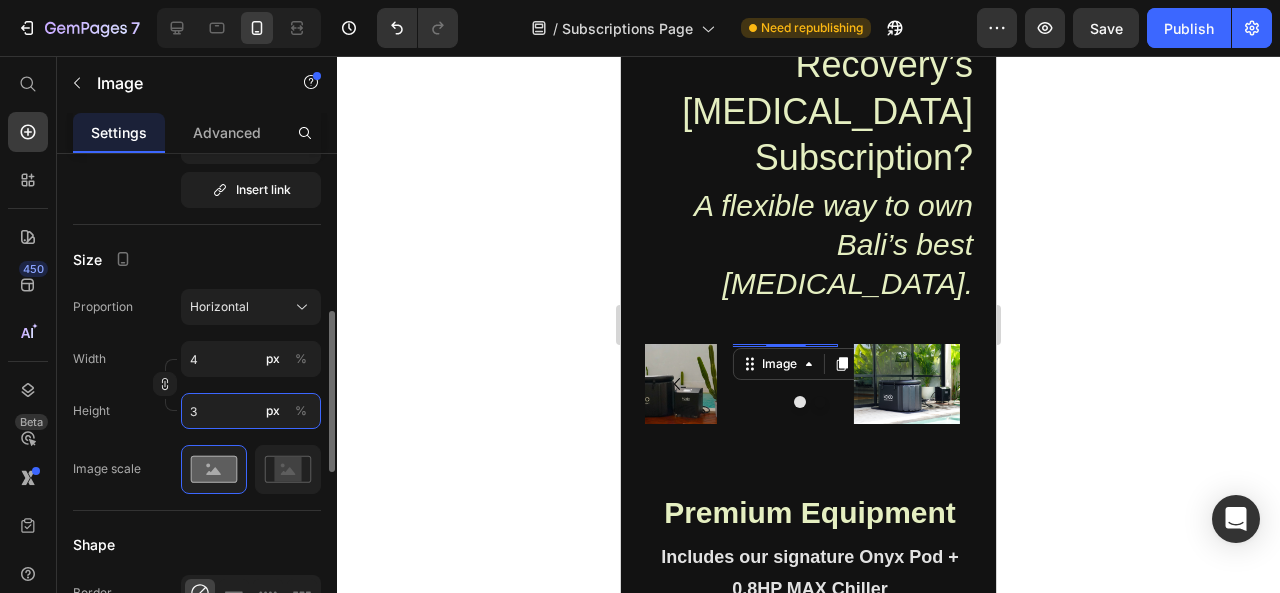 type on "47" 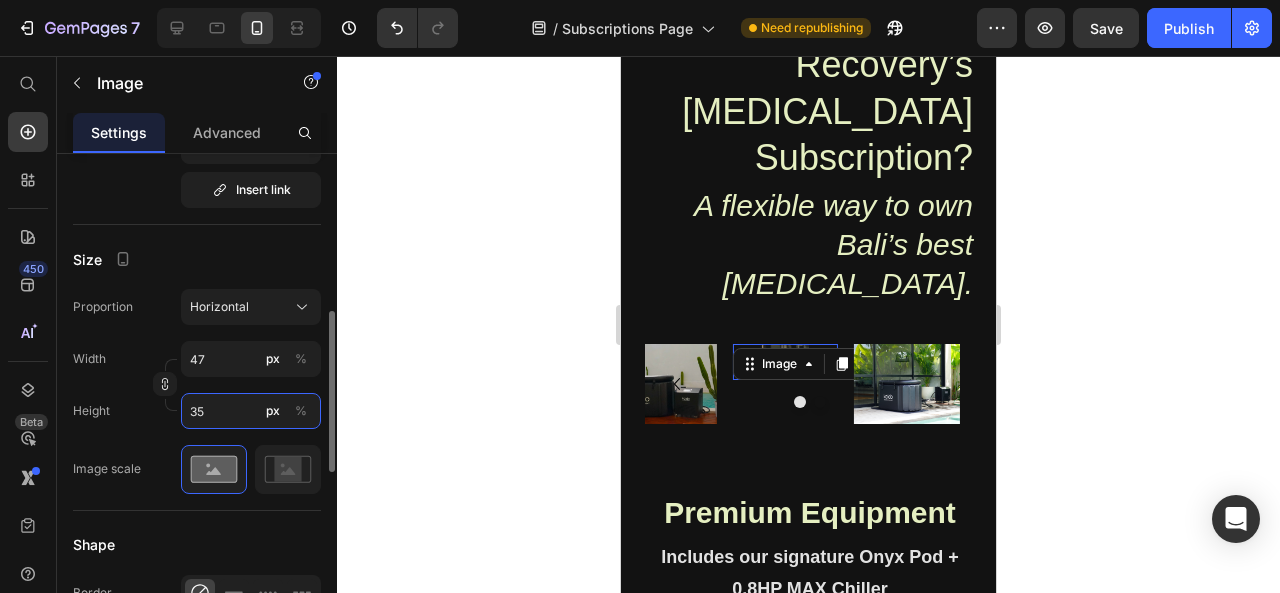 type on "467" 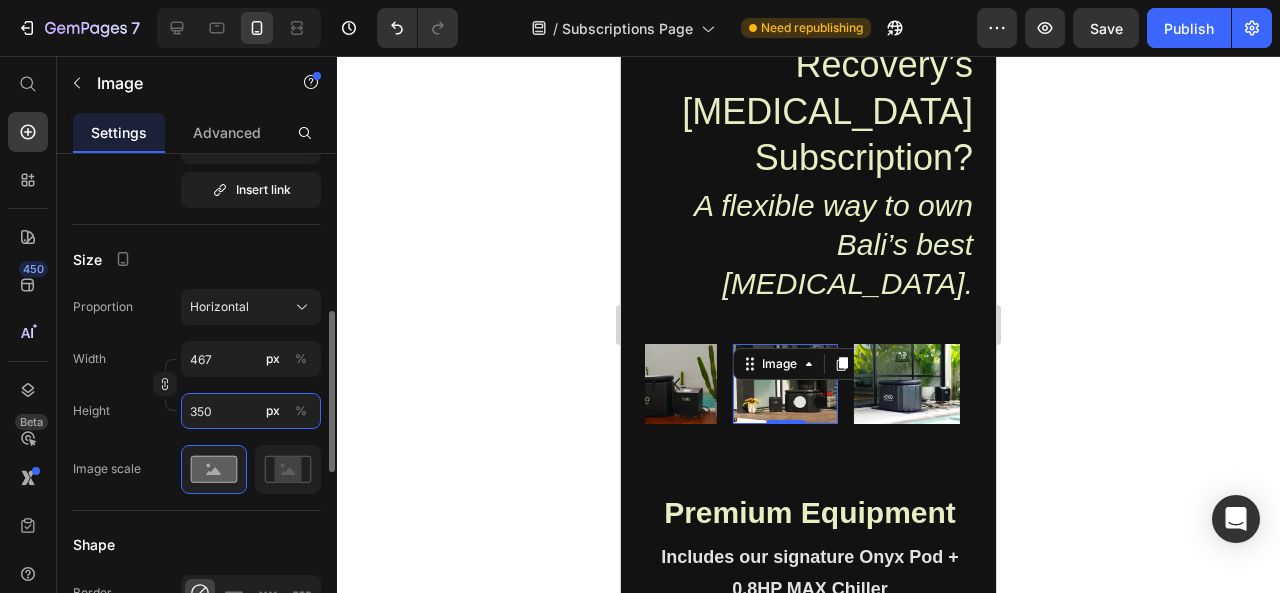 type on "47" 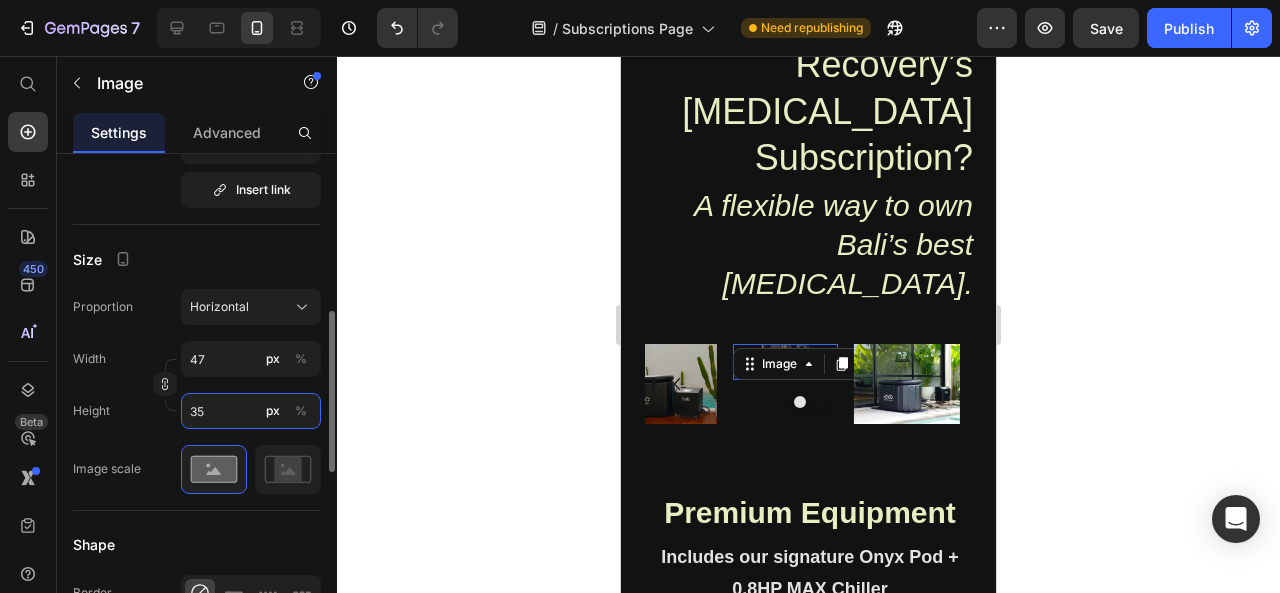 type on "4" 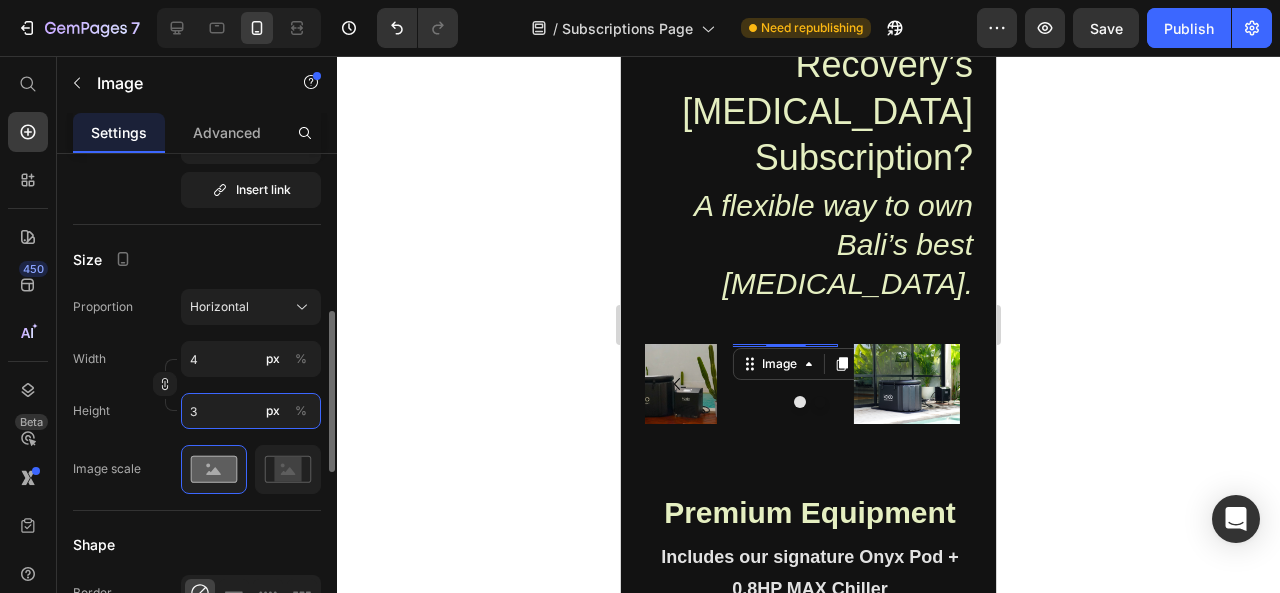 type on "51" 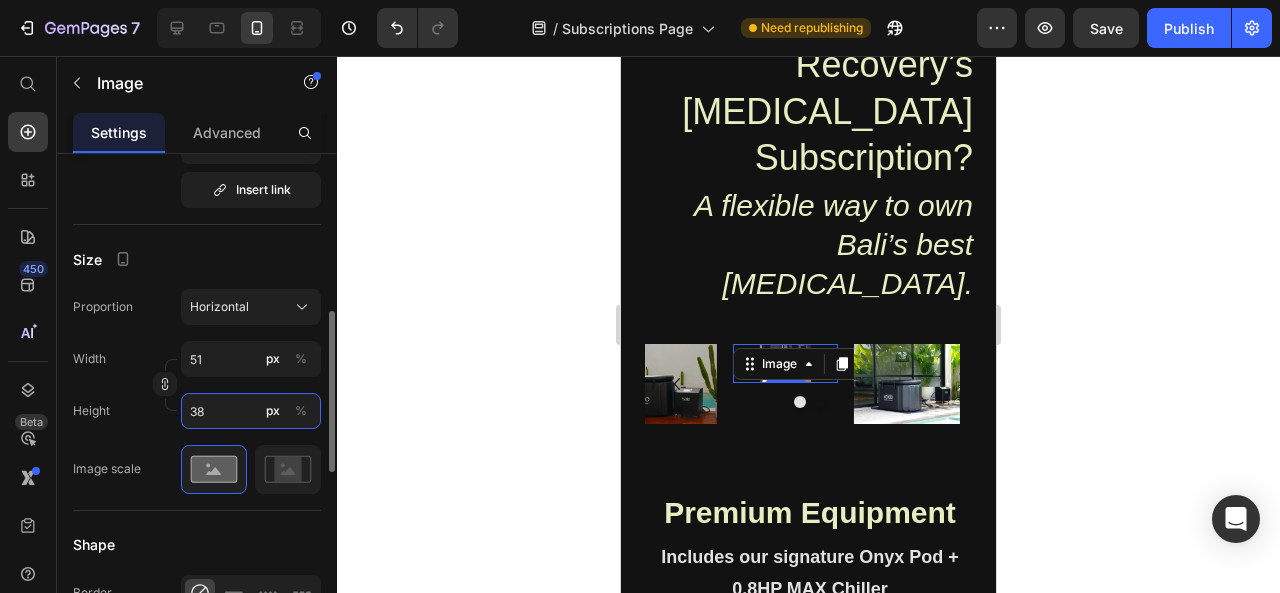 type on "507" 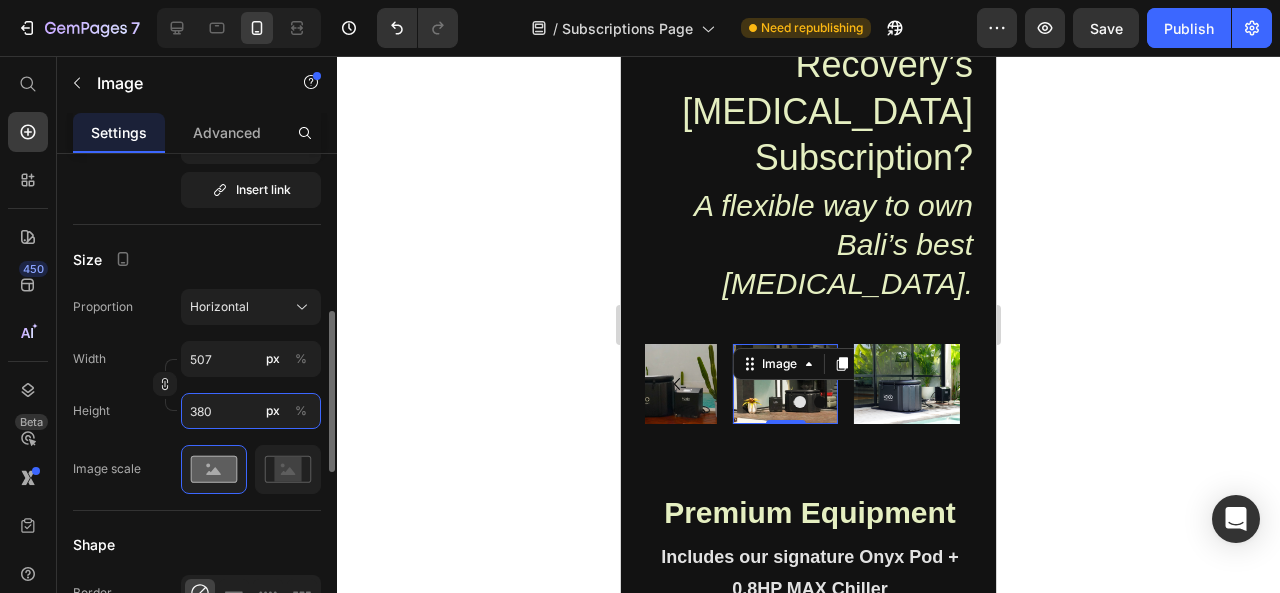 type on "51" 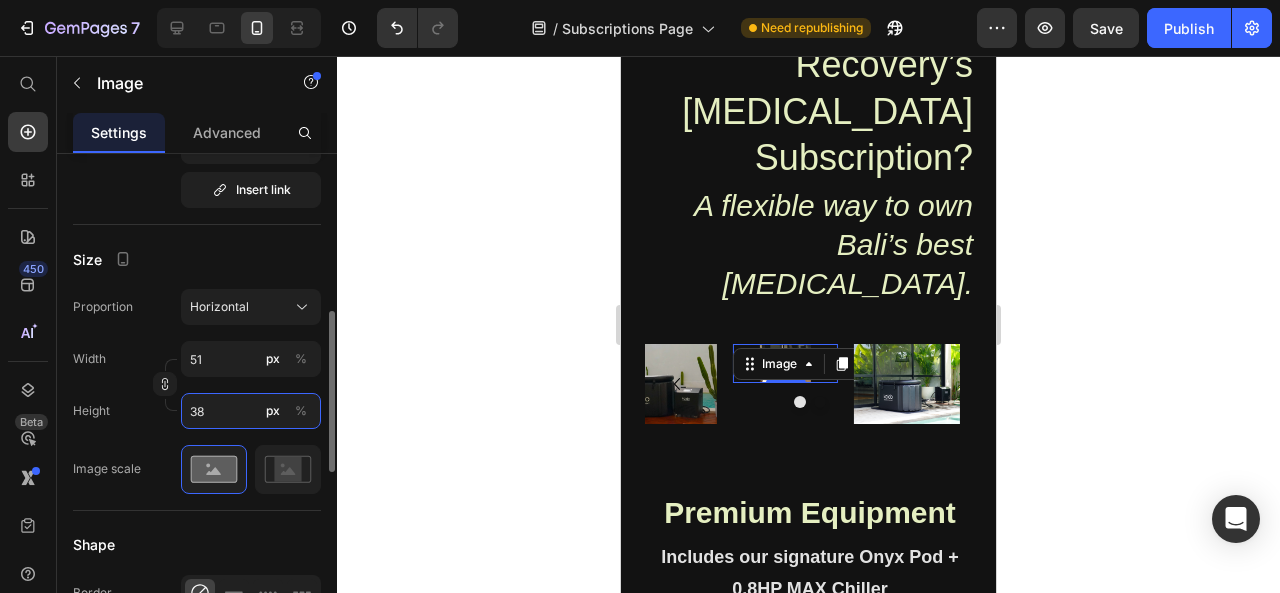 type on "4" 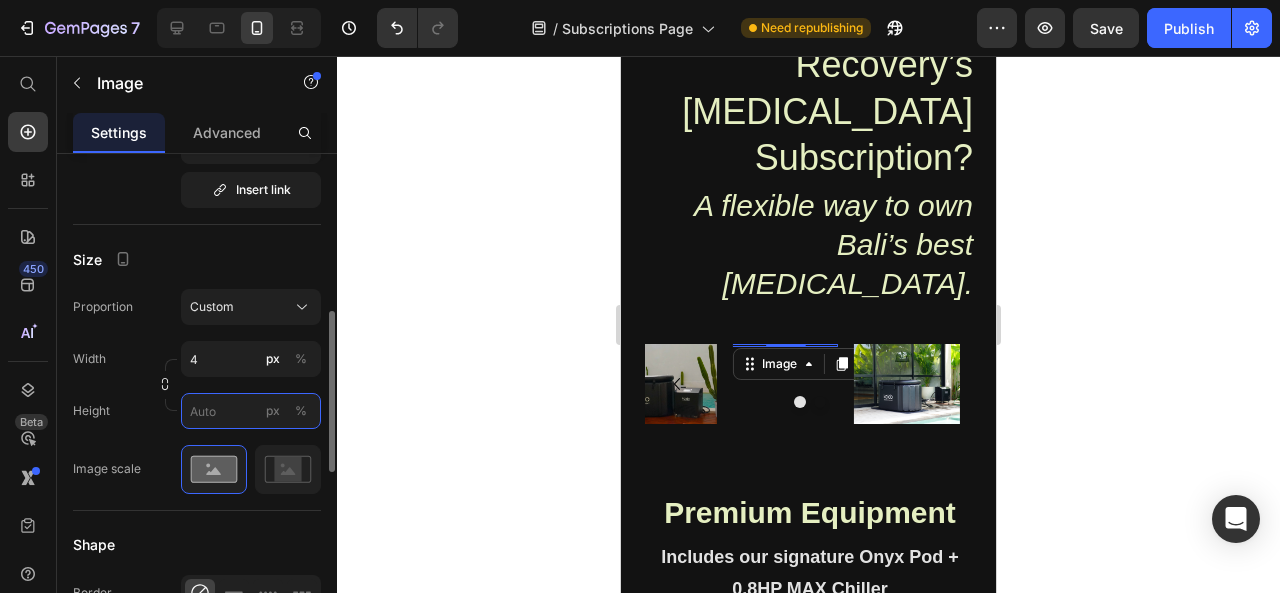 type on "3" 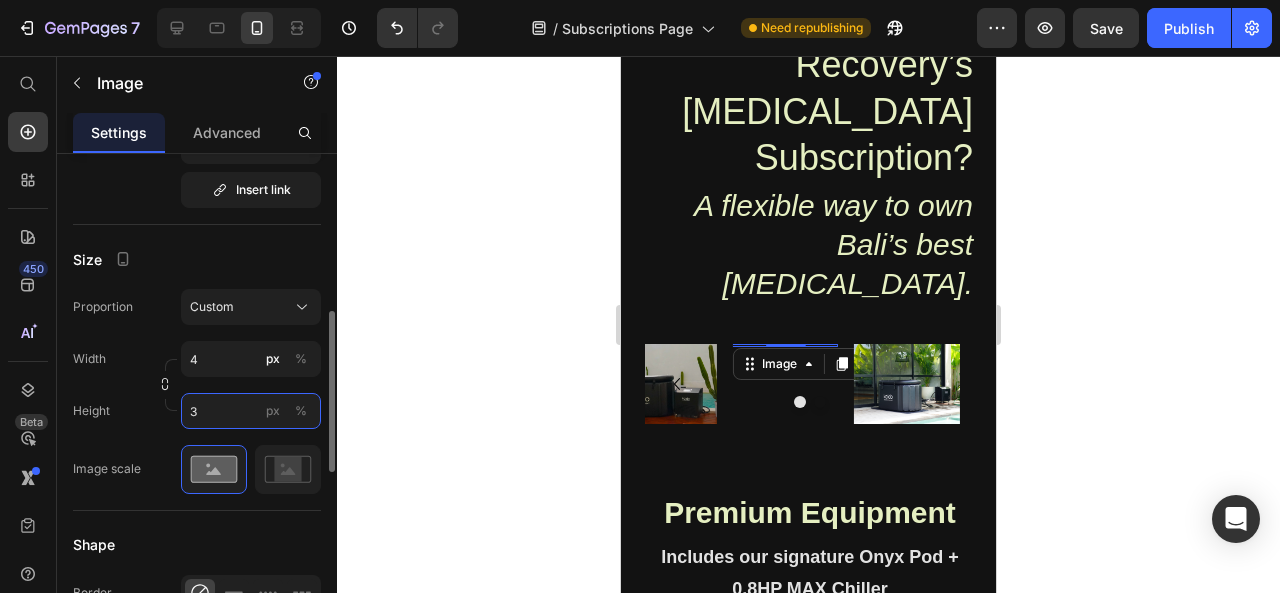 type on "44" 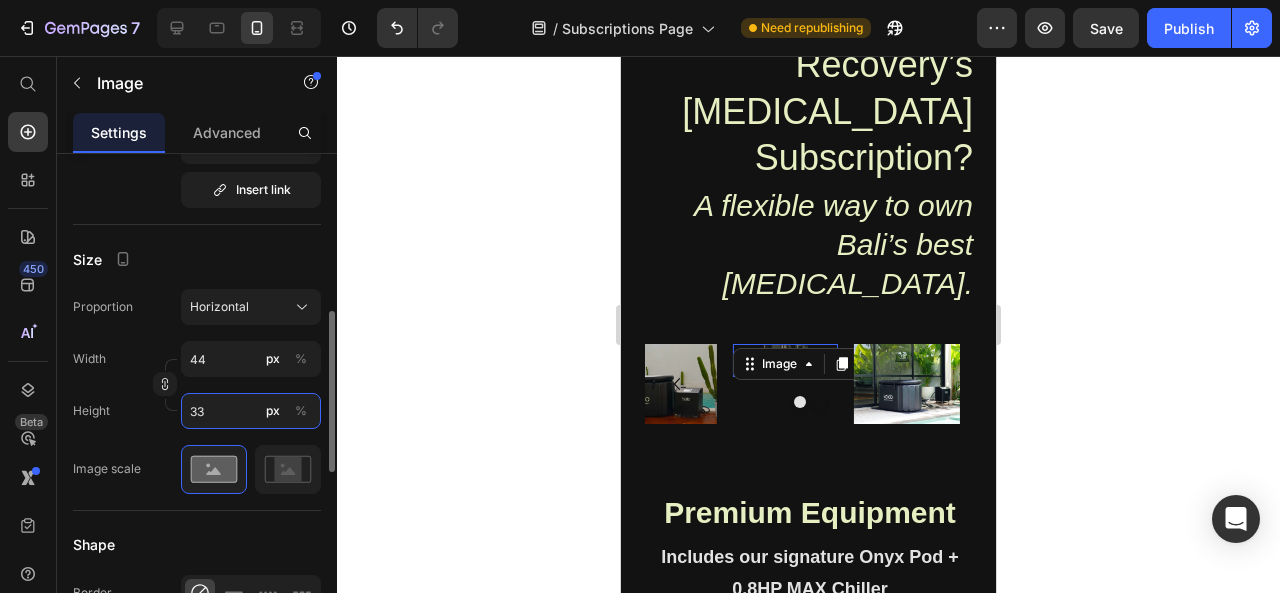 type on "440" 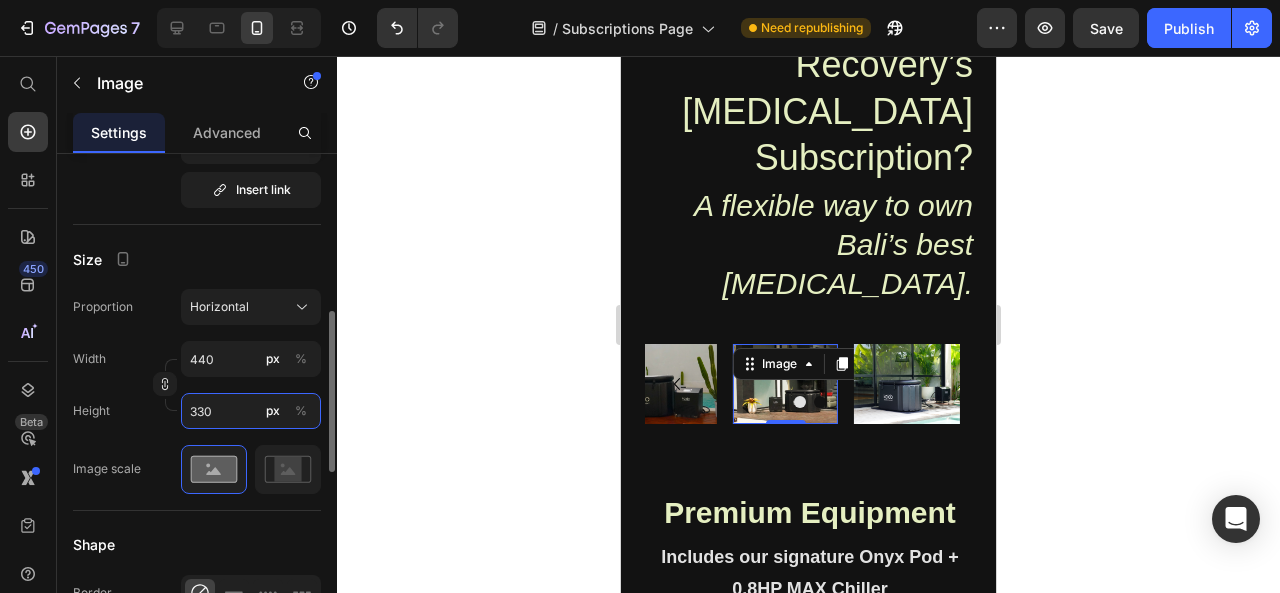 type on "4400" 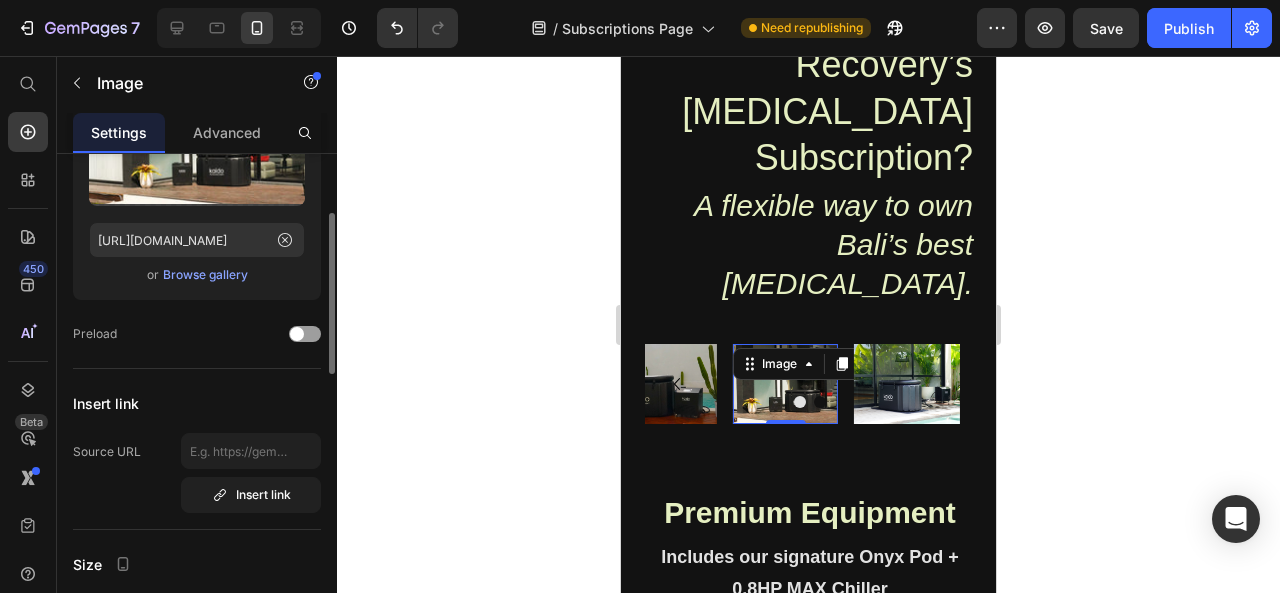 scroll, scrollTop: 0, scrollLeft: 0, axis: both 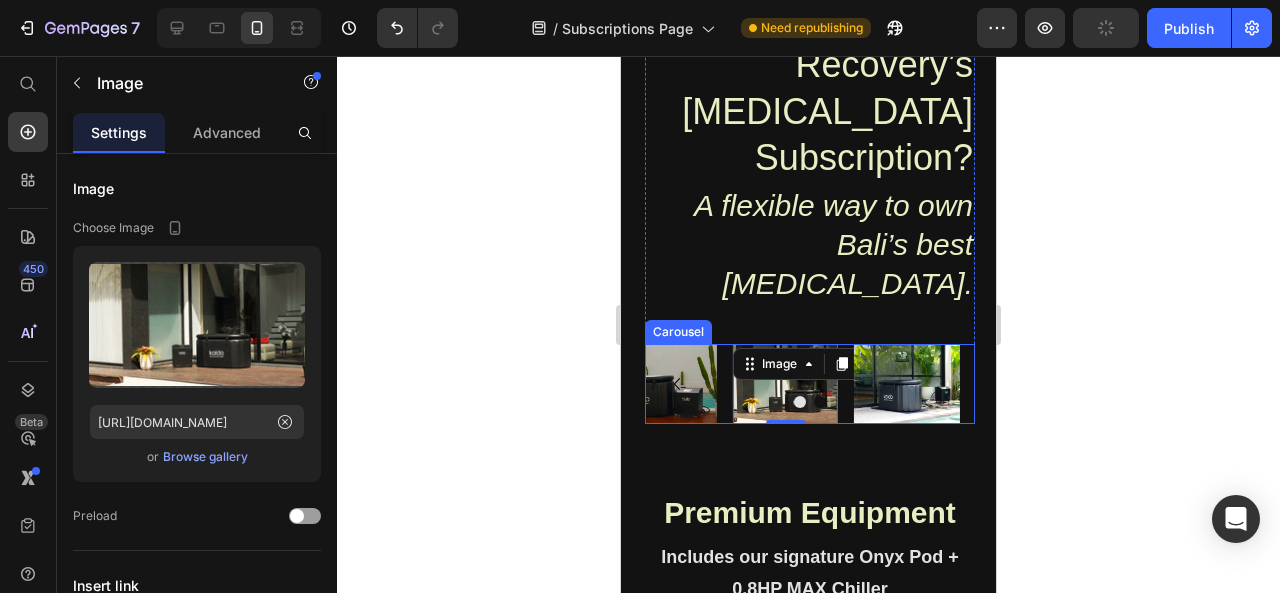 click at bounding box center (810, 402) 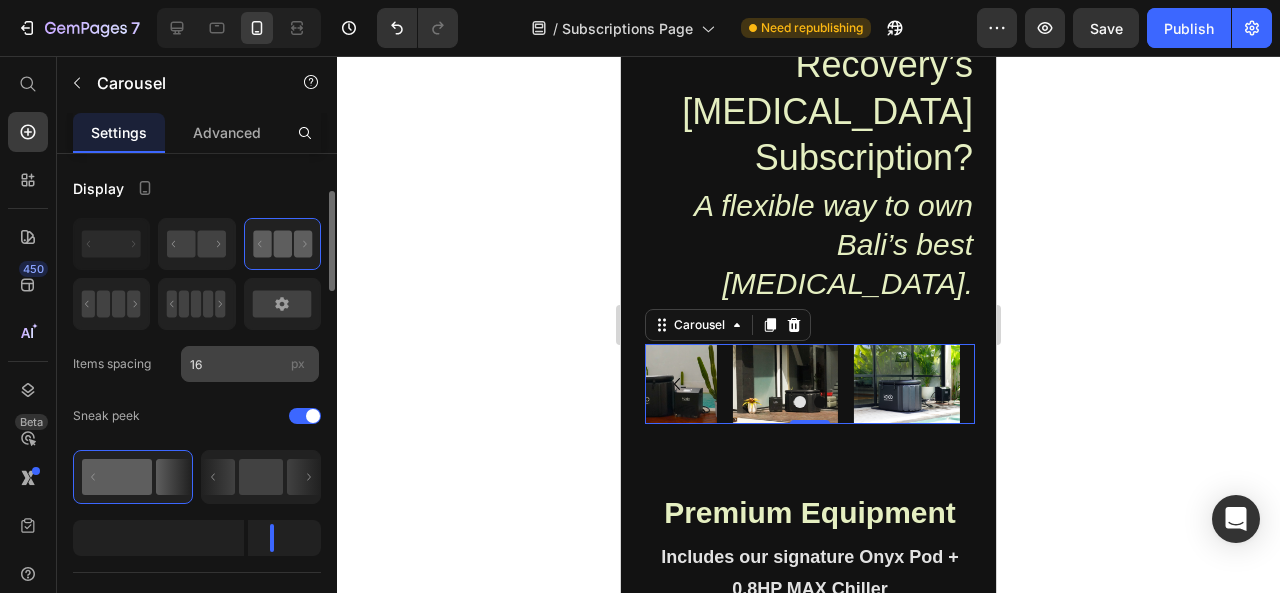 scroll, scrollTop: 182, scrollLeft: 0, axis: vertical 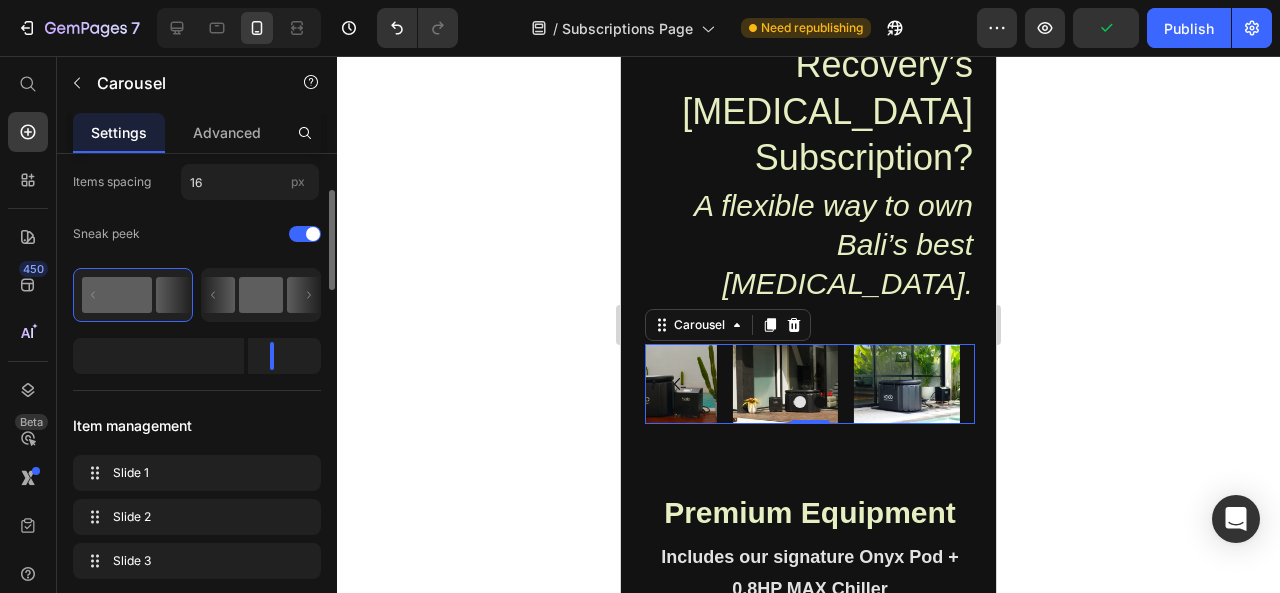 click 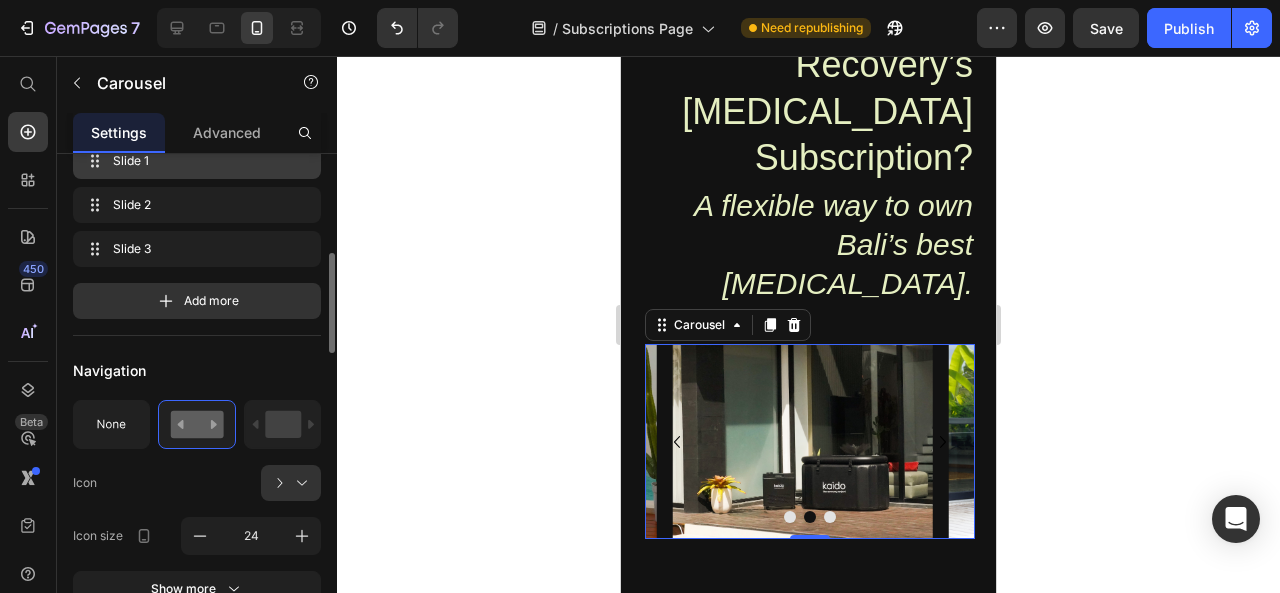 scroll, scrollTop: 496, scrollLeft: 0, axis: vertical 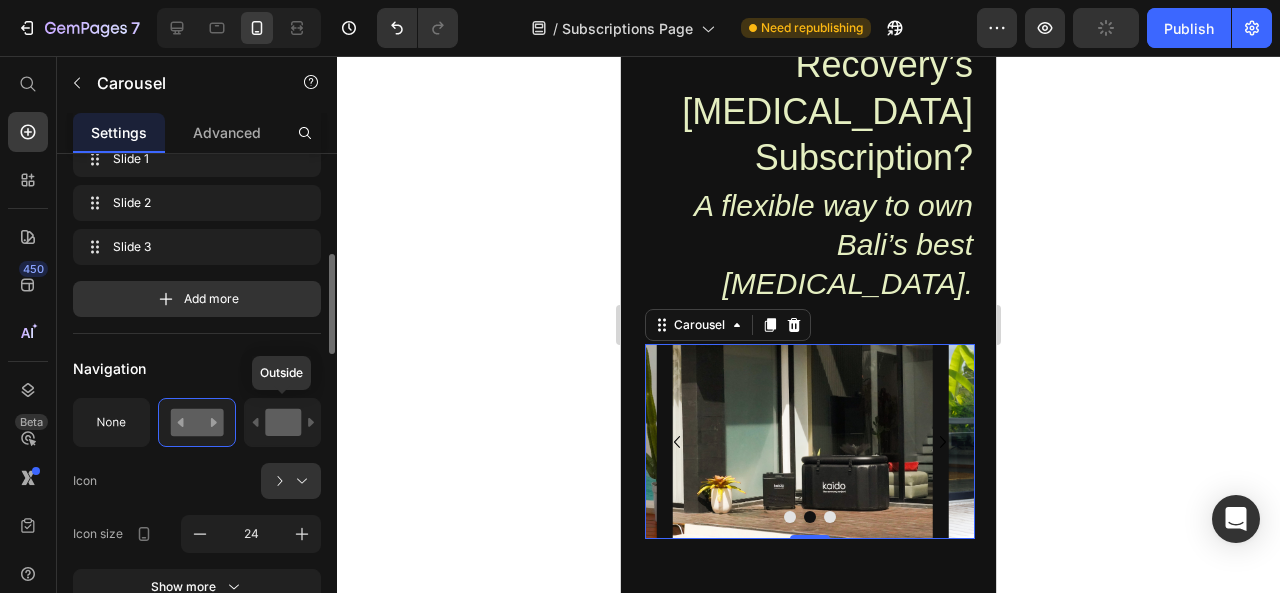 click 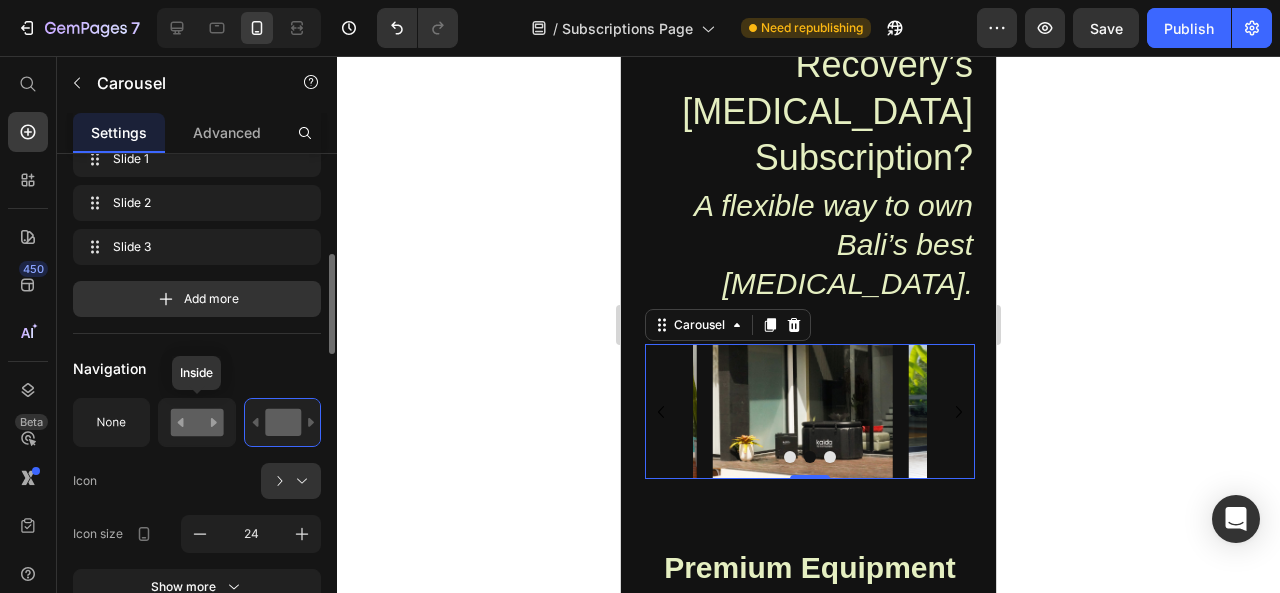 click 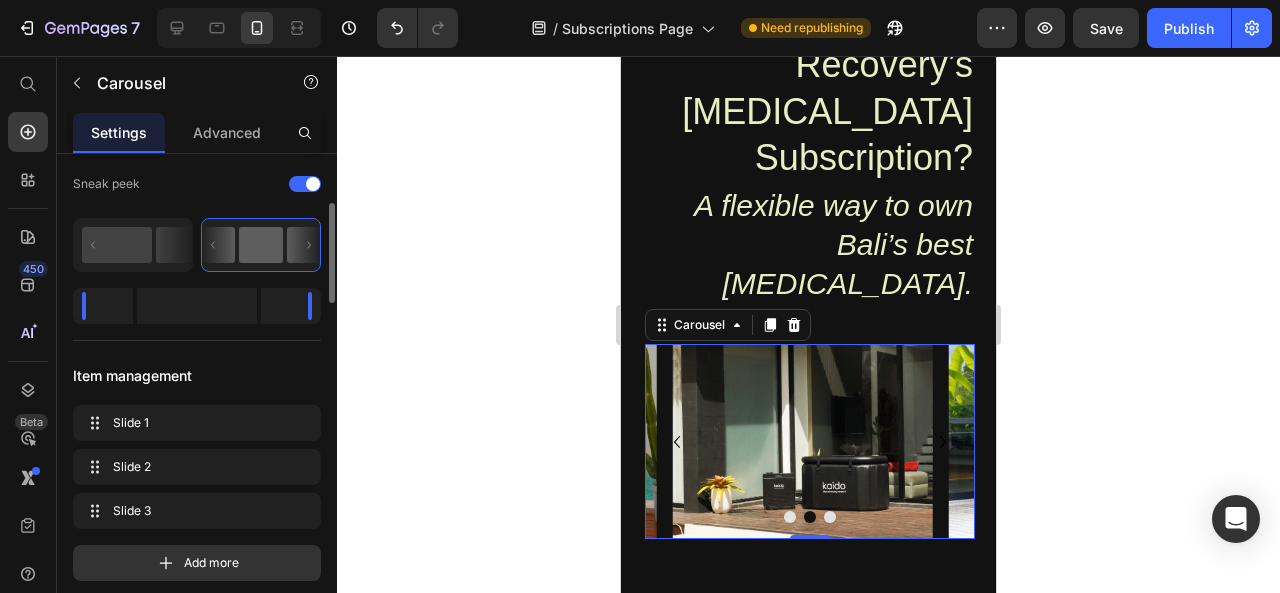 scroll, scrollTop: 230, scrollLeft: 0, axis: vertical 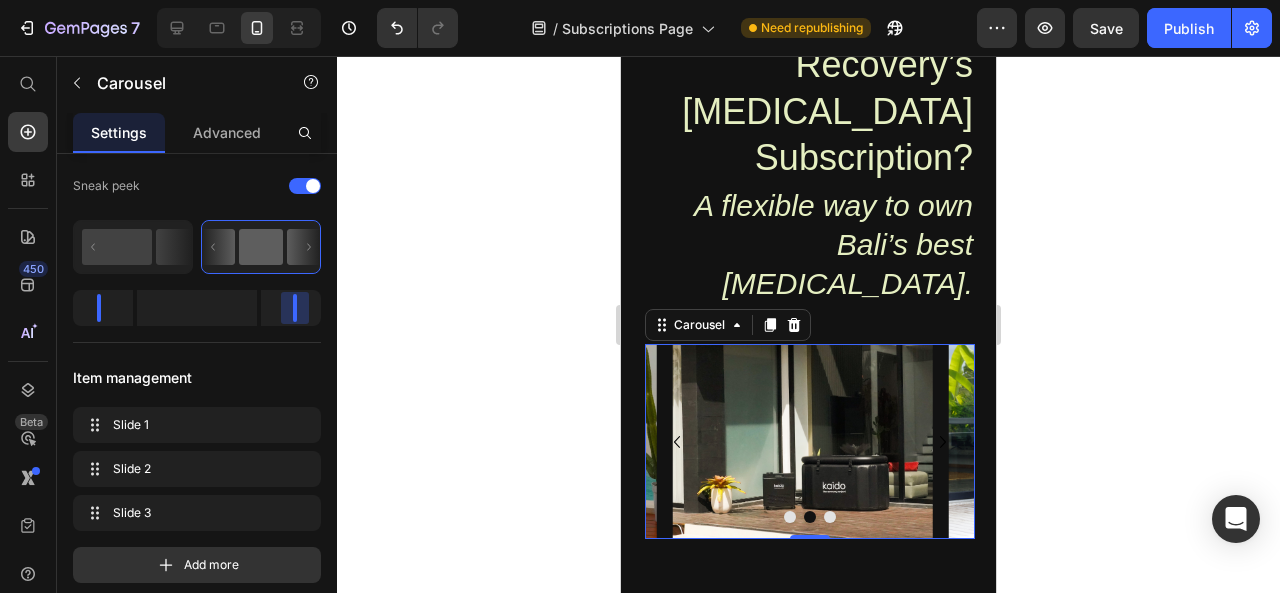drag, startPoint x: 311, startPoint y: 310, endPoint x: 298, endPoint y: 310, distance: 13 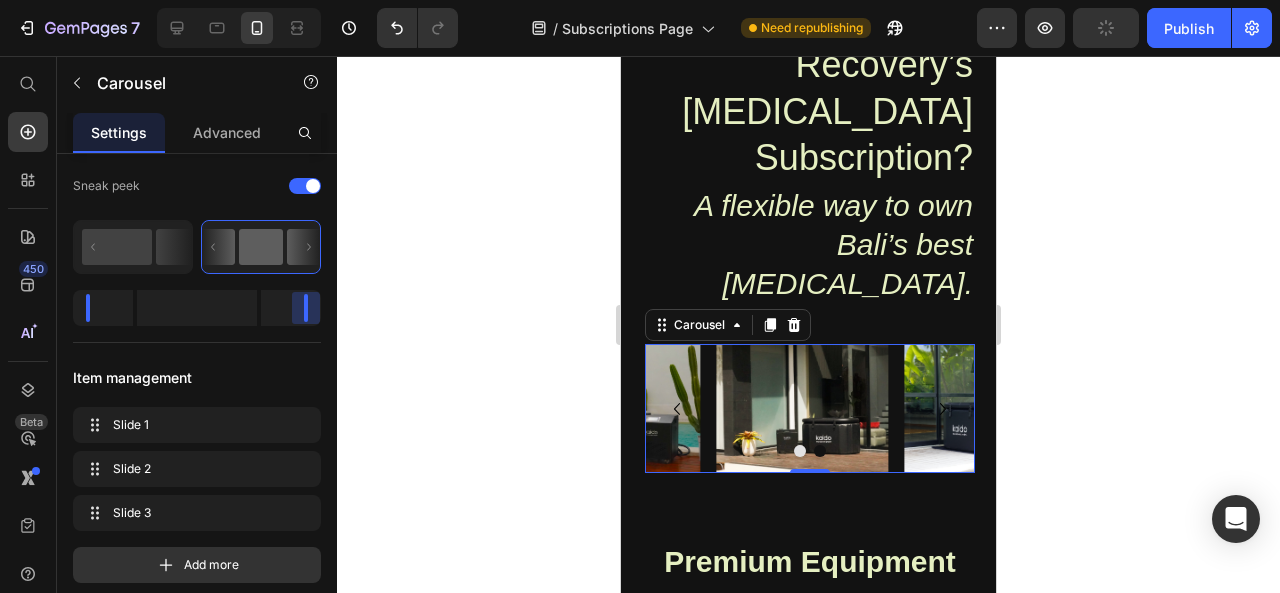 drag, startPoint x: 298, startPoint y: 310, endPoint x: 310, endPoint y: 310, distance: 12 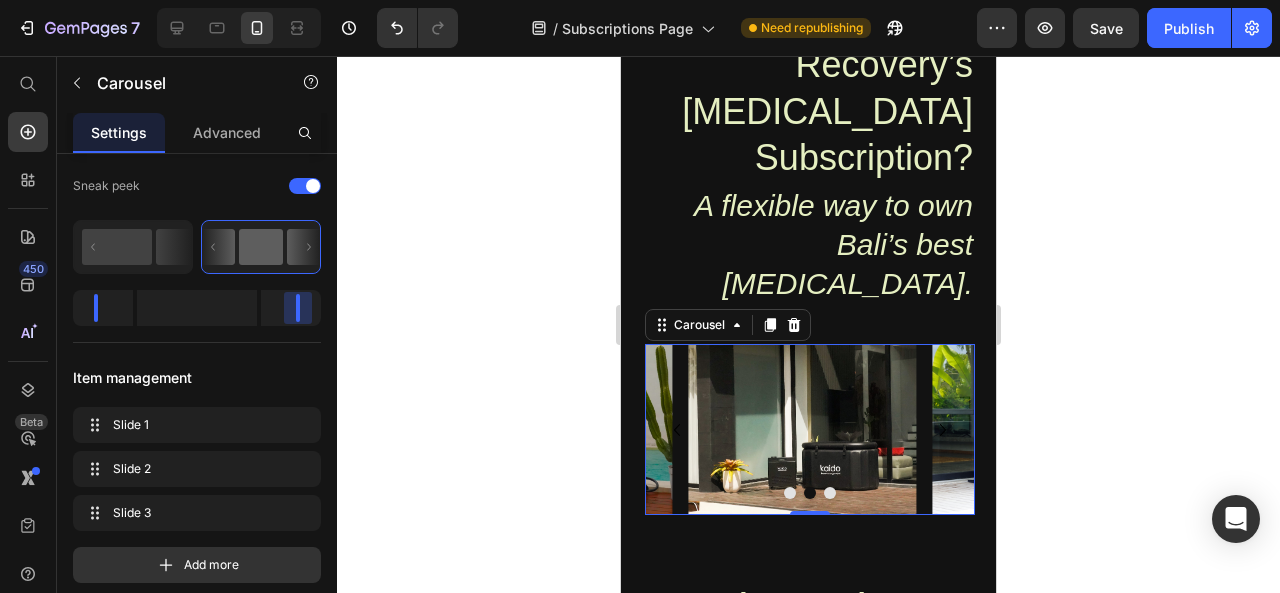 click on "7  Version history  /  Subscriptions Page Need republishing Preview  Save   Publish  450 Beta Start with Sections Elements Hero Section Product Detail Brands Trusted Badges Guarantee Product Breakdown How to use Testimonials Compare Bundle FAQs Social Proof Brand Story Product List Collection Blog List Contact Sticky Add to Cart Custom Footer Browse Library 450 Layout
Row
Row
Row
Row Text
Heading
Text Block Button
Button
Button
Sticky Back to top Media
Image" at bounding box center [640, 0] 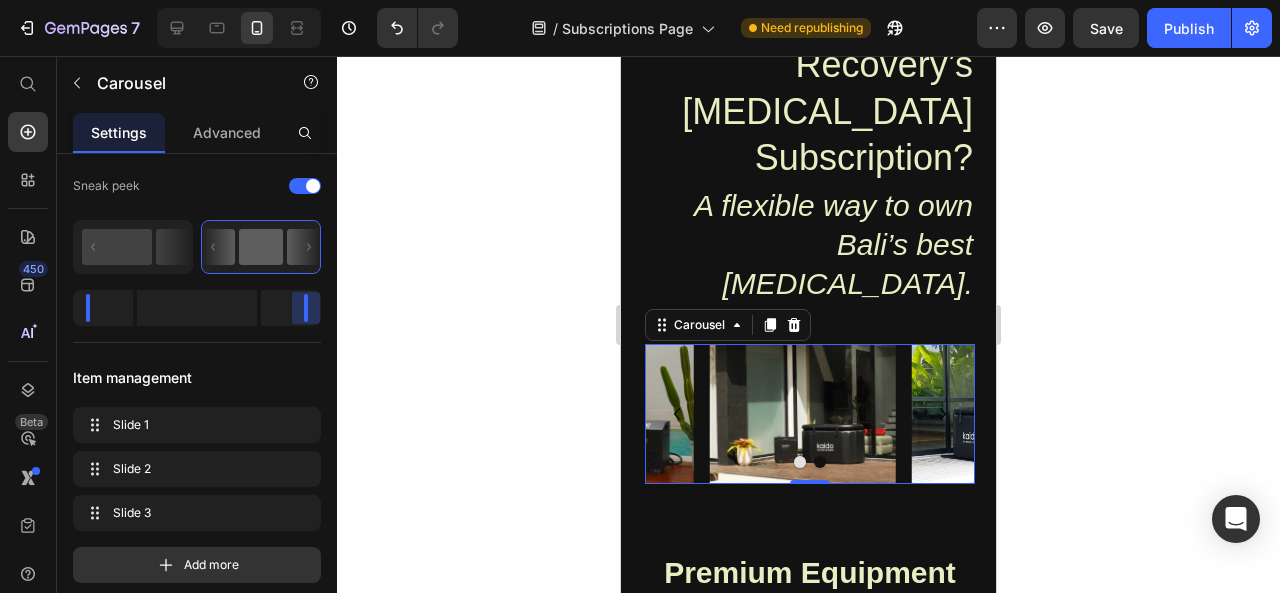 click on "7  Version history  /  Subscriptions Page Need republishing Preview  Save   Publish  450 Beta Start with Sections Elements Hero Section Product Detail Brands Trusted Badges Guarantee Product Breakdown How to use Testimonials Compare Bundle FAQs Social Proof Brand Story Product List Collection Blog List Contact Sticky Add to Cart Custom Footer Browse Library 450 Layout
Row
Row
Row
Row Text
Heading
Text Block Button
Button
Button
Sticky Back to top Media
Image" at bounding box center (640, 0) 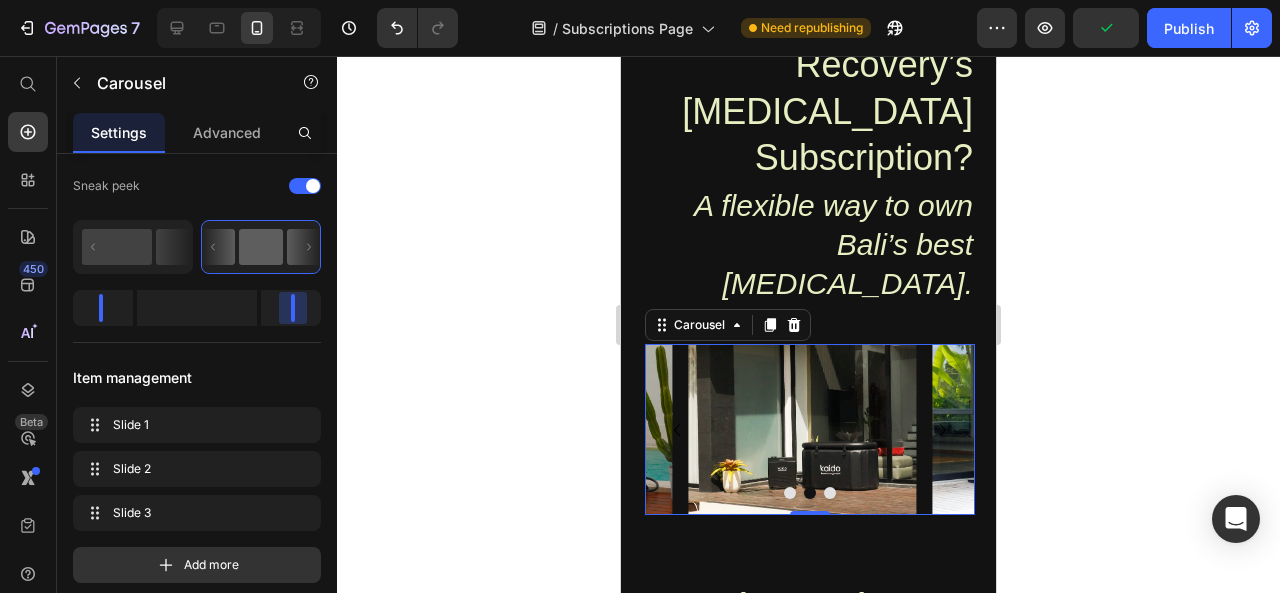 click on "7  Version history  /  Subscriptions Page Need republishing Preview  Publish  450 Beta Start with Sections Elements Hero Section Product Detail Brands Trusted Badges Guarantee Product Breakdown How to use Testimonials Compare Bundle FAQs Social Proof Brand Story Product List Collection Blog List Contact Sticky Add to Cart Custom Footer Browse Library 450 Layout
Row
Row
Row
Row Text
Heading
Text Block Button
Button
Button
Sticky Back to top Media
Image
Image" at bounding box center (640, 0) 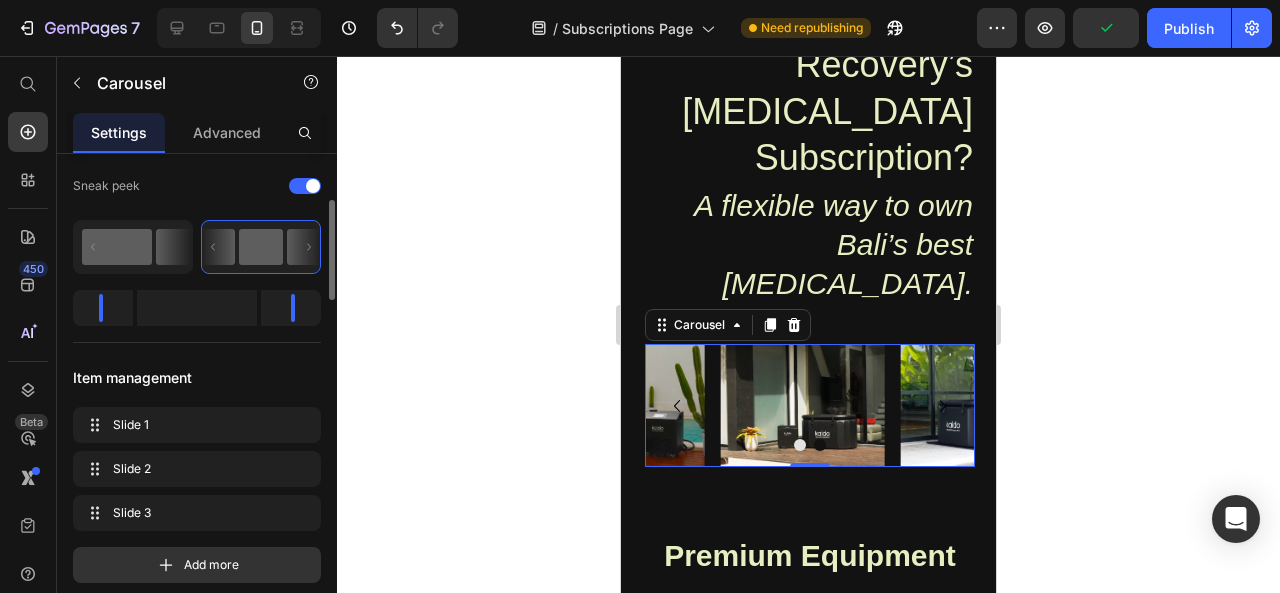 click 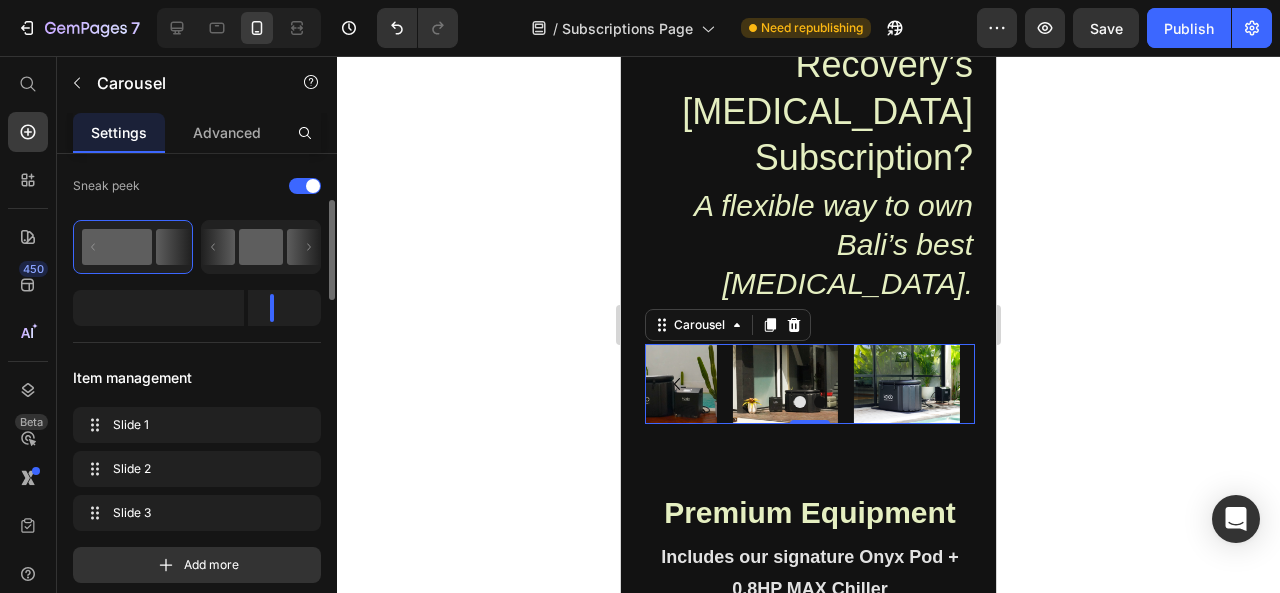 click 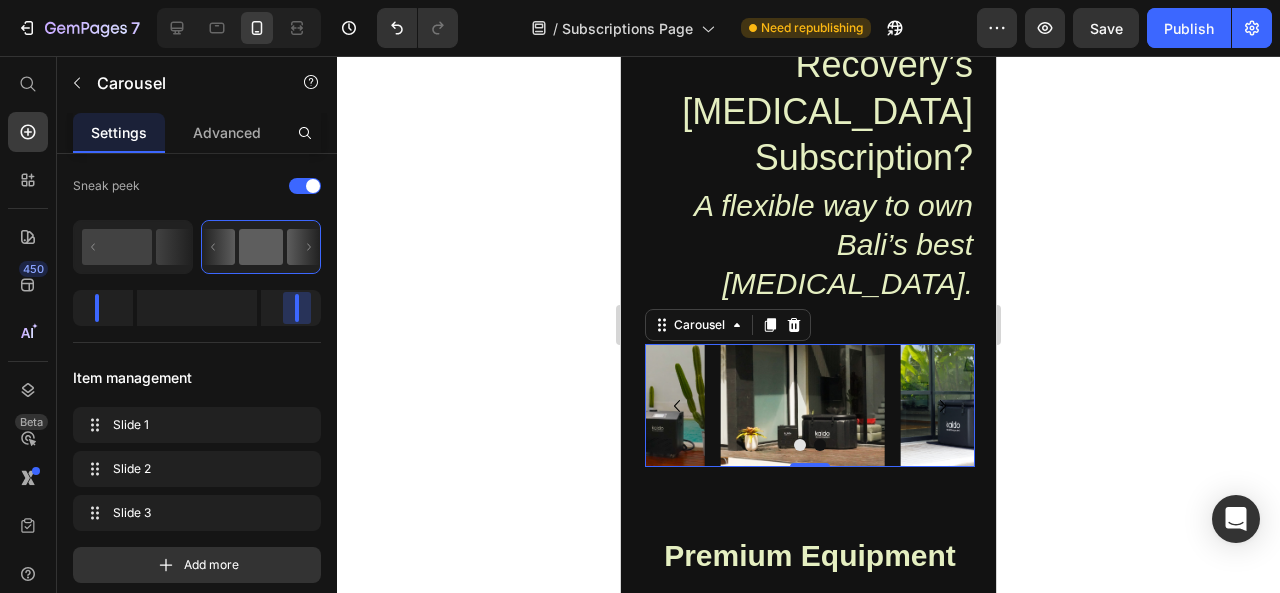 click on "7  Version history  /  Subscriptions Page Need republishing Preview  Save   Publish  450 Beta Start with Sections Elements Hero Section Product Detail Brands Trusted Badges Guarantee Product Breakdown How to use Testimonials Compare Bundle FAQs Social Proof Brand Story Product List Collection Blog List Contact Sticky Add to Cart Custom Footer Browse Library 450 Layout
Row
Row
Row
Row Text
Heading
Text Block Button
Button
Button
Sticky Back to top Media
Image" at bounding box center [640, 0] 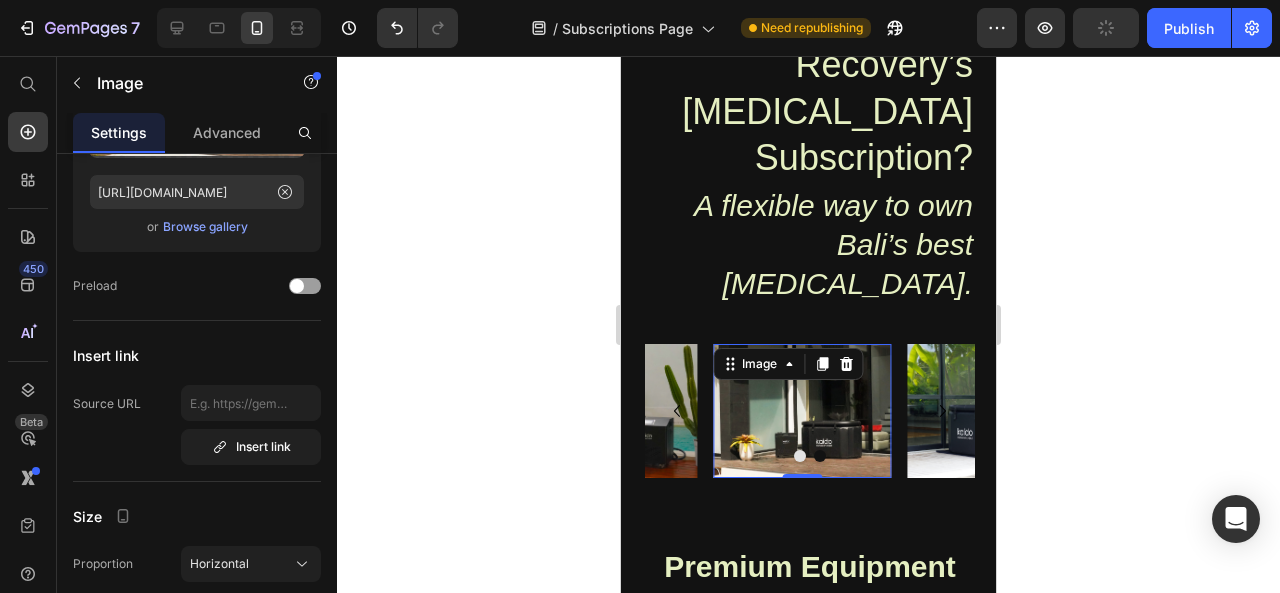 scroll, scrollTop: 0, scrollLeft: 0, axis: both 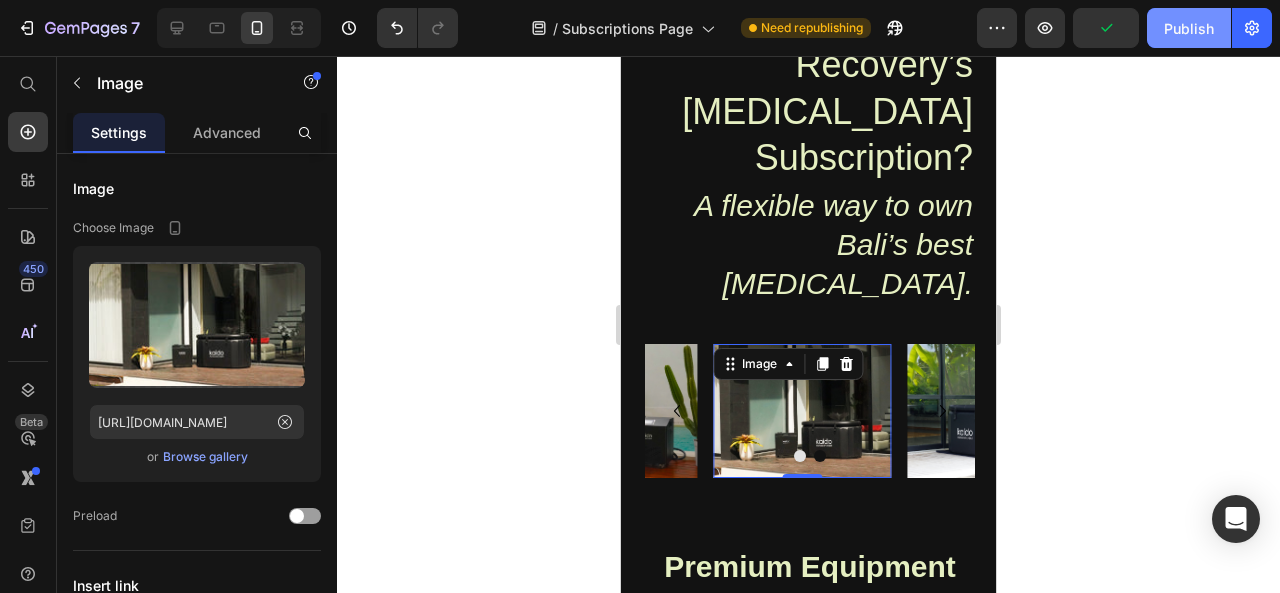 click on "Publish" at bounding box center (1189, 28) 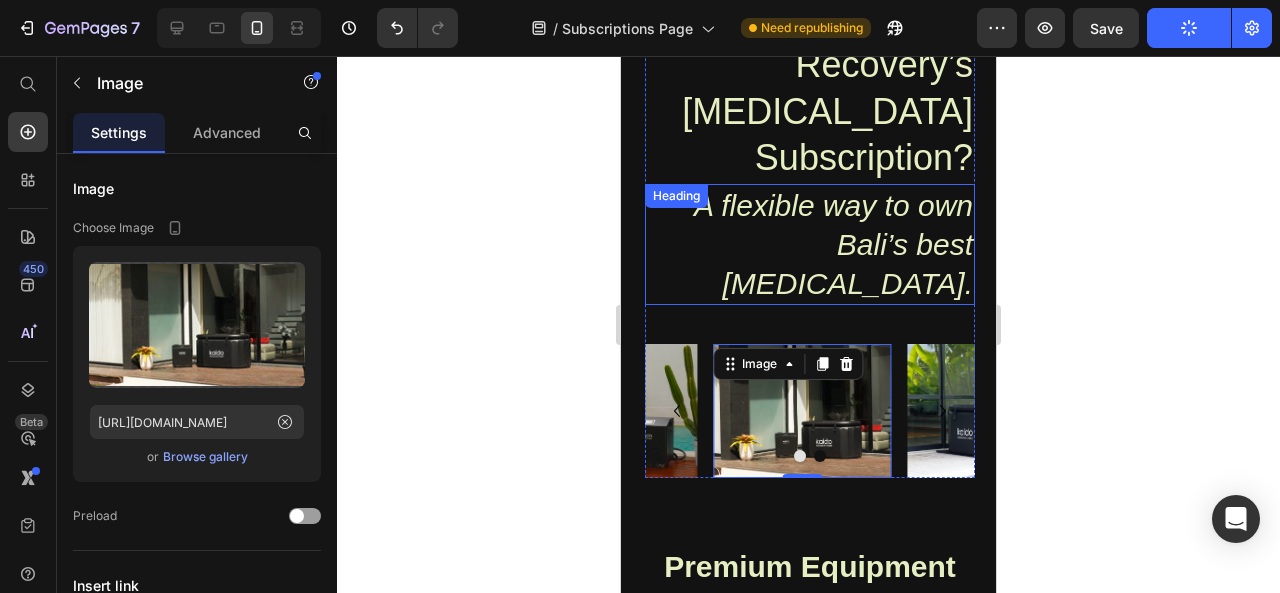 click on "A flexible way to own Bali’s best [MEDICAL_DATA]." at bounding box center [810, 244] 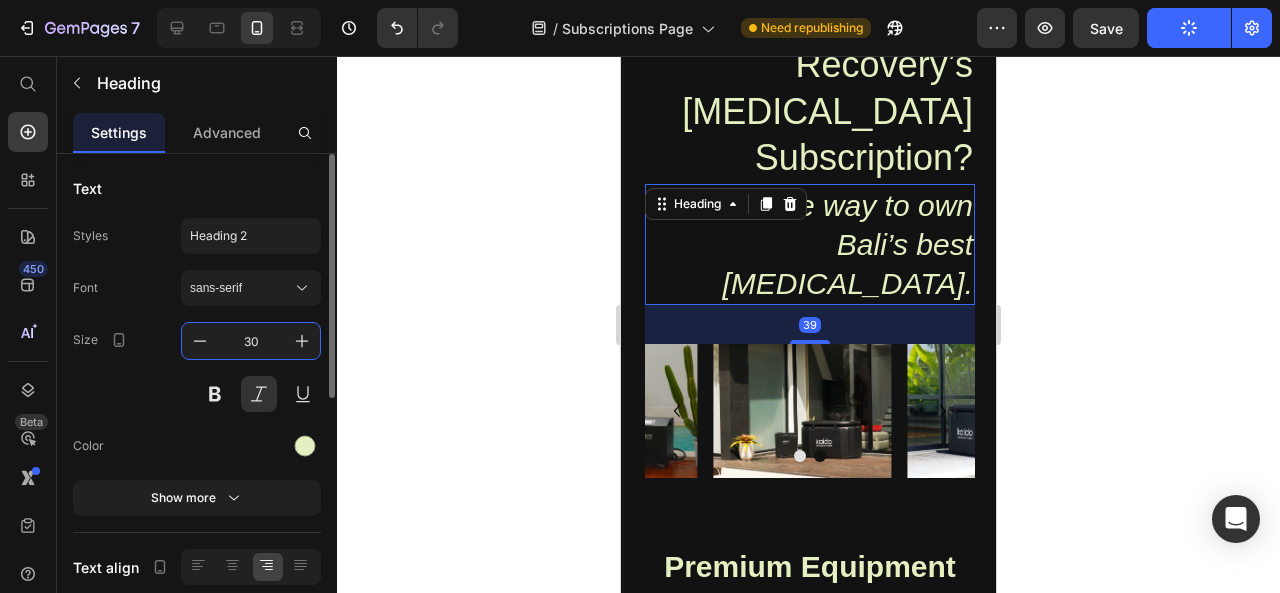 click on "30" at bounding box center (251, 341) 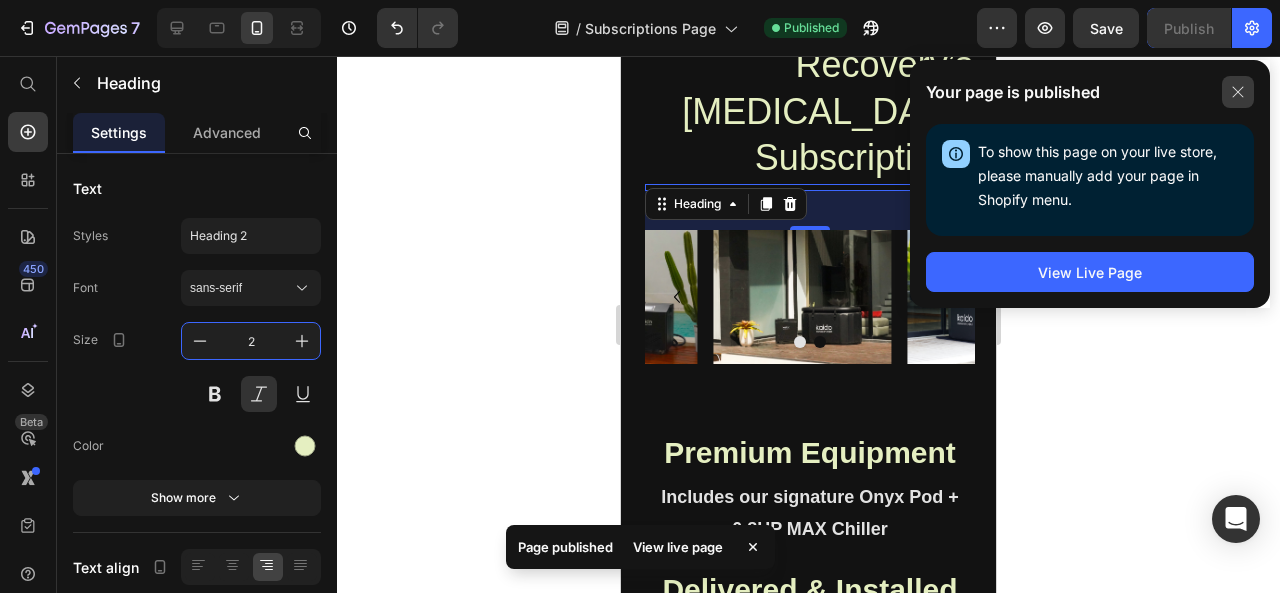 type on "2" 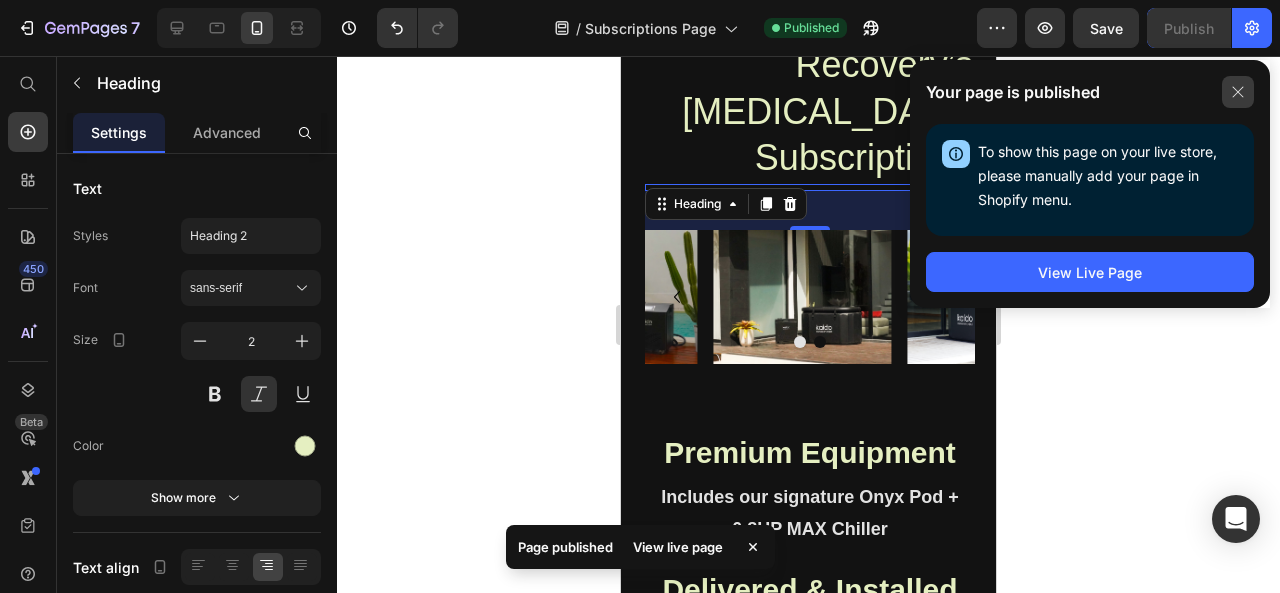 click 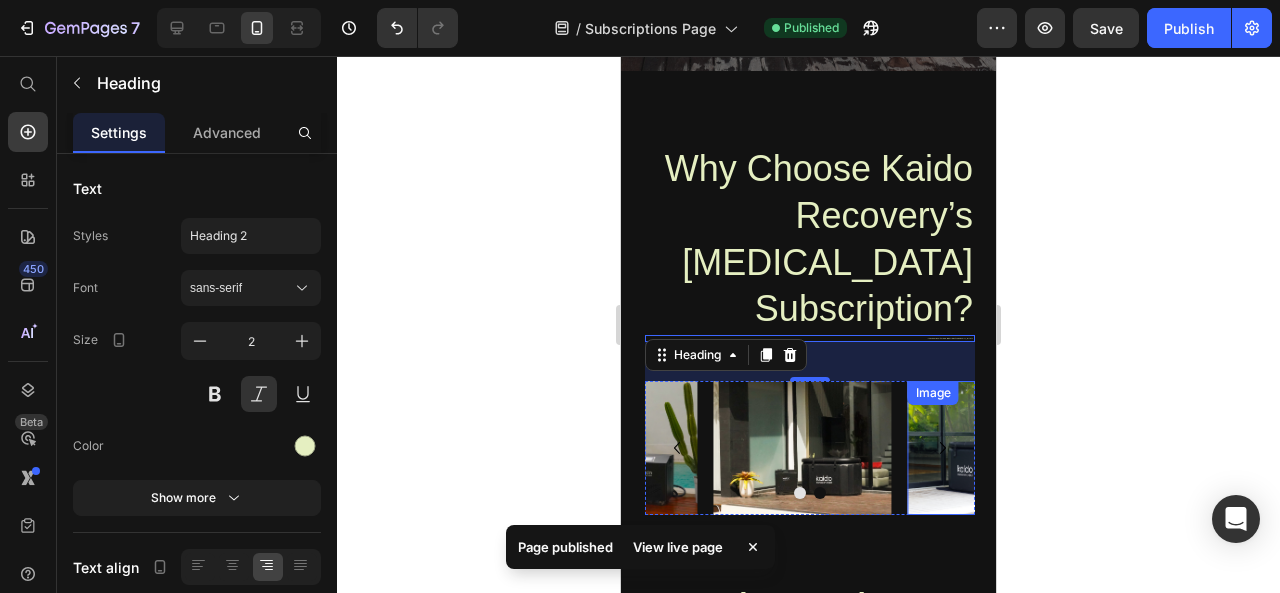 scroll, scrollTop: 687, scrollLeft: 0, axis: vertical 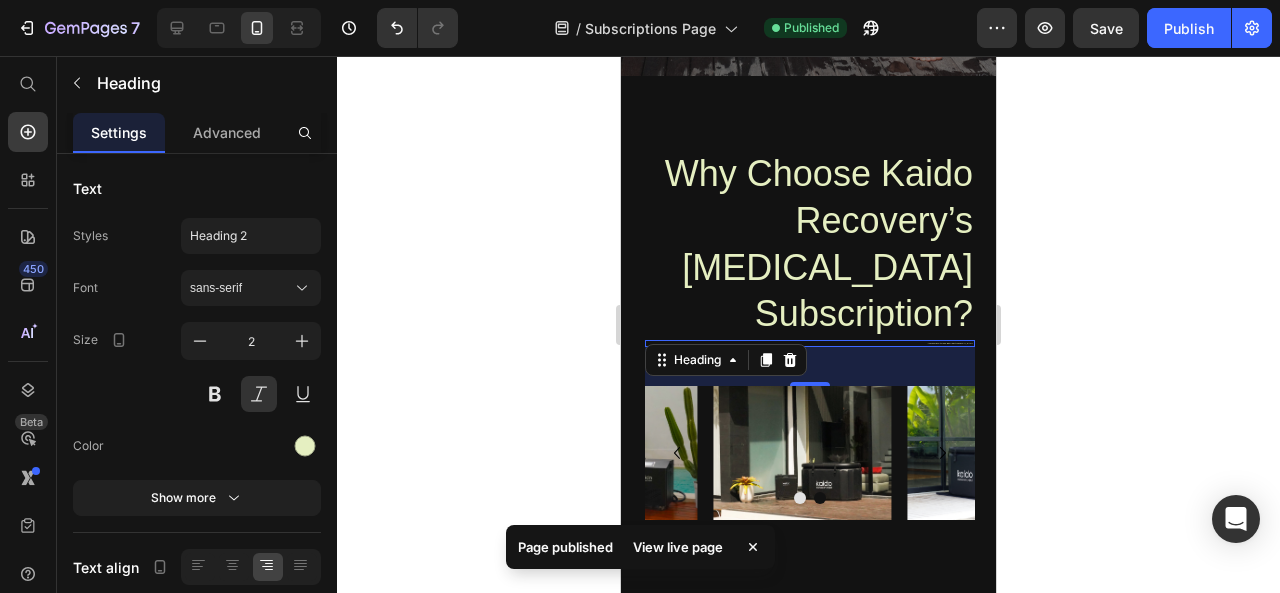 click 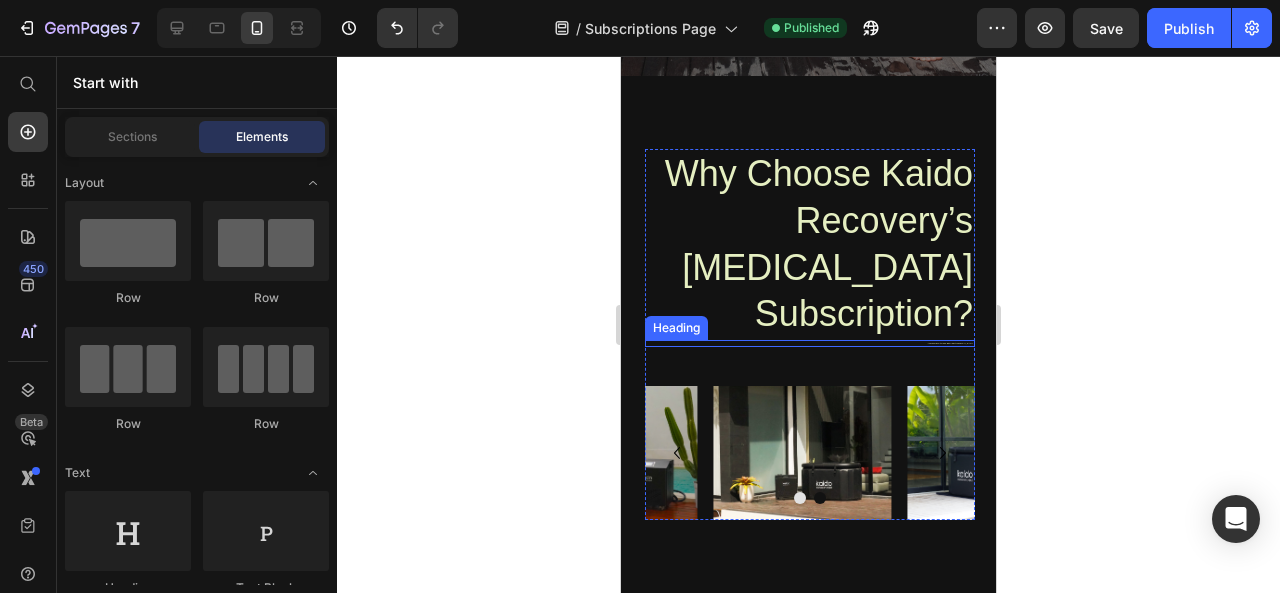click on "A flexible way to own Bali’s best [MEDICAL_DATA]." at bounding box center (810, 343) 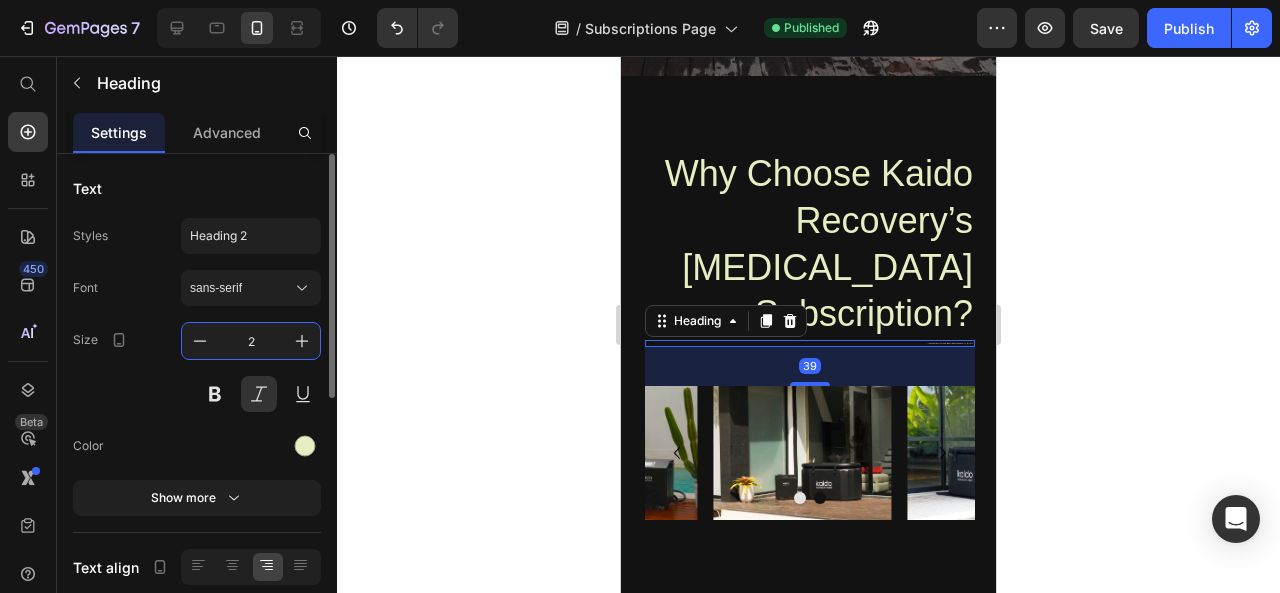 click on "2" at bounding box center (251, 341) 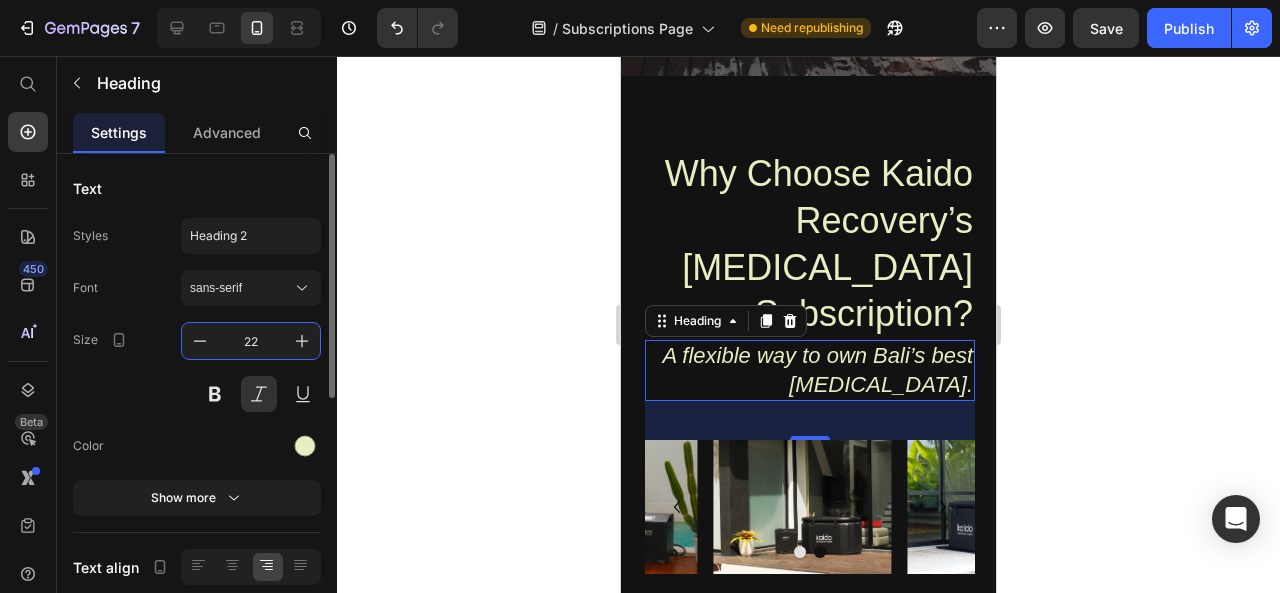 click on "22" at bounding box center [251, 341] 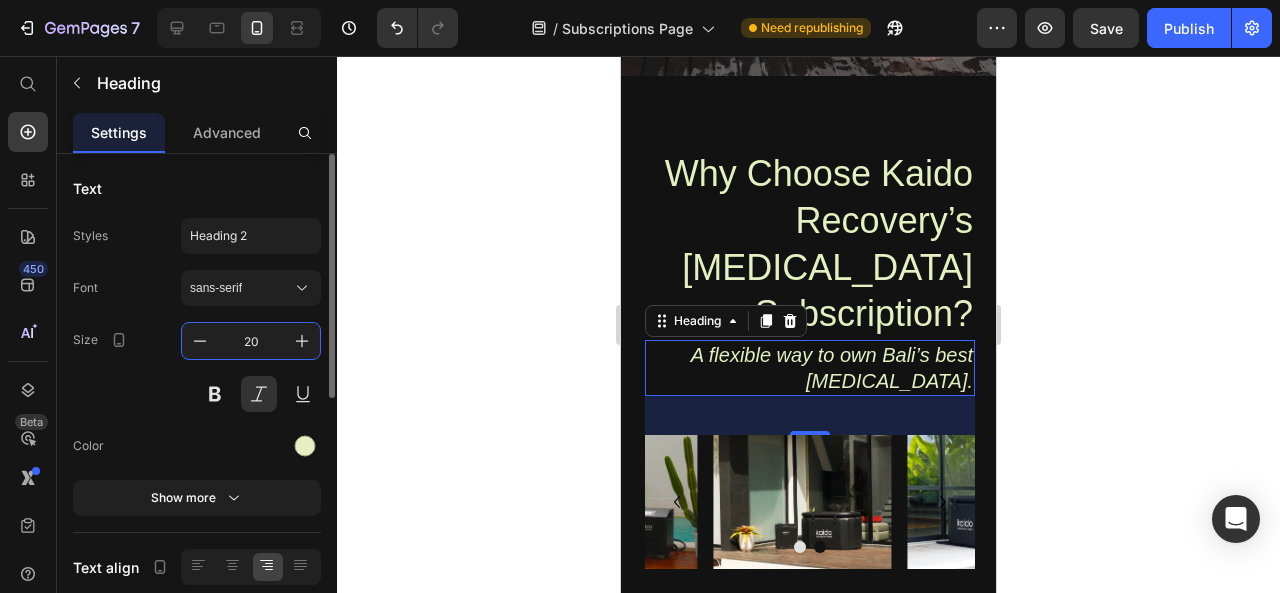 type on "2" 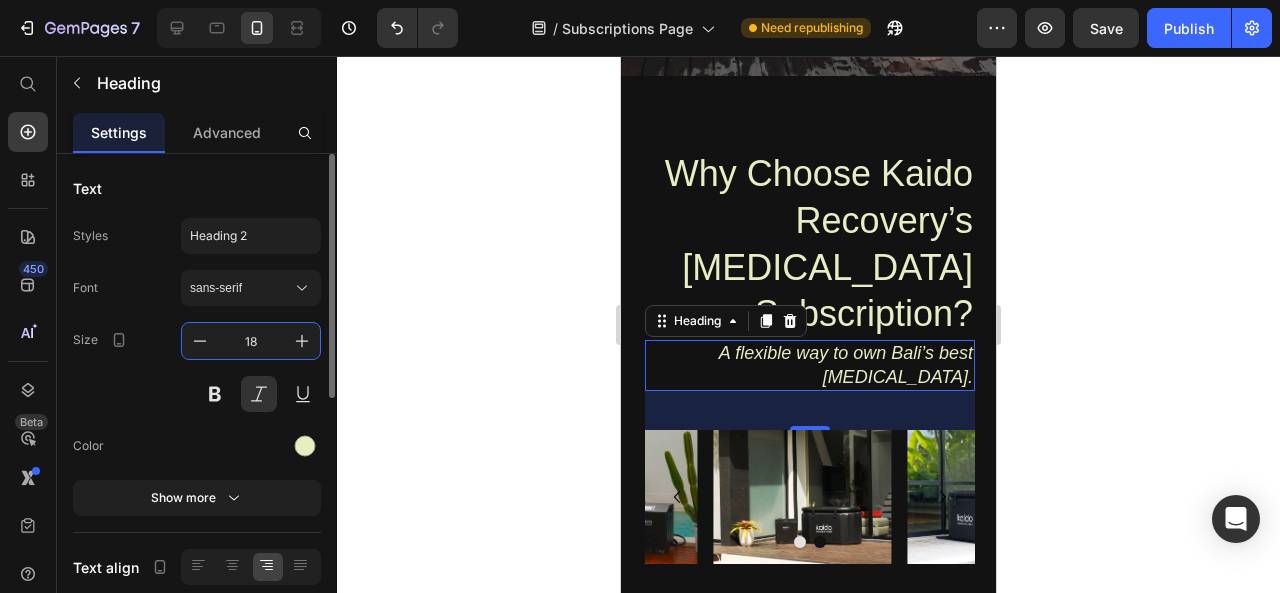 type on "1" 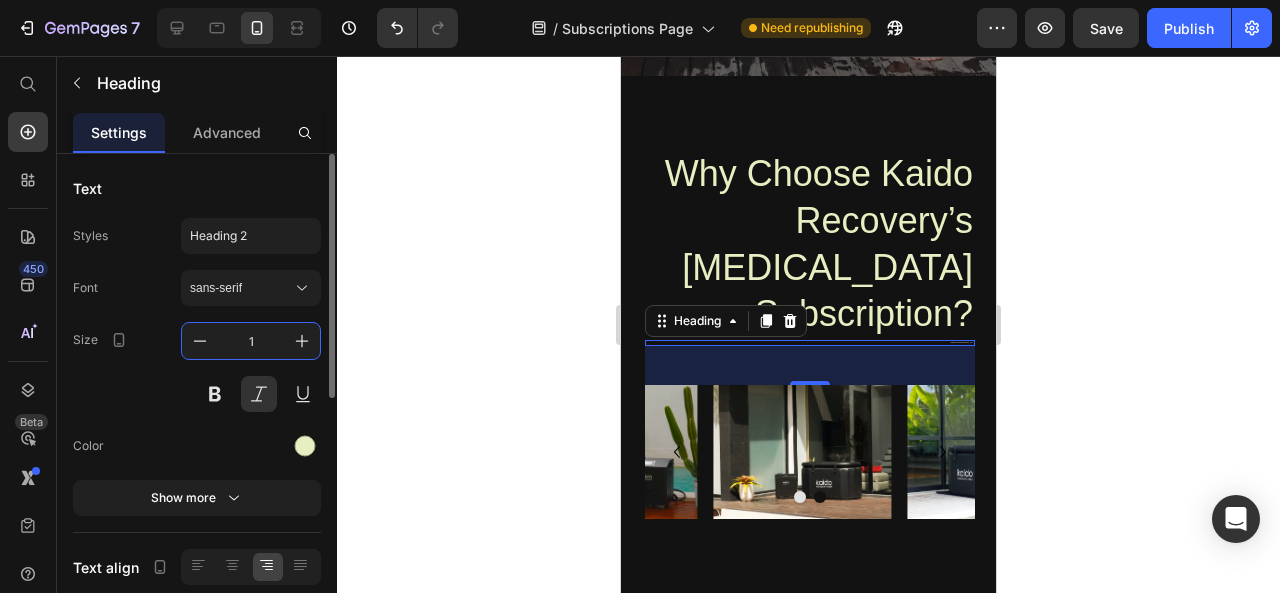 type on "16" 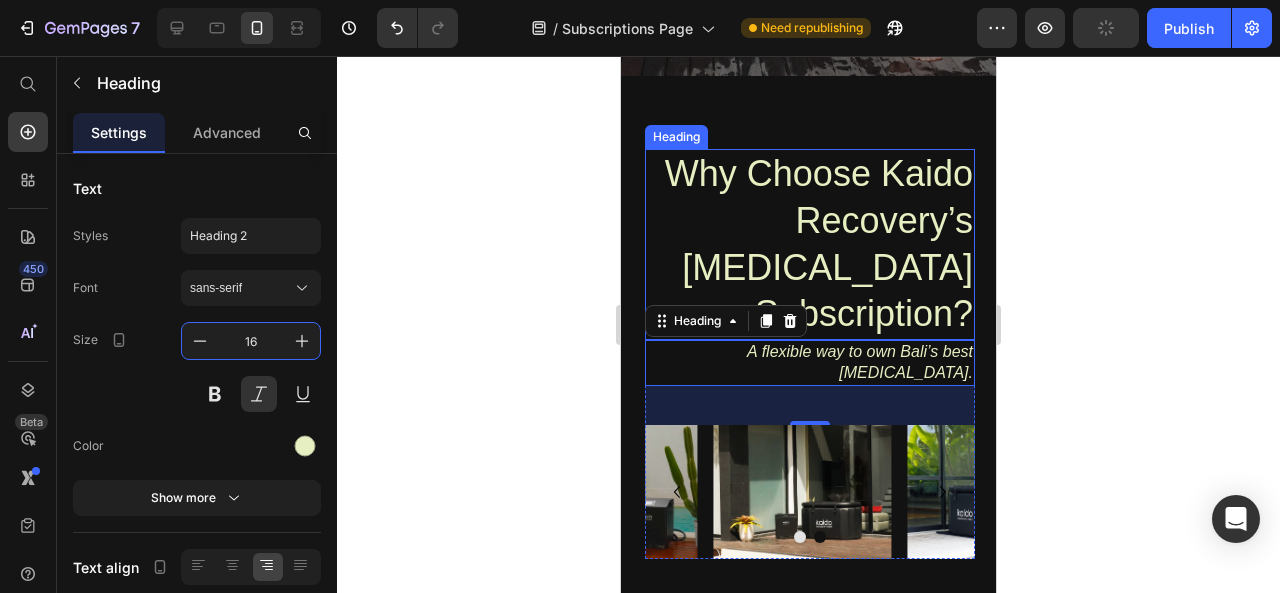 click on "Why Choose Kaido Recovery’s [MEDICAL_DATA] Subscription?" at bounding box center [810, 244] 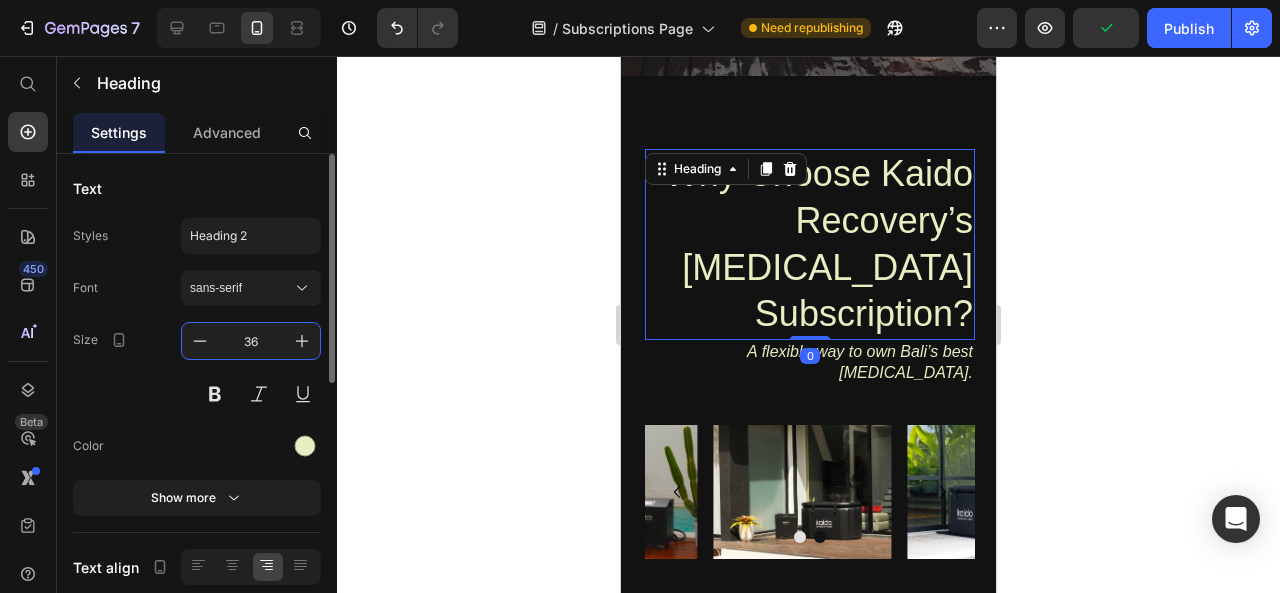 click on "36" at bounding box center [251, 341] 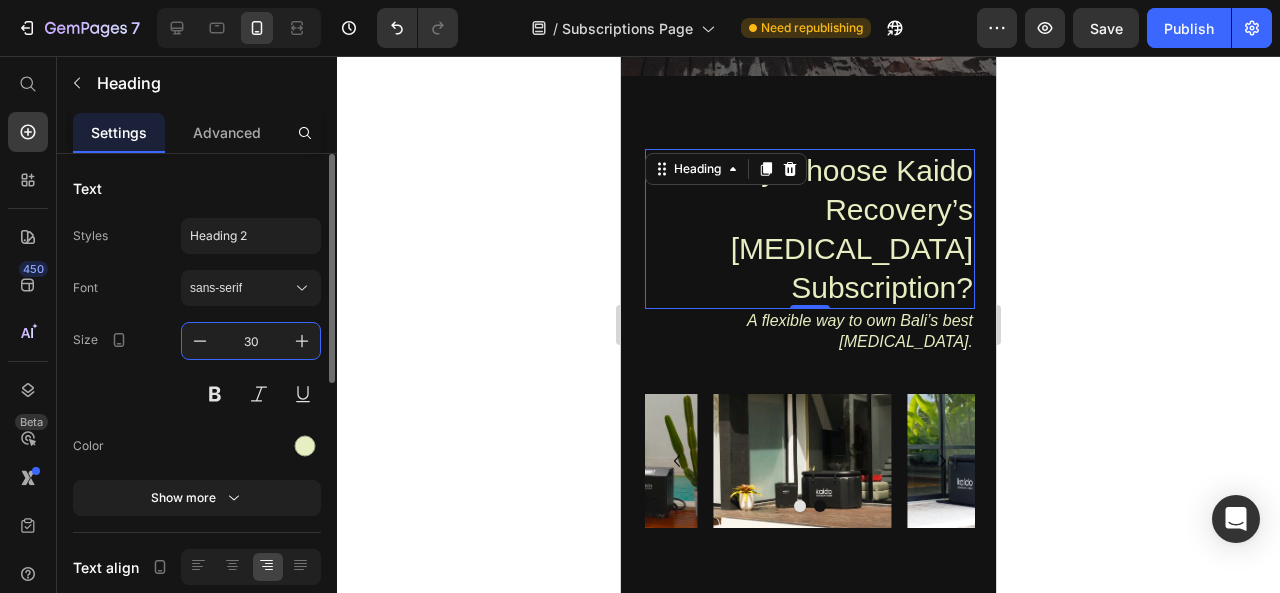 type on "3" 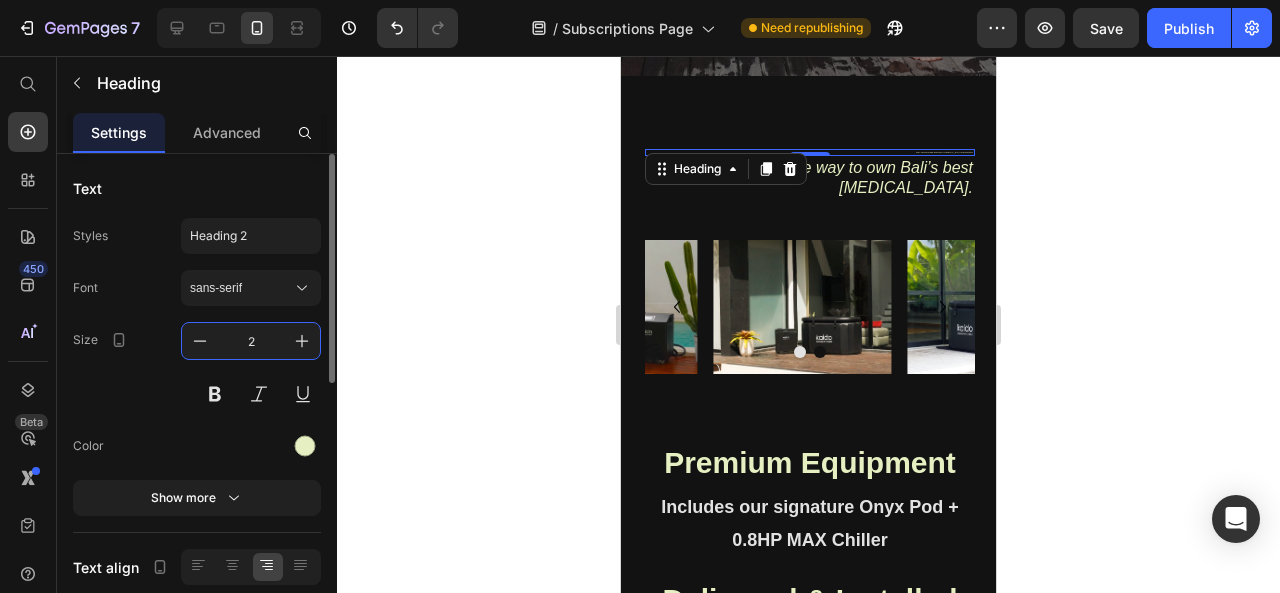 type on "28" 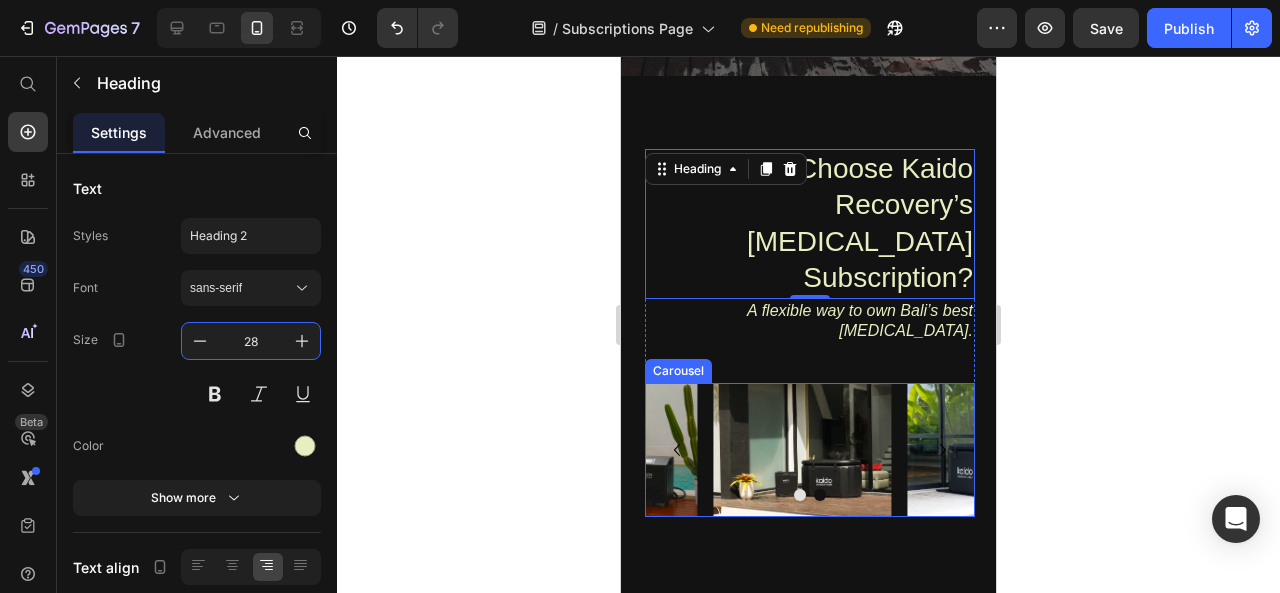 click 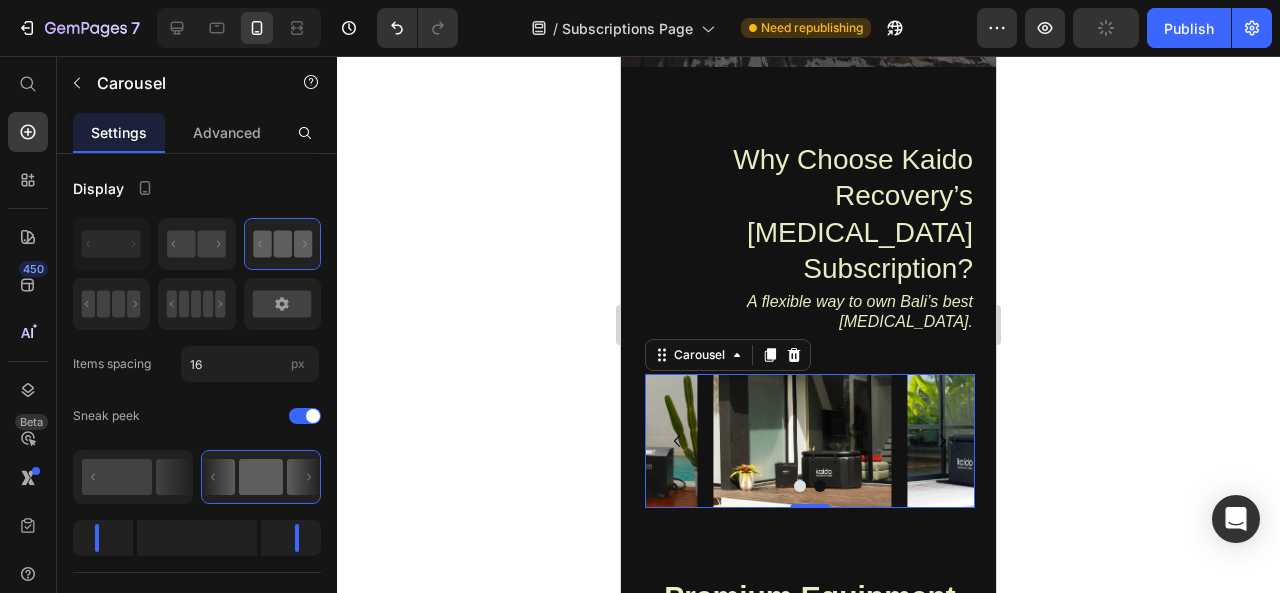 scroll, scrollTop: 697, scrollLeft: 0, axis: vertical 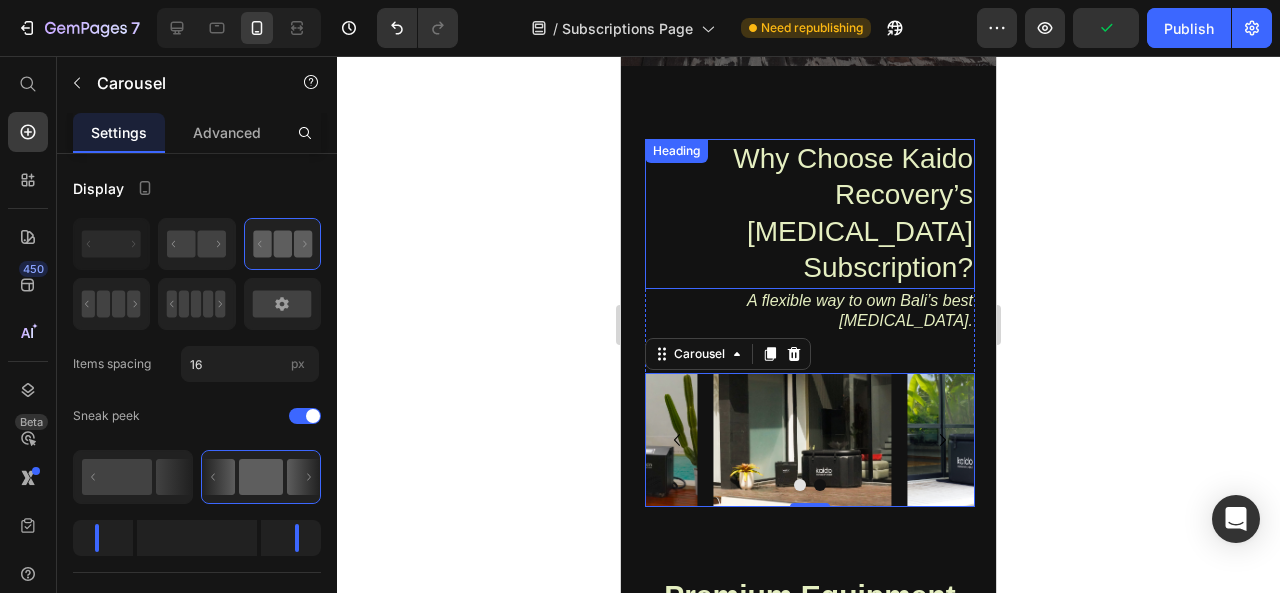 click on "Why Choose Kaido Recovery’s [MEDICAL_DATA] Subscription?" at bounding box center (810, 214) 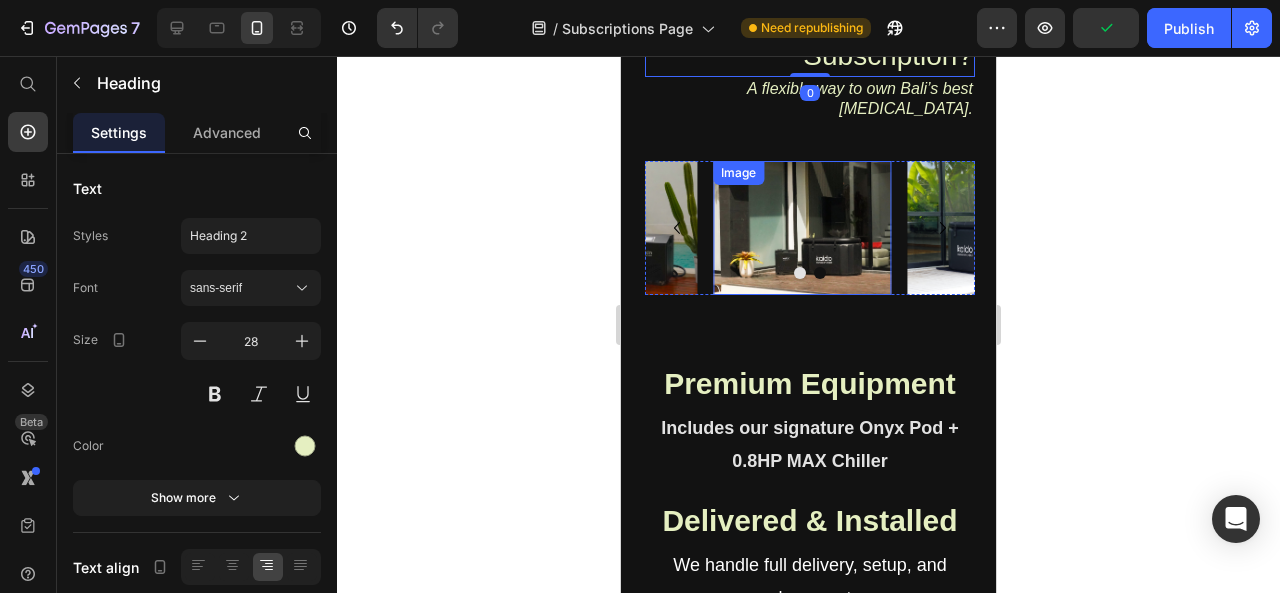 scroll, scrollTop: 910, scrollLeft: 0, axis: vertical 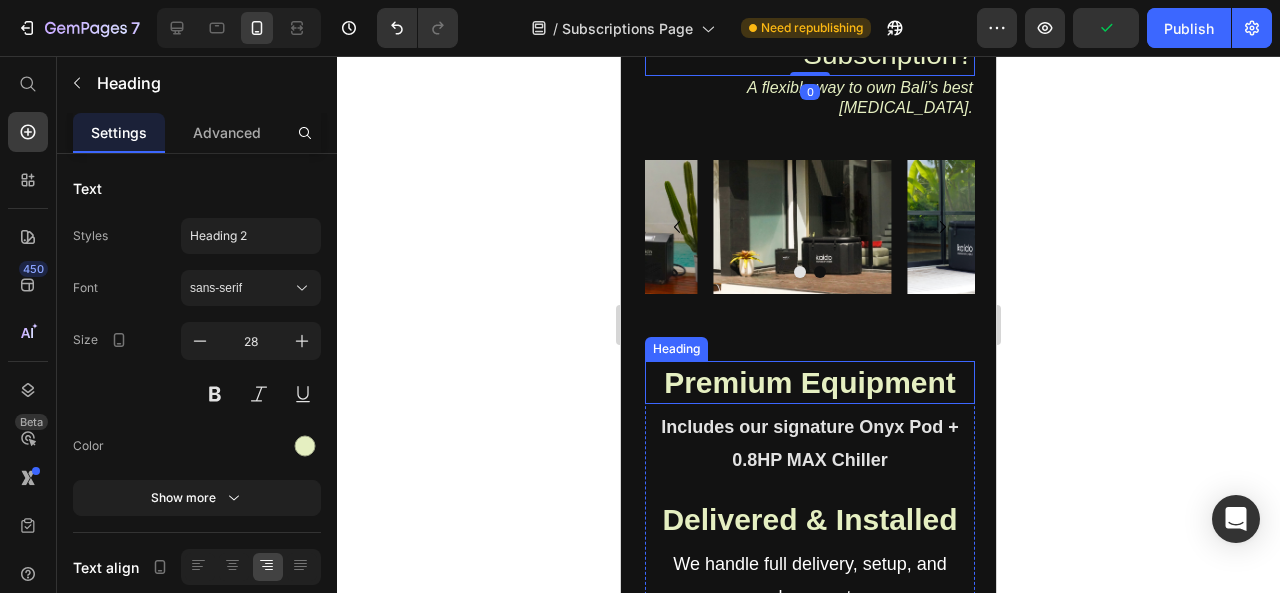 click on "Premium Equipment" at bounding box center (810, 382) 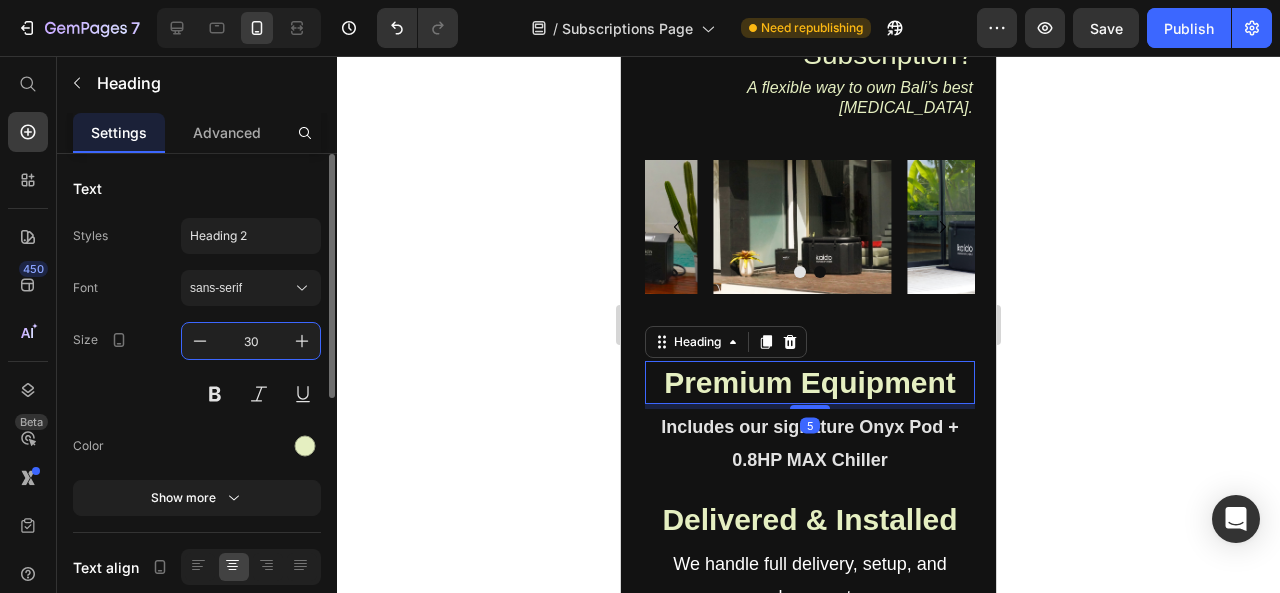 click on "30" at bounding box center [251, 341] 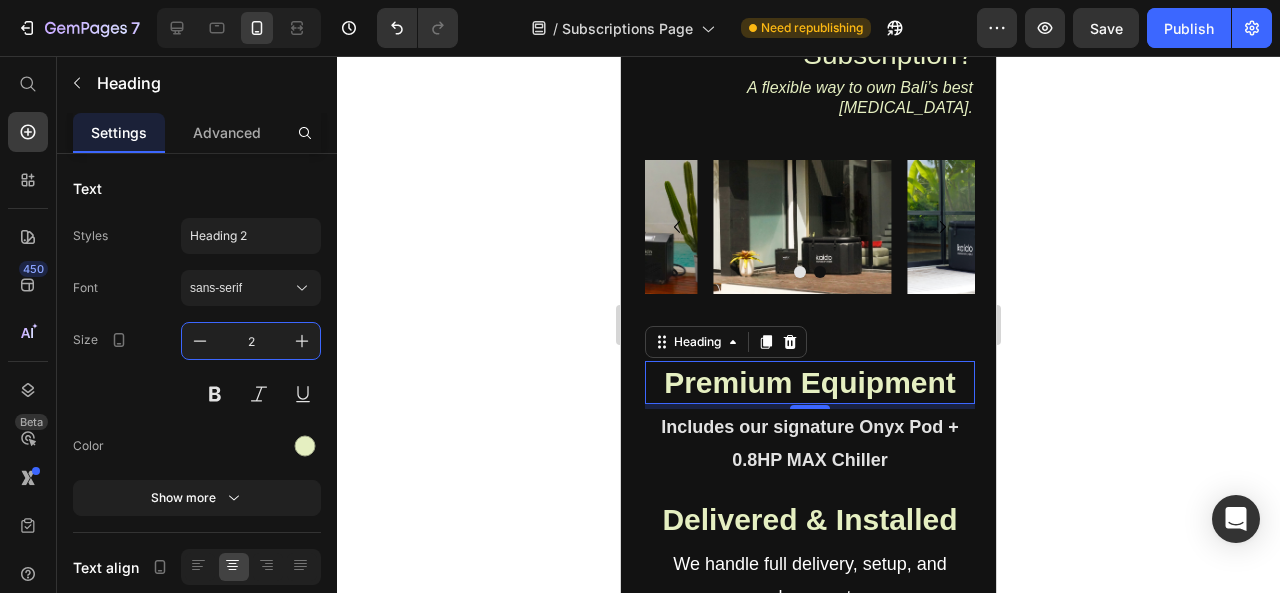 type on "28" 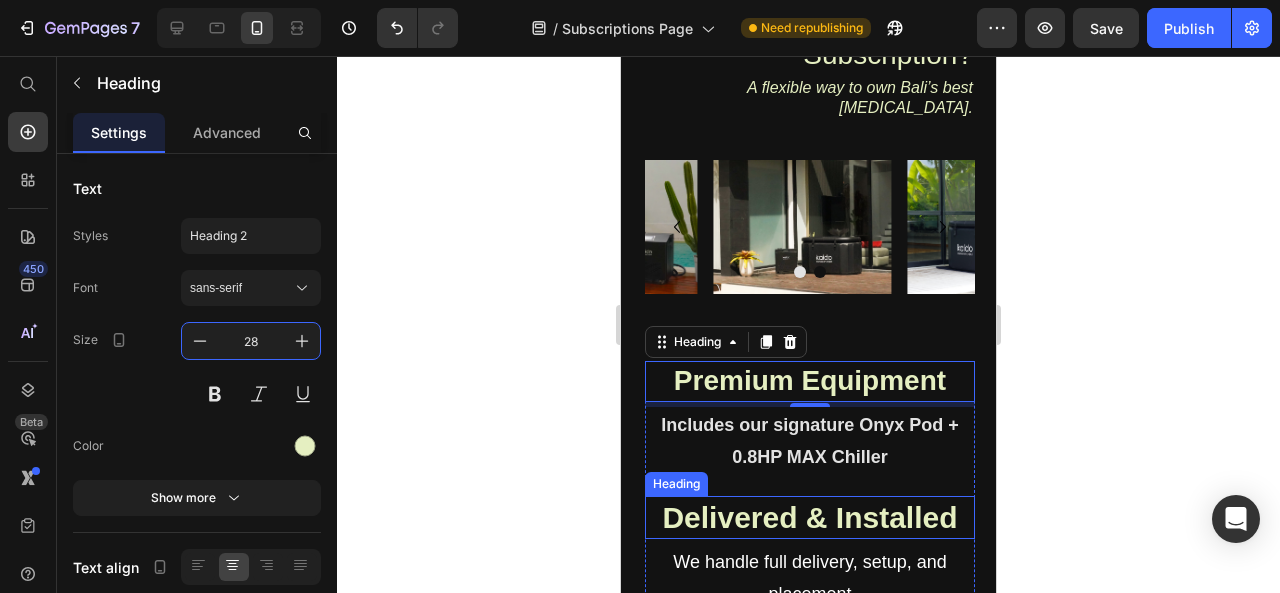 click on "Delivered & Installed" at bounding box center (809, 517) 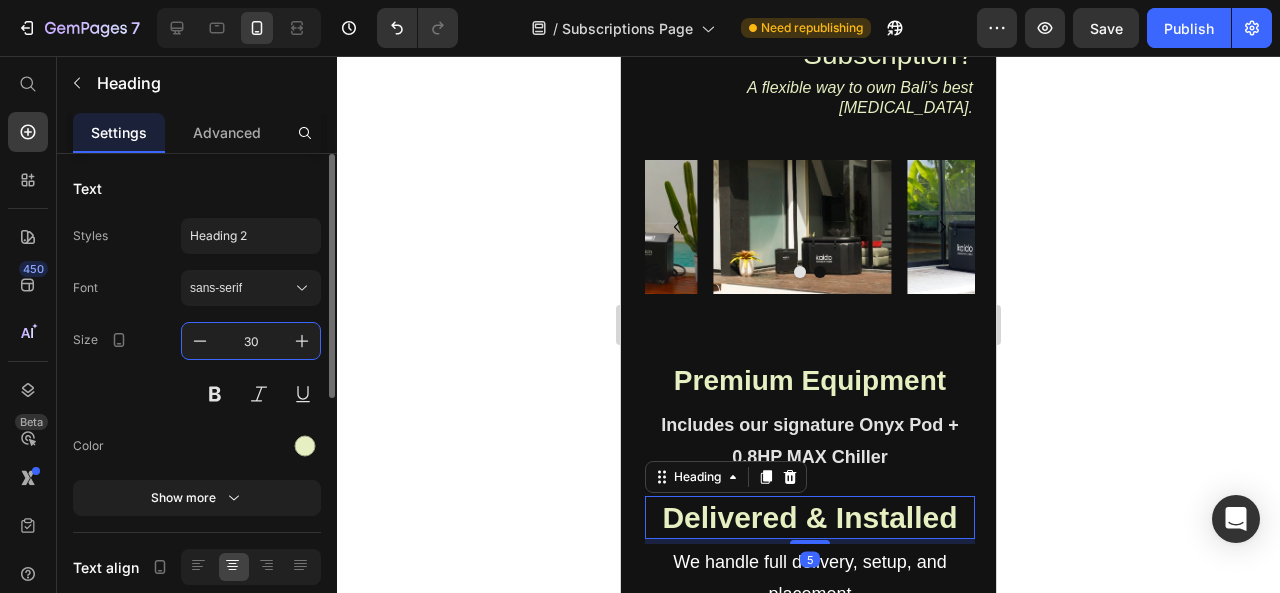 click on "30" at bounding box center (251, 341) 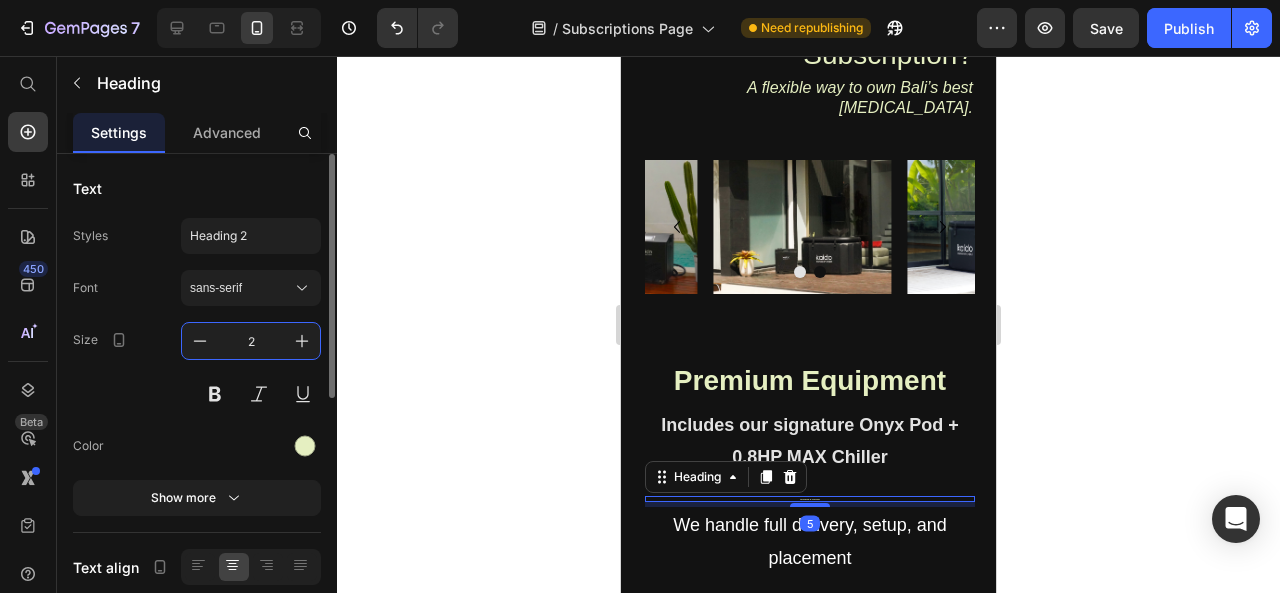 type on "28" 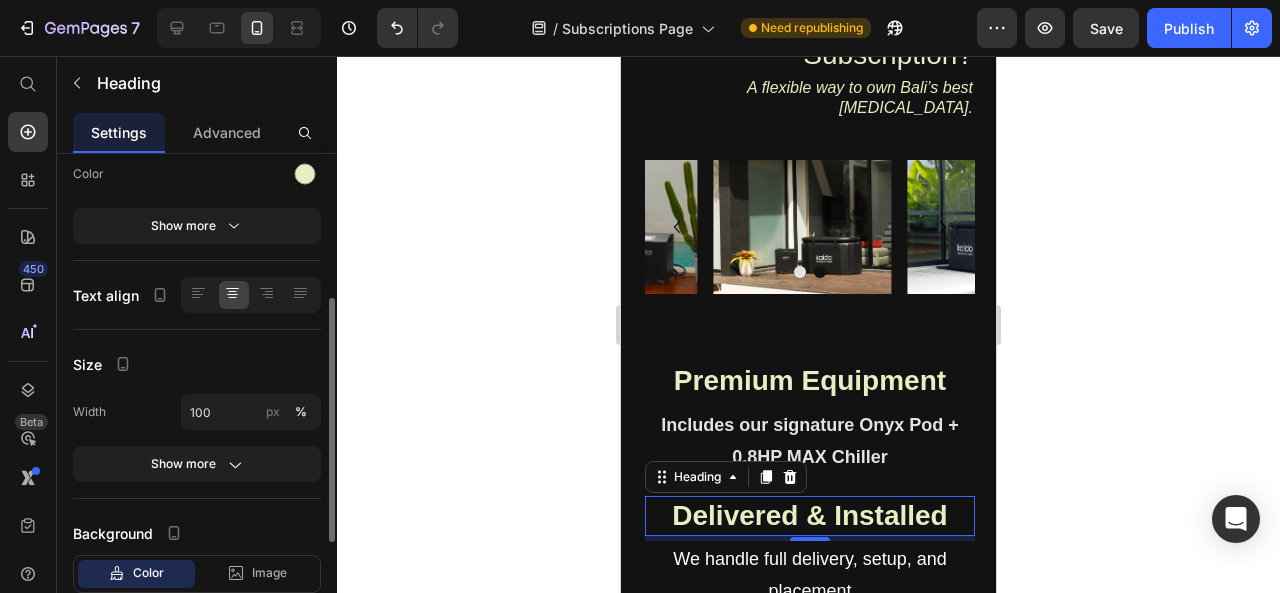 scroll, scrollTop: 280, scrollLeft: 0, axis: vertical 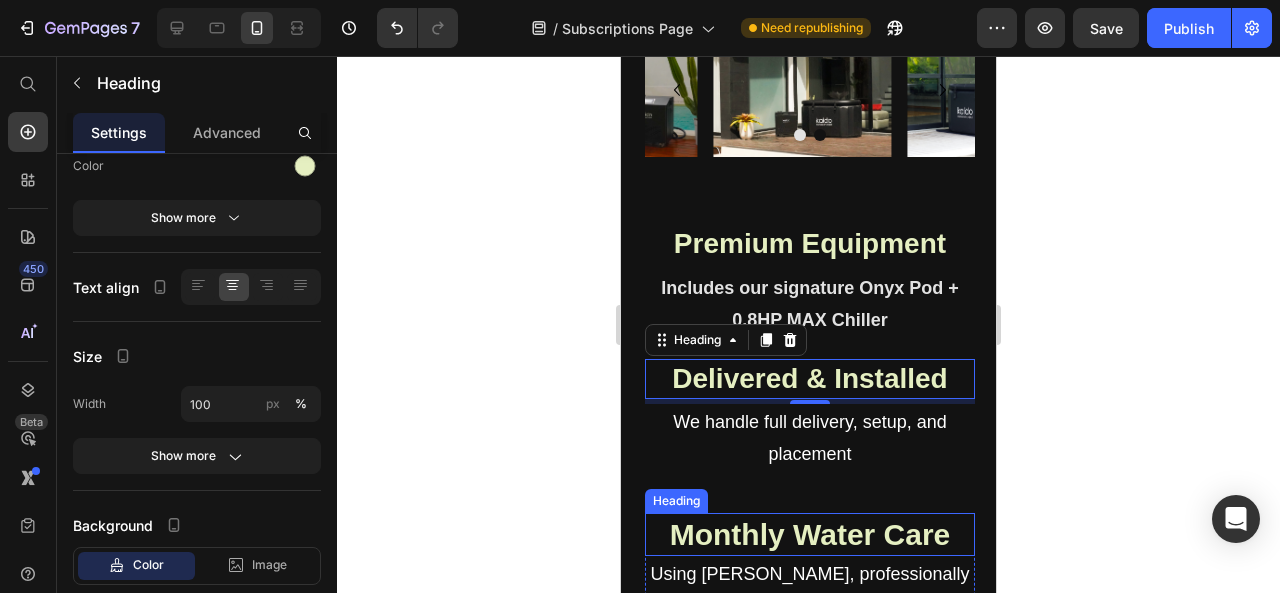 click on "Monthly Water Care" at bounding box center (810, 534) 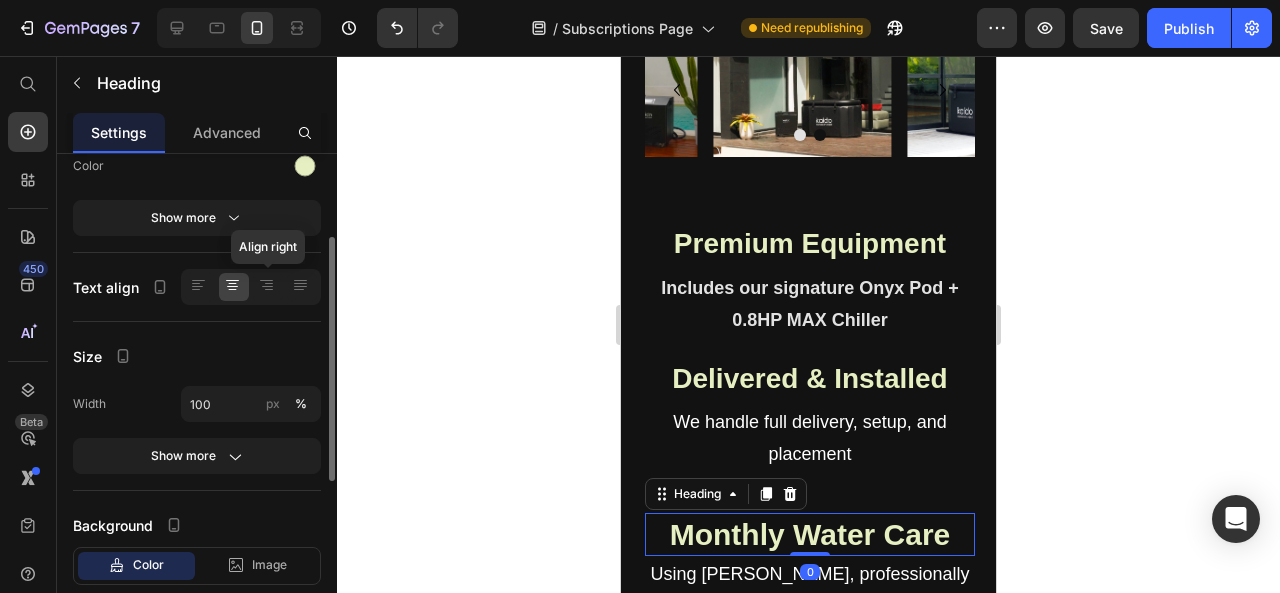 scroll, scrollTop: 114, scrollLeft: 0, axis: vertical 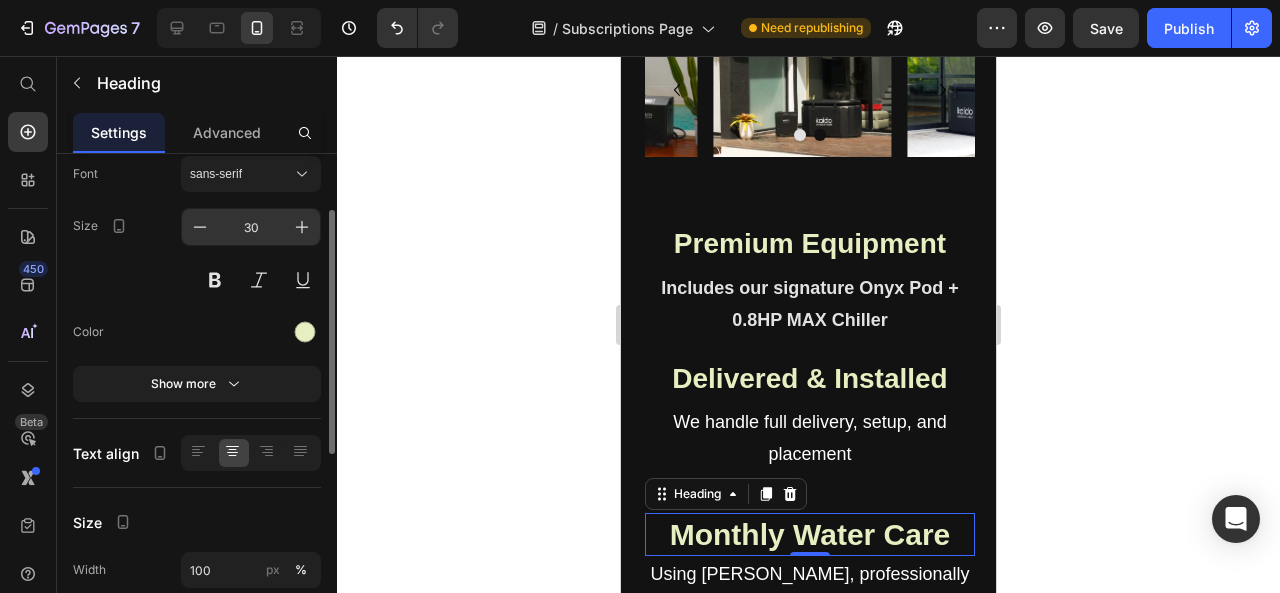 click on "30" at bounding box center [251, 227] 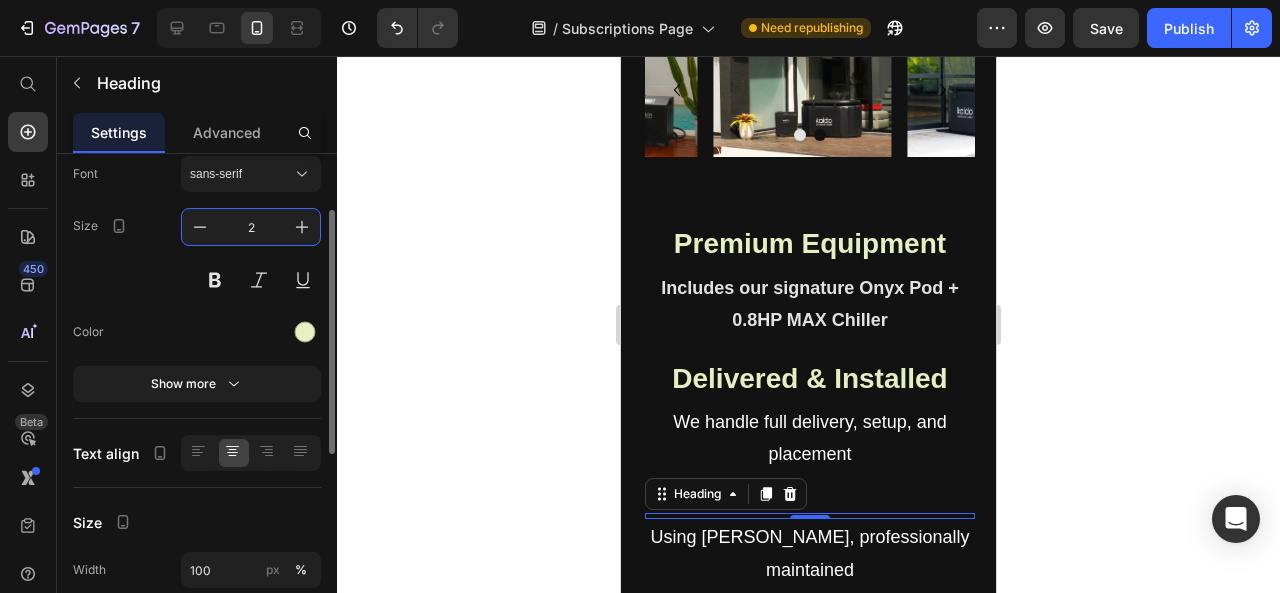 type on "28" 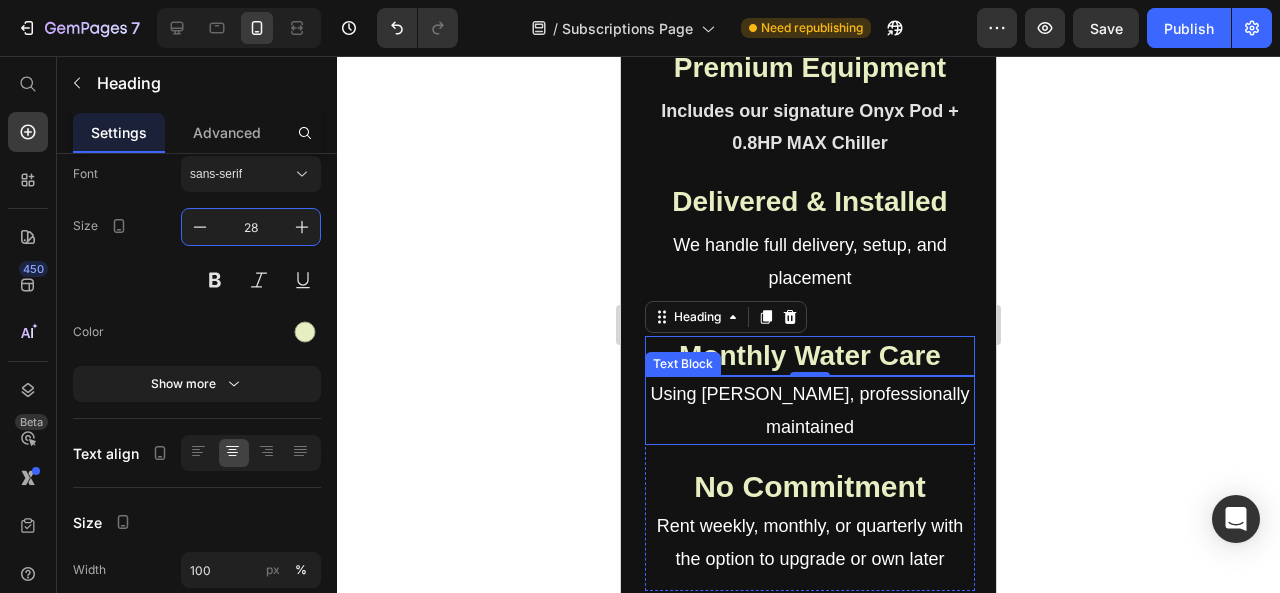 scroll, scrollTop: 1198, scrollLeft: 0, axis: vertical 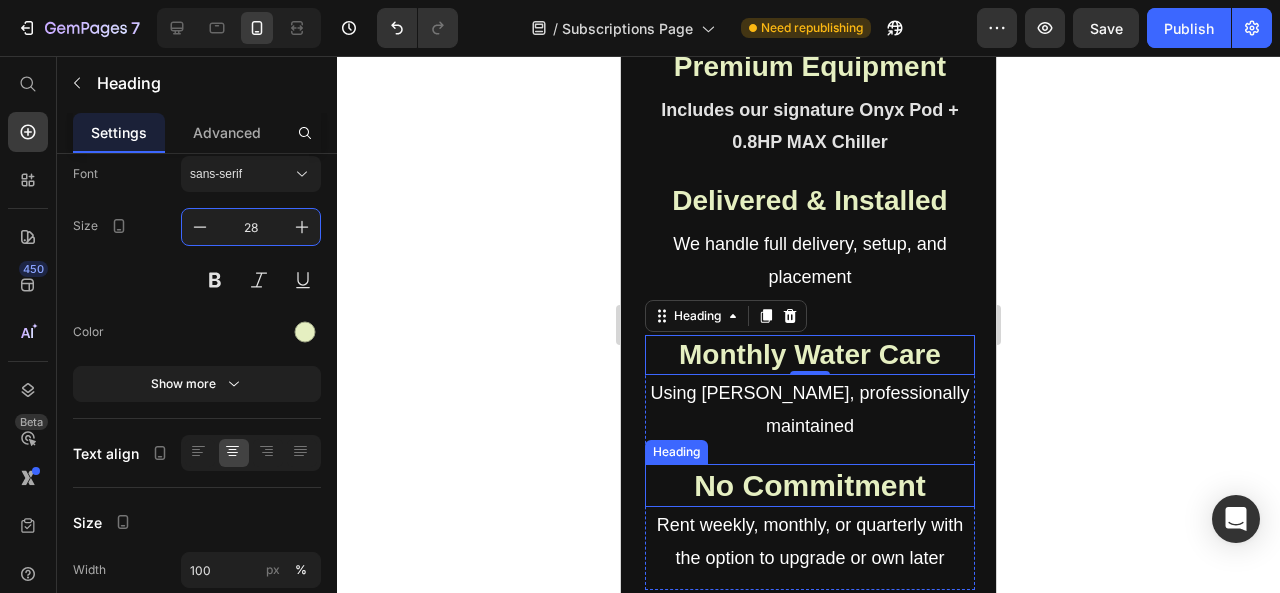 click on "No Commitment" at bounding box center [810, 485] 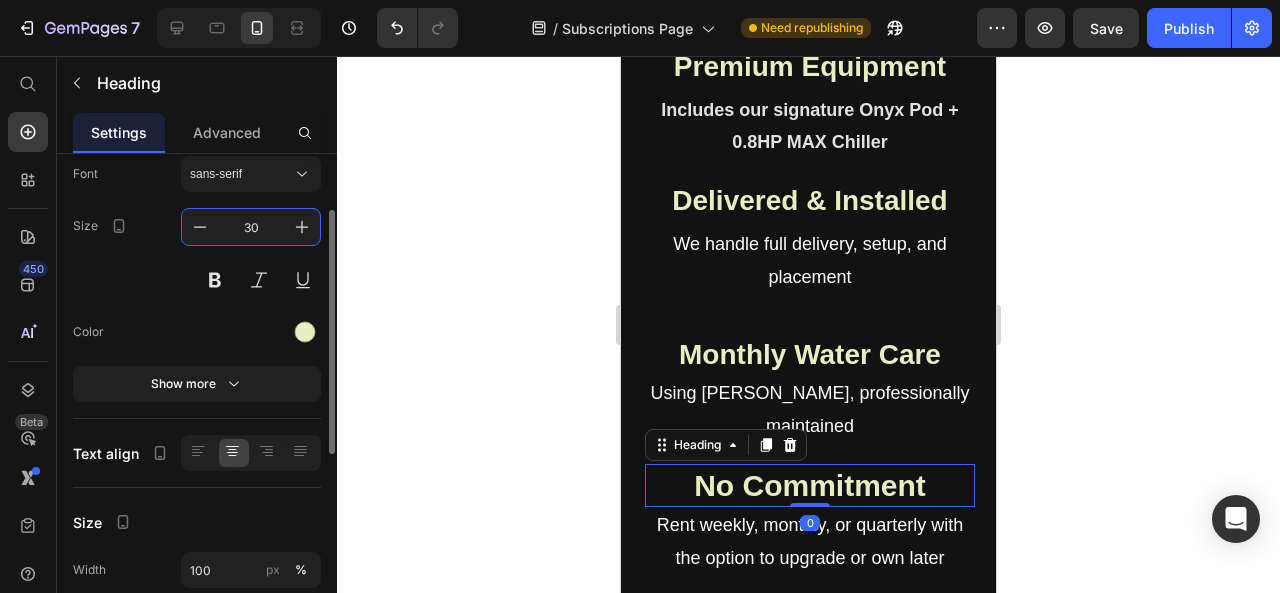 click on "30" at bounding box center (251, 227) 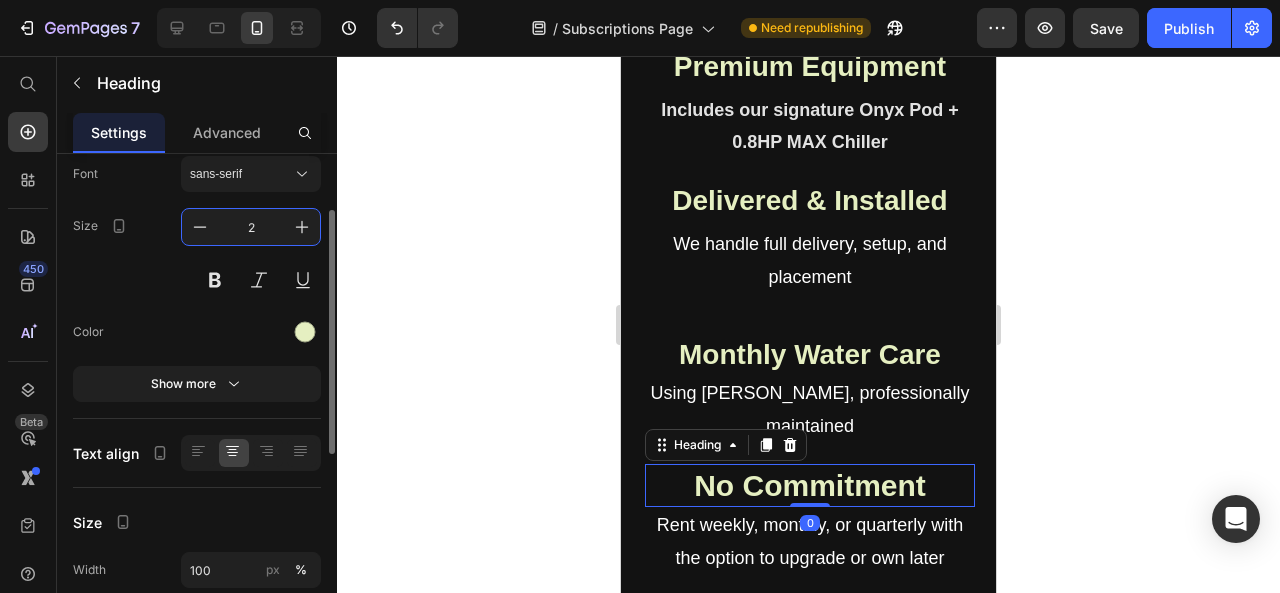 type on "28" 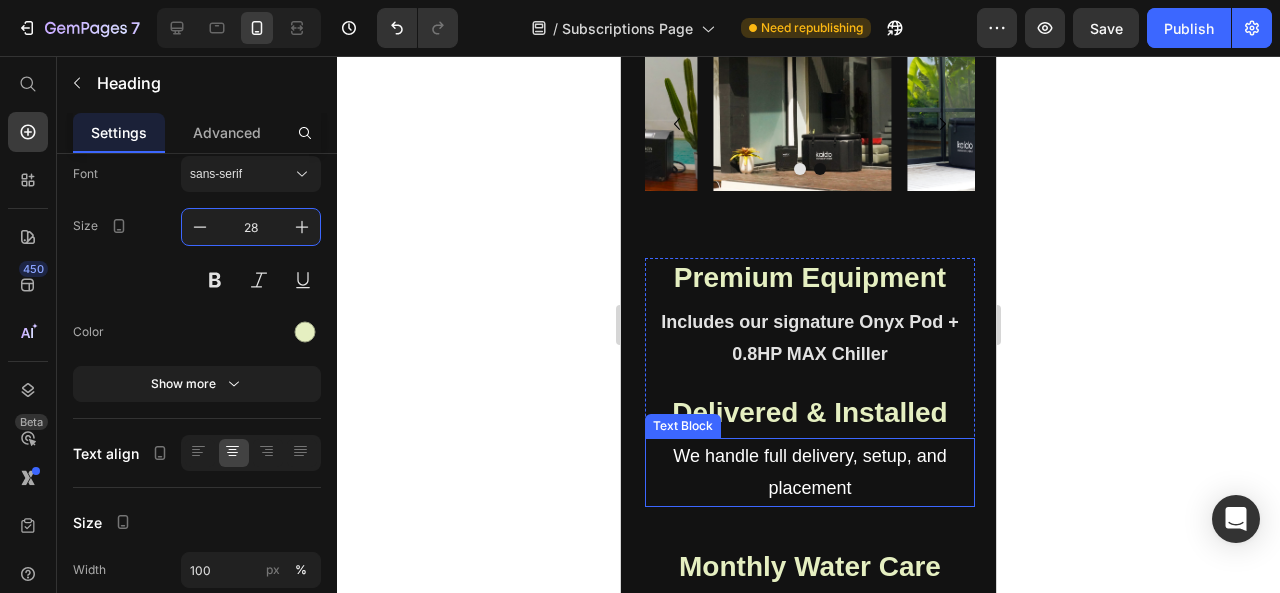 scroll, scrollTop: 1010, scrollLeft: 0, axis: vertical 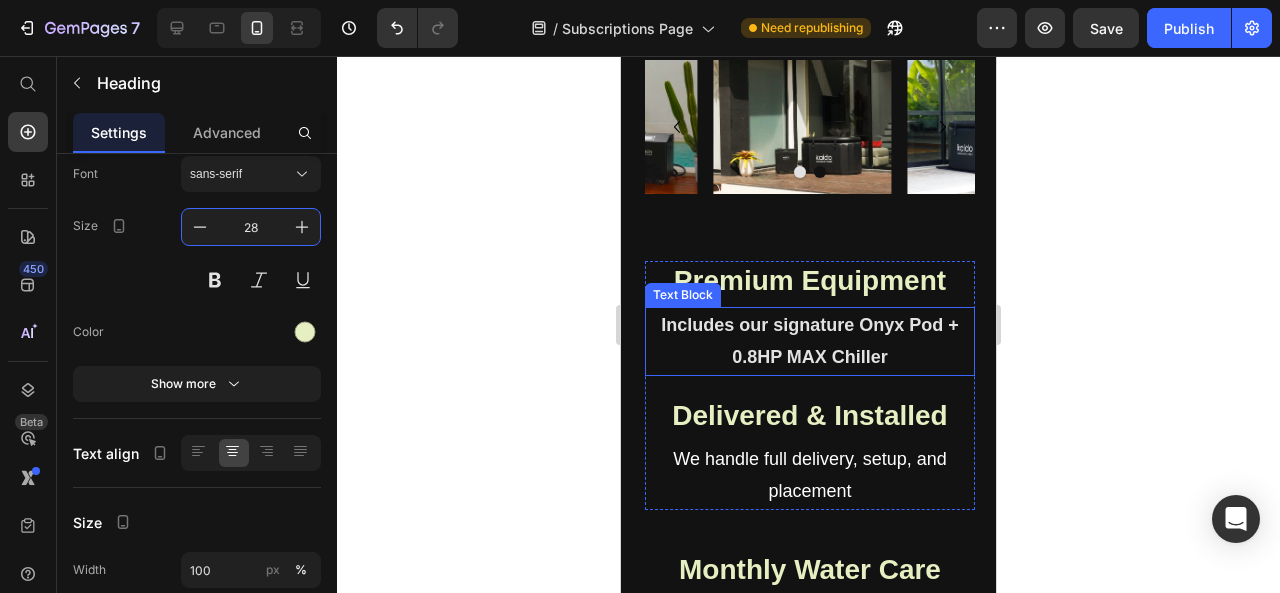 click on "Includes our signature Onyx Pod + 0.8HP MAX Chiller" at bounding box center (810, 341) 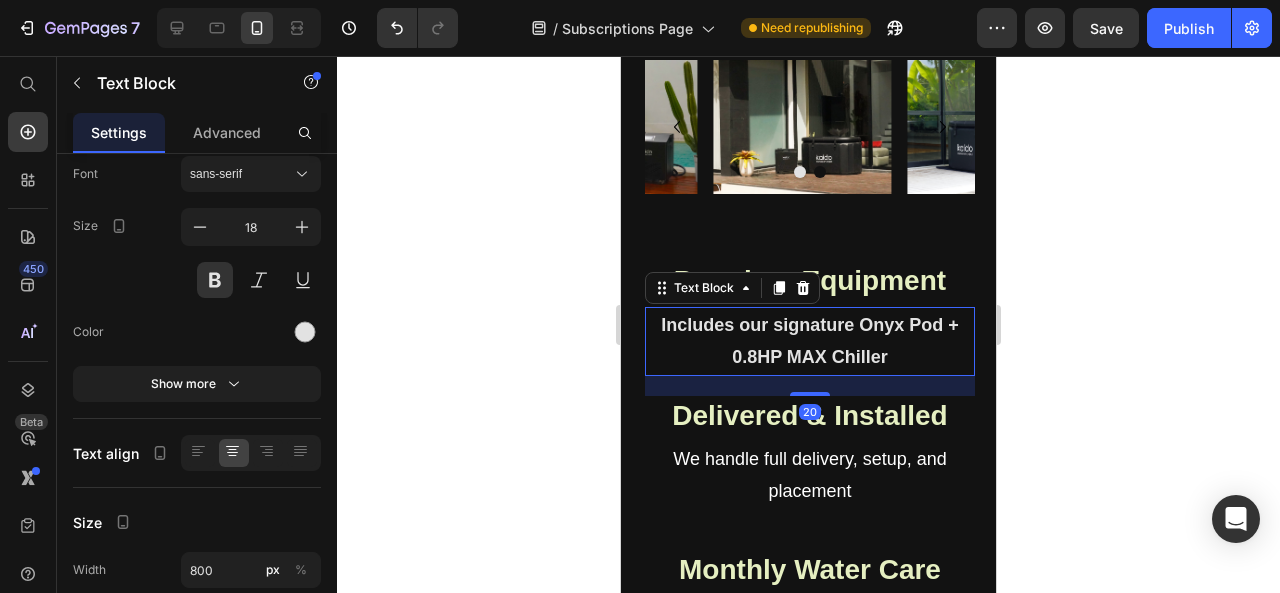 scroll, scrollTop: 0, scrollLeft: 0, axis: both 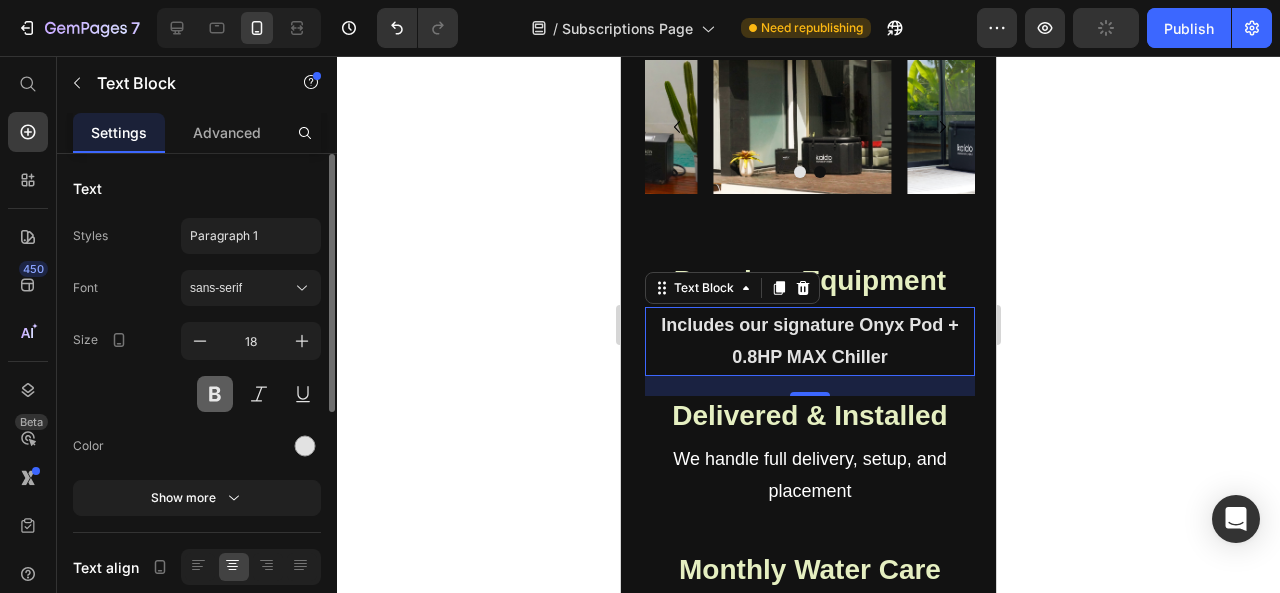 click at bounding box center [215, 394] 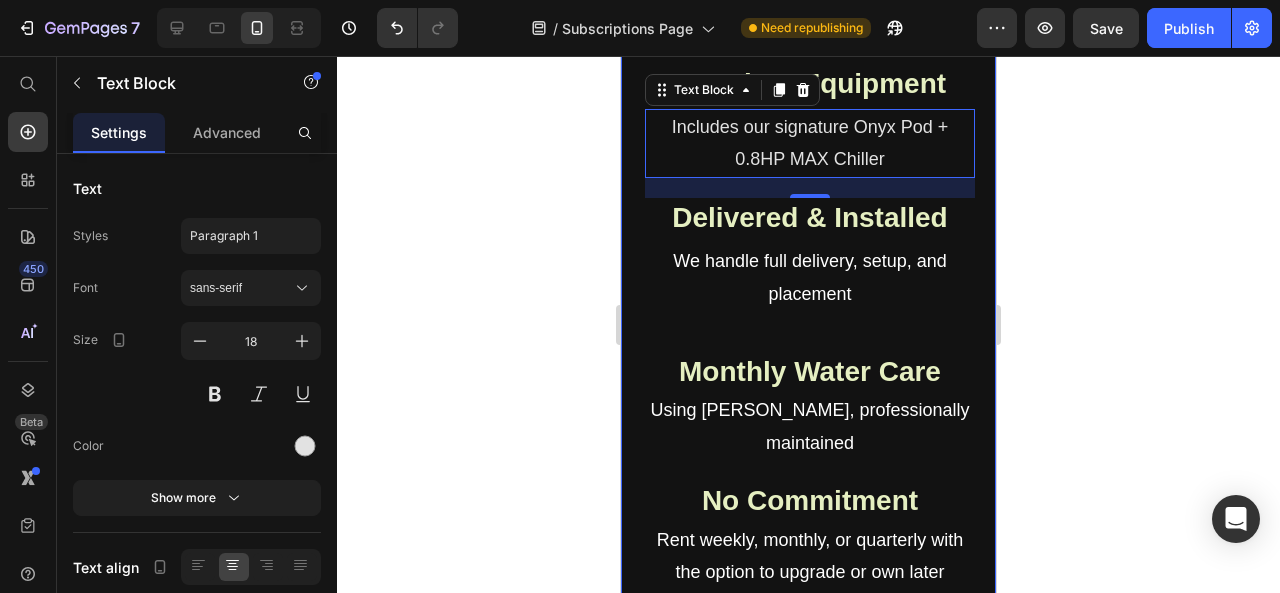 scroll, scrollTop: 1170, scrollLeft: 0, axis: vertical 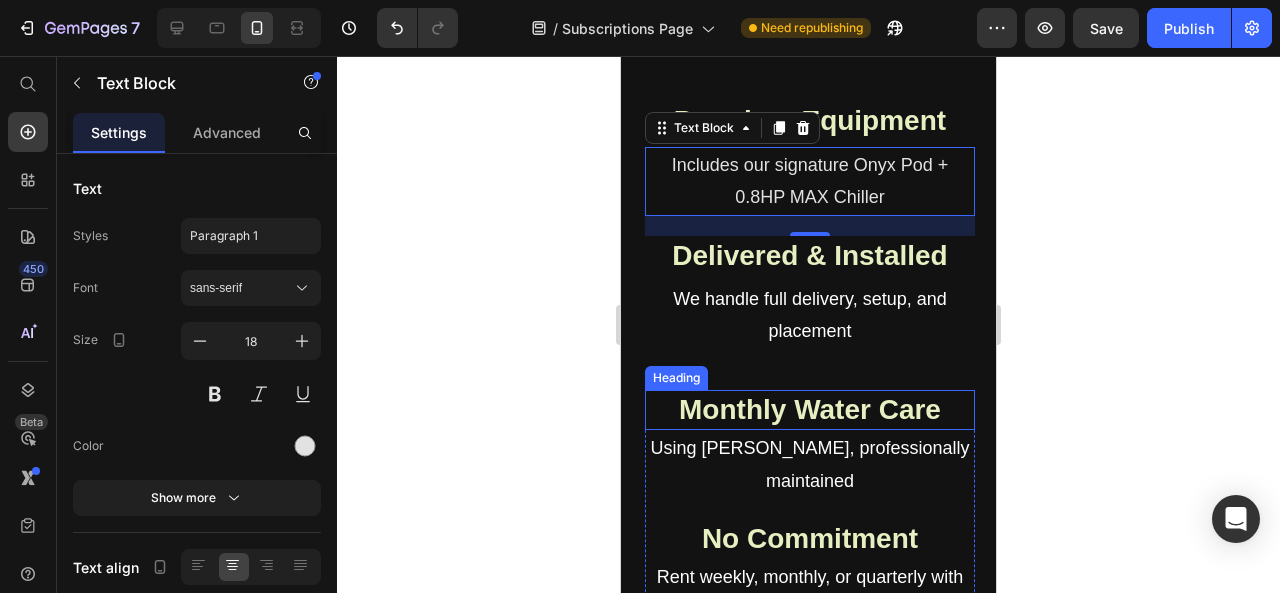 click on "Monthly Water Care" at bounding box center [810, 409] 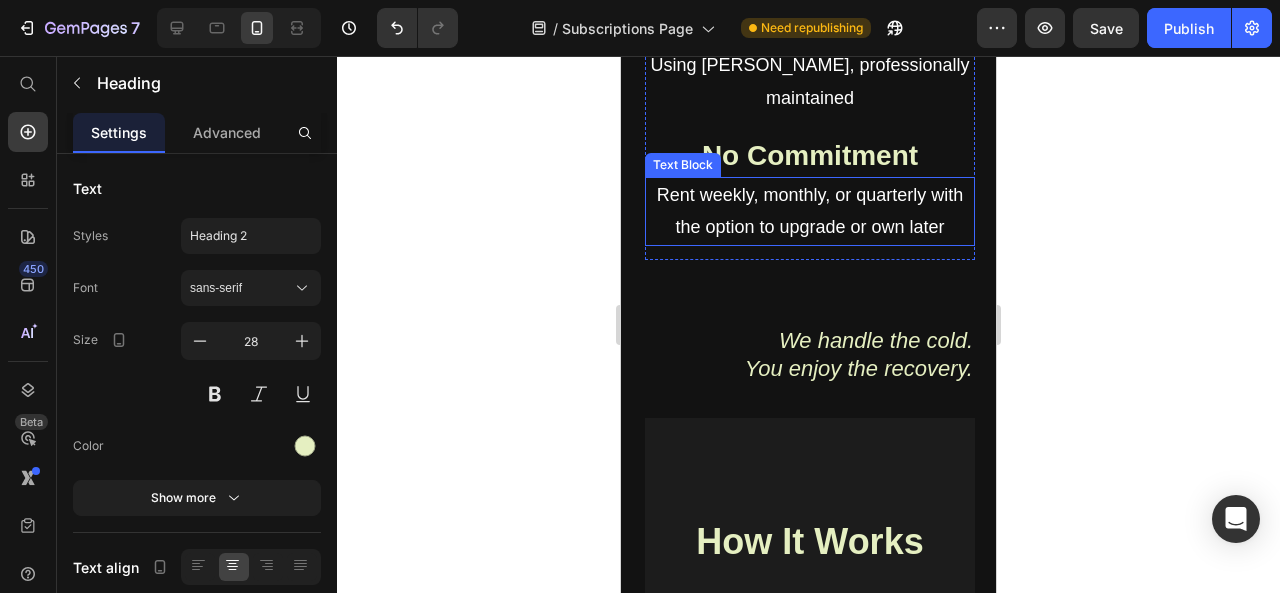 scroll, scrollTop: 1527, scrollLeft: 0, axis: vertical 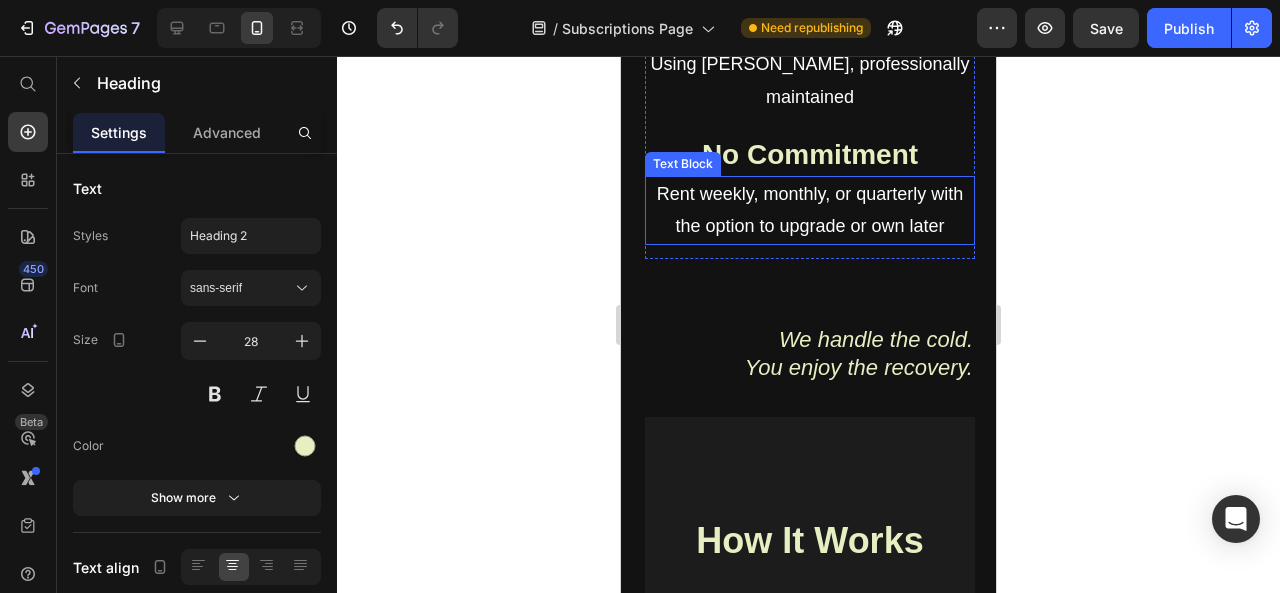 click on "Rent weekly, monthly, or quarterly with the option to upgrade or own later" at bounding box center [810, 210] 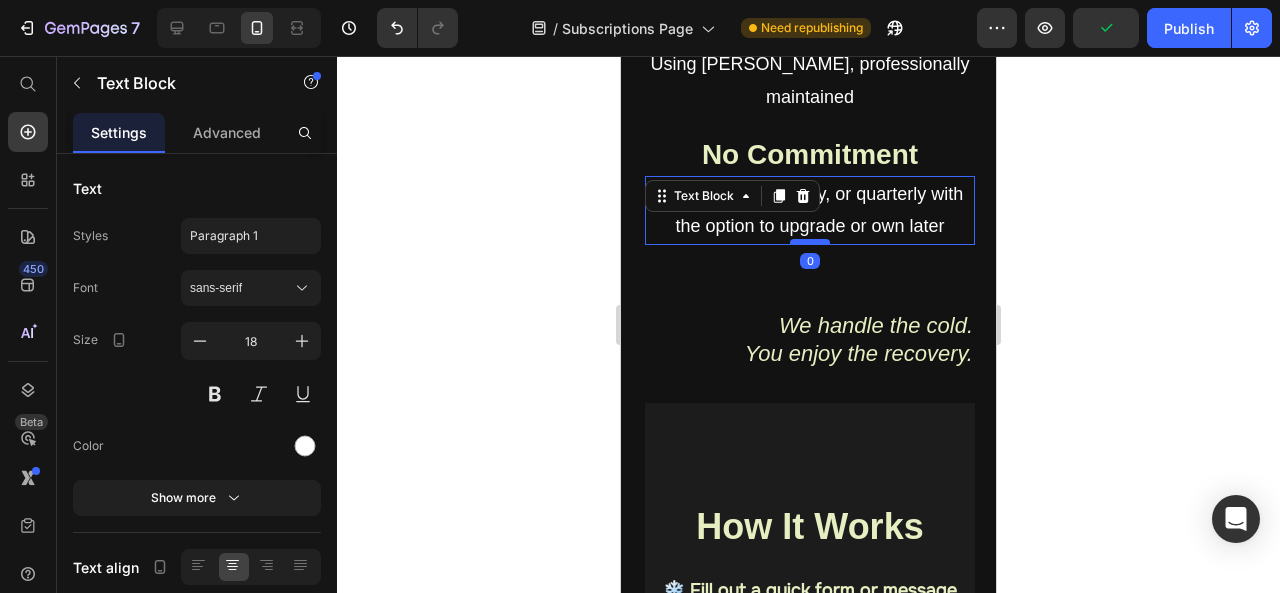 drag, startPoint x: 806, startPoint y: 198, endPoint x: 805, endPoint y: 183, distance: 15.033297 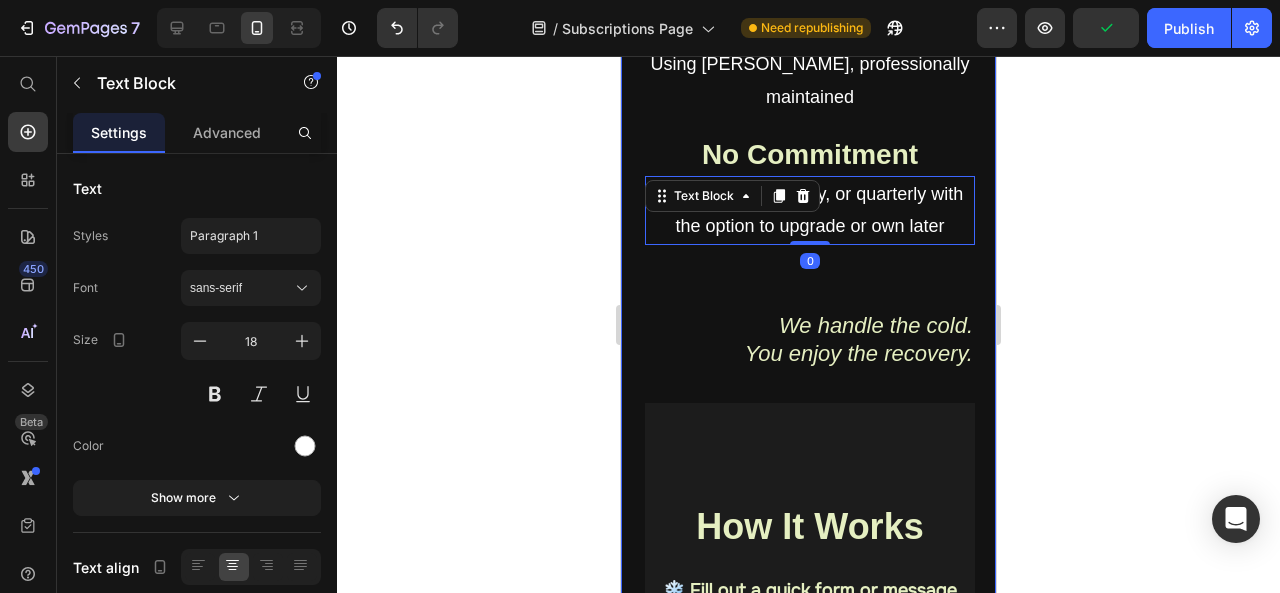 click on "Heading Why Choose Kaido Recovery’s Ice Bath Subscription? Heading A flexible way to own Bali’s best ice bath. Heading
Image Image Image
Carousel Row Premium Equipment Heading Includes our signature Onyx Pod + 0.8HP MAX Chiller Text Block Delivered & Installed Heading We handle full delivery, setup, and placement Text Block Row Monthly Water Care Heading Using Jaan Water, professionally maintained Text Block No Commitment Heading Rent weekly, monthly, or quarterly with the option to upgrade or own later Text Block   0 Row We handle the cold. You enjoy the recovery. Heading How It Works Heading ❄️ Fill out a quick form or message us on WhatsApp ❄️ Choose your subscription plan ❄️ We deliver, install, and maintain your ice bath ❄️ Renew, return, or convert to ownership anytime Text Block Hero Banner
Publish the page to see the content.
Custom Code" at bounding box center [810, 105] 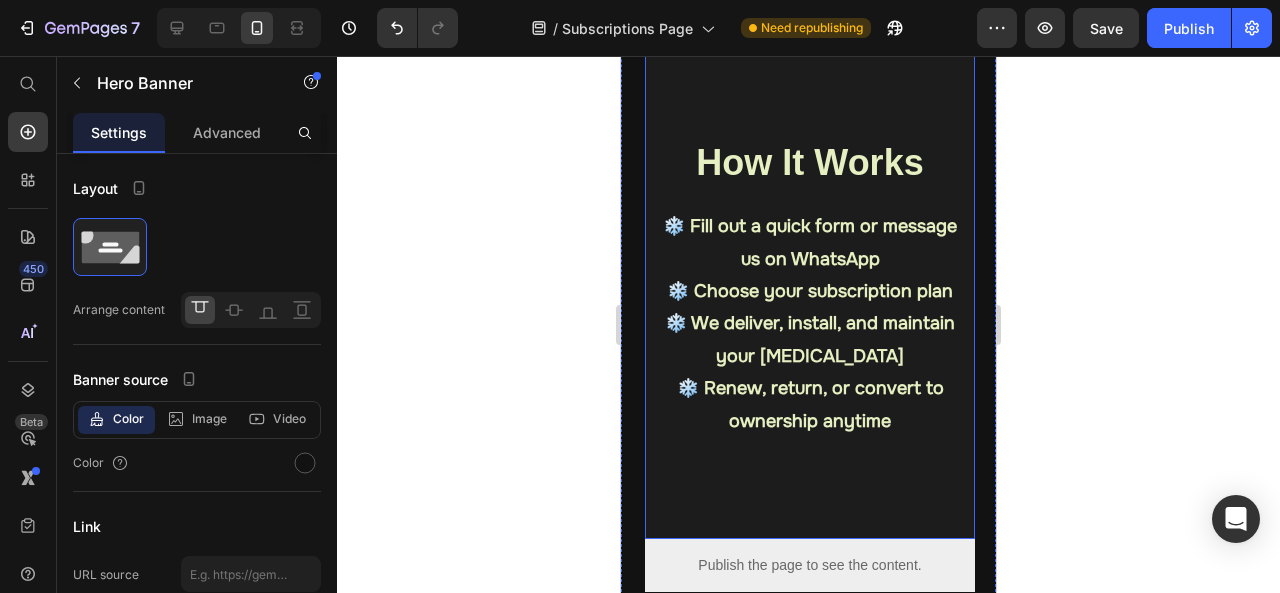 scroll, scrollTop: 1892, scrollLeft: 0, axis: vertical 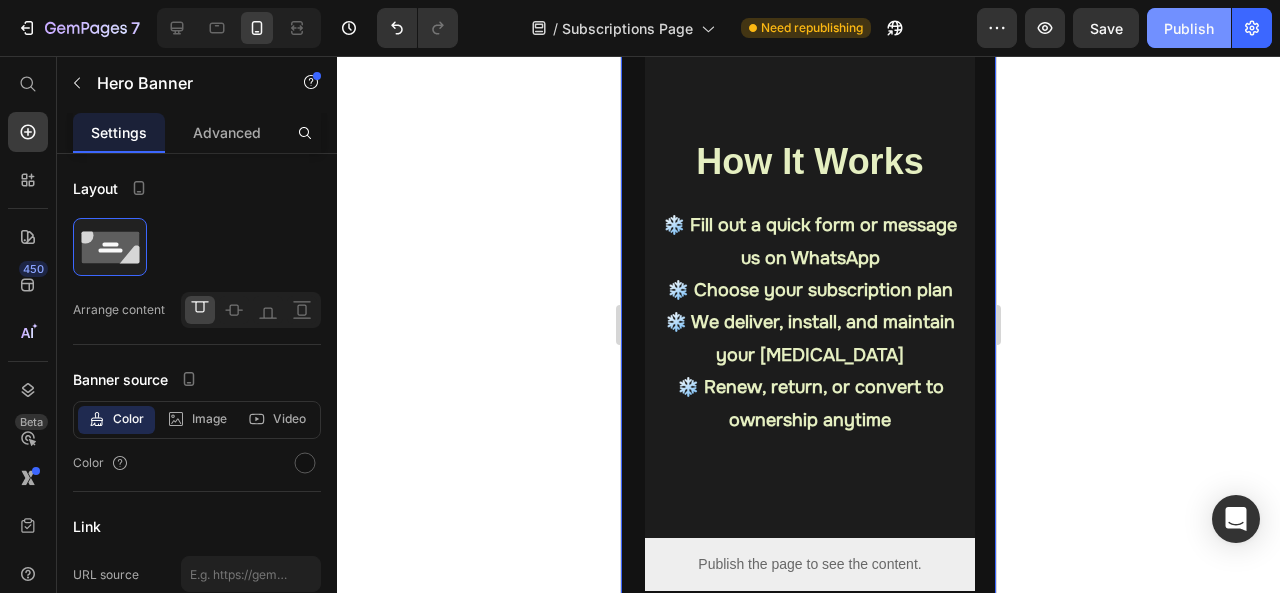 click on "Publish" at bounding box center (1189, 28) 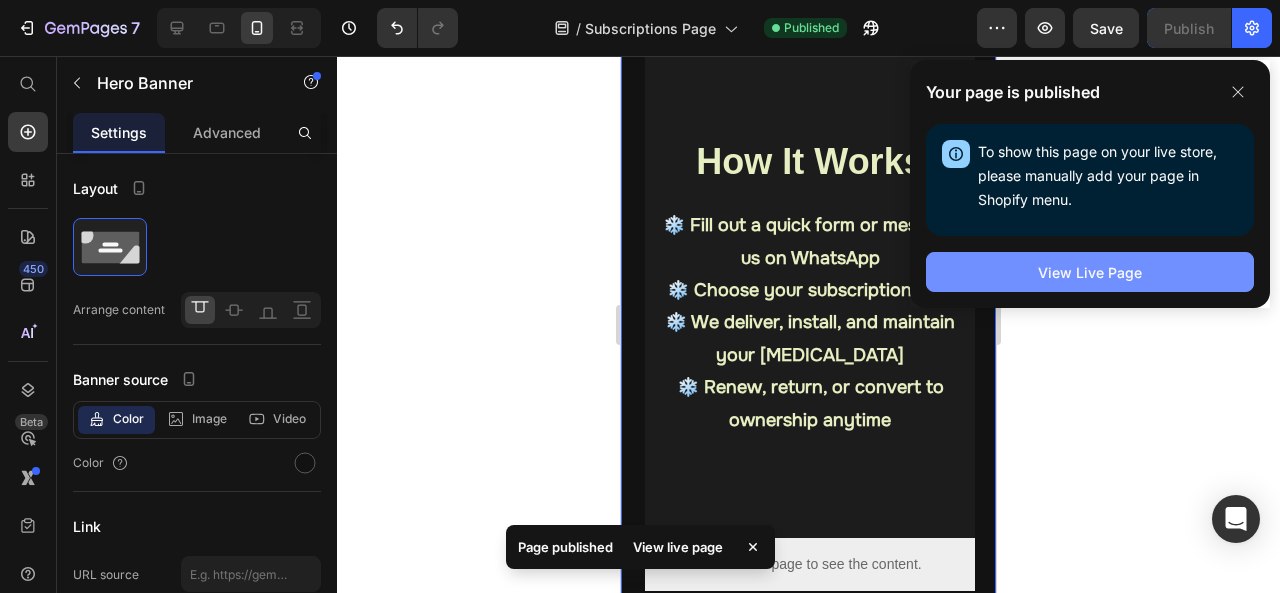 click on "View Live Page" at bounding box center [1090, 272] 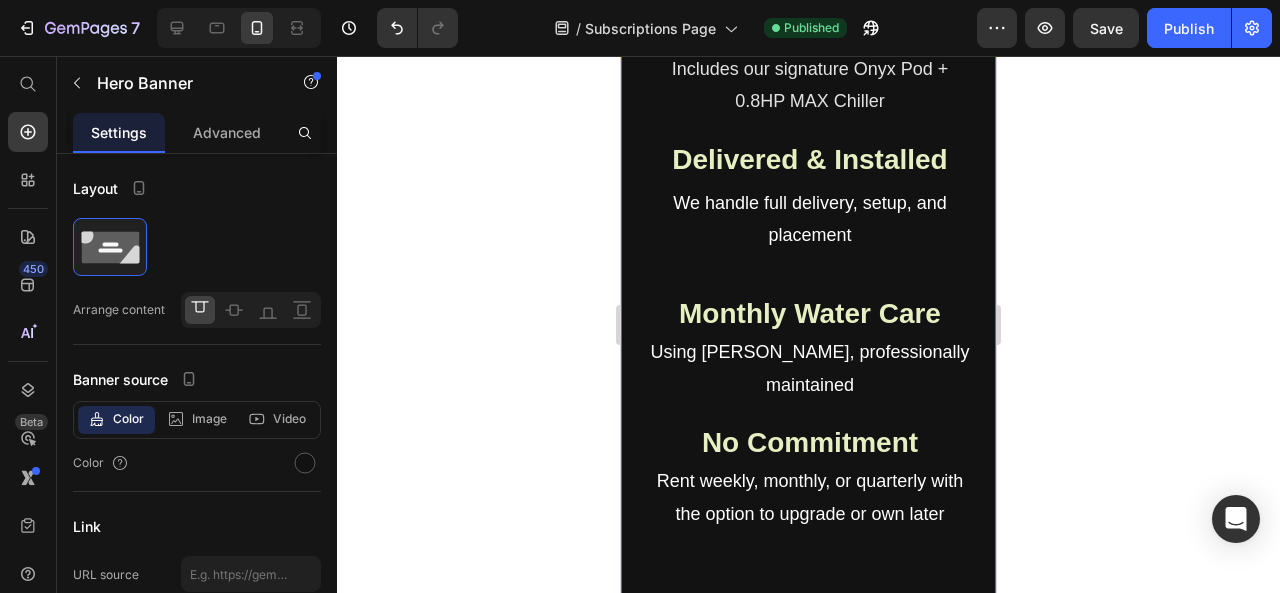 scroll, scrollTop: 0, scrollLeft: 0, axis: both 